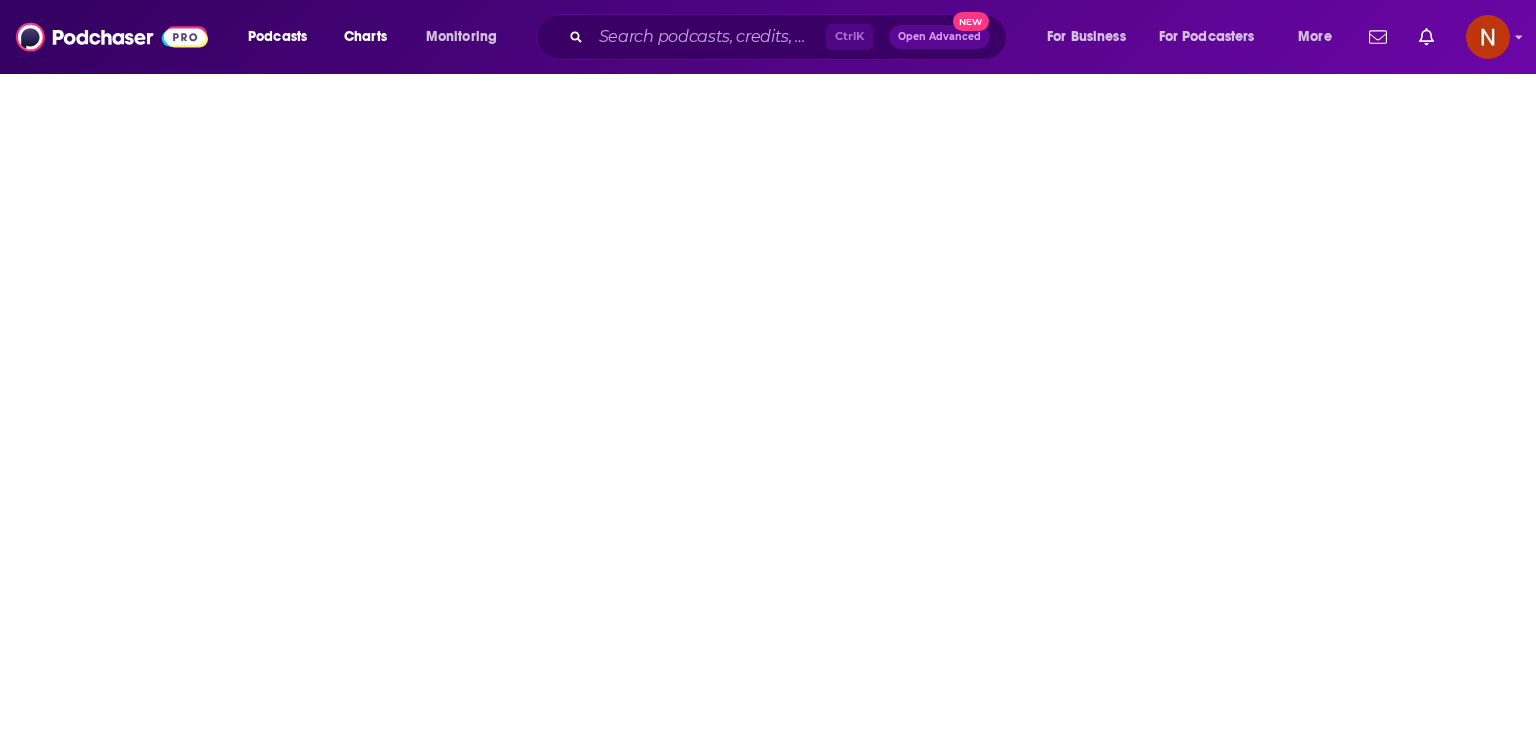 scroll, scrollTop: 0, scrollLeft: 0, axis: both 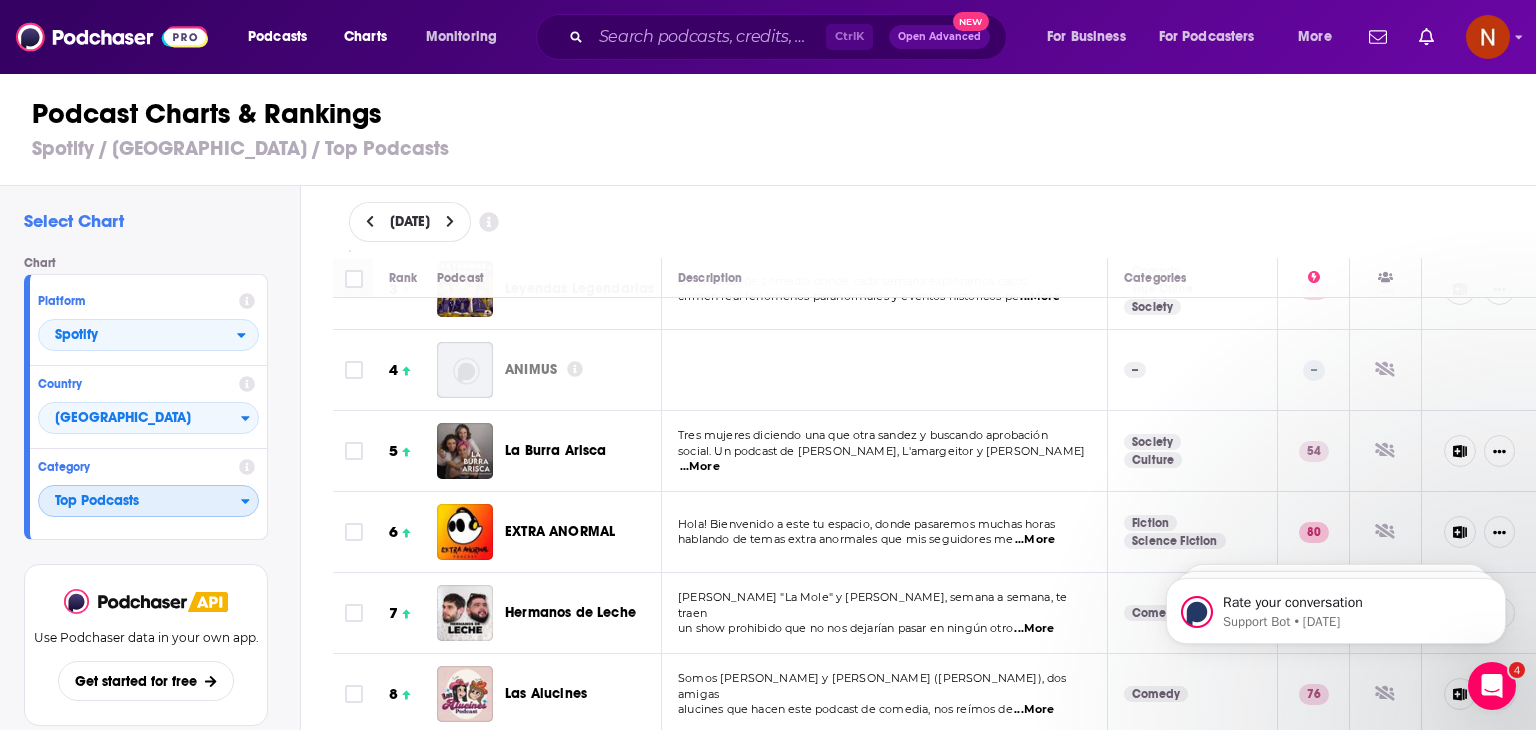 click on "Top Podcasts" at bounding box center [140, 502] 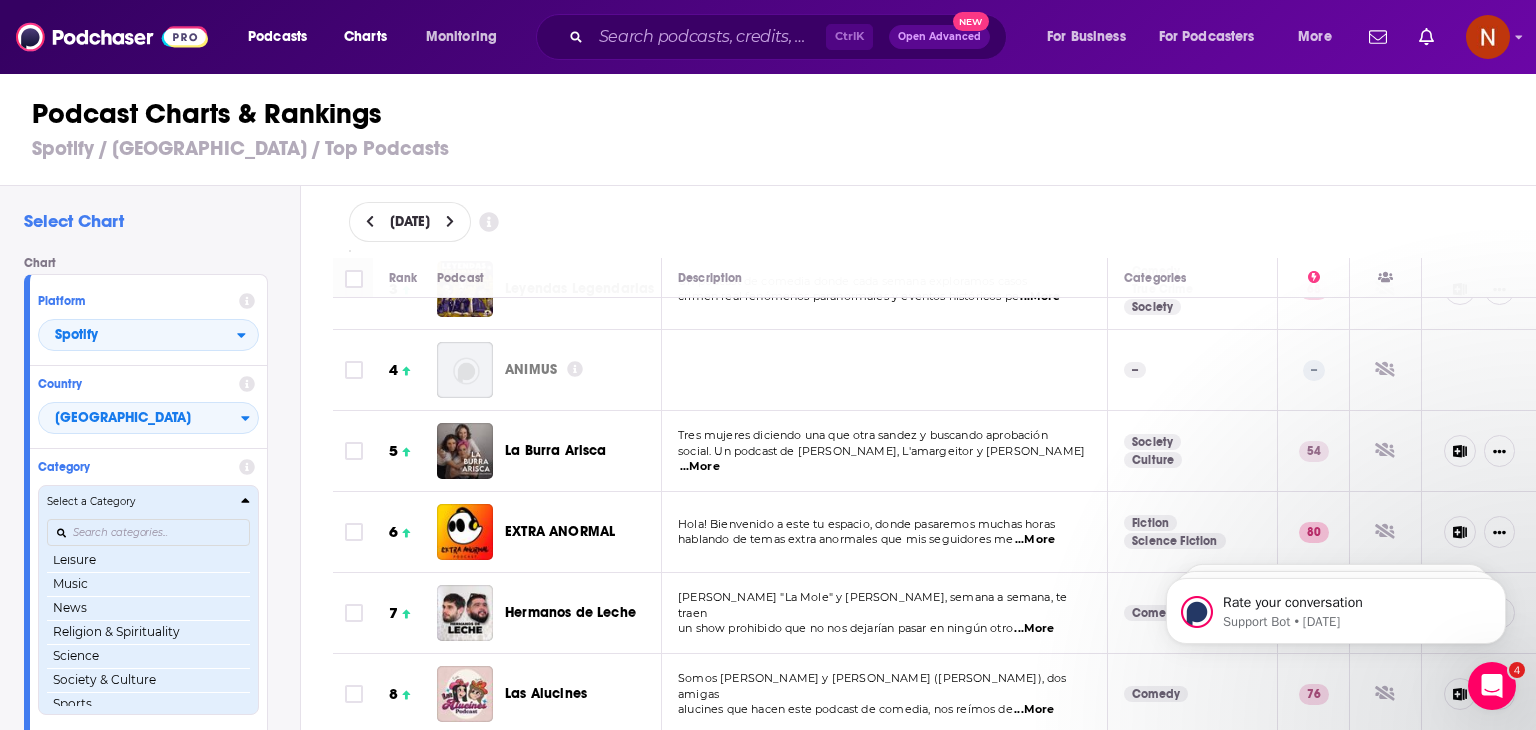scroll, scrollTop: 281, scrollLeft: 0, axis: vertical 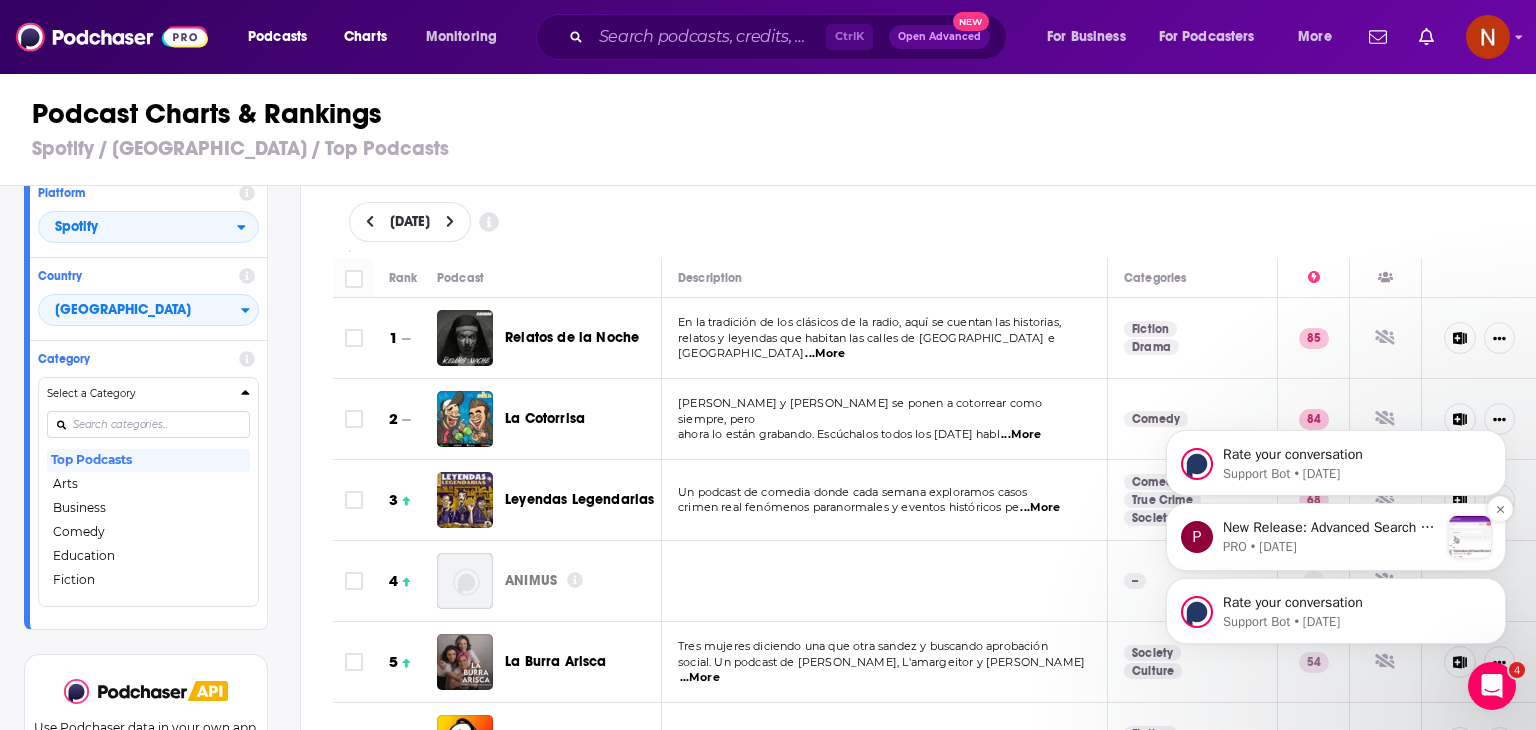 click on "PRO • 3d ago" at bounding box center (1331, 547) 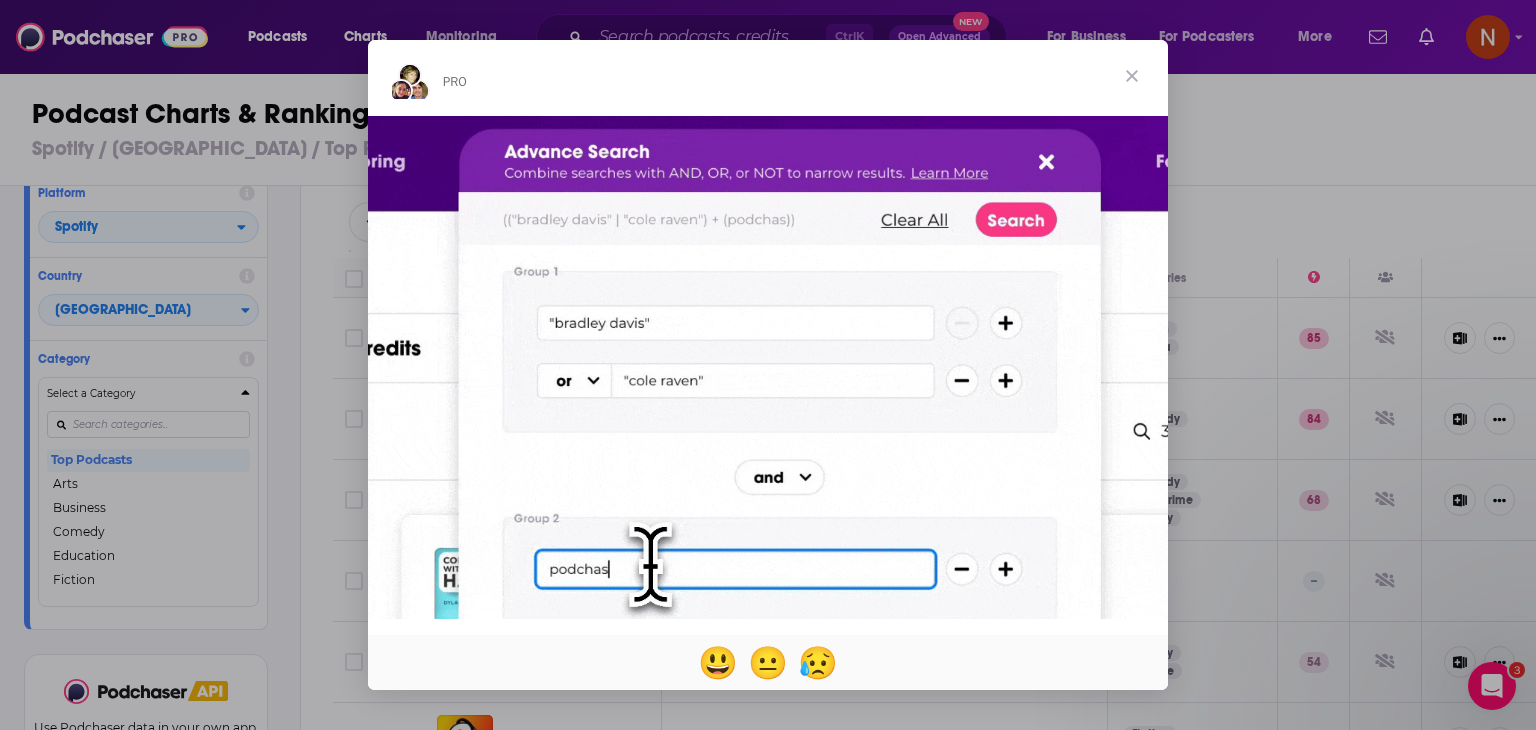 scroll, scrollTop: 0, scrollLeft: 0, axis: both 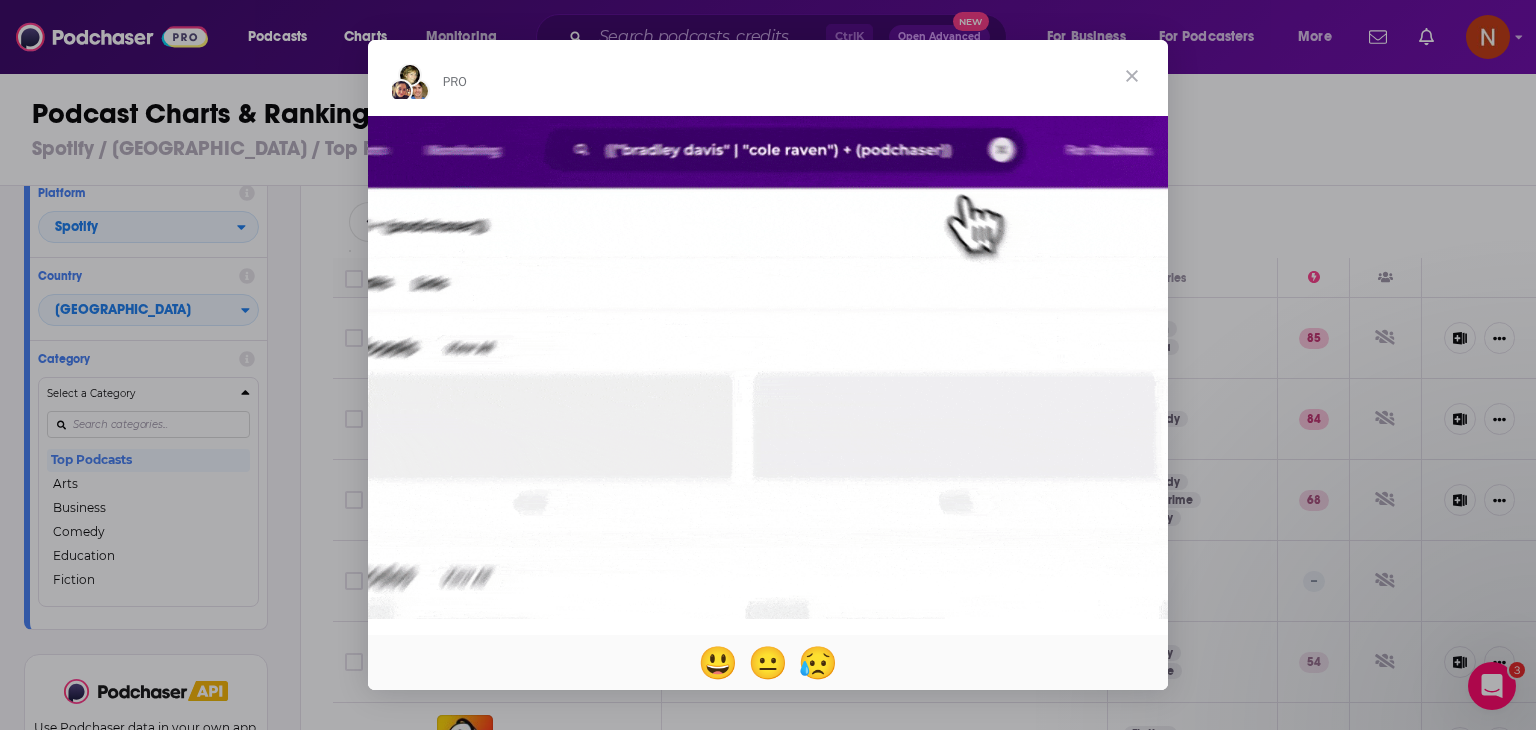 click at bounding box center (1132, 76) 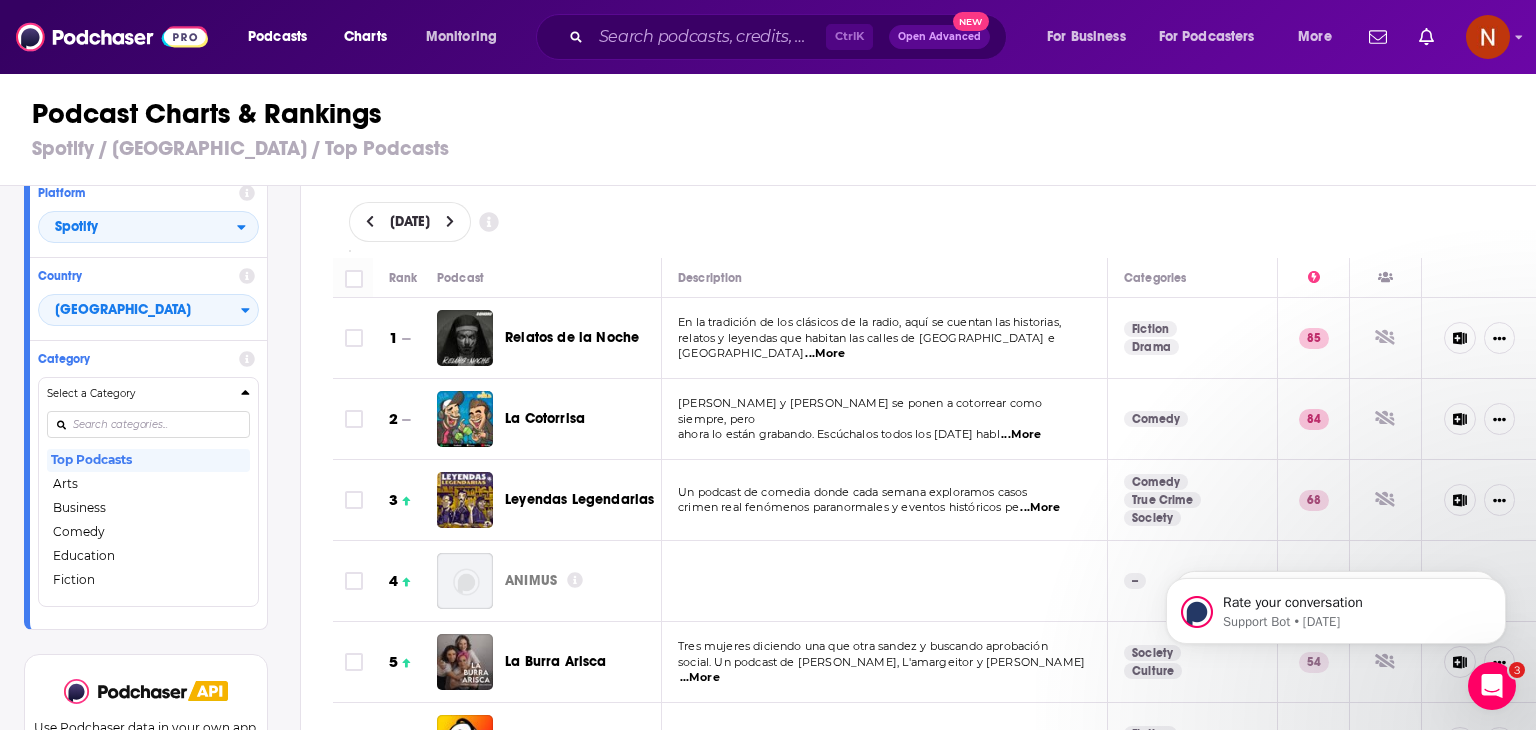scroll, scrollTop: 0, scrollLeft: 0, axis: both 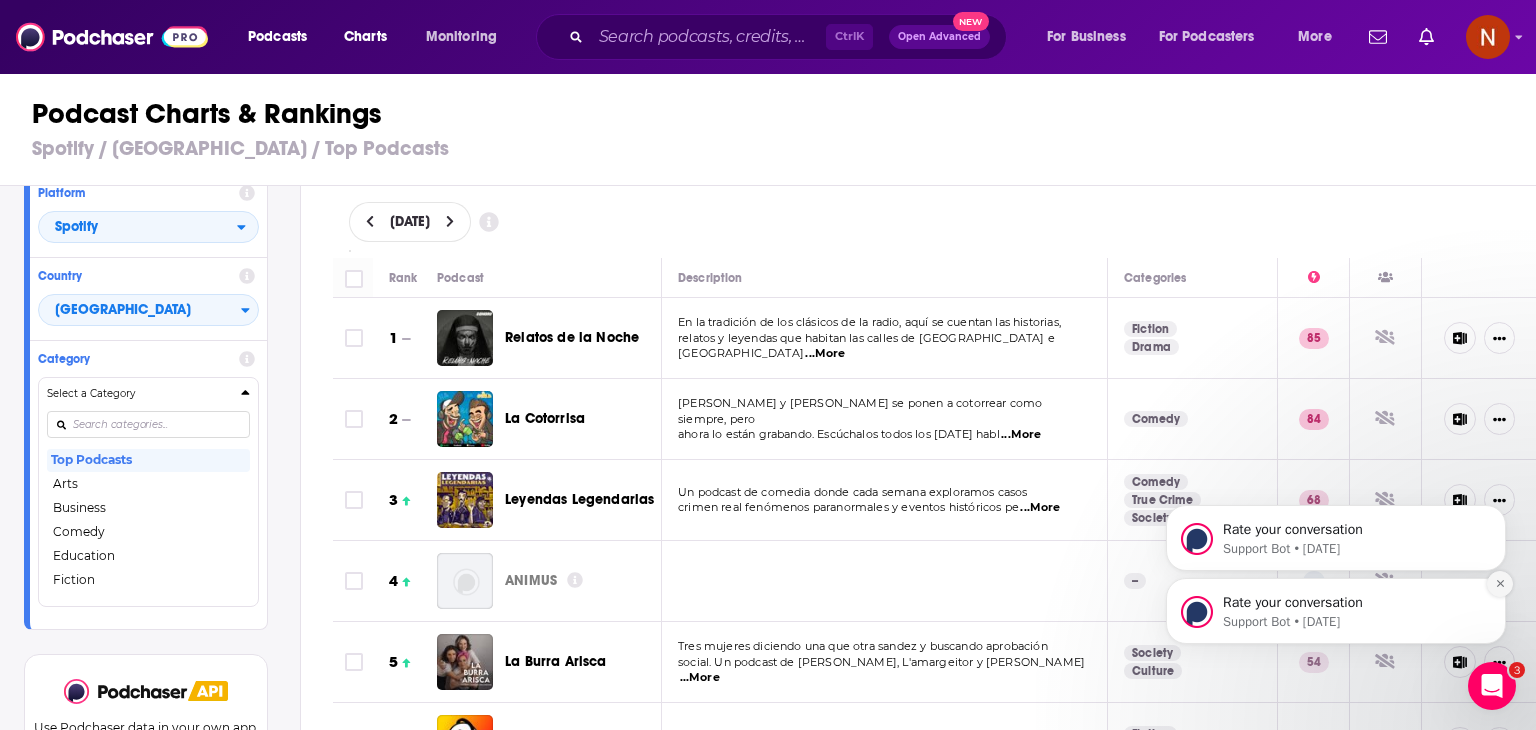 click 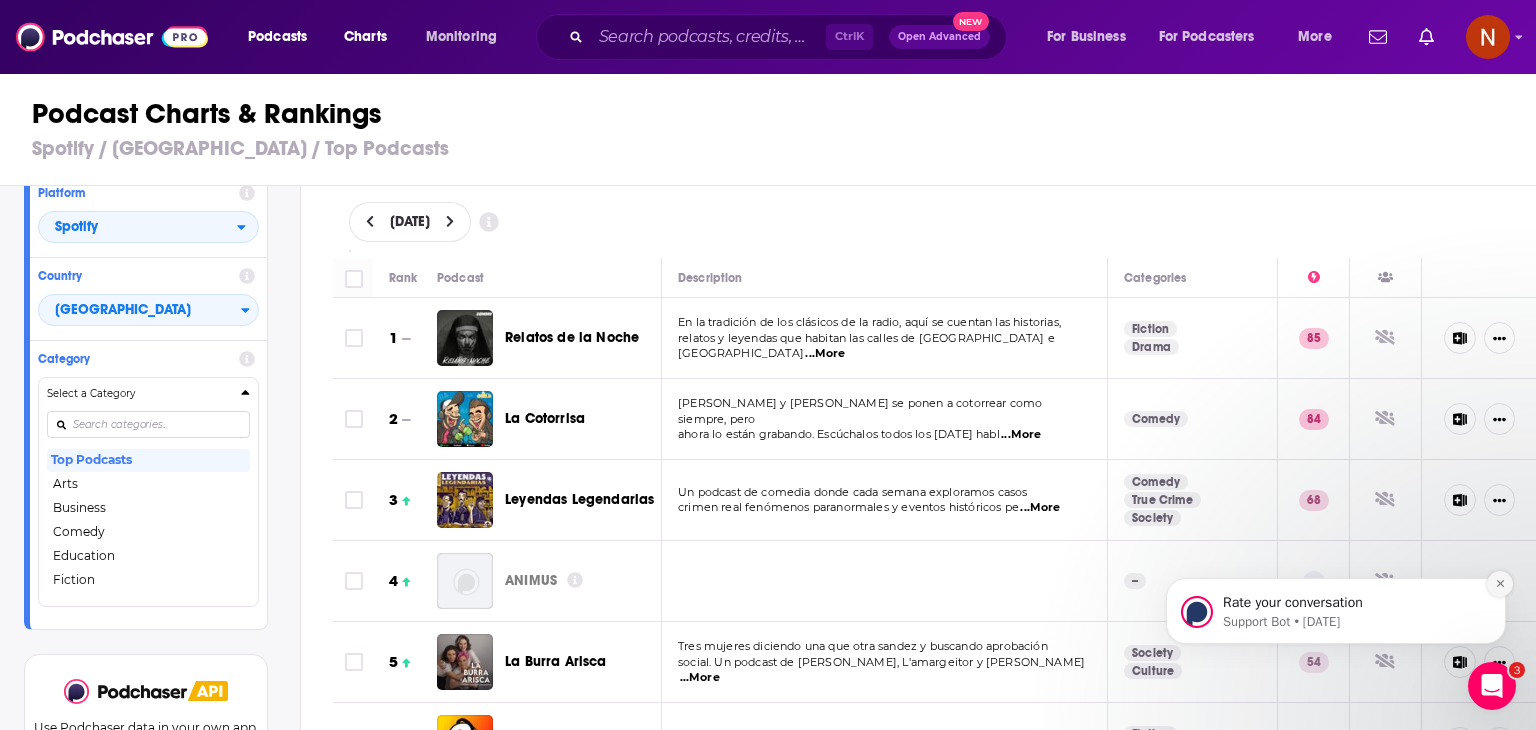 click 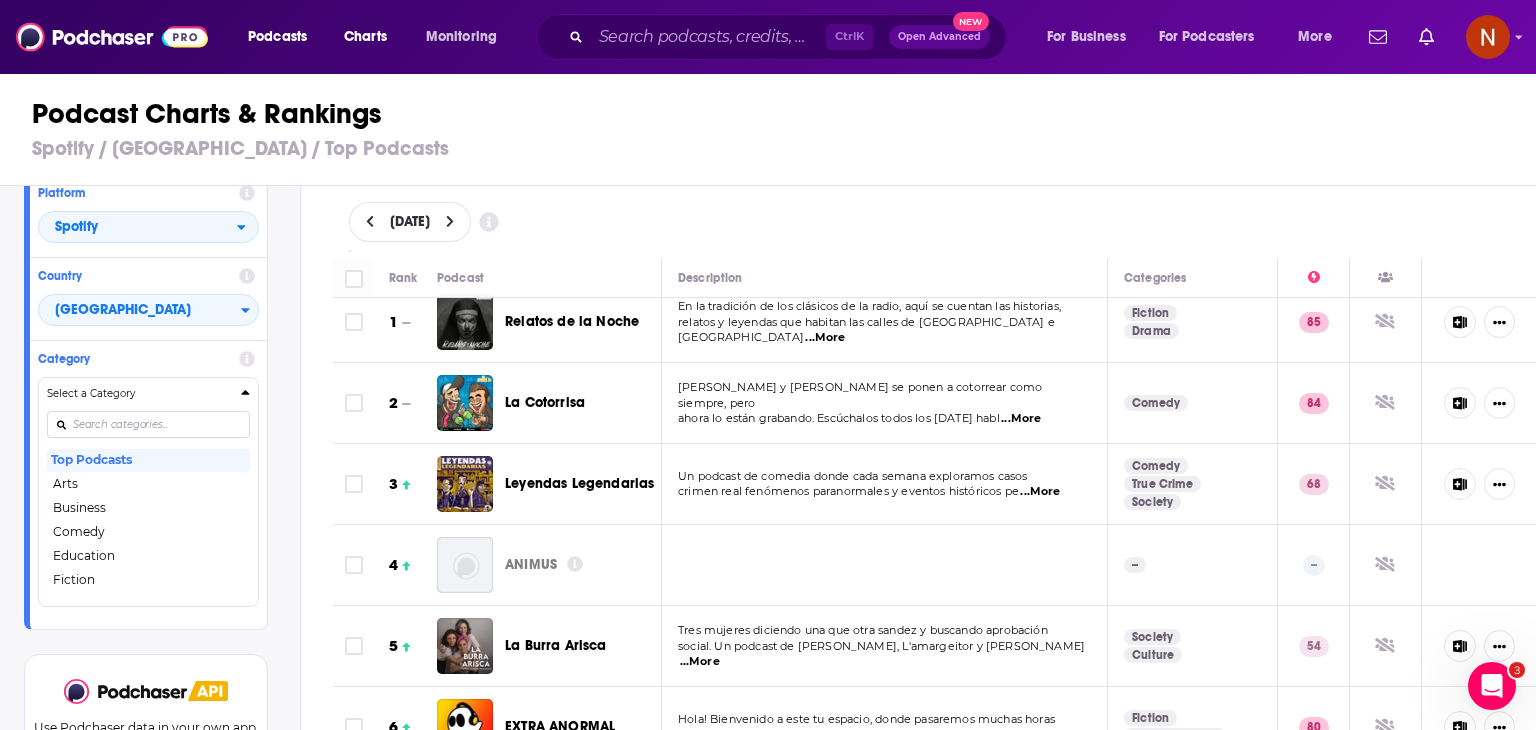 scroll, scrollTop: 36, scrollLeft: 0, axis: vertical 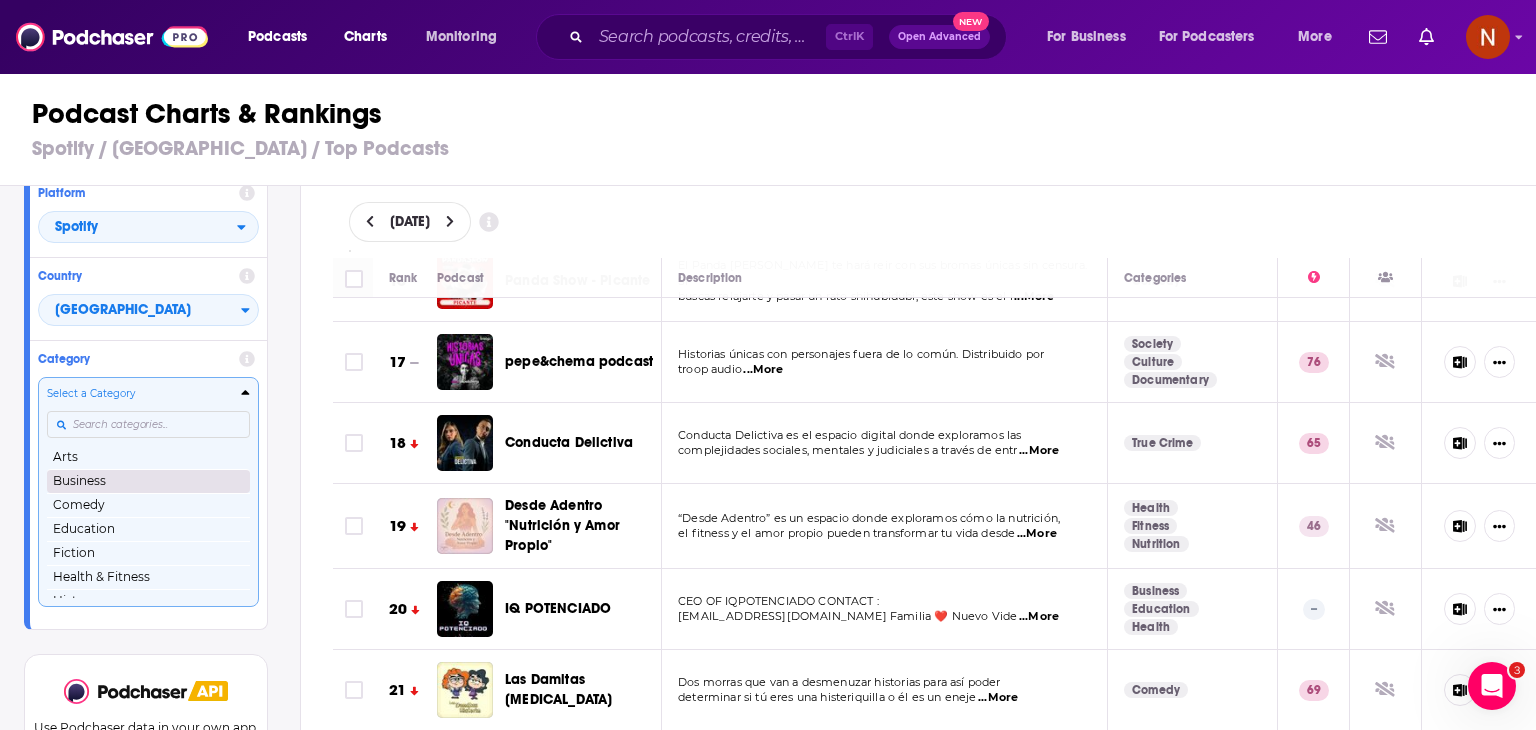 click on "Business" at bounding box center (148, 481) 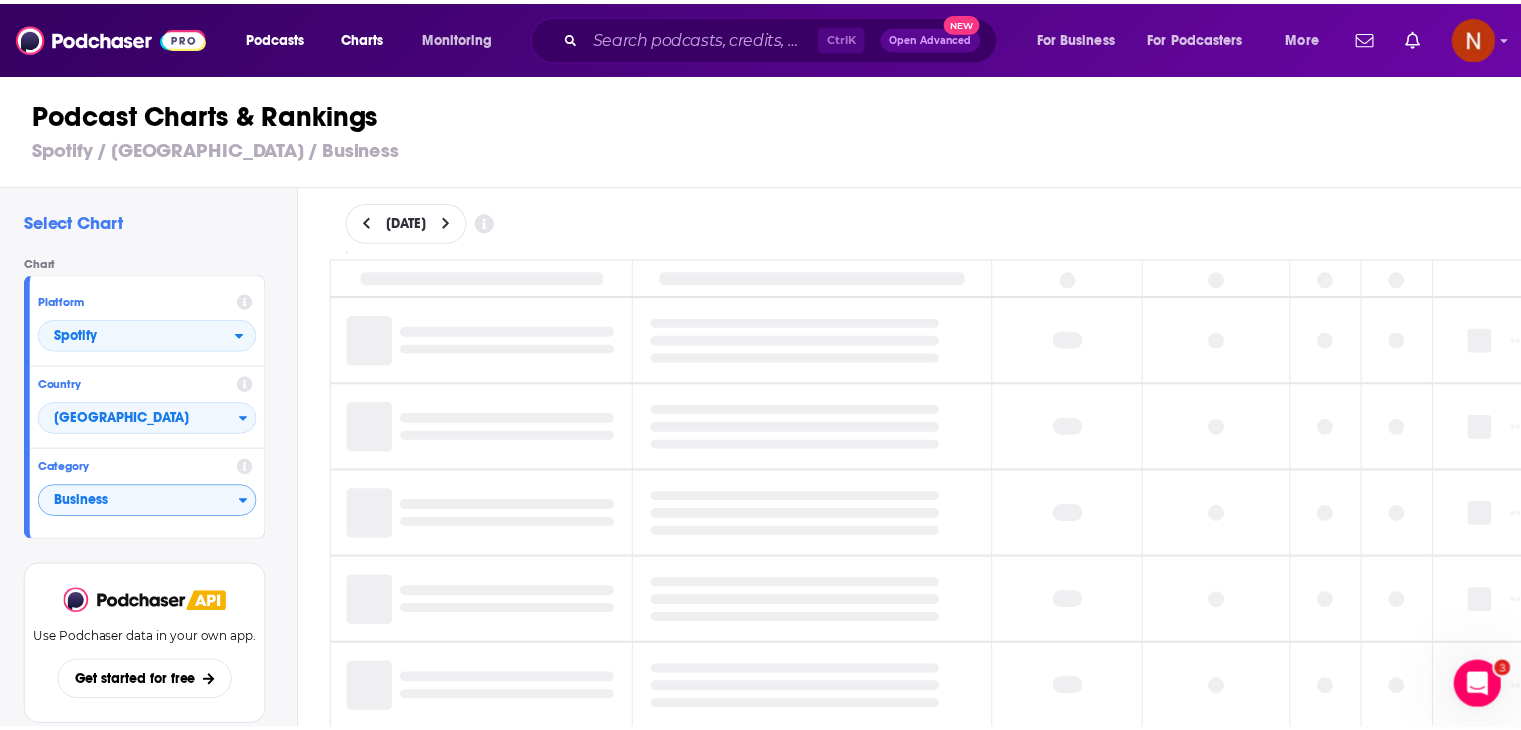 scroll, scrollTop: 0, scrollLeft: 0, axis: both 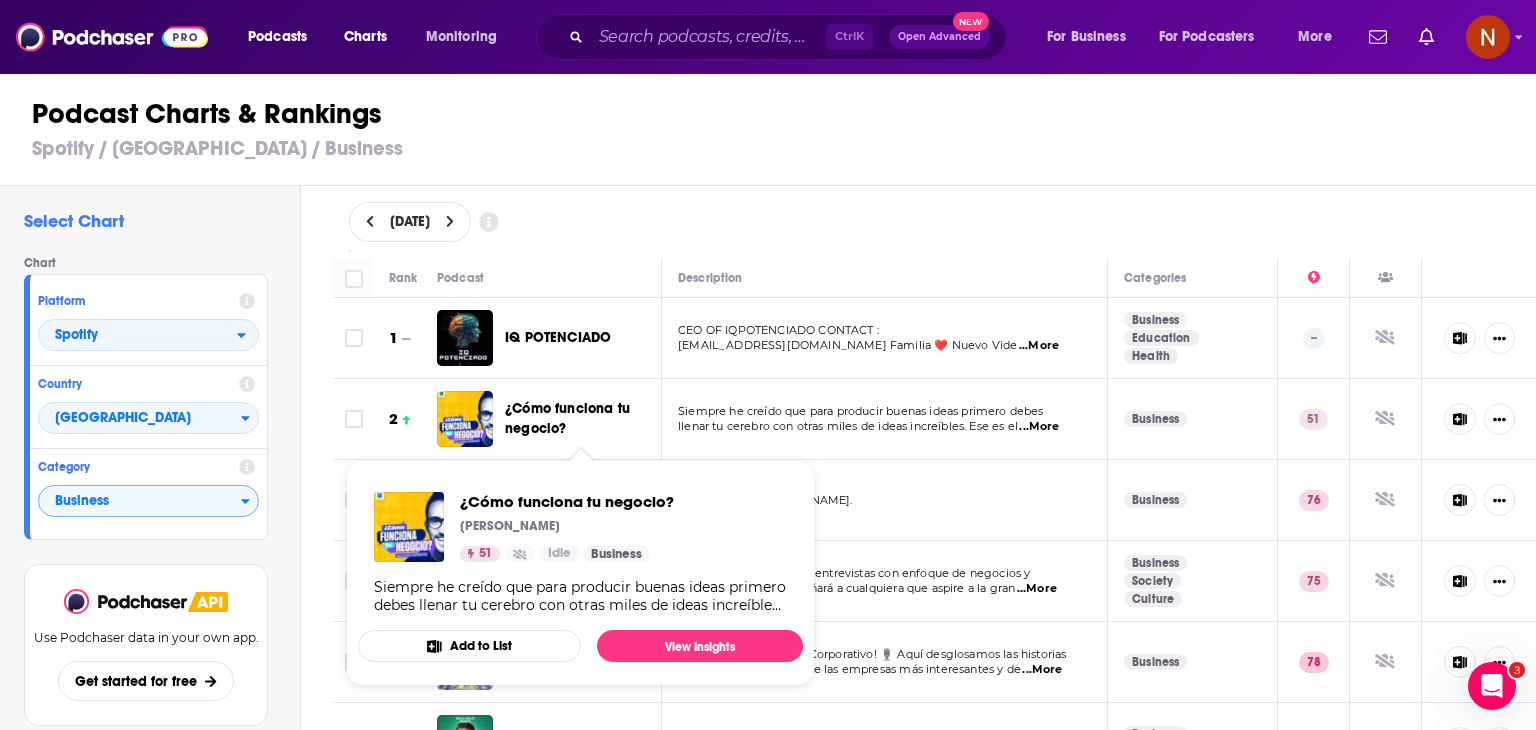 click on "¿Cómo funciona tu negocio?" at bounding box center (567, 418) 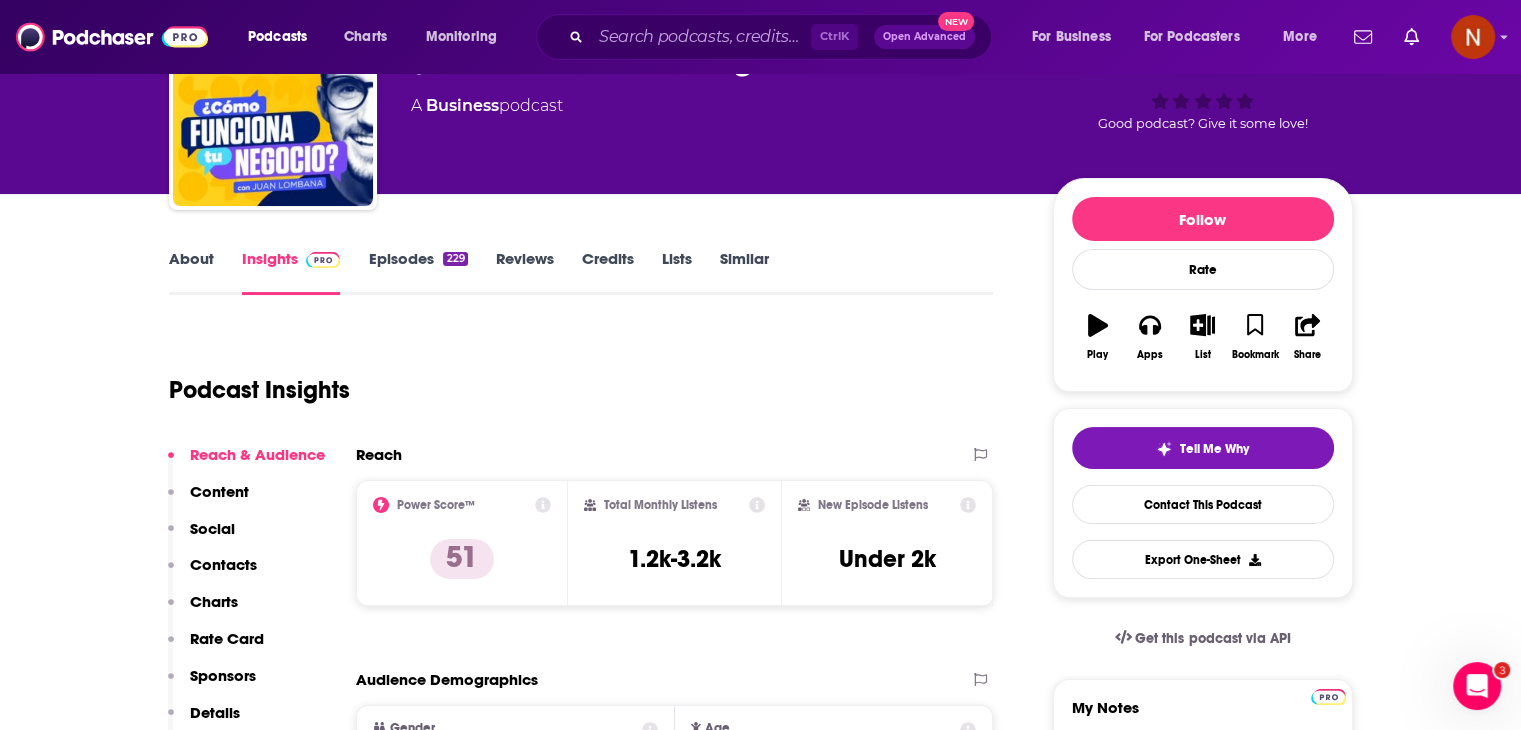 scroll, scrollTop: 140, scrollLeft: 0, axis: vertical 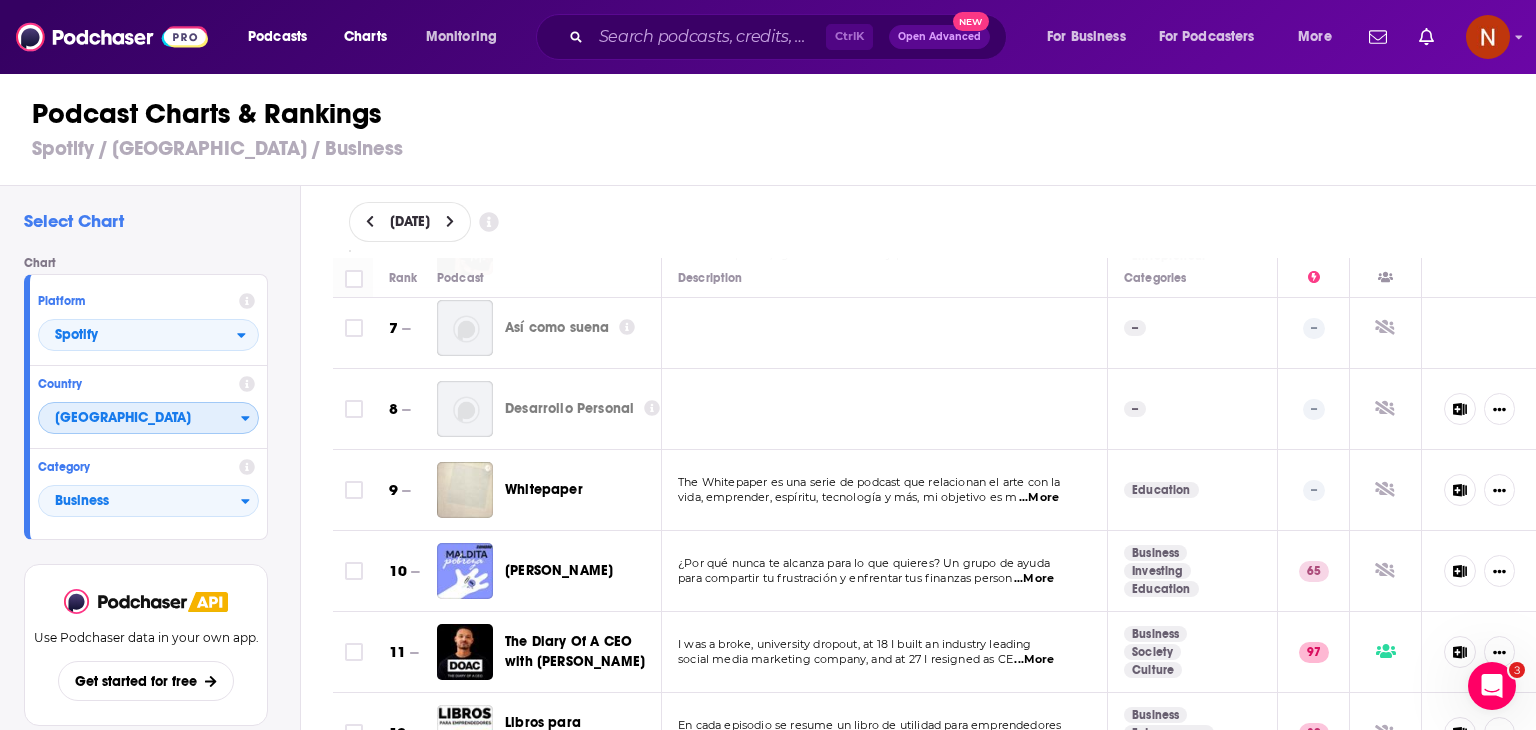 click on "[GEOGRAPHIC_DATA]" at bounding box center (140, 419) 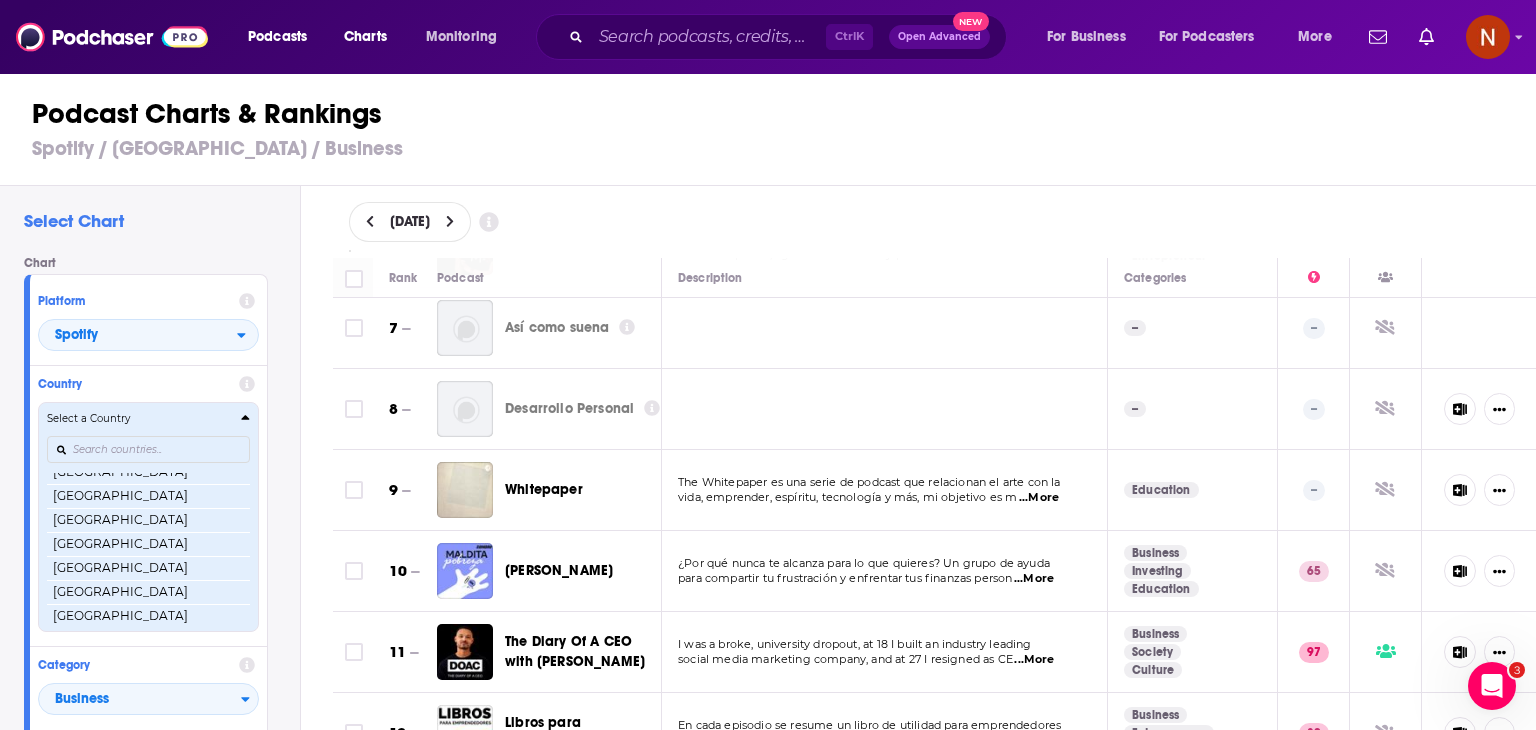 scroll, scrollTop: 473, scrollLeft: 0, axis: vertical 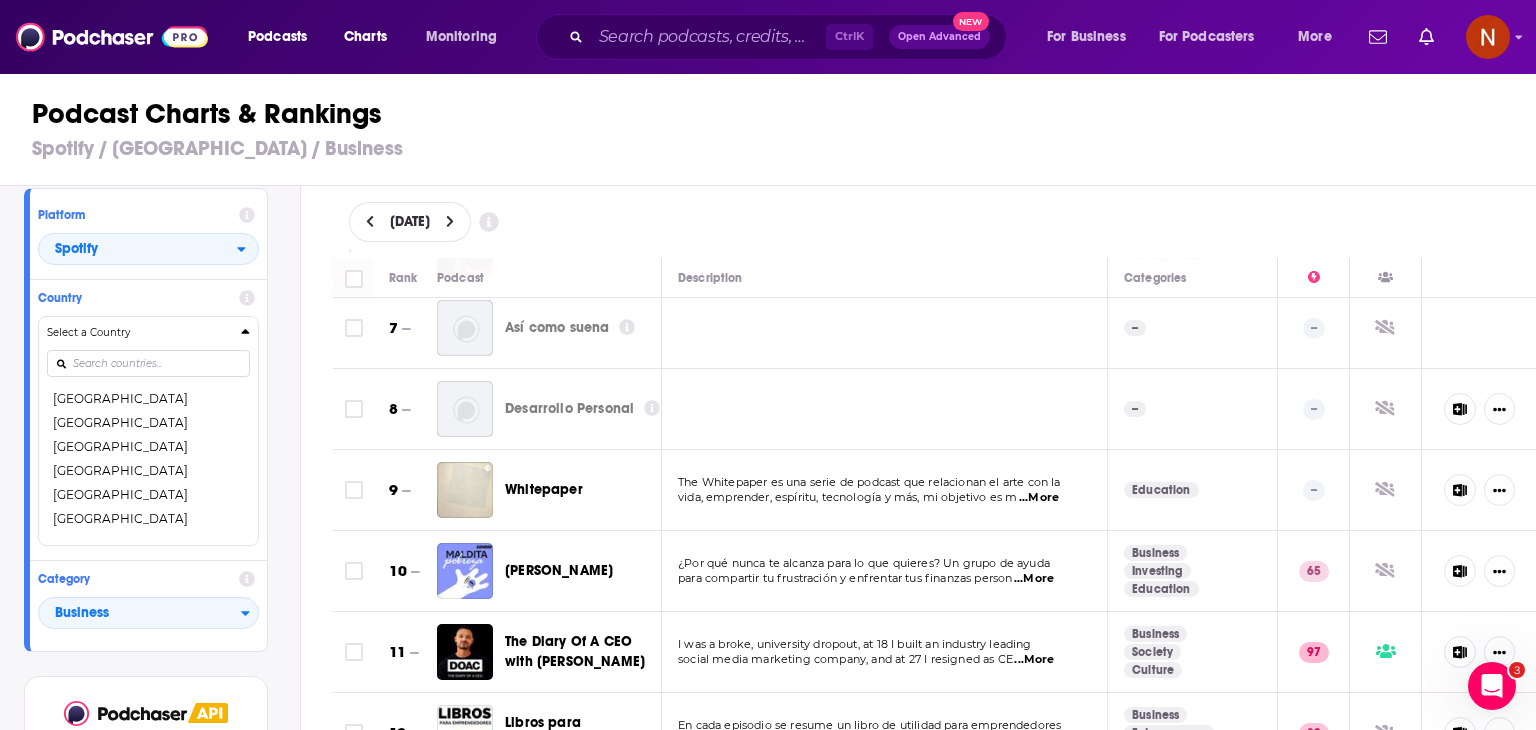 click on "Chart Platform Spotify Country Select a Country Argentina Australia Austria Brazil Canada Chile Colombia Denmark Finland France Germany India Indonesia Ireland Italy Japan Mexico Netherlands New Zealand Norway Philippines Poland Spain Sweden United Kingdom United States Category Business" at bounding box center (154, 410) 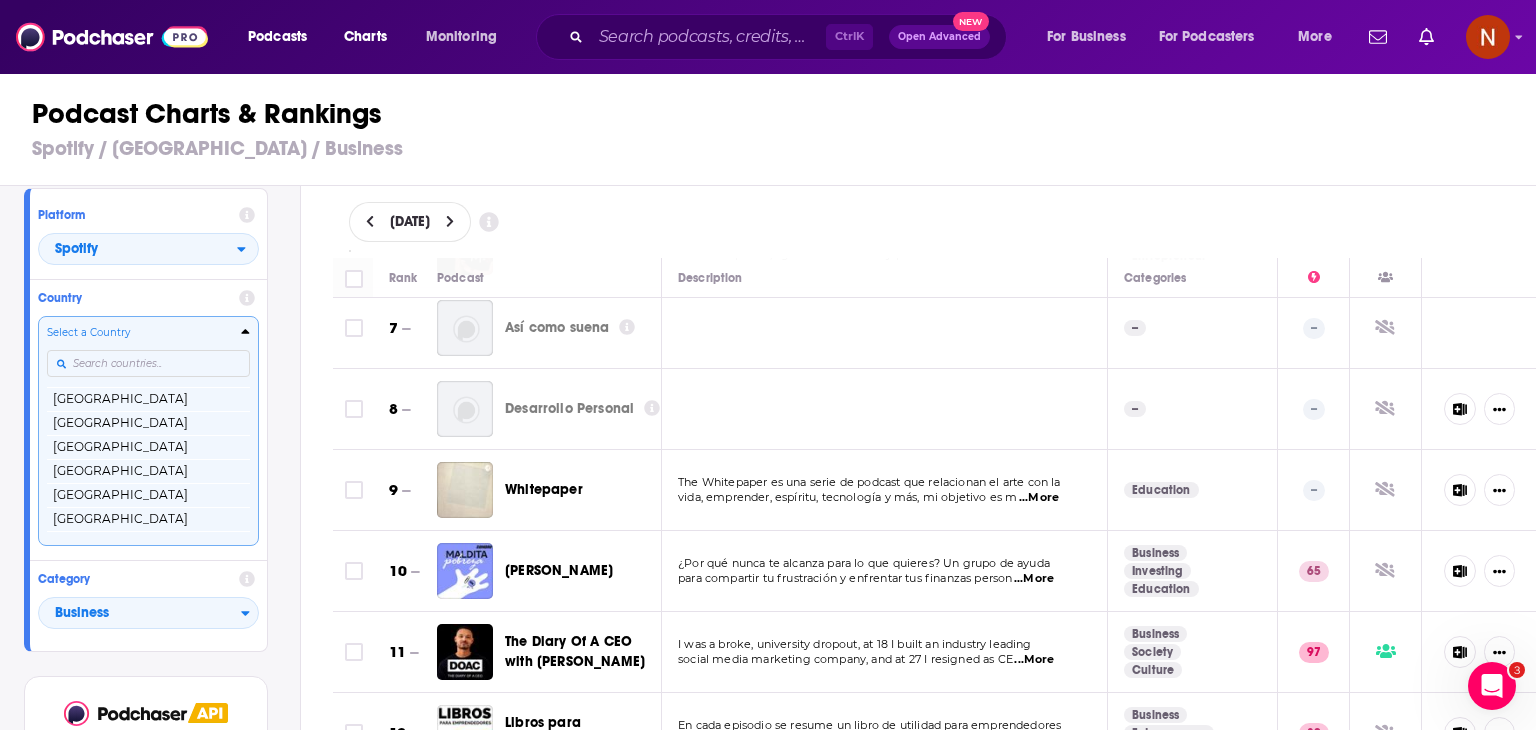 scroll, scrollTop: 157, scrollLeft: 0, axis: vertical 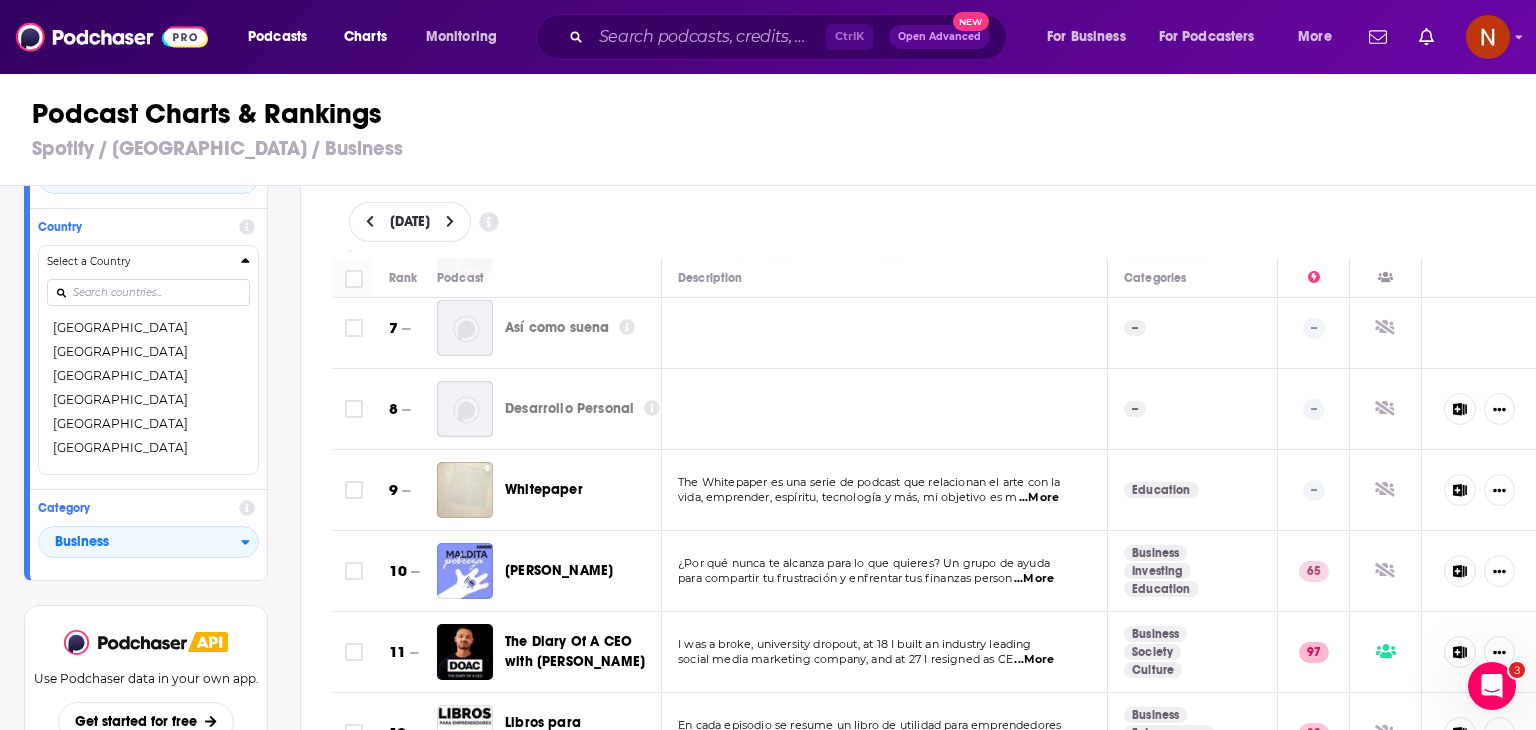 drag, startPoint x: 251, startPoint y: 493, endPoint x: 248, endPoint y: 509, distance: 16.27882 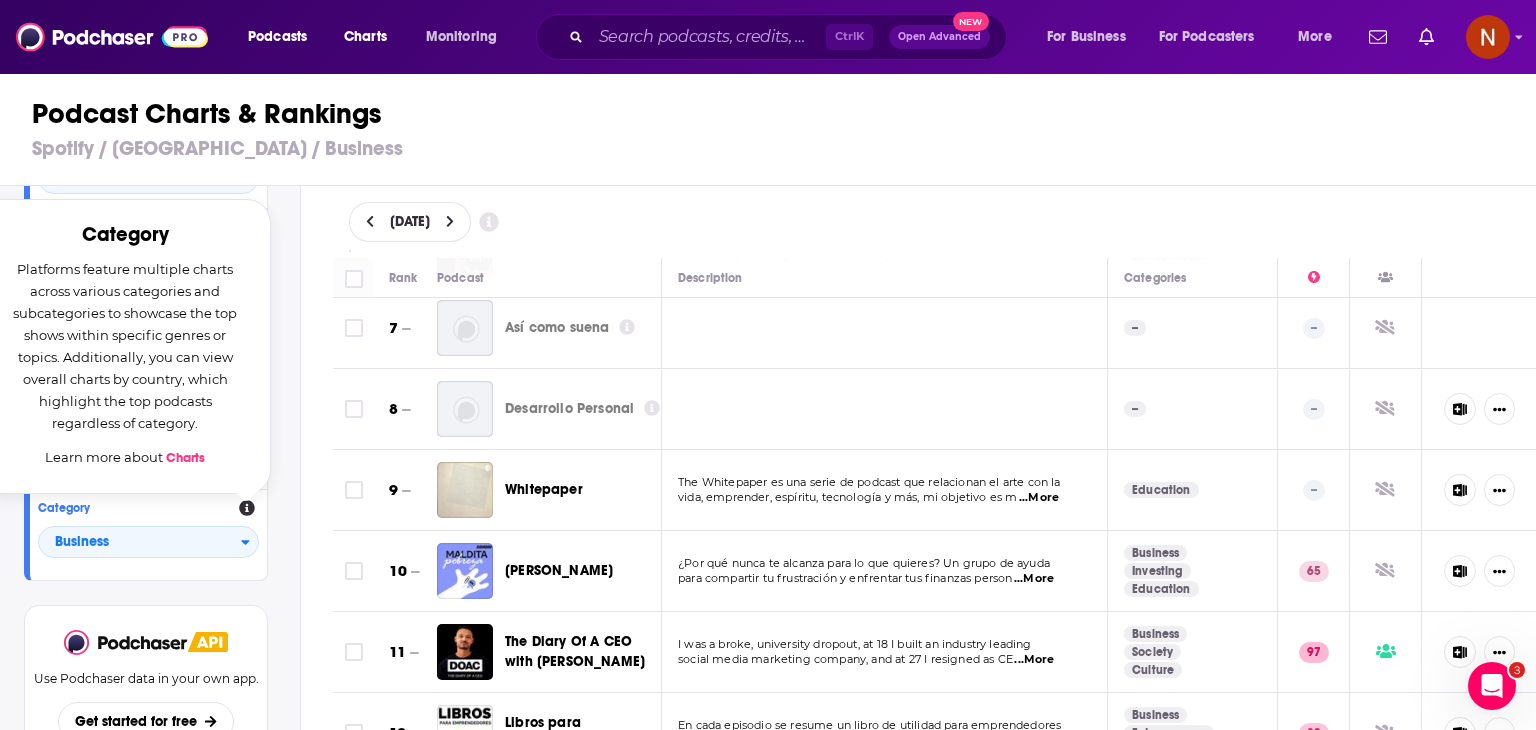 click 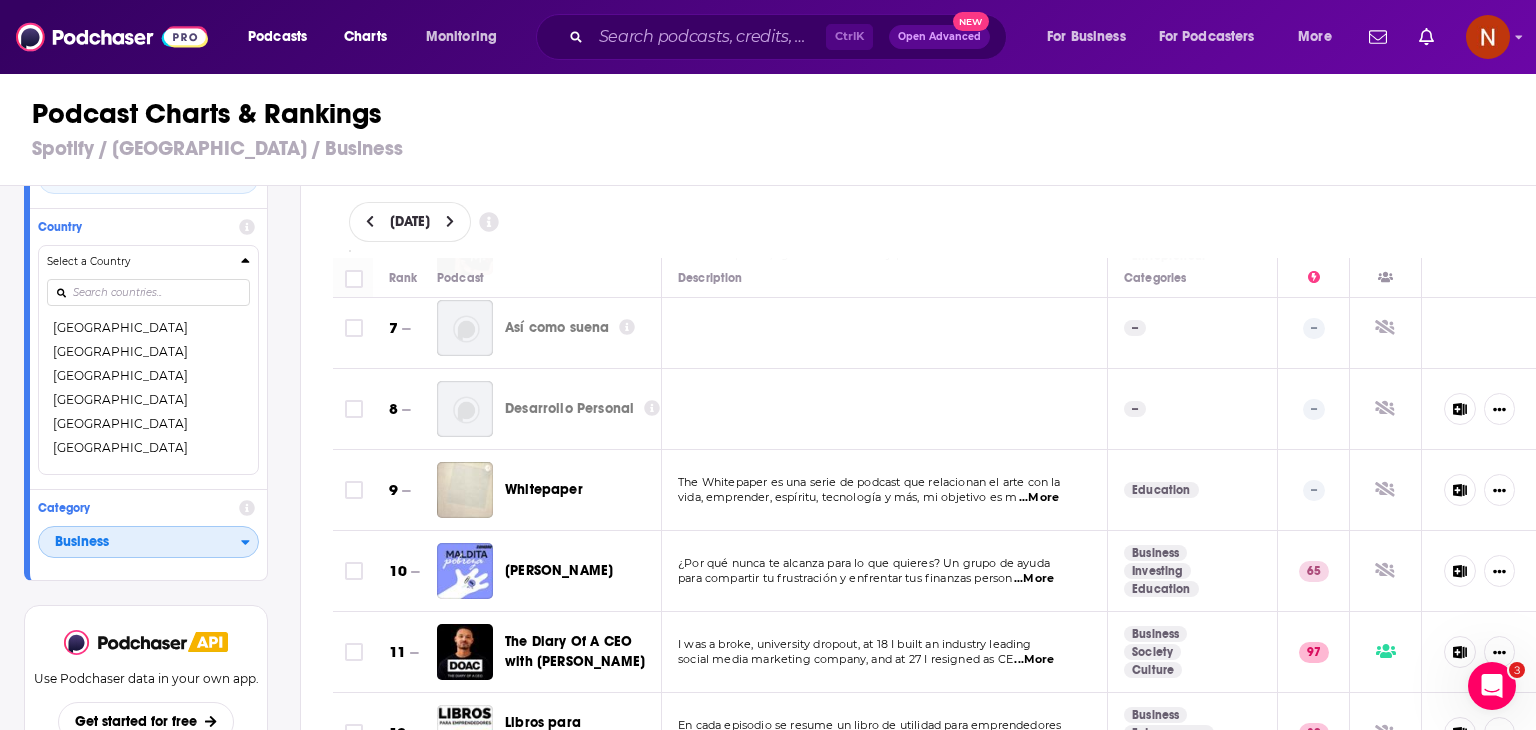 click on "Business" at bounding box center (140, 542) 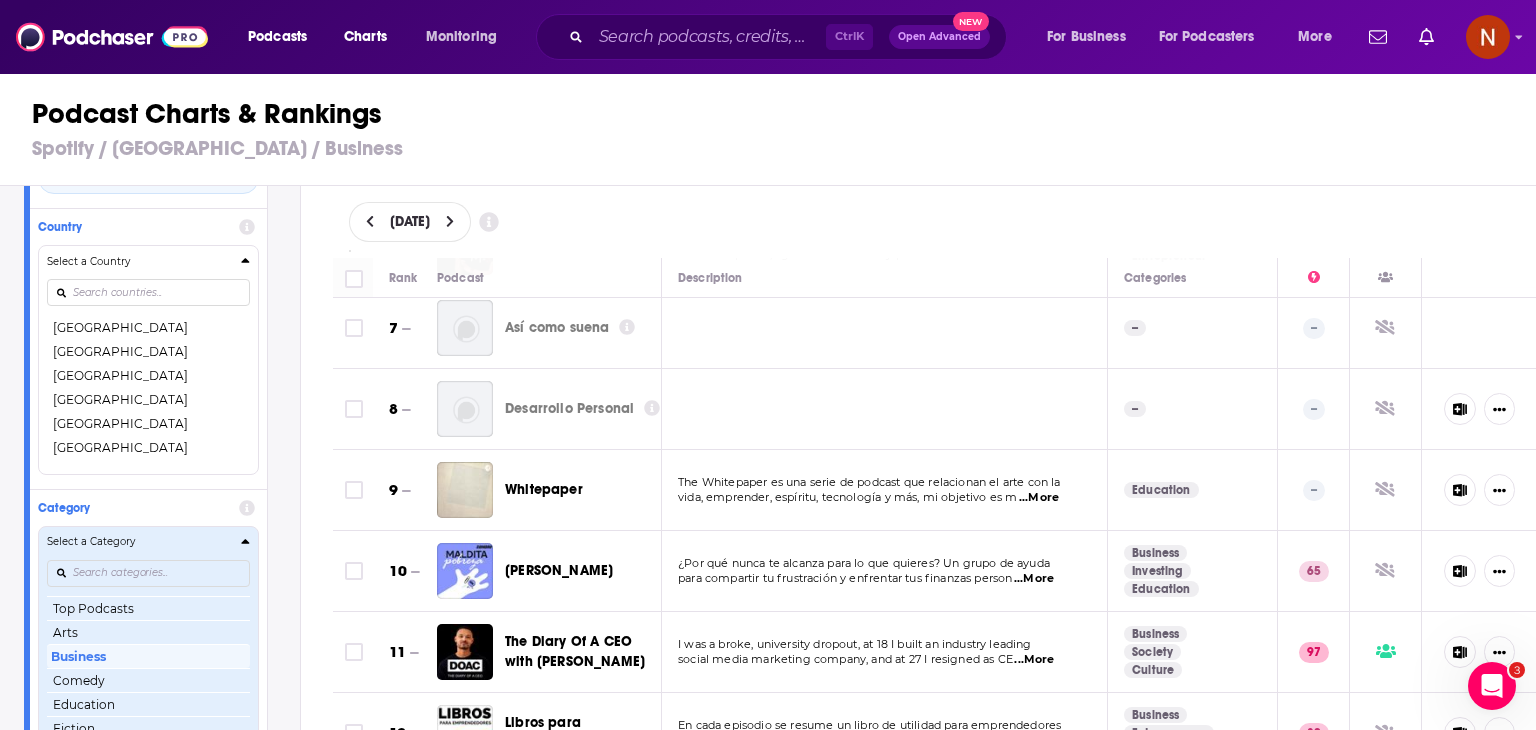 scroll, scrollTop: 6, scrollLeft: 0, axis: vertical 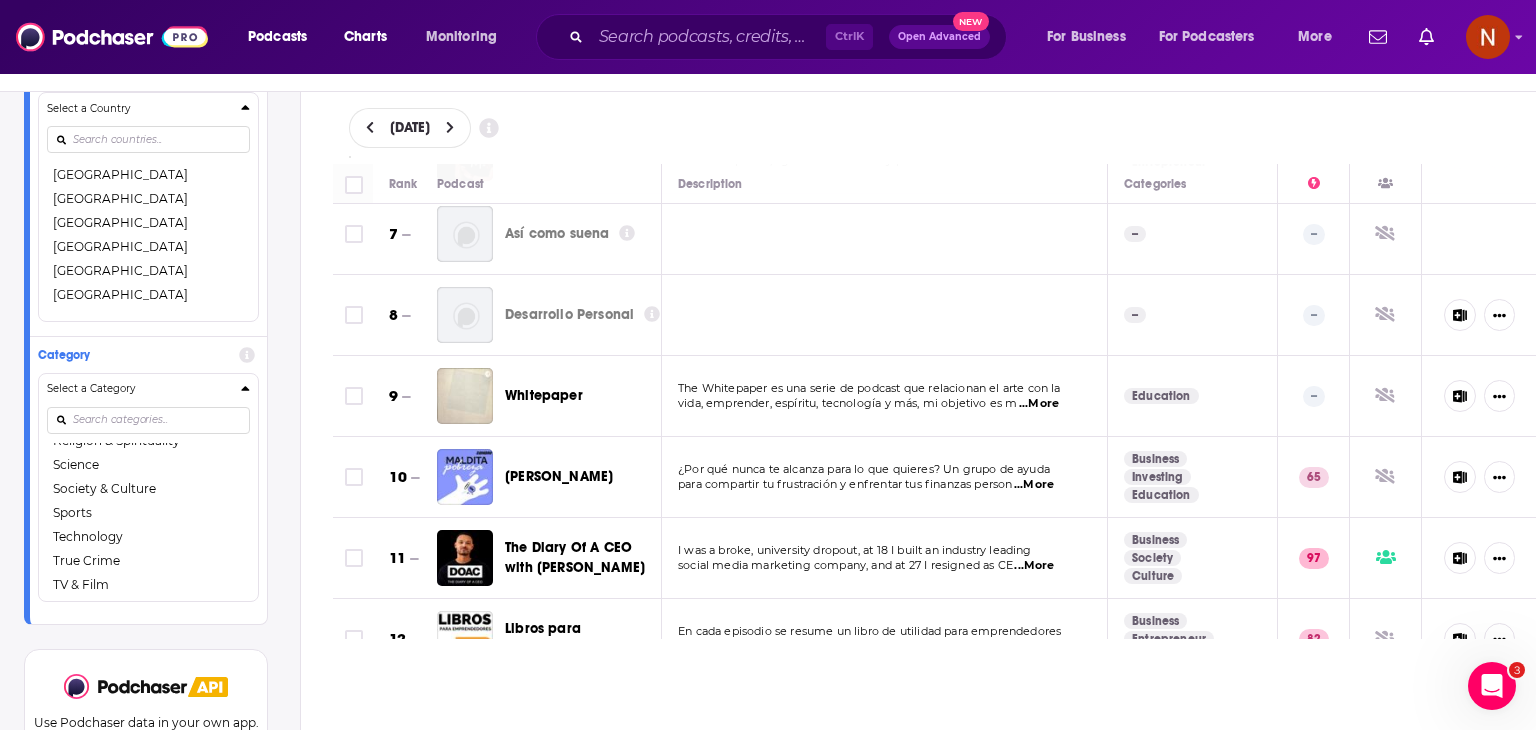 click on "Use Podchaser data in your own app. Get started for free" at bounding box center [146, 730] 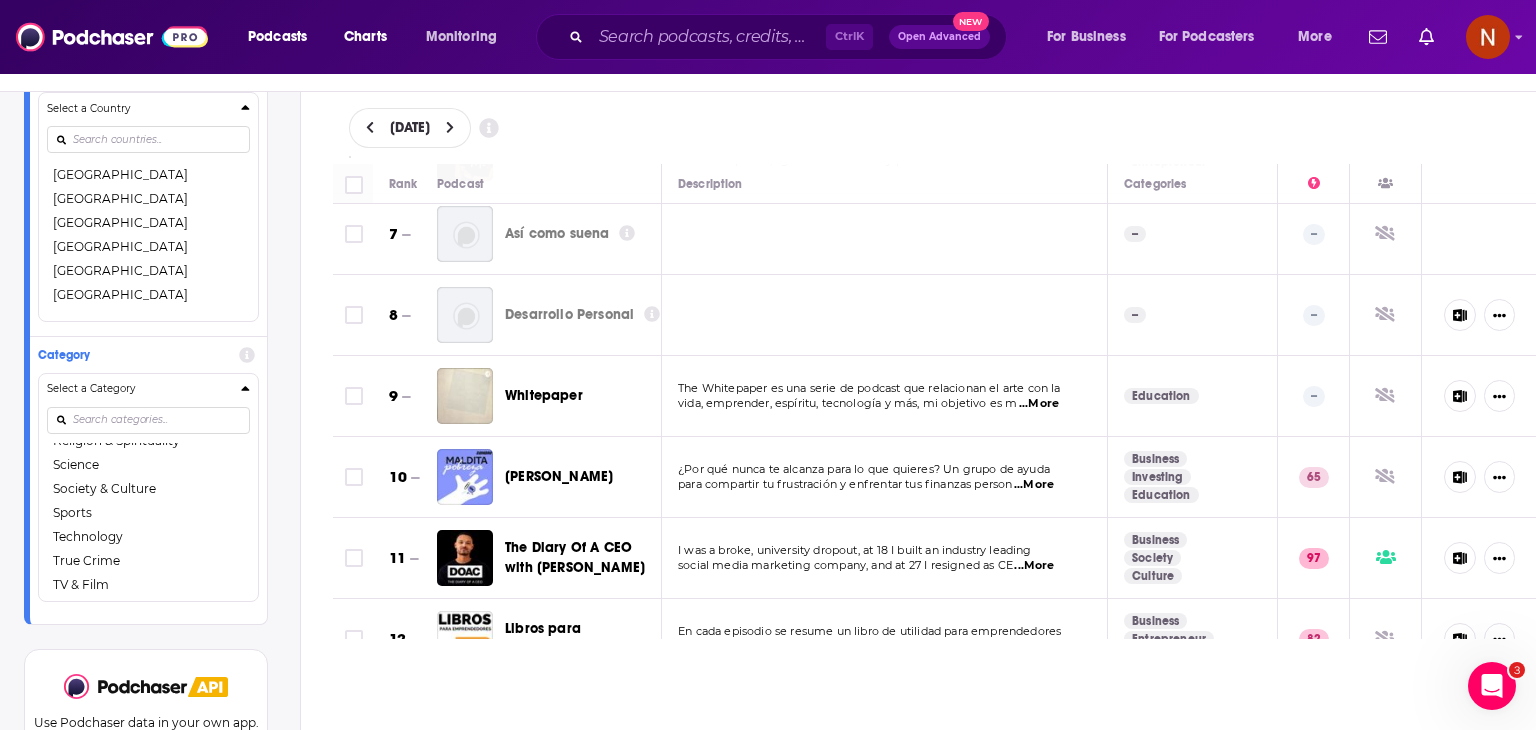 scroll, scrollTop: 484, scrollLeft: 0, axis: vertical 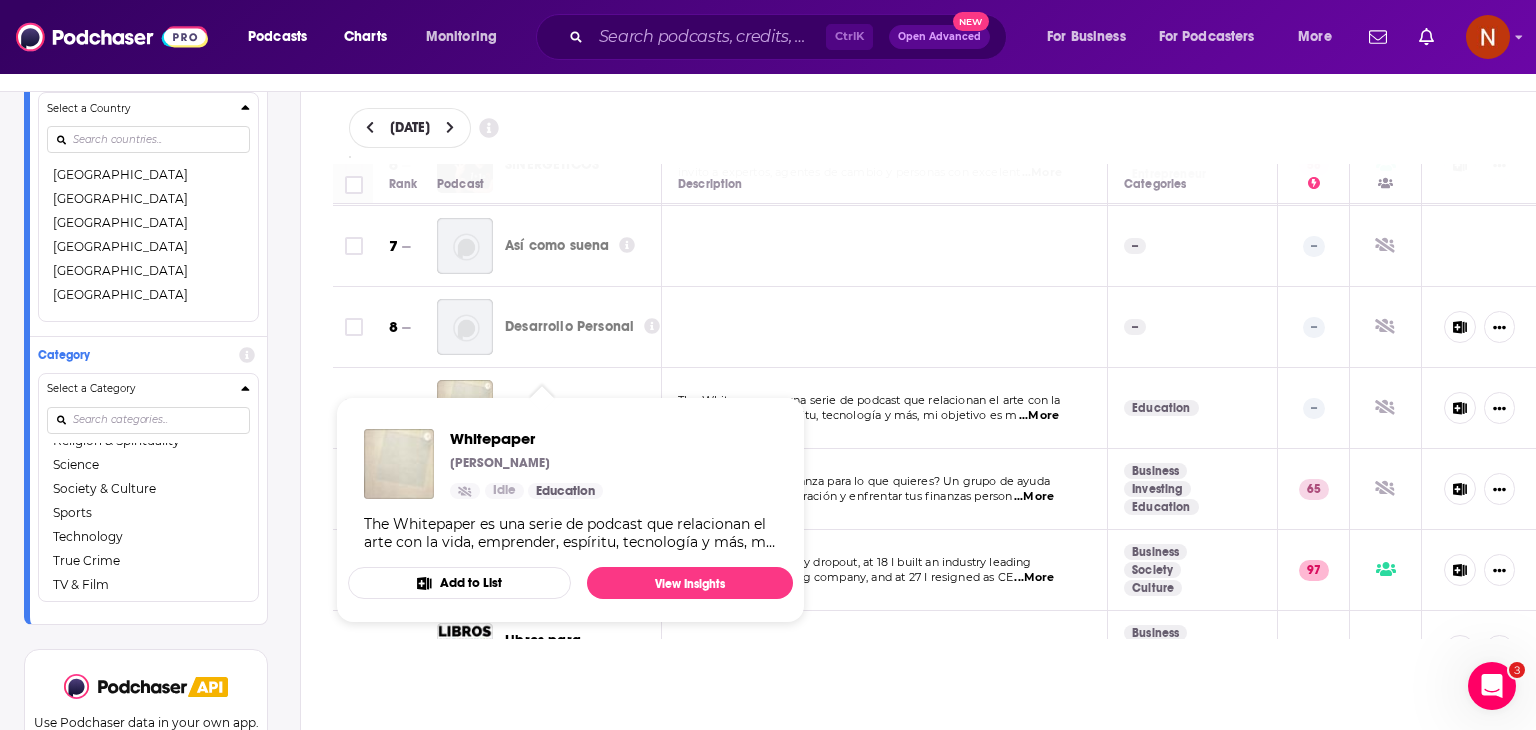 click on "Whitepaper Silvia Elena Idle Education The Whitepaper es una serie de podcast que relacionan el arte con la vida, emprender, espíritu, tecnología y más, mi objetivo es mejorar su calidad de vida. The Whitepaper (la hoja en blanco) la vamos rellenar en colectivo.
Instagram @optica.ef | @silvia.fallas.ef
Facebook Óptica.ef l www.facebook.com/silefg19
Música: Felipe Rivera @felipeplaysmusic I Jafet Granados.
Autora: Silvia Elena Fallas G. Add to List View Insights" at bounding box center (570, 510) 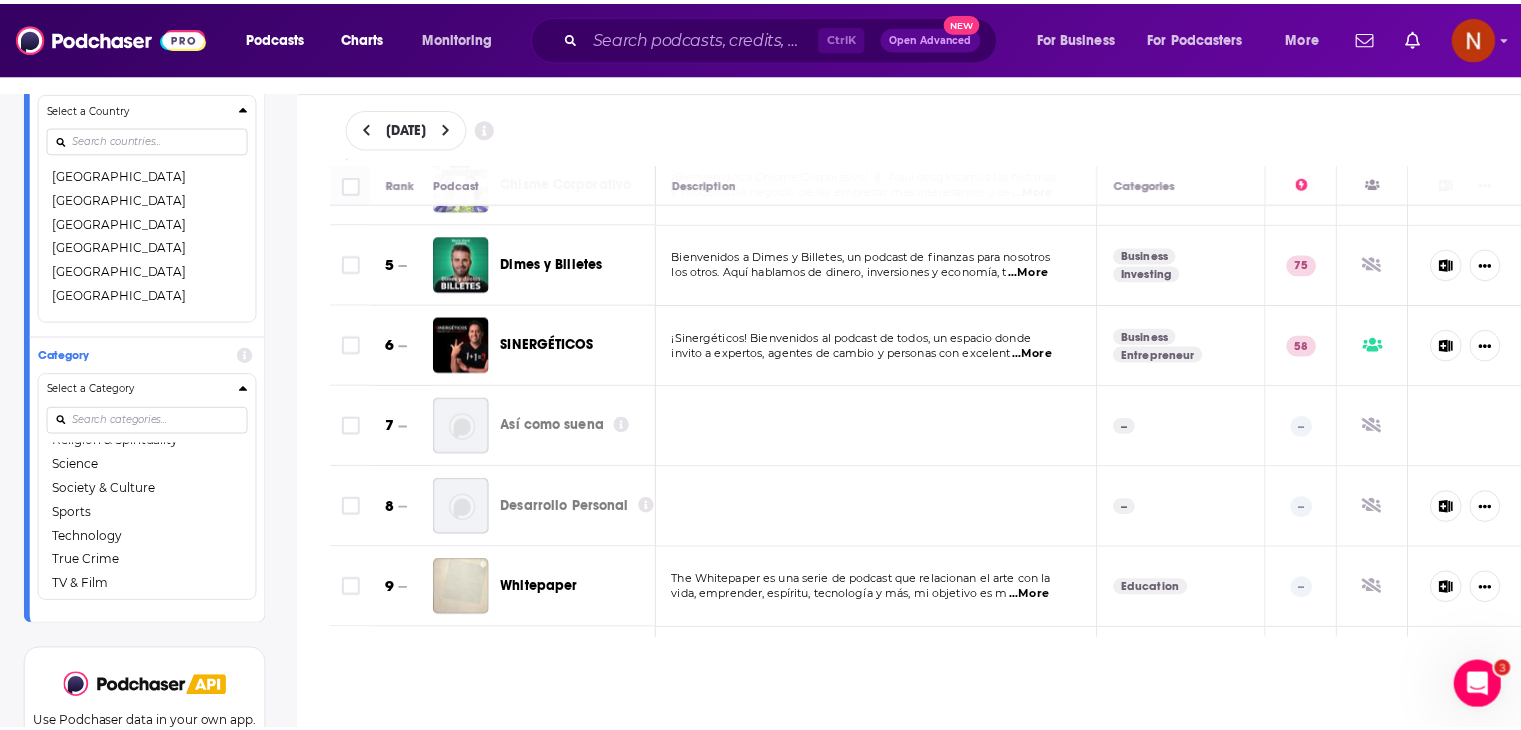 scroll, scrollTop: 596, scrollLeft: 0, axis: vertical 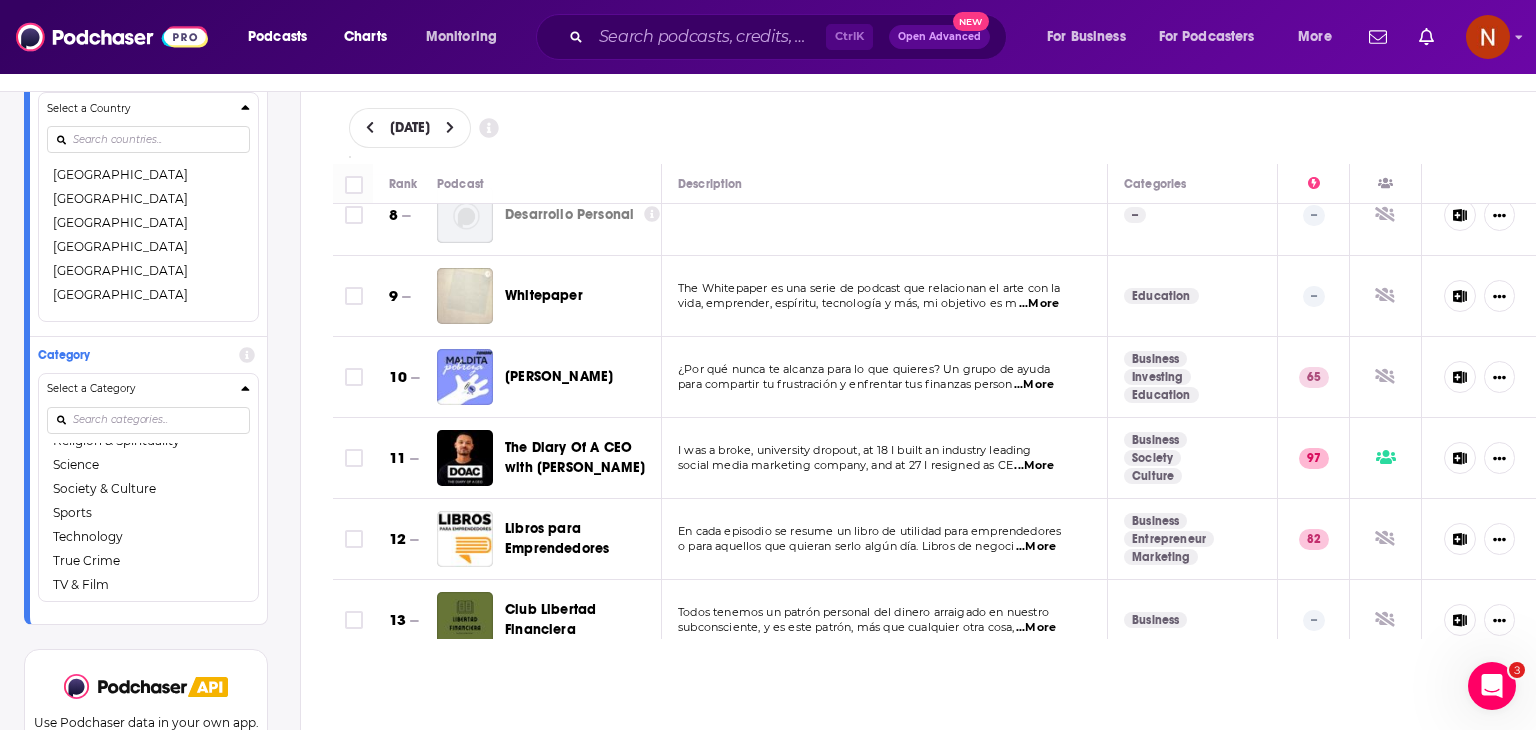 click on "Whitepaper" at bounding box center (544, 296) 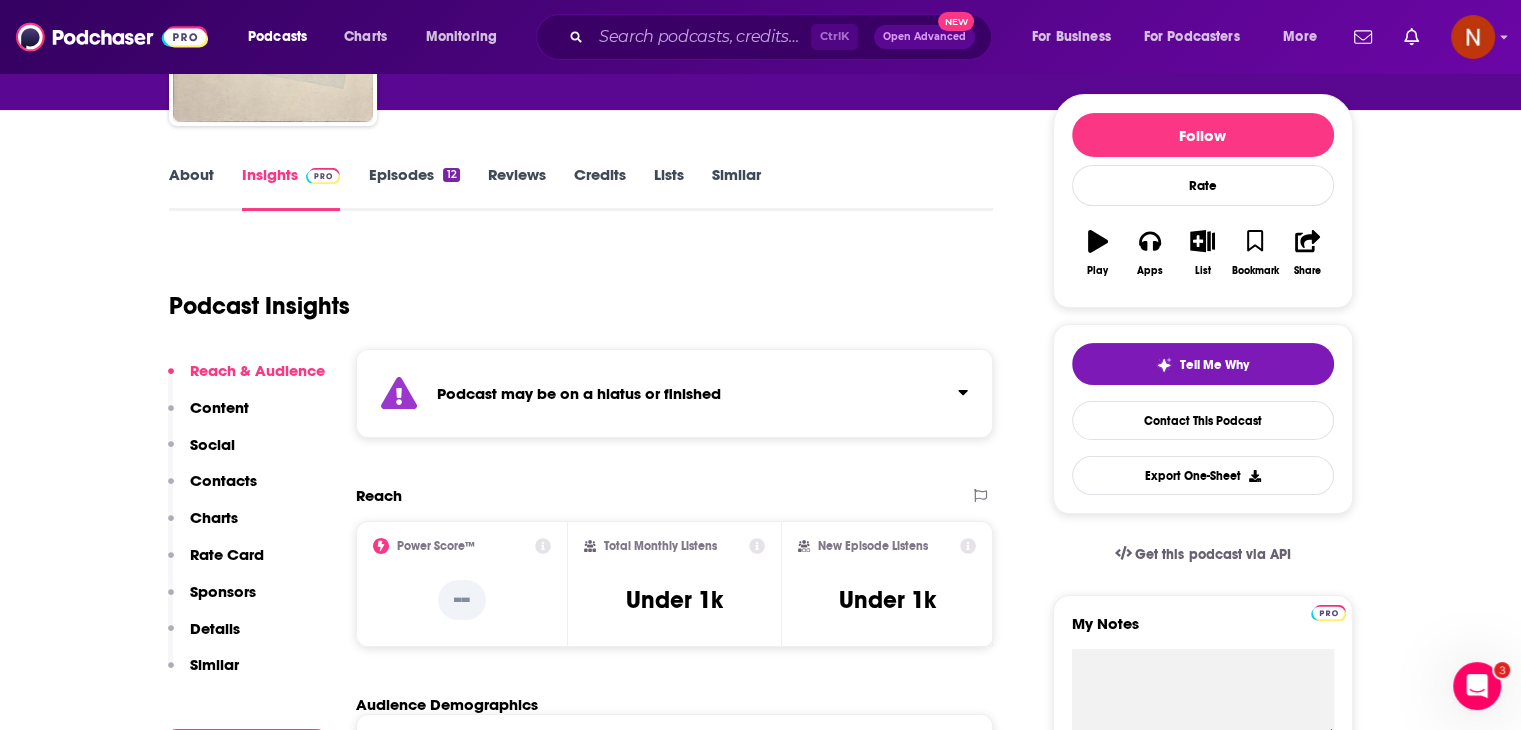 scroll, scrollTop: 330, scrollLeft: 0, axis: vertical 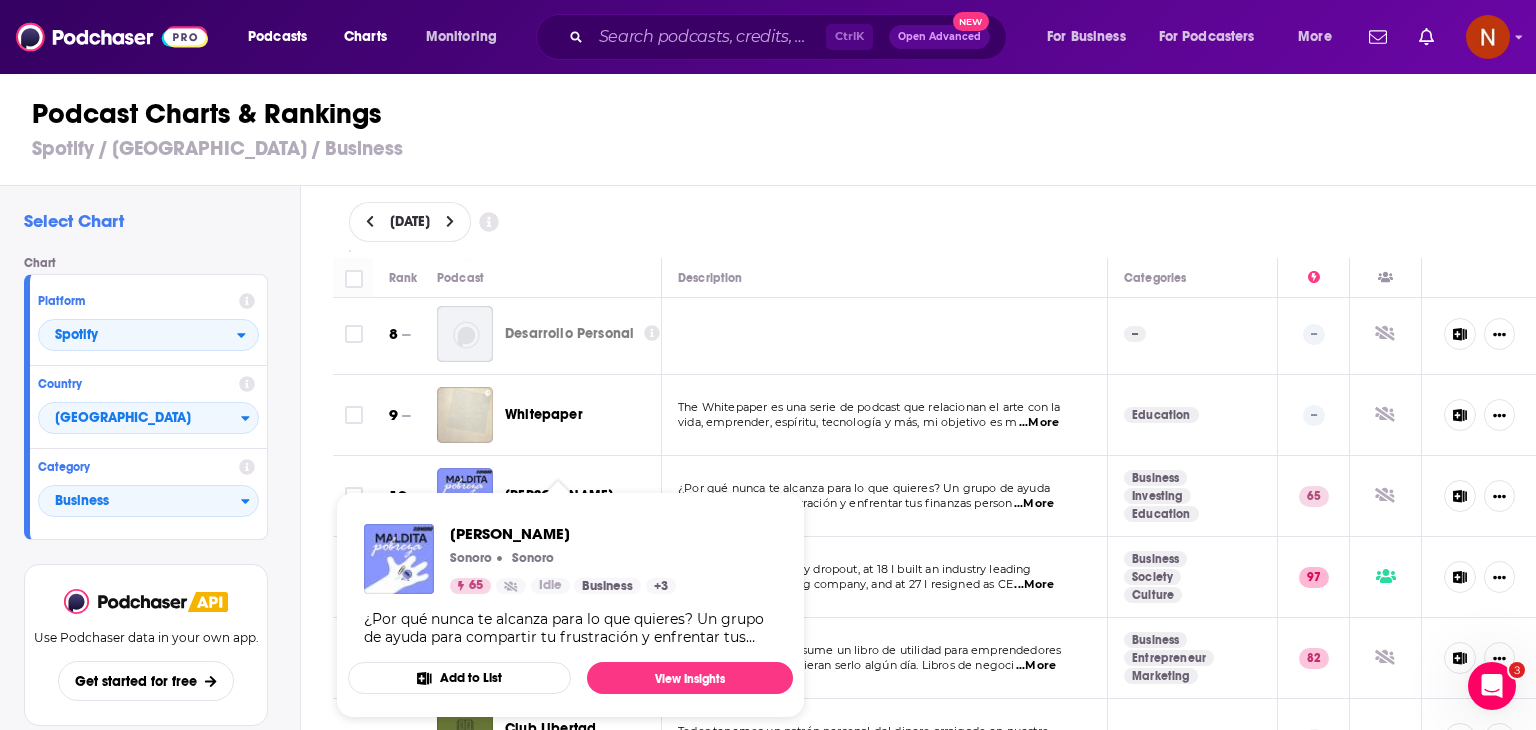 click on "Maldita Pobreza Sonoro Sonoro 65 Idle Business + 3 ¿Por qué nunca te alcanza para lo que quieres? Un grupo de ayuda para compartir tu frustración y enfrentar tus finanzas personales. Con Liliana Olivares y Jimena Gómez Add to List View Insights" at bounding box center [570, 605] 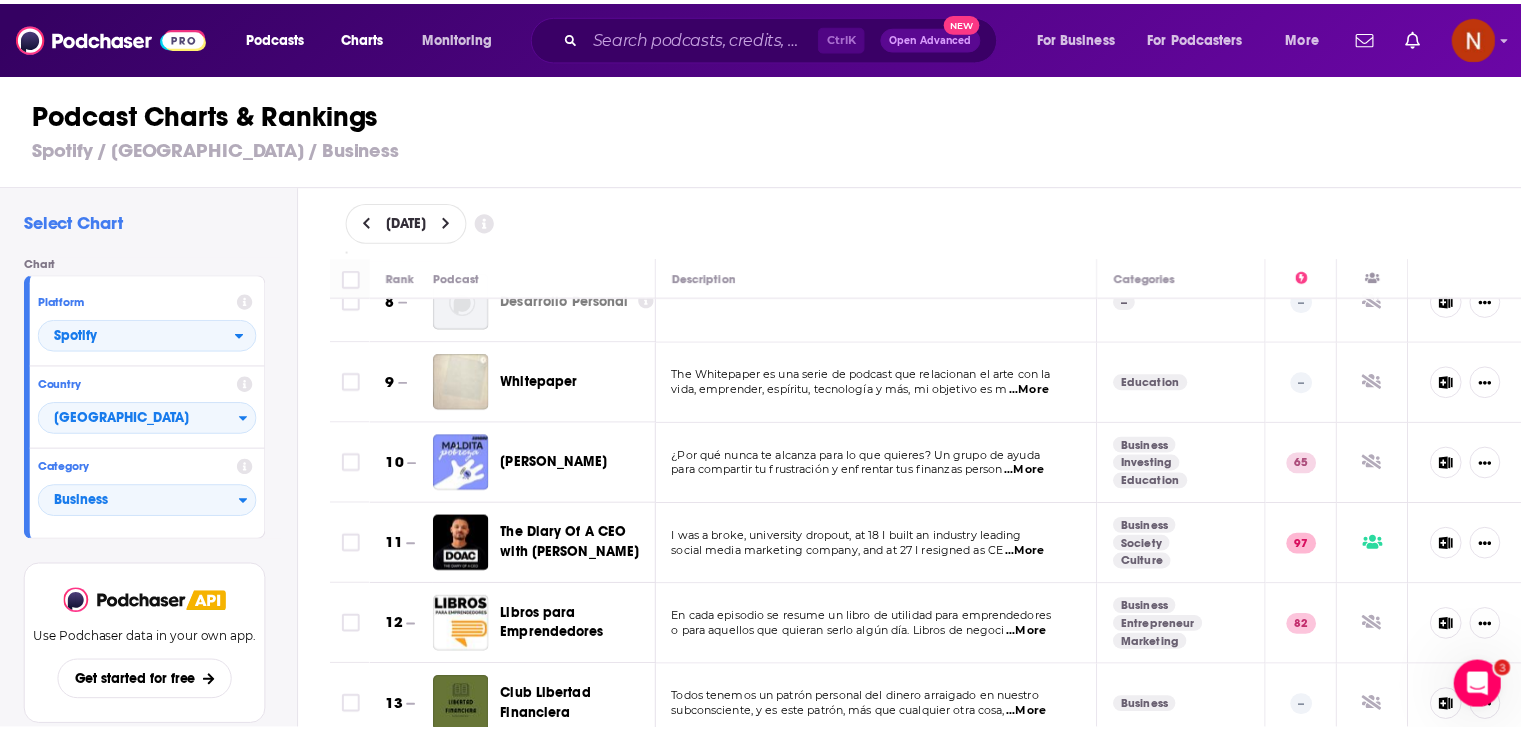 scroll, scrollTop: 611, scrollLeft: 0, axis: vertical 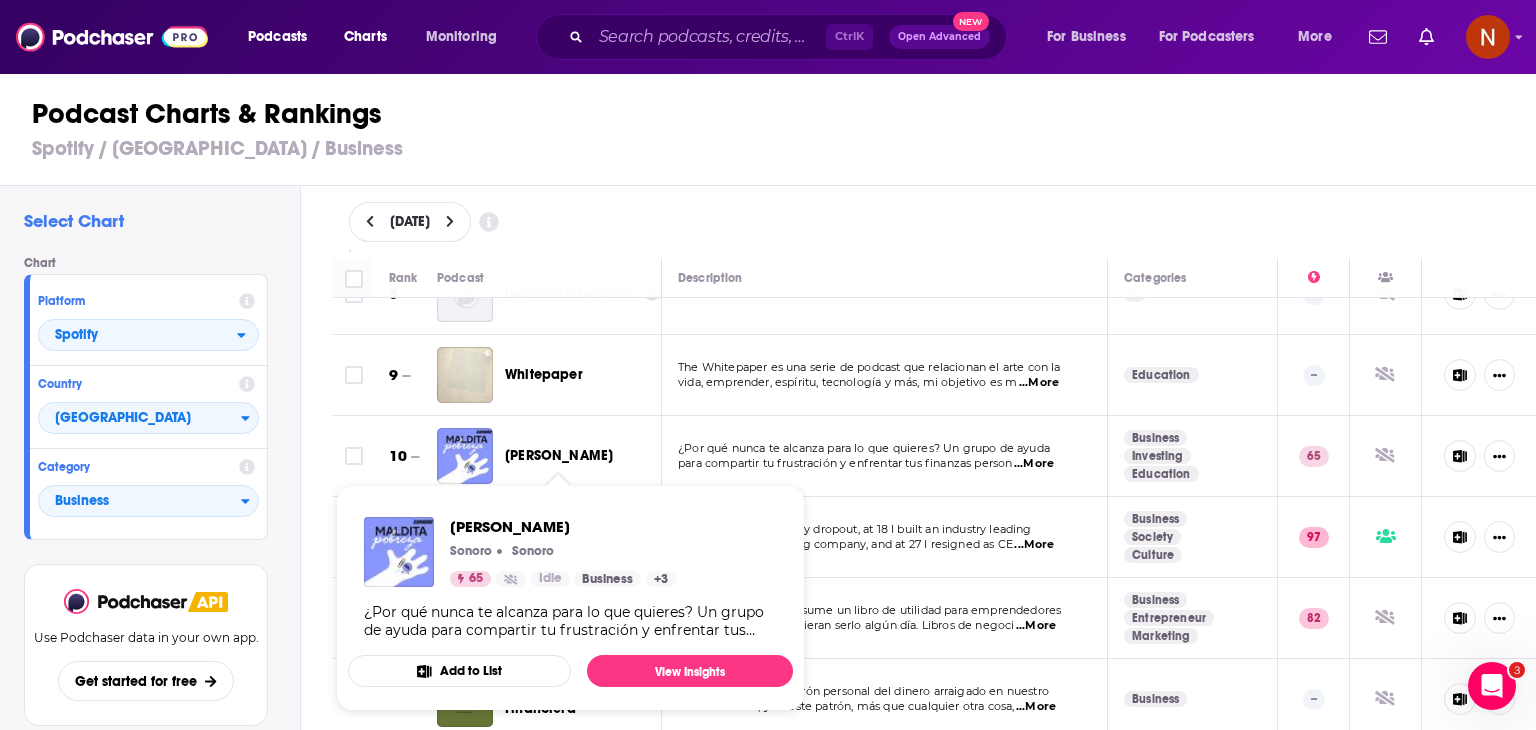 click on "Maldita Pobreza" at bounding box center [559, 455] 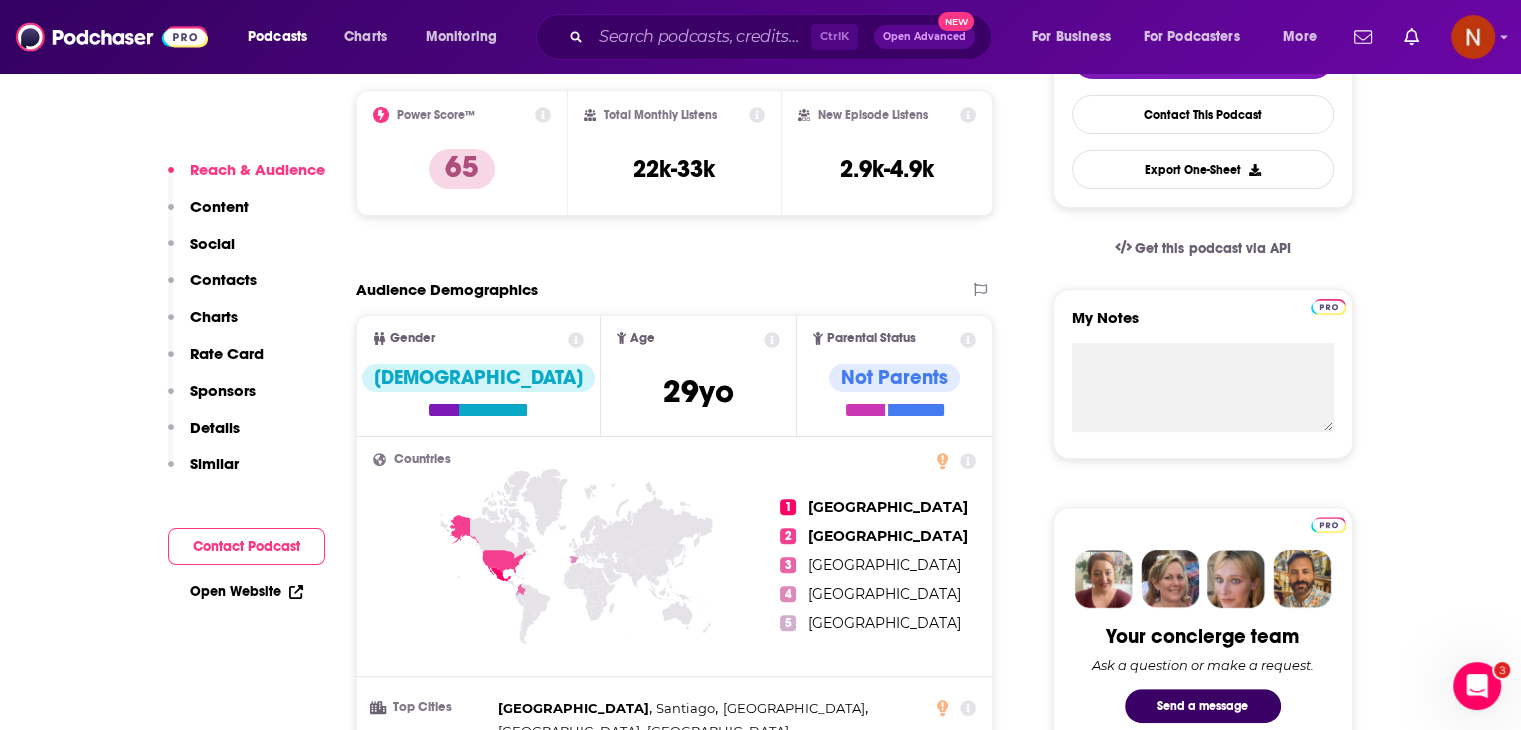 scroll, scrollTop: 488, scrollLeft: 0, axis: vertical 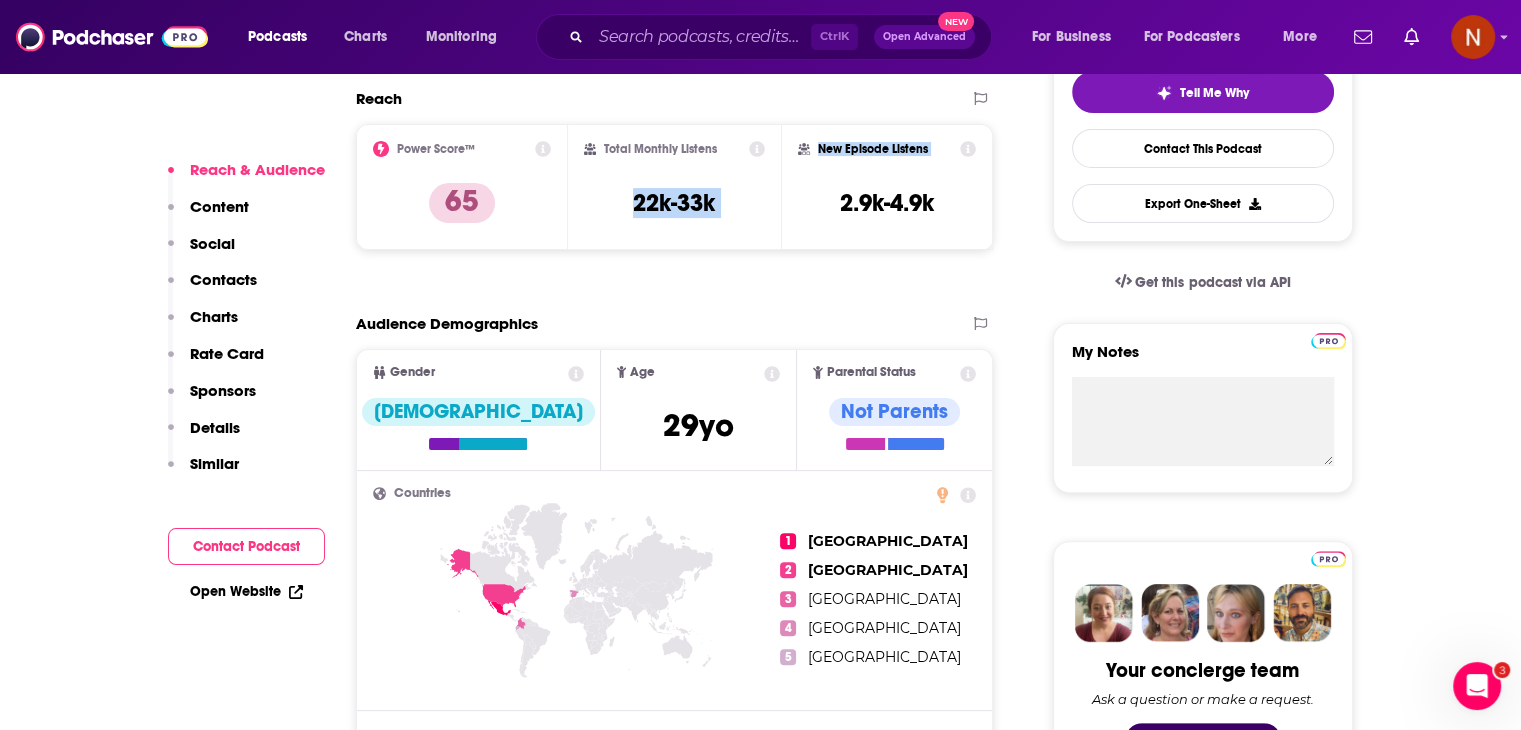 drag, startPoint x: 632, startPoint y: 206, endPoint x: 792, endPoint y: 221, distance: 160.70158 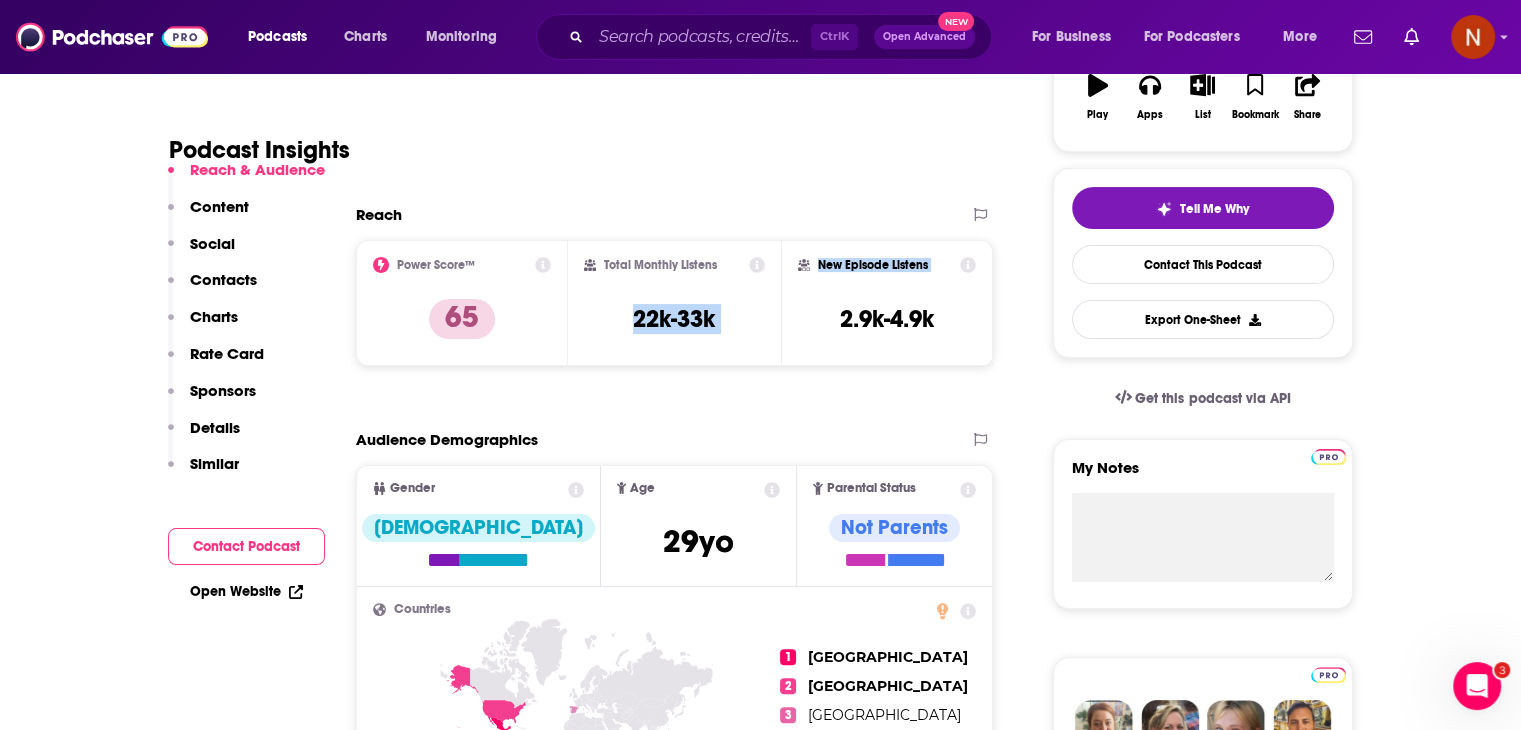 scroll, scrollTop: 368, scrollLeft: 0, axis: vertical 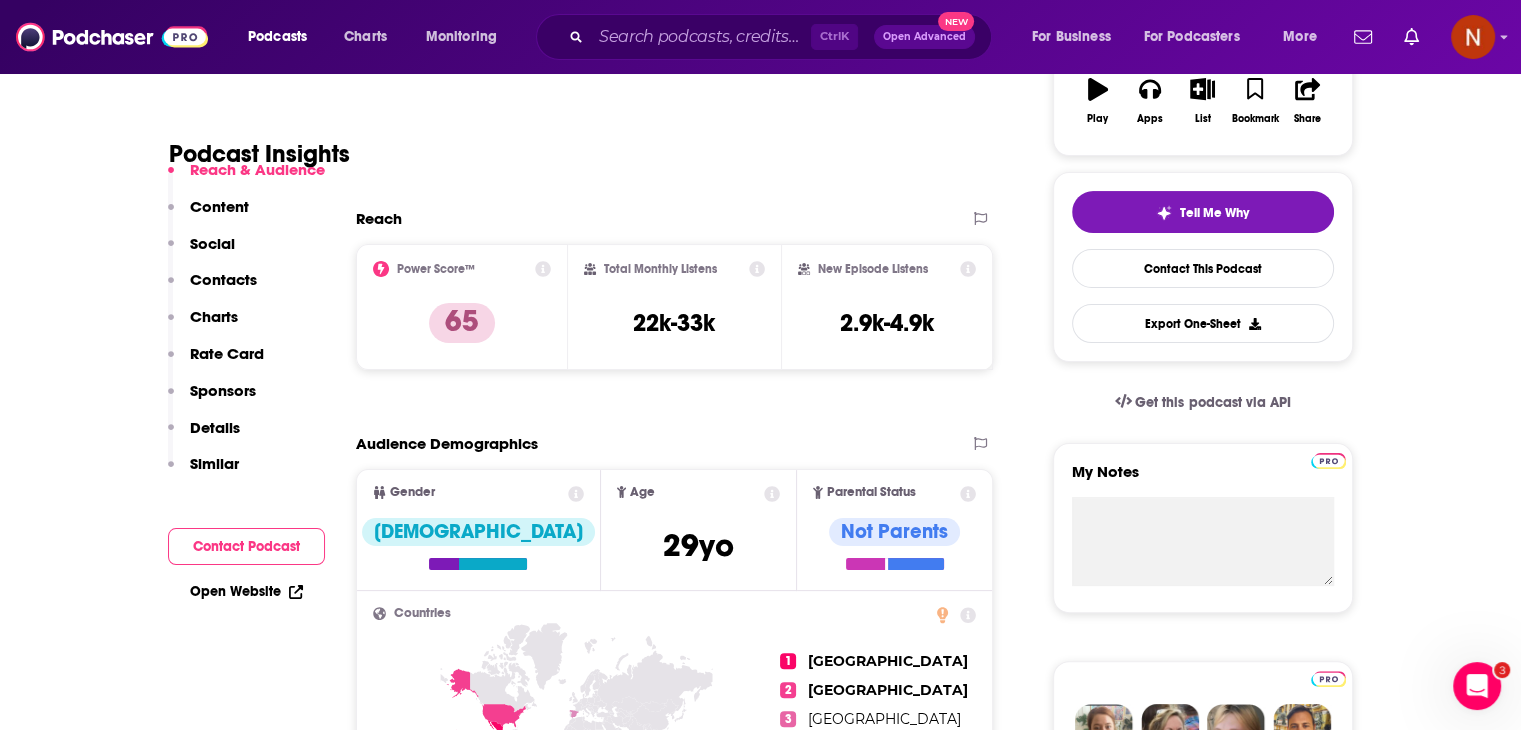 click on "Reach Power Score™ 65 Total Monthly Listens 22k-33k New Episode Listens 2.9k-4.9k Export One-Sheet Audience Demographics Gender Female Age 29 yo Parental Status Not Parents Countries 1 Mexico 2 United States 3 Colombia 4 Spain 5 Ecuador Top Cities Mexico City , Santiago , Buenos Aires , Lima , Medellín , New York, NY Interests Friends, Family & Relationships , Travel, Tourism & Aviation , Camera & Photography , Toys, Children & Baby , Restaurants, Food & Grocery , Clothes, Shoes, Handbags & Accessories Ethnicities Hispanic , White / Caucasian , Asian , African American Brands Walt Disney , Trip , Apple , Netflix , VidaSana , Travelgram Content Political Skew Not Available Socials This podcast does not have social handles yet. Contacts   RSS   Podcast Email Sonoro | MundoCreepy info@sonoromedia.com info@sonoromedia.com That's all there is! Charts All Charts All Categories All Countries This podcast isn't ranking on any Apple or Spotify charts today. Estimated Rate Card Placement Cost Pre -roll Ads played  ." at bounding box center [675, 5321] 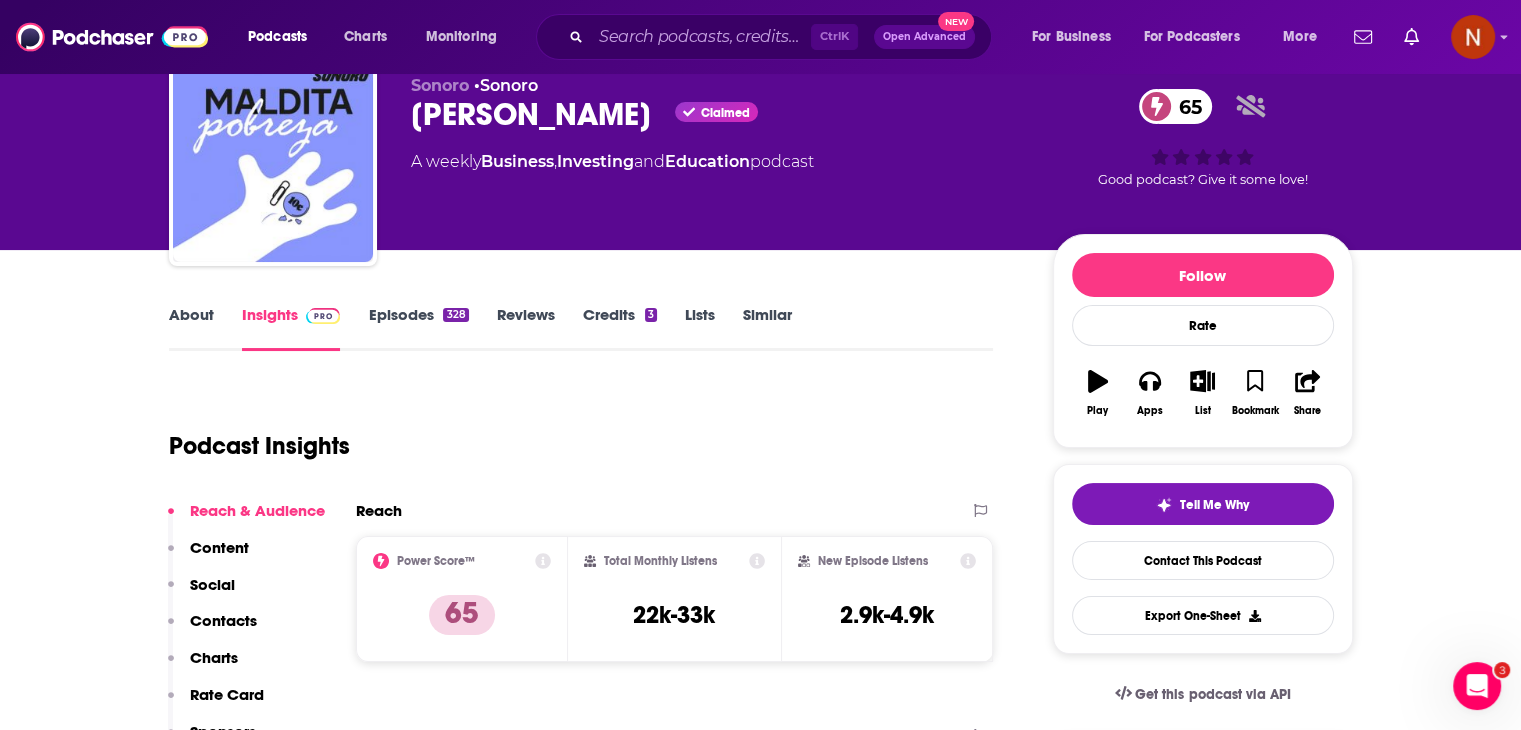 scroll, scrollTop: 76, scrollLeft: 0, axis: vertical 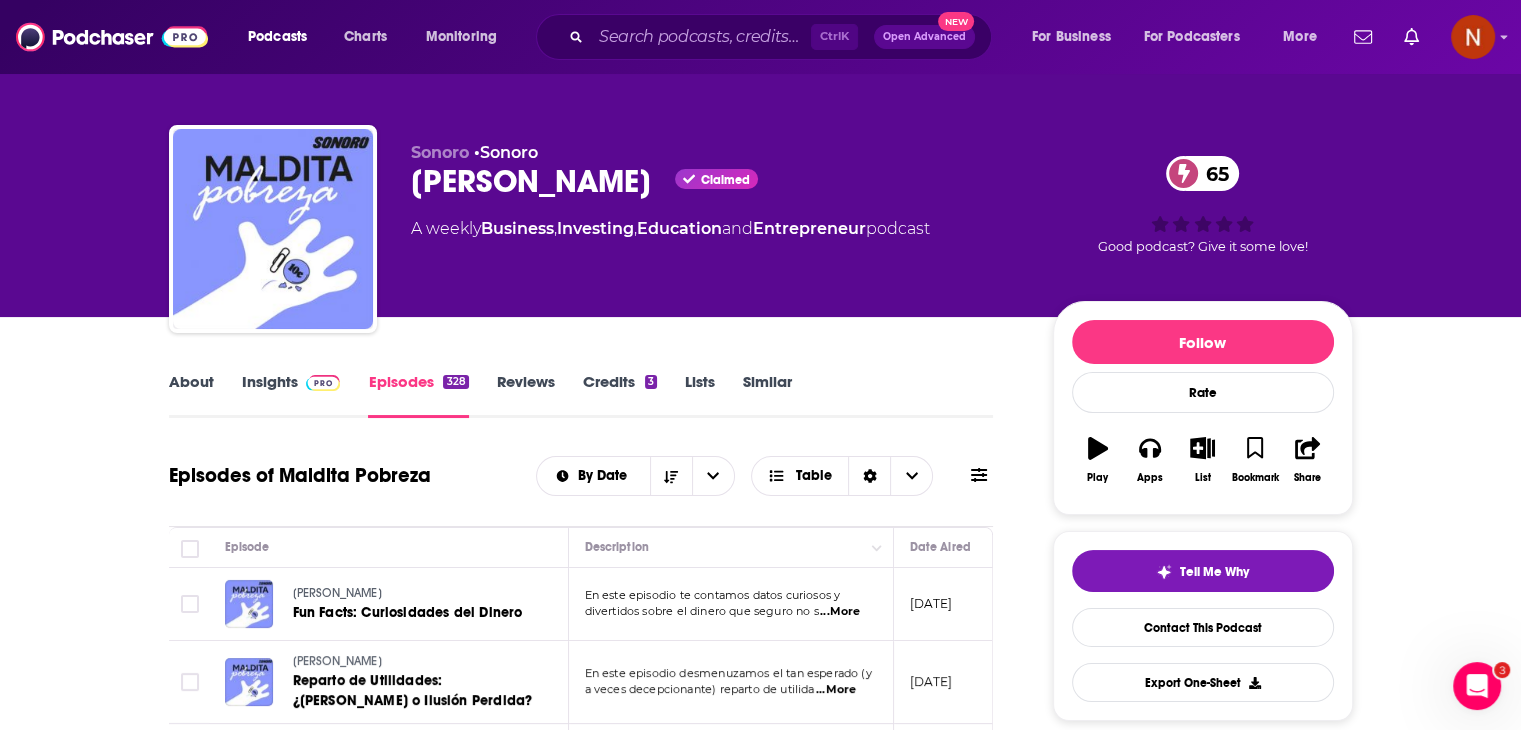 click on "Insights" at bounding box center (291, 395) 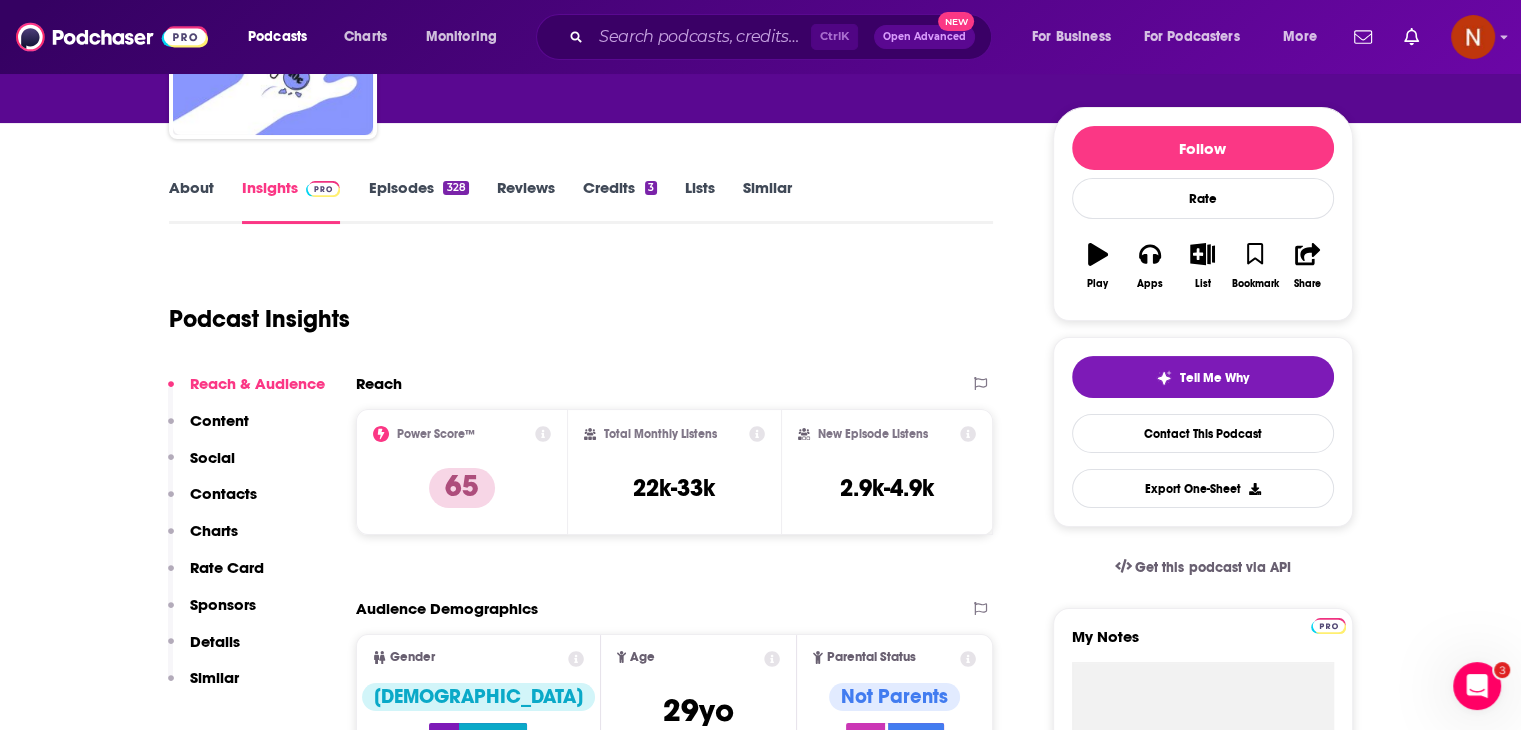 scroll, scrollTop: 192, scrollLeft: 0, axis: vertical 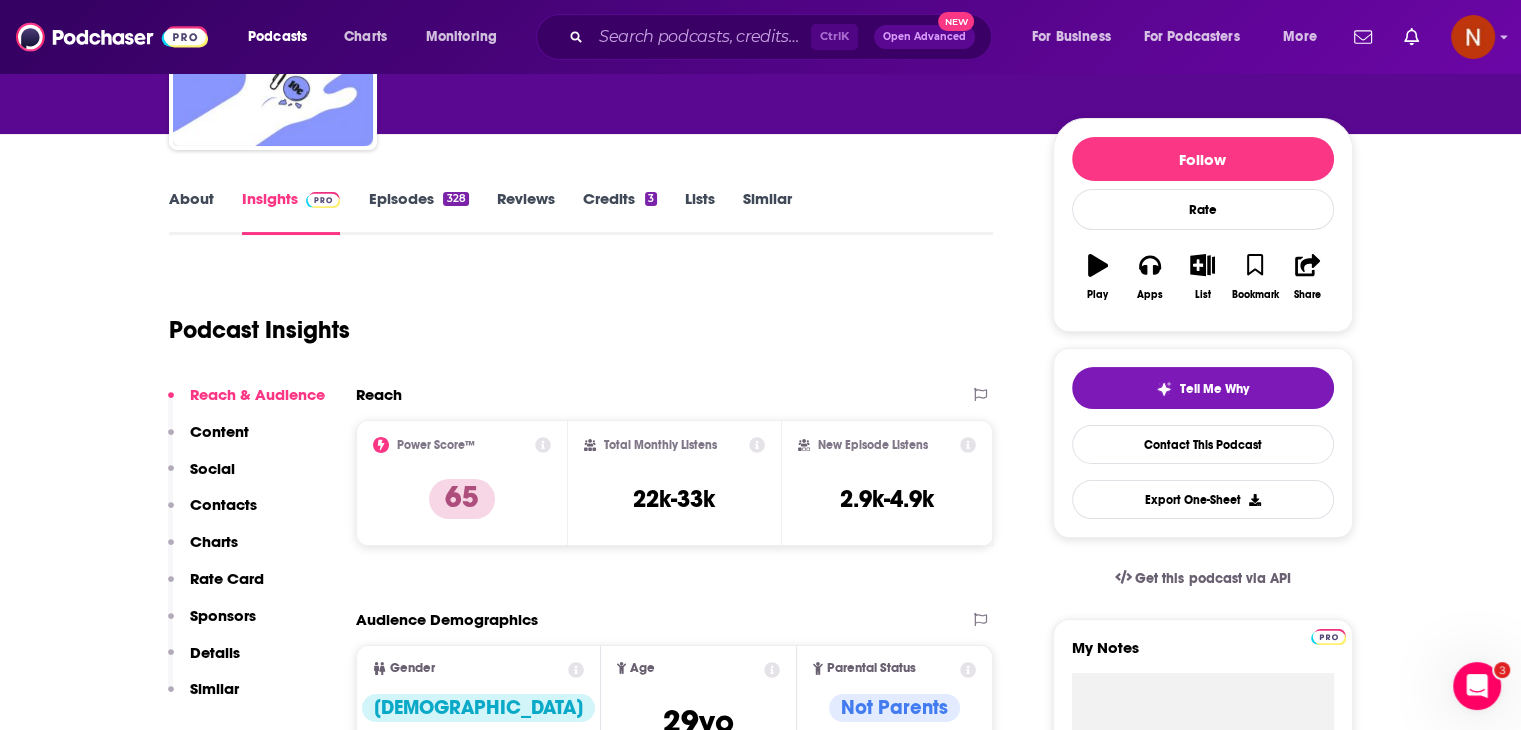 click on "Episodes 328" at bounding box center [418, 212] 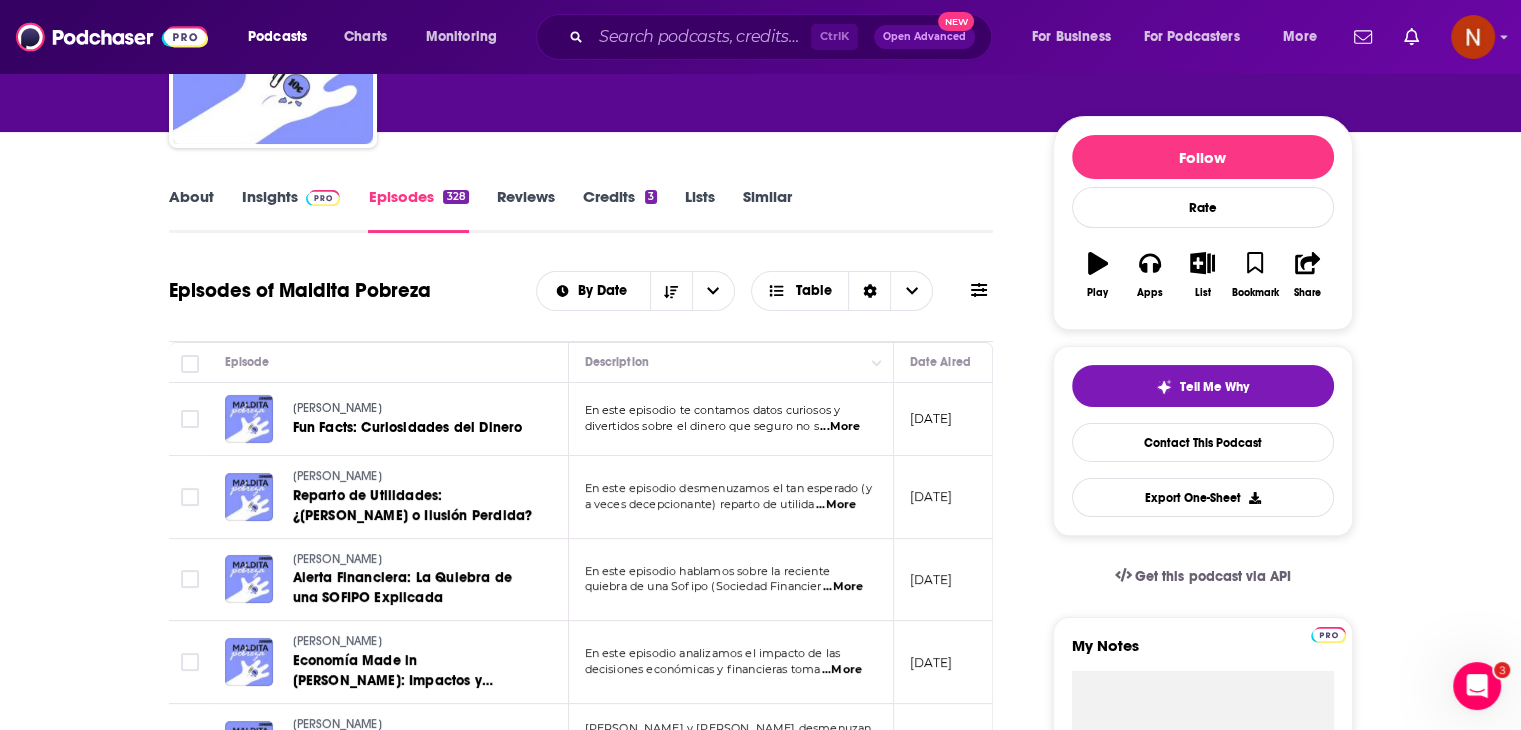 scroll, scrollTop: 195, scrollLeft: 0, axis: vertical 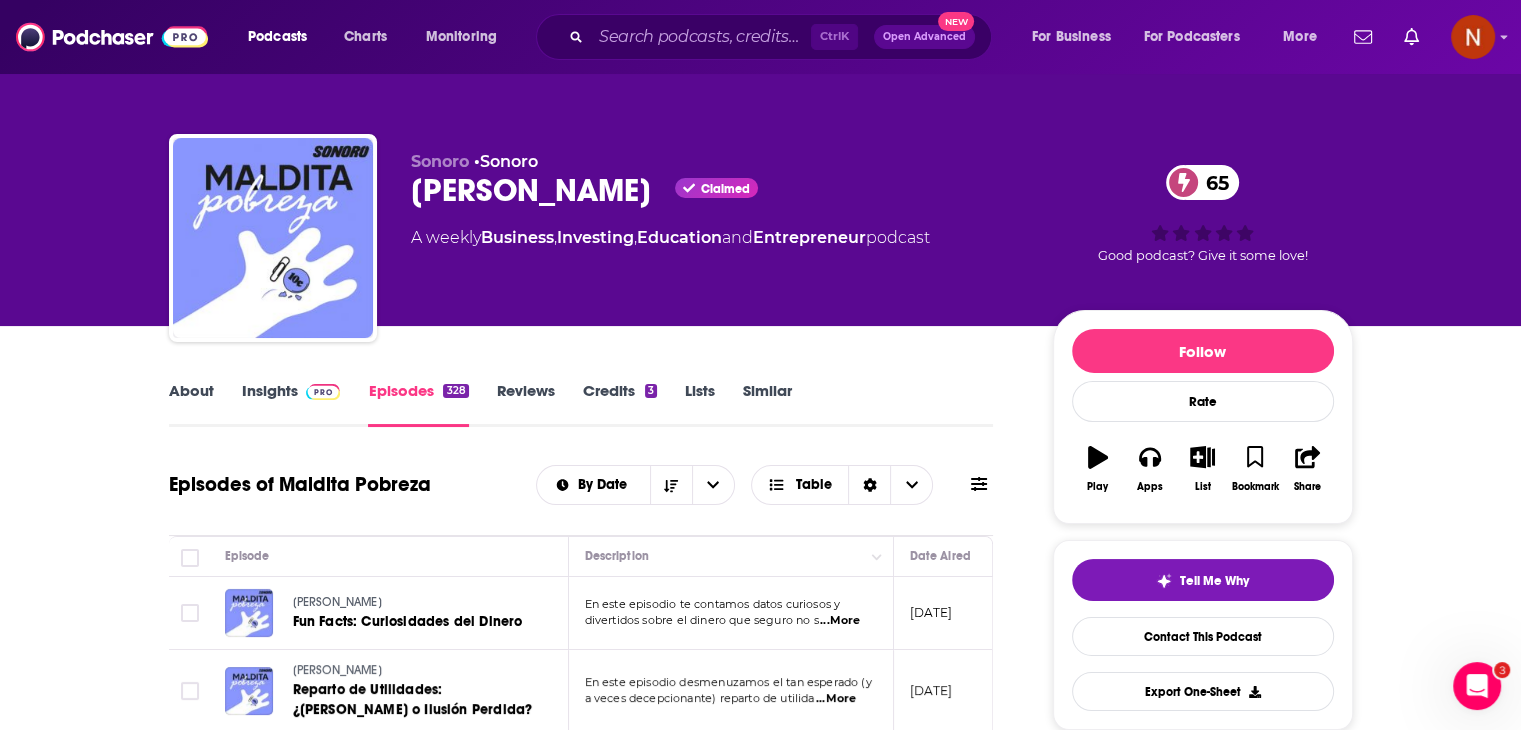click on "About Insights Episodes 328 Reviews Credits 3 Lists Similar Episodes of Maldita Pobreza By Date Table Episode Description Date Aired Reach Episode Guests Length Maldita Pobreza Fun Facts: Curiosidades del Dinero En este episodio te contamos datos curiosos y divertidos sobre el dinero que seguro no s  ...More June 3, 2025 3.5k-5.5k -- 16:26 s Maldita Pobreza Reparto de Utilidades: ¿Milagro de Mayo o Ilusión Perdida? En este episodio desmenuzamos el tan esperado (y a veces decepcionante) reparto de utilida  ...More May 27, 2025 3.3k-5.3k -- 18:17 s Maldita Pobreza Alerta Financiera: La Quiebra de una SOFIPO Explicada En este episodio hablamos sobre la reciente quiebra de una Sofipo (Sociedad Financier  ...More May 21, 2025 3.1k-5.1k -- 24:27 s Maldita Pobreza Economía Made in Trump: Impactos y Lecciones En este episodio analizamos el impacto de las decisiones económicas y financieras toma  ...More May 13, 2025 2.6k-4.6k -- 35:56 s Maldita Pobreza Qué Es y Cómo se Construye la Riqueza Generacional  ...More" at bounding box center (761, 1664) 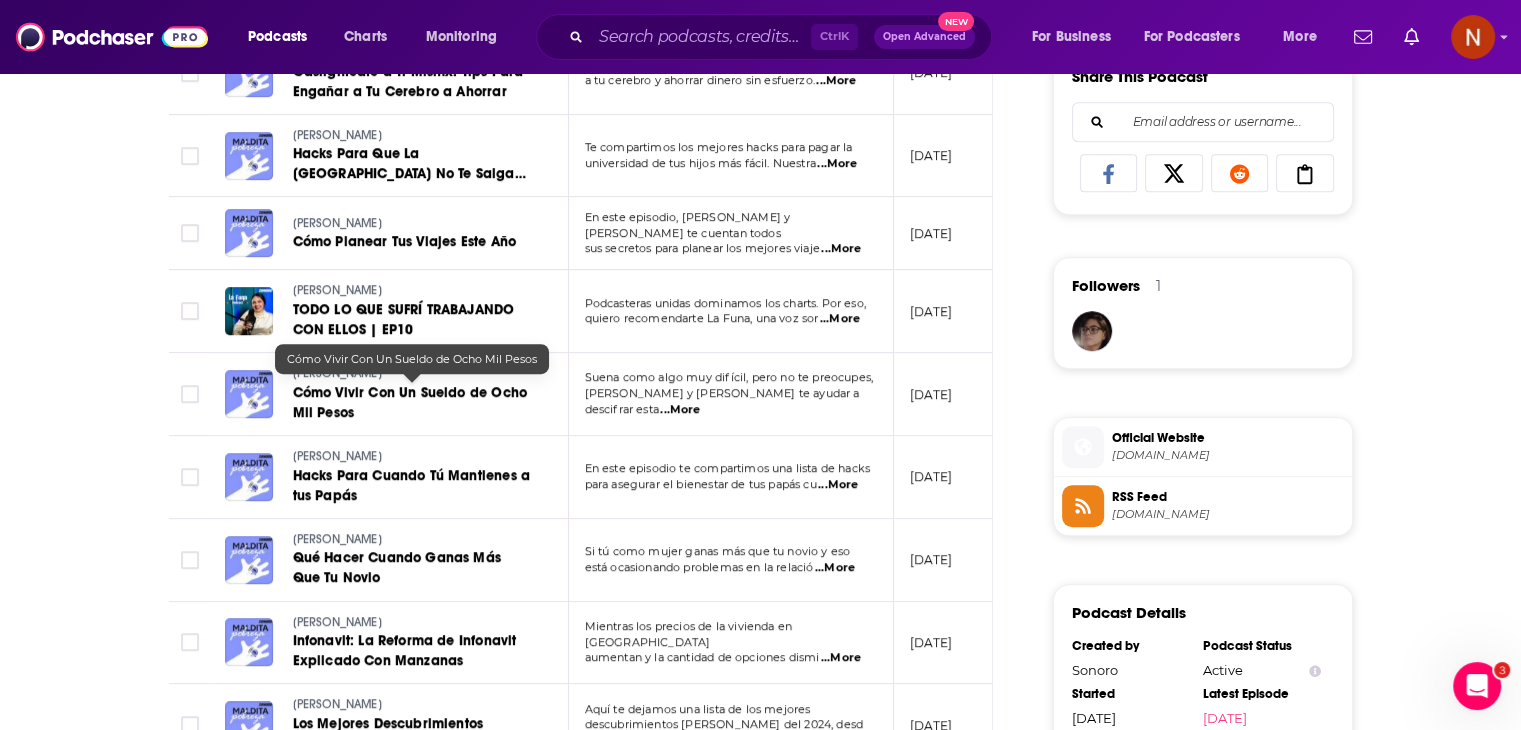 scroll, scrollTop: 1280, scrollLeft: 0, axis: vertical 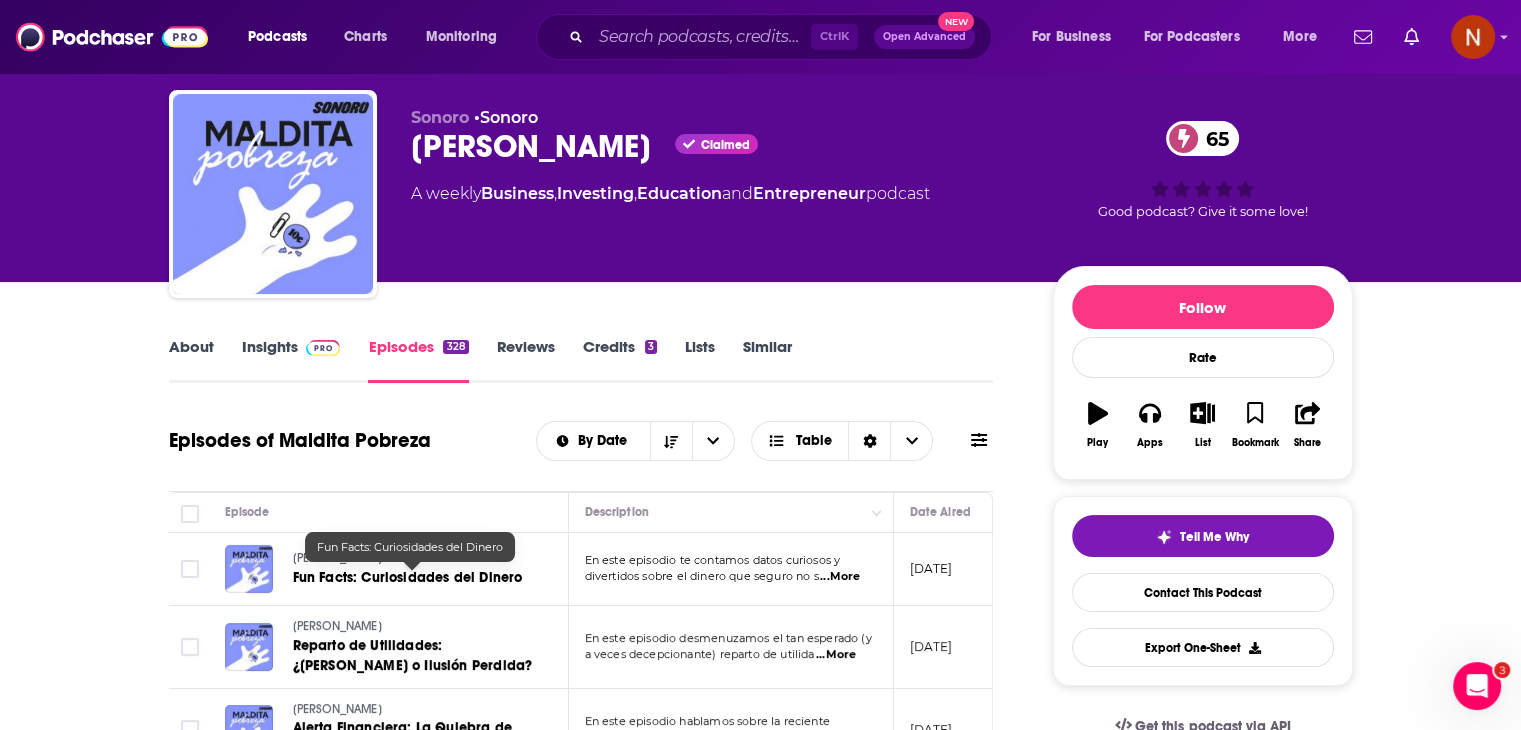 click on "Fun Facts: Curiosidades del Dinero" at bounding box center [408, 577] 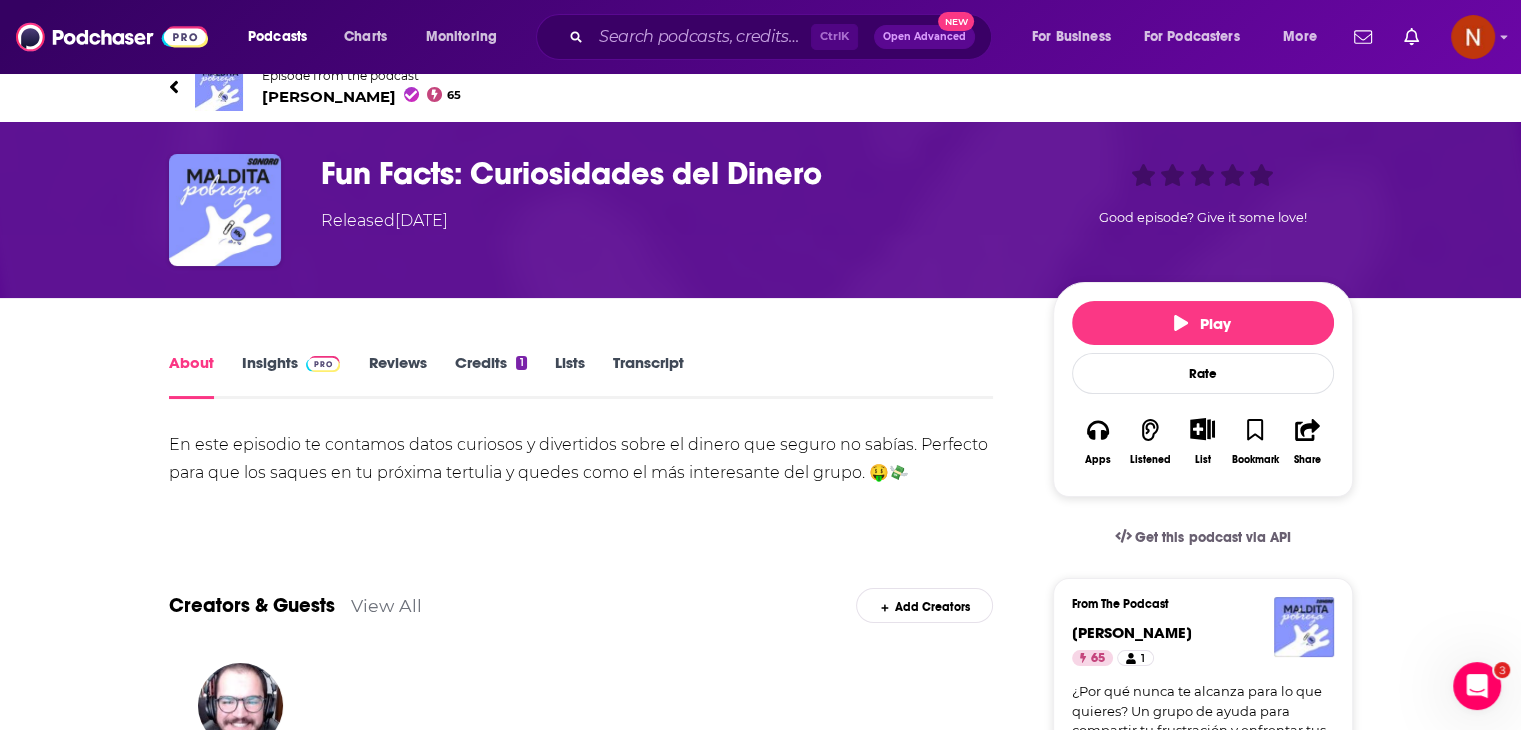 scroll, scrollTop: 28, scrollLeft: 0, axis: vertical 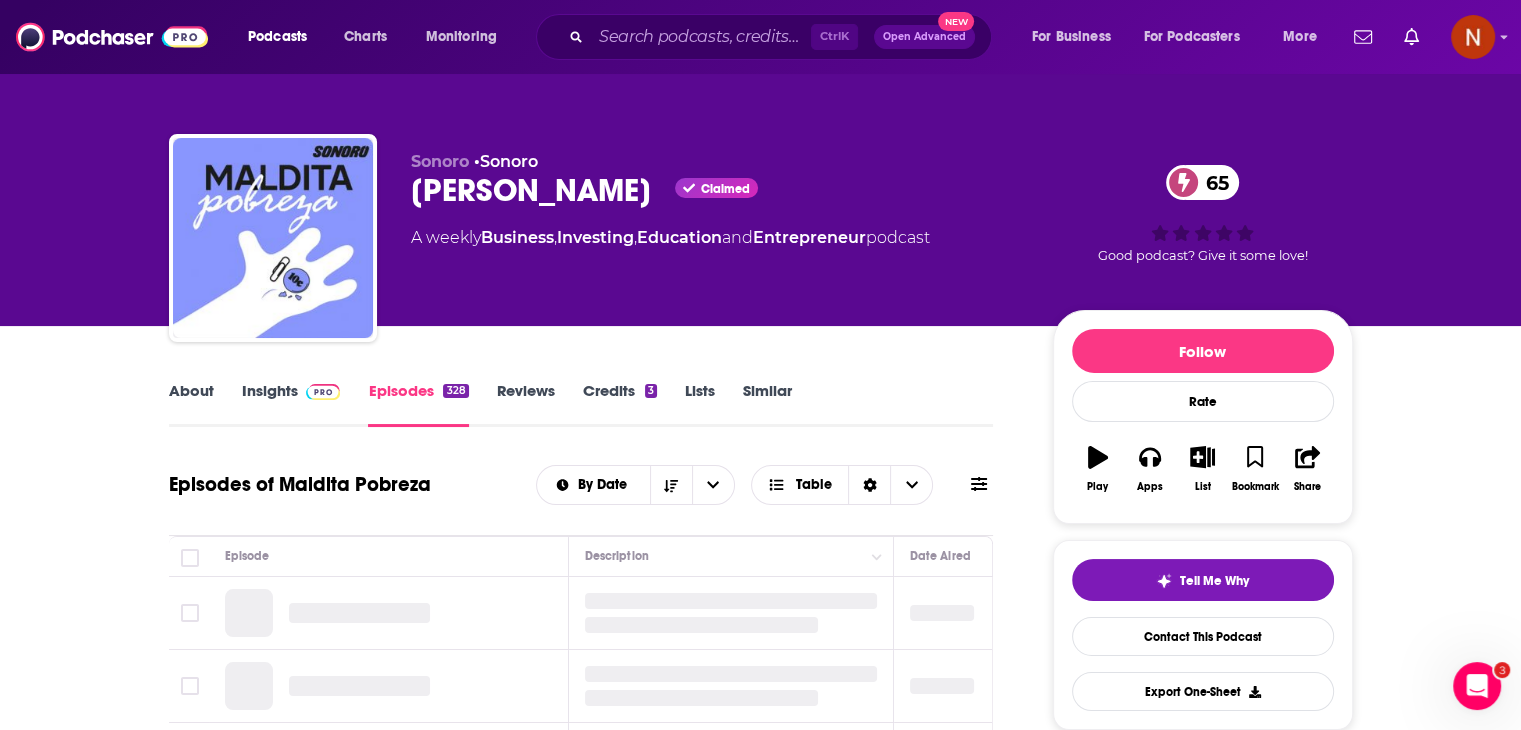 drag, startPoint x: 650, startPoint y: 191, endPoint x: 412, endPoint y: 197, distance: 238.07562 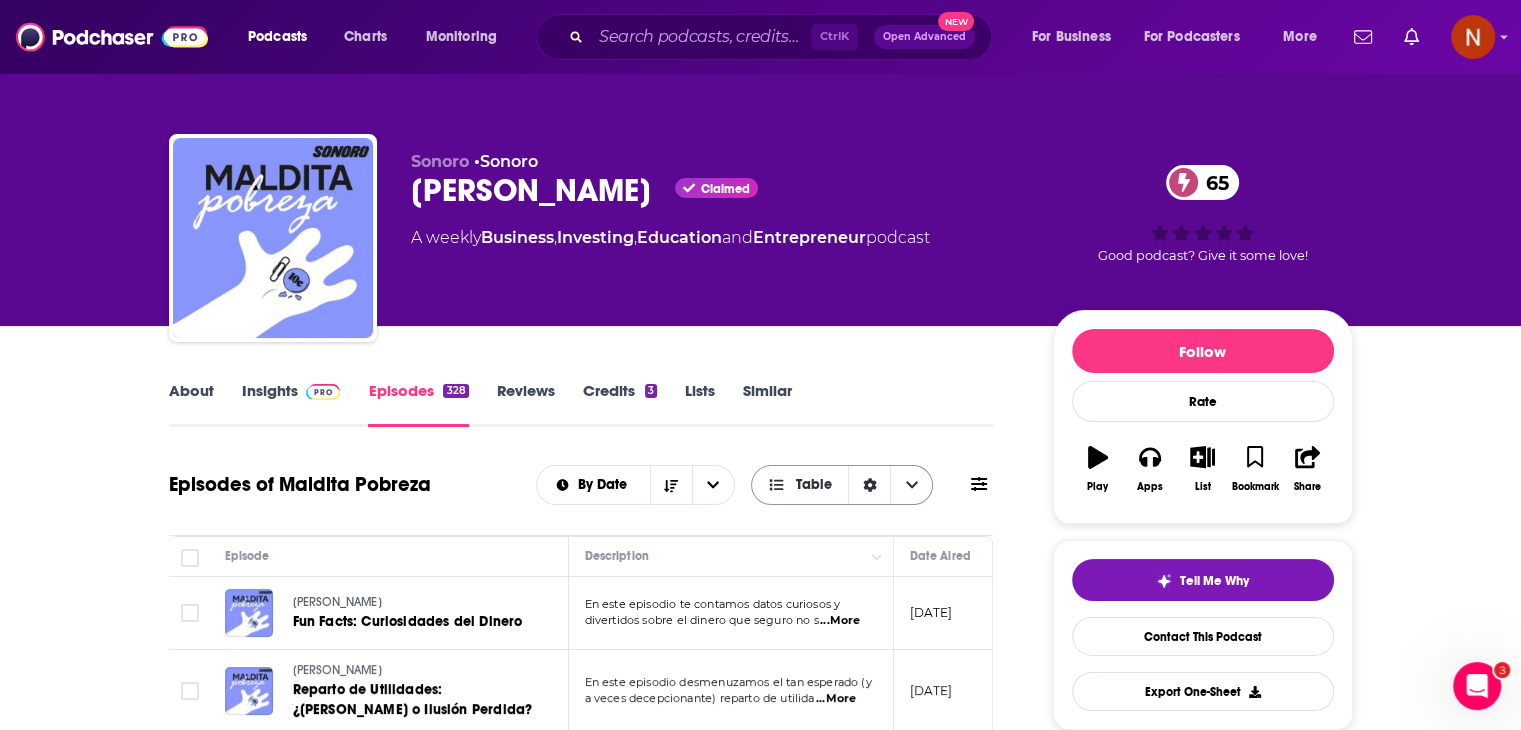 scroll, scrollTop: 156, scrollLeft: 0, axis: vertical 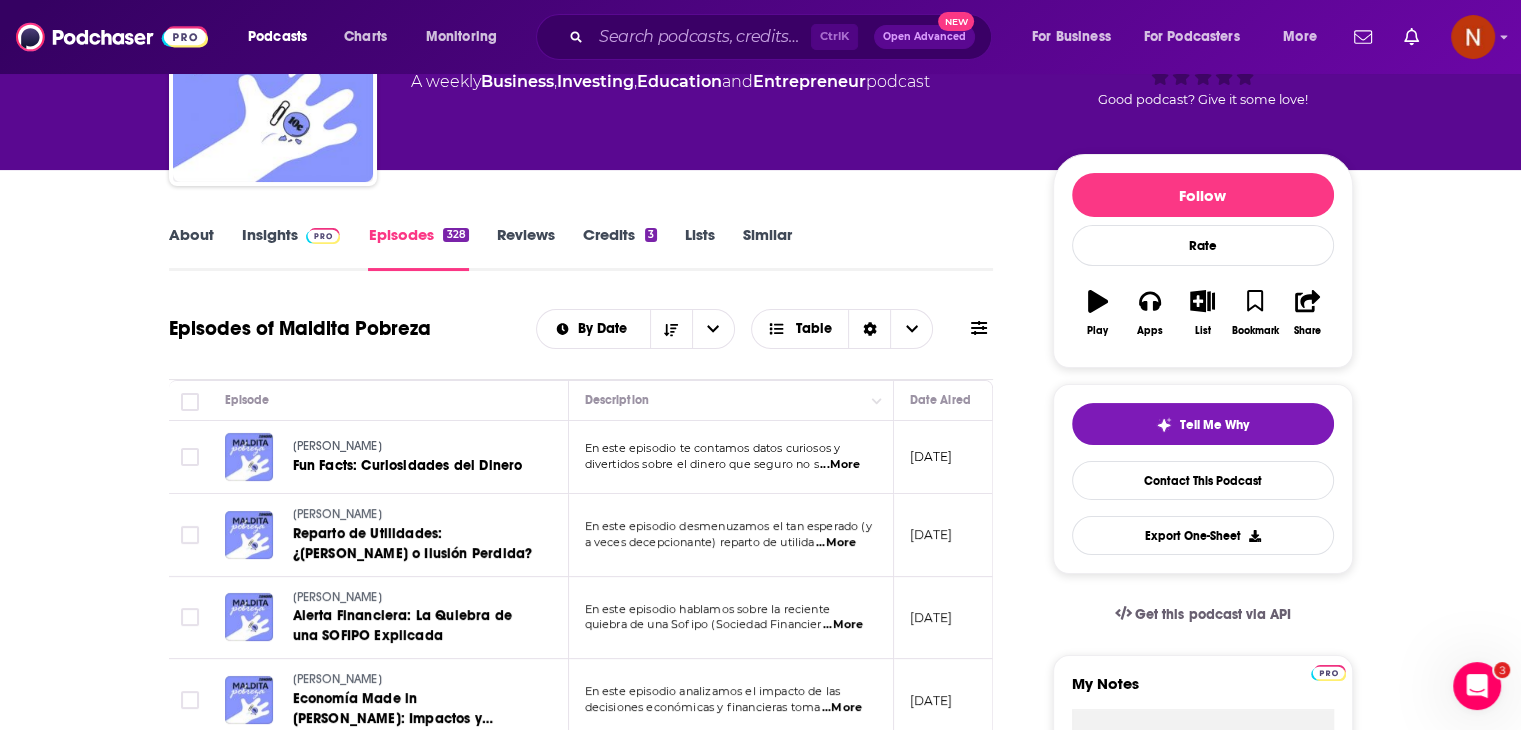 click on "About" at bounding box center (191, 248) 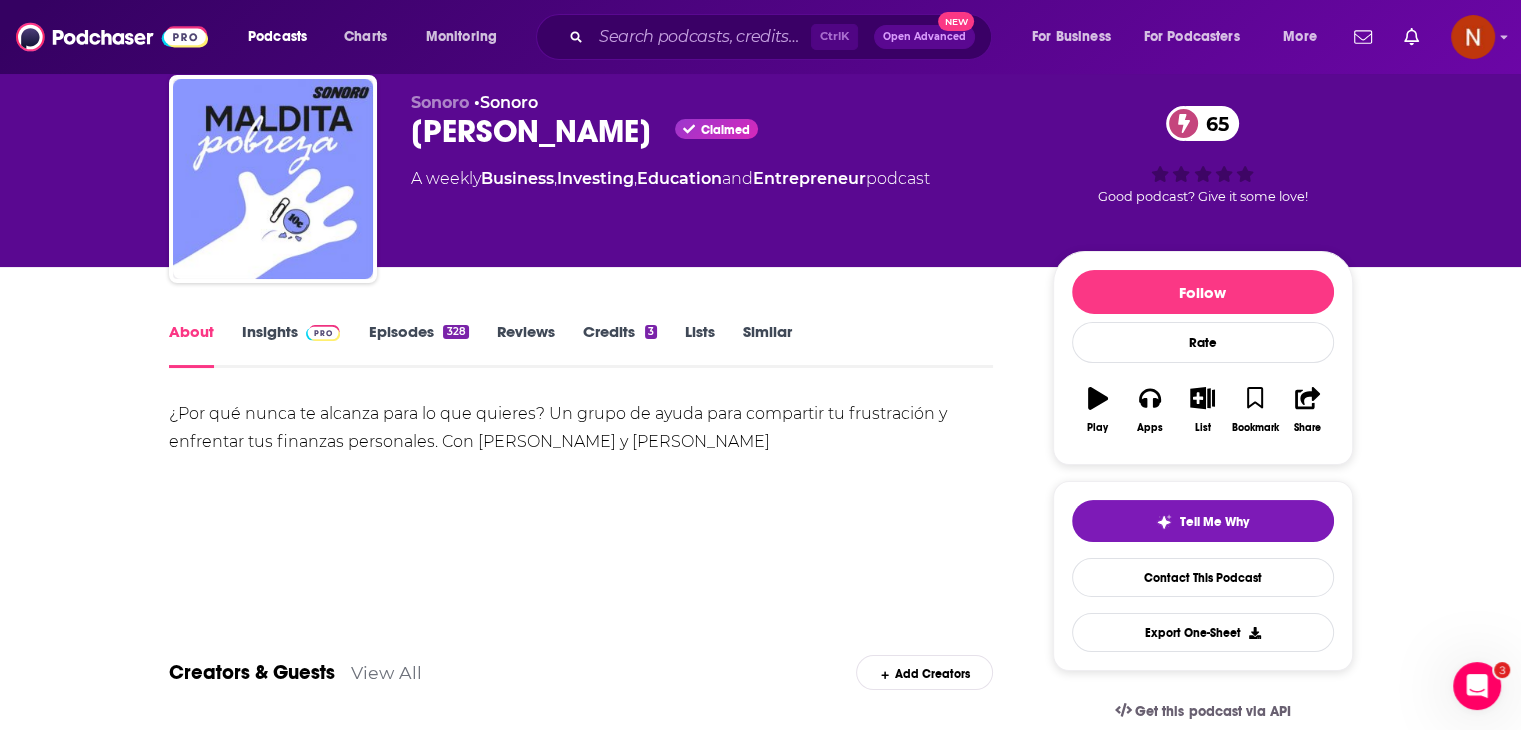 scroll, scrollTop: 56, scrollLeft: 0, axis: vertical 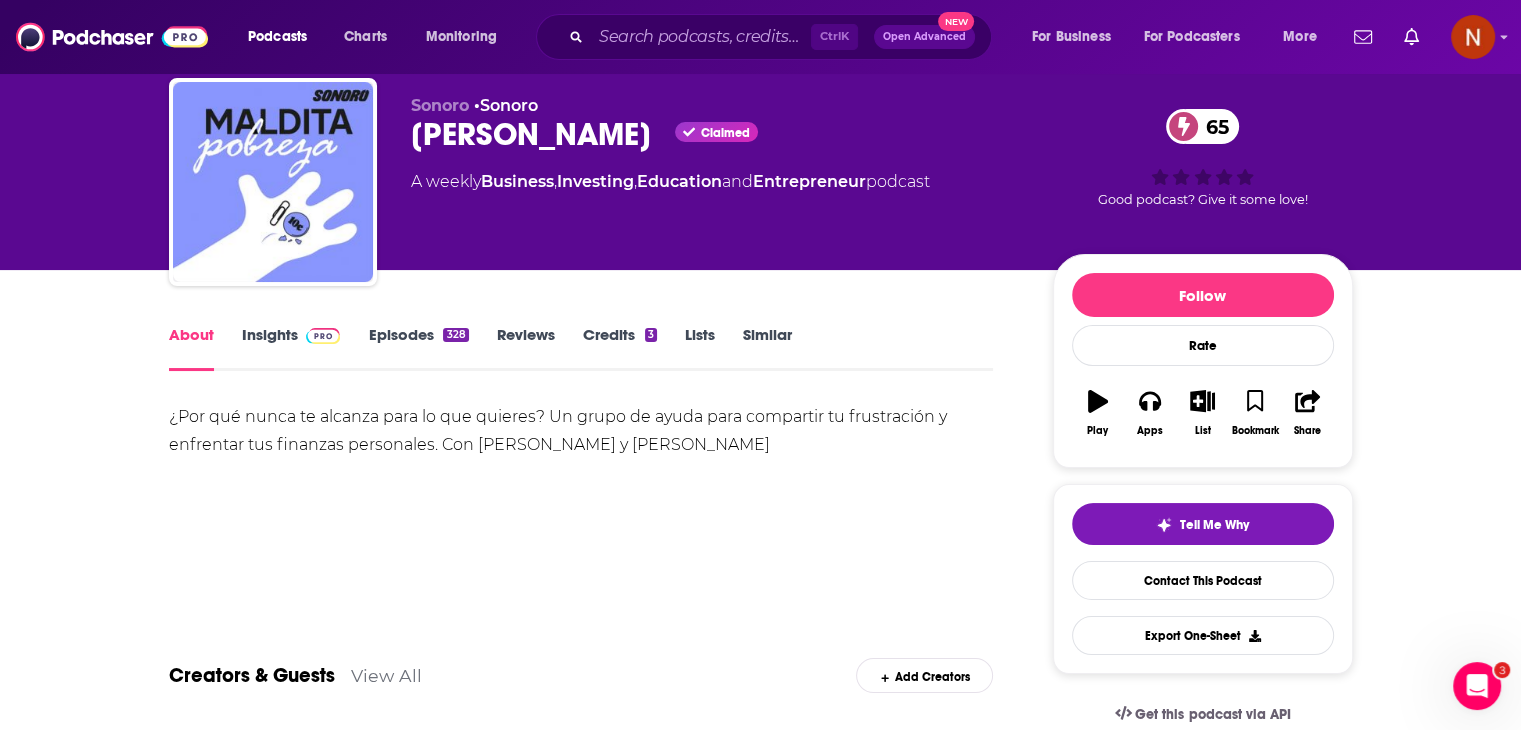 click on "Insights" at bounding box center [291, 348] 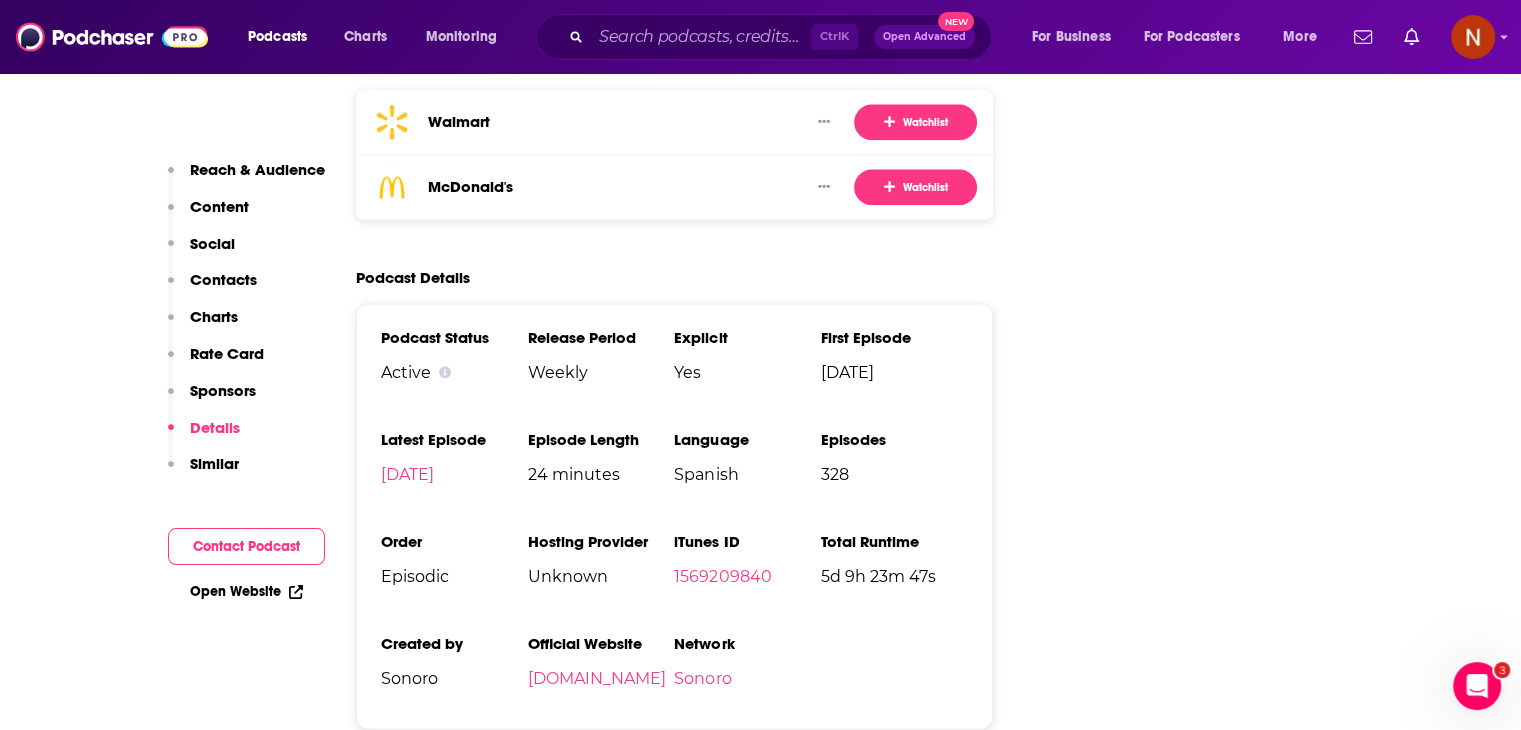 scroll, scrollTop: 2603, scrollLeft: 0, axis: vertical 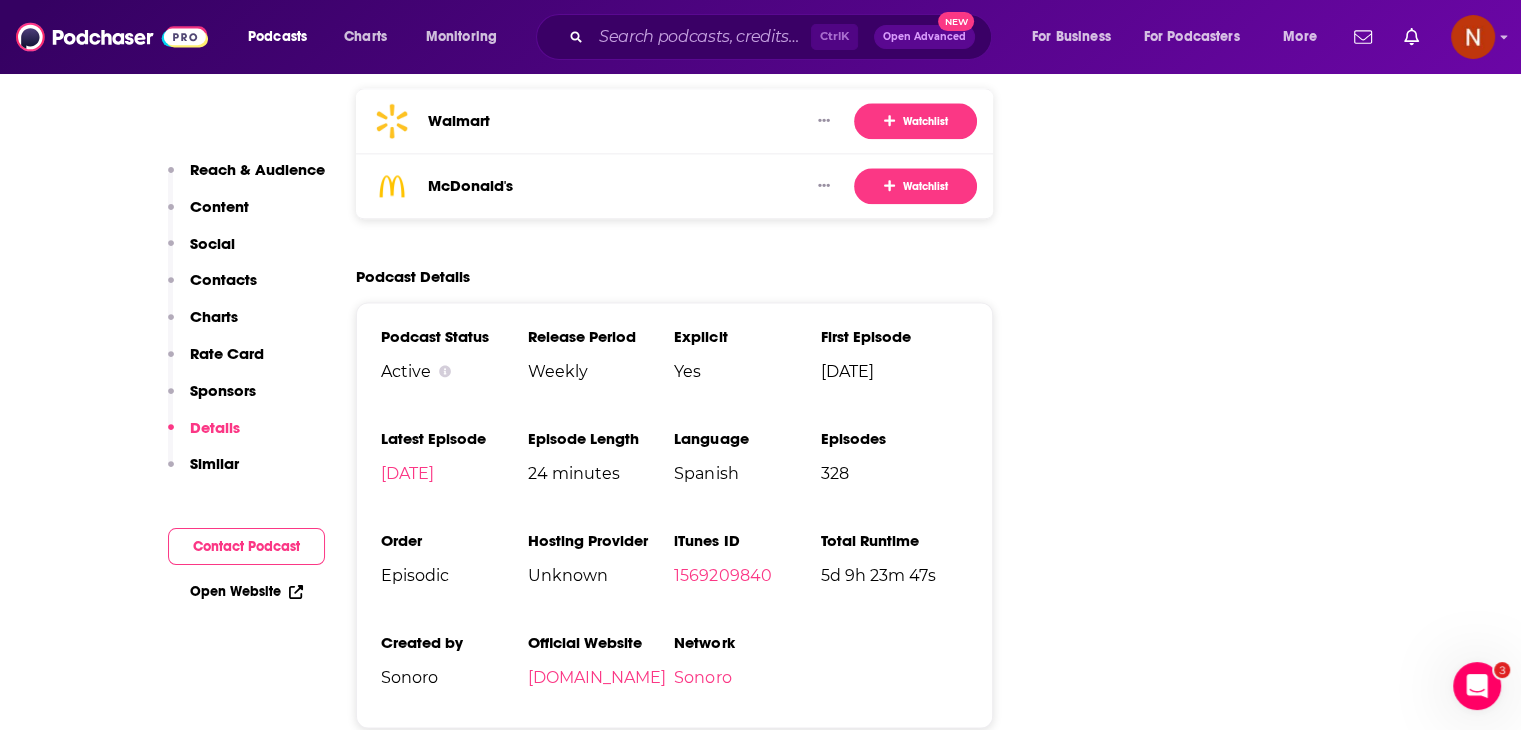 click on "iTunes ID 1569209840" at bounding box center (747, 566) 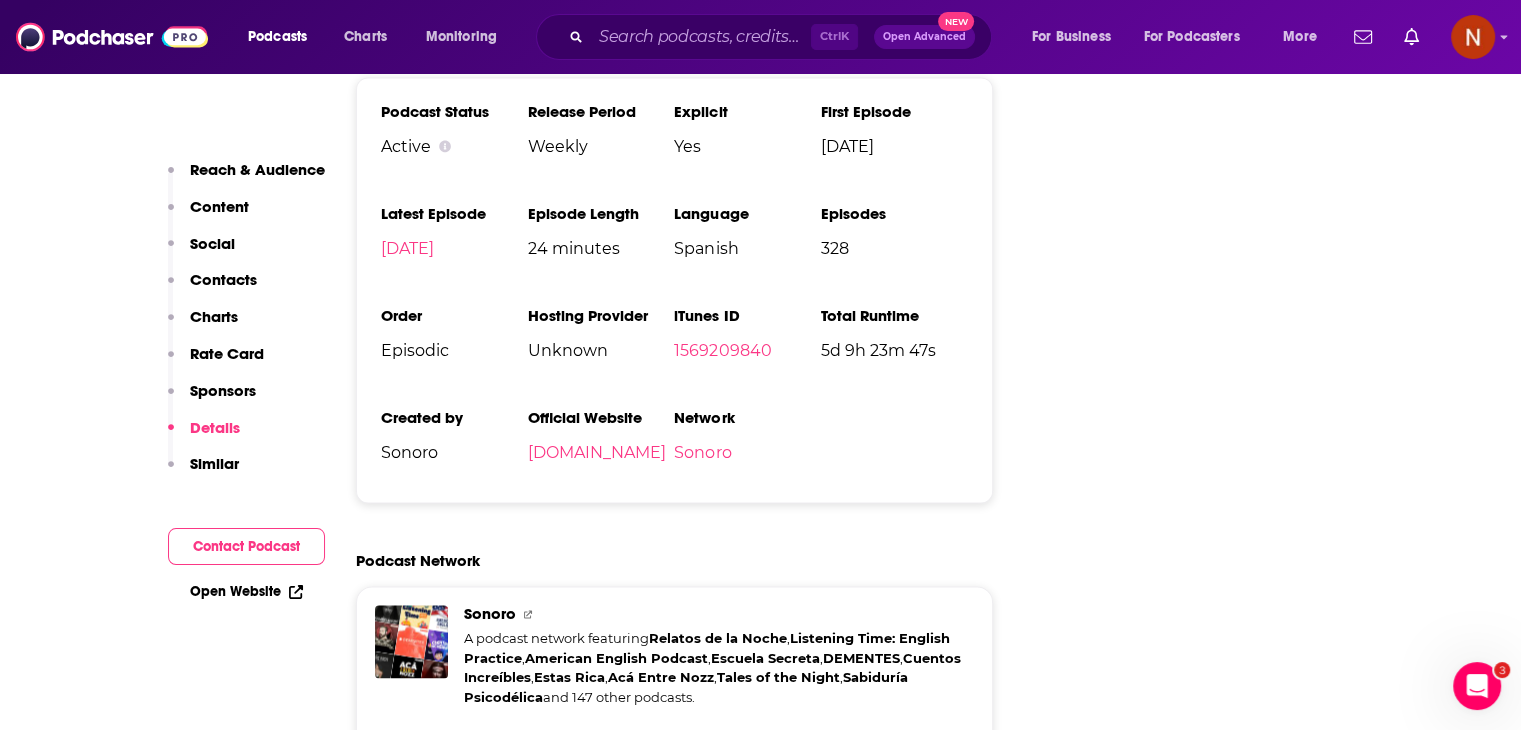 scroll, scrollTop: 3123, scrollLeft: 0, axis: vertical 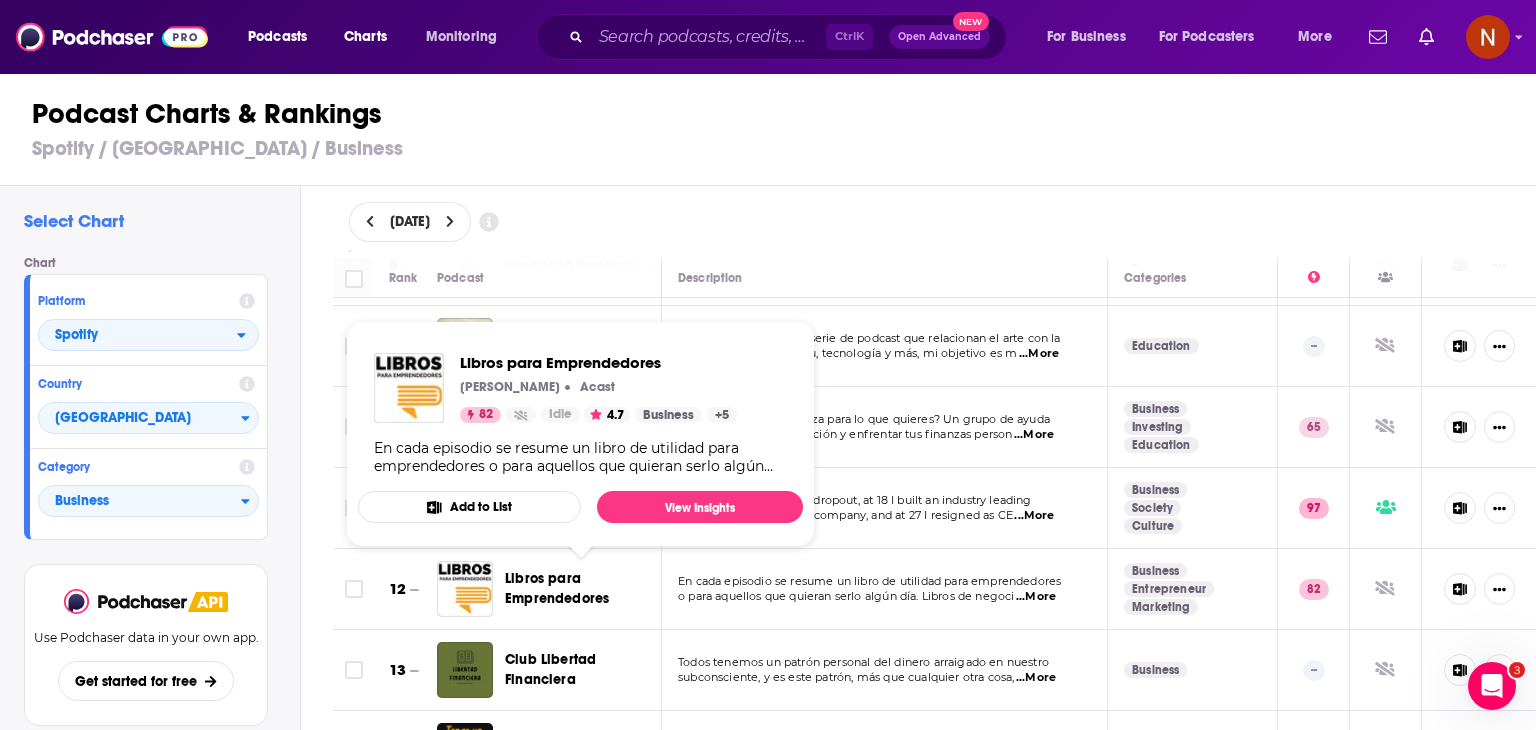 click on "Libros para Emprendedores" at bounding box center [557, 588] 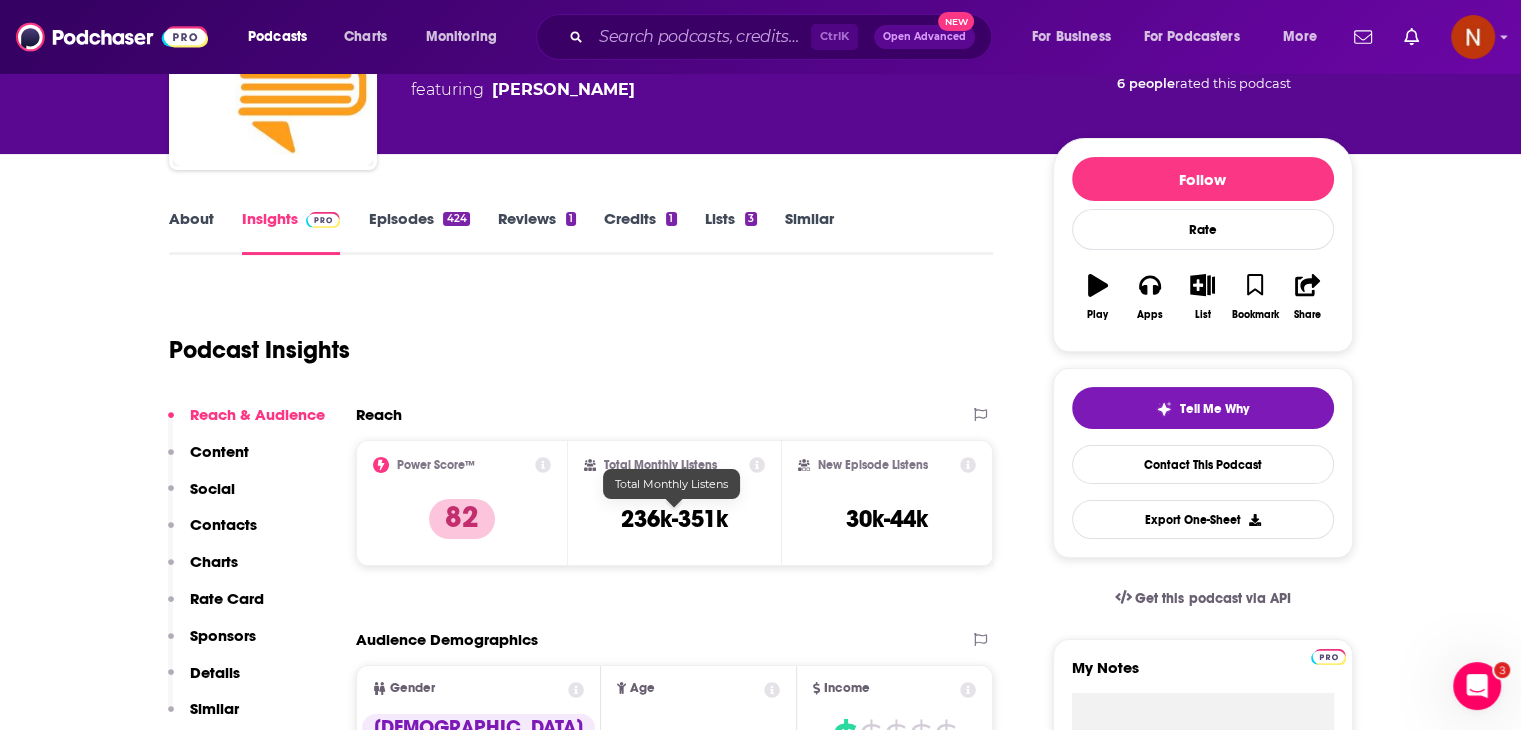 scroll, scrollTop: 0, scrollLeft: 0, axis: both 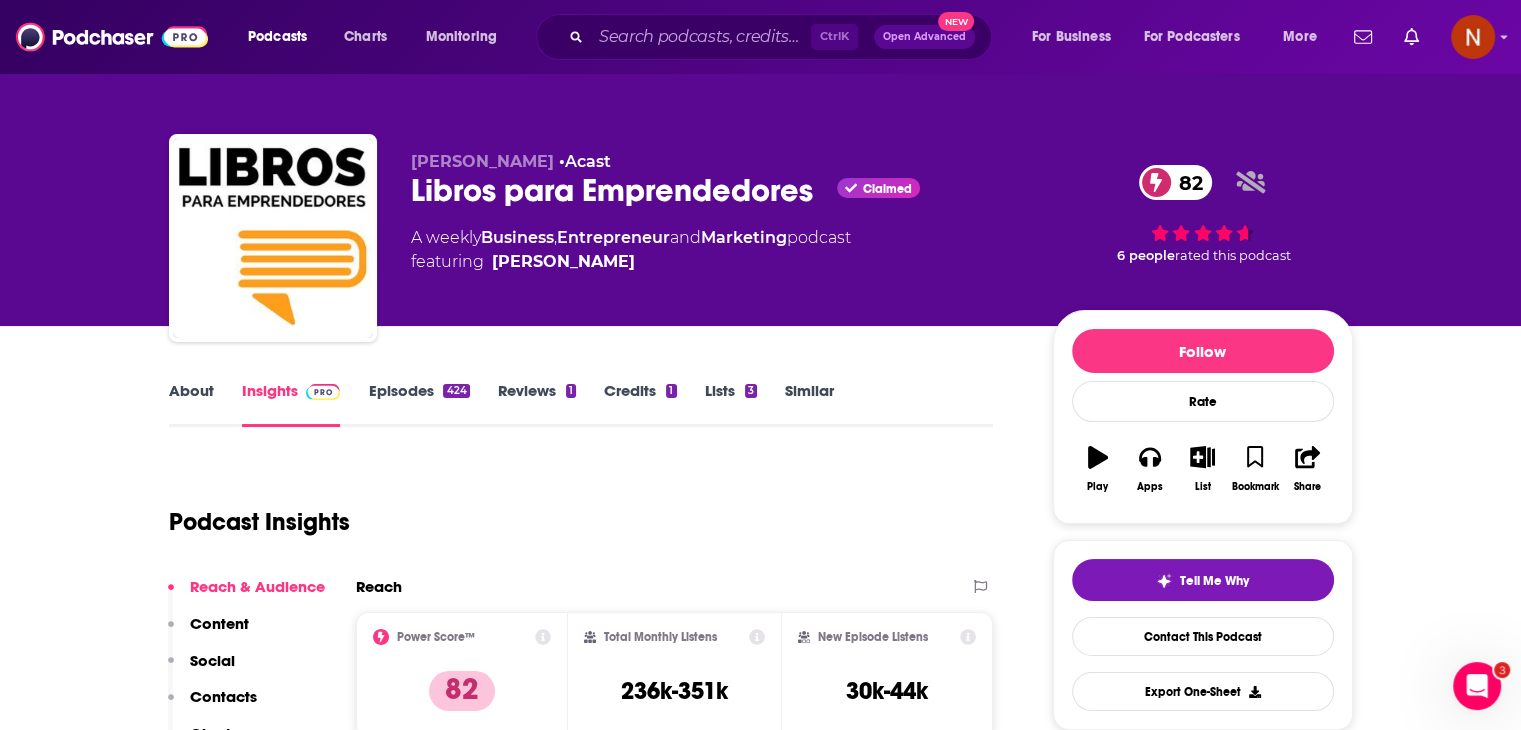 click on "Episodes 424" at bounding box center [418, 404] 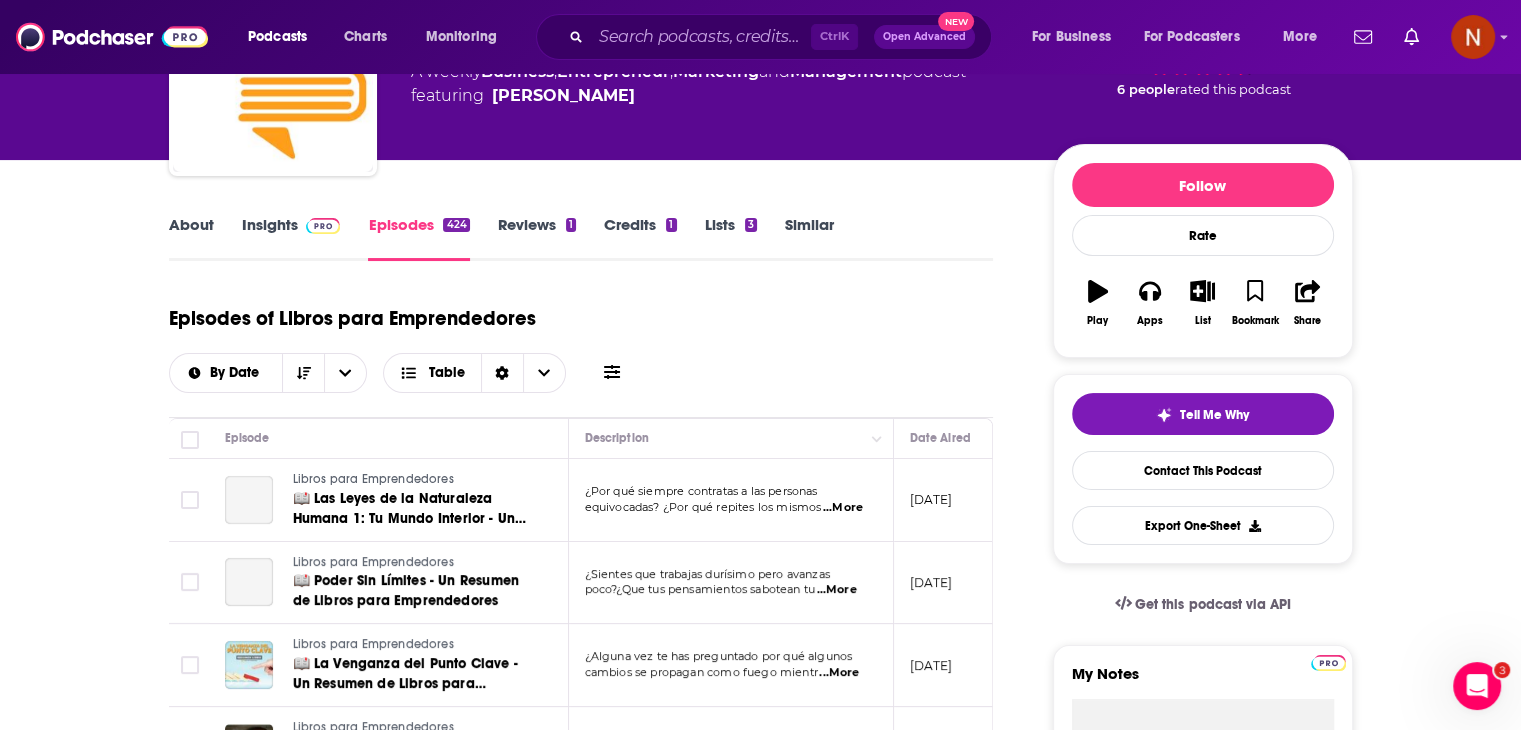 scroll, scrollTop: 170, scrollLeft: 0, axis: vertical 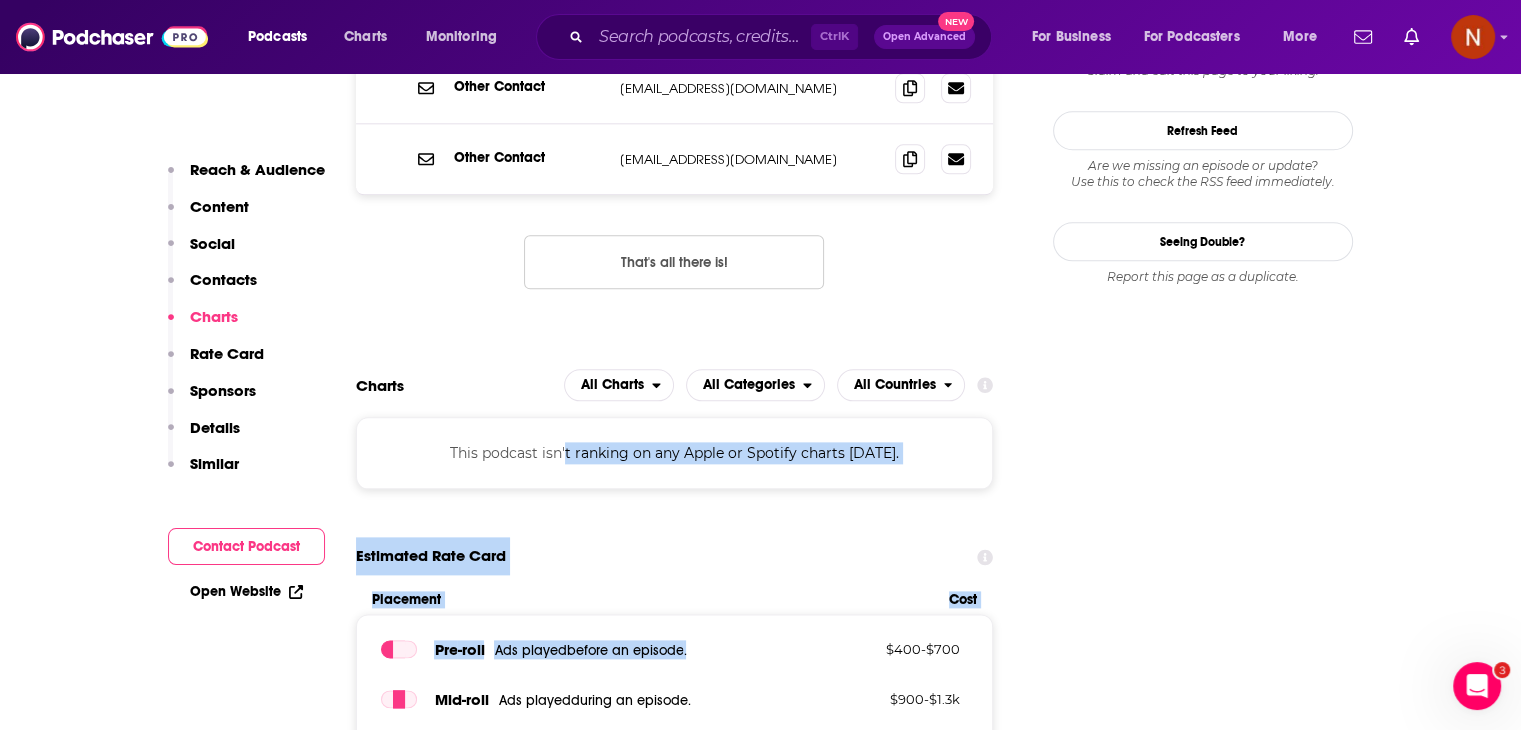 drag, startPoint x: 572, startPoint y: 427, endPoint x: 765, endPoint y: 649, distance: 294.16492 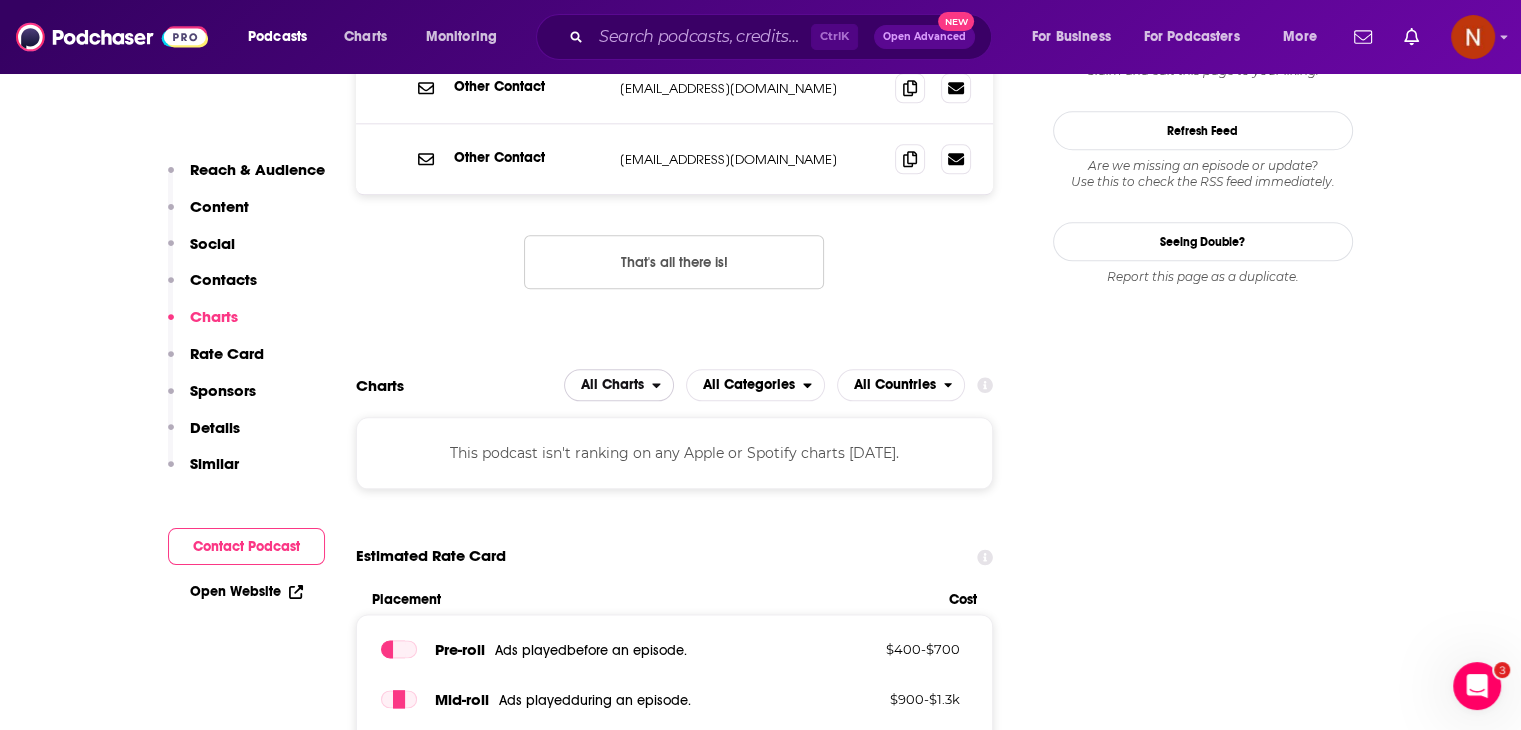 click on "All Charts" at bounding box center (612, 385) 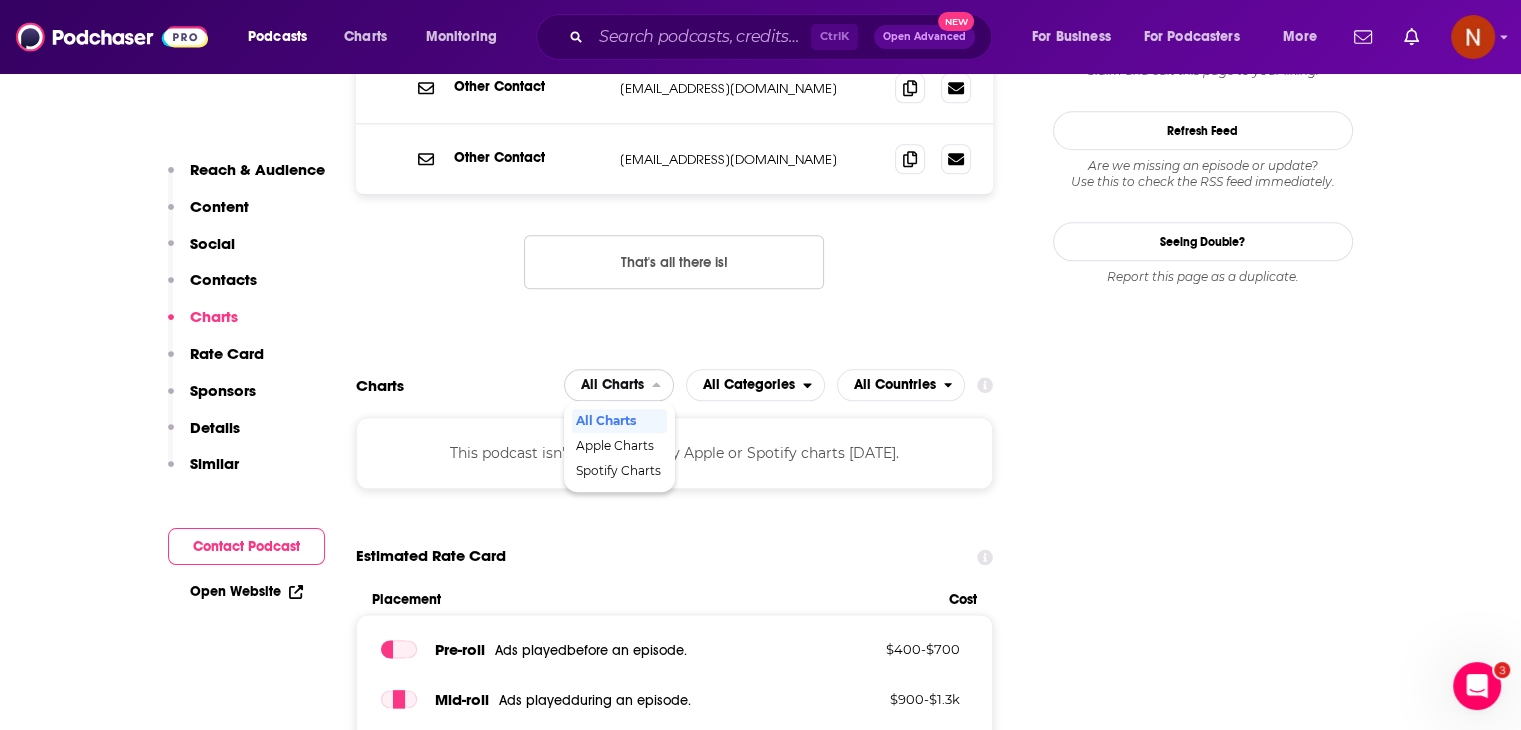 click on "All Charts" at bounding box center (612, 385) 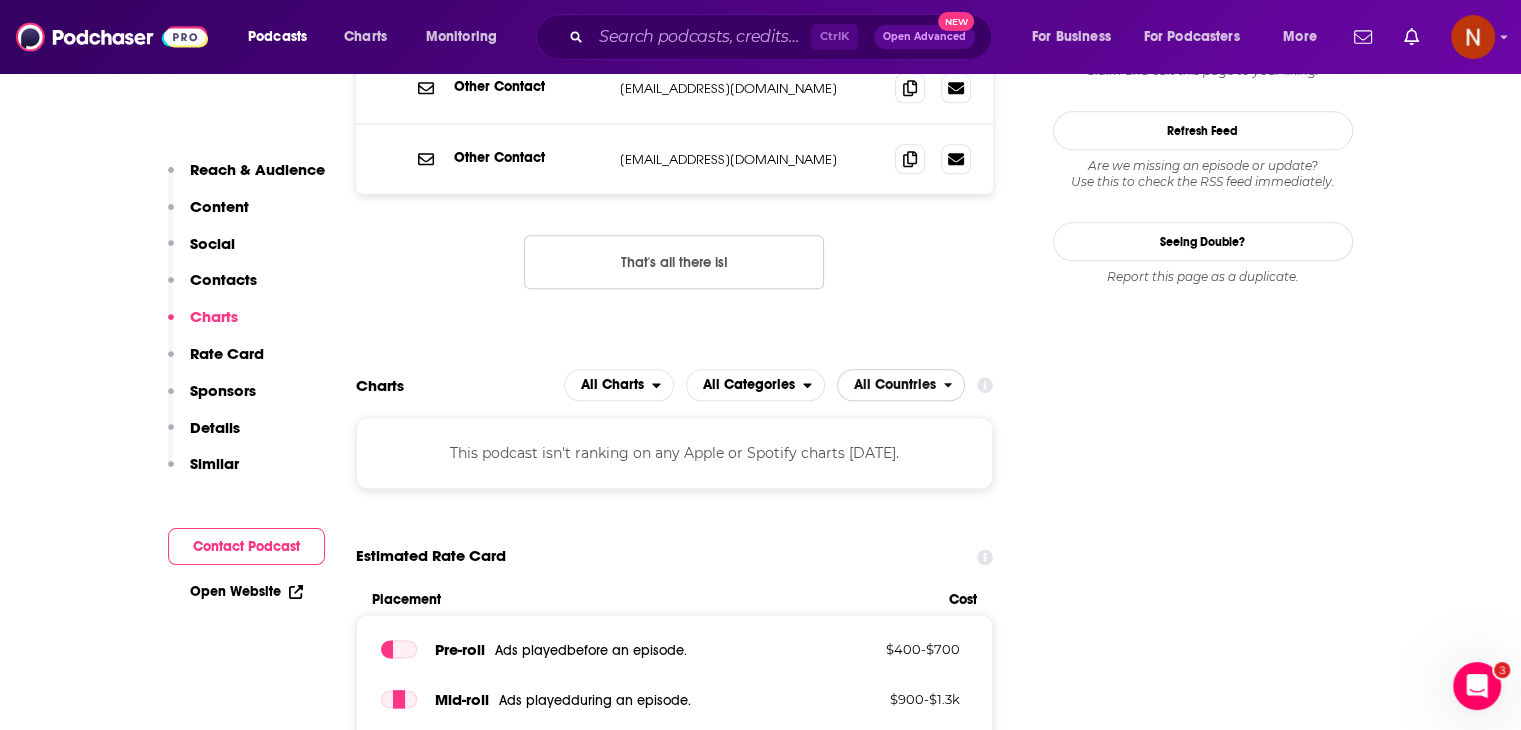click on "All Countries" at bounding box center [895, 385] 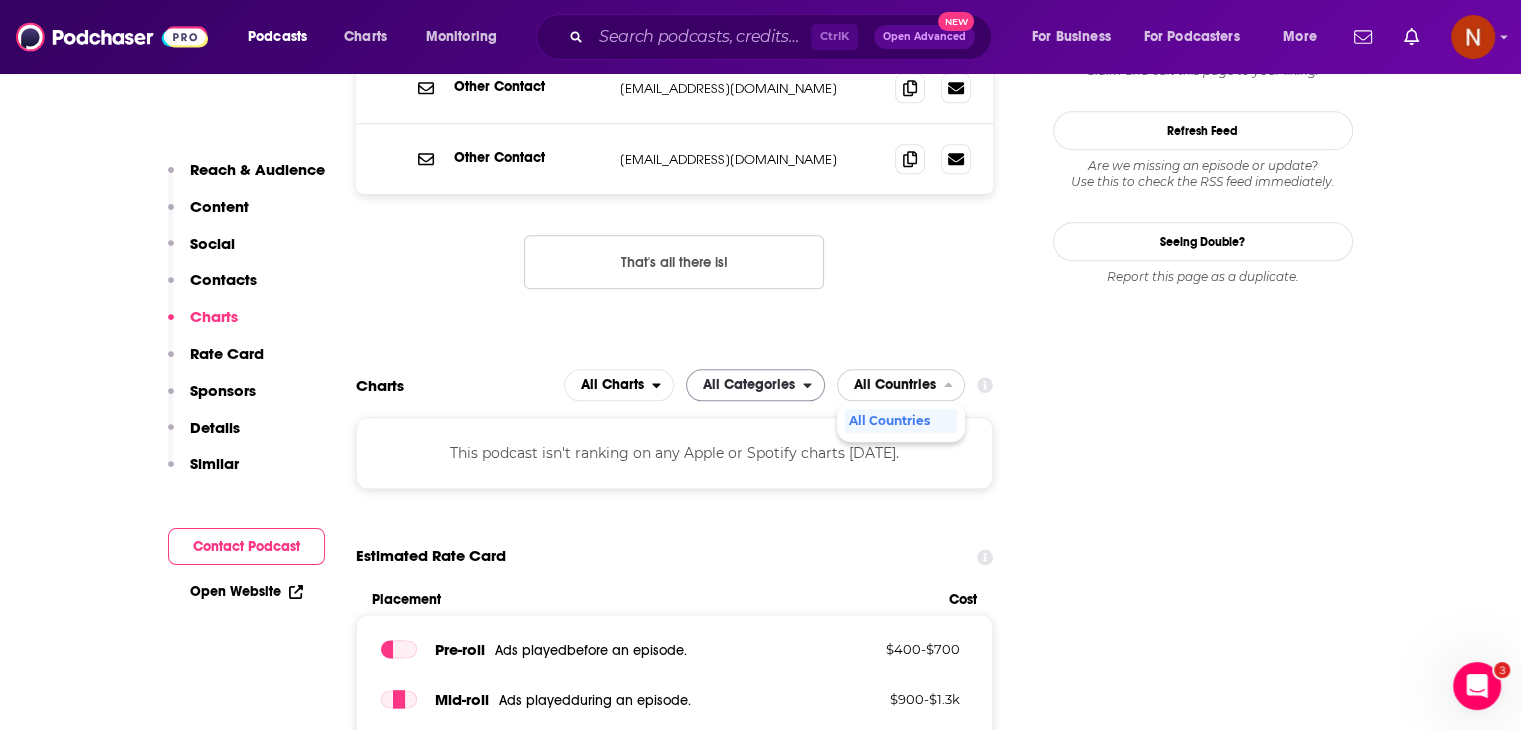 drag, startPoint x: 892, startPoint y: 363, endPoint x: 796, endPoint y: 354, distance: 96.42095 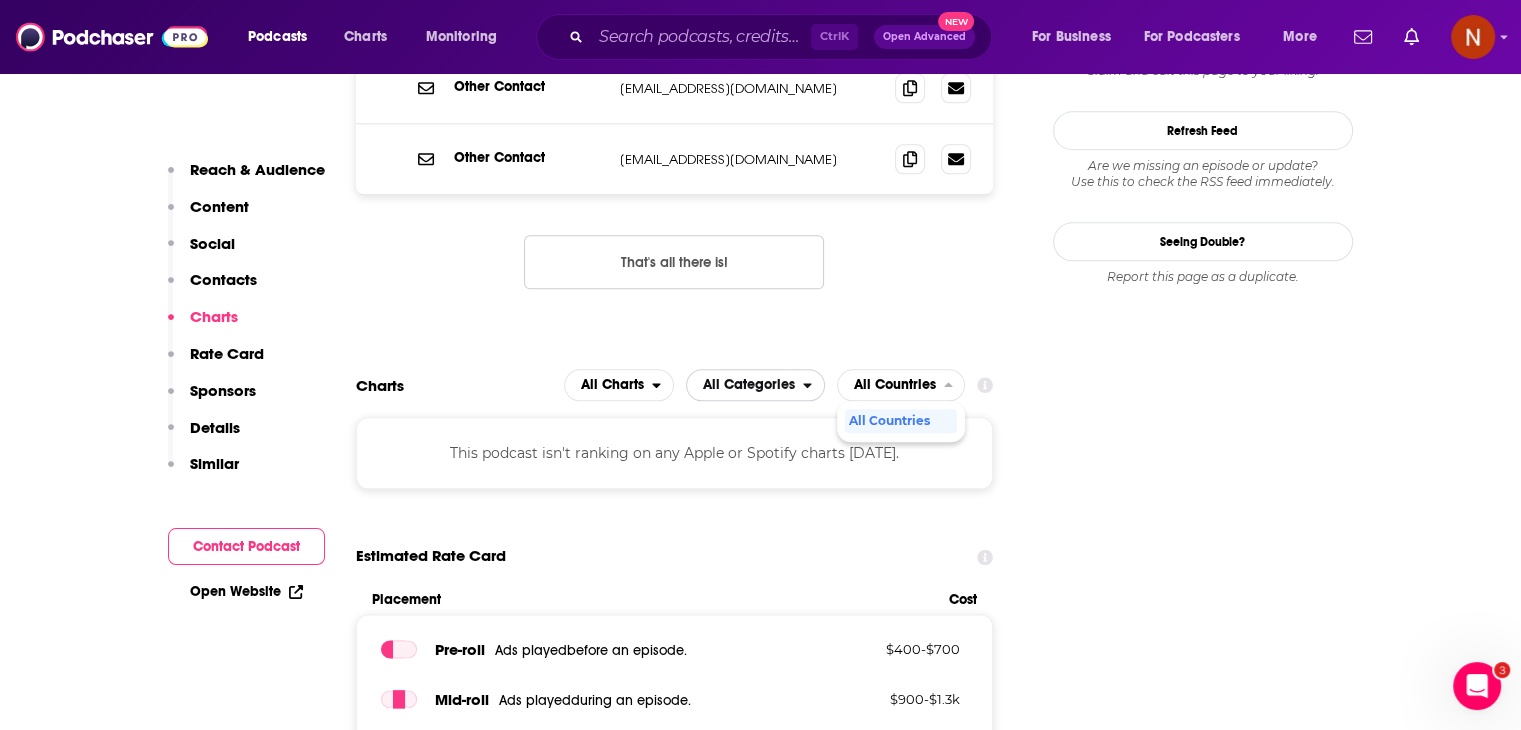 click on "All Categories" at bounding box center [745, 385] 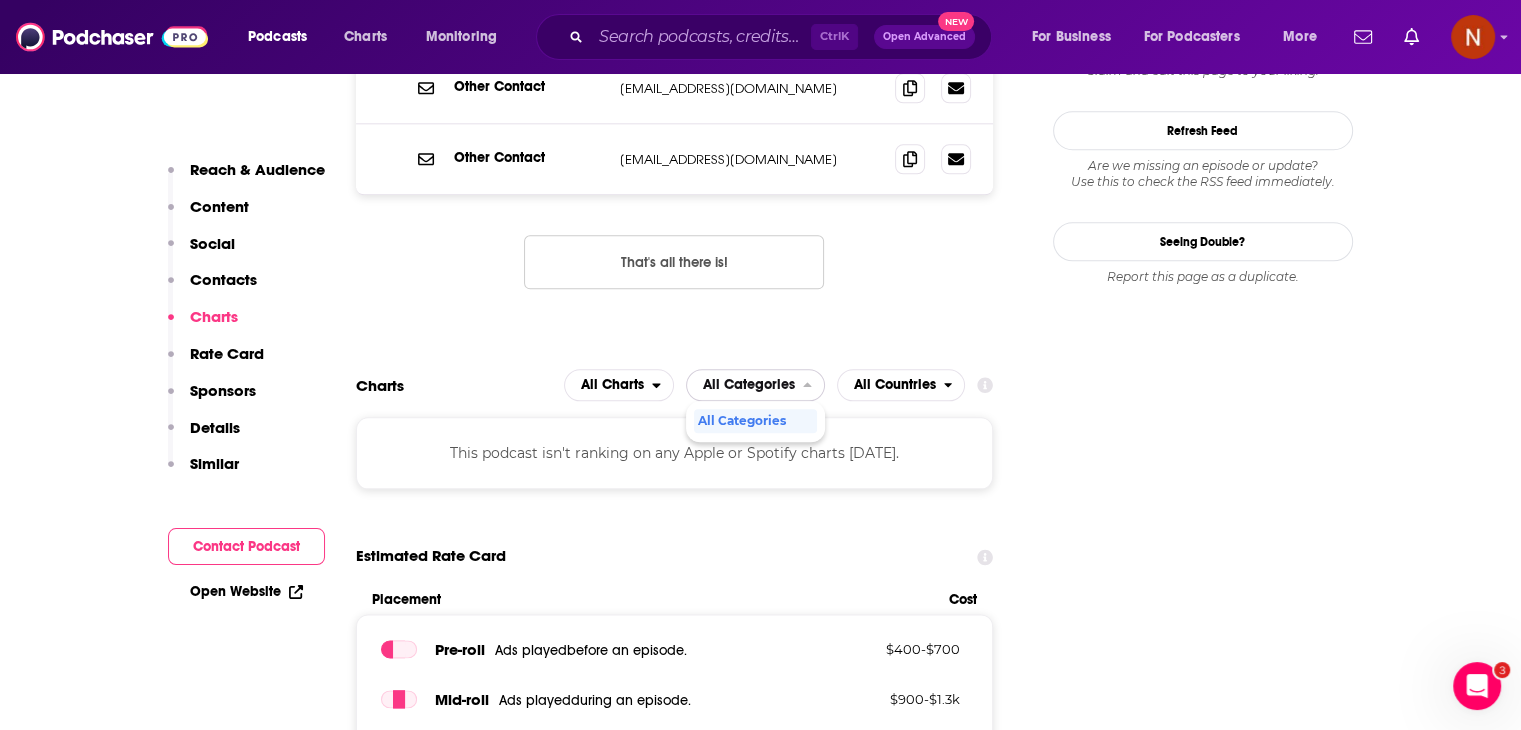 click on "All Categories" at bounding box center (745, 385) 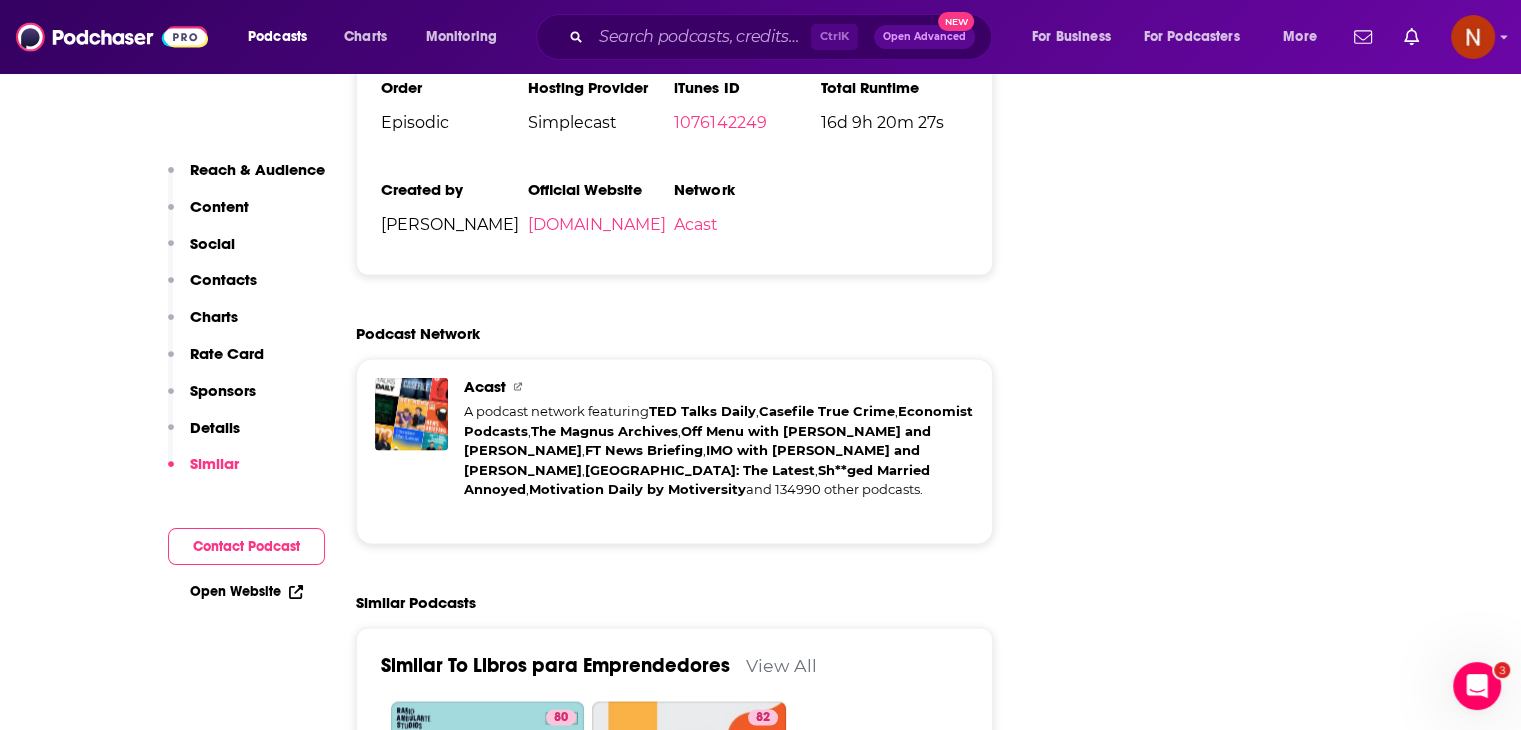 scroll, scrollTop: 3772, scrollLeft: 0, axis: vertical 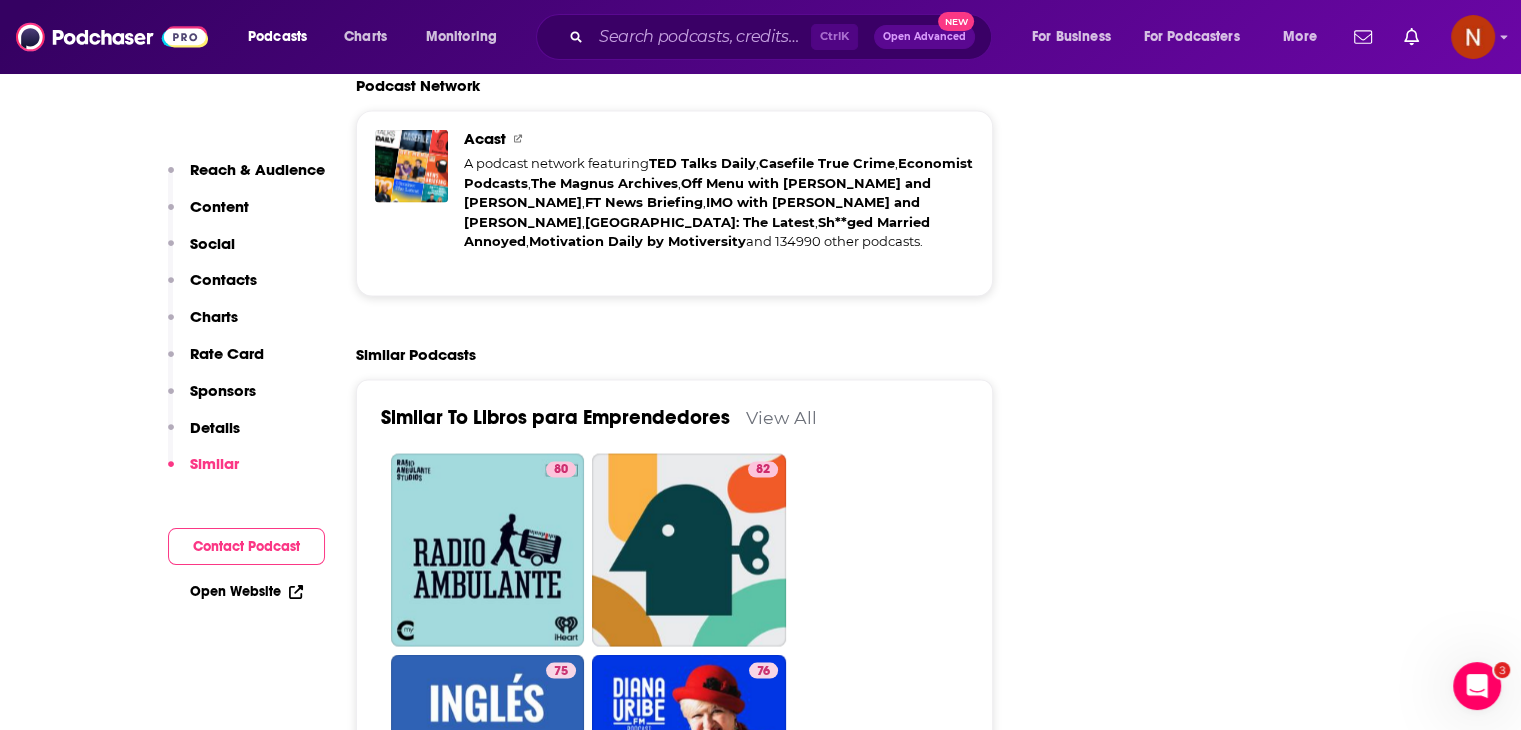 click on "Open Website" at bounding box center (246, 591) 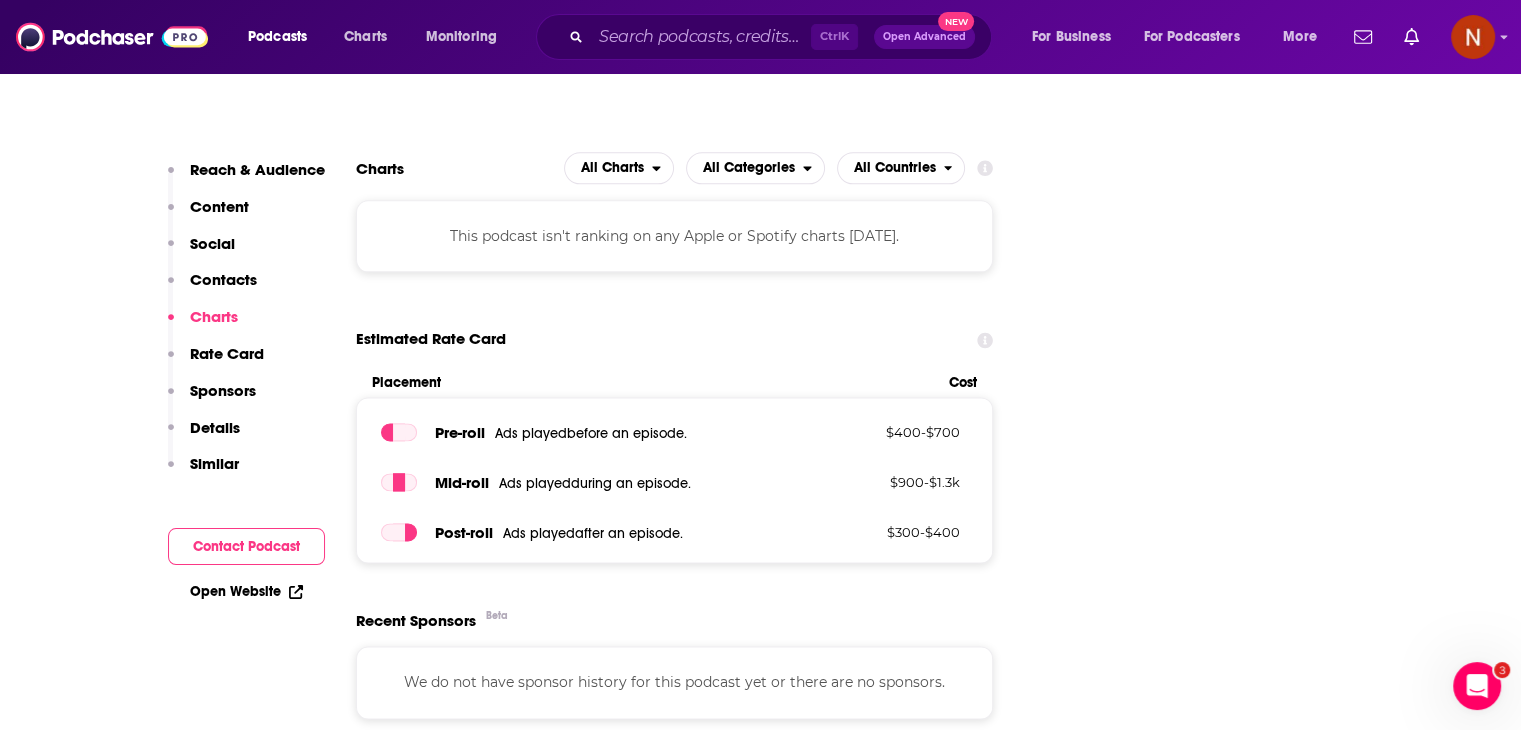 scroll, scrollTop: 2347, scrollLeft: 0, axis: vertical 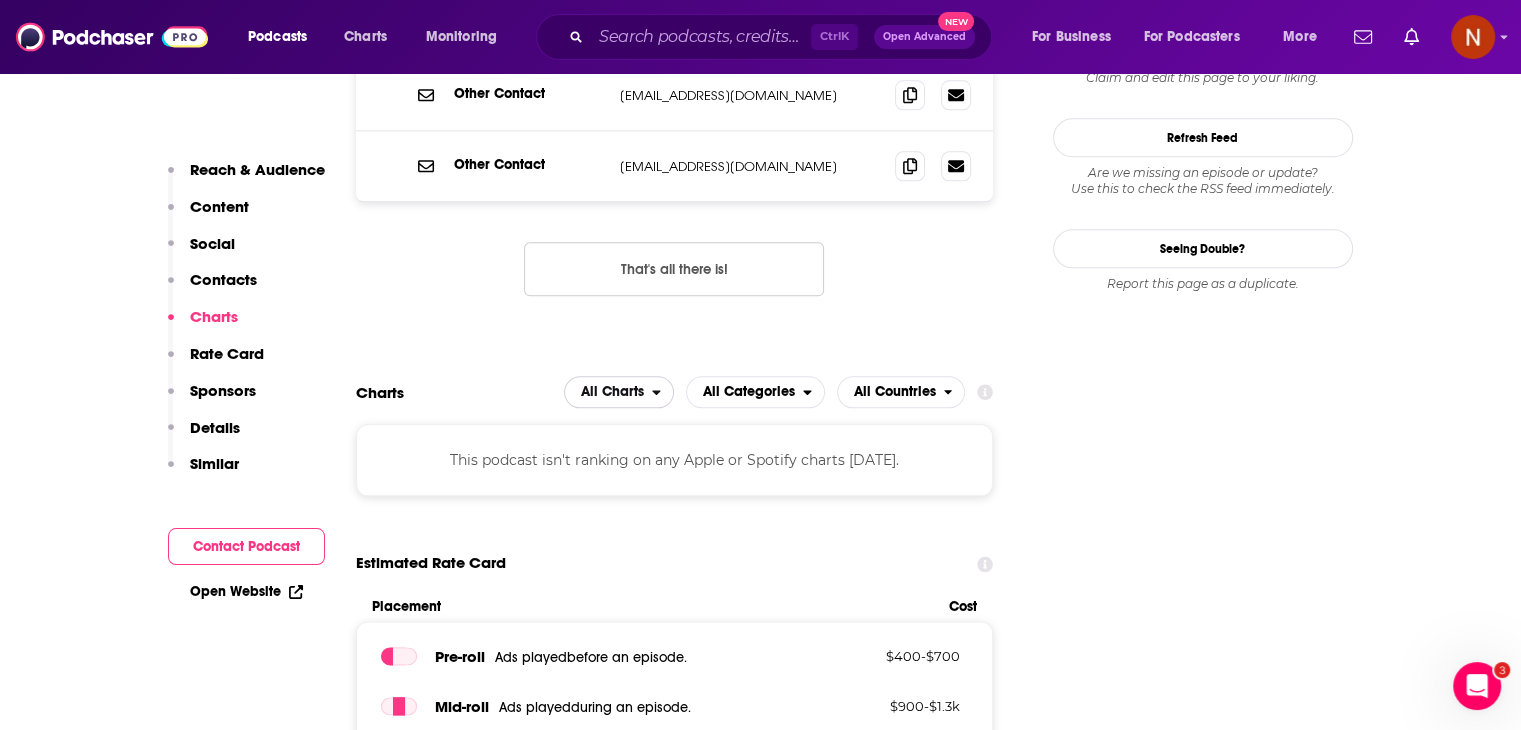 click on "All Charts" at bounding box center [608, 392] 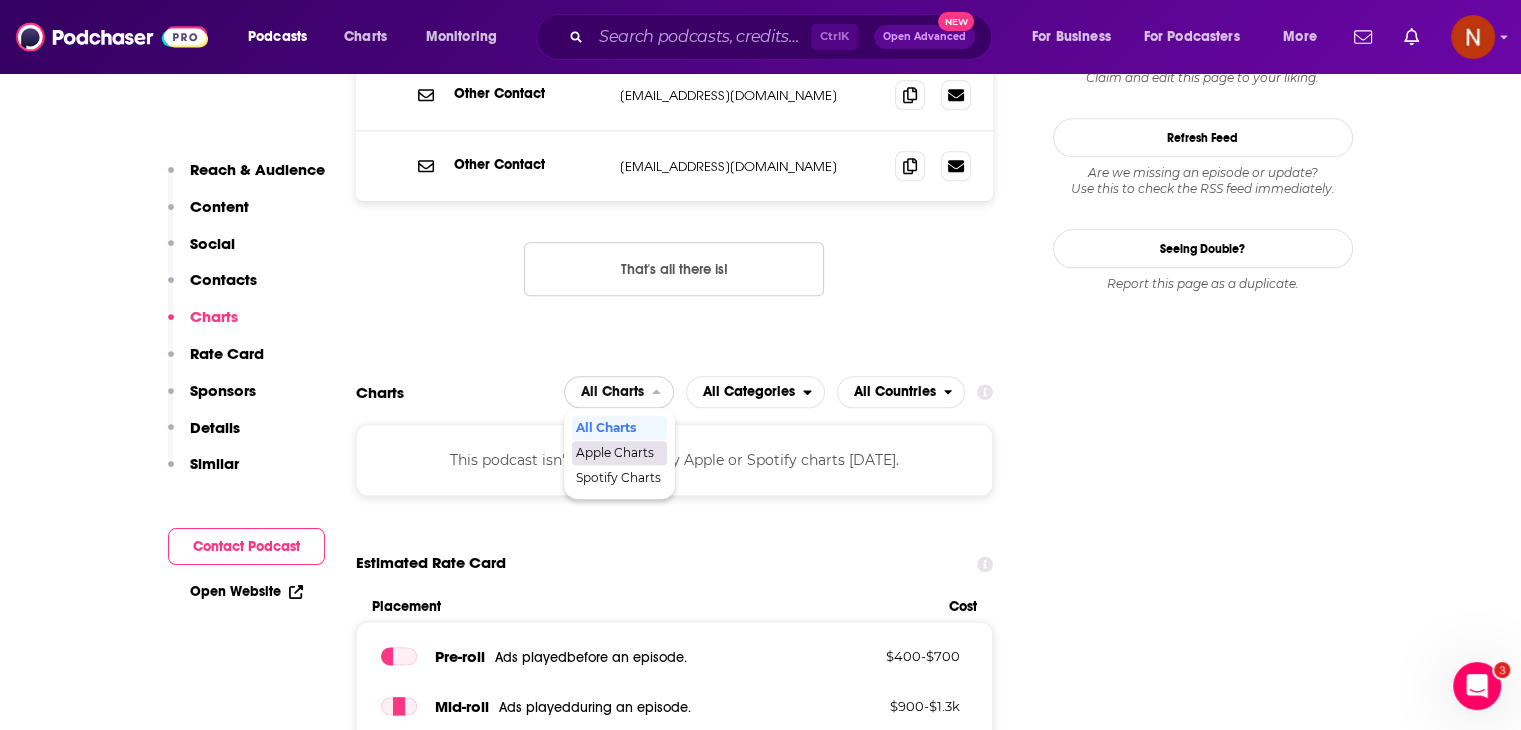 click on "Apple Charts" at bounding box center [618, 453] 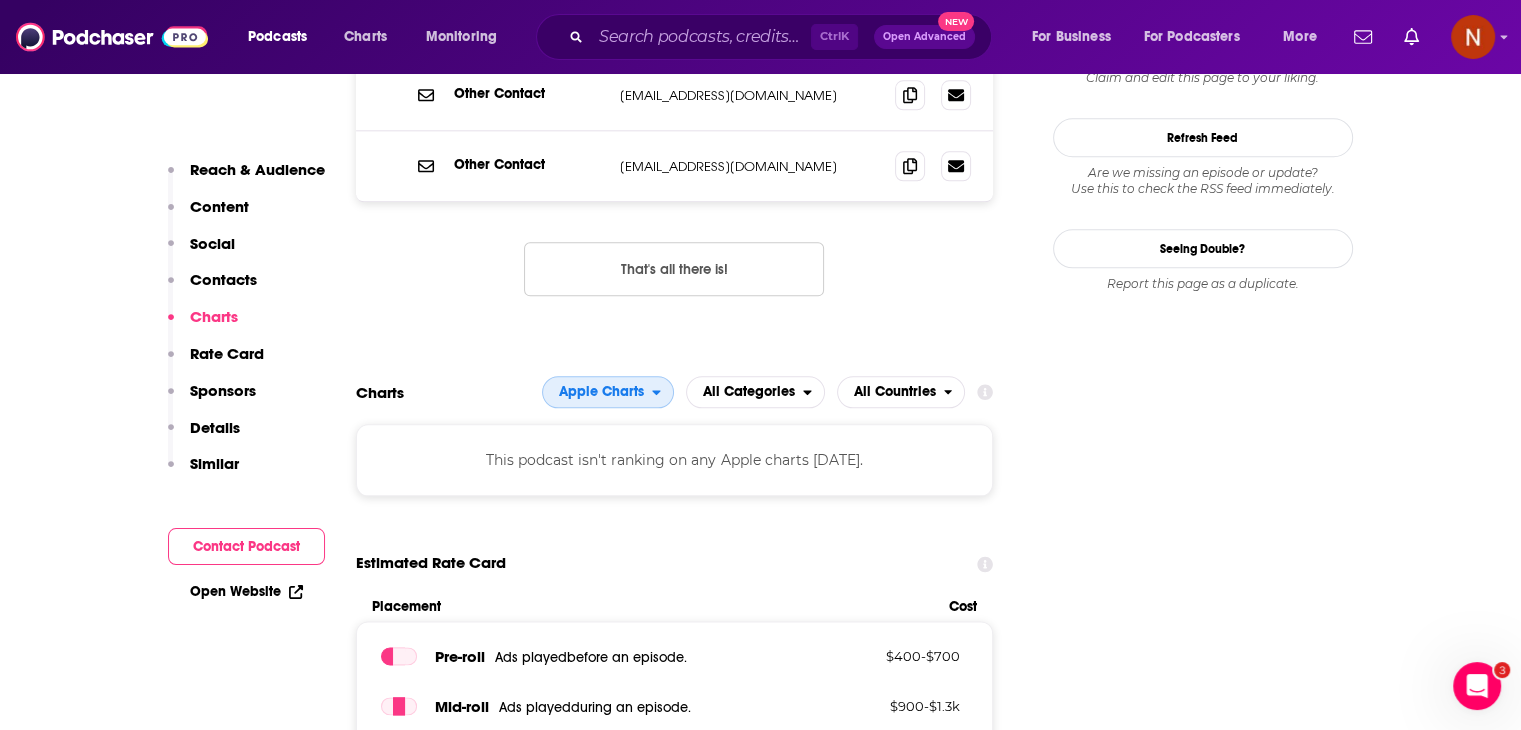 click on "Apple Charts" at bounding box center (597, 392) 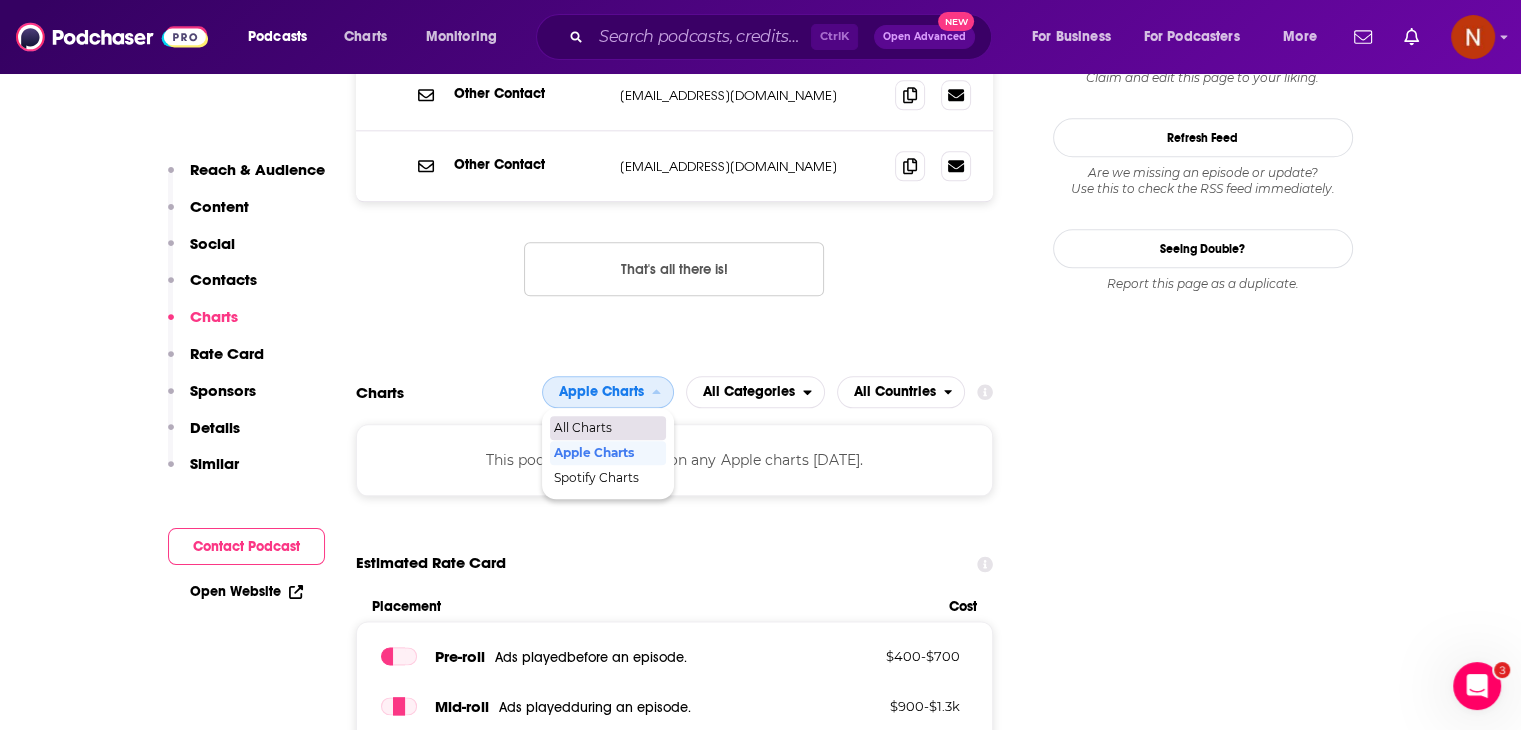 click on "All Charts" at bounding box center [607, 428] 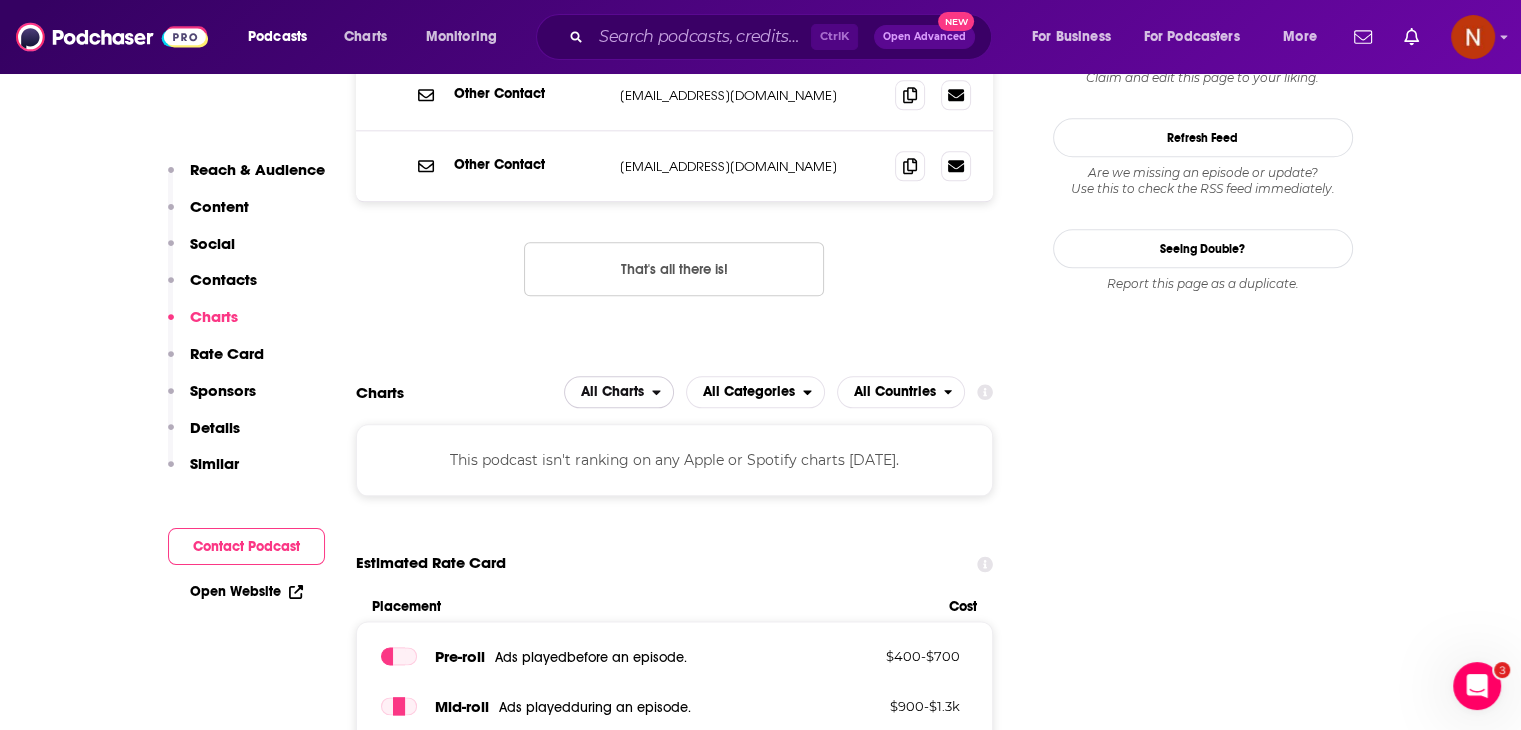 scroll, scrollTop: 2190, scrollLeft: 0, axis: vertical 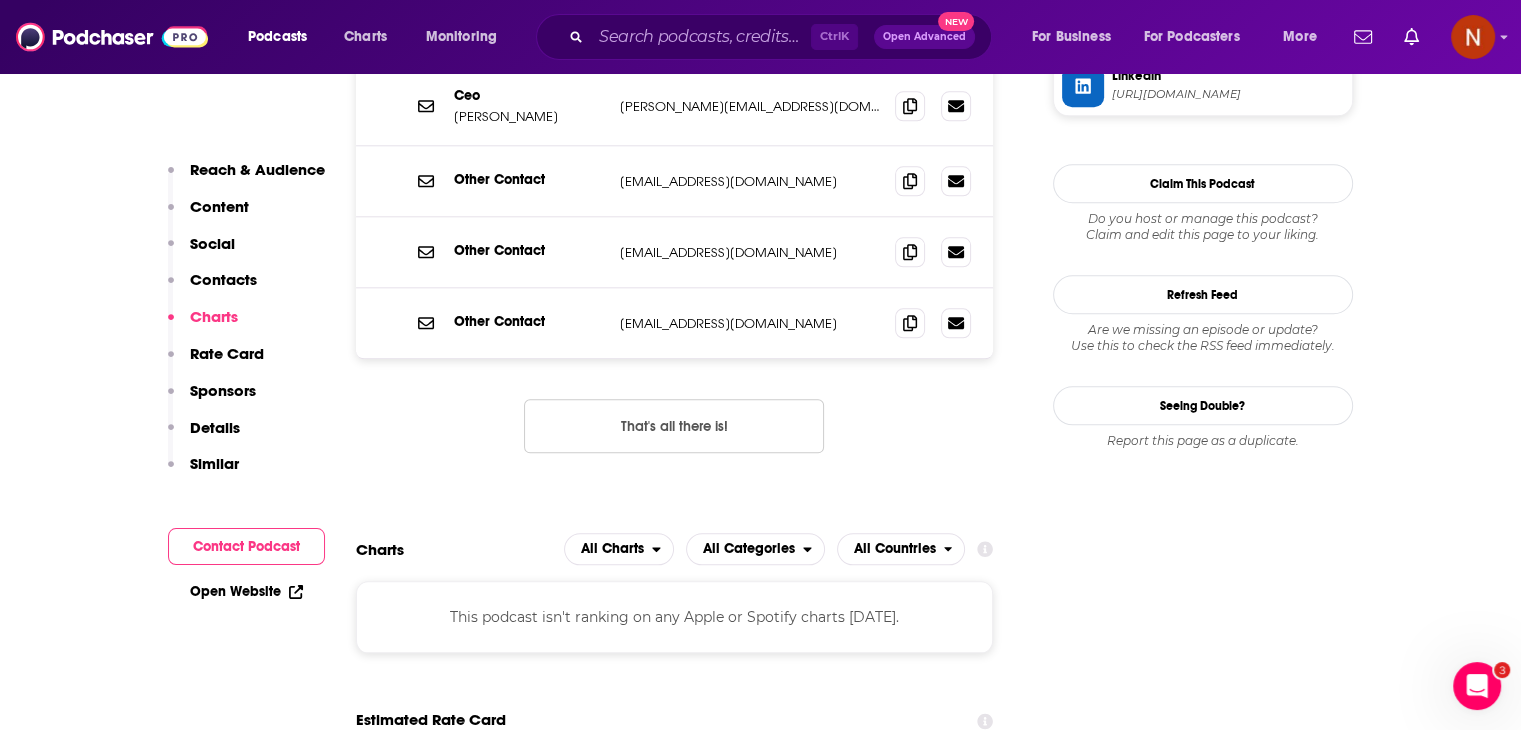 click on "That's all there is!" at bounding box center [674, 426] 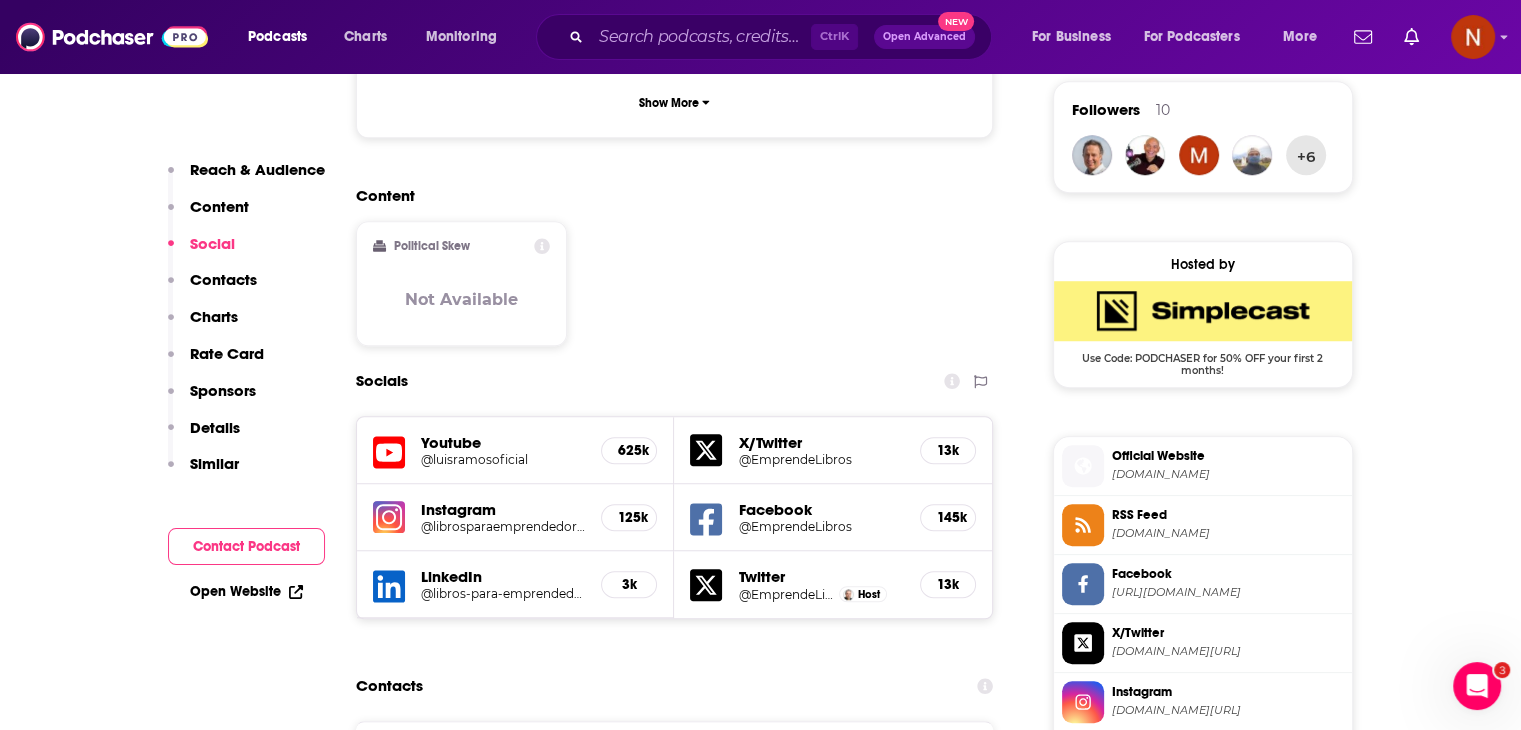 scroll, scrollTop: 1568, scrollLeft: 0, axis: vertical 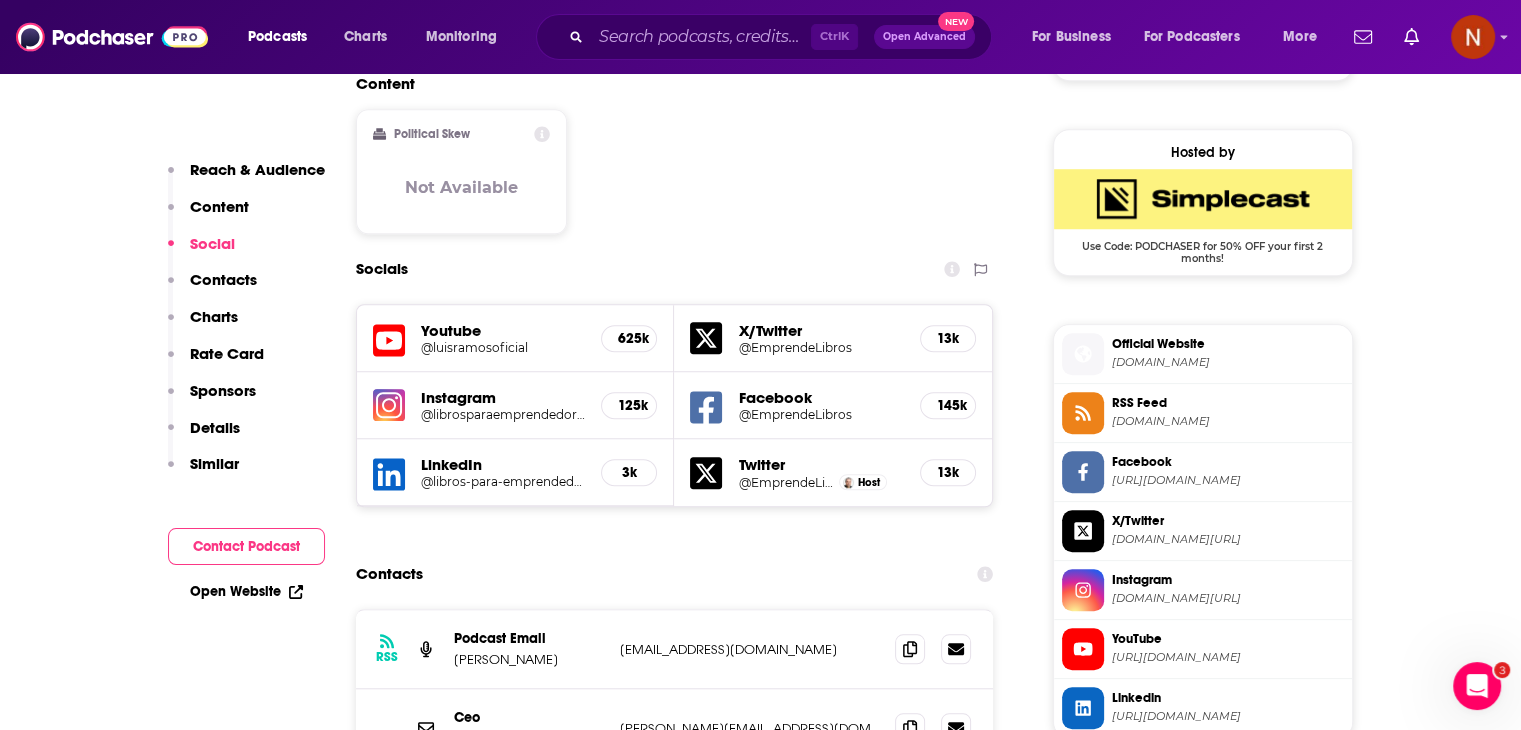 click on "About Insights Episodes 424 Reviews 1 Credits 1 Lists 3 Similar Podcast Insights Reach & Audience Content Social Contacts Charts Rate Card Sponsors Details Similar Contact Podcast Open Website  Reach Power Score™ 82 Total Monthly Listens 236k-351k New Episode Listens 30k-44k Export One-Sheet Audience Demographics Gender Male Age 28 yo Income $ $ $ $ $ Countries 1 Mexico 2 Colombia 3 Spain 4 Peru 5 United States Top Cities Madrid , Barcelona , Mexico City , Monterrey , Guadalajara , Buenos Aires Interests Friends, Family & Relationships , Sports - Walking , Travel, Tourism & Aviation , Sports - Soccer , Society - Work , Movies and Tv Jobs Software Engineers , Marketing Managers , Marketing Coordinators , Technicians , Entrepreneurs , Journalists/Reporters Ethnicities Hispanic , White / Caucasian , White / Caucasian , Asian , African American Show More Content Political Skew Not Available Socials Youtube @luisramosoficial 625k X/Twitter @EmprendeLibros 13k Instagram @librosparaemprendedores 125k Facebook 145k" at bounding box center [760, 4239] 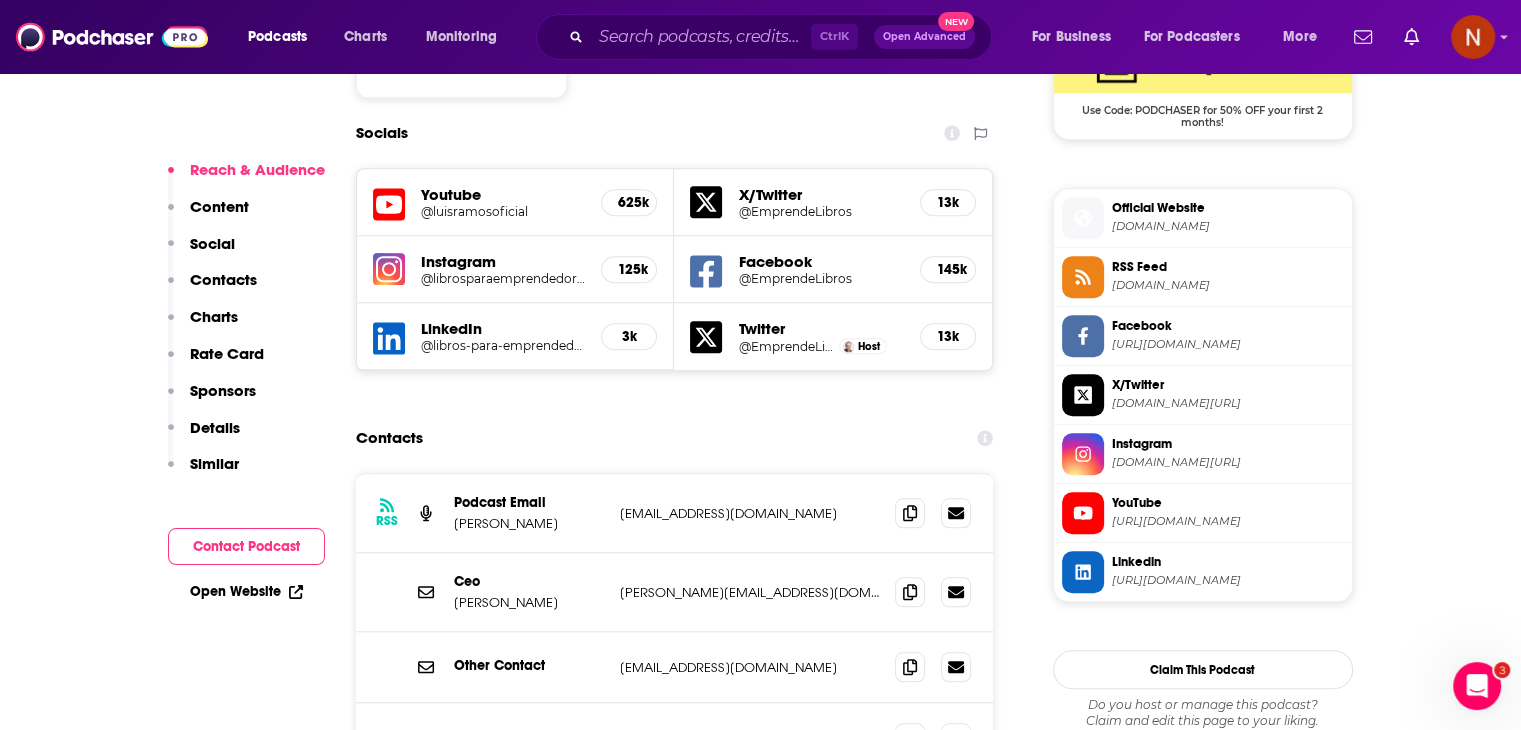 scroll, scrollTop: 1831, scrollLeft: 0, axis: vertical 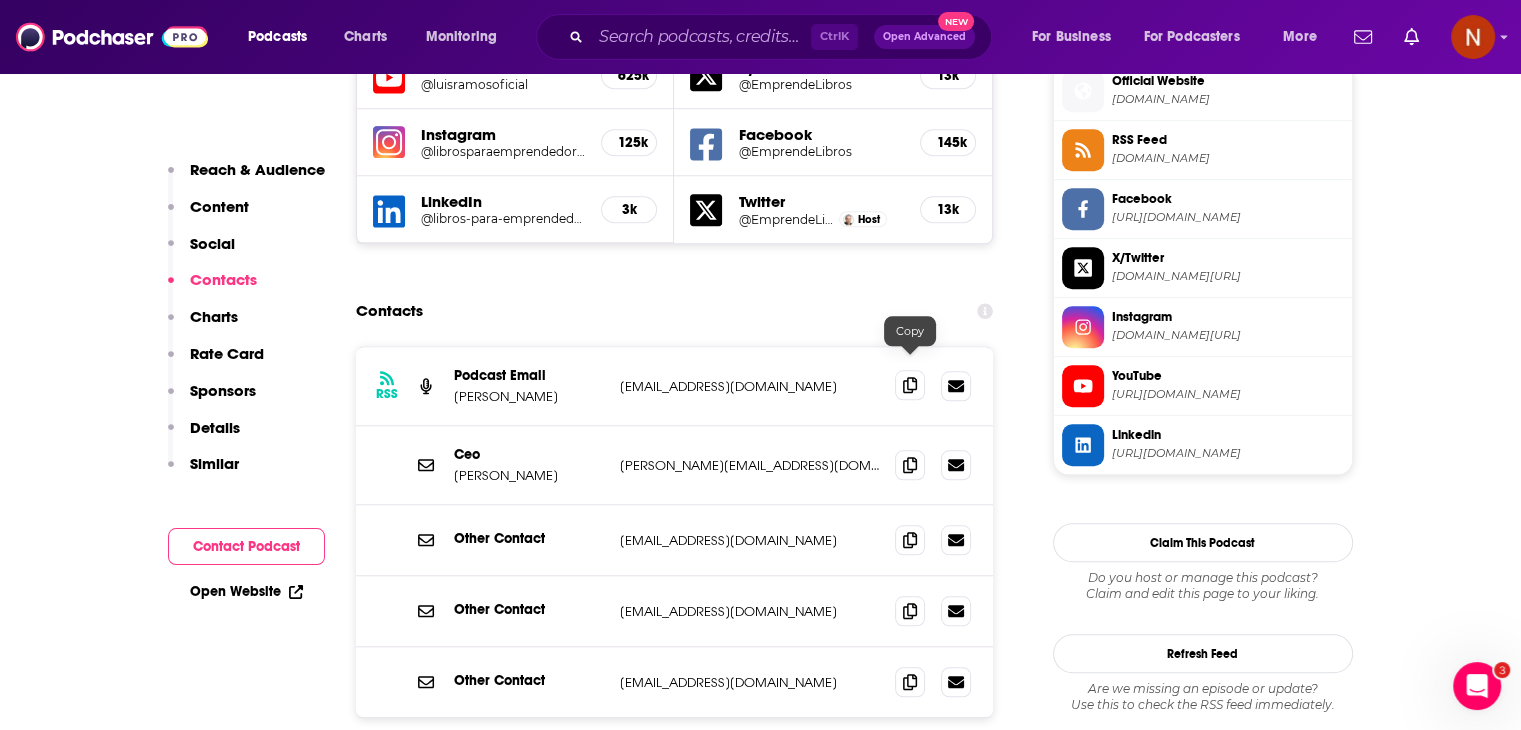 click 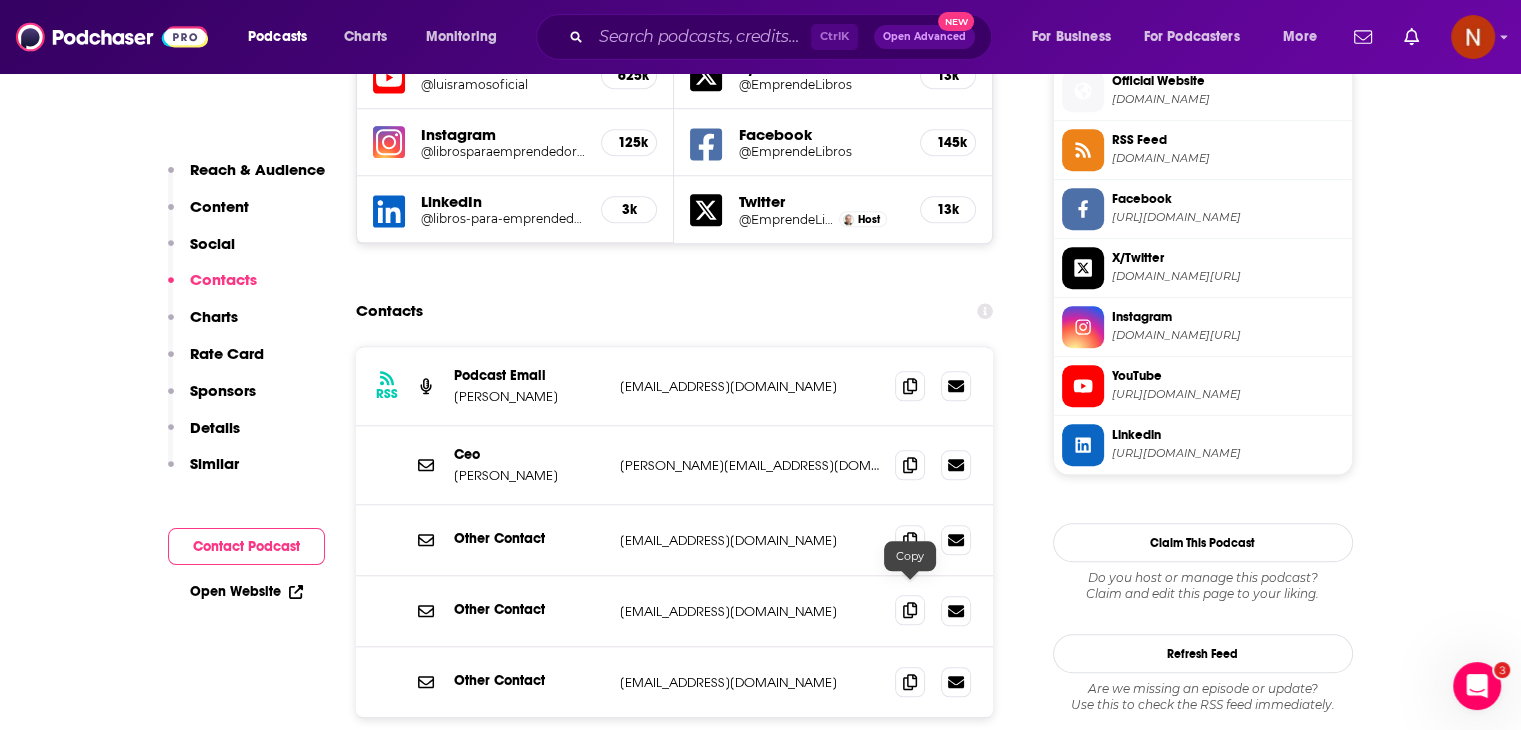 click 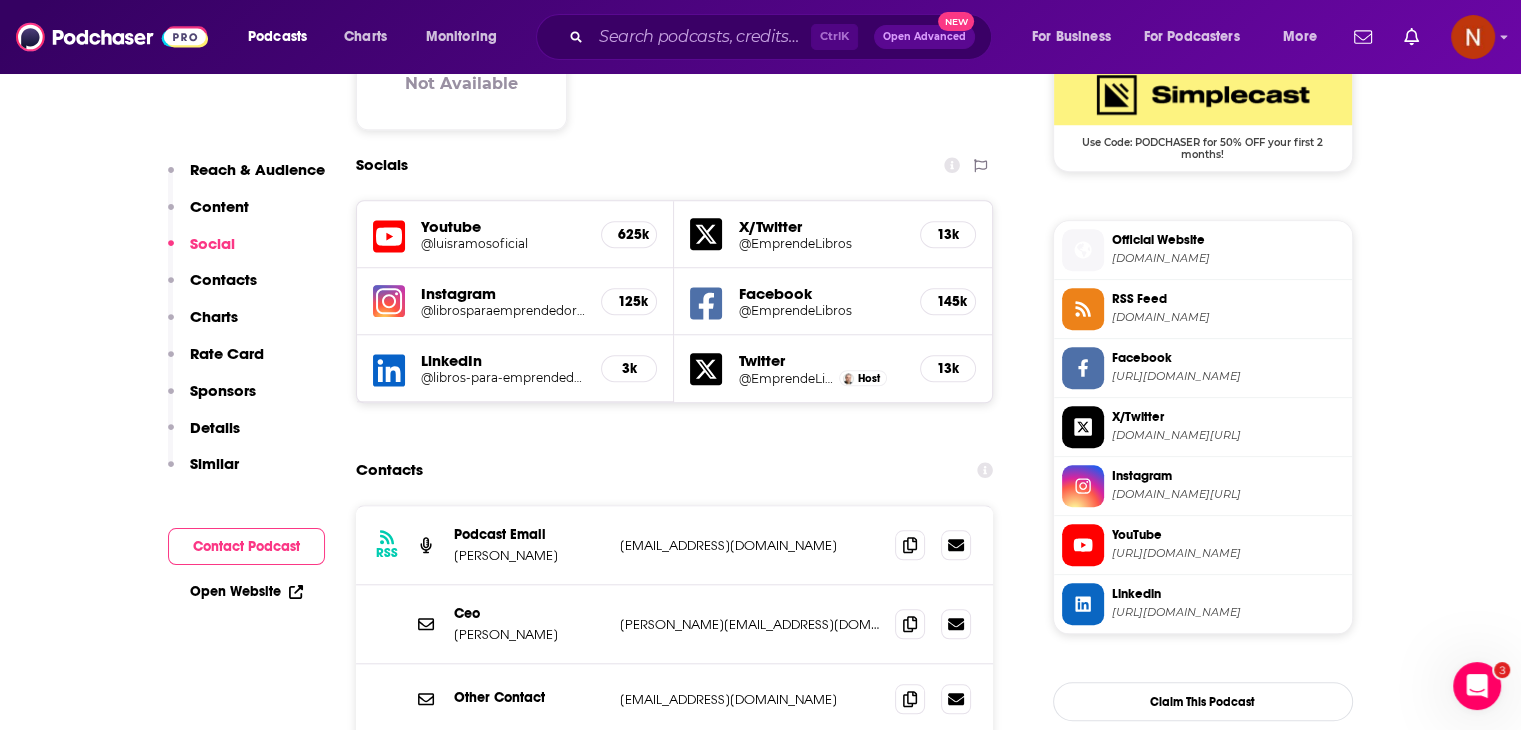 scroll, scrollTop: 1696, scrollLeft: 0, axis: vertical 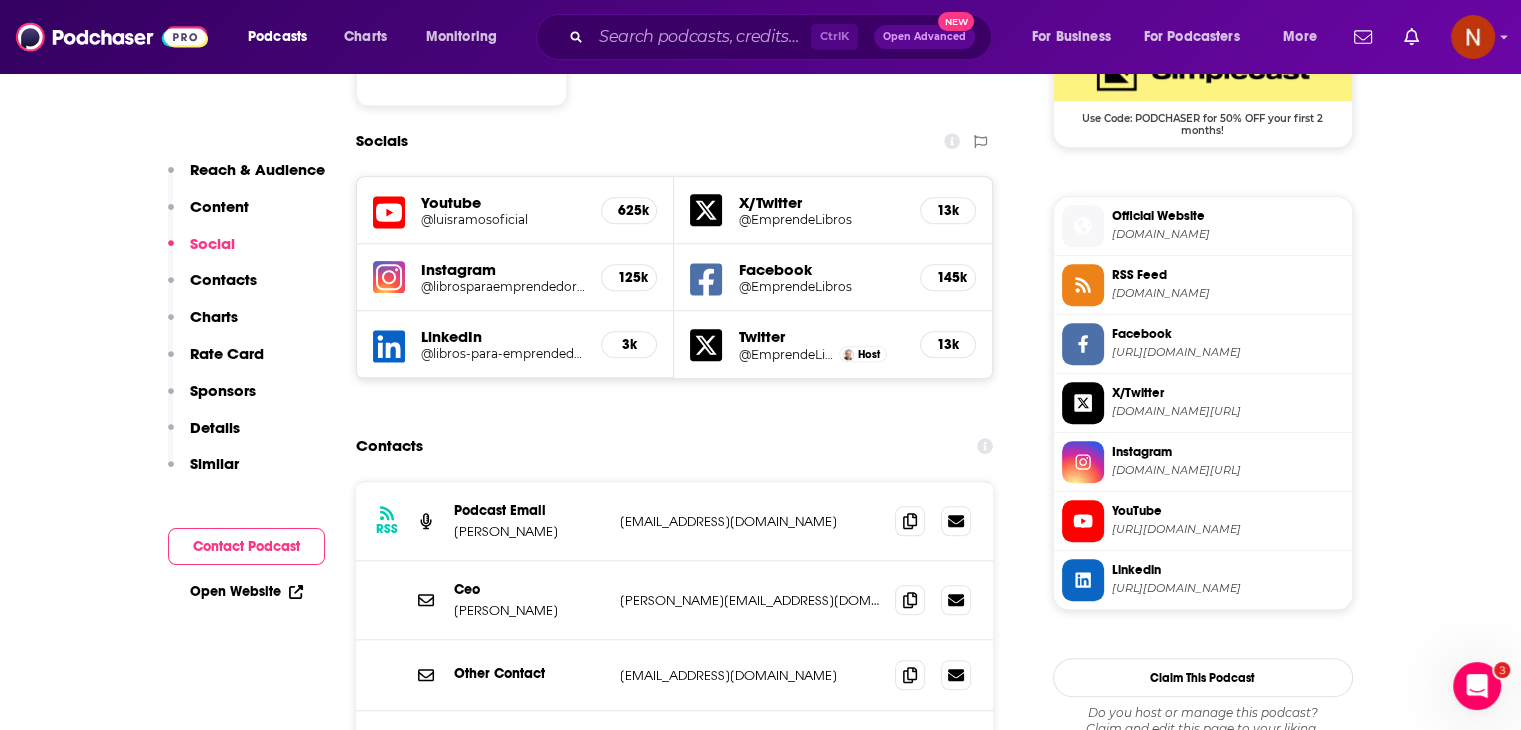 click on "About Insights Episodes 424 Reviews 1 Credits 1 Lists 3 Similar Podcast Insights Reach & Audience Content Social Contacts Charts Rate Card Sponsors Details Similar Contact Podcast Open Website  Reach Power Score™ 82 Total Monthly Listens 236k-351k New Episode Listens 30k-44k Export One-Sheet Audience Demographics Gender Male Age 28 yo Income $ $ $ $ $ Countries 1 Mexico 2 Colombia 3 Spain 4 Peru 5 United States Top Cities Madrid , Barcelona , Mexico City , Monterrey , Guadalajara , Buenos Aires Interests Friends, Family & Relationships , Sports - Walking , Travel, Tourism & Aviation , Sports - Soccer , Society - Work , Movies and Tv Jobs Software Engineers , Marketing Managers , Marketing Coordinators , Technicians , Entrepreneurs , Journalists/Reporters Ethnicities Hispanic , White / Caucasian , White / Caucasian , Asian , African American Show More Content Political Skew Not Available Socials Youtube @luisramosoficial 625k X/Twitter @EmprendeLibros 13k Instagram @librosparaemprendedores 125k Facebook 145k" at bounding box center [761, 4111] 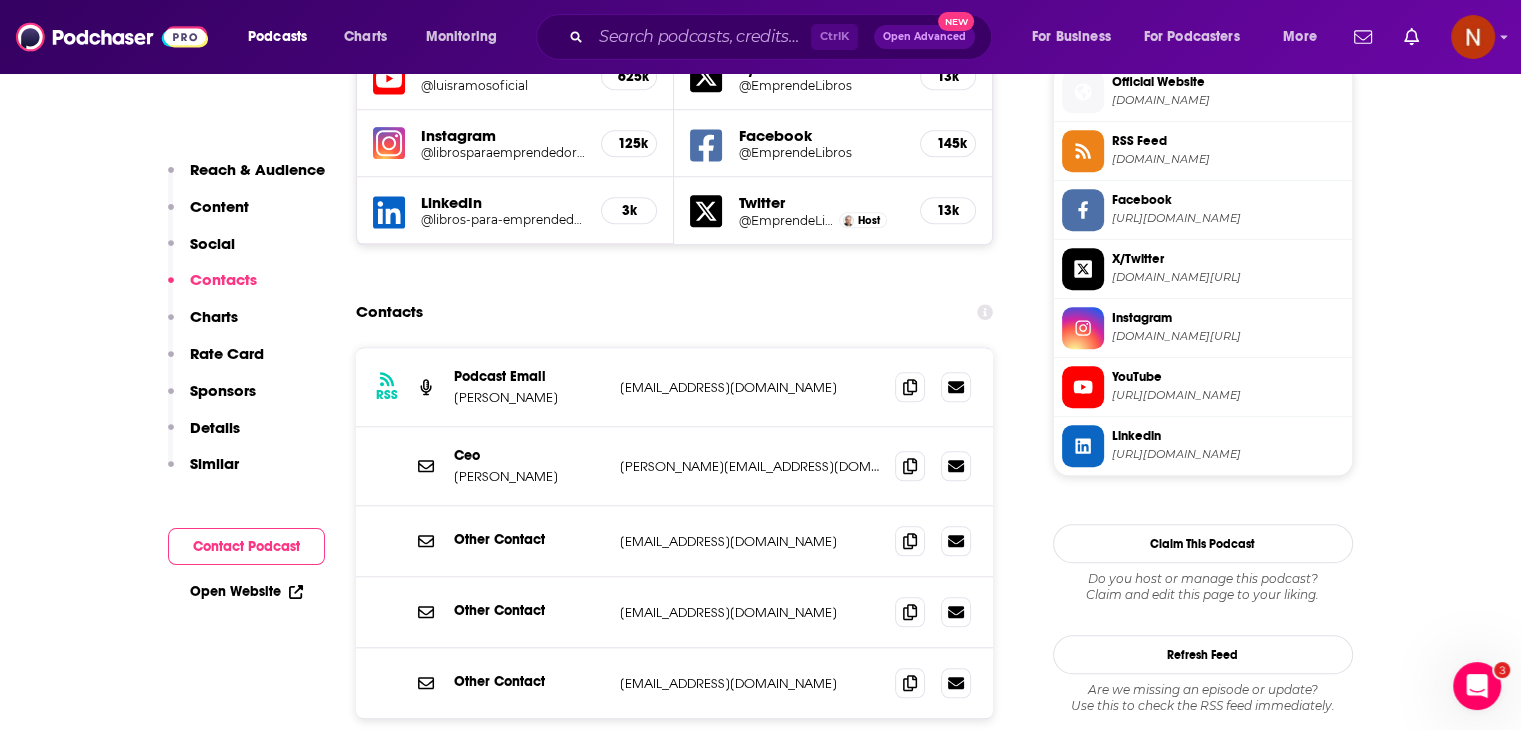 scroll, scrollTop: 1819, scrollLeft: 0, axis: vertical 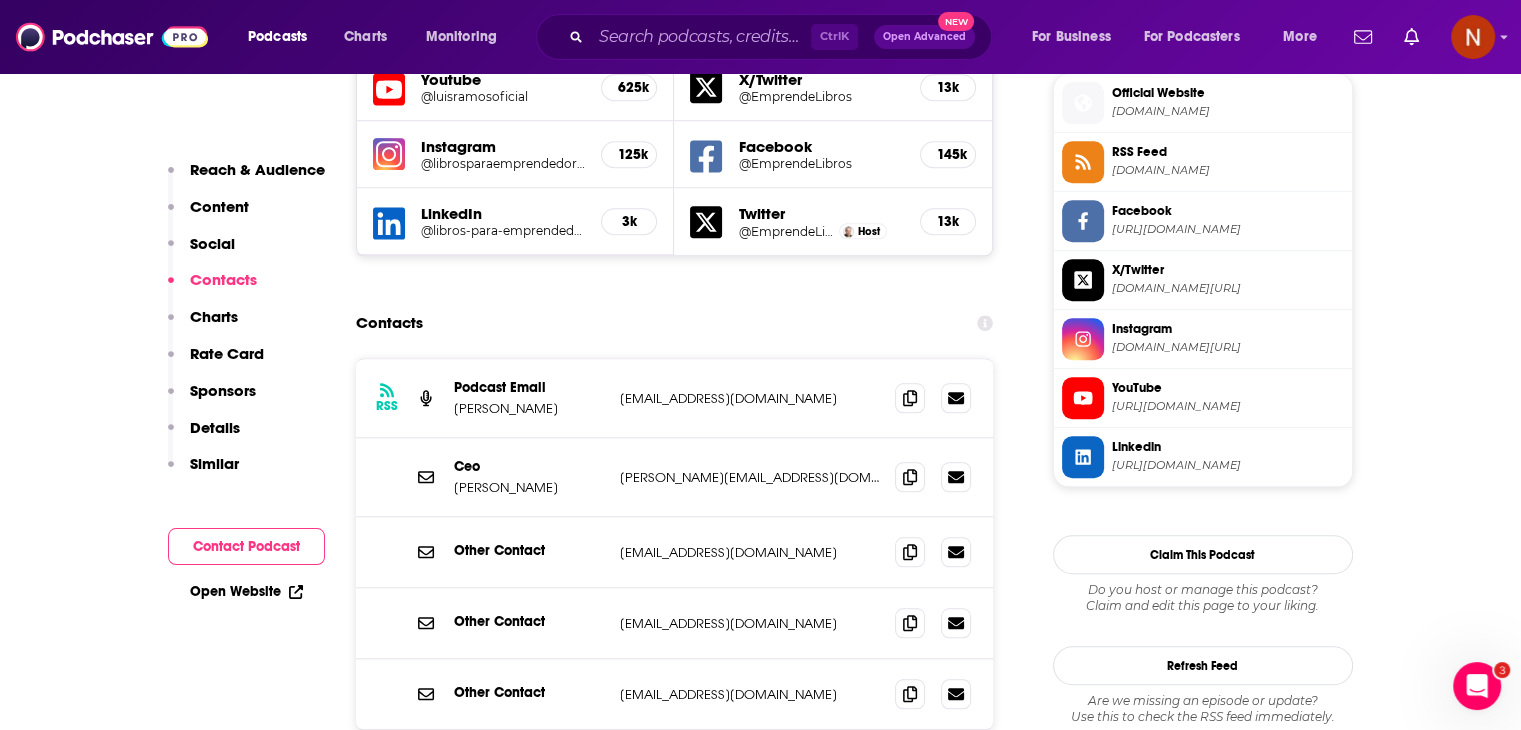 click on "RSS Feed" at bounding box center (1228, 152) 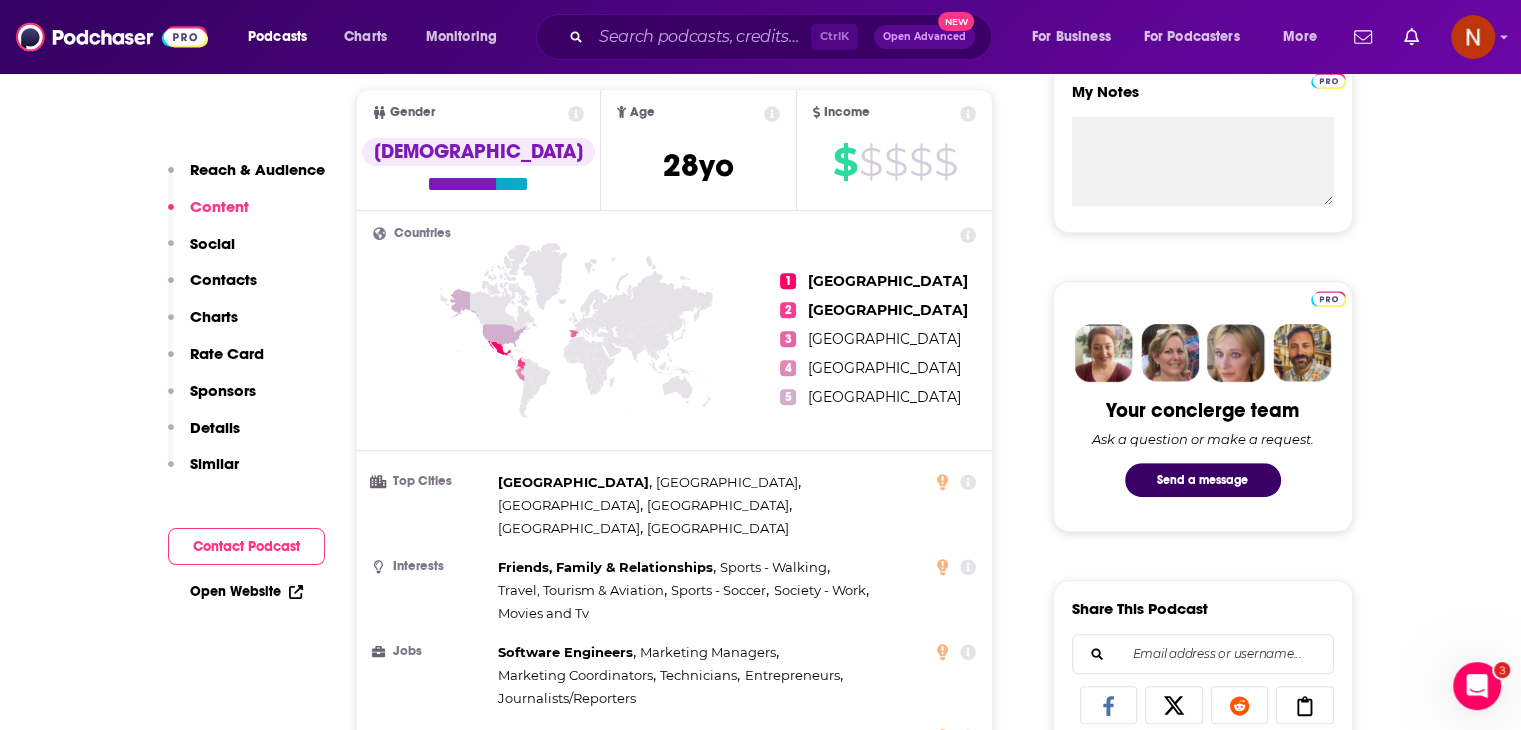 scroll, scrollTop: 731, scrollLeft: 0, axis: vertical 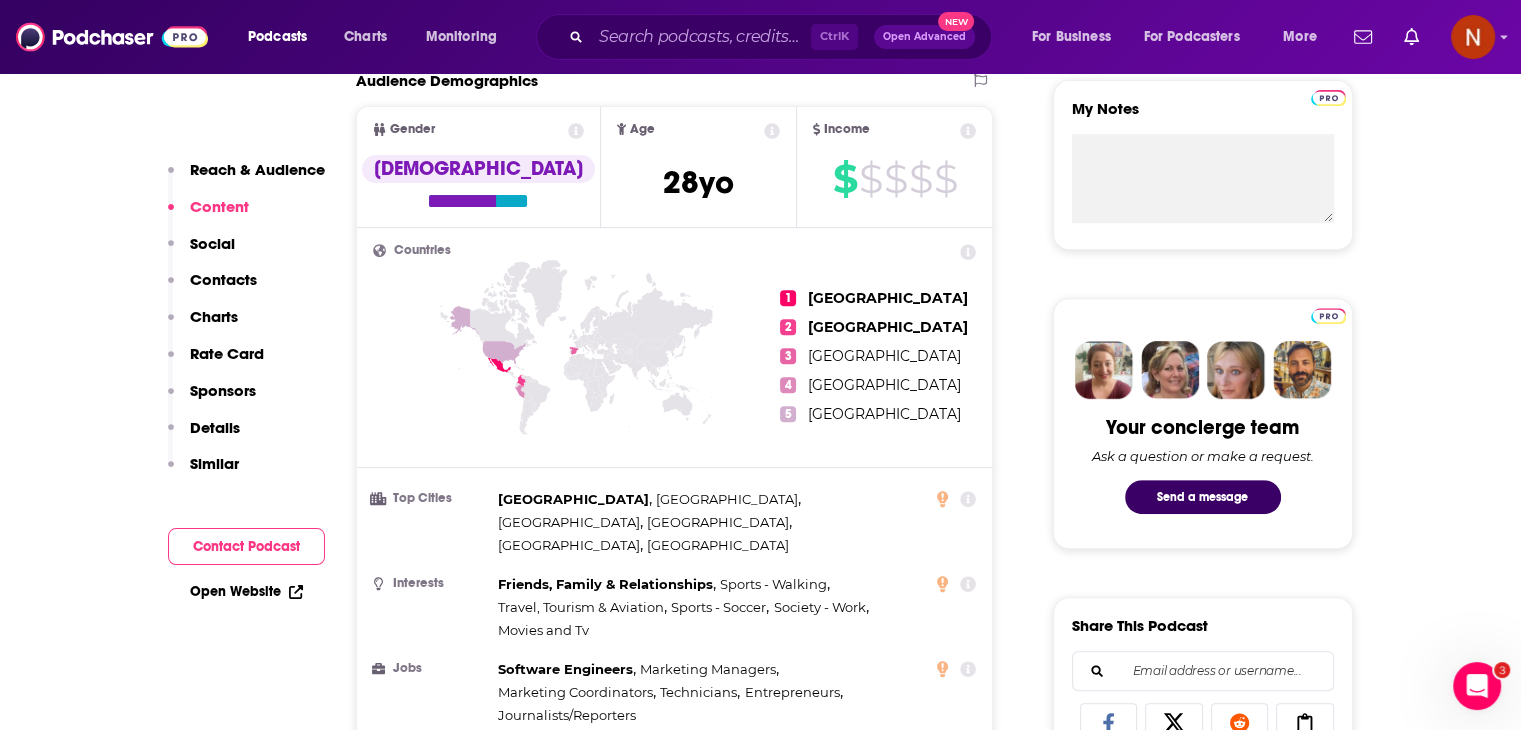 click on "Jobs Software Engineers , Marketing Managers , Marketing Coordinators , Technicians , Entrepreneurs , Journalists/Reporters" at bounding box center (675, 692) 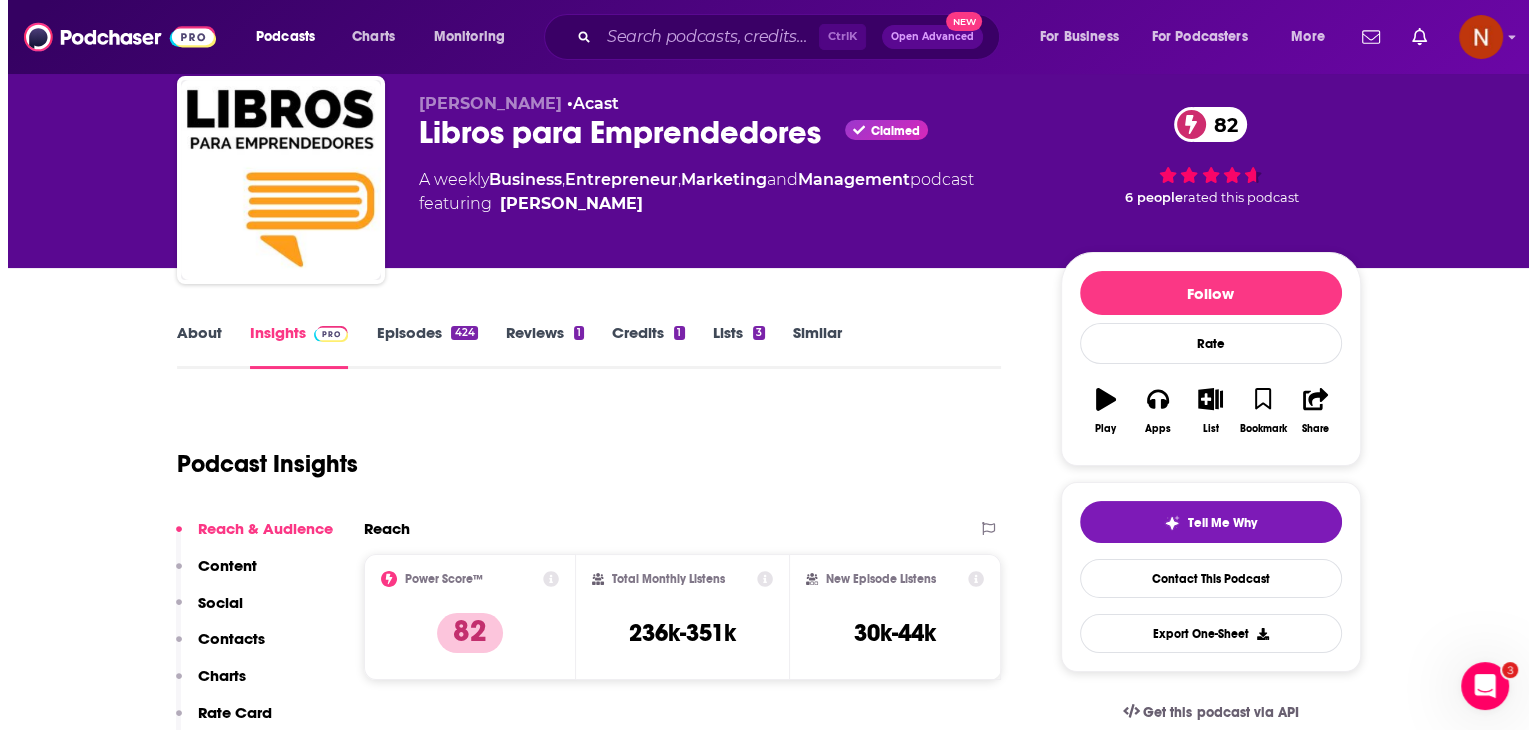 scroll, scrollTop: 0, scrollLeft: 0, axis: both 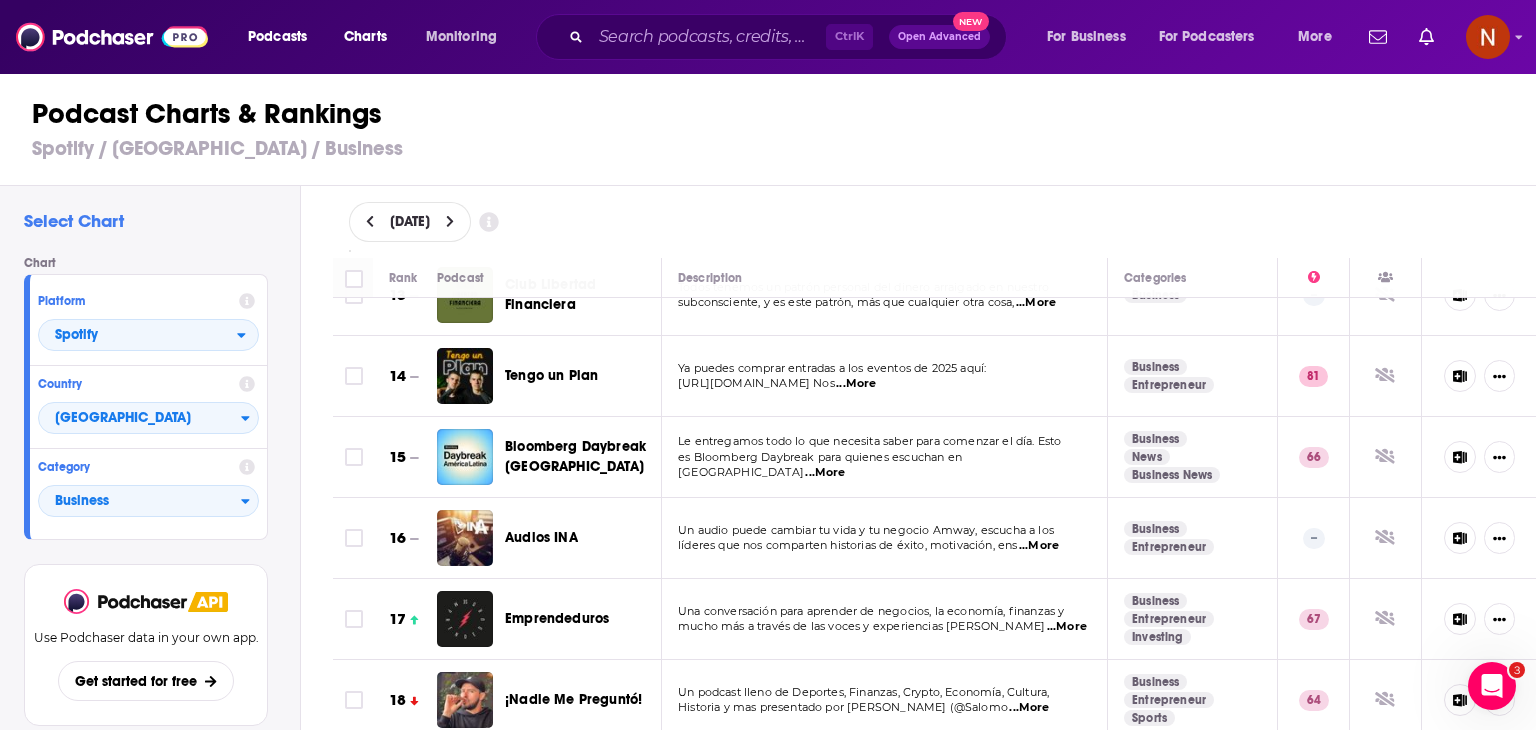 click on "...More" at bounding box center [1039, 546] 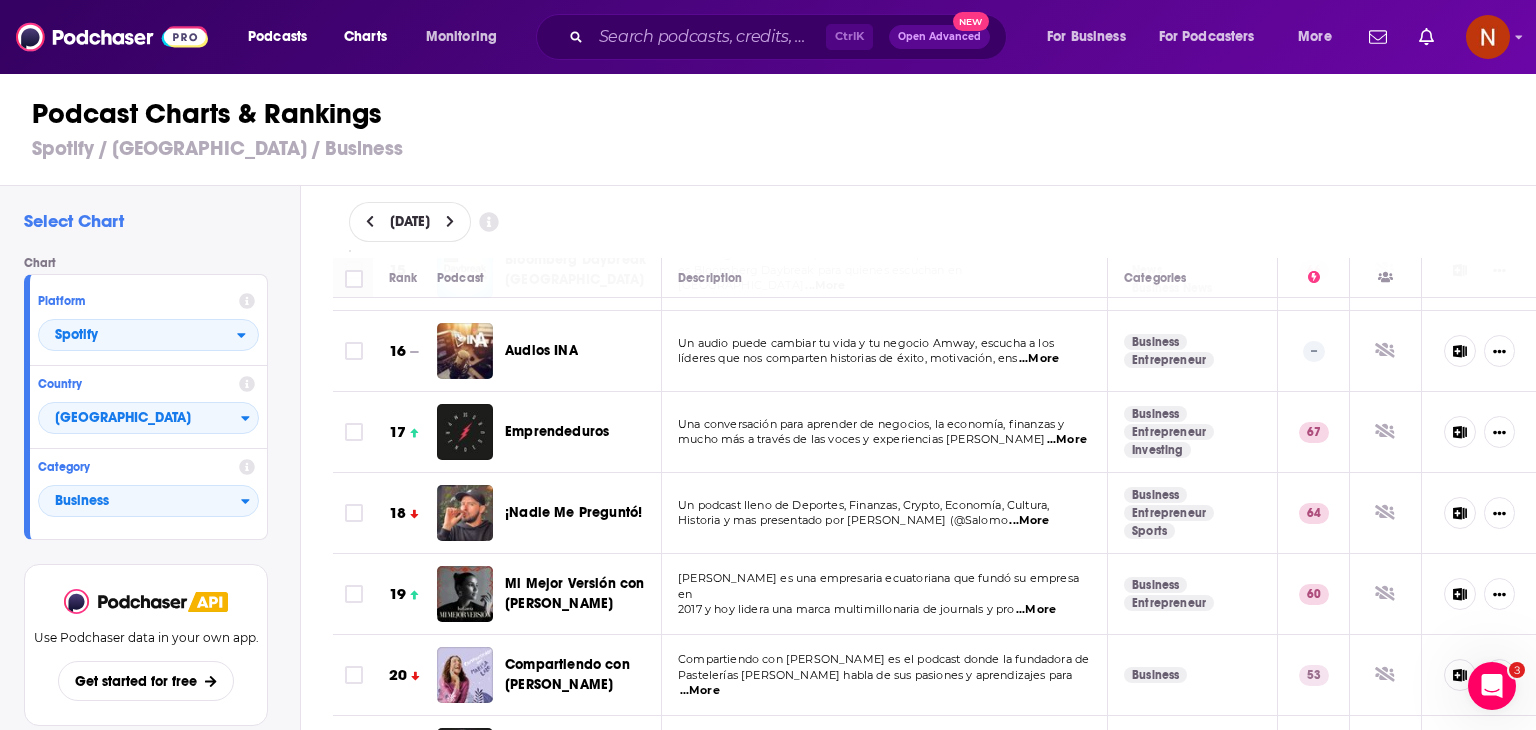 scroll, scrollTop: 1204, scrollLeft: 0, axis: vertical 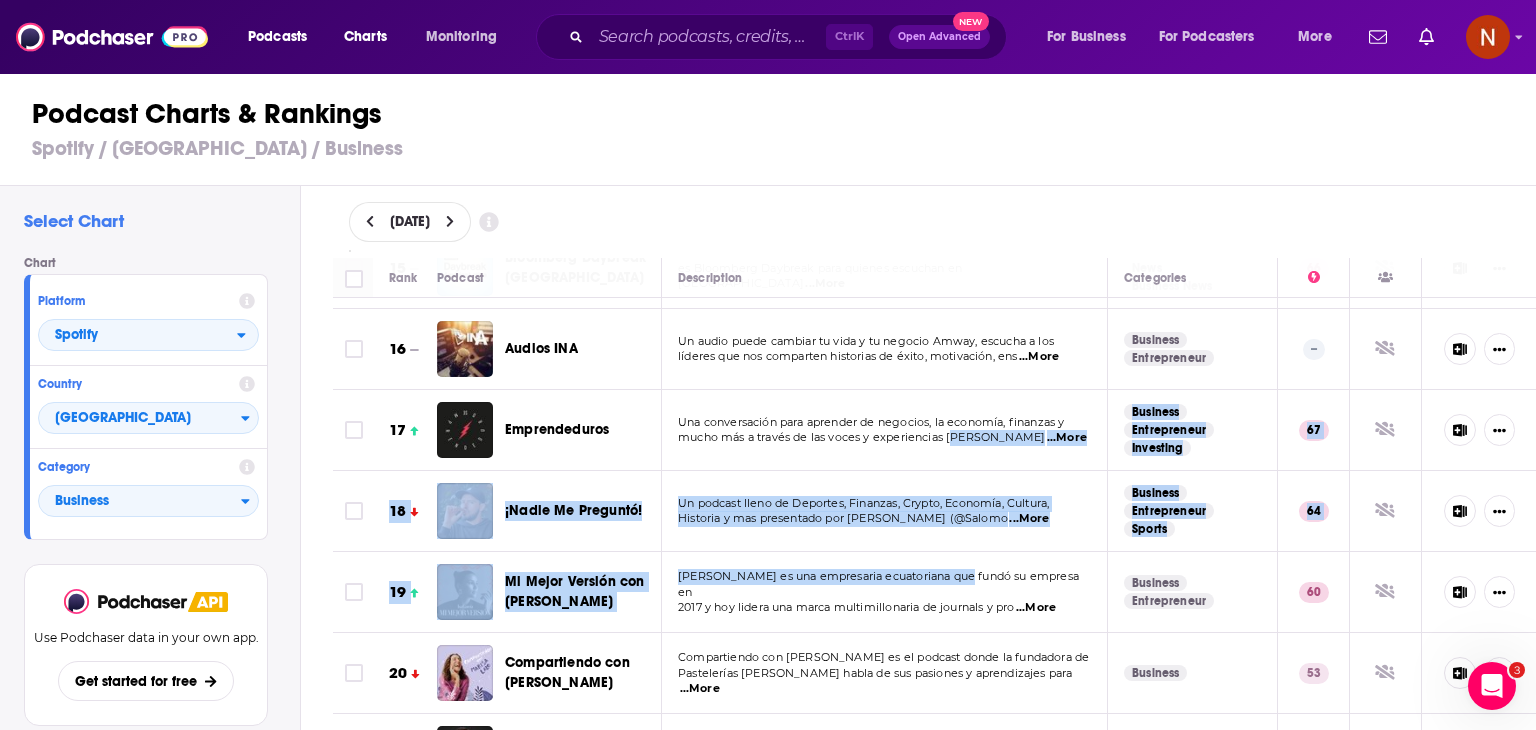 drag, startPoint x: 621, startPoint y: 510, endPoint x: 955, endPoint y: 459, distance: 337.87128 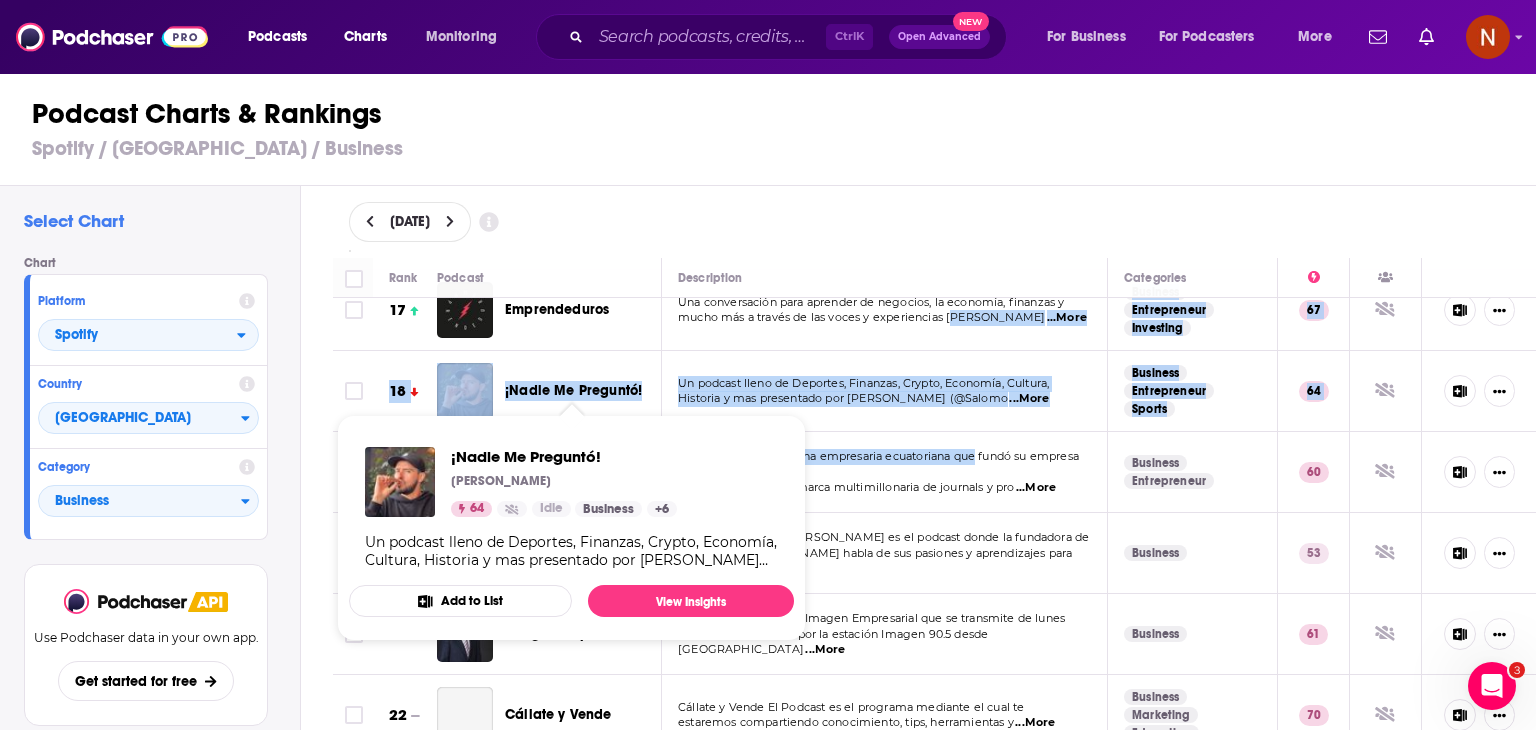 scroll, scrollTop: 1328, scrollLeft: 0, axis: vertical 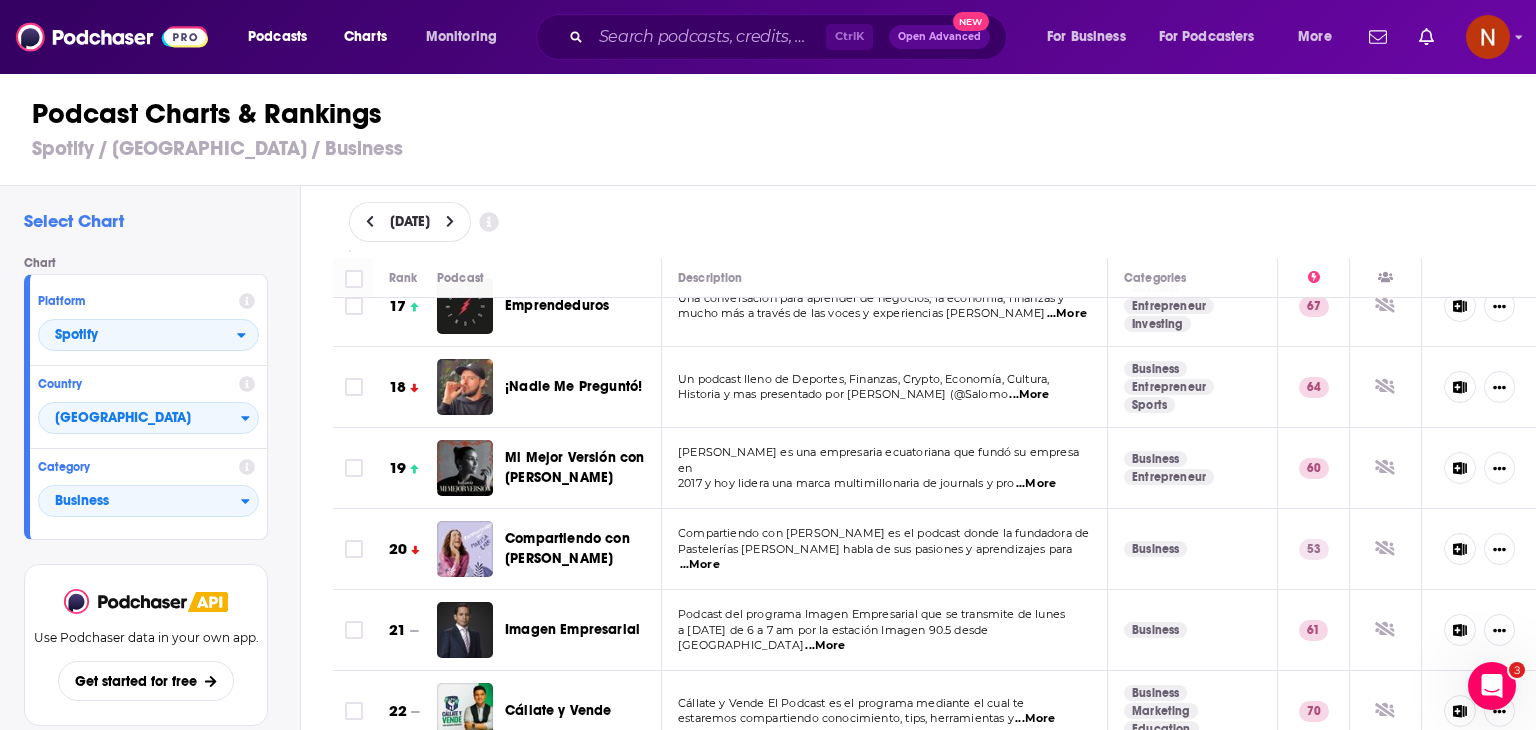 click on "Podcast Charts & Rankings Spotify / Mexico / Business" at bounding box center (776, 129) 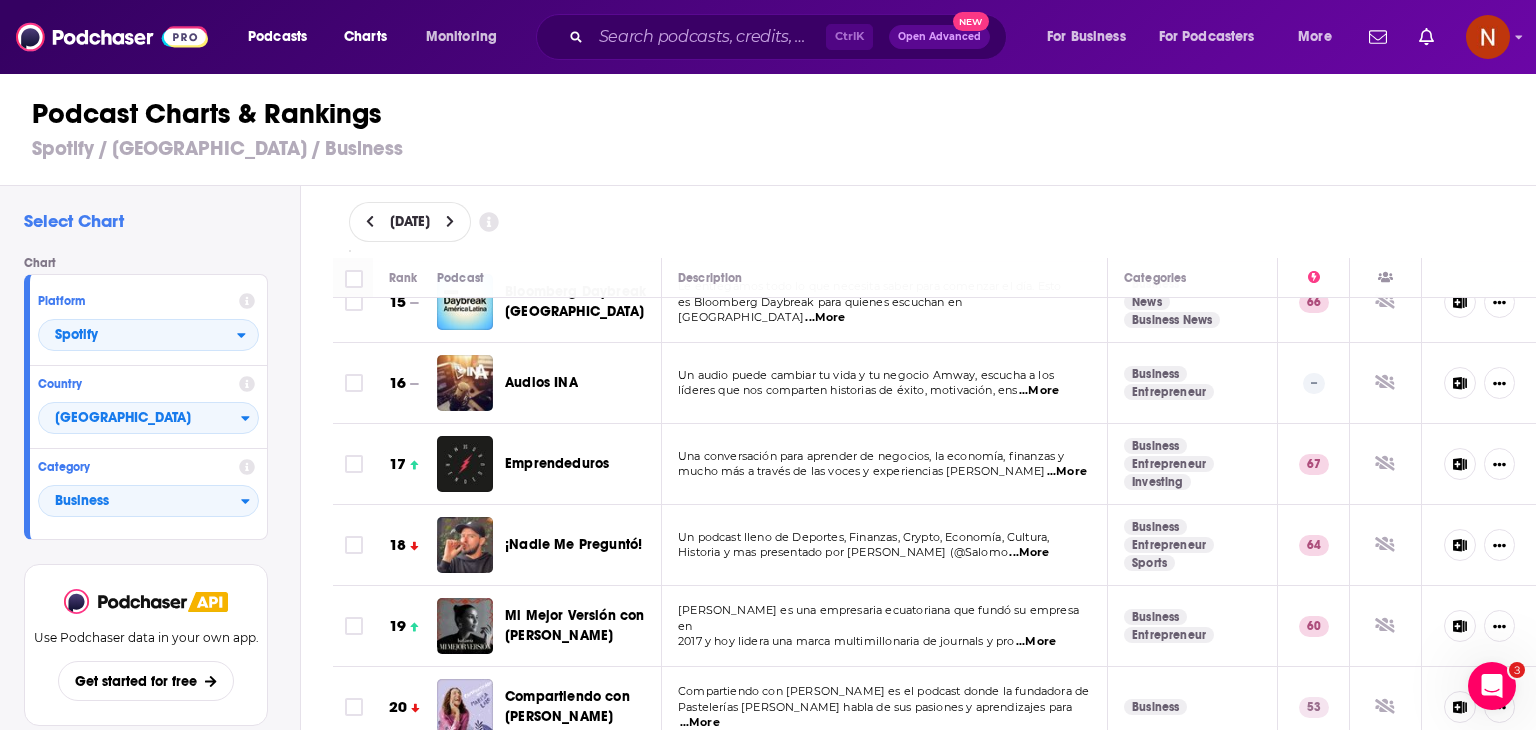 scroll, scrollTop: 1168, scrollLeft: 0, axis: vertical 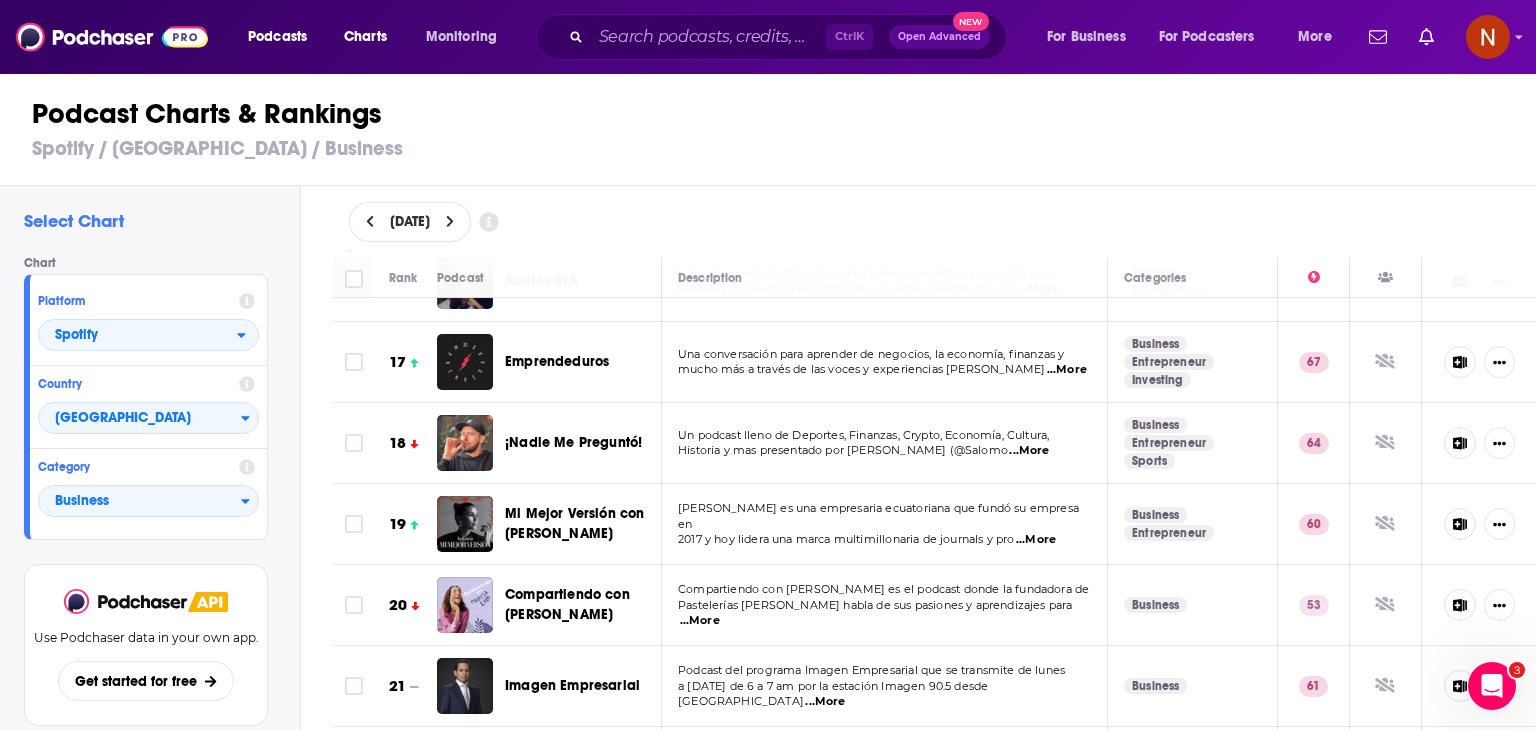 click on "Isa García es una empresaria ecuatoriana que fundó su empresa en" at bounding box center (878, 516) 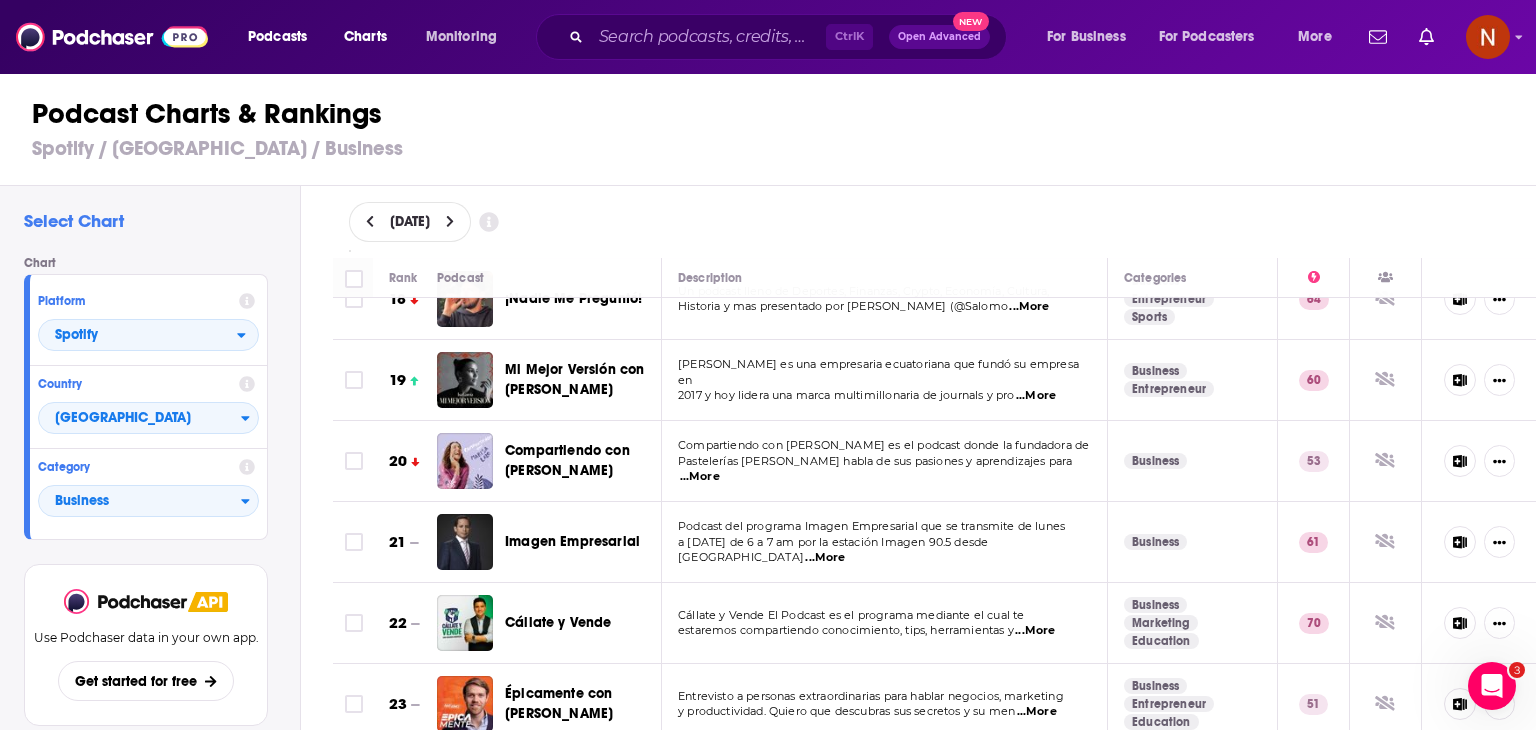 scroll, scrollTop: 1419, scrollLeft: 0, axis: vertical 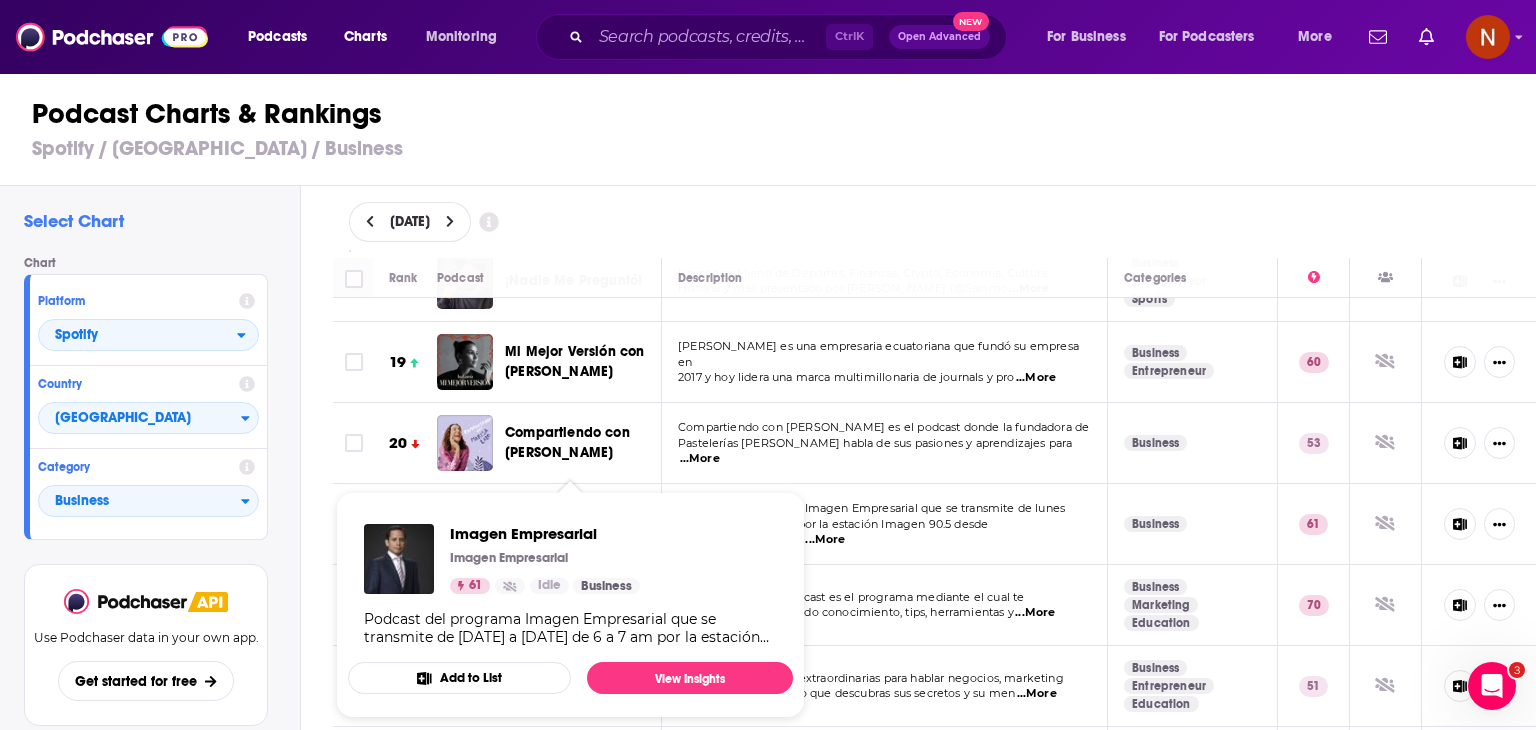 drag, startPoint x: 597, startPoint y: 521, endPoint x: 386, endPoint y: 169, distance: 410.39615 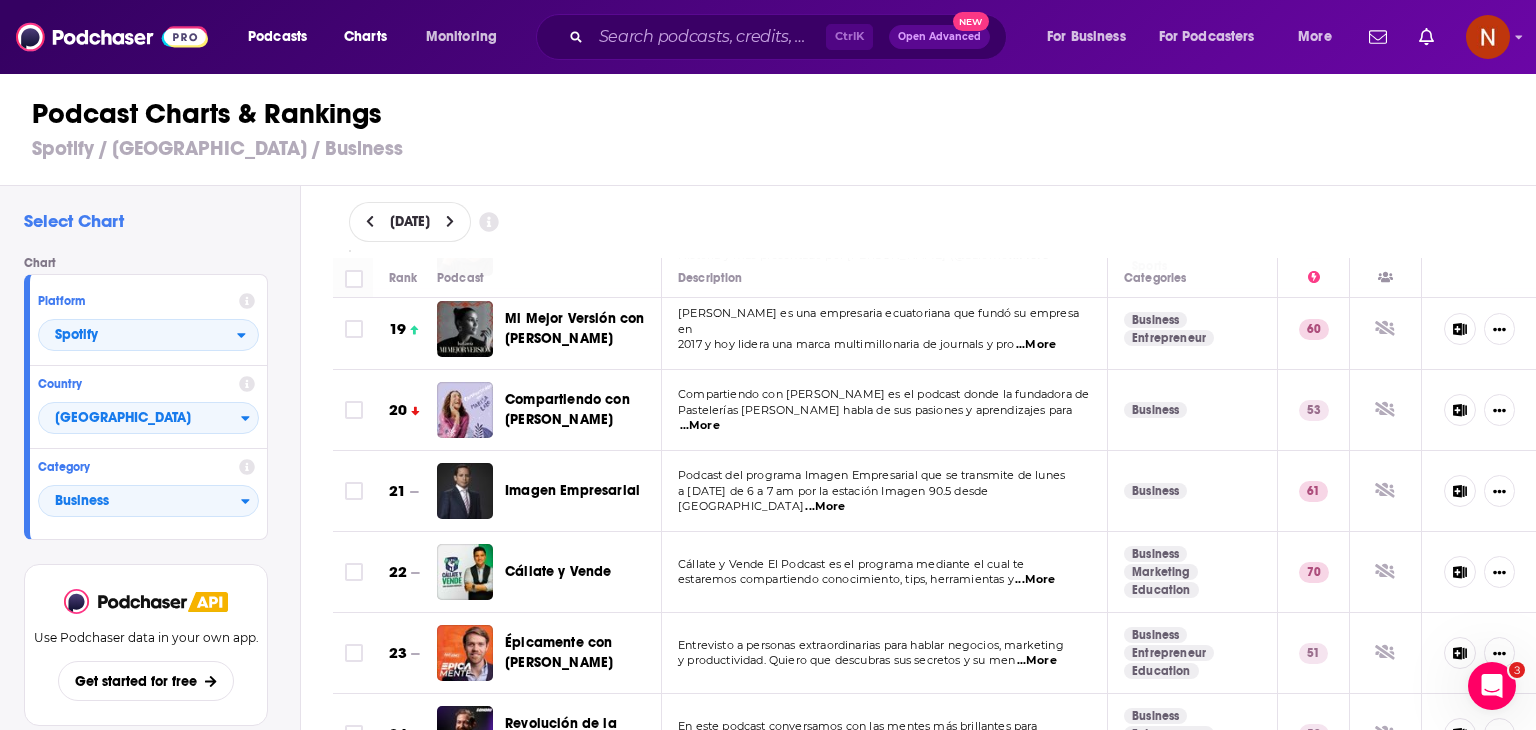 scroll, scrollTop: 1468, scrollLeft: 0, axis: vertical 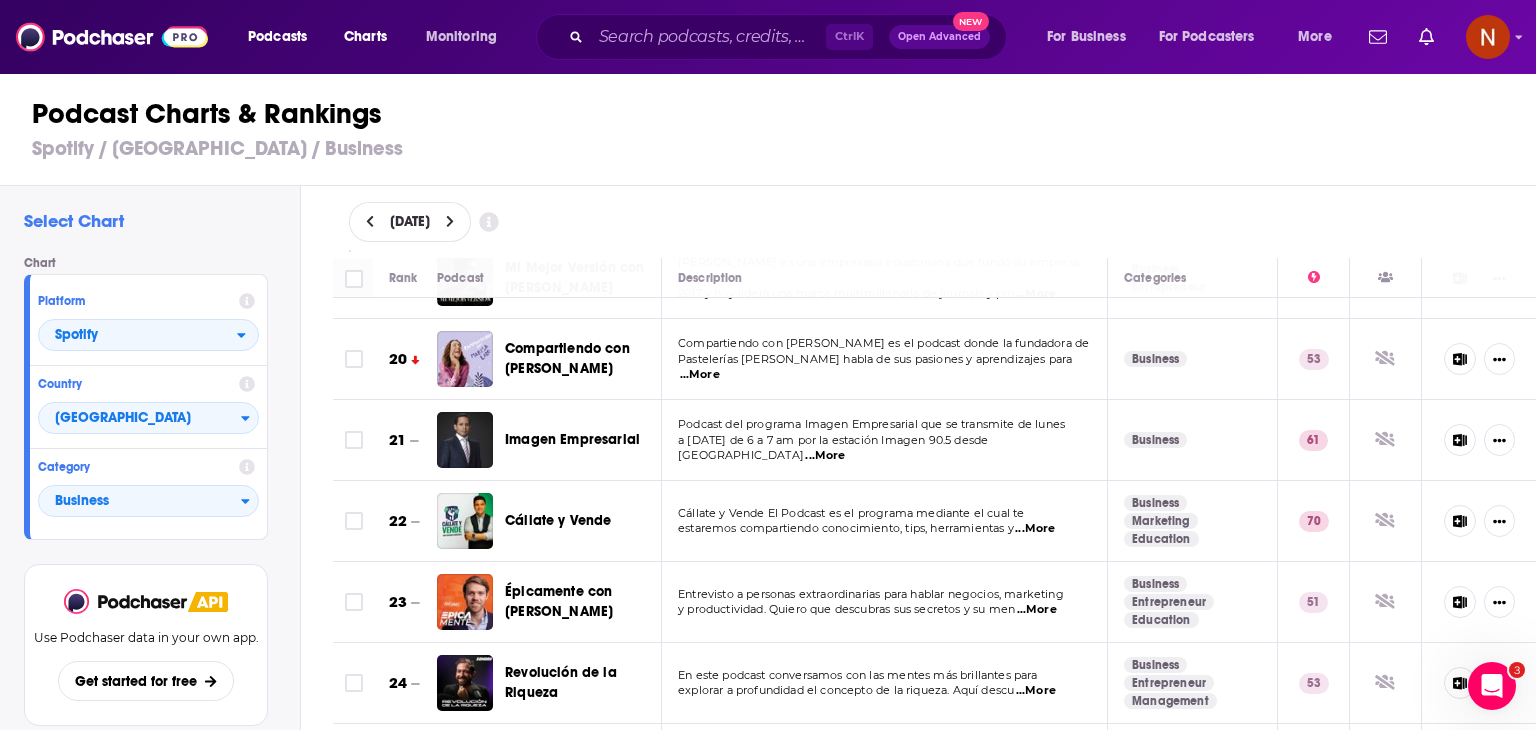 click on "Podcast Charts & Rankings" at bounding box center [776, 114] 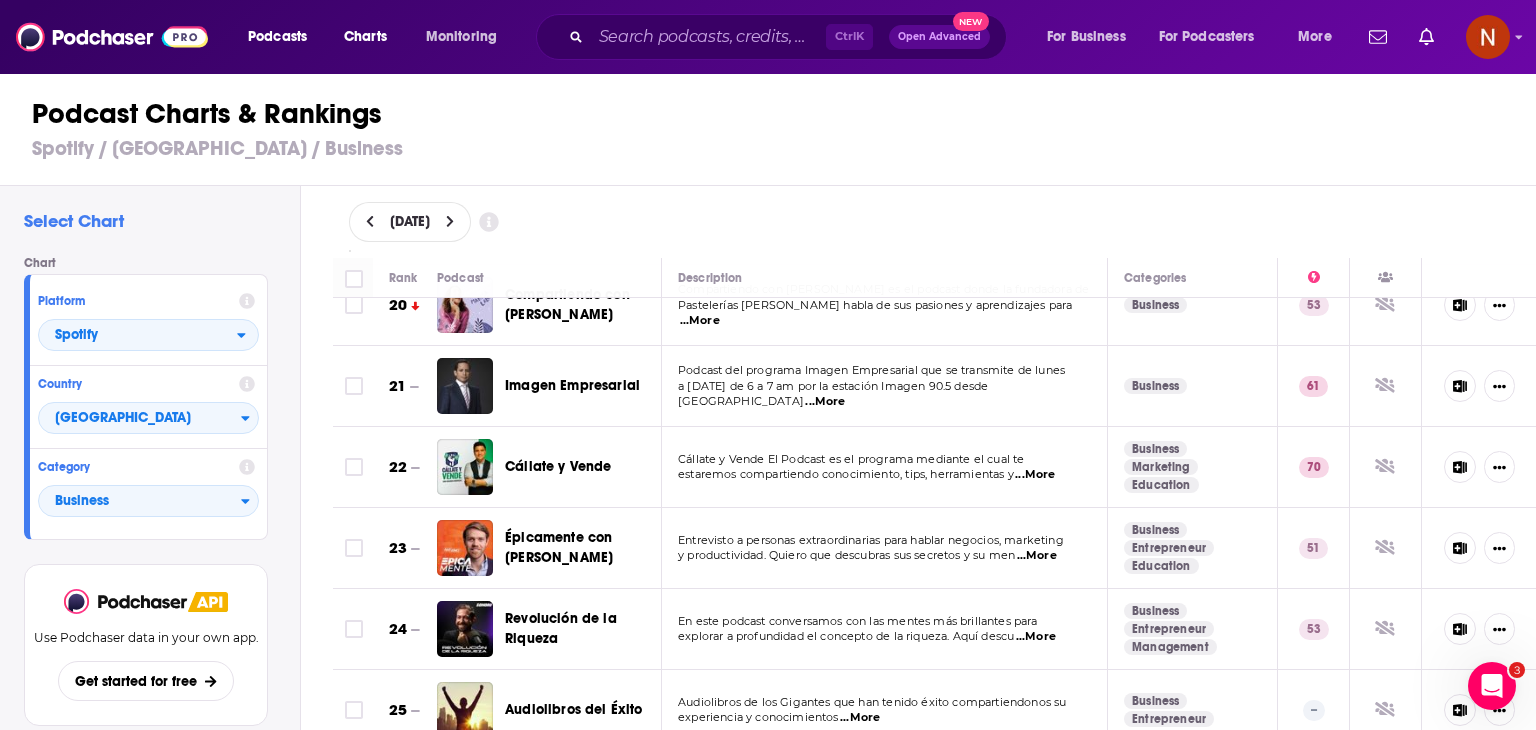scroll, scrollTop: 1608, scrollLeft: 0, axis: vertical 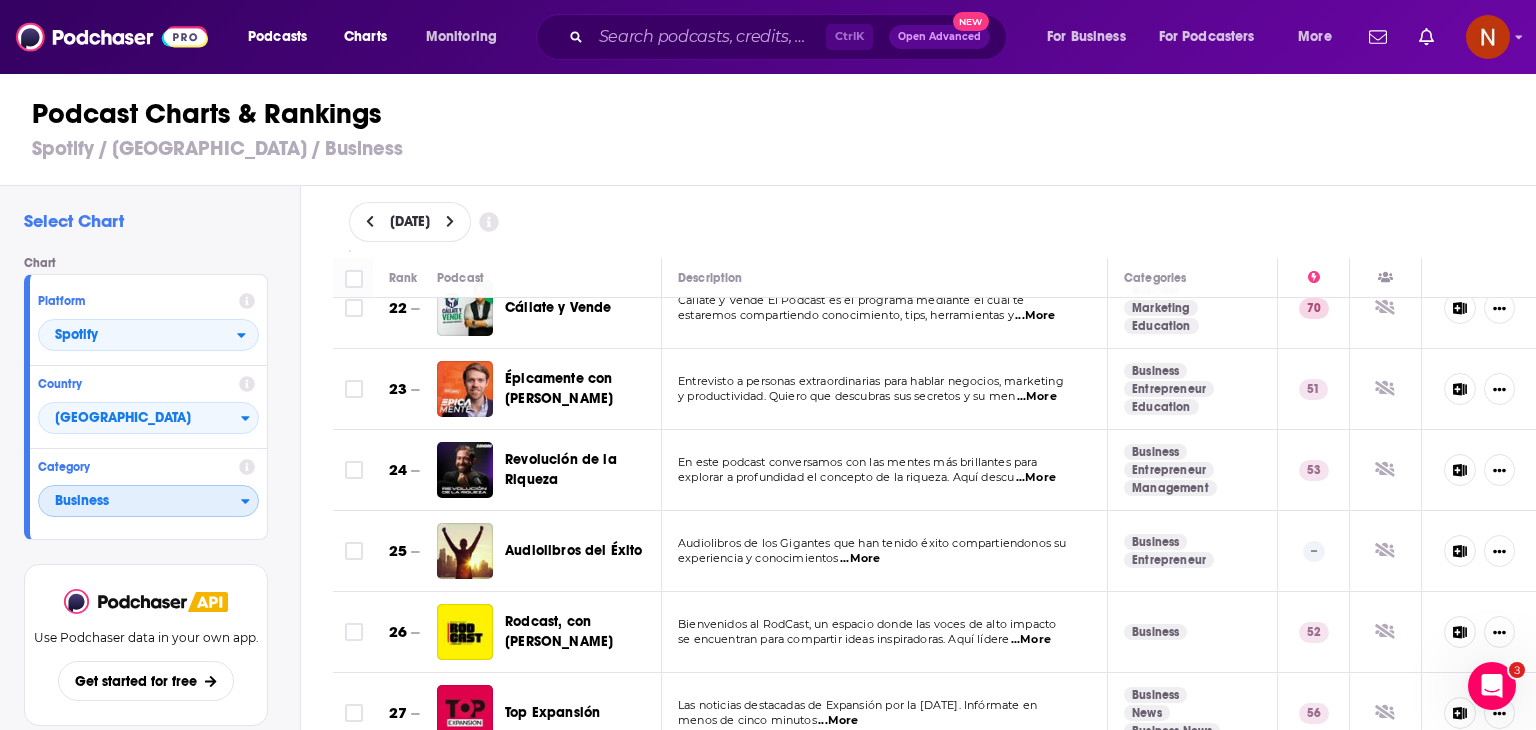 click on "Business" at bounding box center (140, 502) 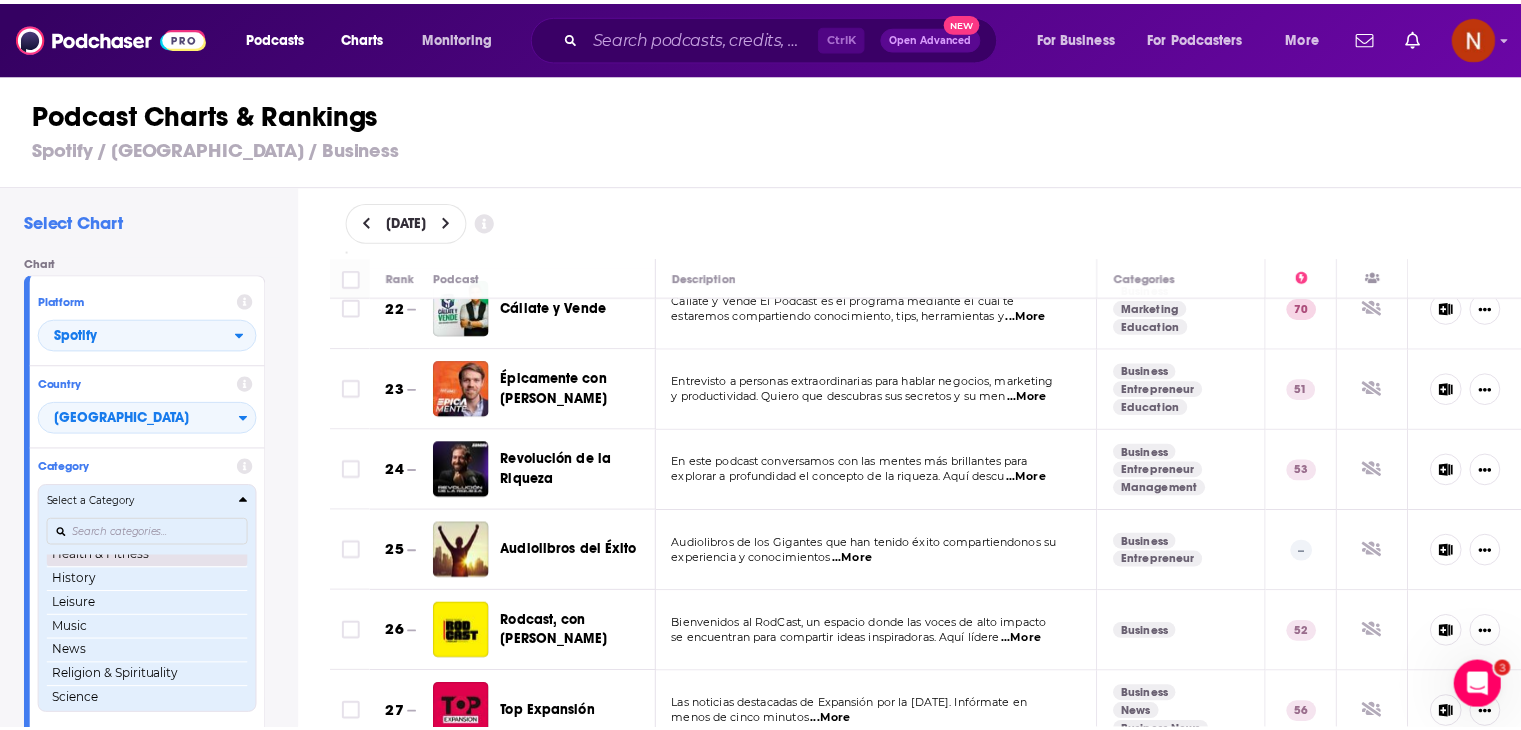scroll, scrollTop: 158, scrollLeft: 0, axis: vertical 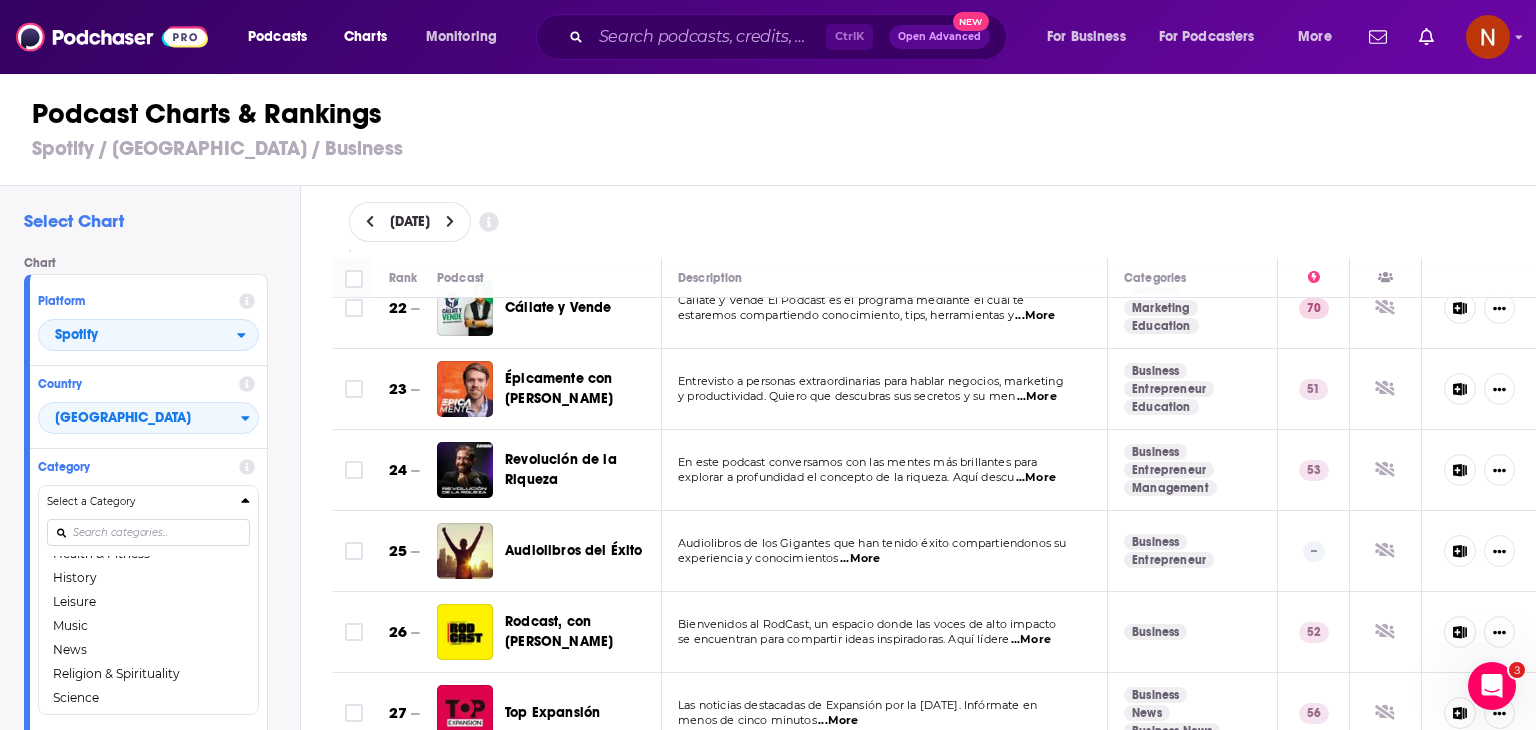 click on "Podcast Charts & Rankings" at bounding box center [776, 114] 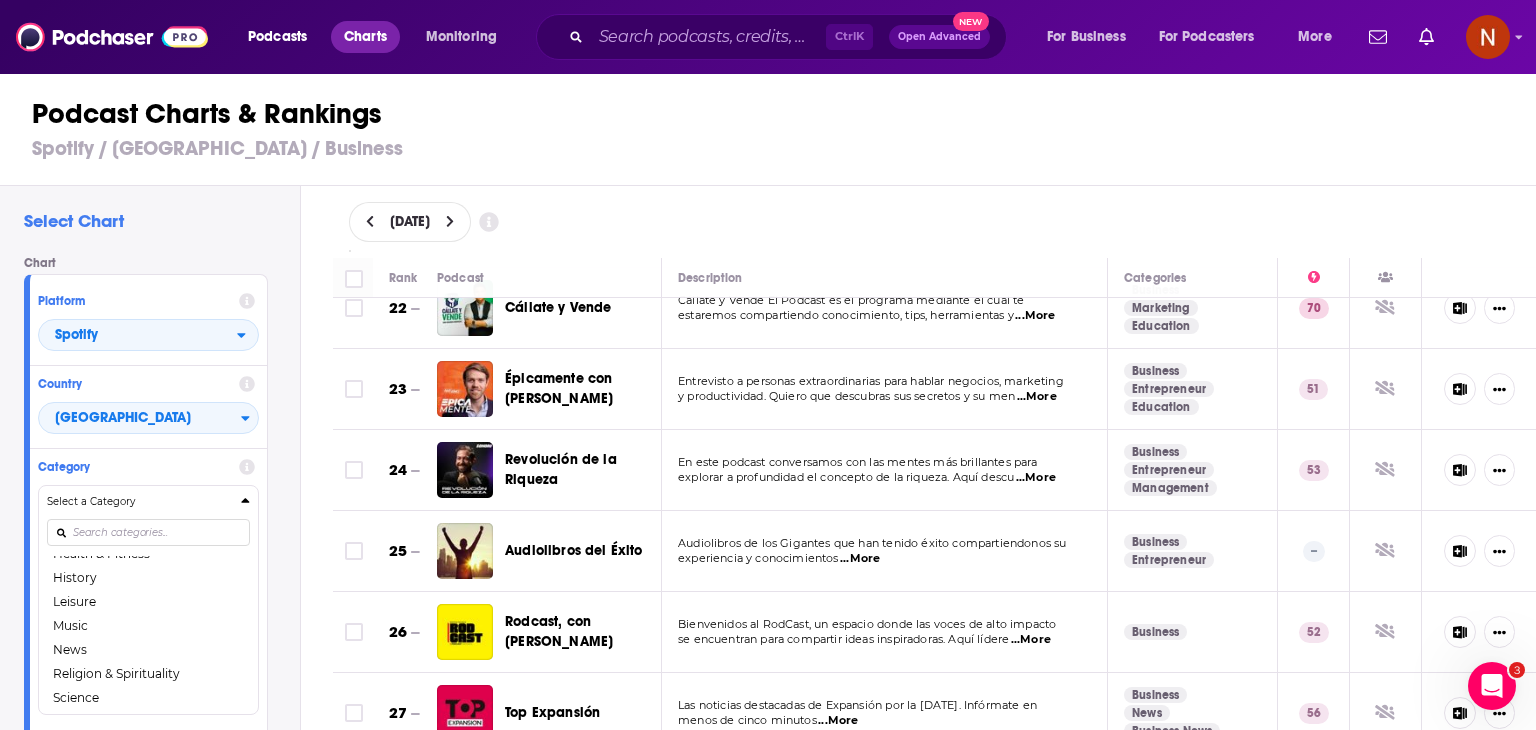 click on "Charts" at bounding box center (365, 37) 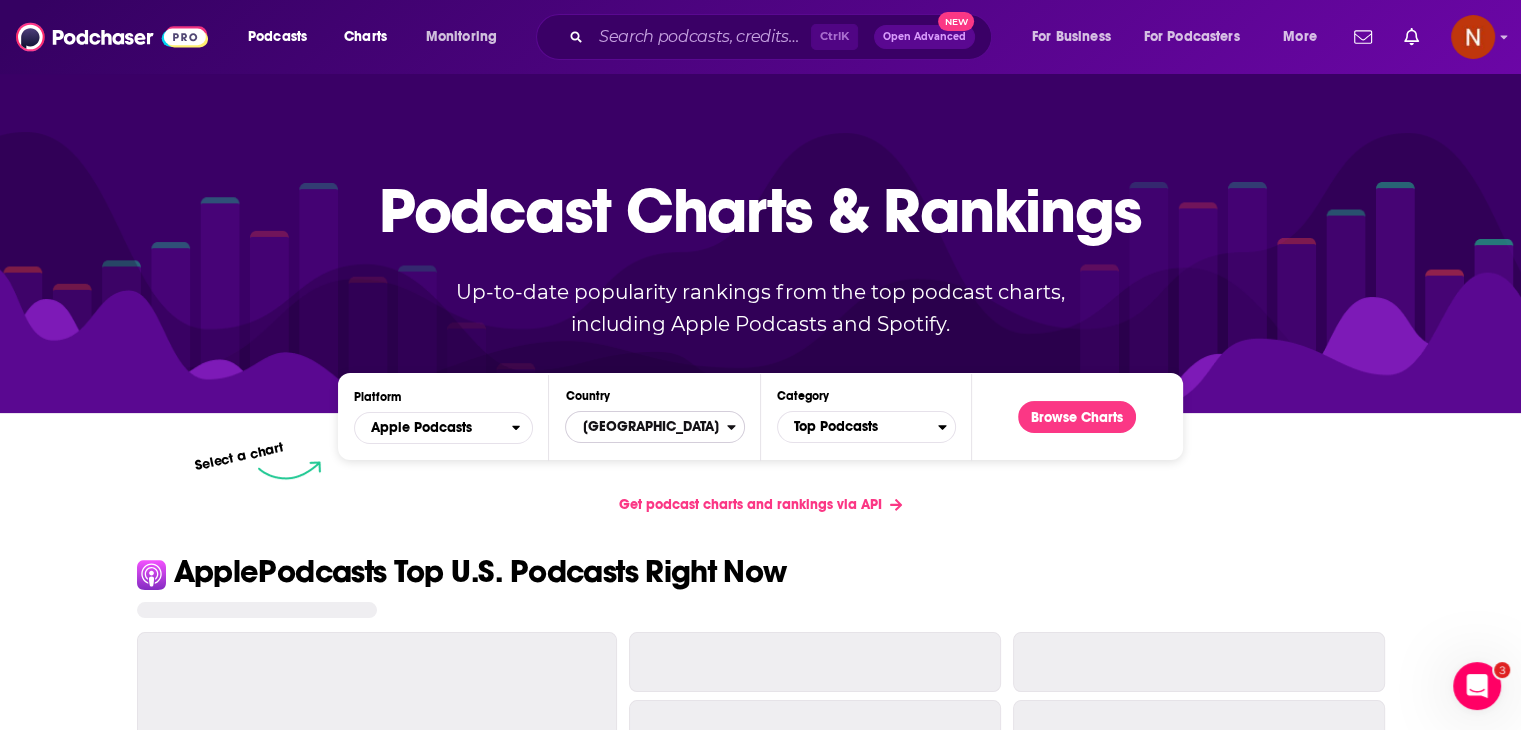click on "[GEOGRAPHIC_DATA]" at bounding box center [646, 427] 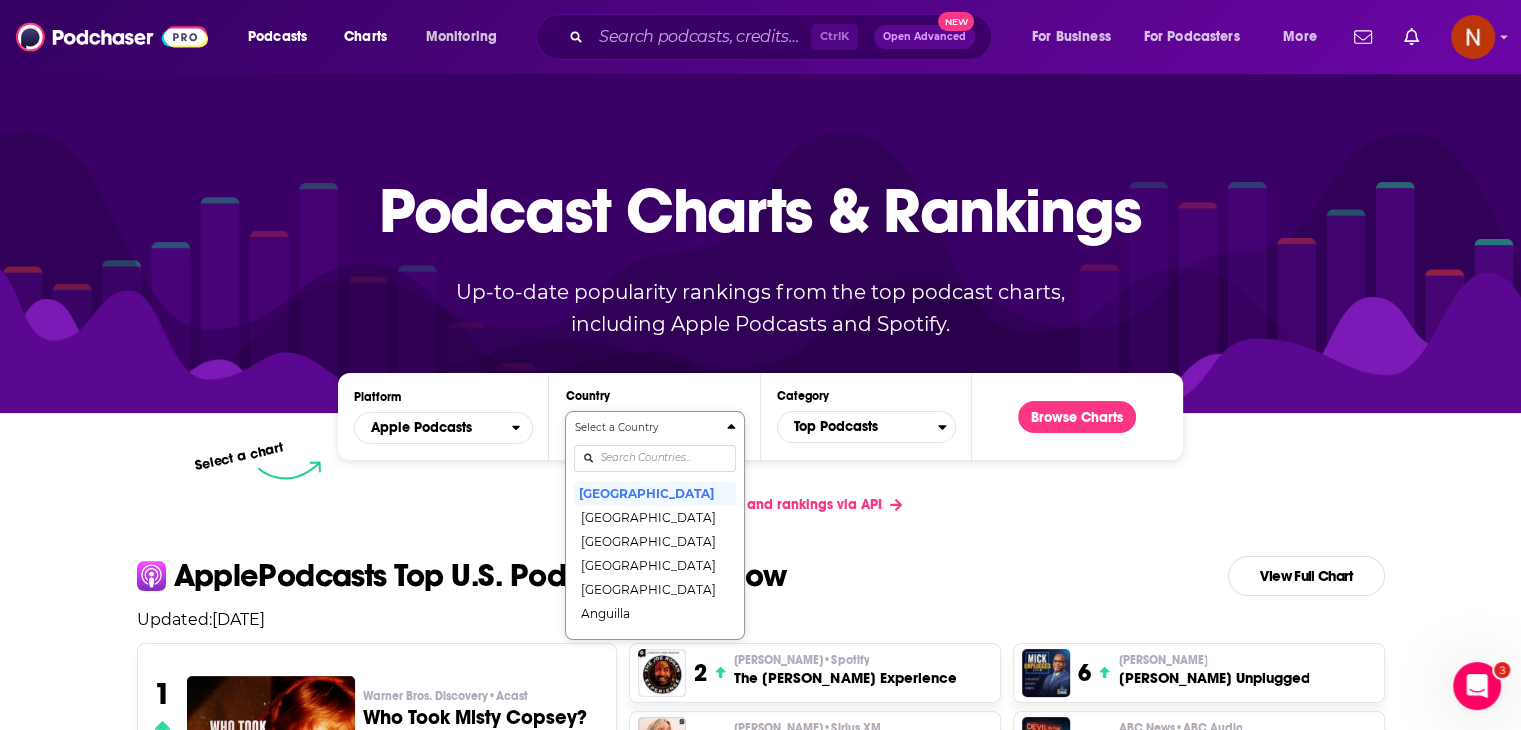 click at bounding box center [654, 458] 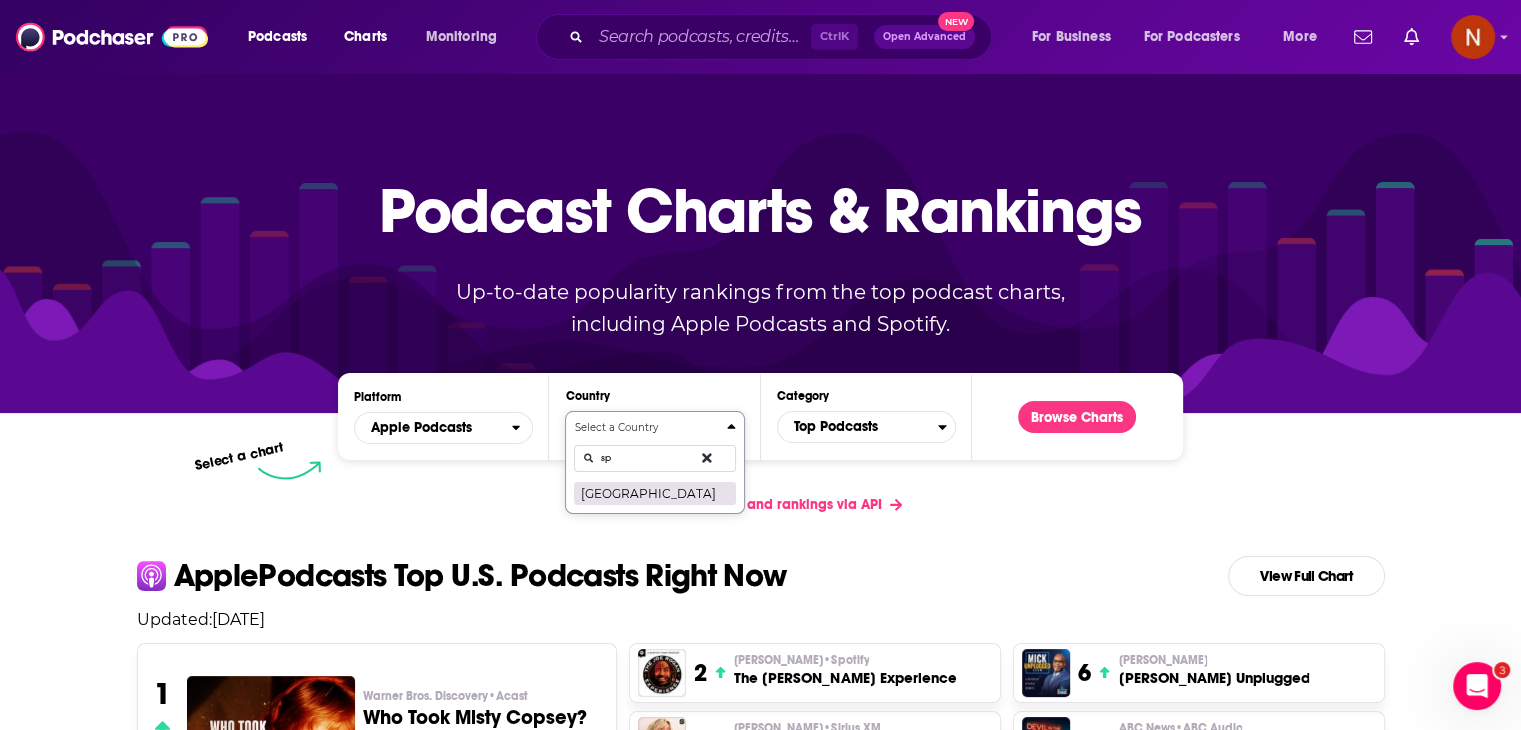 type on "sp" 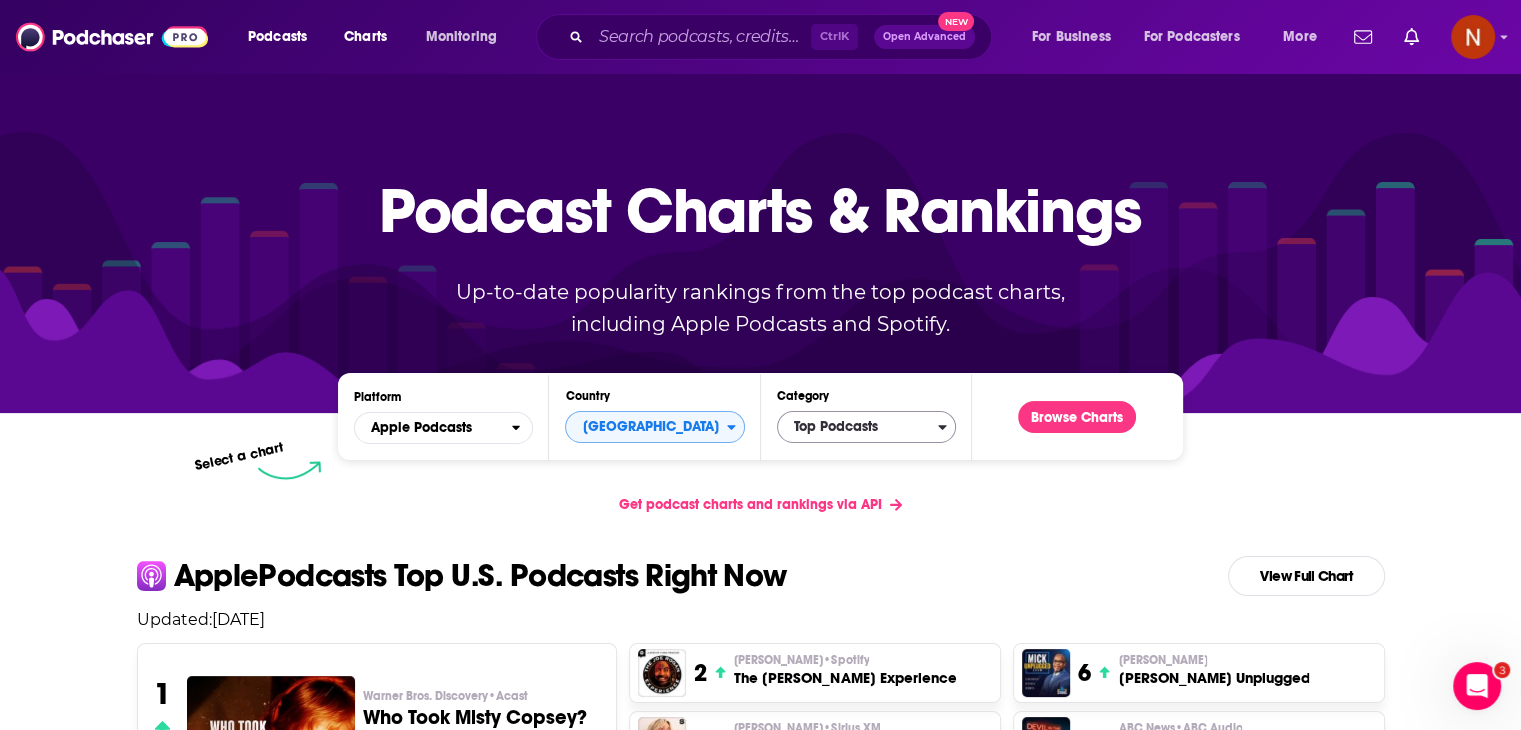 scroll, scrollTop: 179, scrollLeft: 0, axis: vertical 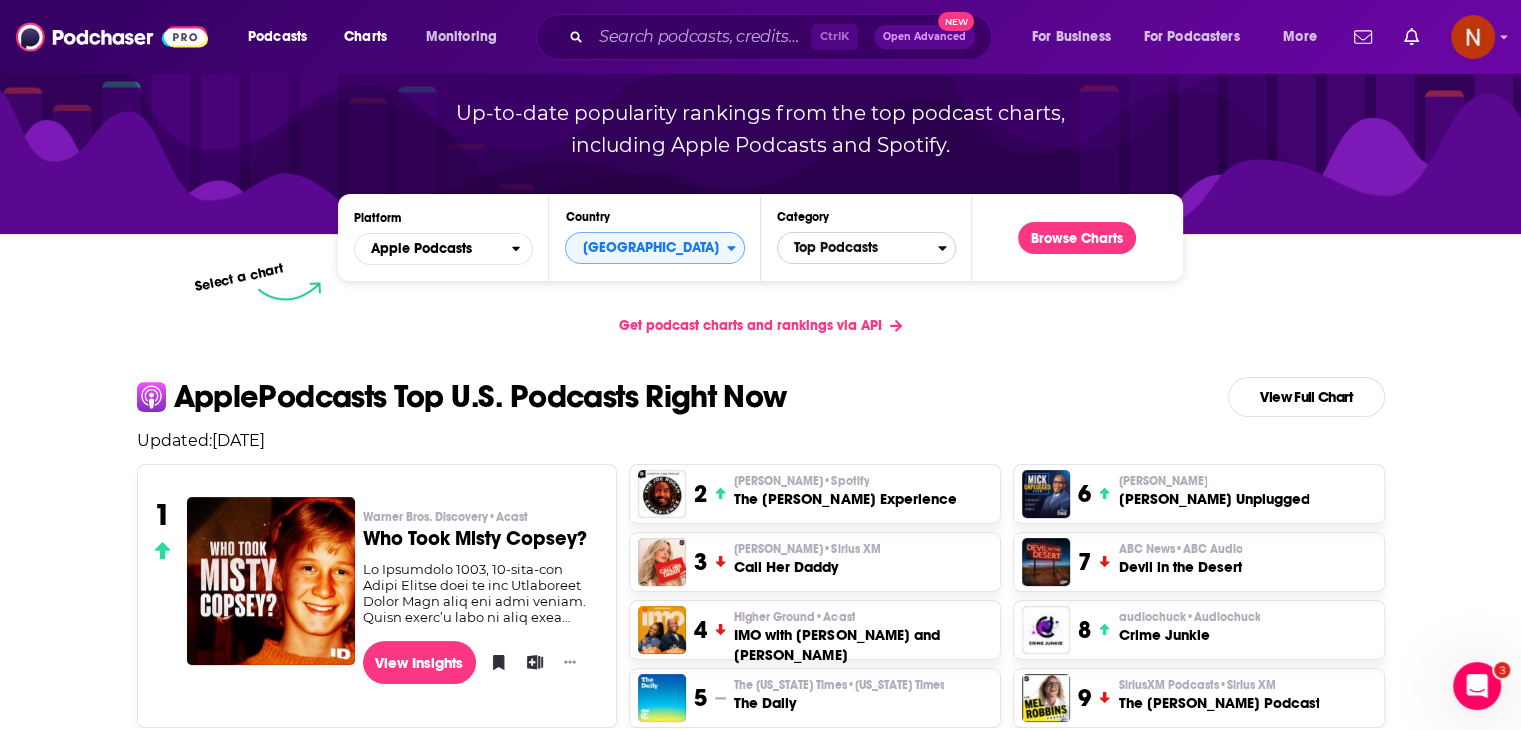 click on "Top Podcasts" at bounding box center [858, 248] 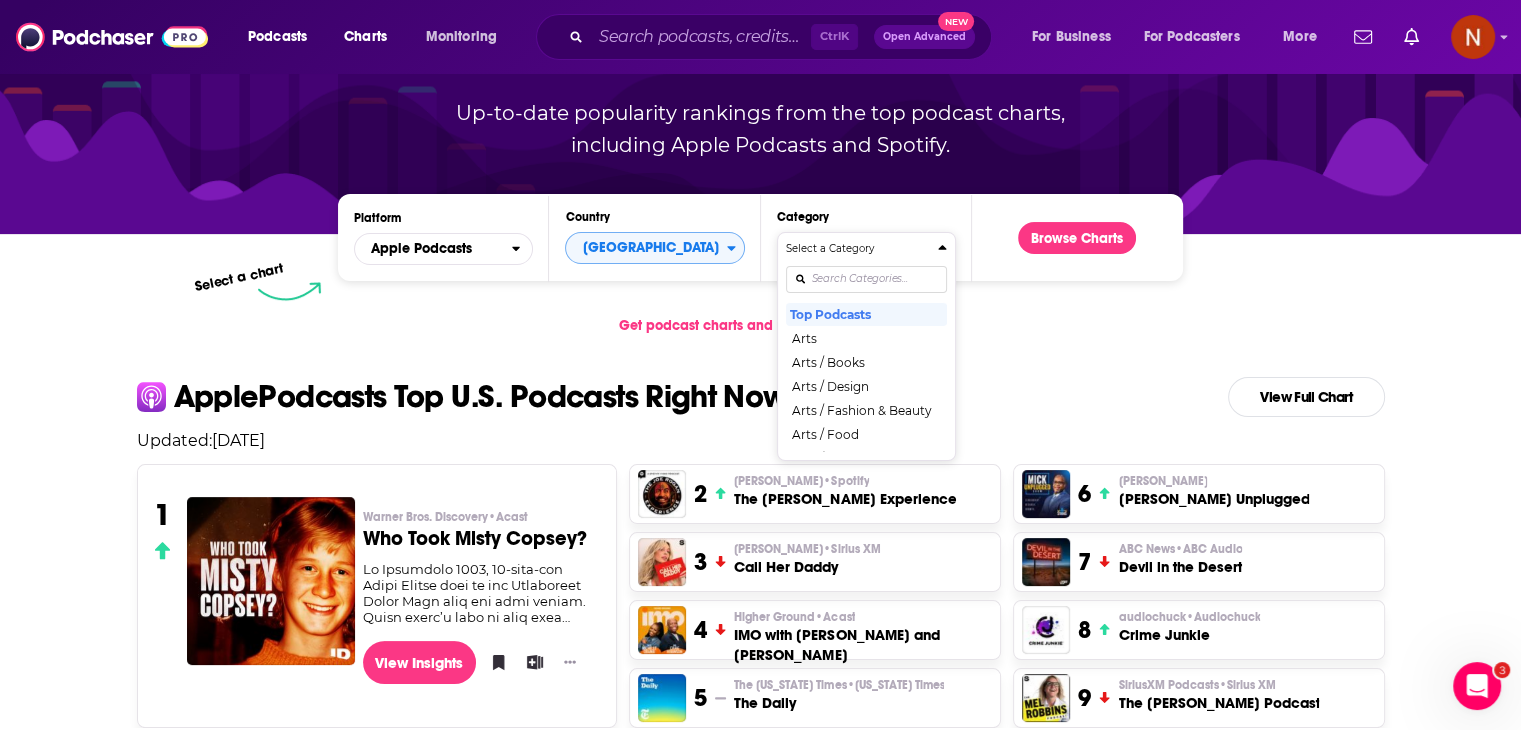 scroll, scrollTop: 0, scrollLeft: 0, axis: both 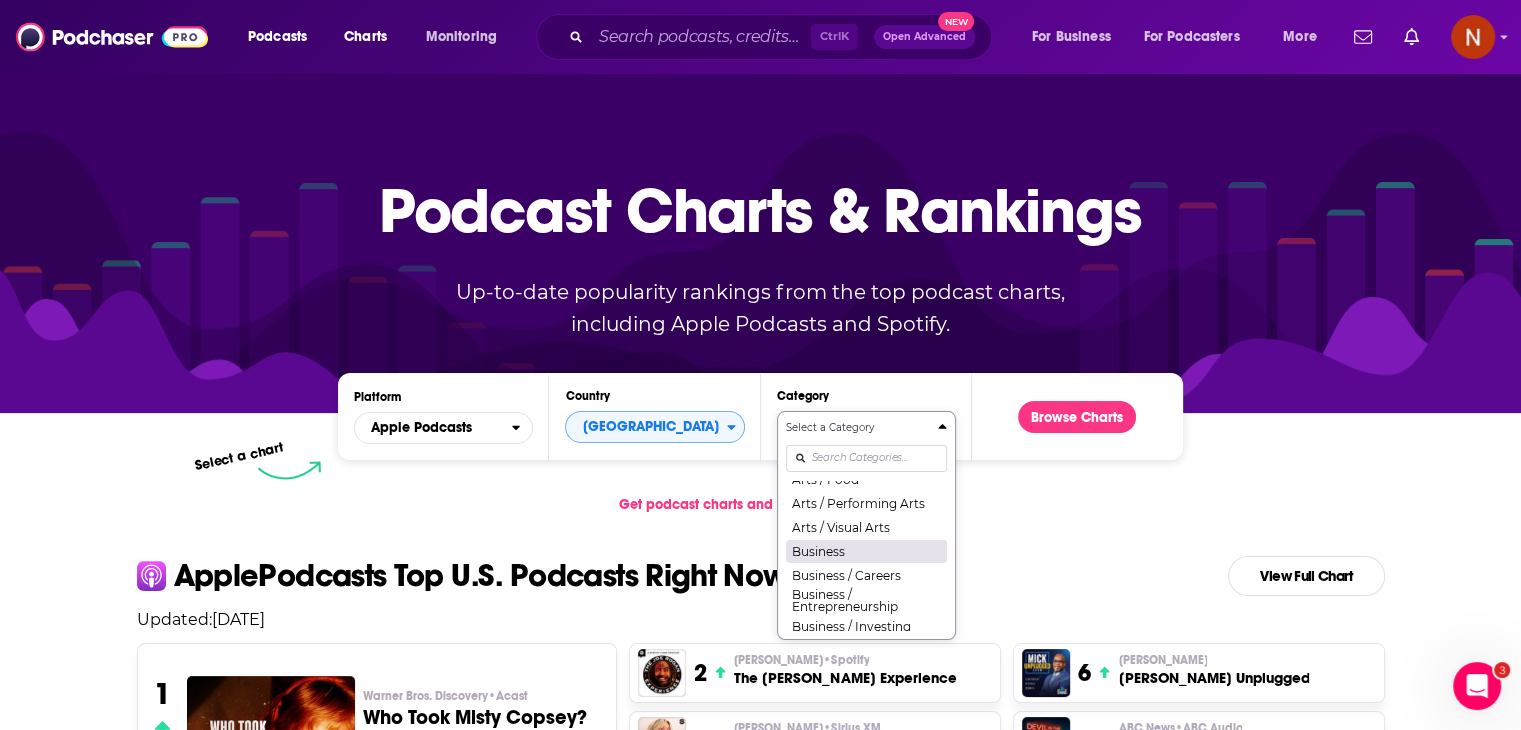 click on "Business" at bounding box center [866, 551] 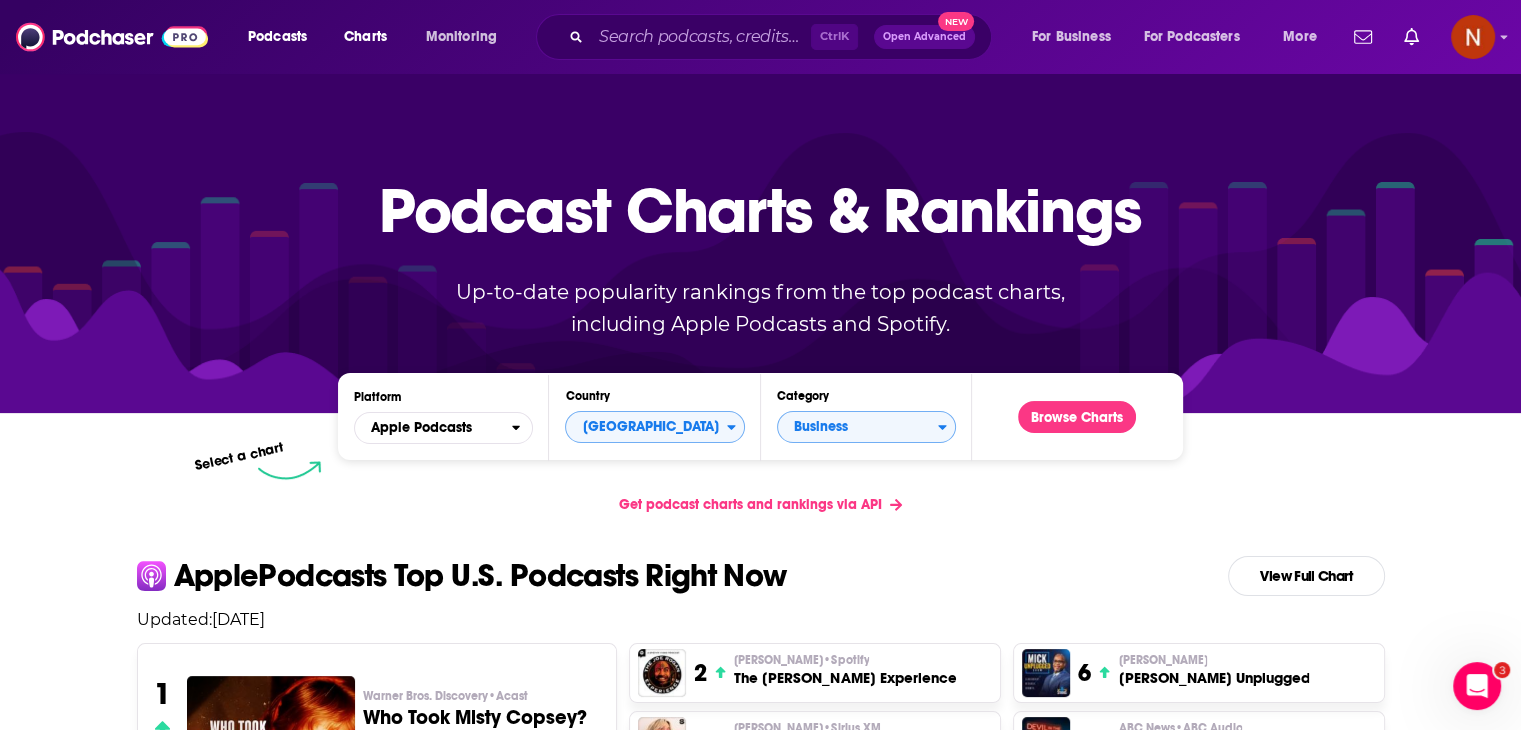 click on "Platform Apple Podcasts Country Spain Category Business Browse Charts" at bounding box center (760, 416) 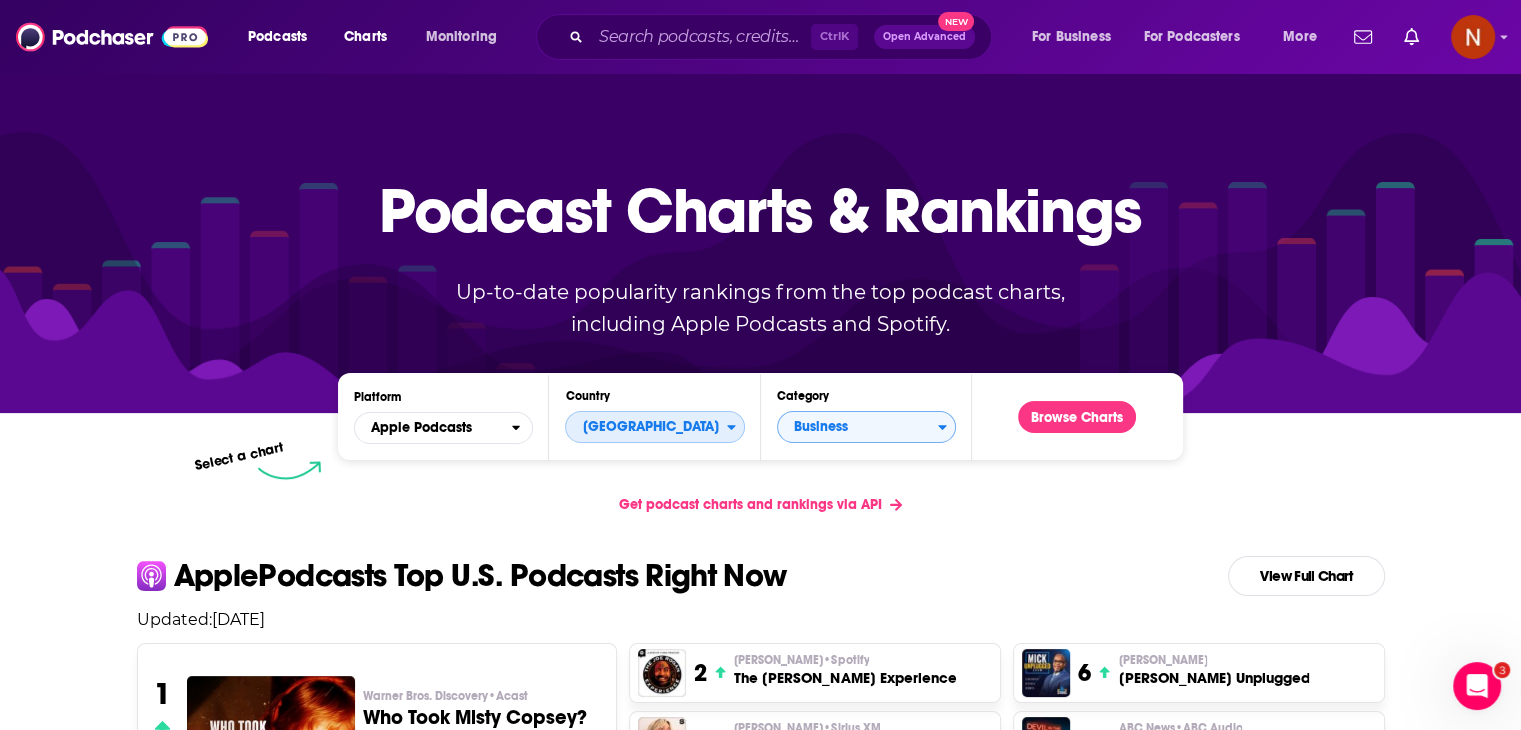 click on "[GEOGRAPHIC_DATA]" at bounding box center [646, 427] 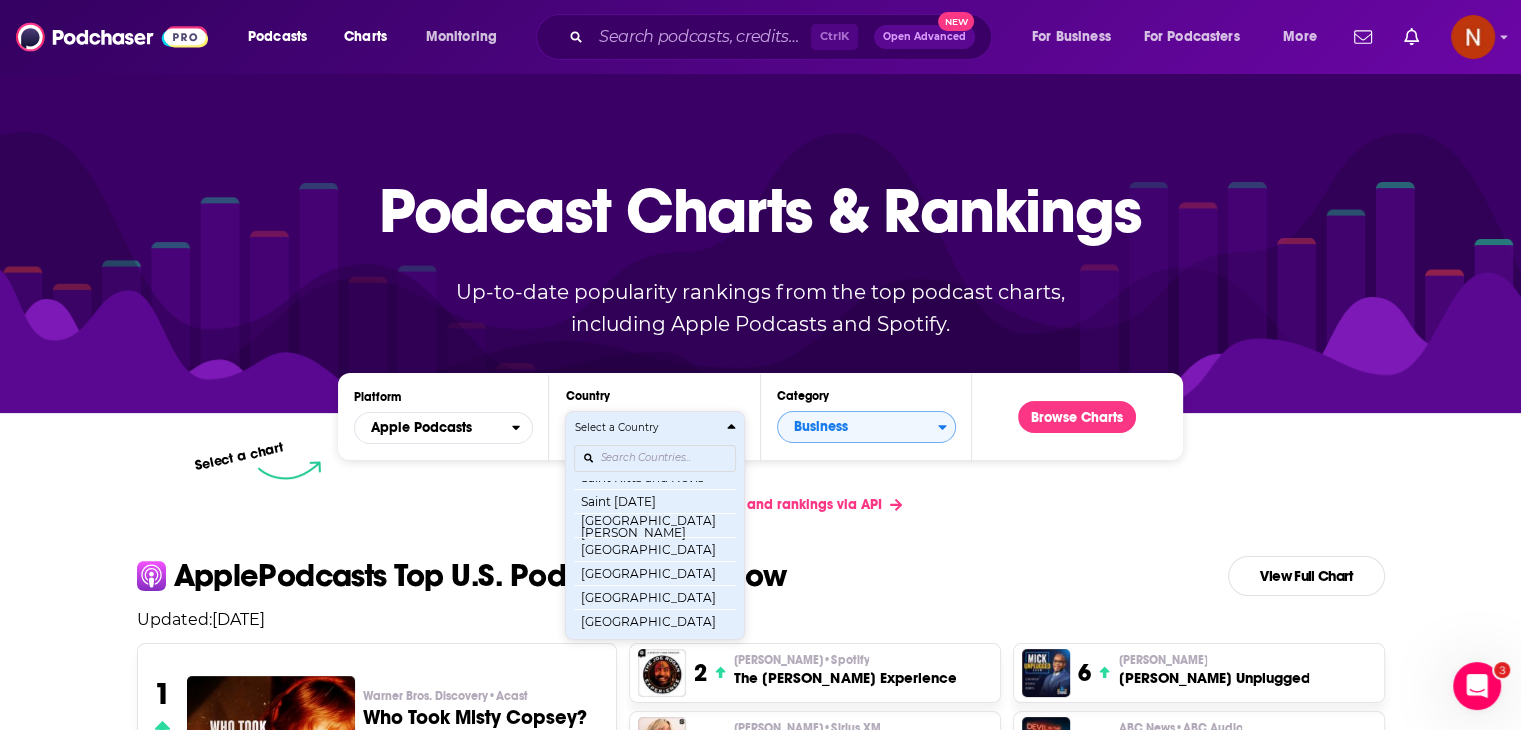 scroll, scrollTop: 3182, scrollLeft: 0, axis: vertical 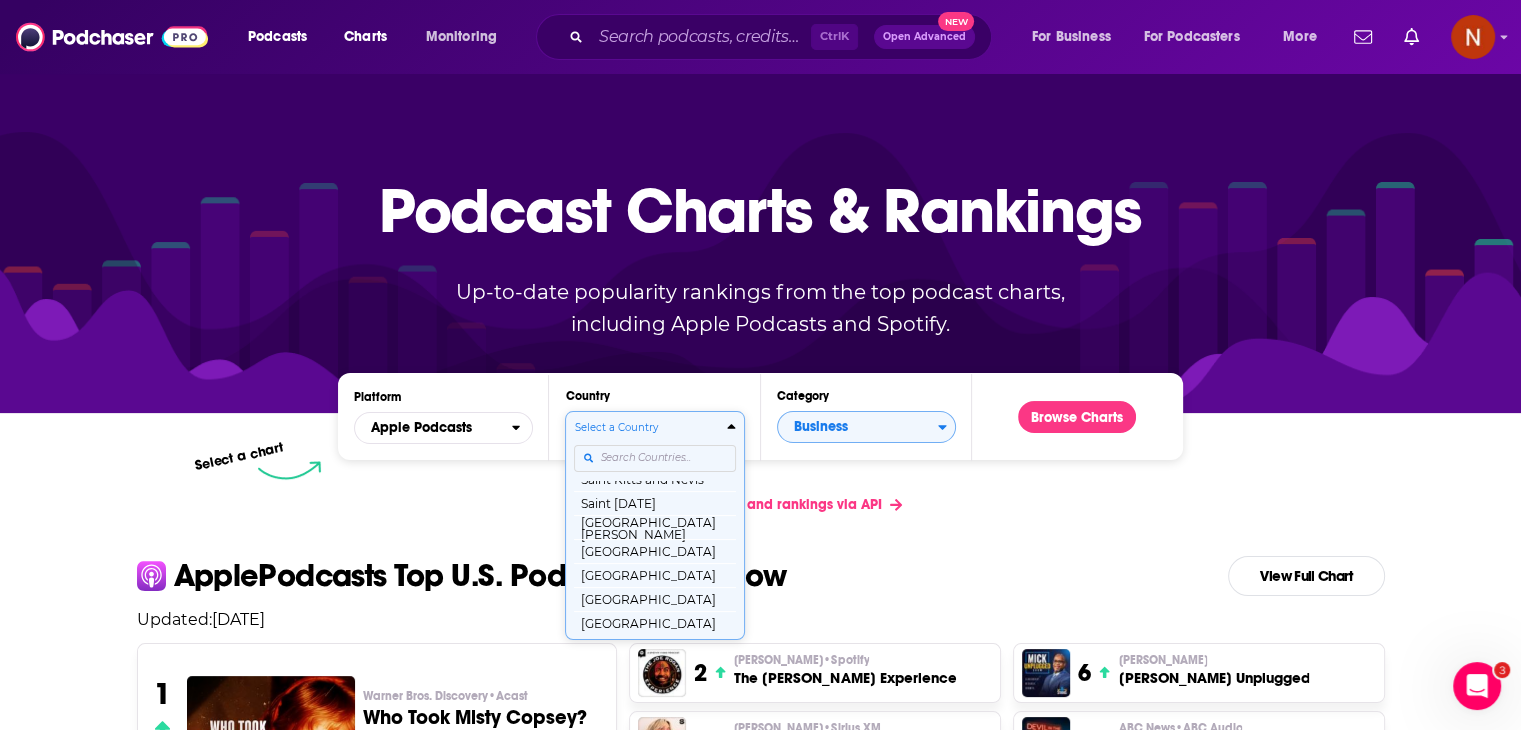 click on "Select a Country United States Afghanistan Albania Algeria Angola Anguilla Antigua and Barbuda Argentina Armenia Australia Austria Azerbaijan Bahamas Bahrain Barbados Belarus Belgium Belize Benin Bermuda Bhutan Bolivia Bosnia and Herzegovina Botswana Brazil British Virgin Islands Brunei Darussalam Bulgaria Burkina Faso Cambodia Cameroon Canada Cape Verde Cayman Islands Chad Chile China Colombia Congo Congo (Brazzaville) Costa Rica Côte dIvoire Croatia Cyprus Czech Republic Denmark Dominica Dominican Republic Ecuador Egypt El Salvador Estonia Fiji Finland France Gabon Gambia Georgia Germany Ghana Greece Grenada Guatemala Guinea-Bissau Guyana Honduras Hong Kong Hungary Iceland India Indonesia Iraq Ireland Israel Italy Jamaica Japan Jordan Kazakhstan Kenya Kosovo Kuwait Kyrgyzstan Lao PDR Latvia Lebanon Liberia Libya Lithuania Luxembourg Macao Macedonia, Republic of Madagascar Malawi Malaysia Maldives Mali Malta Mauritania Mauritius Mexico Micronesia, Federated States of Moldova Mongolia Montenegro Montserrat" at bounding box center (654, 525) 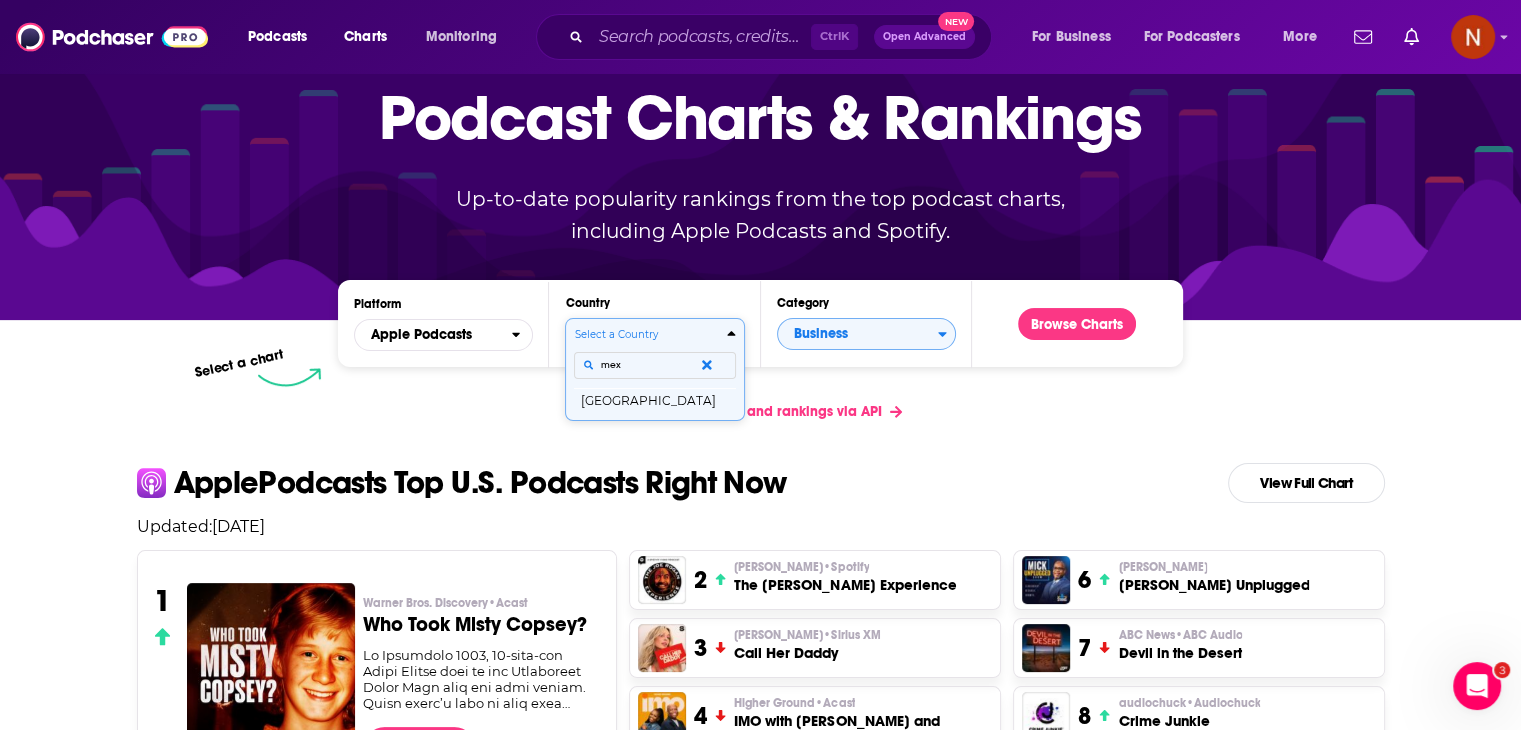 scroll, scrollTop: 0, scrollLeft: 0, axis: both 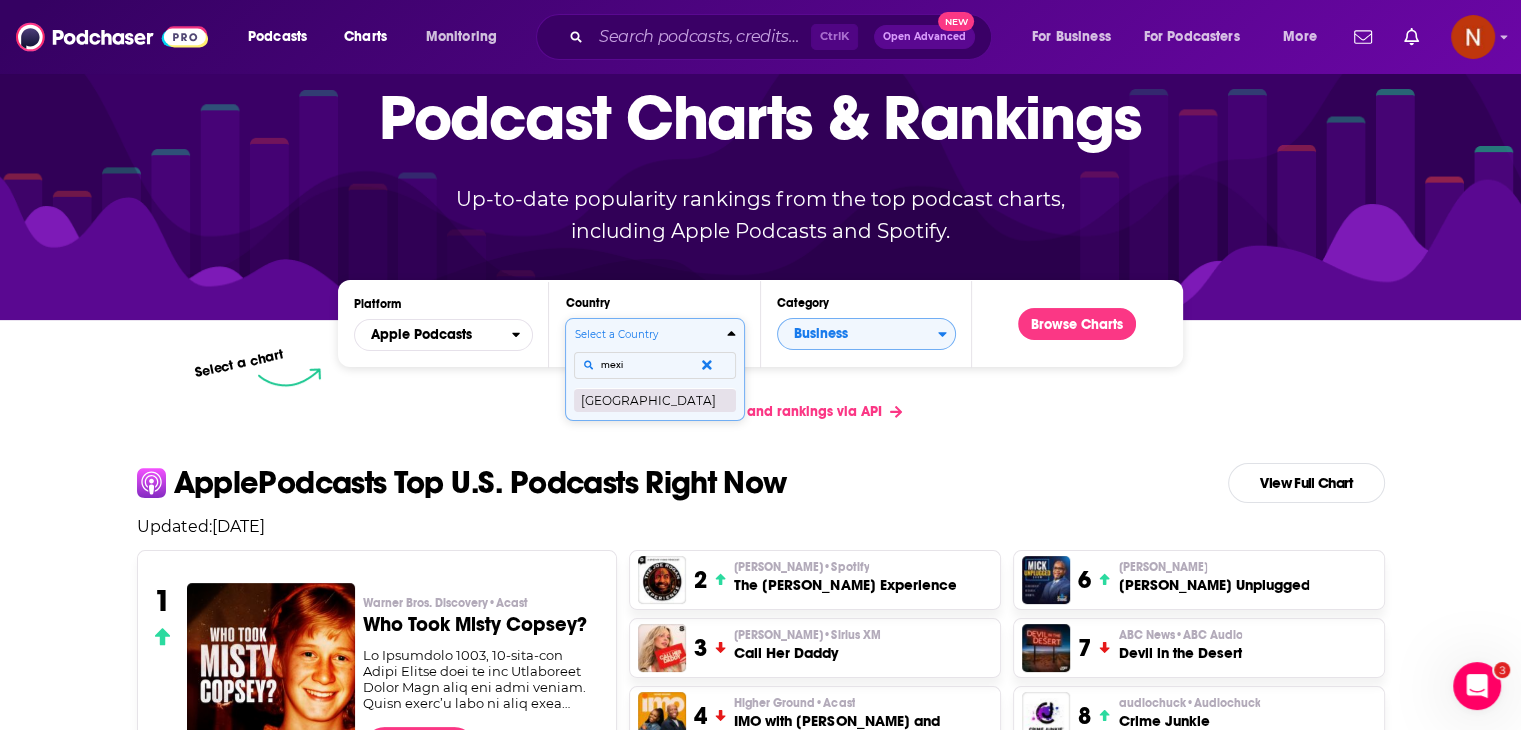 type on "mexi" 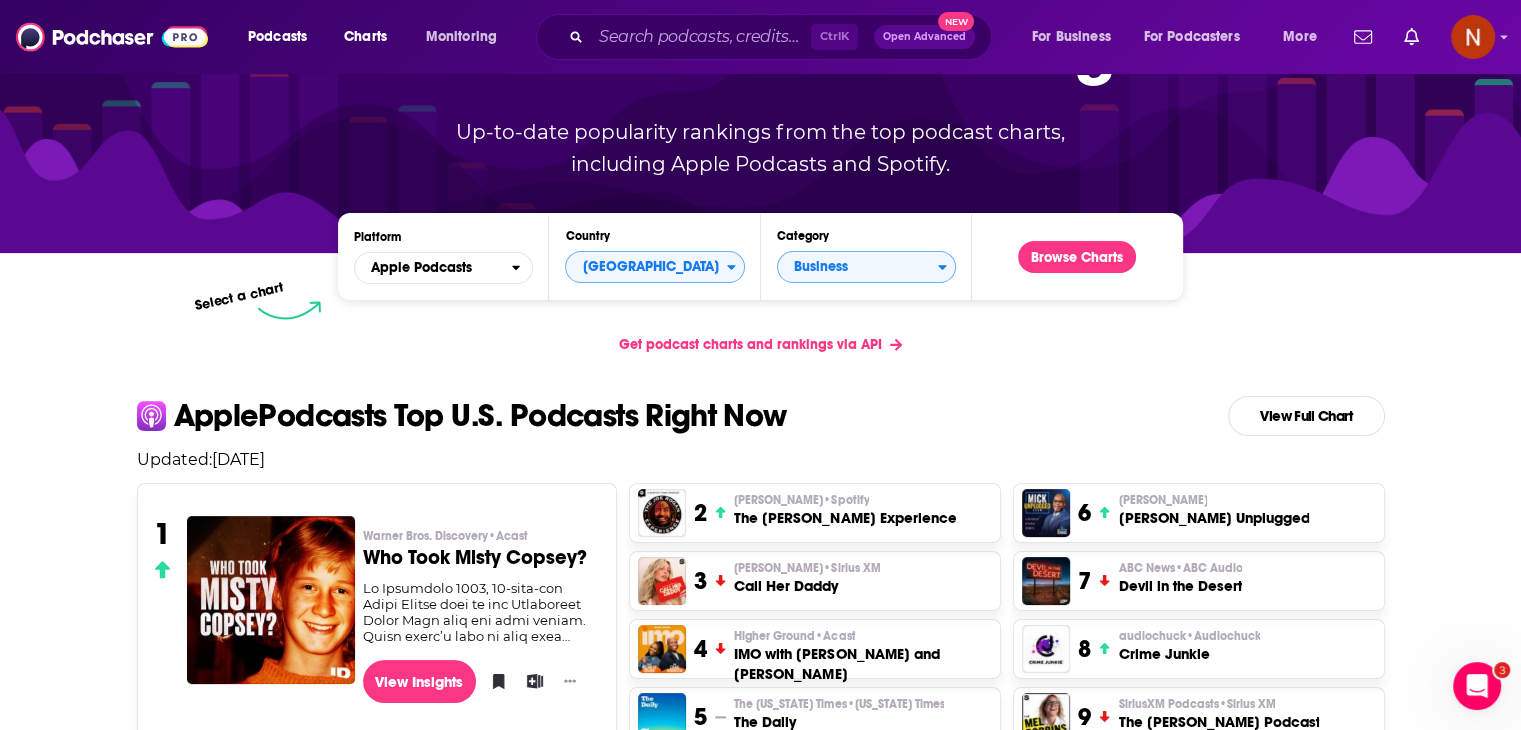 scroll, scrollTop: 193, scrollLeft: 0, axis: vertical 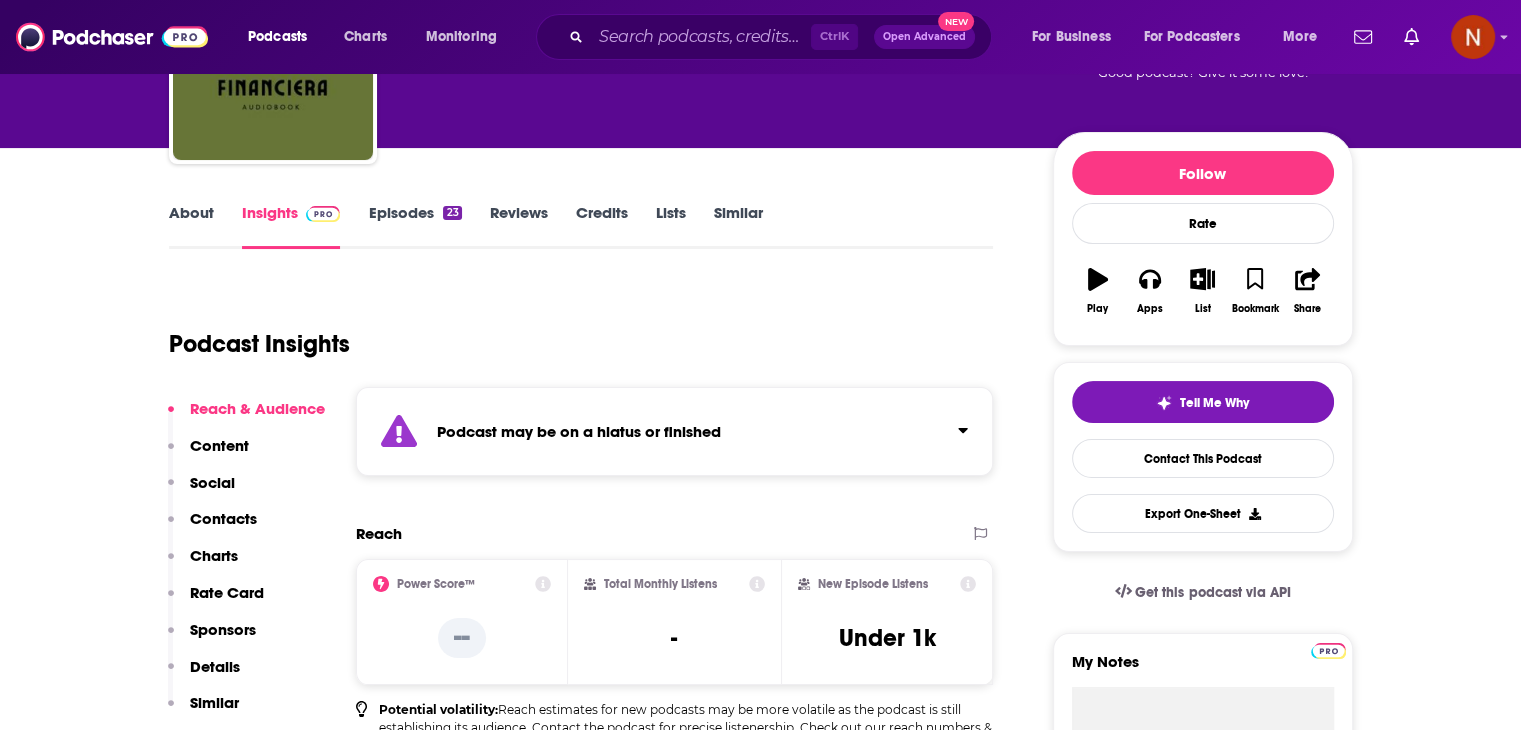 click on "Podcast may be on a hiatus or finished" at bounding box center [675, 431] 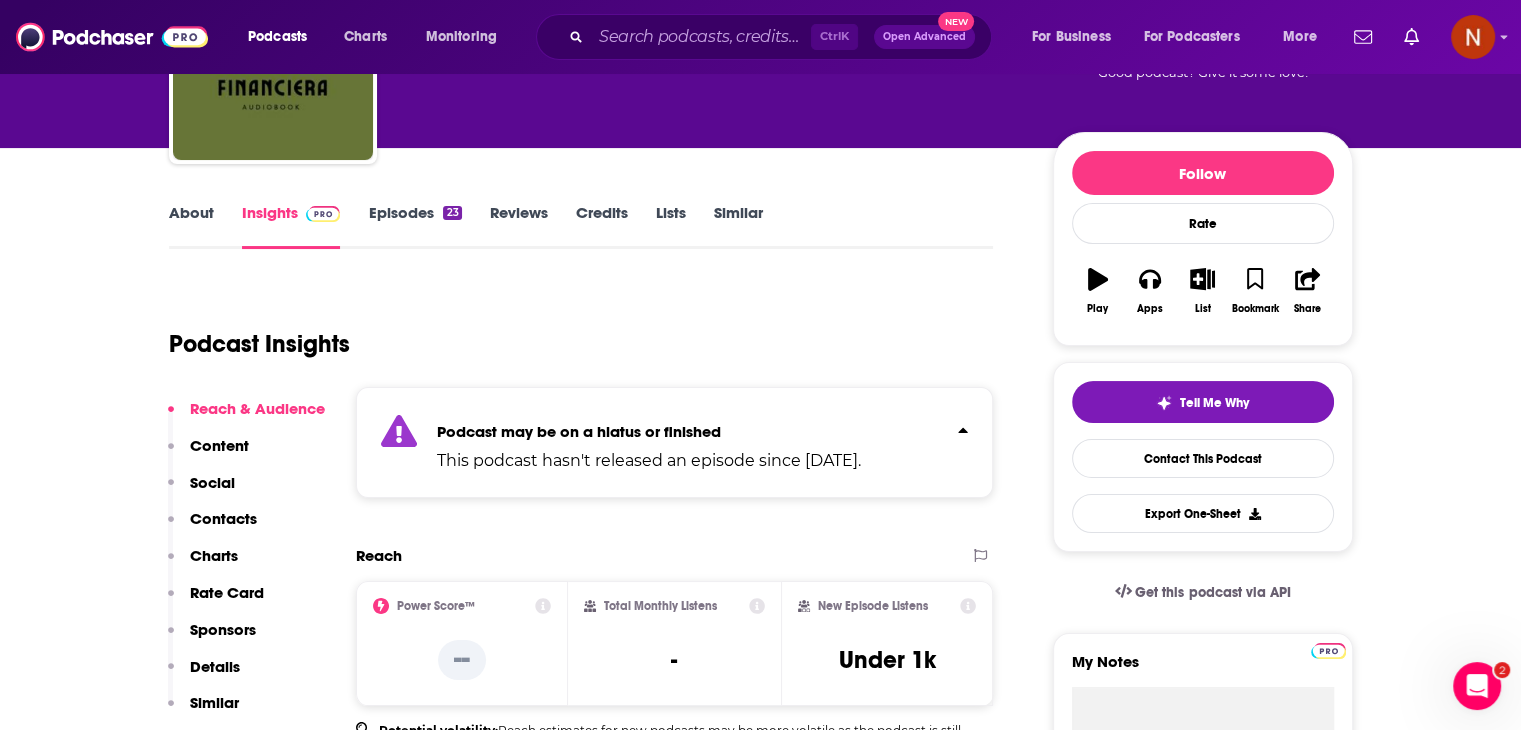 scroll, scrollTop: 0, scrollLeft: 0, axis: both 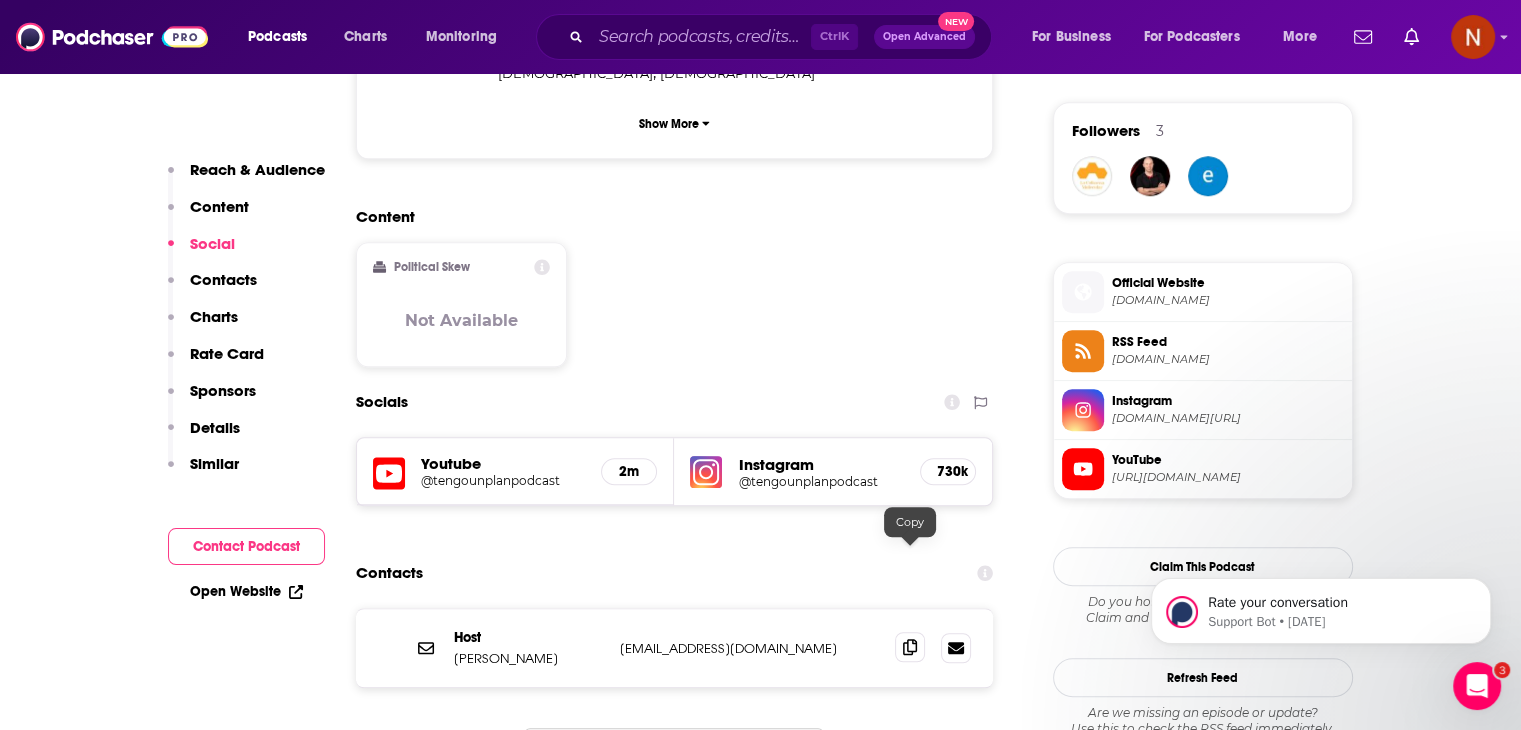 click at bounding box center [910, 647] 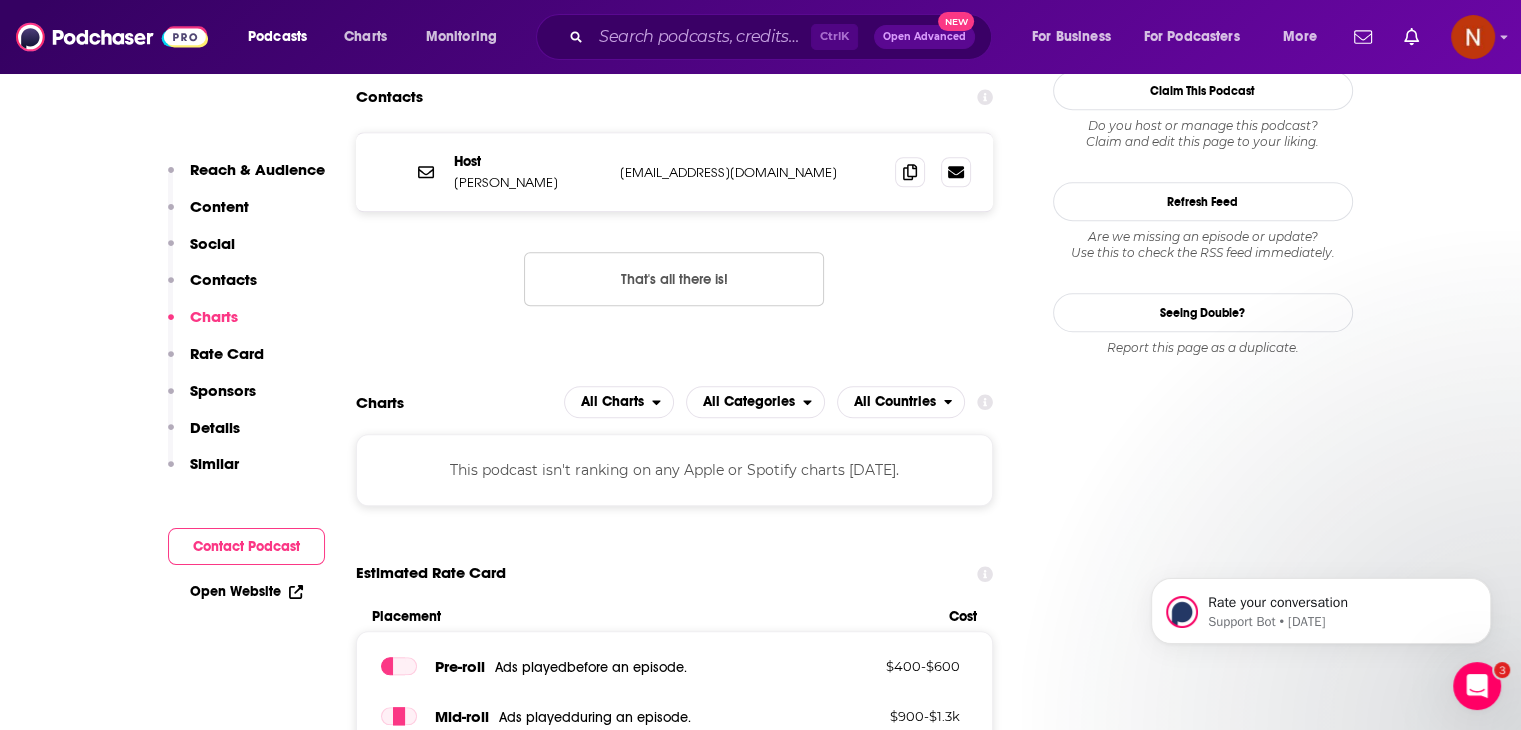 scroll, scrollTop: 1910, scrollLeft: 0, axis: vertical 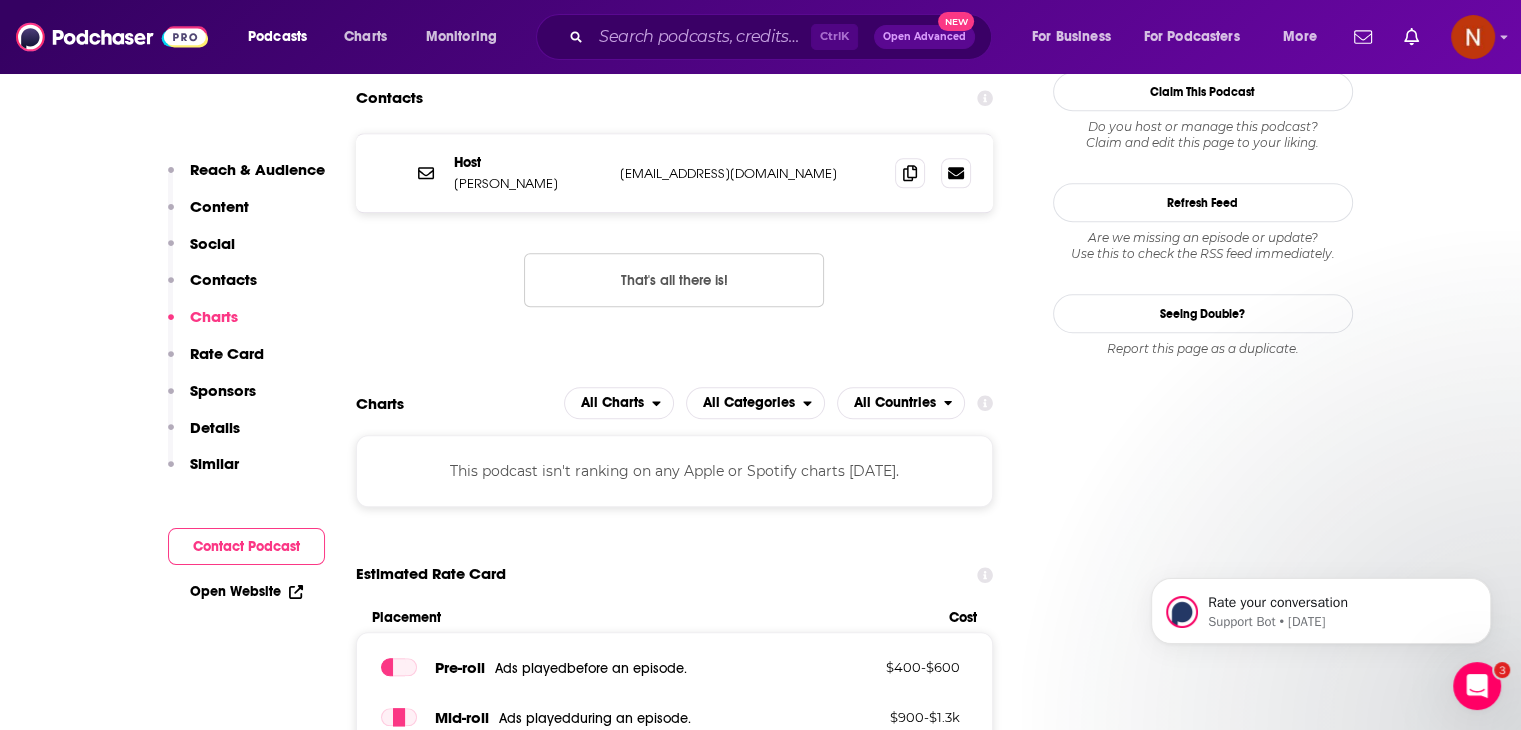 click on "This podcast isn't ranking on any Apple or Spotify charts today." at bounding box center (675, 471) 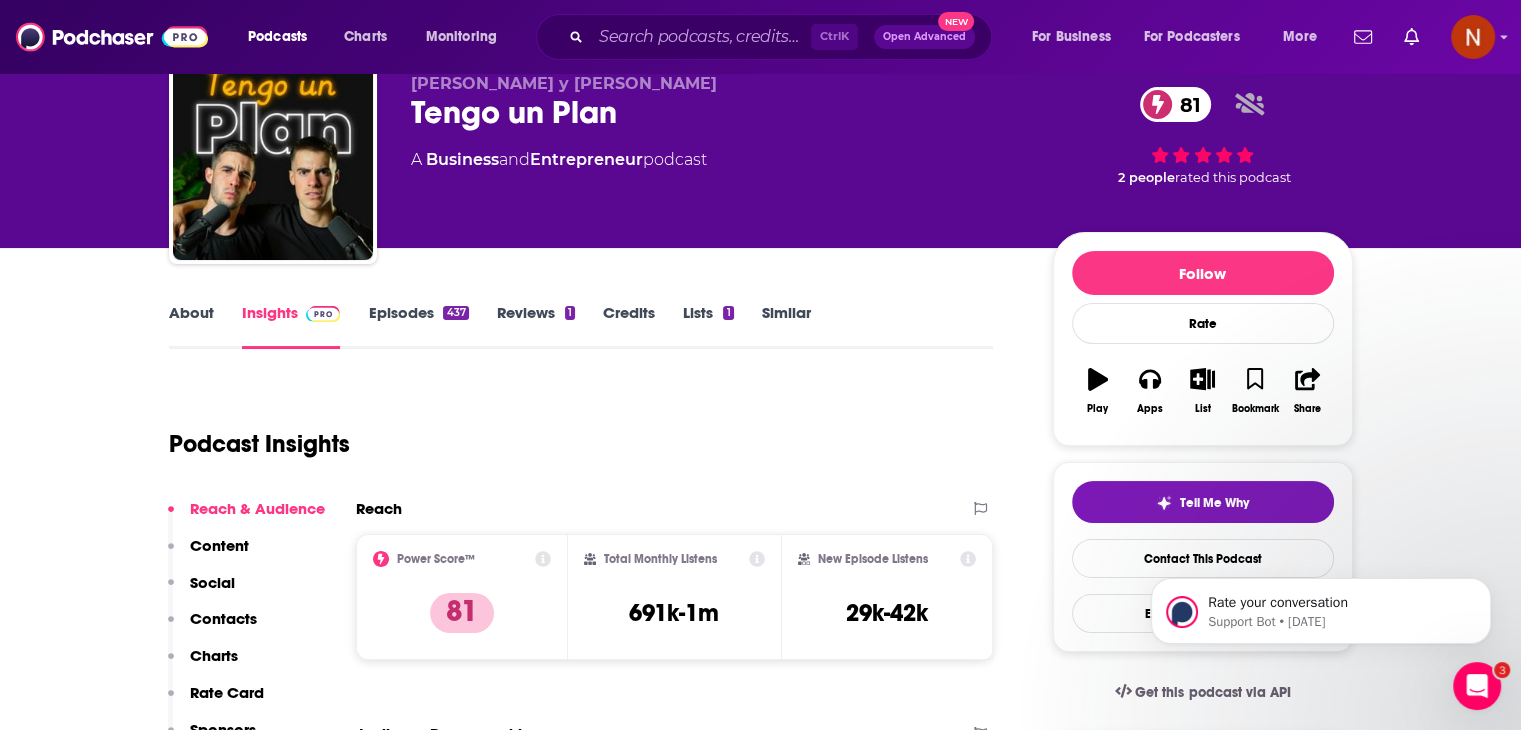 scroll, scrollTop: 59, scrollLeft: 0, axis: vertical 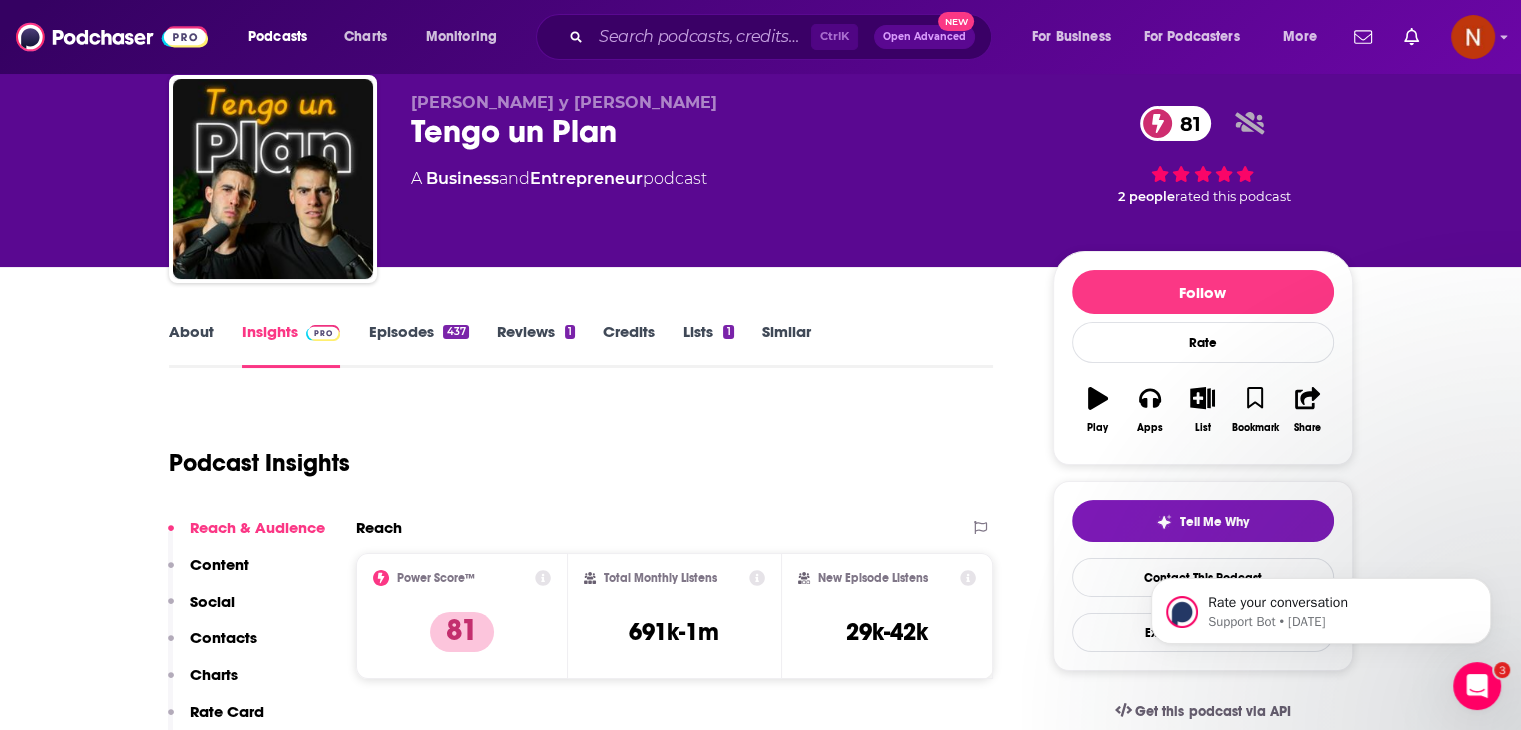 click on "Follow Rate Play Apps List Bookmark Share" at bounding box center (1203, 358) 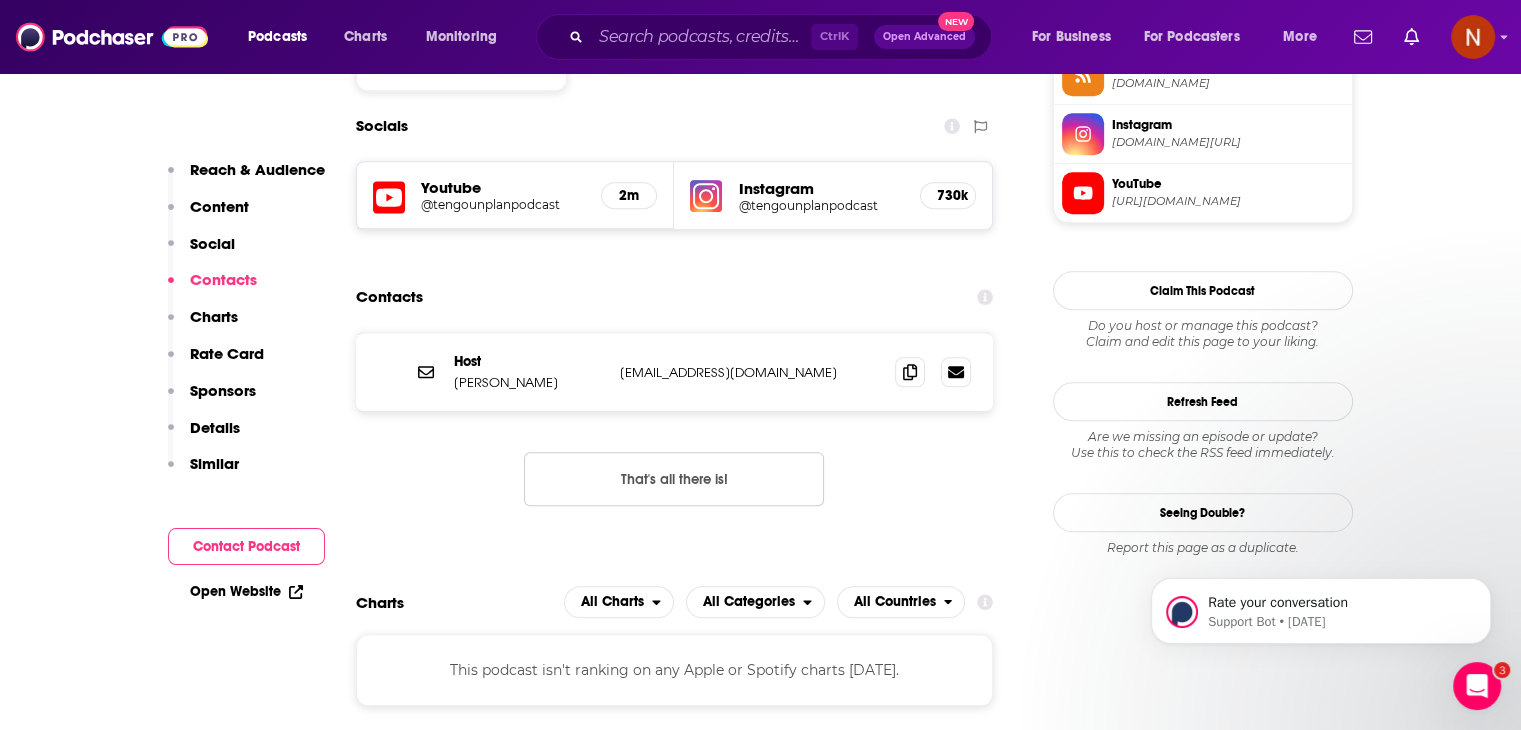 scroll, scrollTop: 1710, scrollLeft: 0, axis: vertical 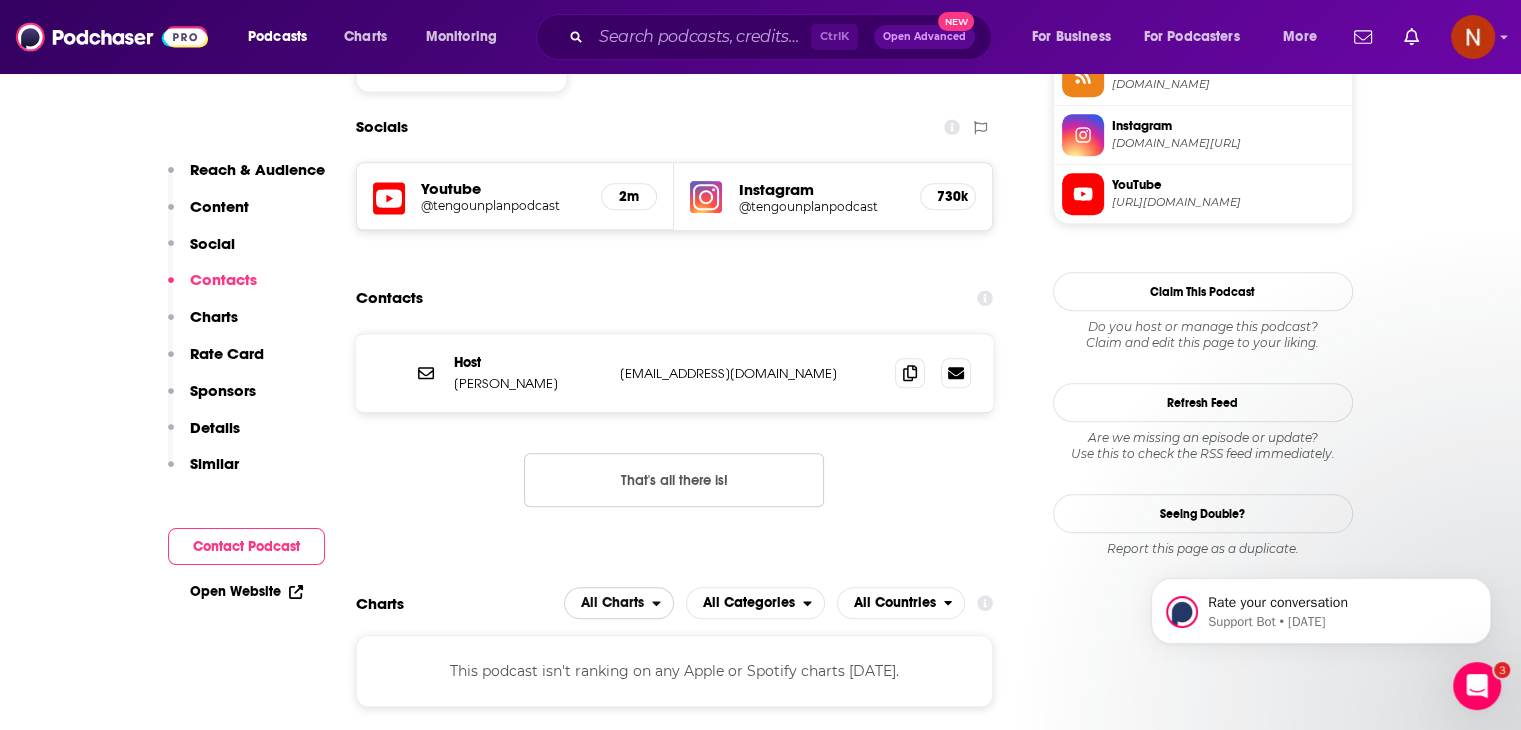 click on "All Charts" at bounding box center (612, 603) 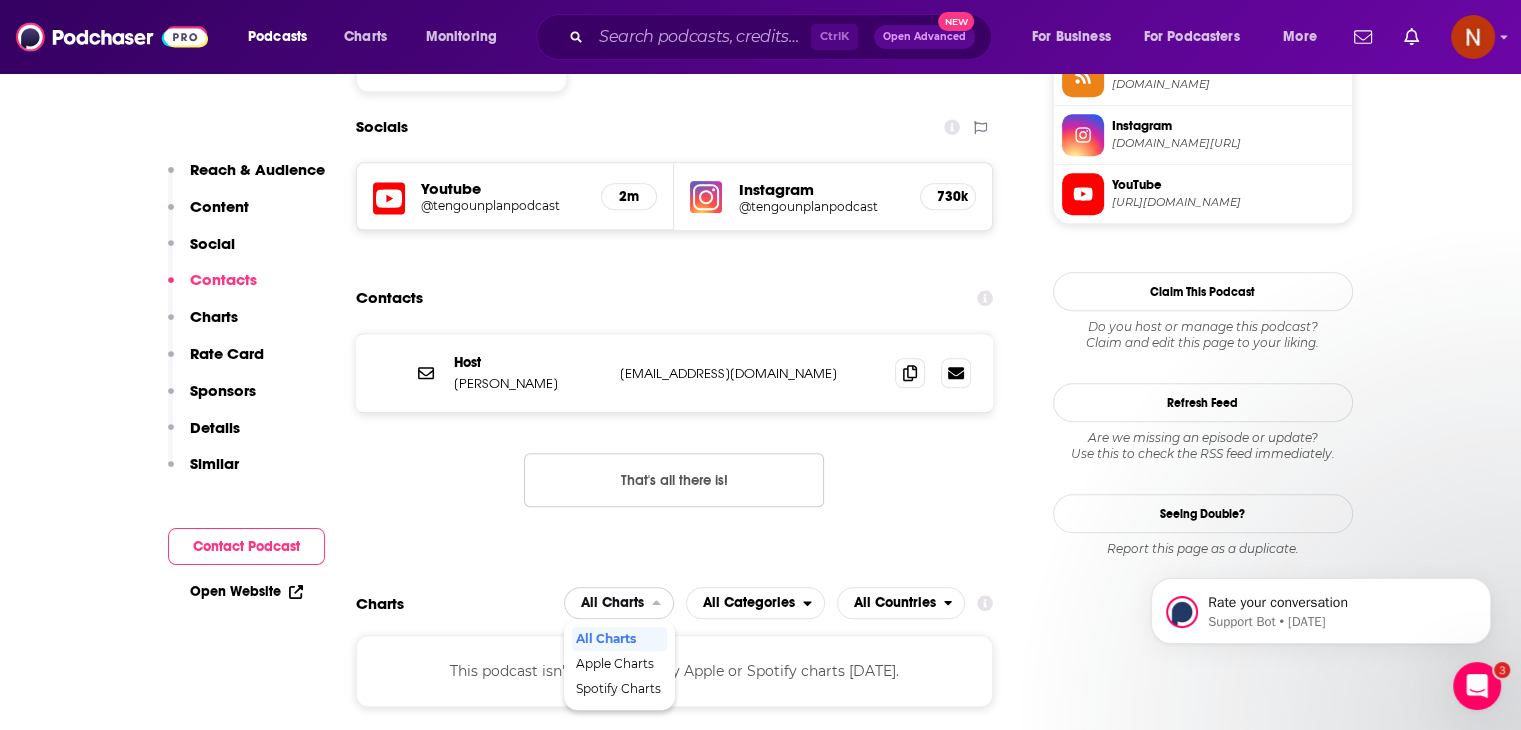 click on "All Charts" at bounding box center (612, 603) 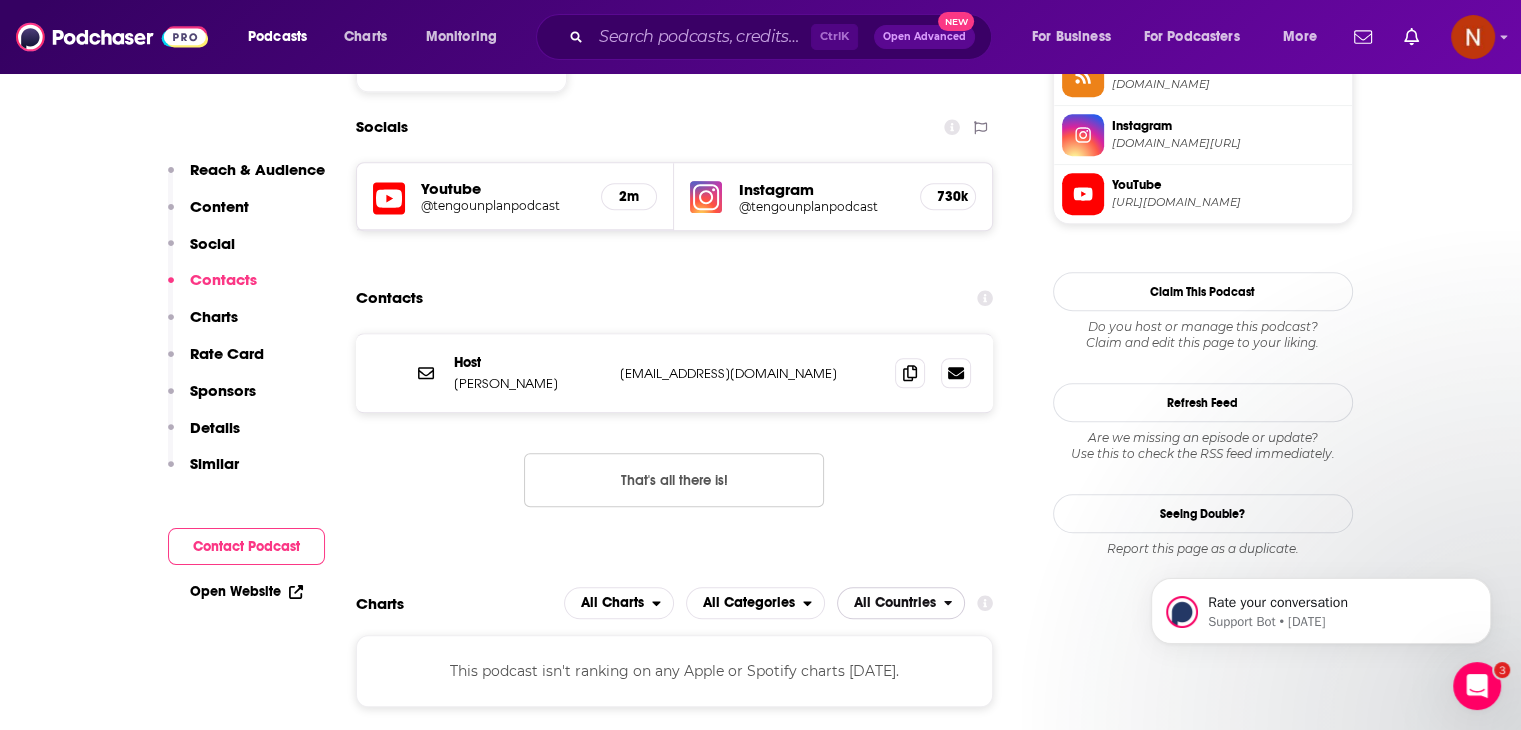 click on "All Countries" at bounding box center (895, 603) 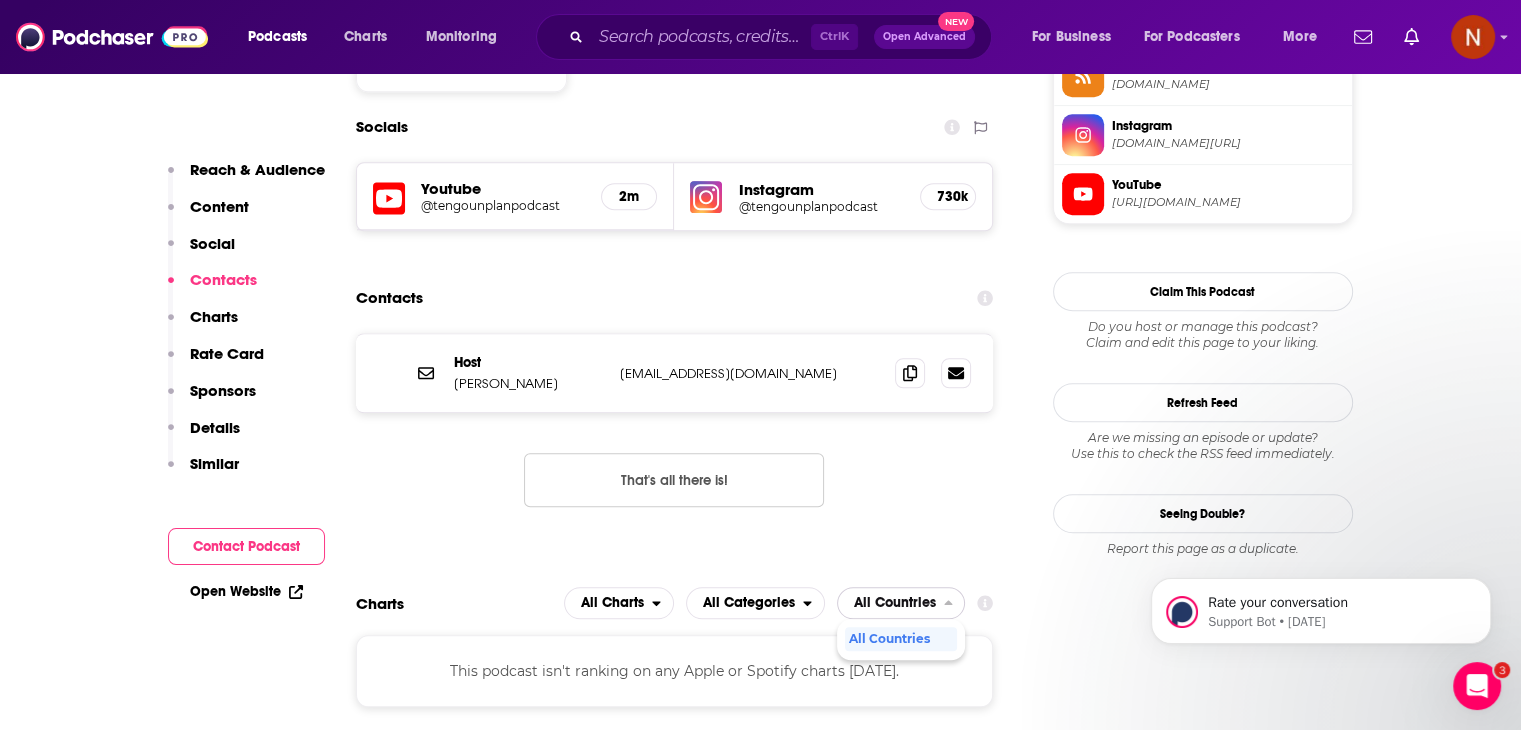click on "All Countries" at bounding box center [895, 603] 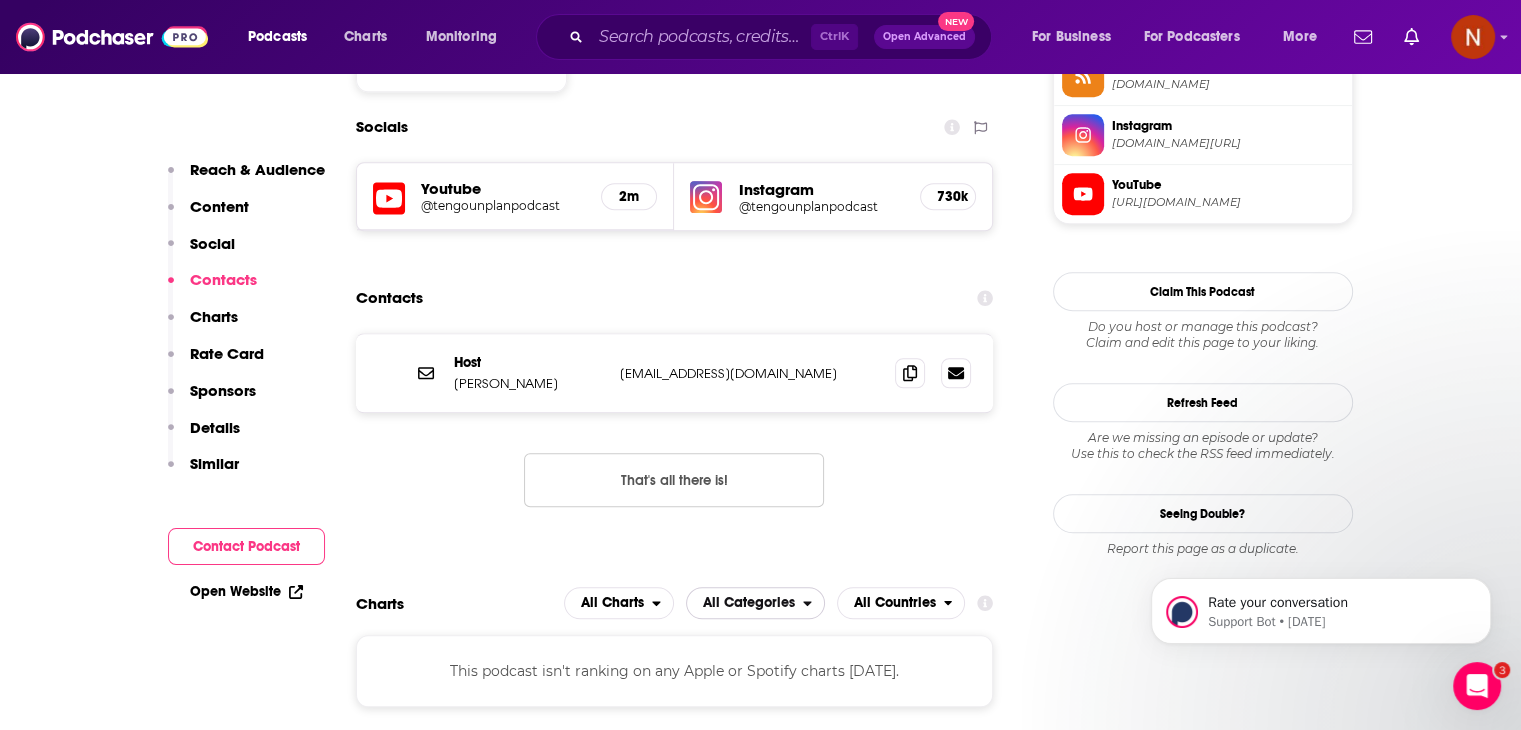 click 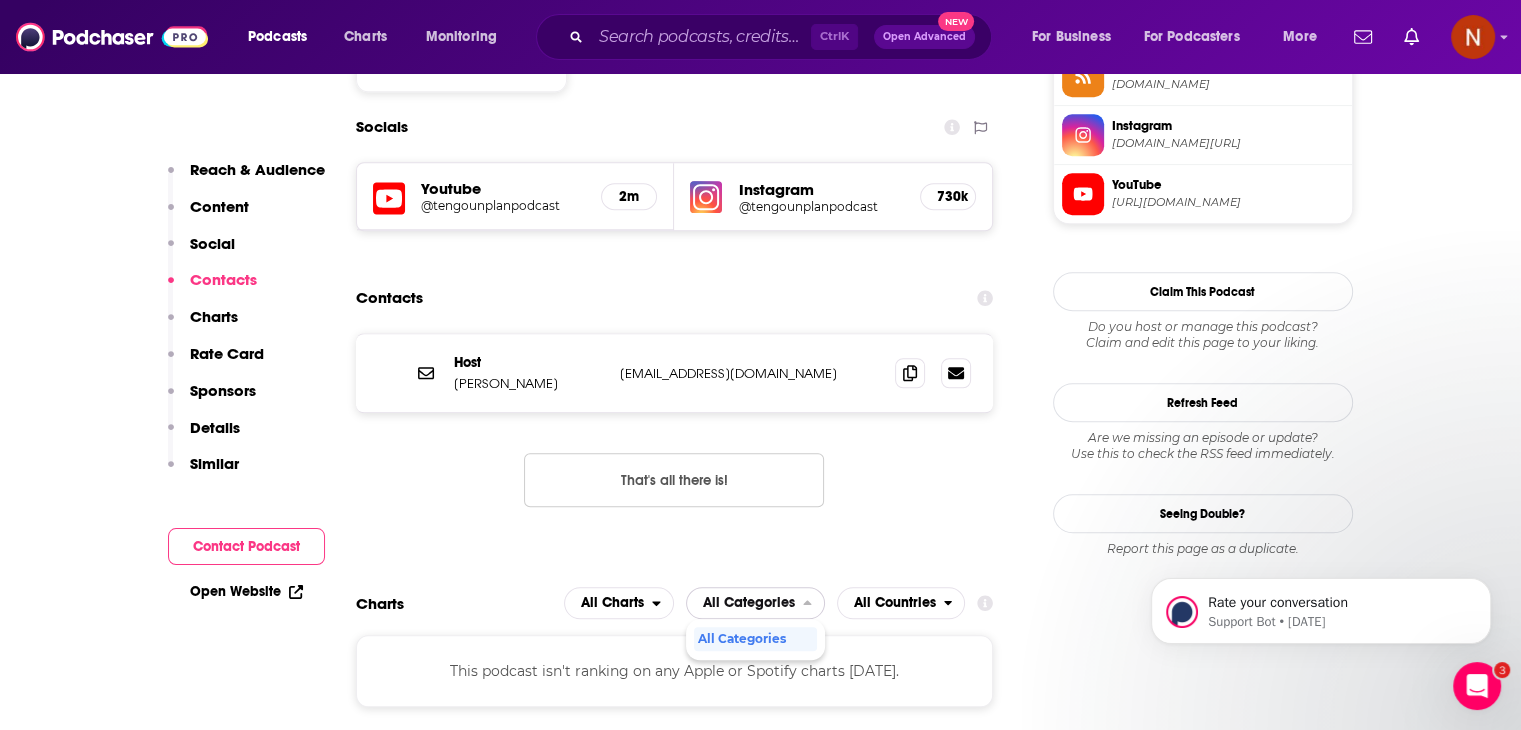 click 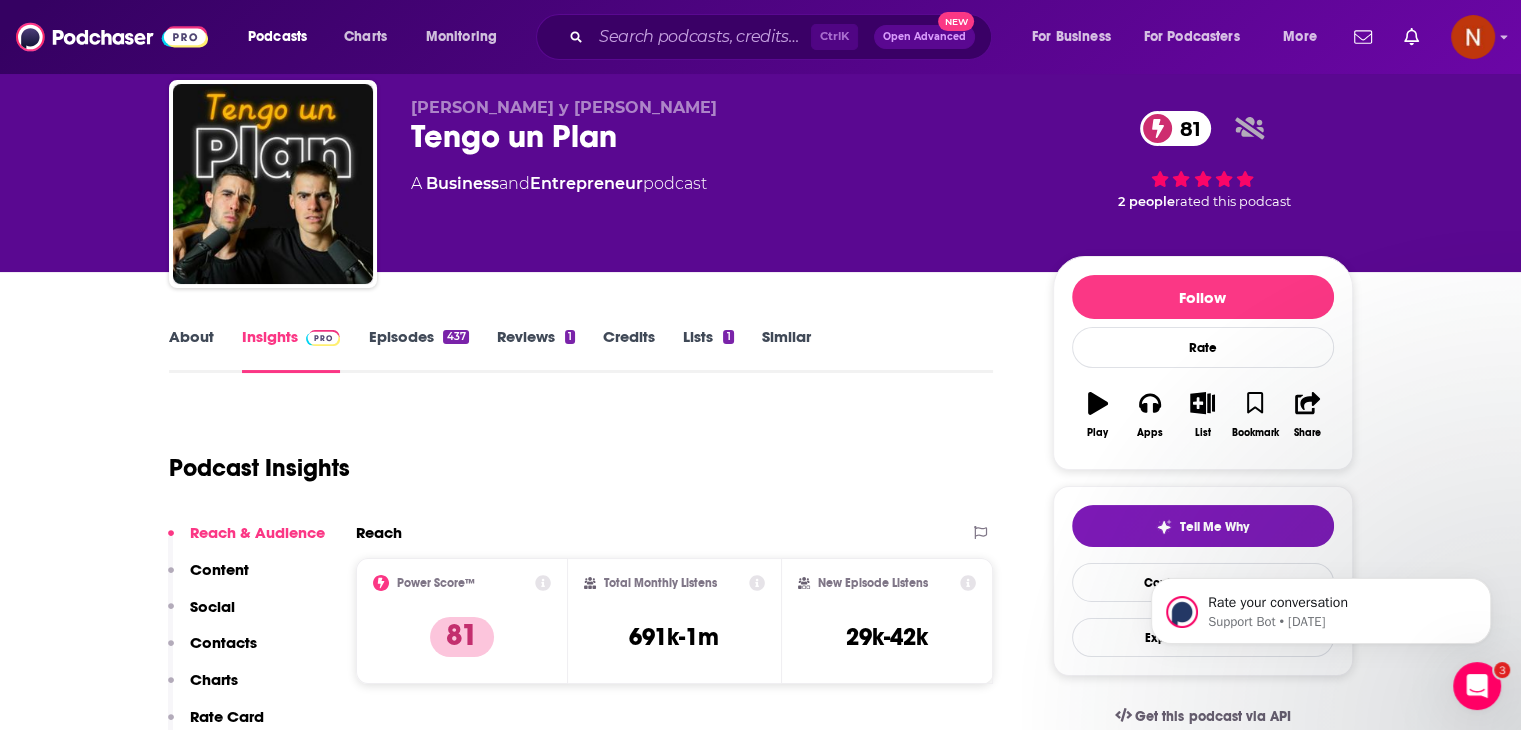 scroll, scrollTop: 52, scrollLeft: 0, axis: vertical 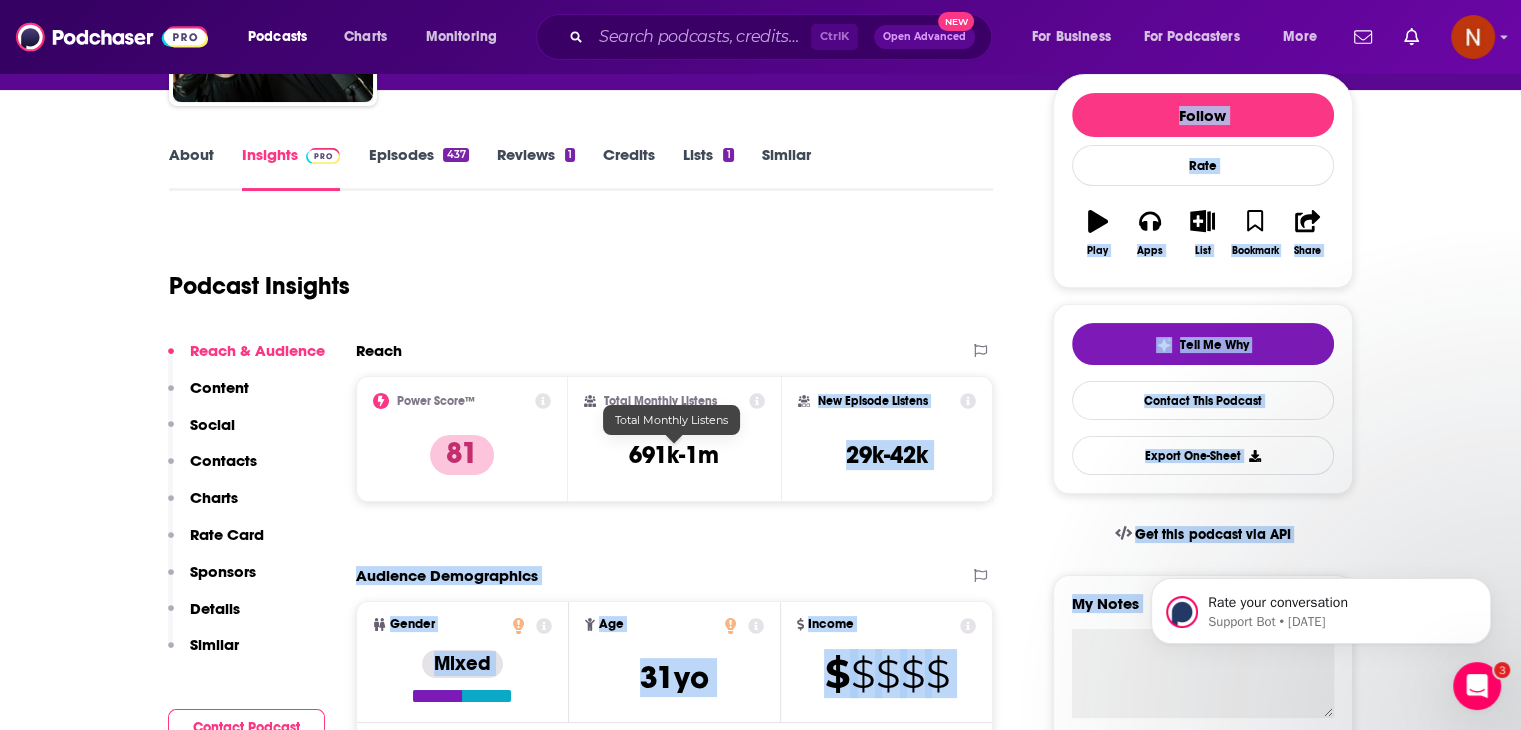 drag, startPoint x: 716, startPoint y: 450, endPoint x: 608, endPoint y: 431, distance: 109.65856 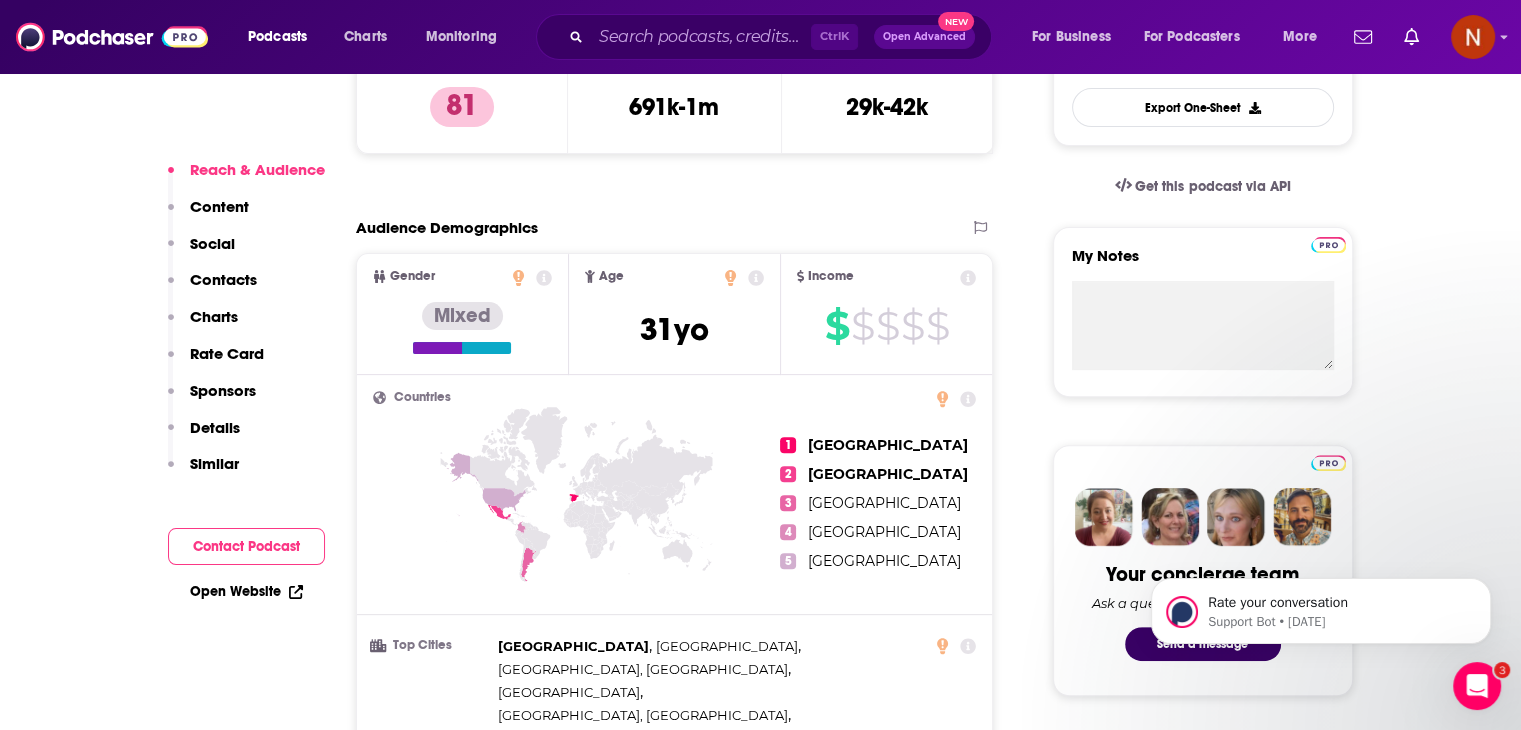 scroll, scrollTop: 788, scrollLeft: 0, axis: vertical 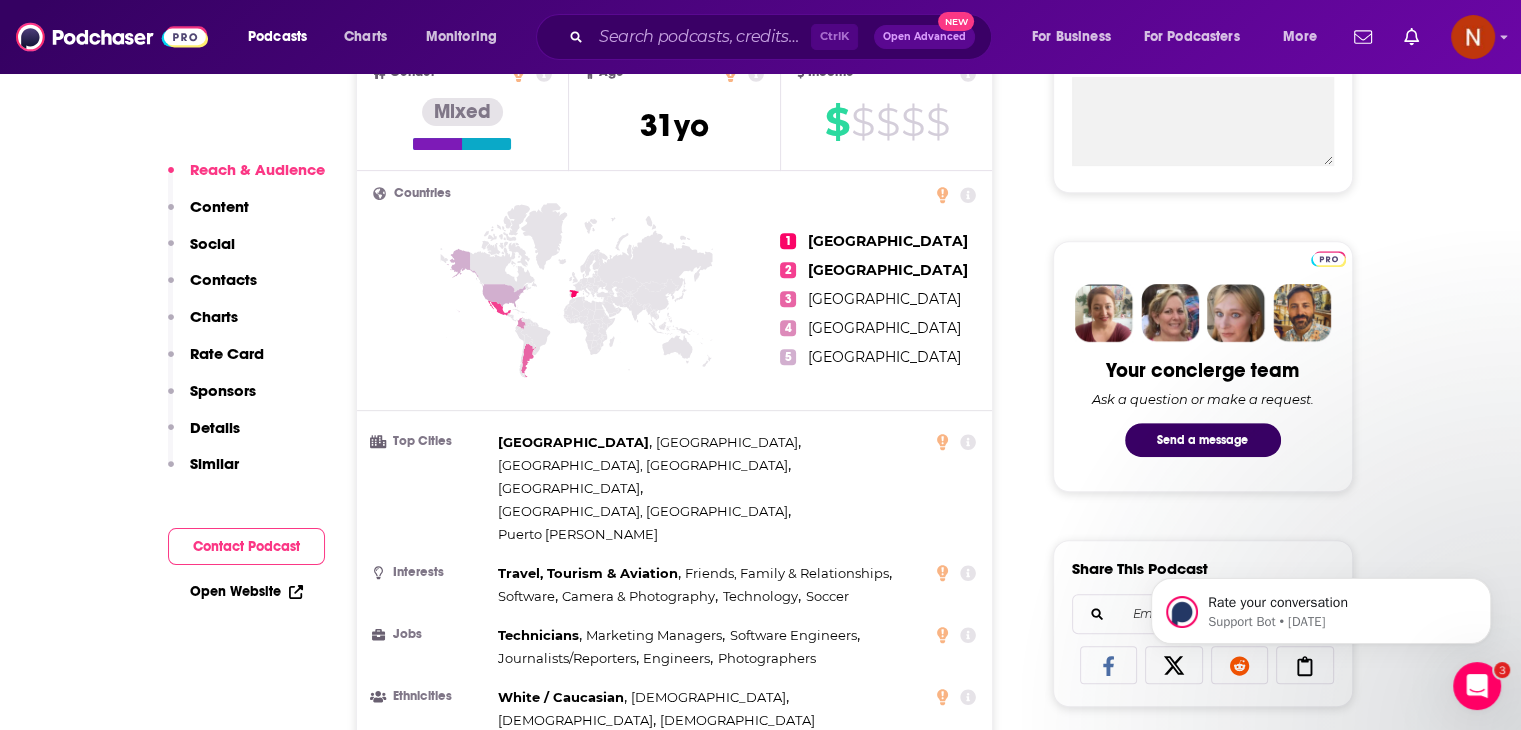 click on "Contact Podcast" at bounding box center (246, 546) 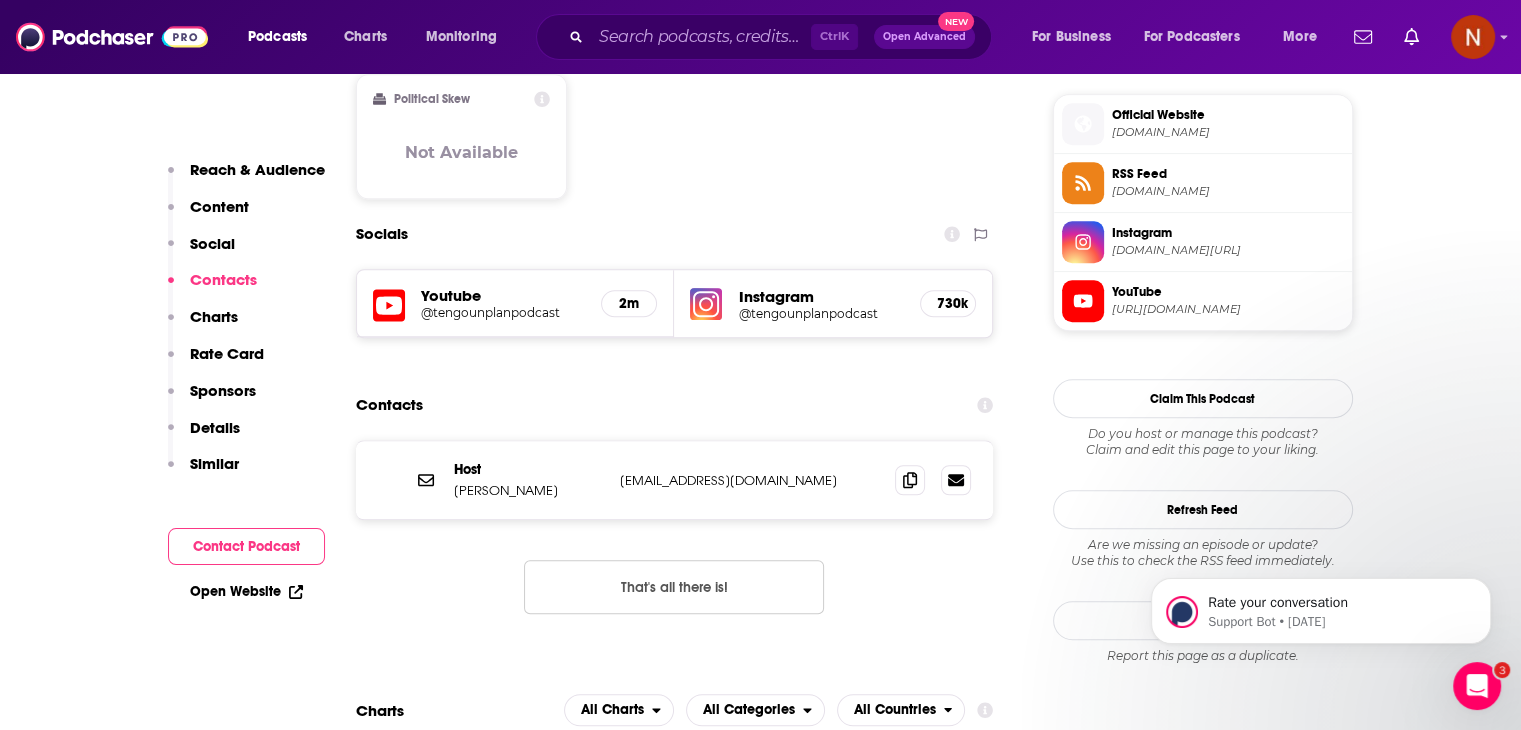 scroll, scrollTop: 1620, scrollLeft: 0, axis: vertical 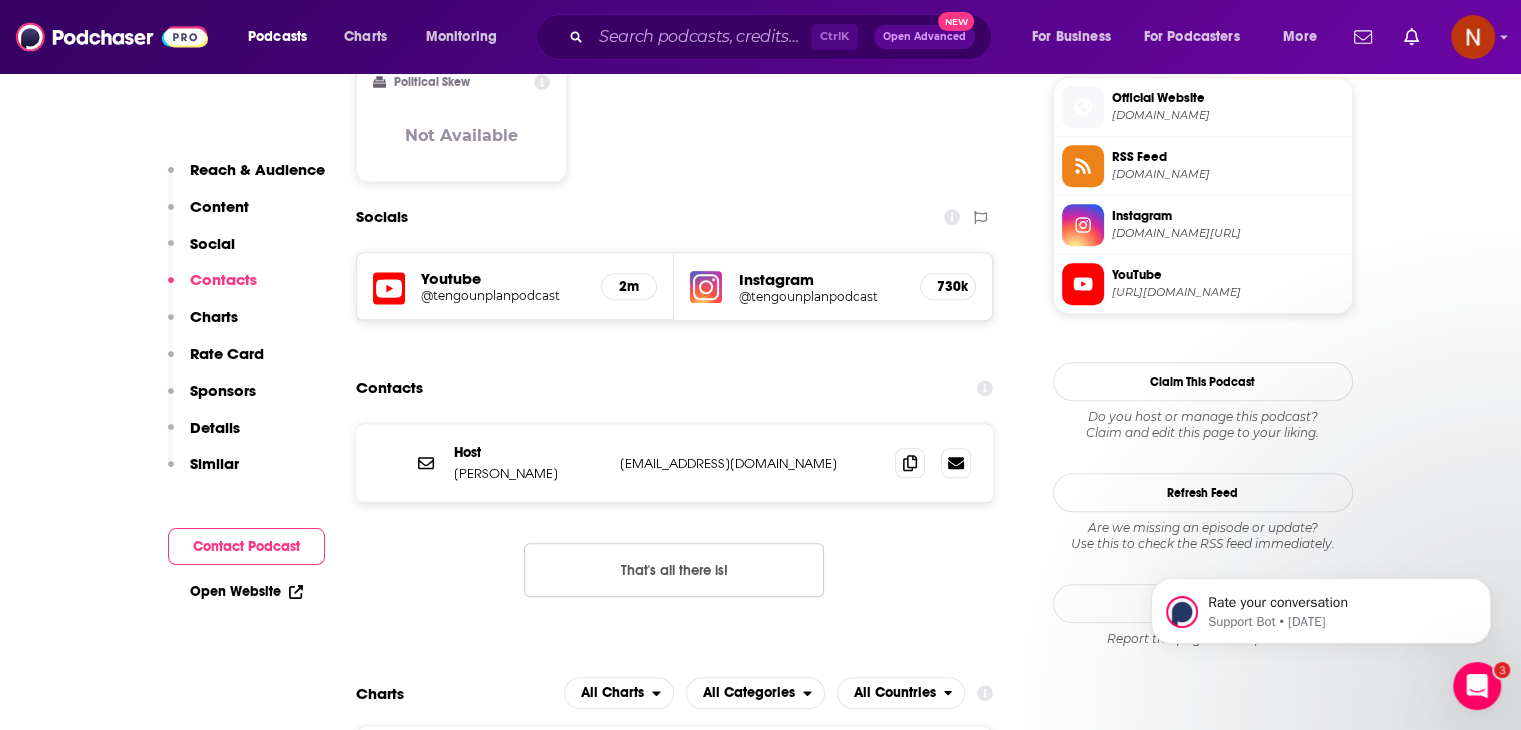 click on "Open Website" at bounding box center [246, 591] 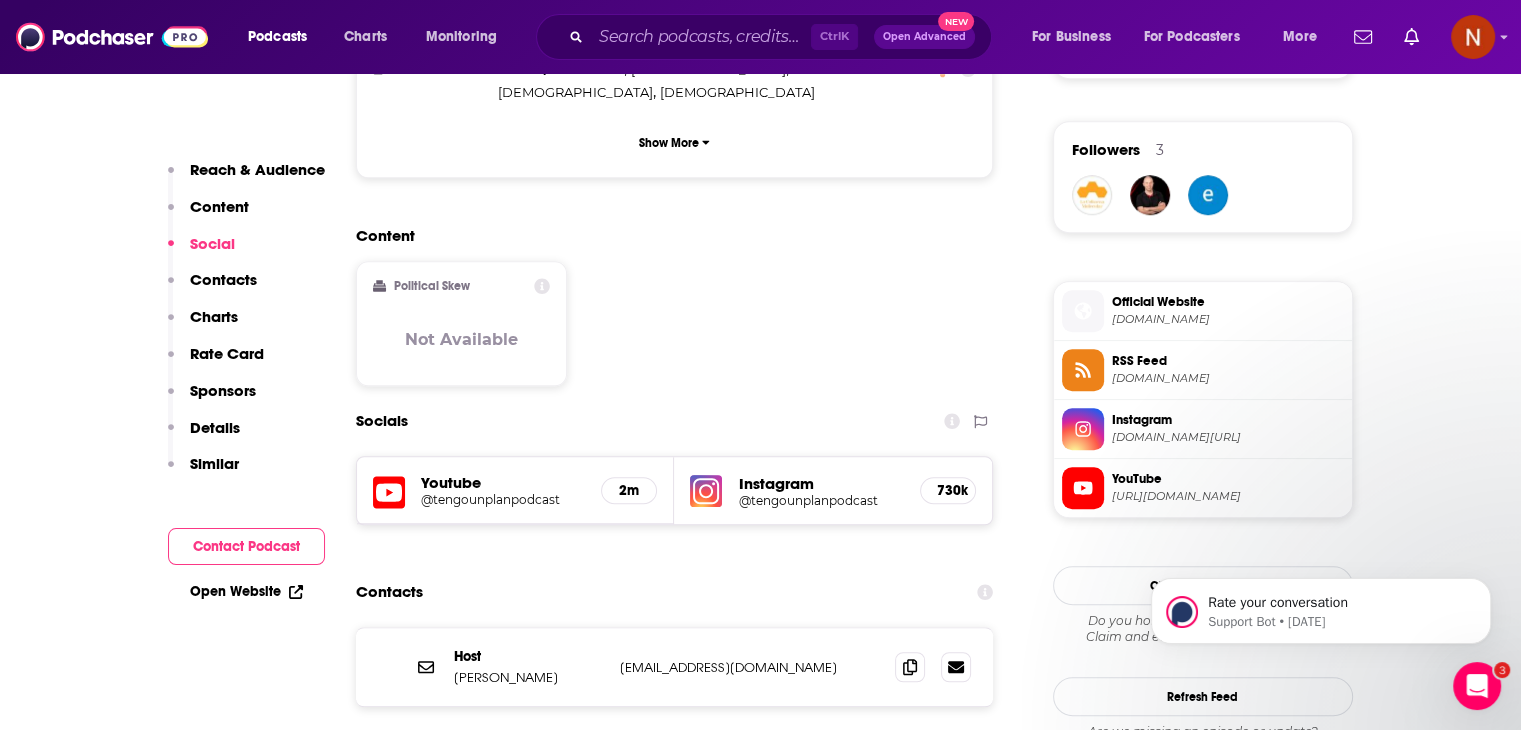 scroll, scrollTop: 1422, scrollLeft: 0, axis: vertical 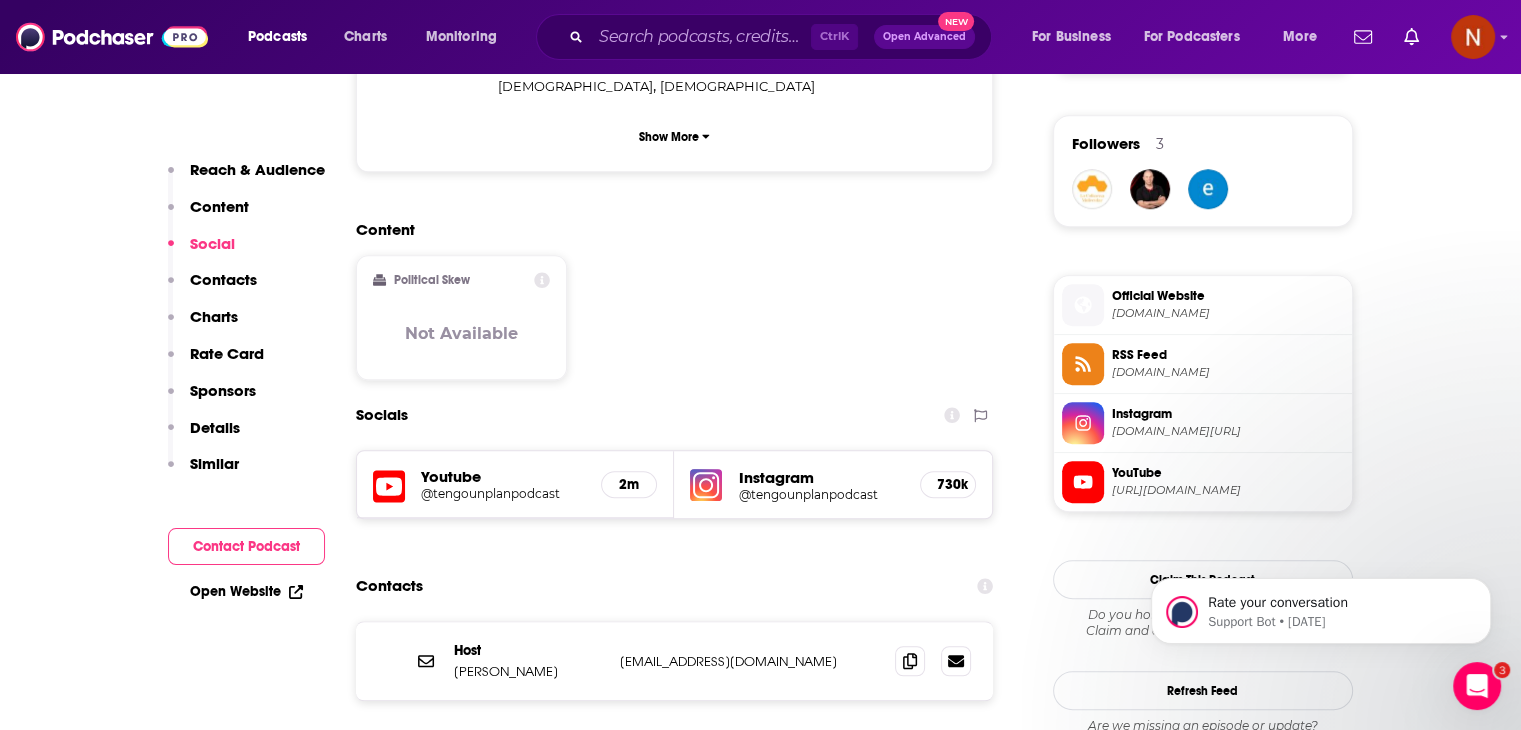 click on "Official Website" at bounding box center [1228, 296] 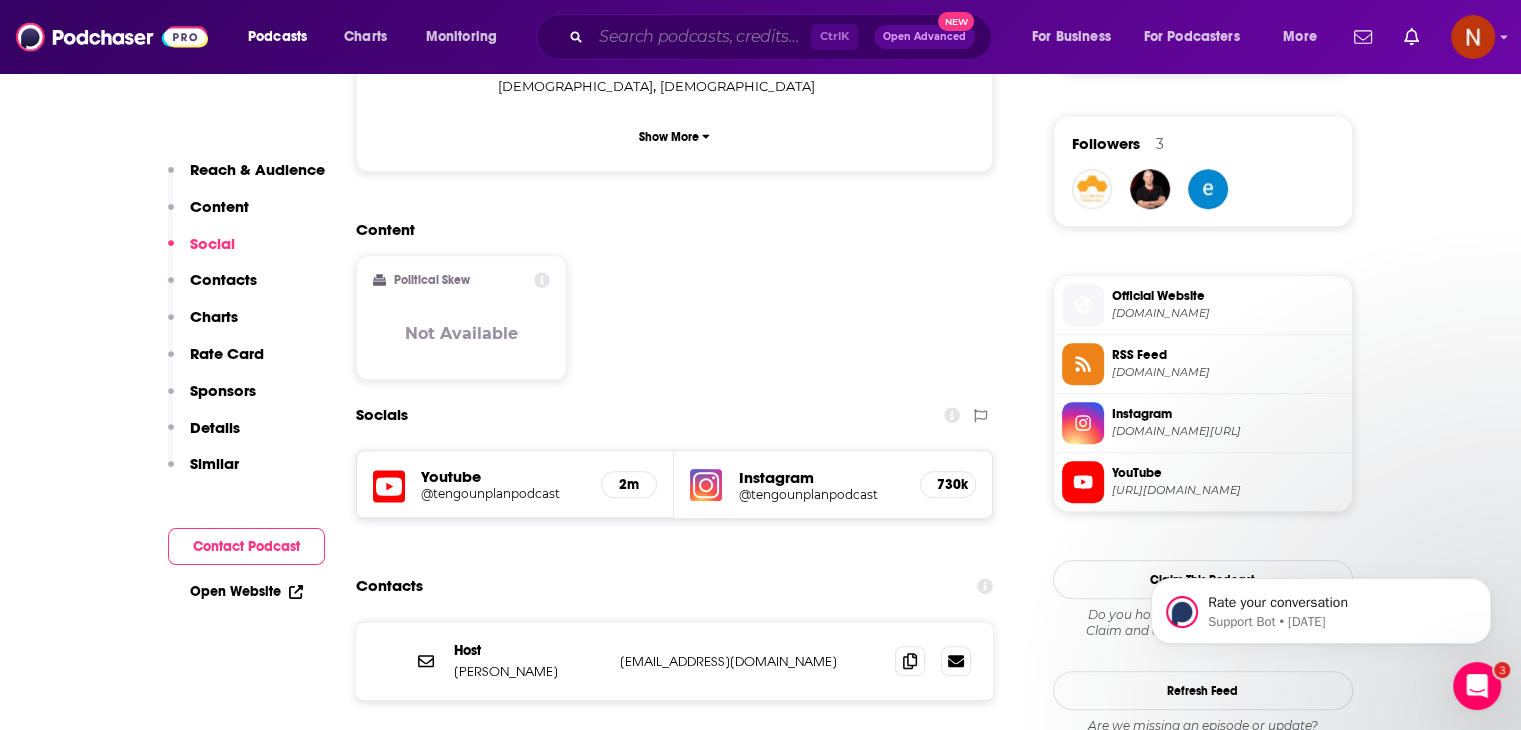 click at bounding box center (701, 37) 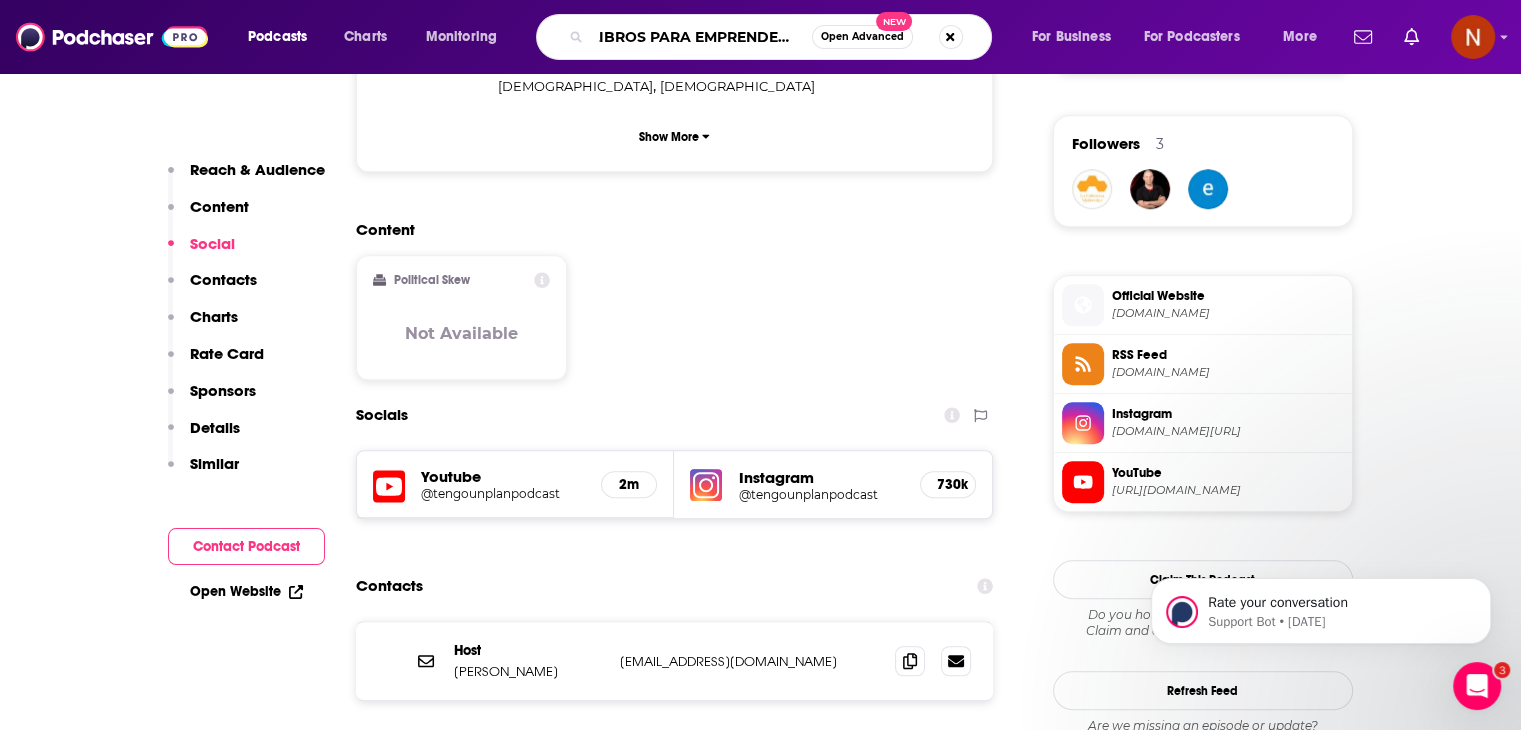 scroll, scrollTop: 0, scrollLeft: 19, axis: horizontal 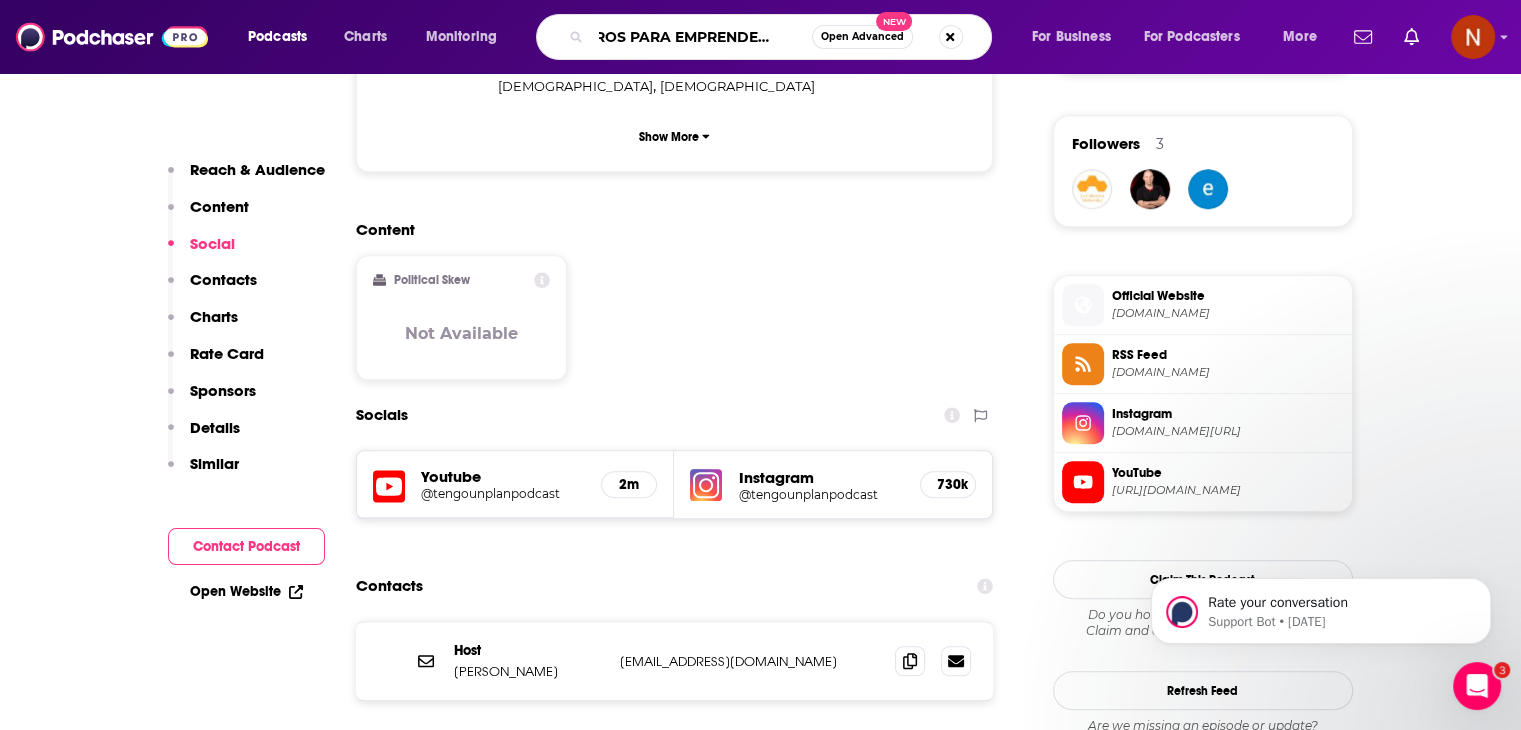 type on "LIBROS PARA EMPRENDEDORES" 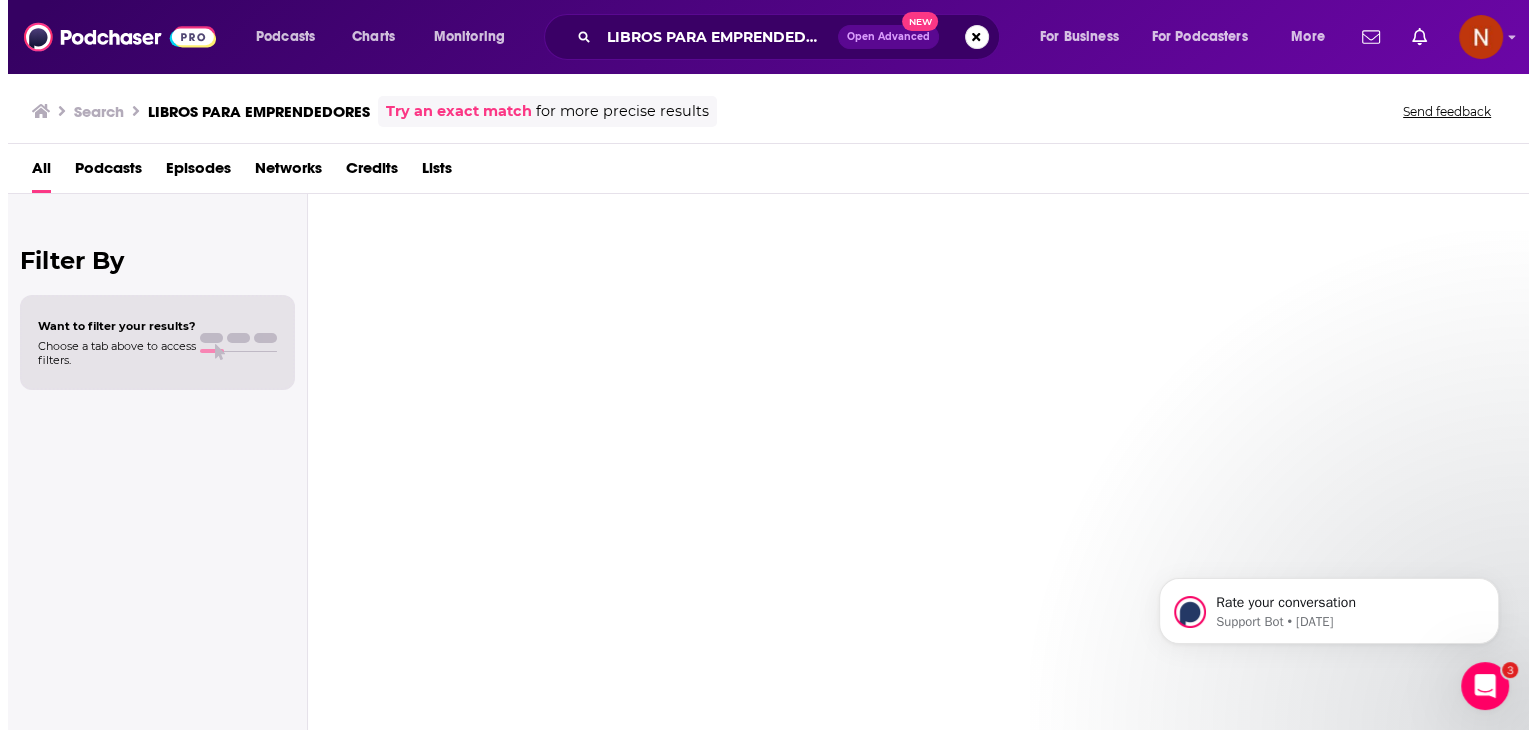 scroll, scrollTop: 0, scrollLeft: 0, axis: both 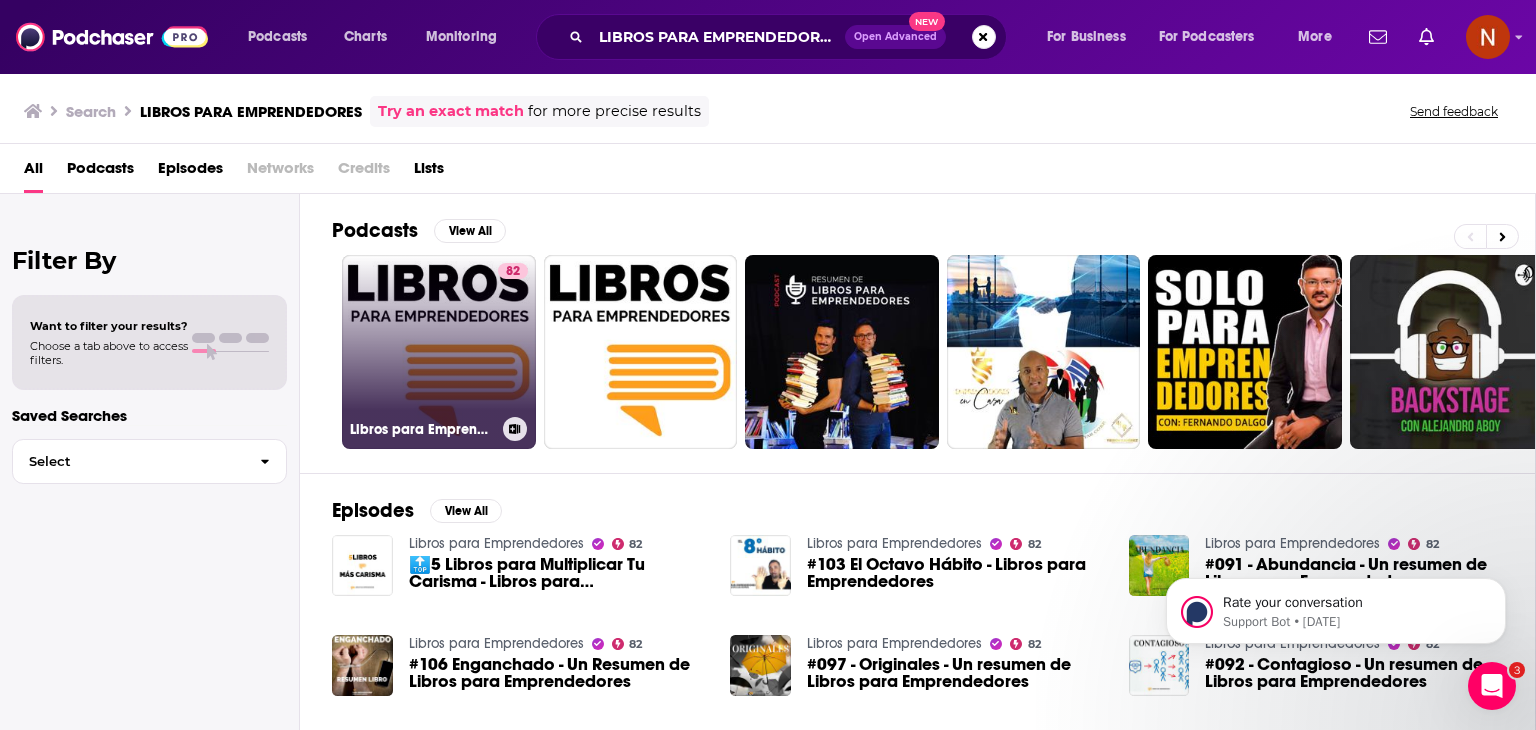 click on "82 Libros para Emprendedores" at bounding box center (439, 352) 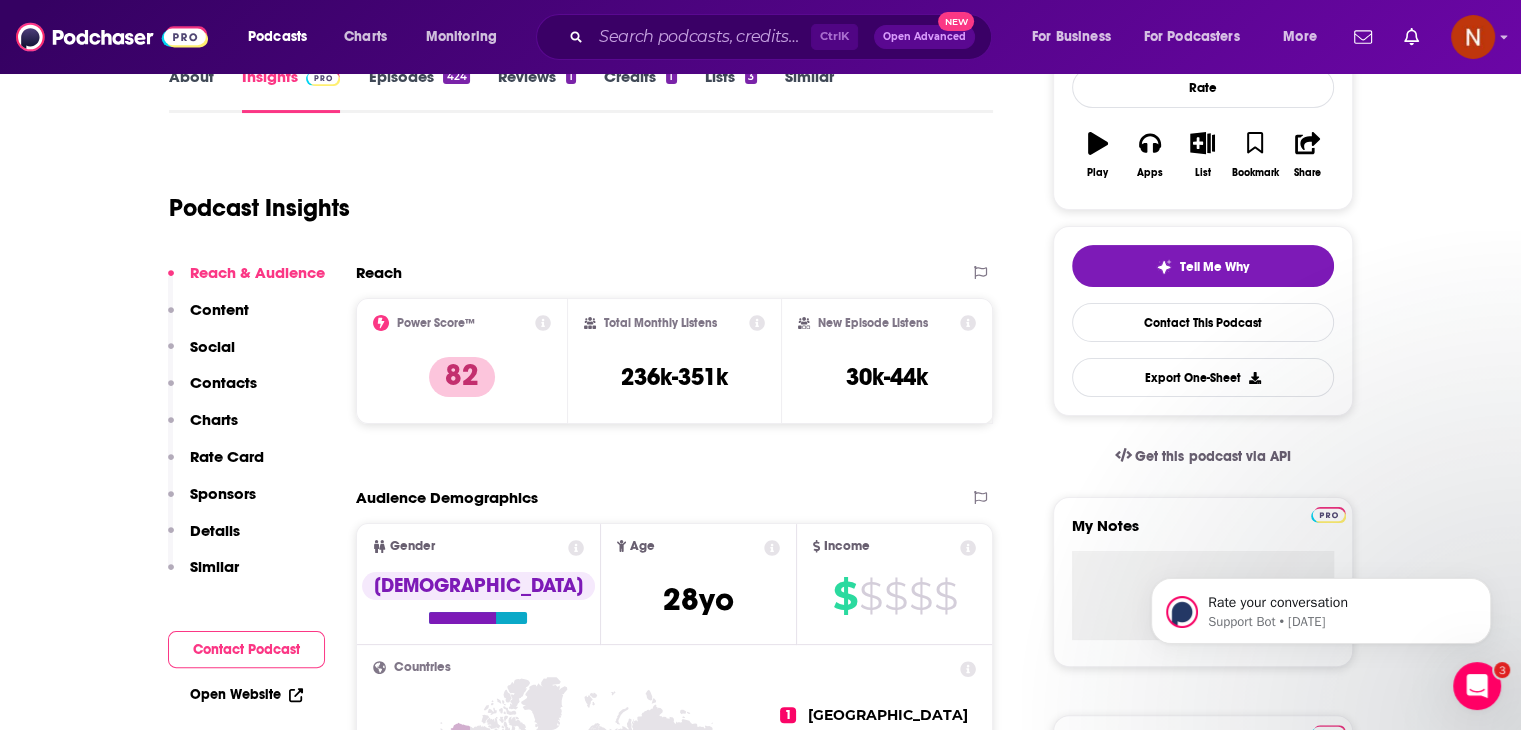 scroll, scrollTop: 315, scrollLeft: 0, axis: vertical 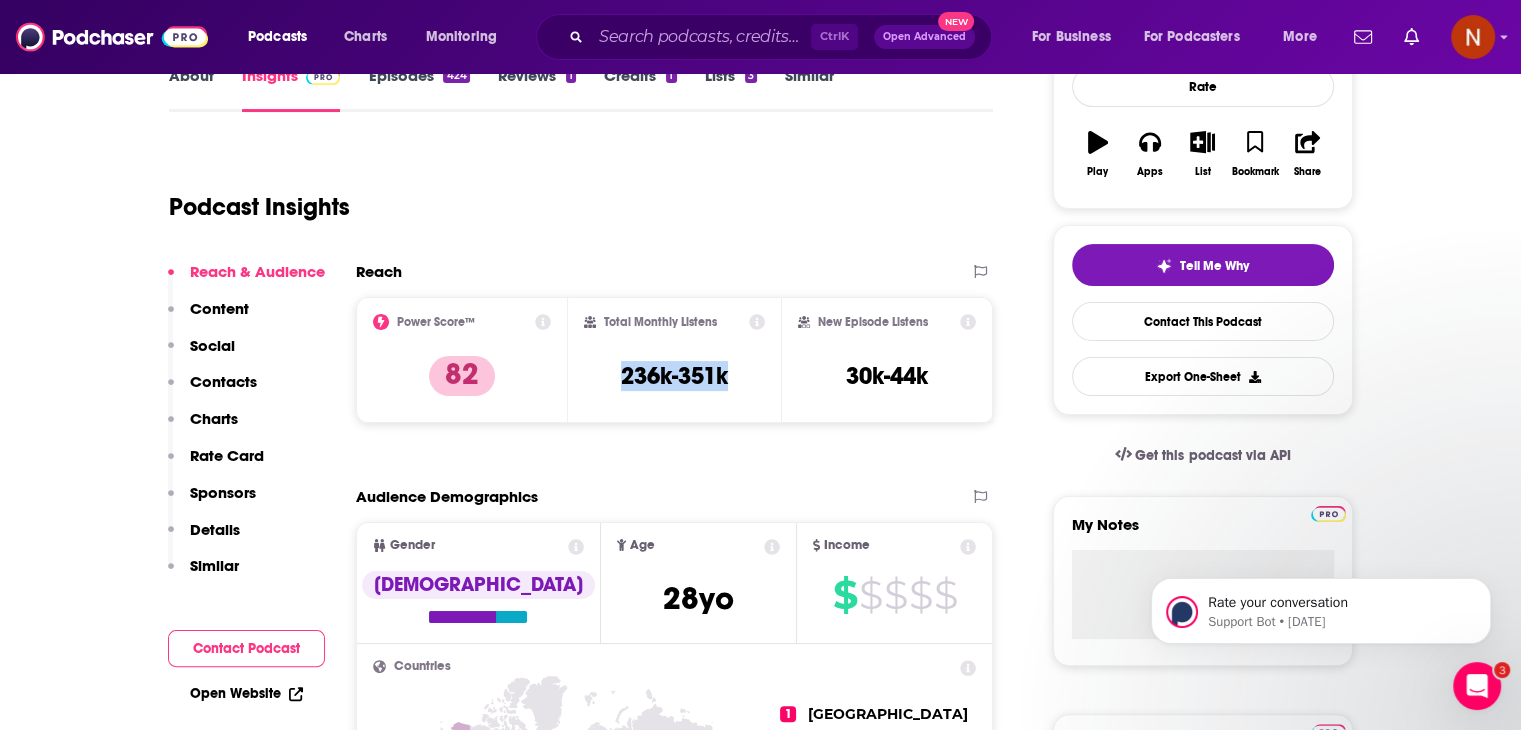 drag, startPoint x: 524, startPoint y: 354, endPoint x: 632, endPoint y: 353, distance: 108.00463 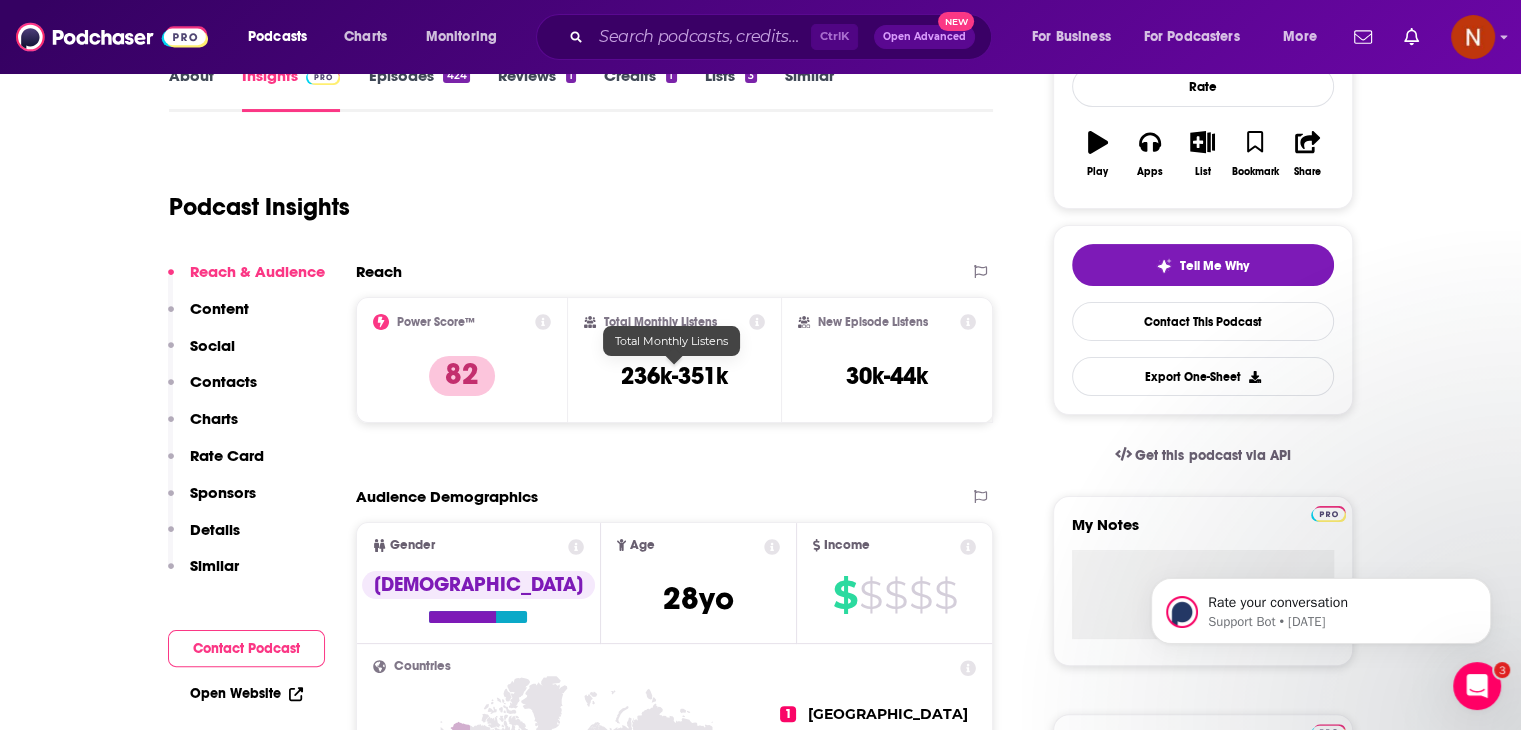 click on "236k-351k" at bounding box center [674, 376] 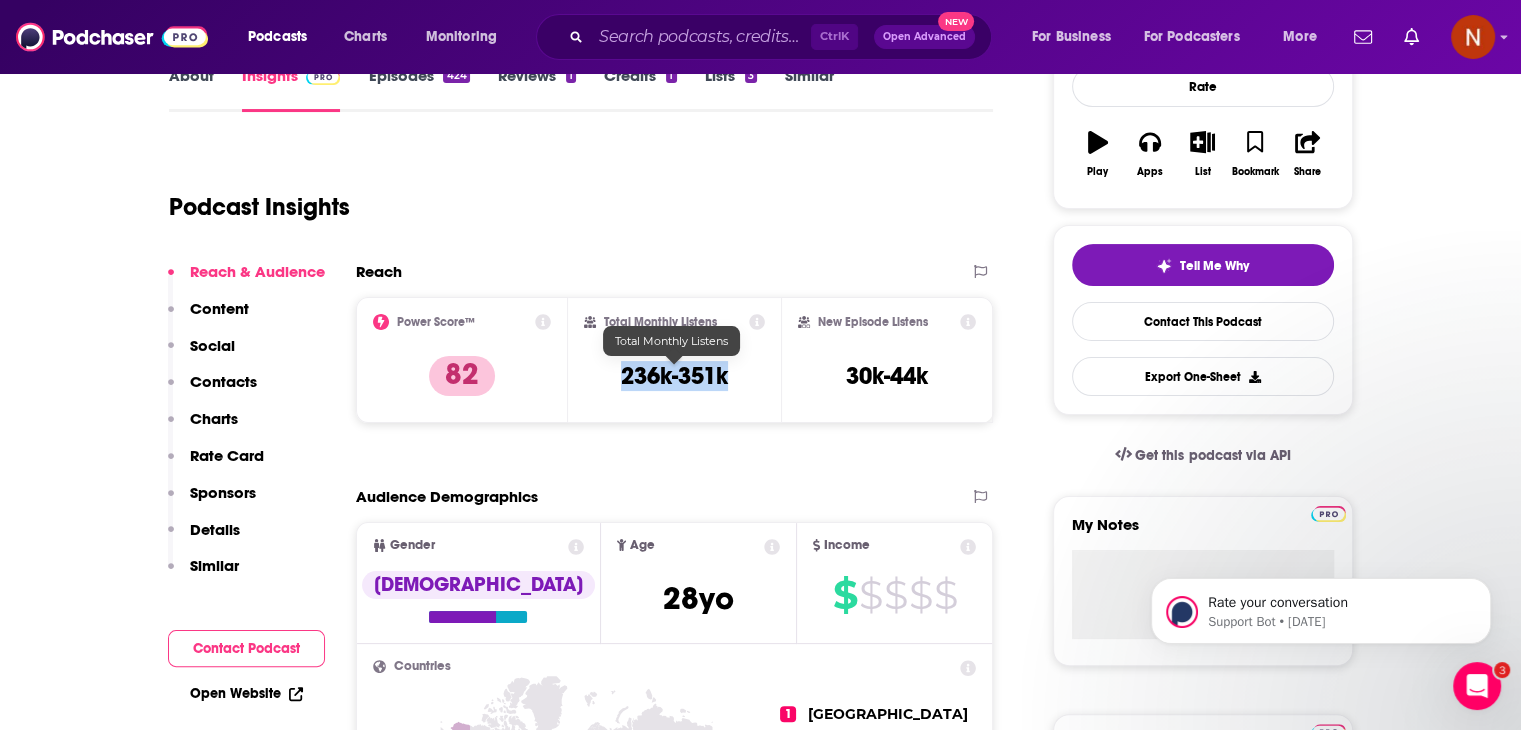 drag, startPoint x: 622, startPoint y: 377, endPoint x: 723, endPoint y: 377, distance: 101 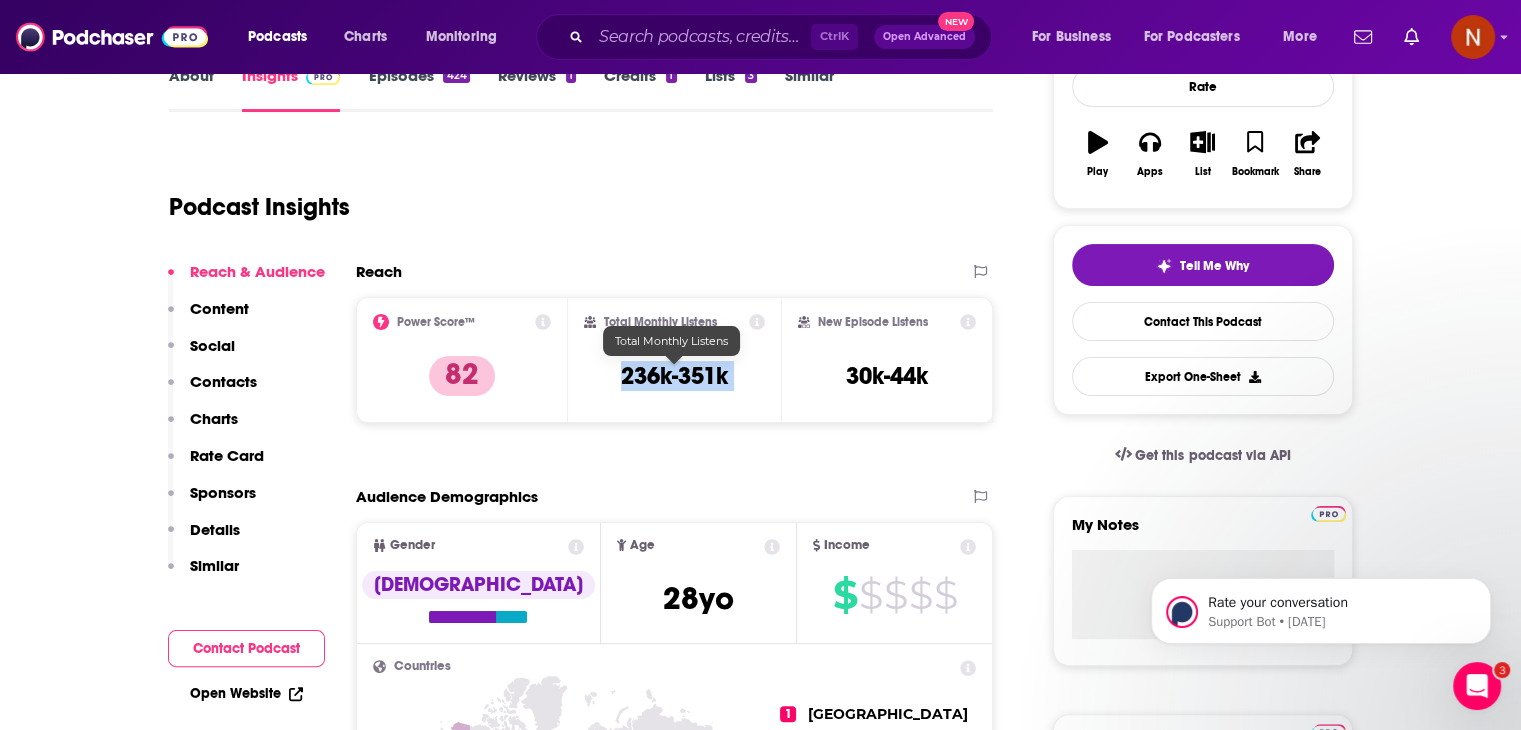copy on "236k-351k" 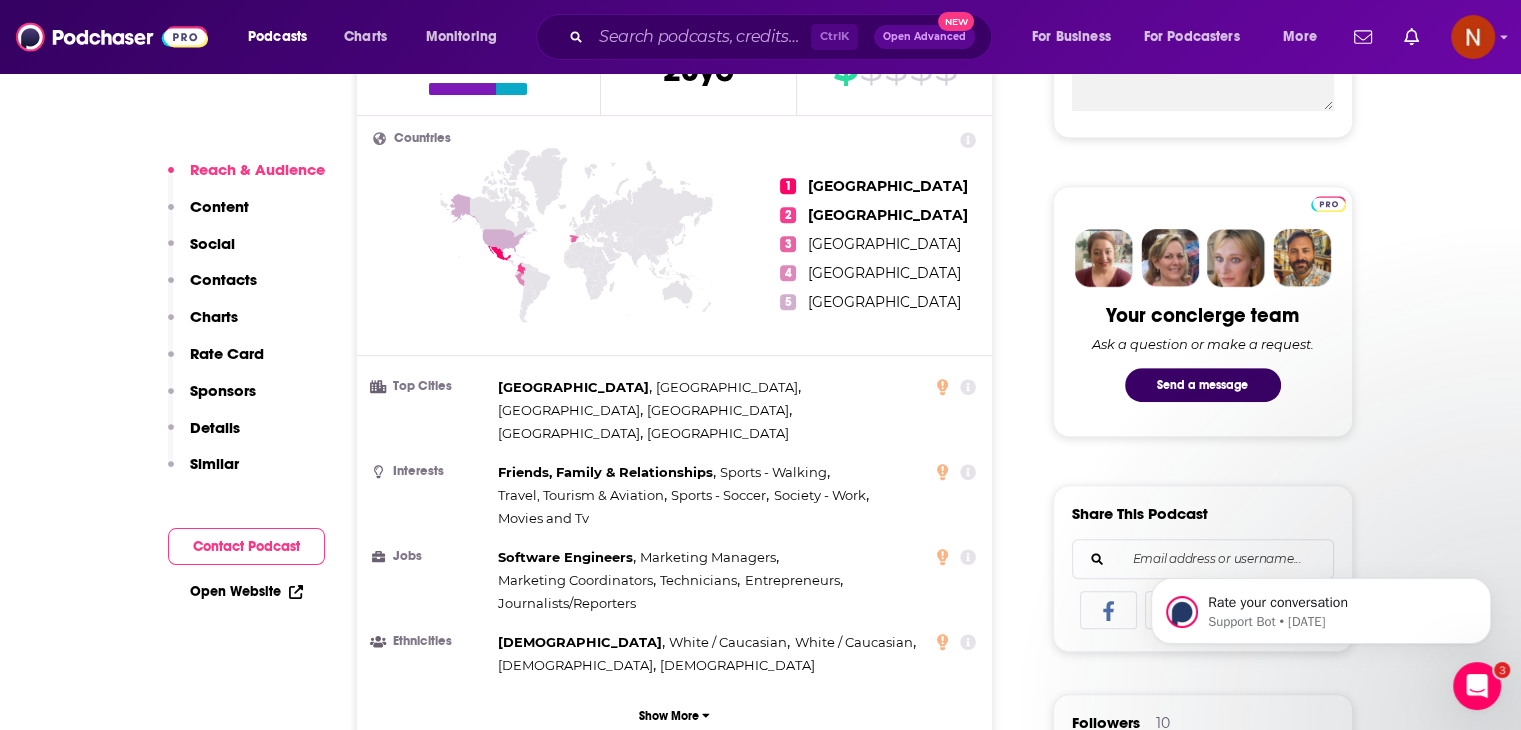 scroll, scrollTop: 818, scrollLeft: 0, axis: vertical 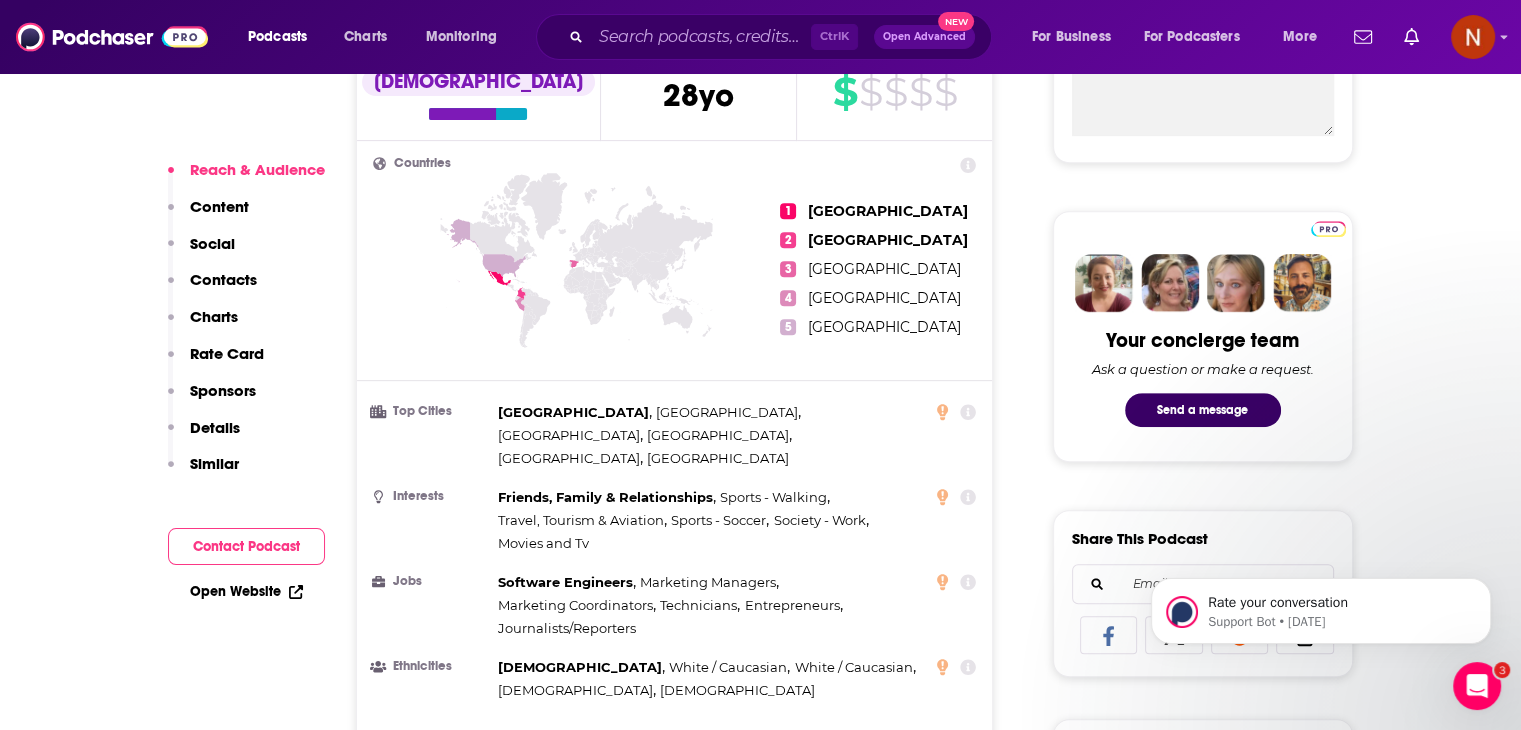 click on "Open Website" at bounding box center (246, 591) 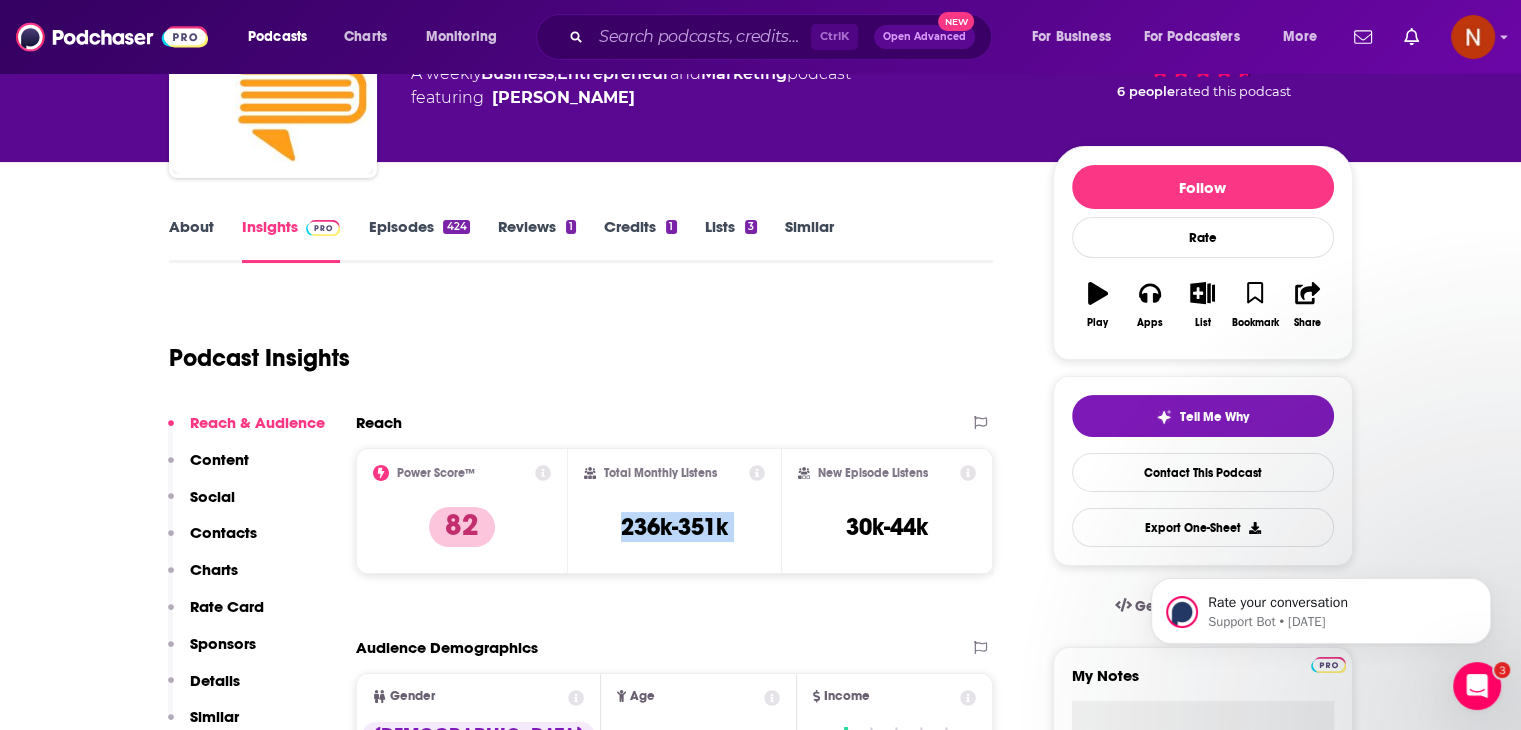 scroll, scrollTop: 224, scrollLeft: 0, axis: vertical 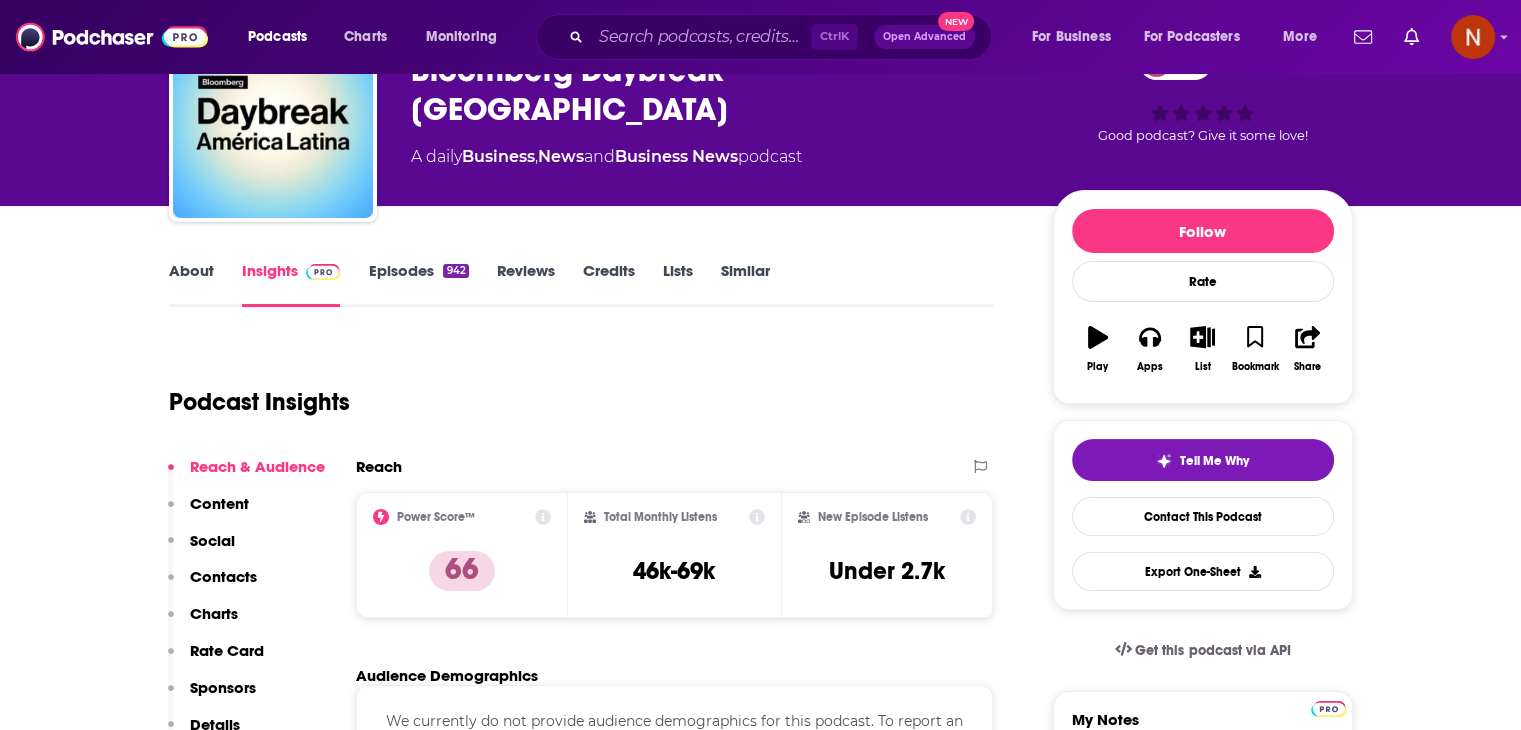 click on "Episodes 942" at bounding box center [418, 284] 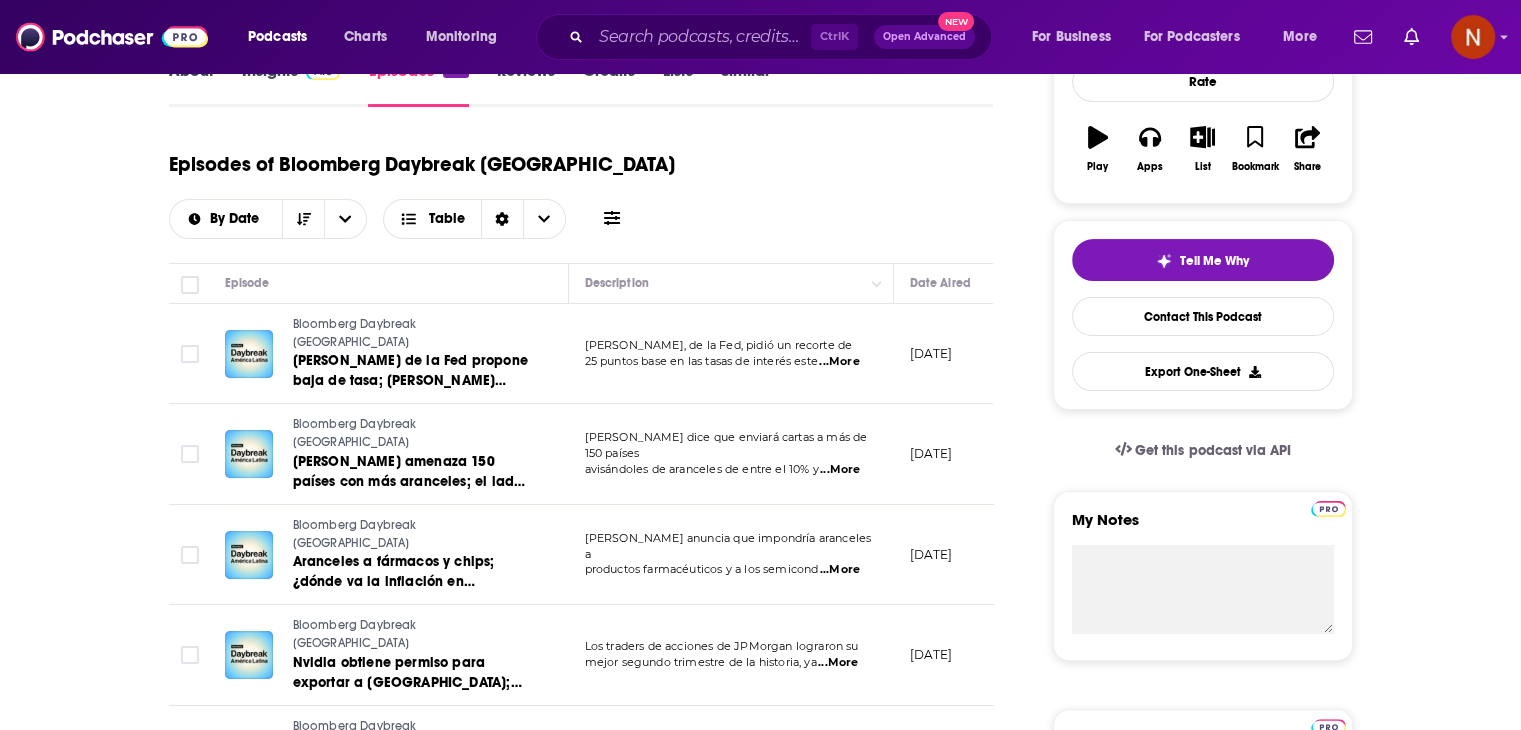 scroll, scrollTop: 320, scrollLeft: 0, axis: vertical 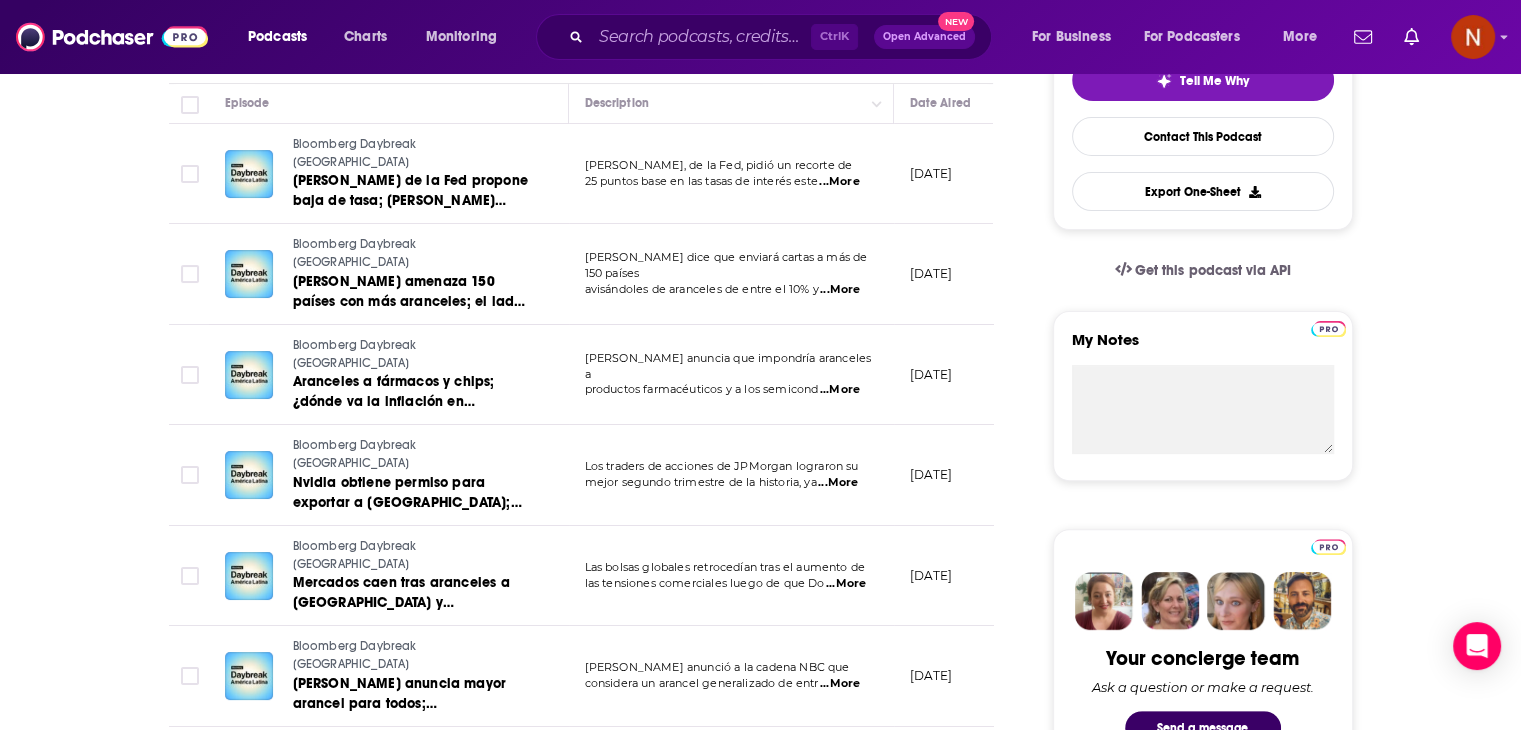 click on "...More" at bounding box center [839, 182] 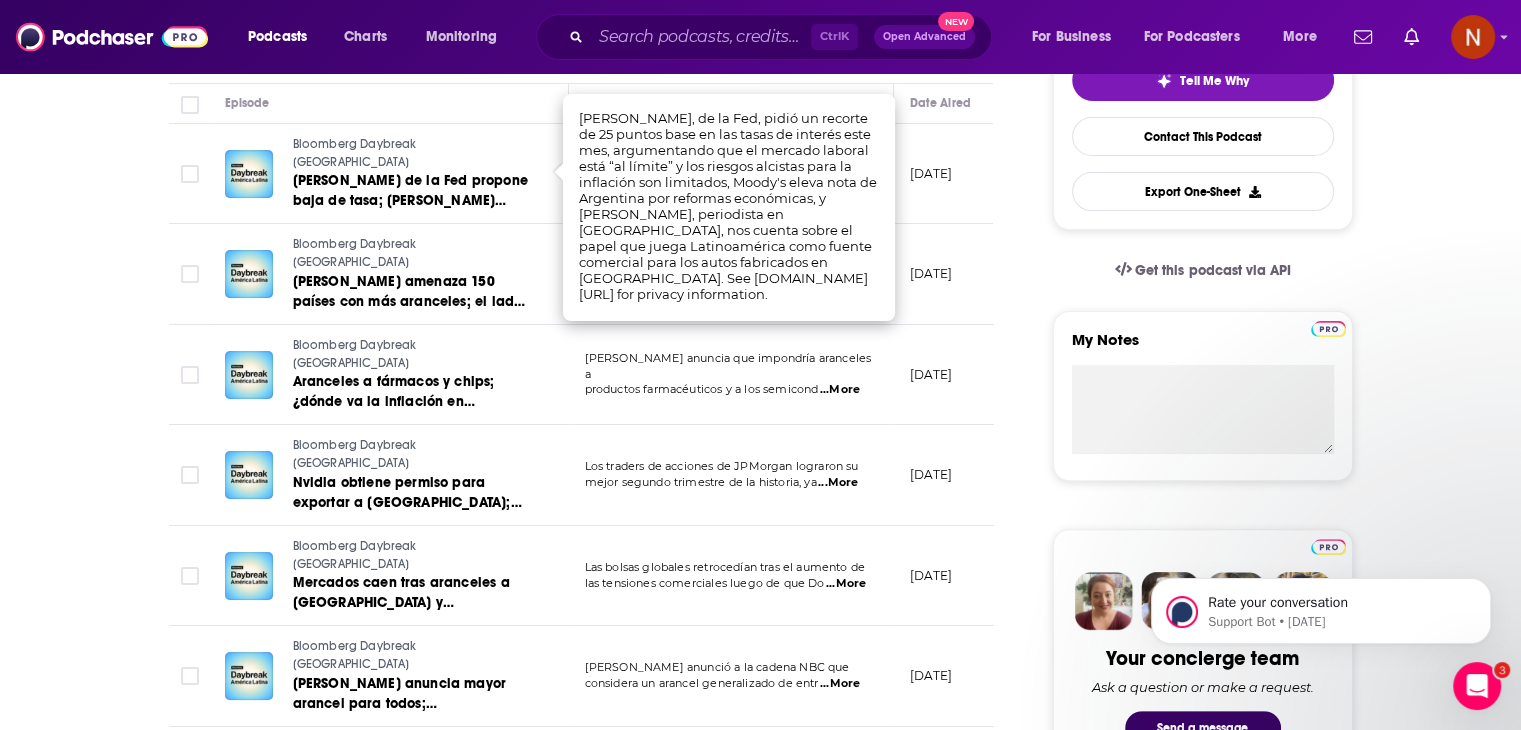 scroll, scrollTop: 0, scrollLeft: 0, axis: both 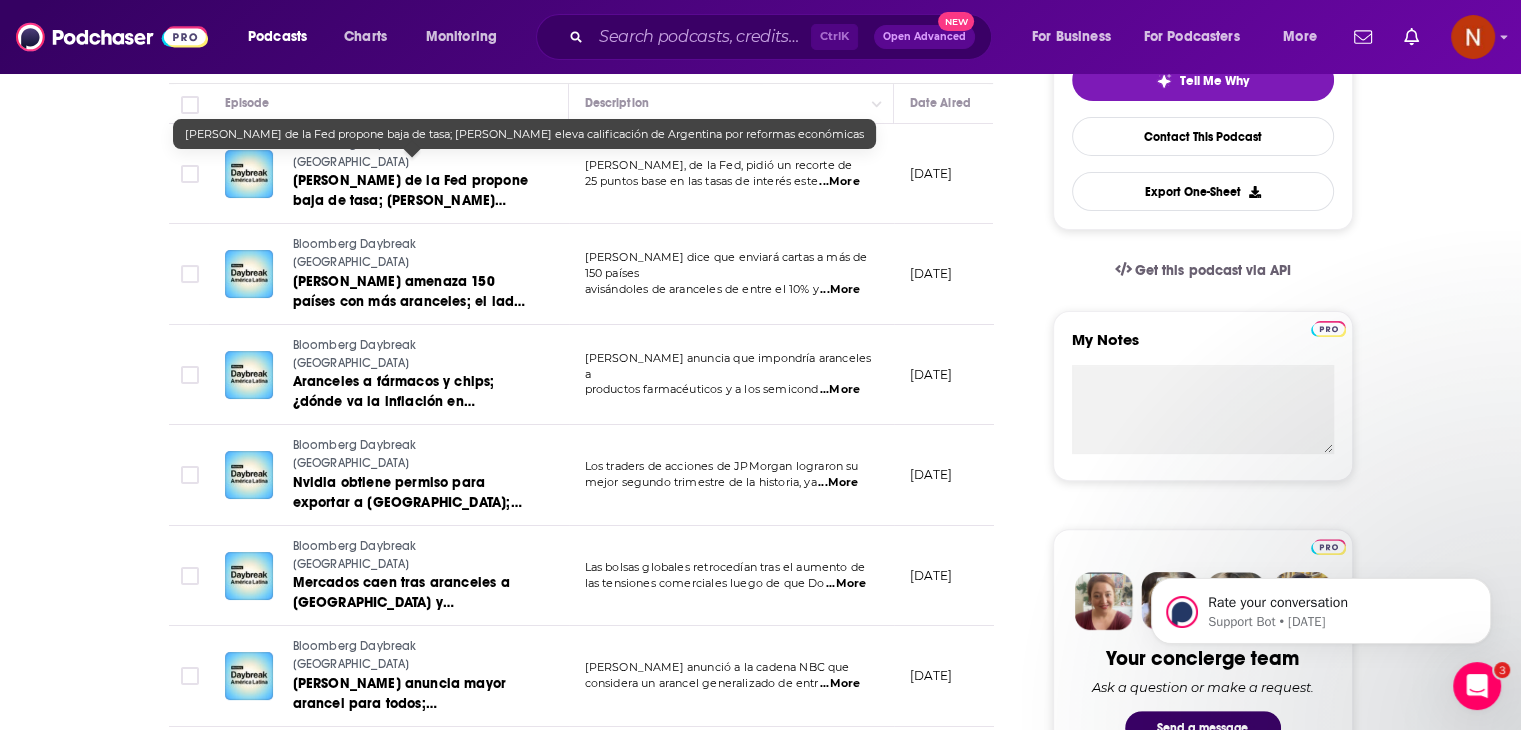 click on "Waller de la Fed propone baja de tasa; Moody's eleva calificación de Argentina por reformas económicas" at bounding box center (412, 210) 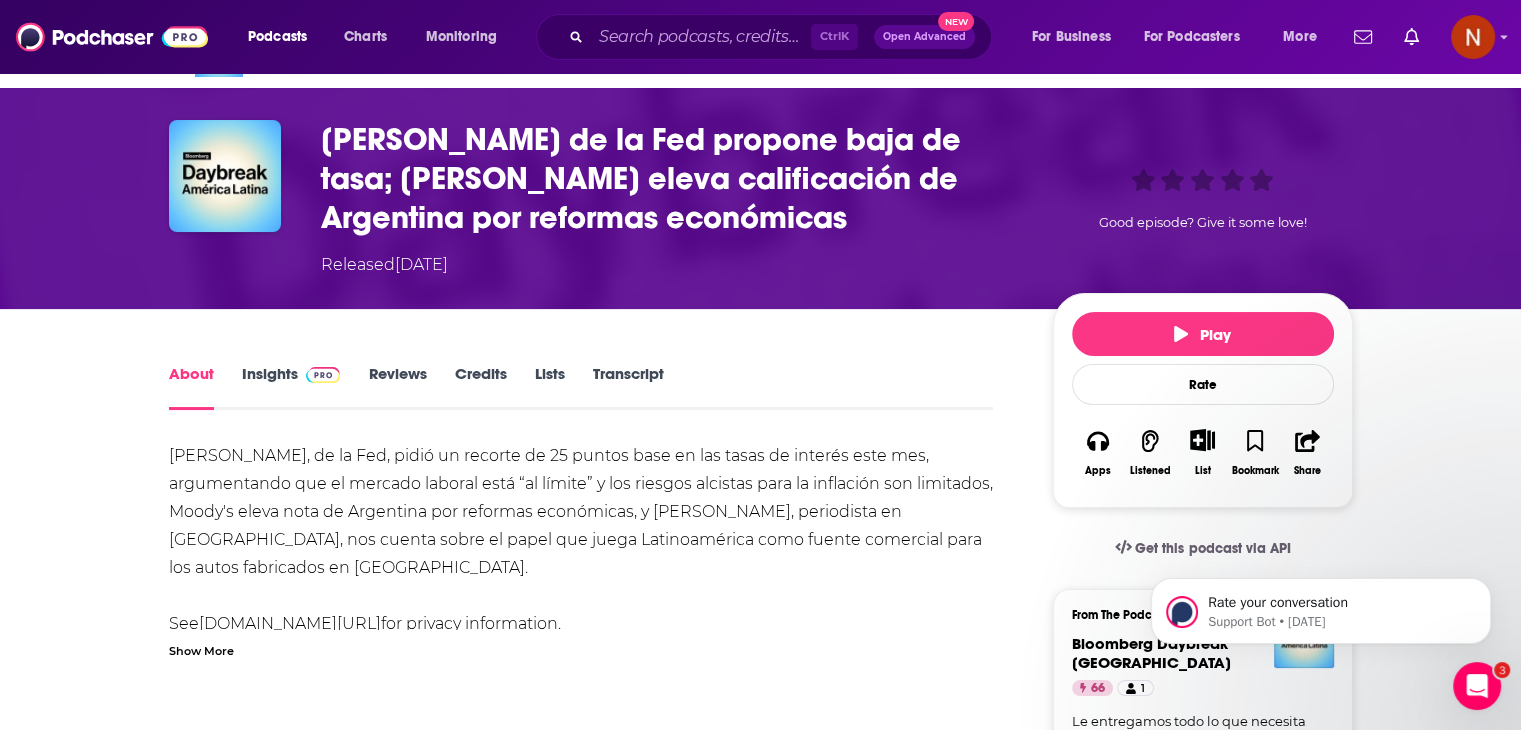 scroll, scrollTop: 0, scrollLeft: 0, axis: both 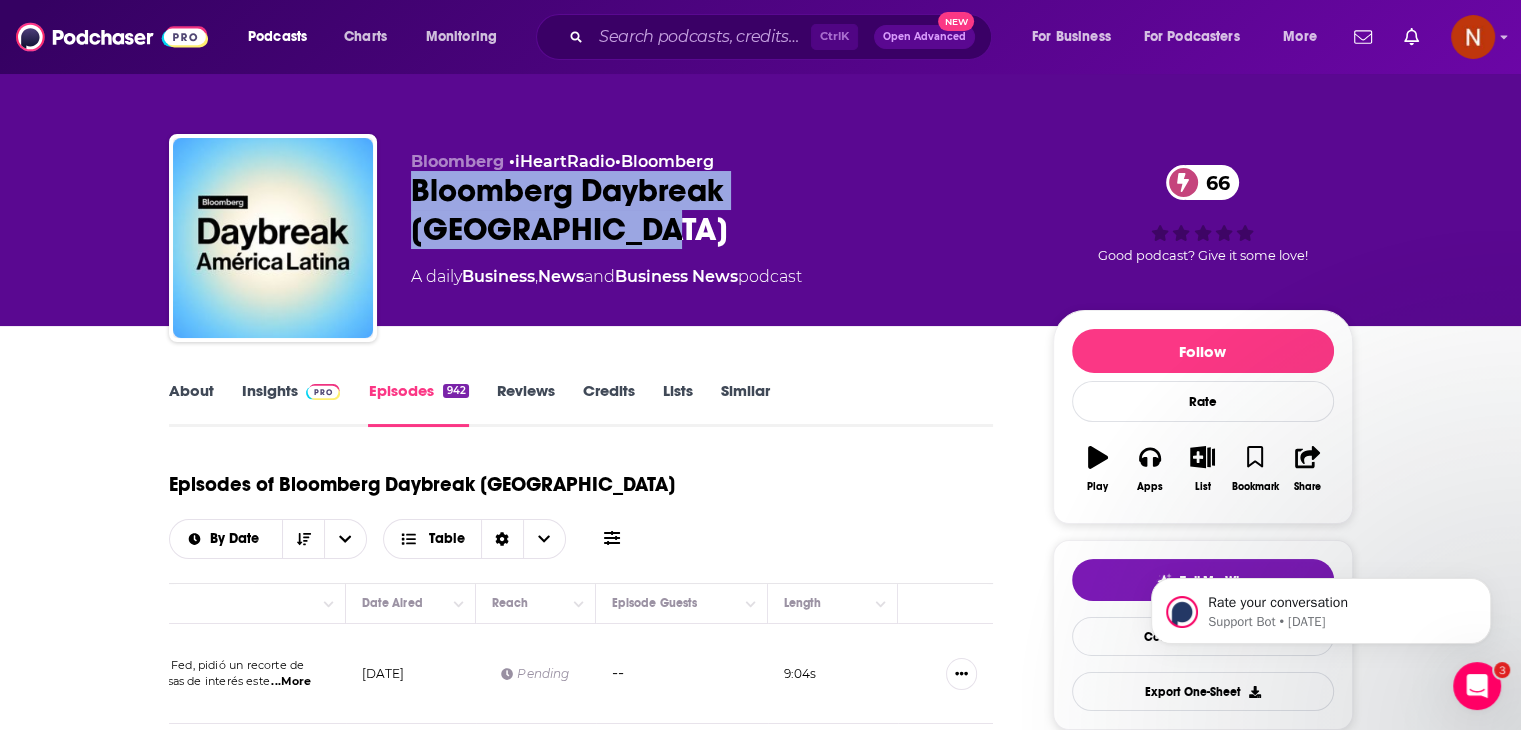 drag, startPoint x: 415, startPoint y: 188, endPoint x: 954, endPoint y: 177, distance: 539.11224 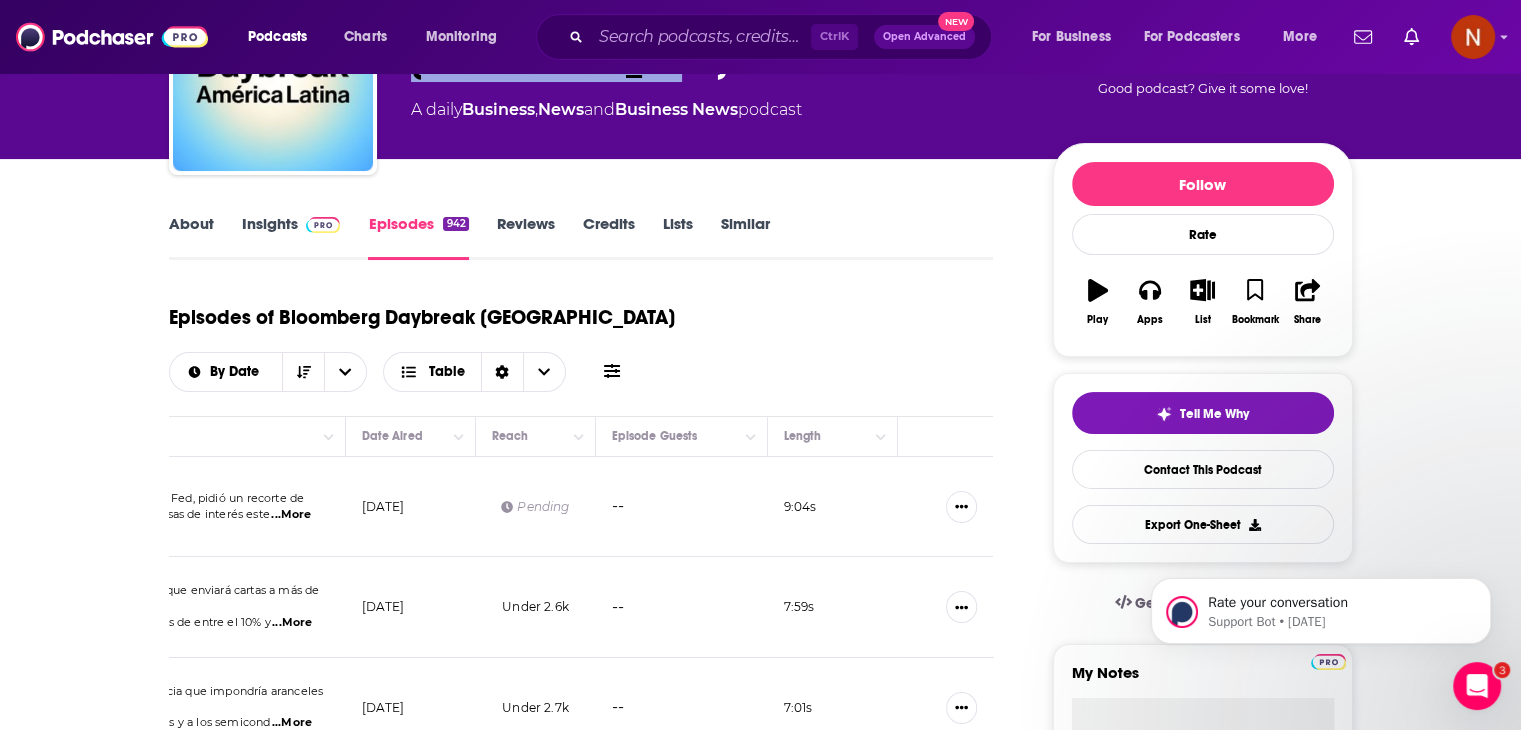 scroll, scrollTop: 170, scrollLeft: 0, axis: vertical 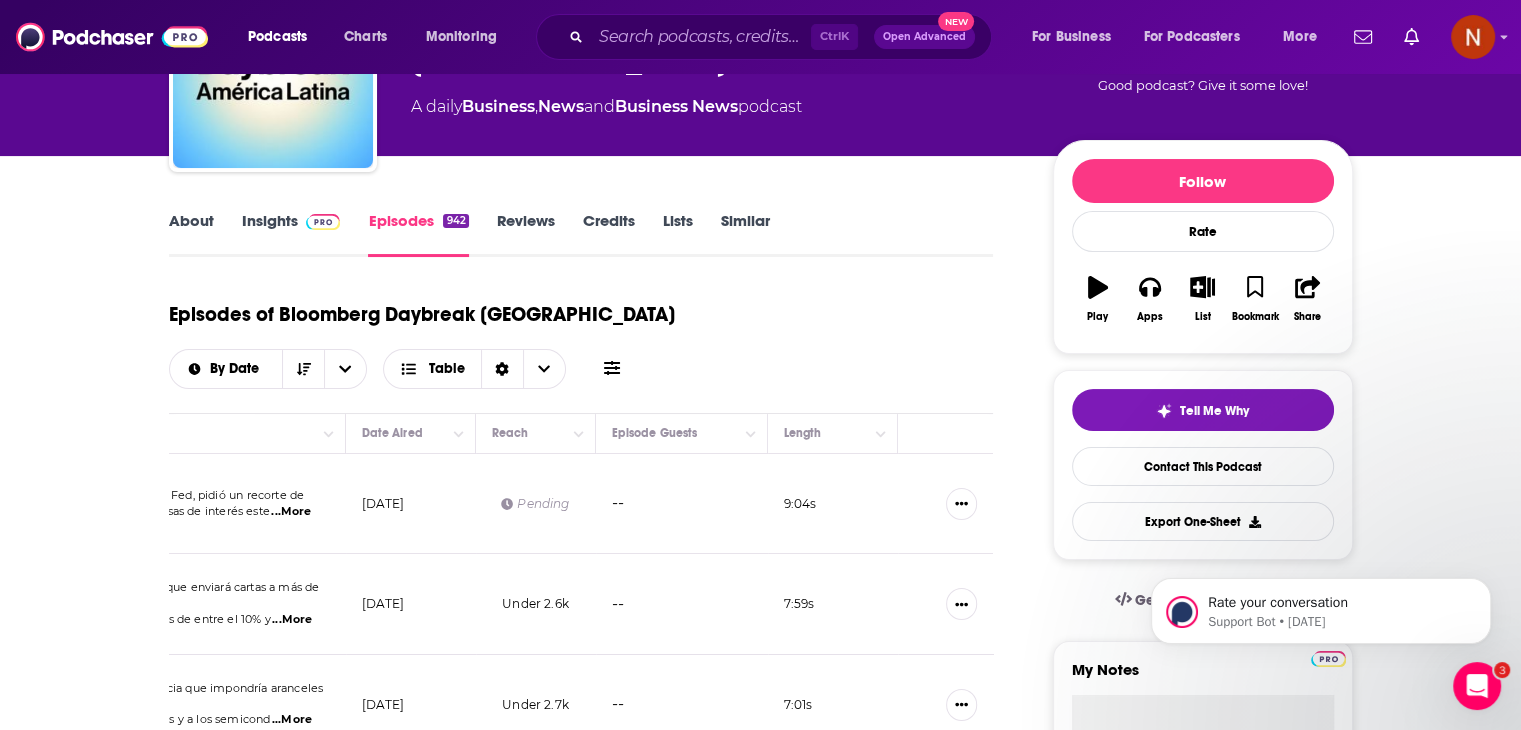 click on "About Insights Episodes 942 Reviews Credits Lists Similar Episodes of Bloomberg Daybreak América Latina By Date Table Episode Description Date Aired Reach Episode Guests Length Bloomberg Daybreak América Latina Waller de la Fed propone baja de tasa; Moody's eleva calificación de Argentina por reformas económicas Christopher Waller, de la Fed, pidió un recorte de 25 puntos base en las tasas de interés este  ...More July 18, 2025  Pending -- 9:04 s Bloomberg Daybreak América Latina Trump amenaza 150 países con más aranceles; el lado oscuro del turismo en Perú Trump dice que enviará cartas a más de 150 países avisándoles de aranceles de entre el 10% y   ...More July 17, 2025 Under 2.6k -- 7:59 s Bloomberg Daybreak América Latina Aranceles a fármacos y chips; ¿dónde va la inflación en EE.UU.? Trump anuncia que impondría aranceles a productos farmacéuticos y a los semicond  ...More July 16, 2025 Under 2.7k -- 7:01 s Bloomberg Daybreak América Latina mejor segundo trimestre de la historia, ya" at bounding box center (581, 1637) 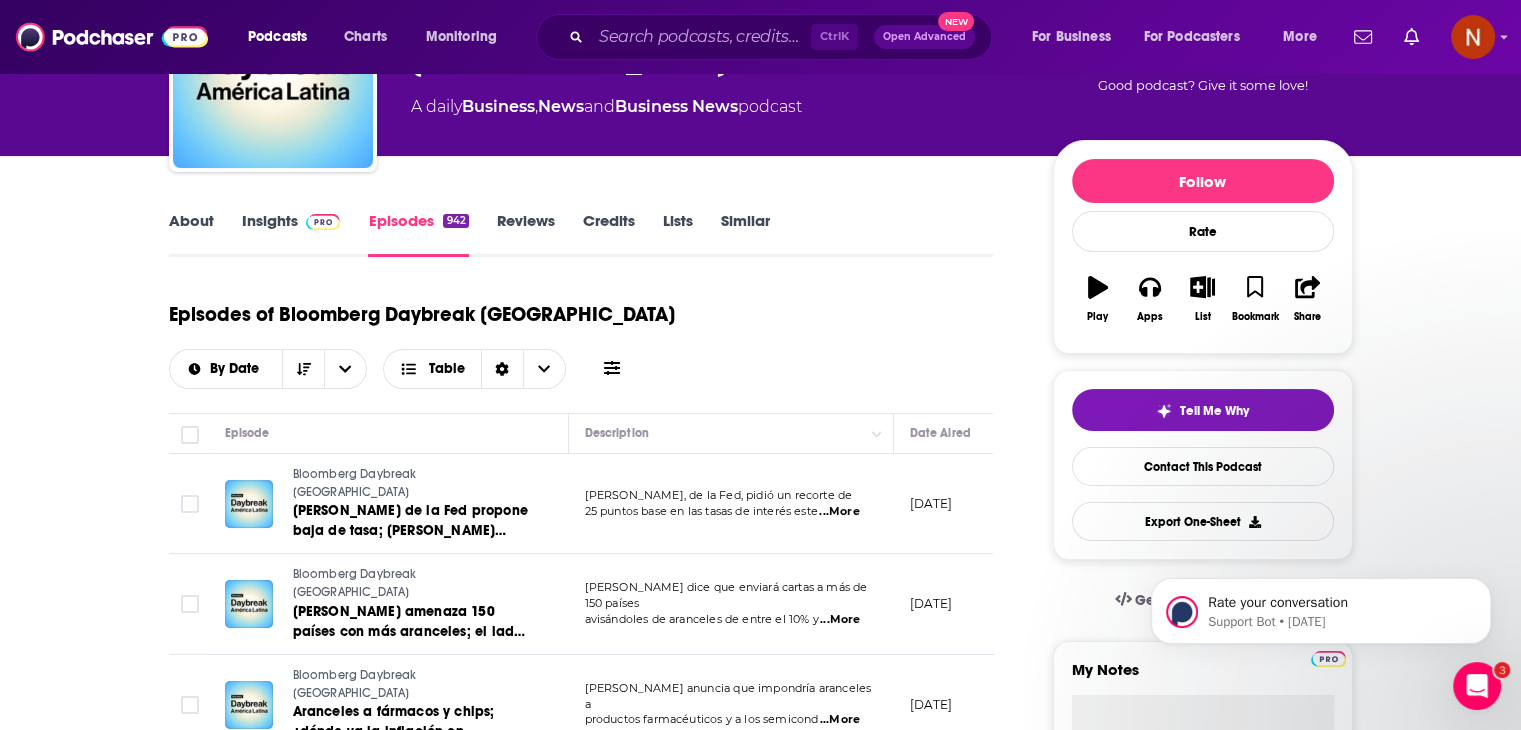 scroll, scrollTop: 0, scrollLeft: 0, axis: both 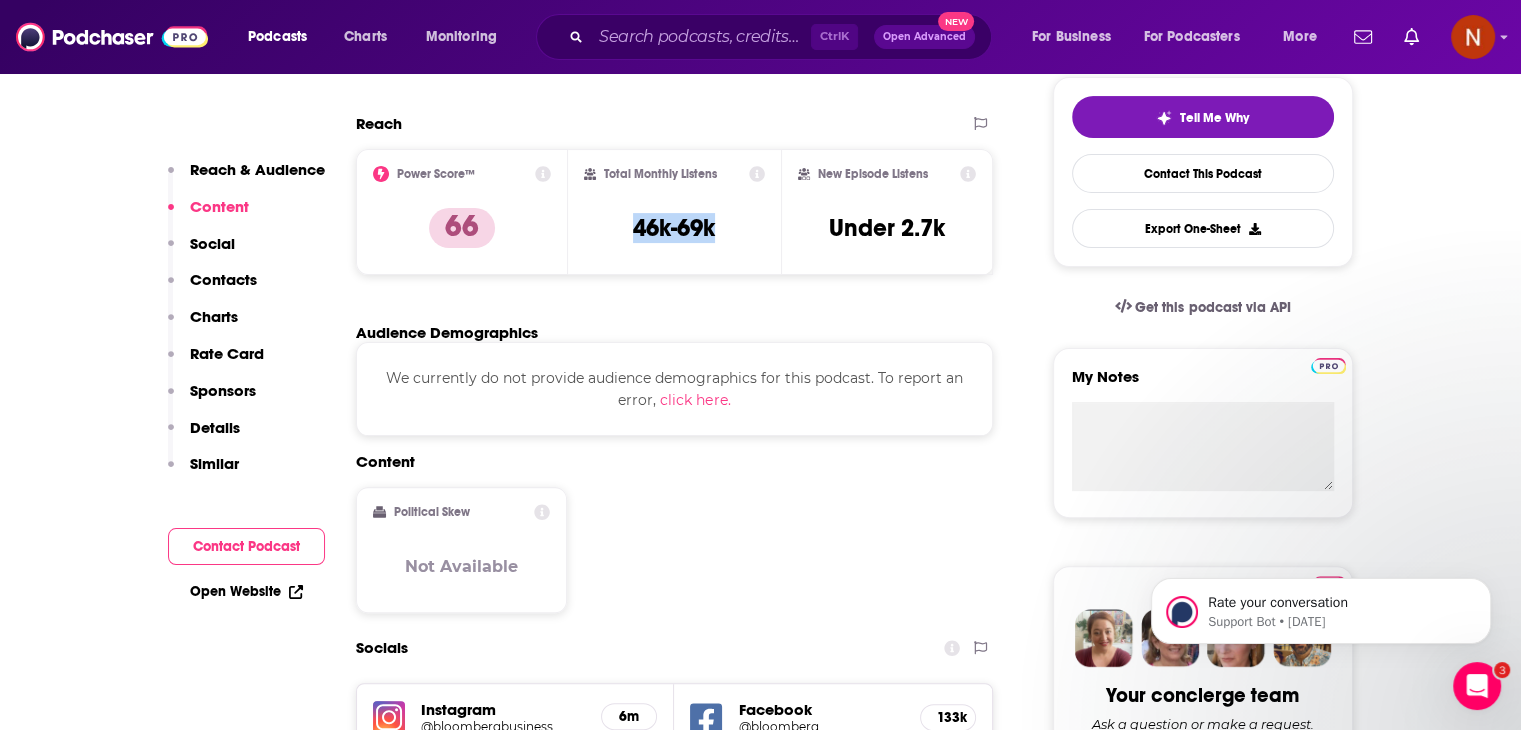 drag, startPoint x: 636, startPoint y: 232, endPoint x: 768, endPoint y: 252, distance: 133.50656 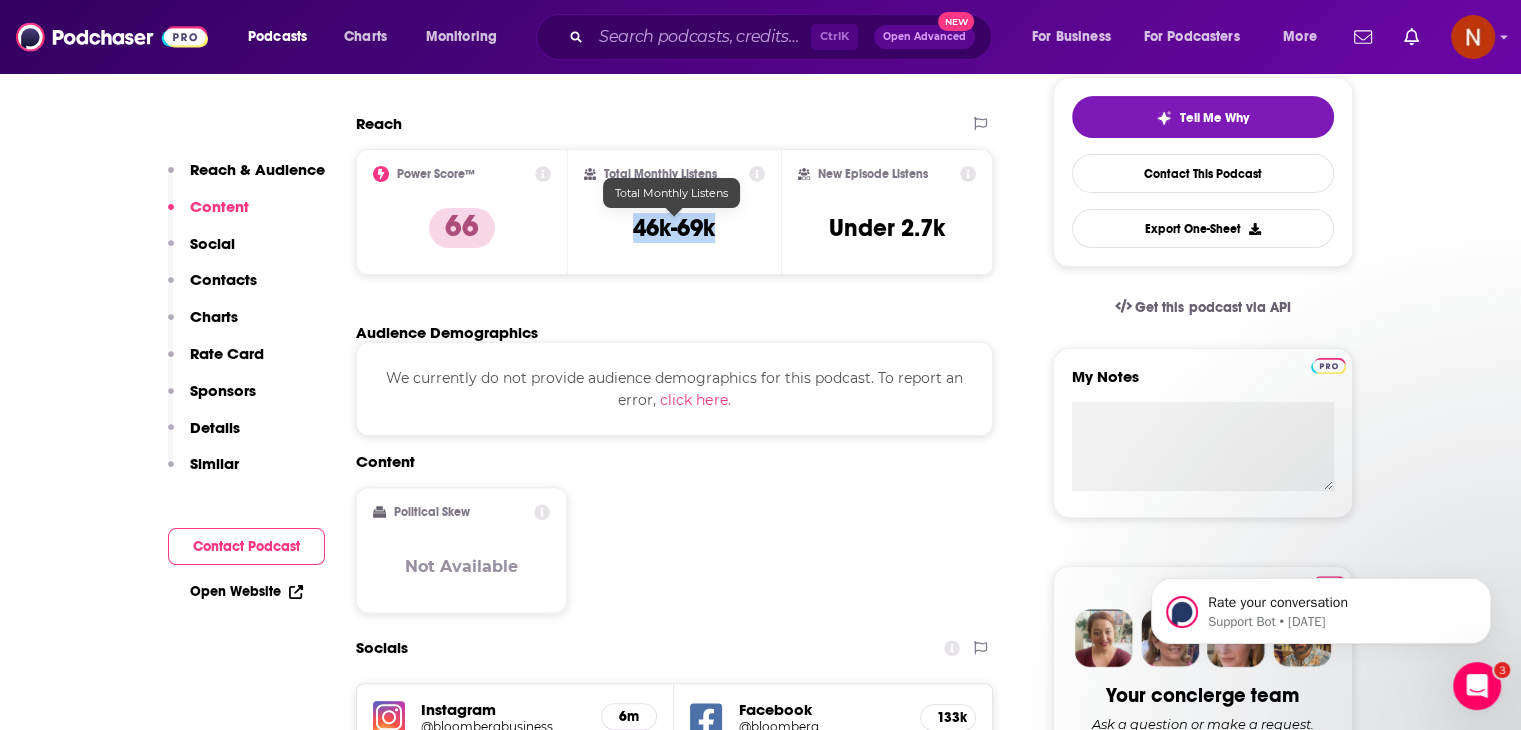 copy on "46k-69k" 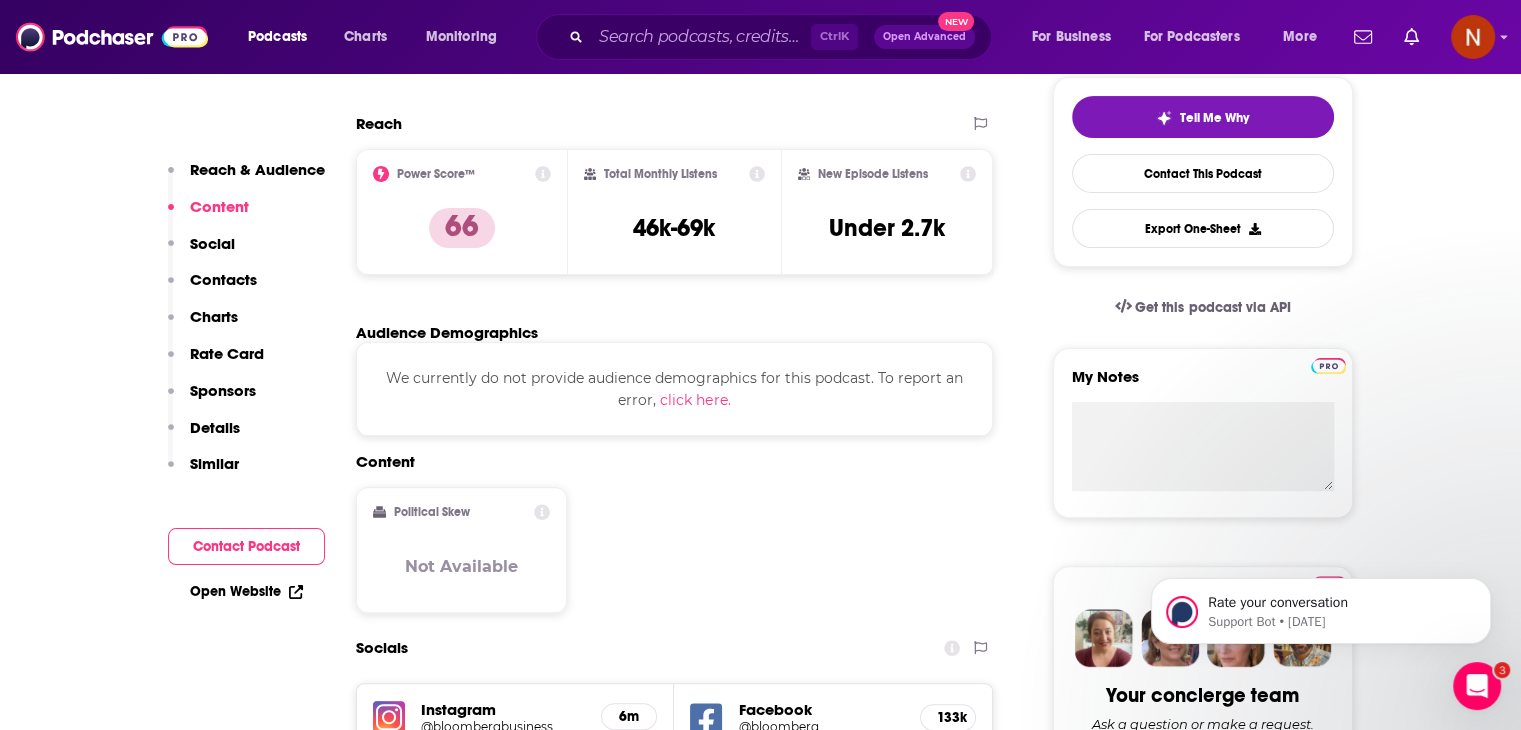 click on "Content Political Skew Not Available" at bounding box center [675, 540] 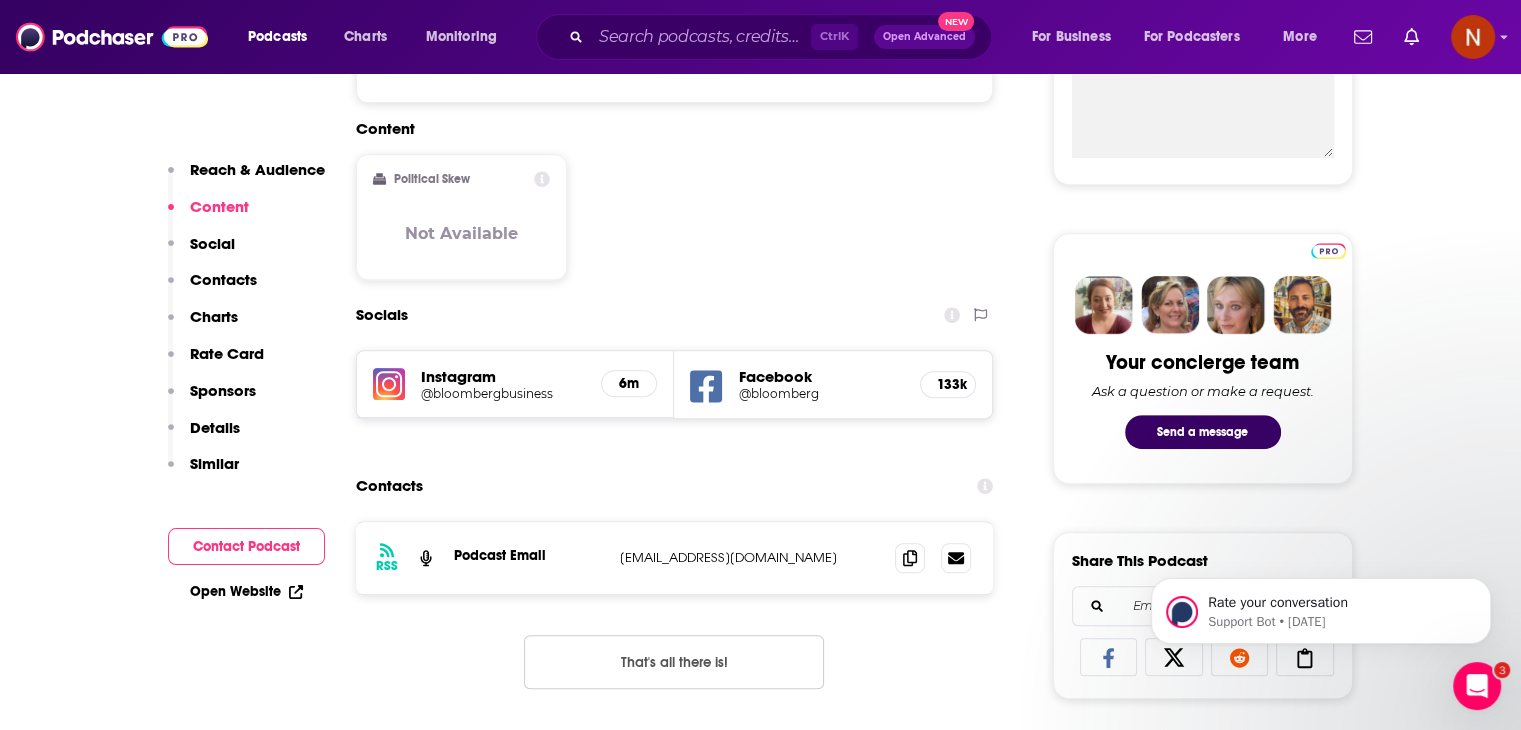 scroll, scrollTop: 900, scrollLeft: 0, axis: vertical 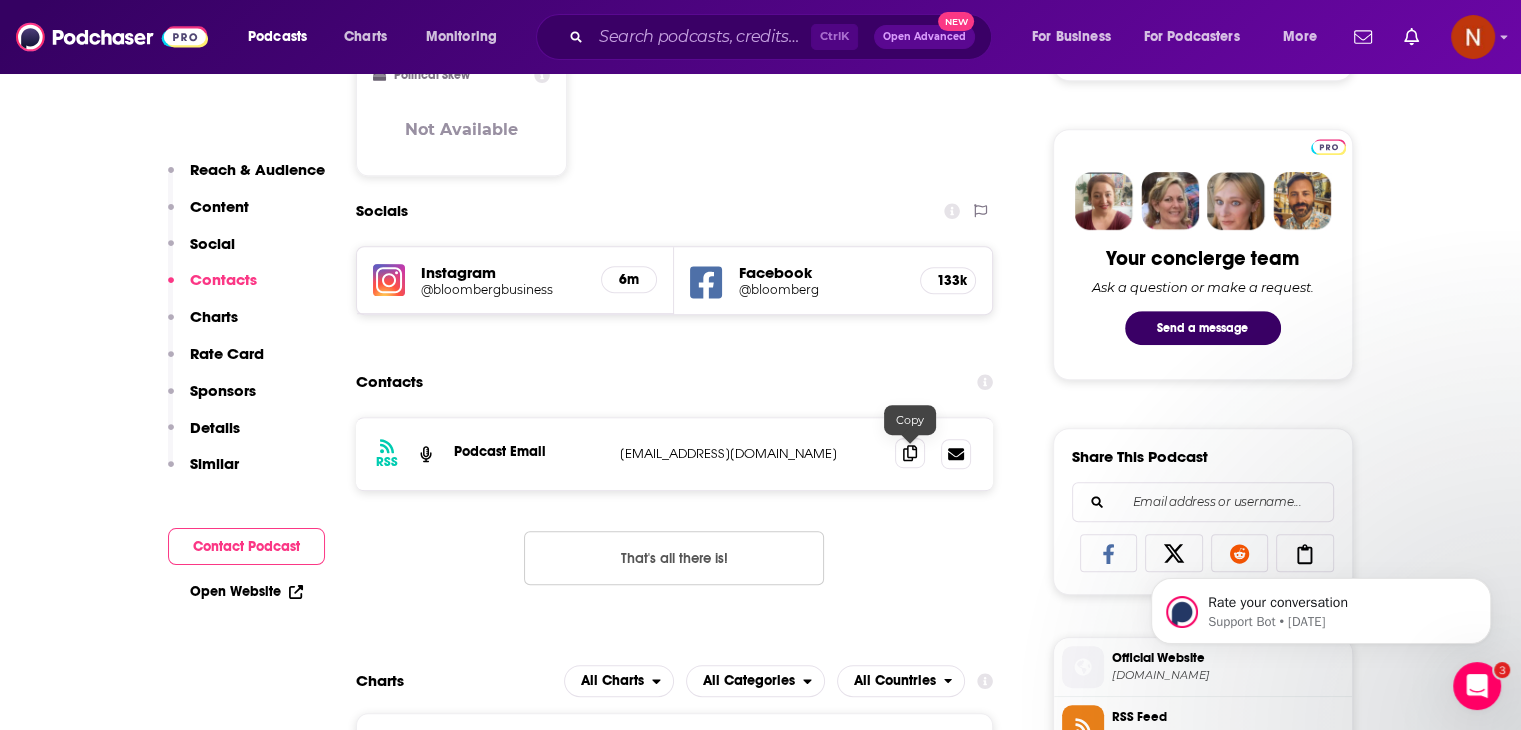 click 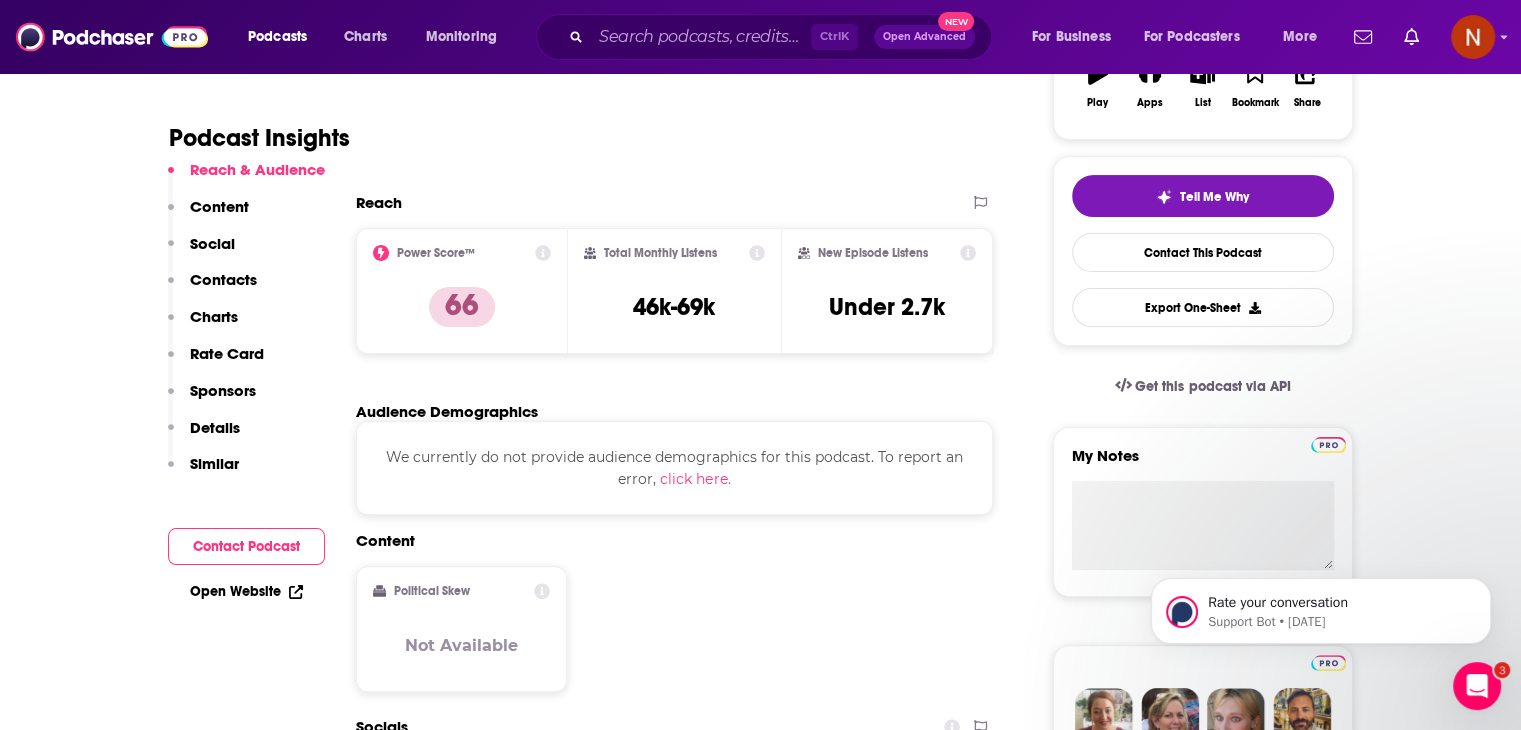 scroll, scrollTop: 386, scrollLeft: 0, axis: vertical 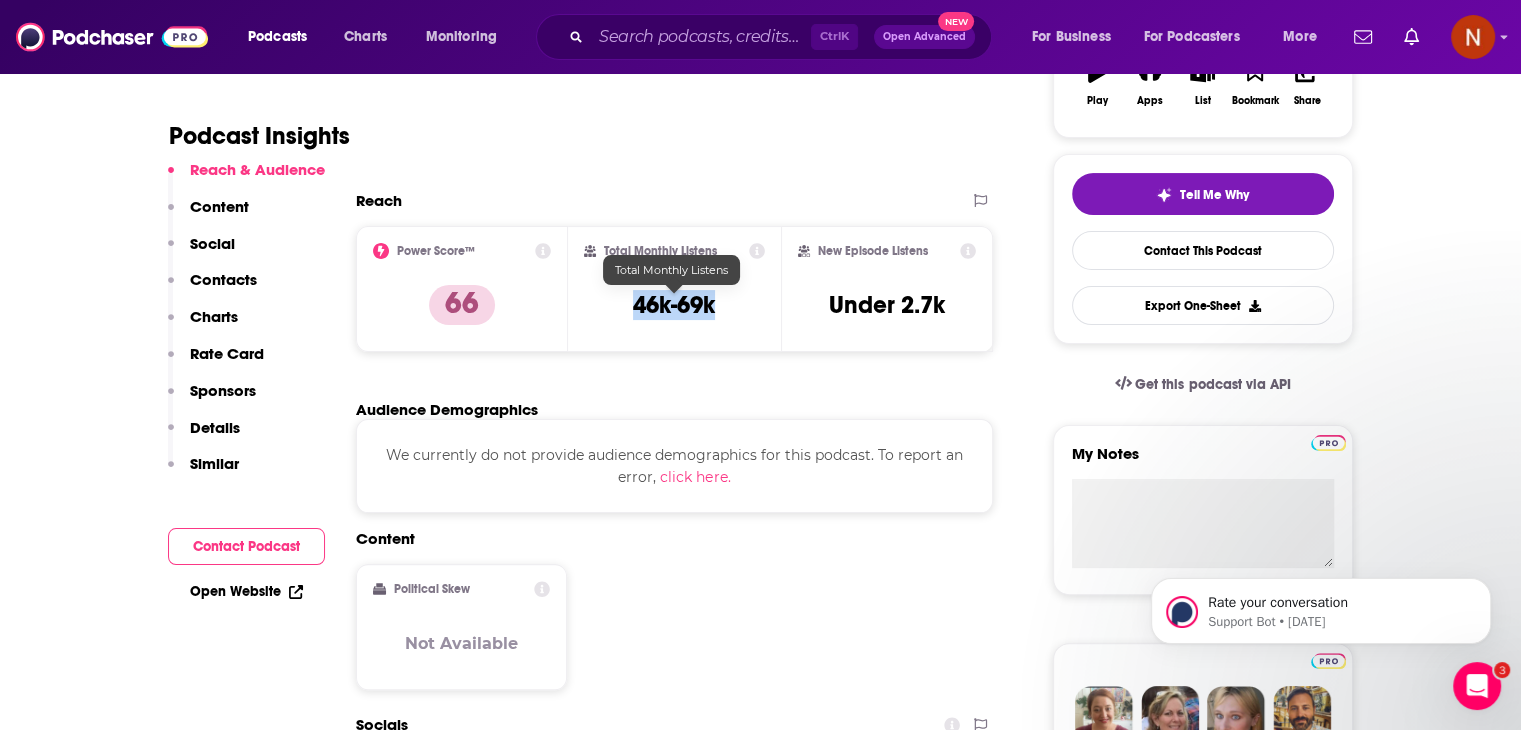 drag, startPoint x: 635, startPoint y: 307, endPoint x: 749, endPoint y: 306, distance: 114.00439 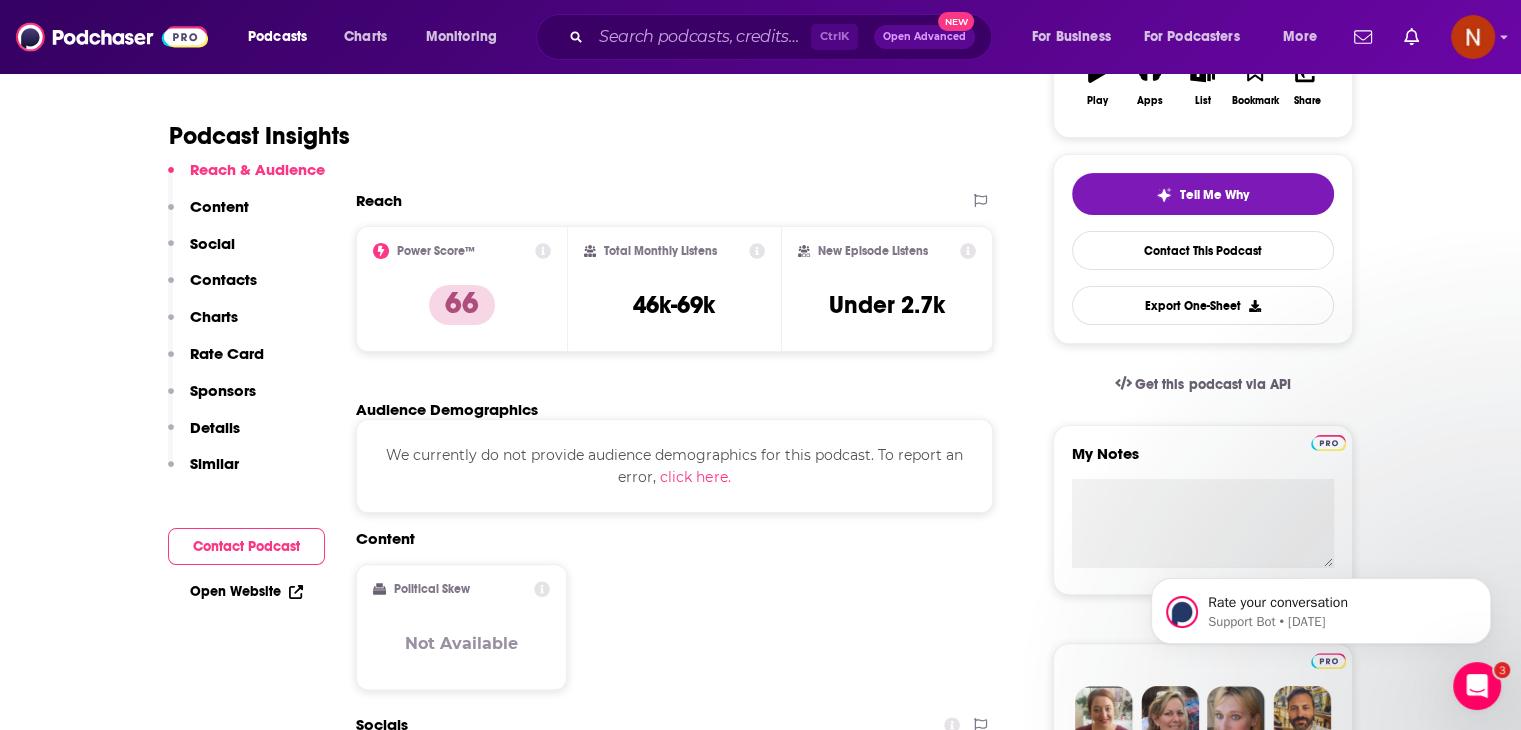 click on "About Insights Episodes 942 Reviews Credits Lists Similar Podcast Insights Reach & Audience Content Social Contacts Charts Rate Card Sponsors Details Similar Contact Podcast Open Website  Reach Power Score™ 66 Total Monthly Listens 46k-69k New Episode Listens Under 2.7k Export One-Sheet Audience Demographics We currently do not provide audience demographics for this podcast. To report an error,   click here. Content Political Skew Not Available Socials Instagram @bloombergbusiness 6m Facebook @bloomberg 133k Contacts   RSS   Podcast Email ethomson1@bloomberg.net ethomson1@bloomberg.net That's all there is! Charts All Charts All Categories All Countries This podcast isn't ranking on any Apple or Spotify charts today. Estimated Rate Card Placement Cost Pre -roll Ads played  before an episode . $ 1  -  $ 100 Mid -roll Ads played  during an episode . $ 1  -  $ 100 Post -roll Ads played  after an episode . $ 1  -  $ 100 Recent Sponsors Beta Podcast Details Podcast Status Active Release Period Daily Explicit No 7" at bounding box center (760, 4842) 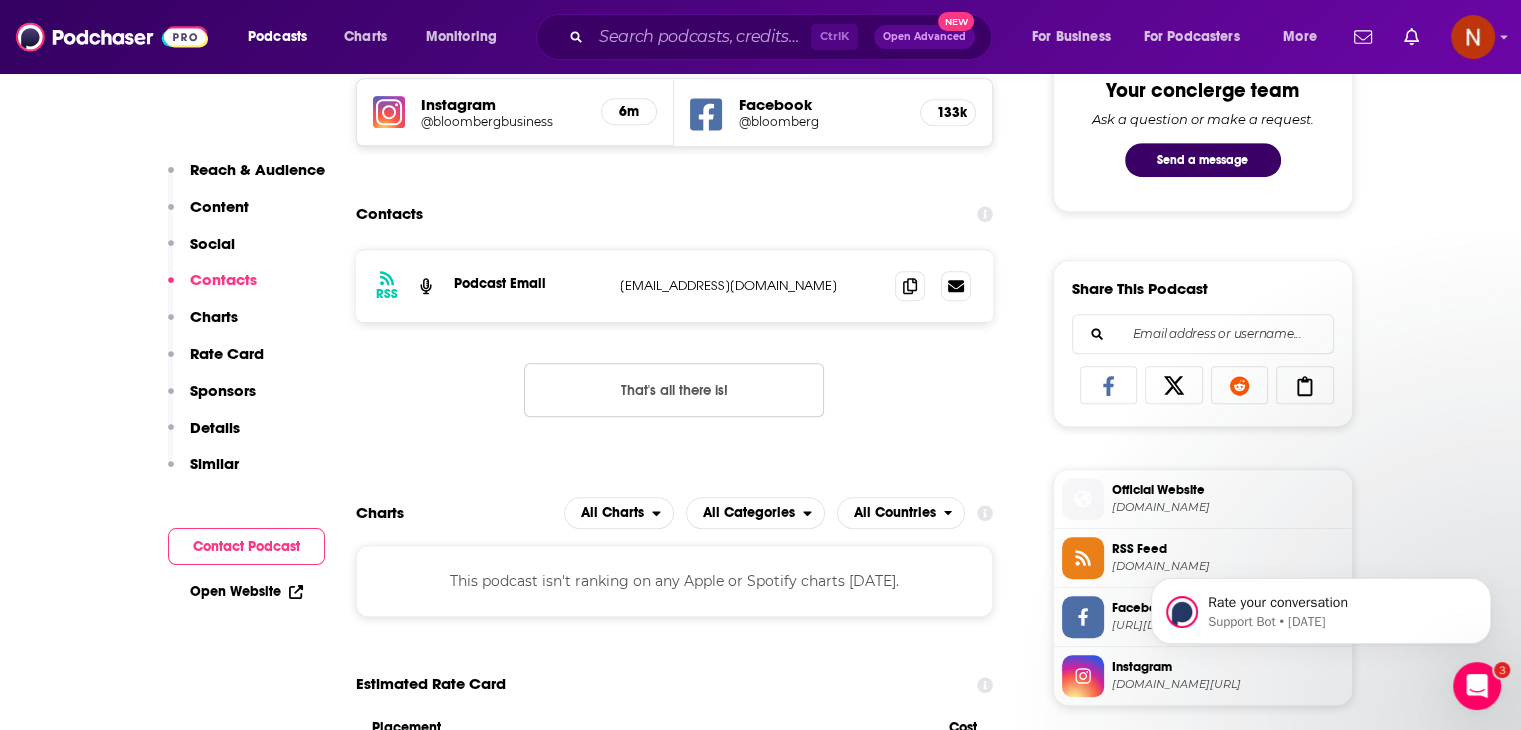 scroll, scrollTop: 1070, scrollLeft: 0, axis: vertical 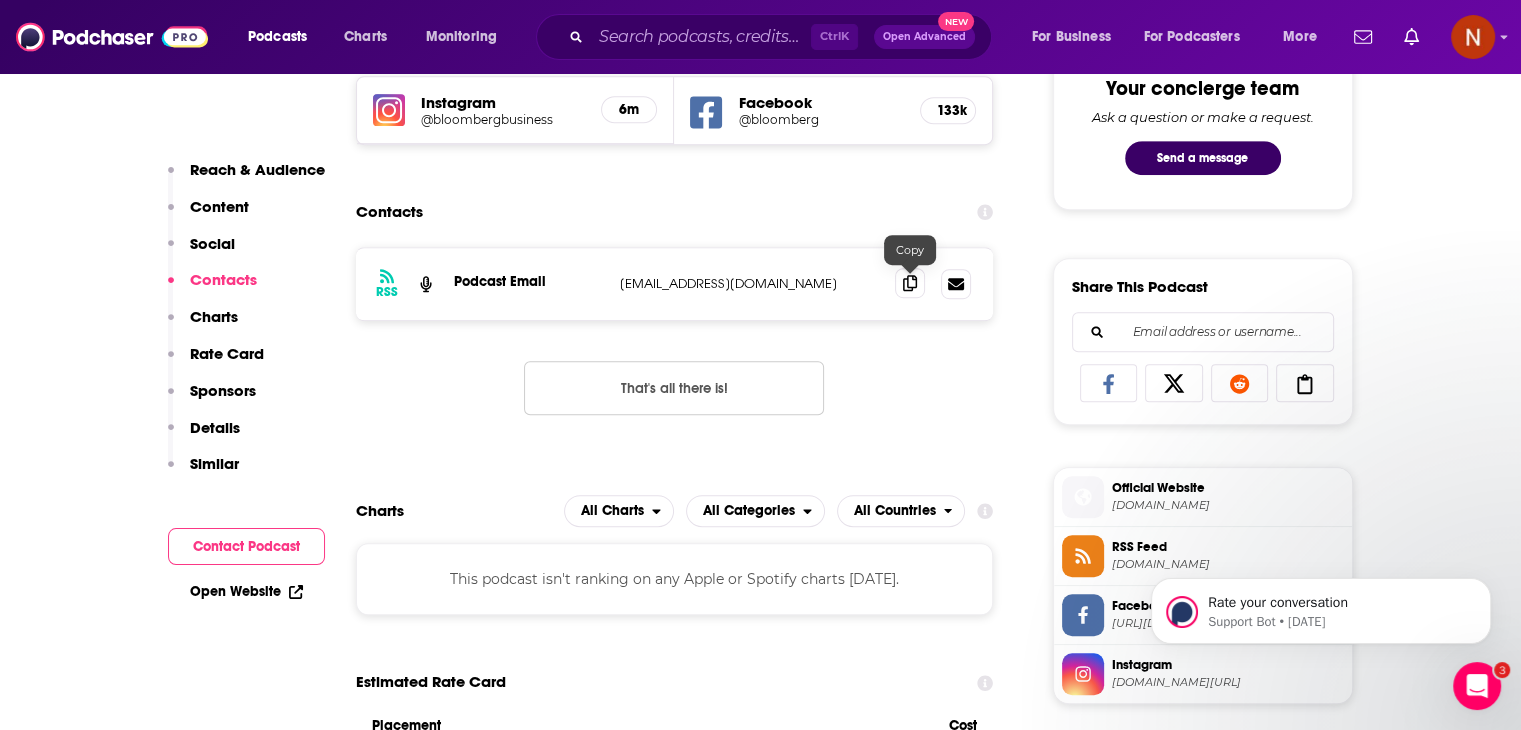 click at bounding box center [910, 283] 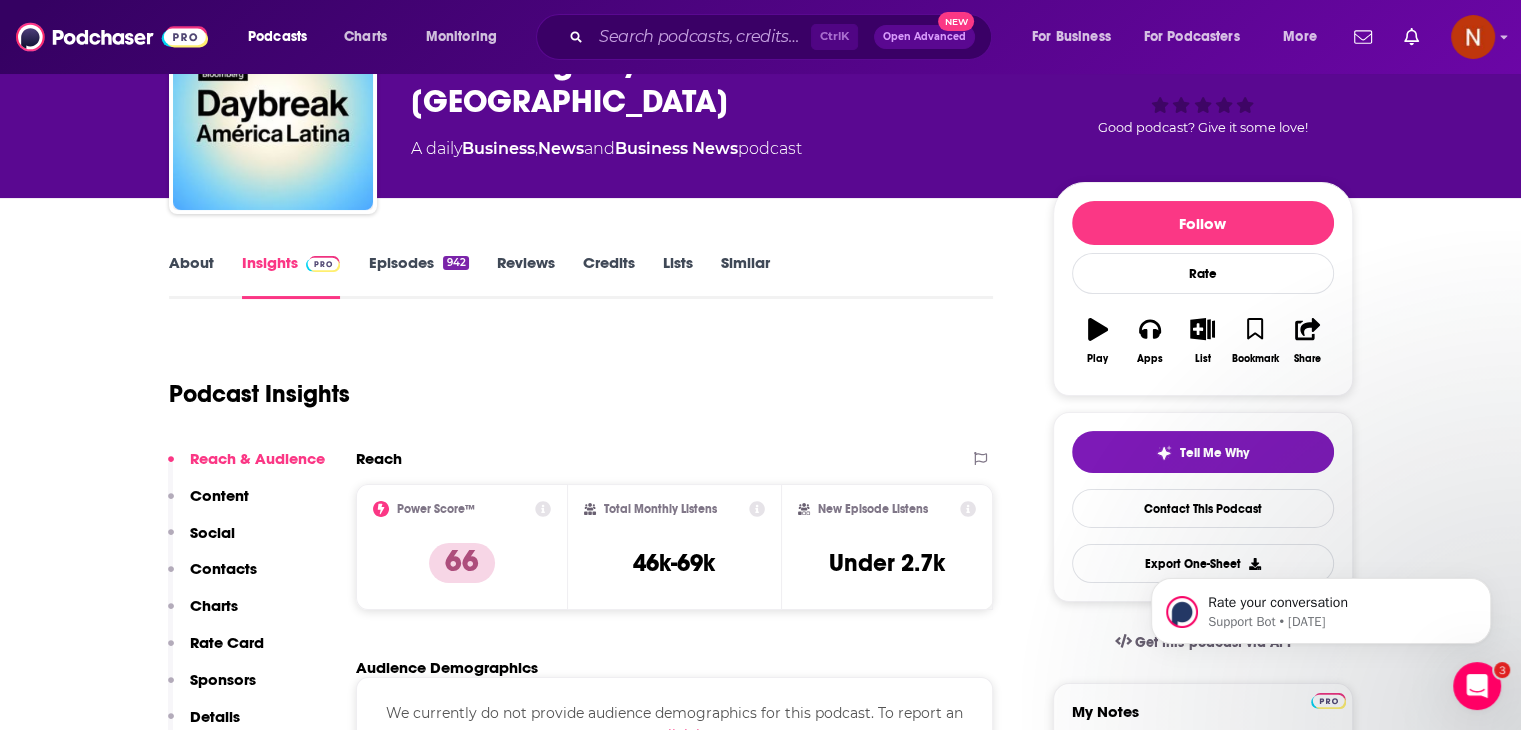 scroll, scrollTop: 0, scrollLeft: 0, axis: both 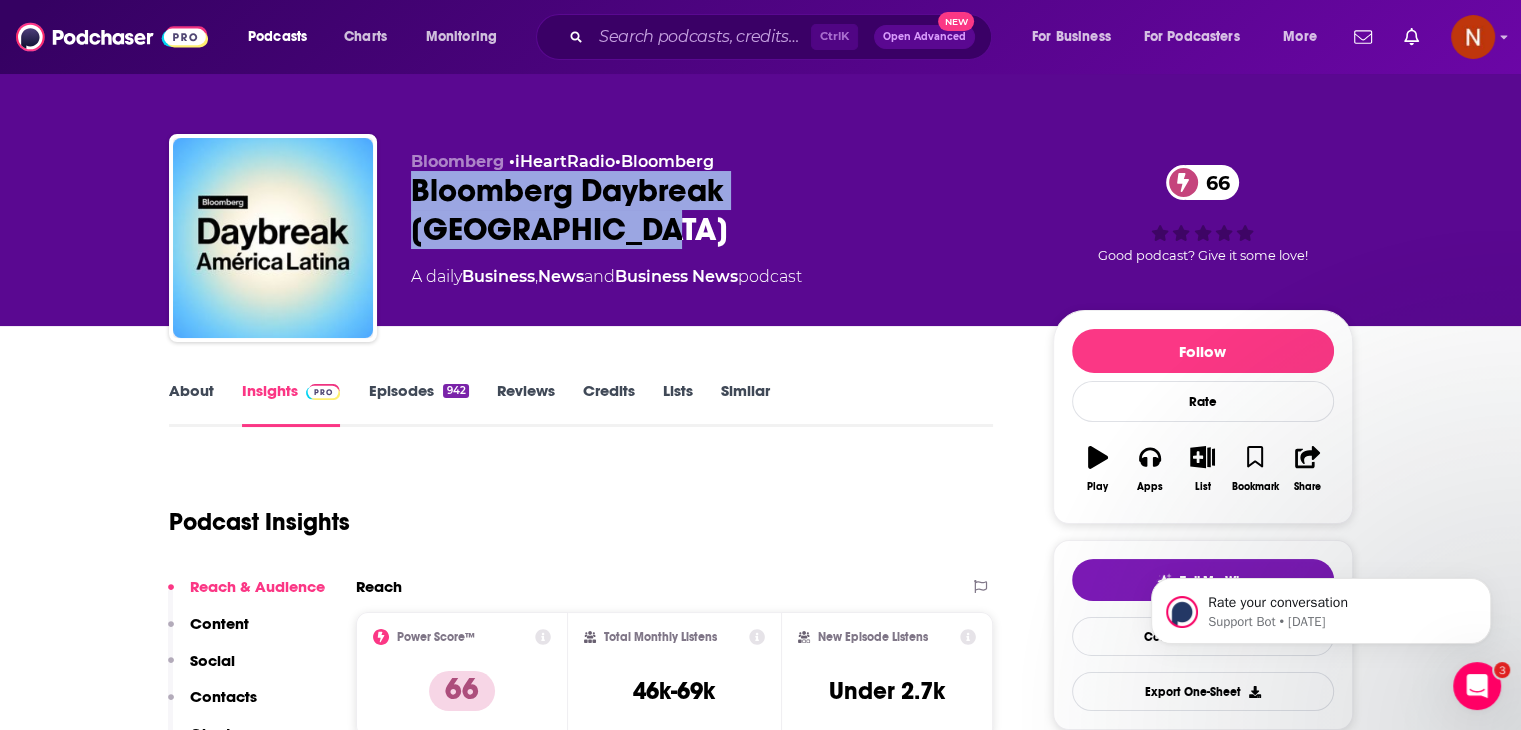 drag, startPoint x: 416, startPoint y: 189, endPoint x: 951, endPoint y: 192, distance: 535.0084 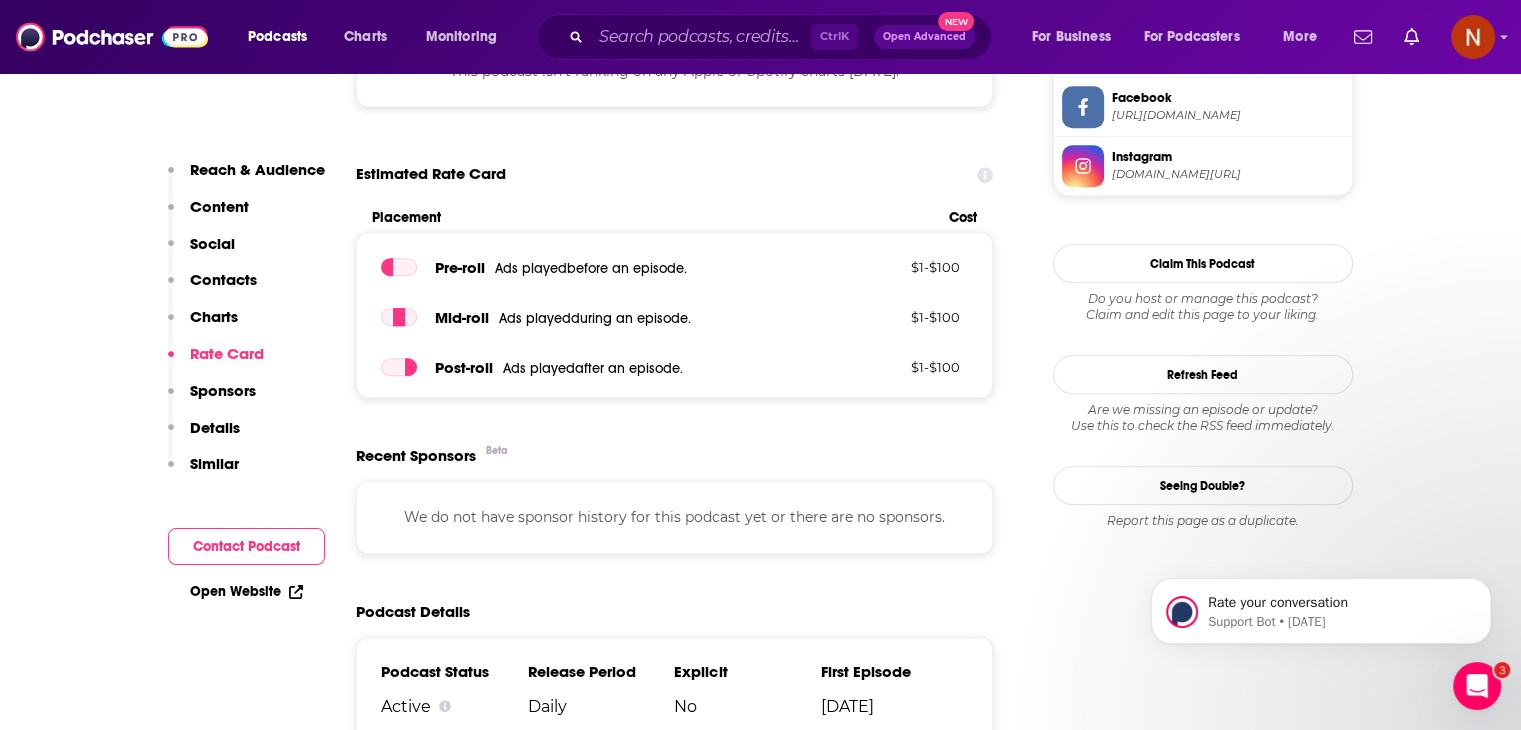 scroll, scrollTop: 1595, scrollLeft: 0, axis: vertical 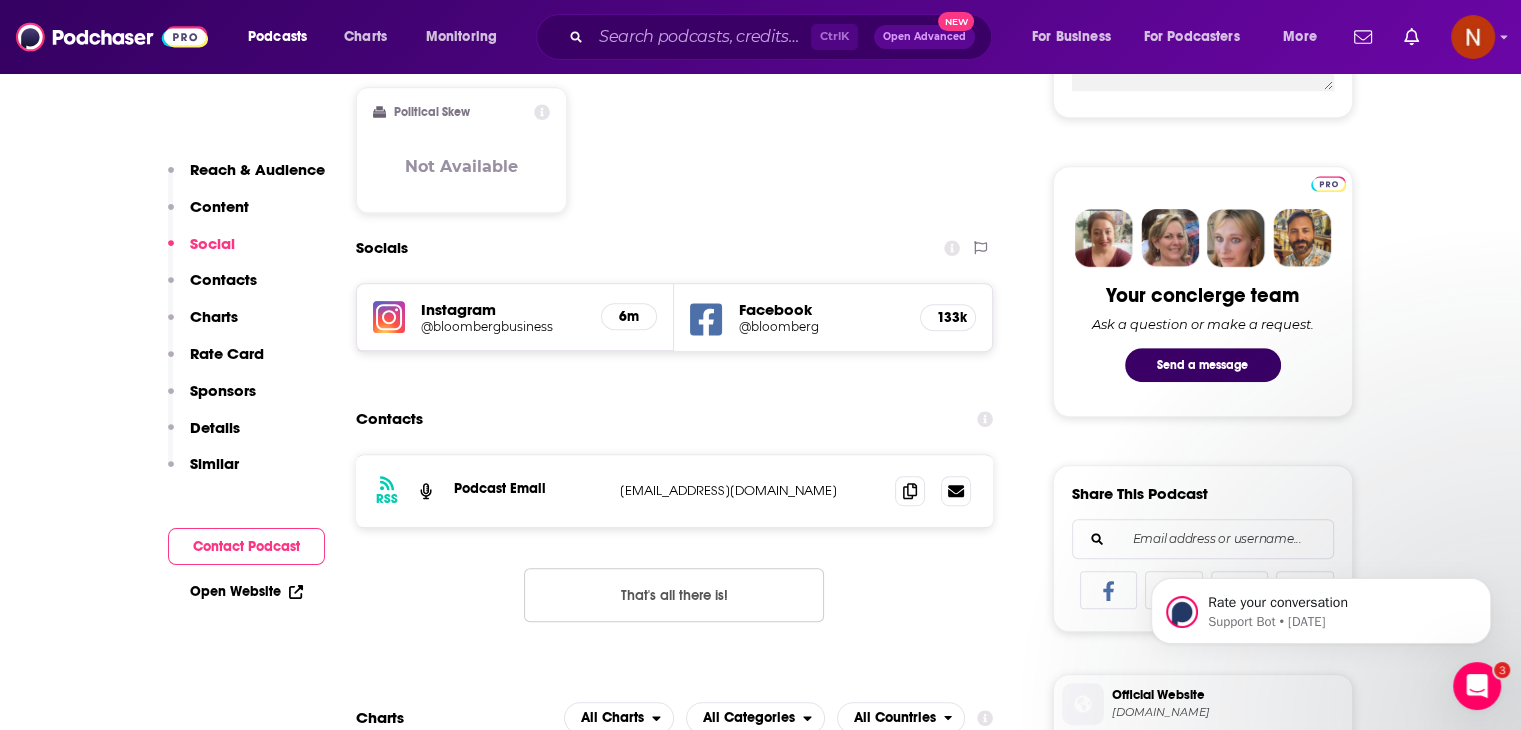 click on "Open Website" at bounding box center (246, 591) 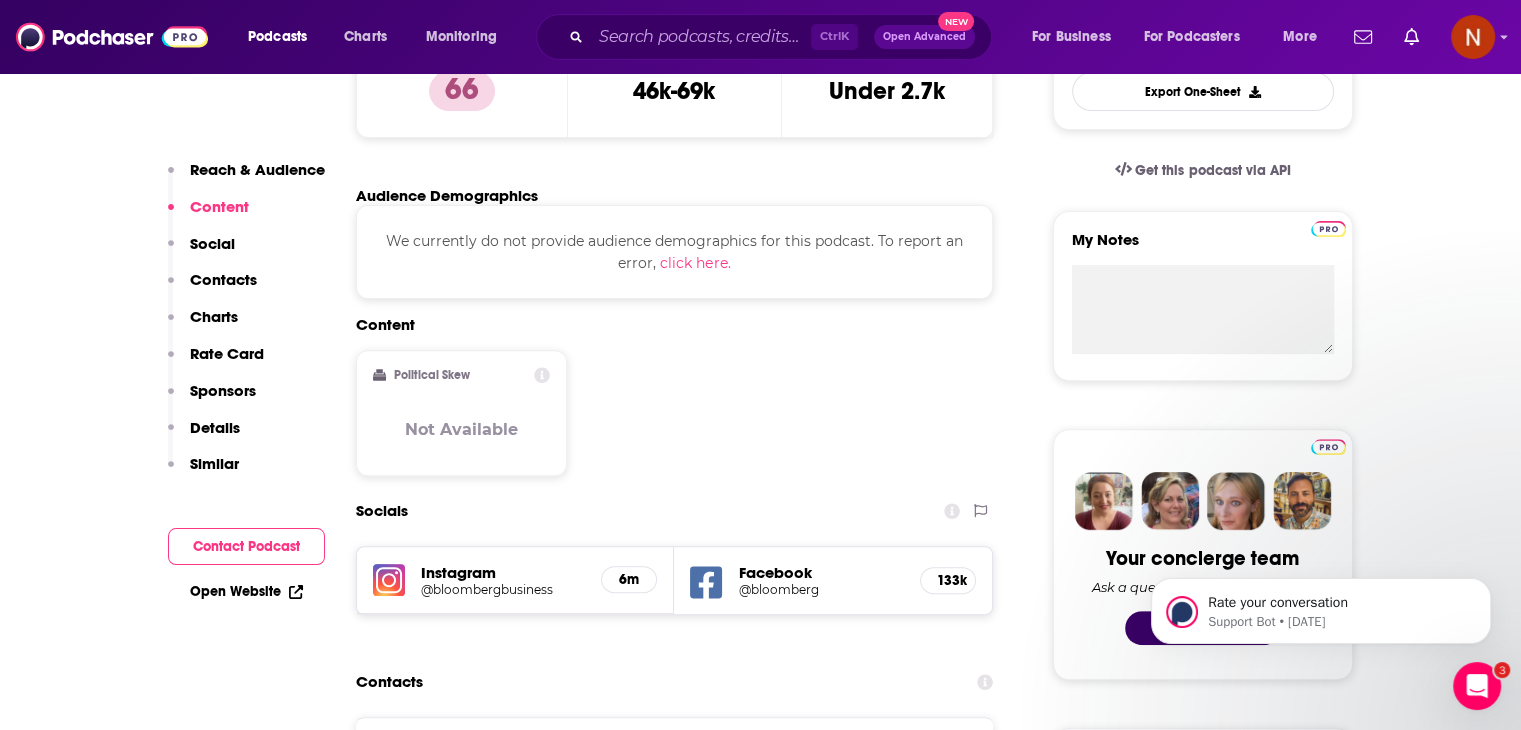 scroll, scrollTop: 332, scrollLeft: 0, axis: vertical 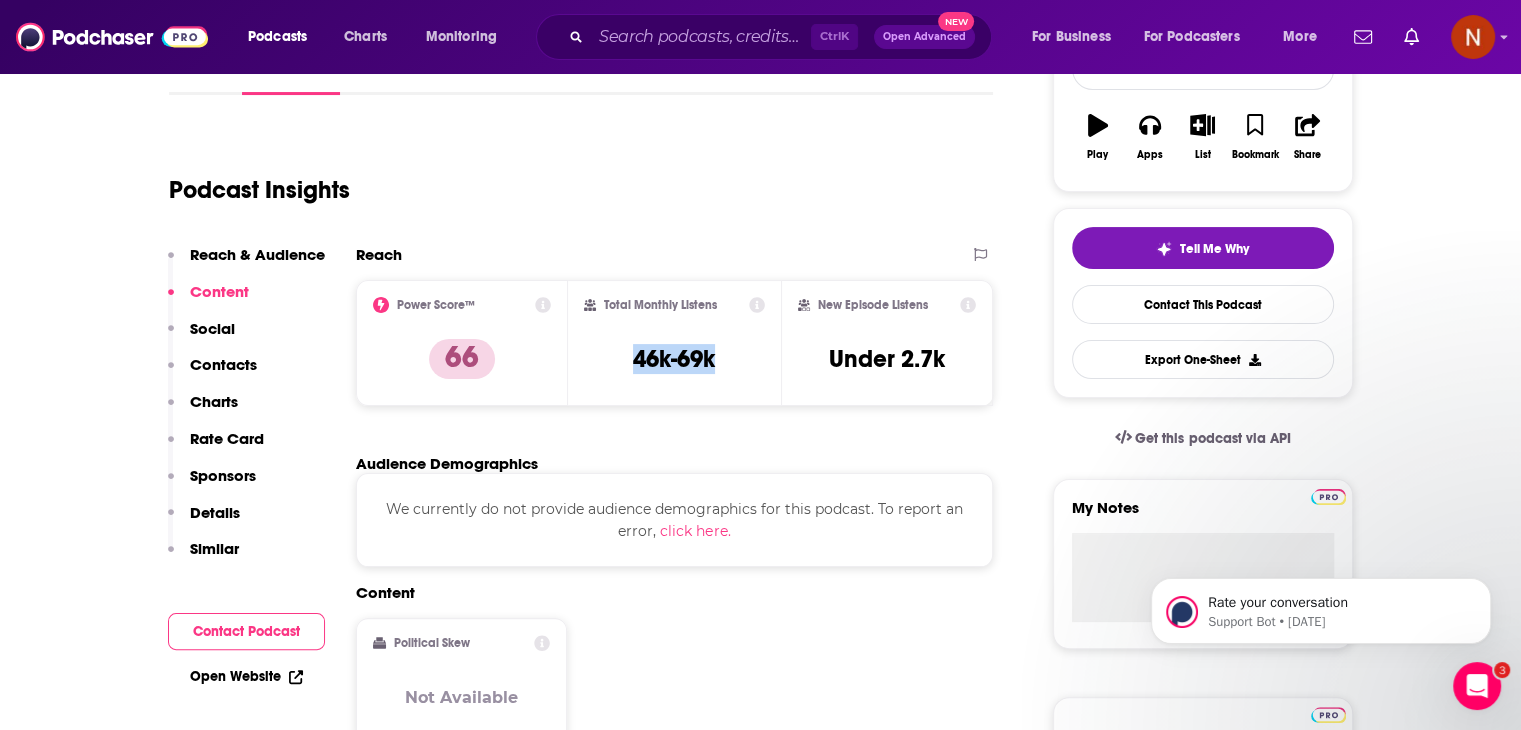 drag, startPoint x: 715, startPoint y: 353, endPoint x: 592, endPoint y: 358, distance: 123.101585 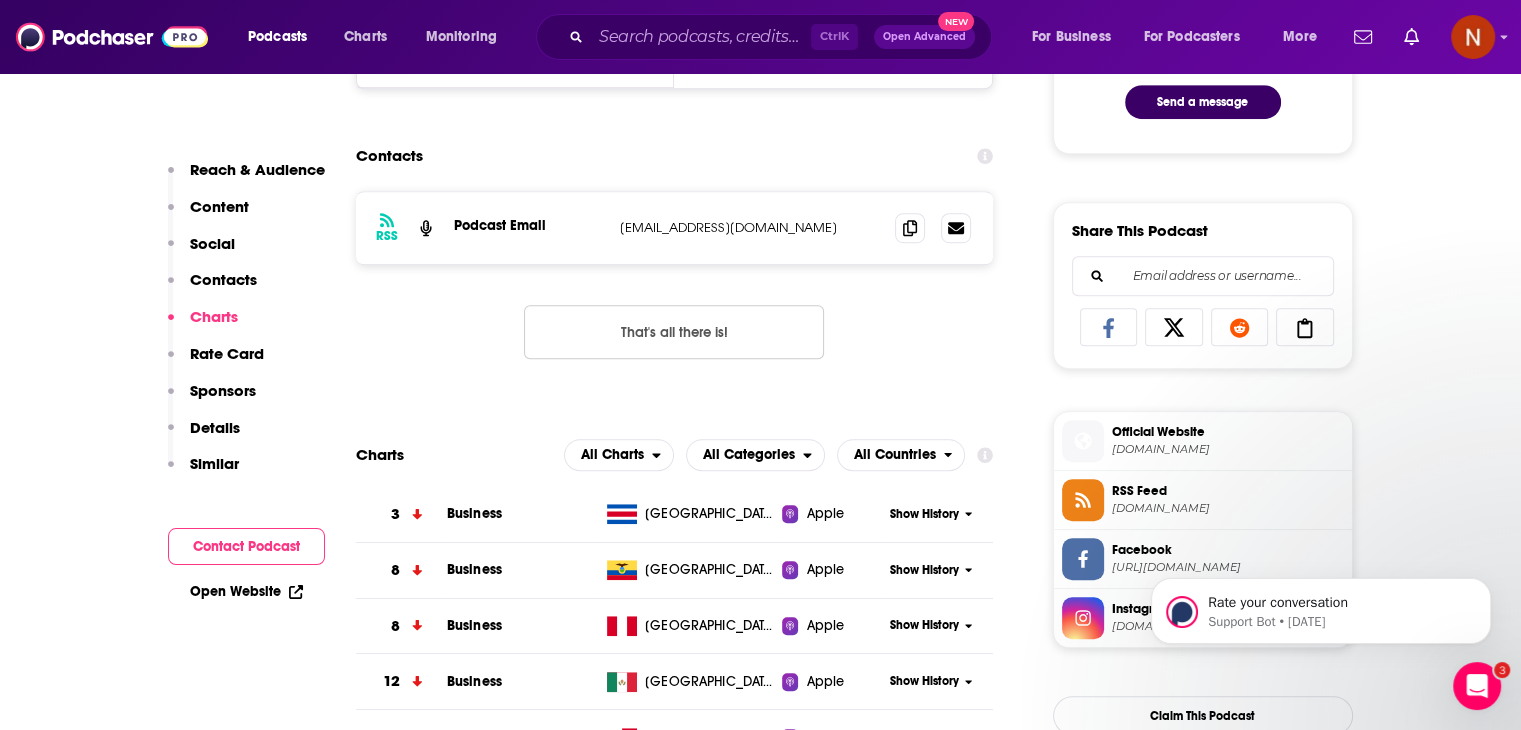 scroll, scrollTop: 1376, scrollLeft: 0, axis: vertical 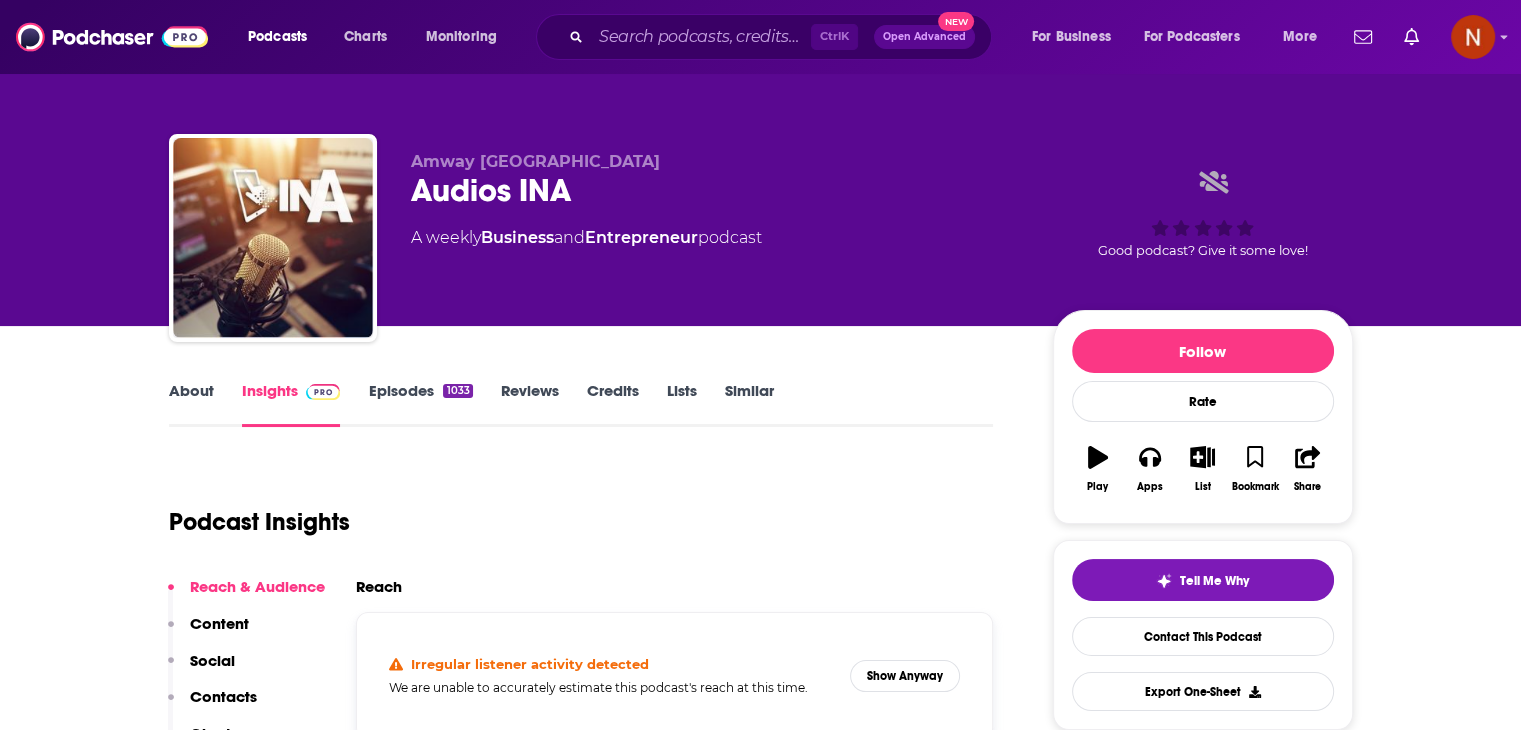 click on "About Insights Episodes 1033 Reviews Credits Lists Similar" at bounding box center (581, 402) 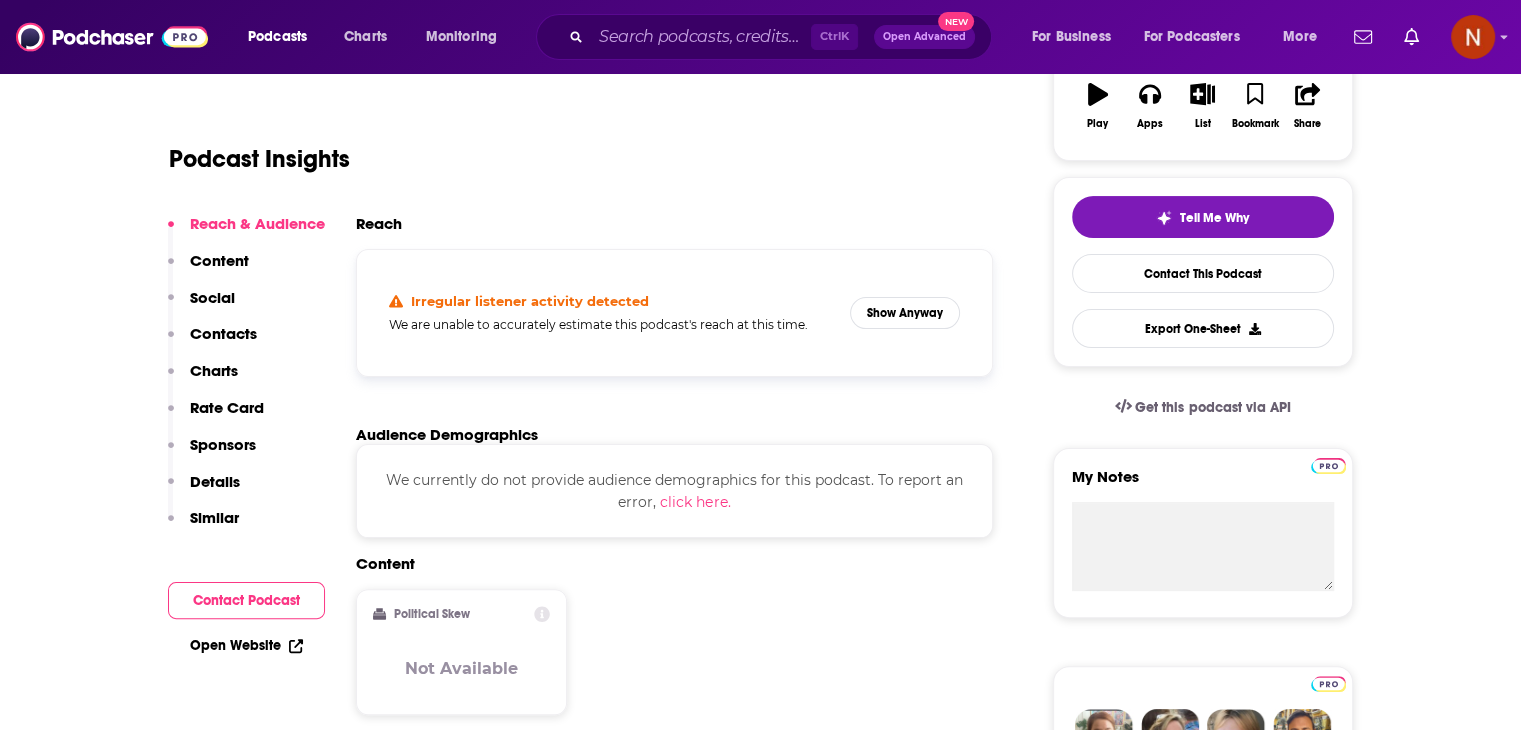 scroll, scrollTop: 364, scrollLeft: 0, axis: vertical 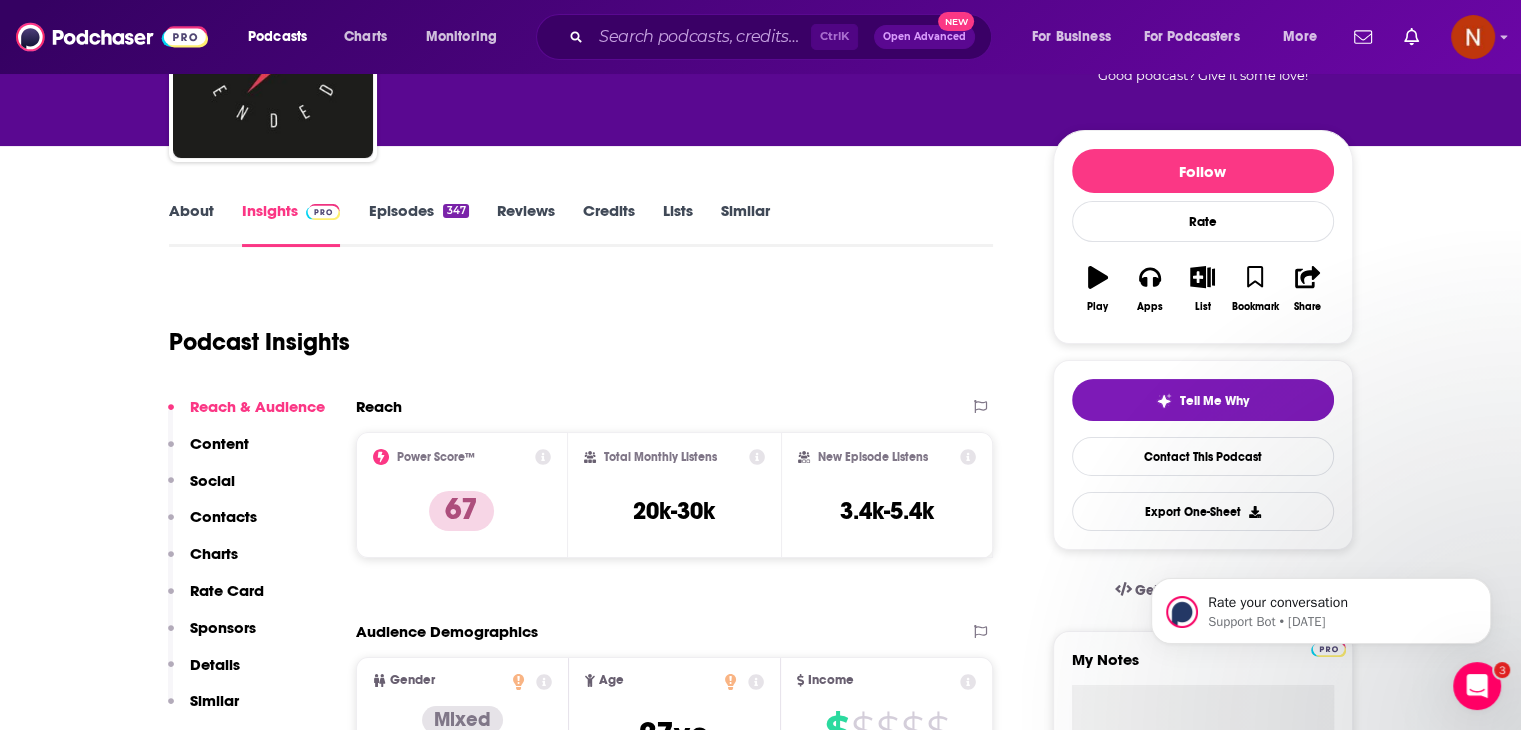 drag, startPoint x: 800, startPoint y: 333, endPoint x: 672, endPoint y: 294, distance: 133.80957 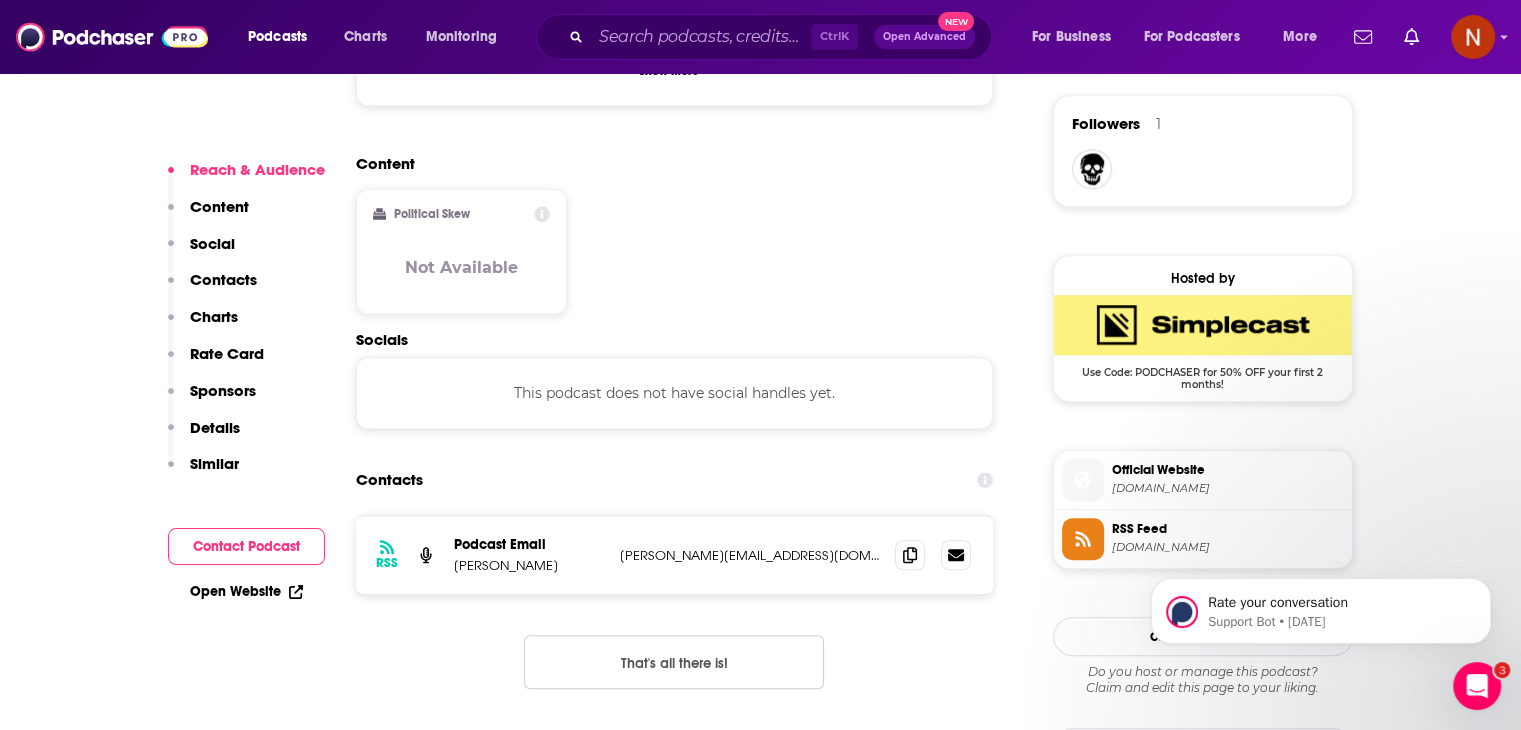 scroll, scrollTop: 1523, scrollLeft: 0, axis: vertical 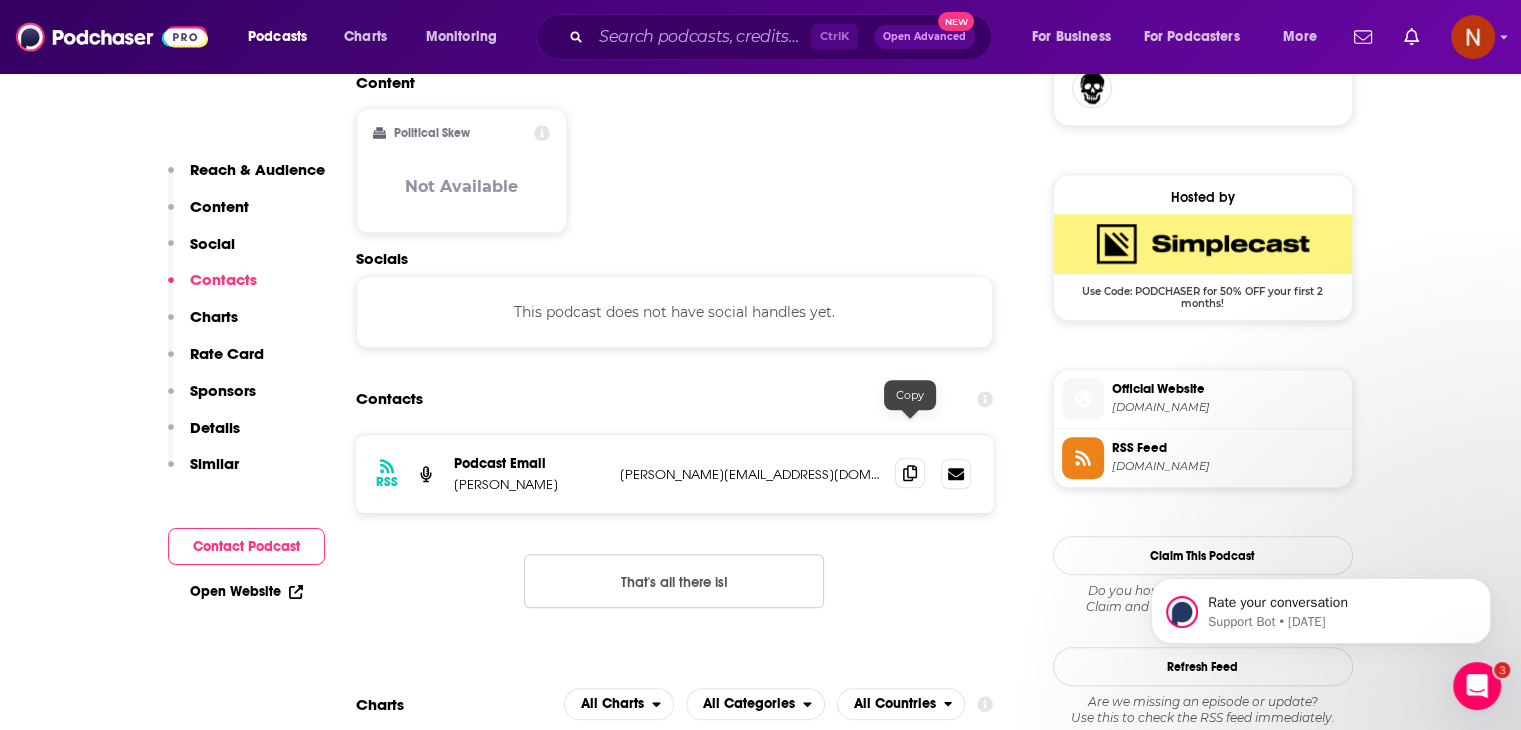 click at bounding box center (910, 473) 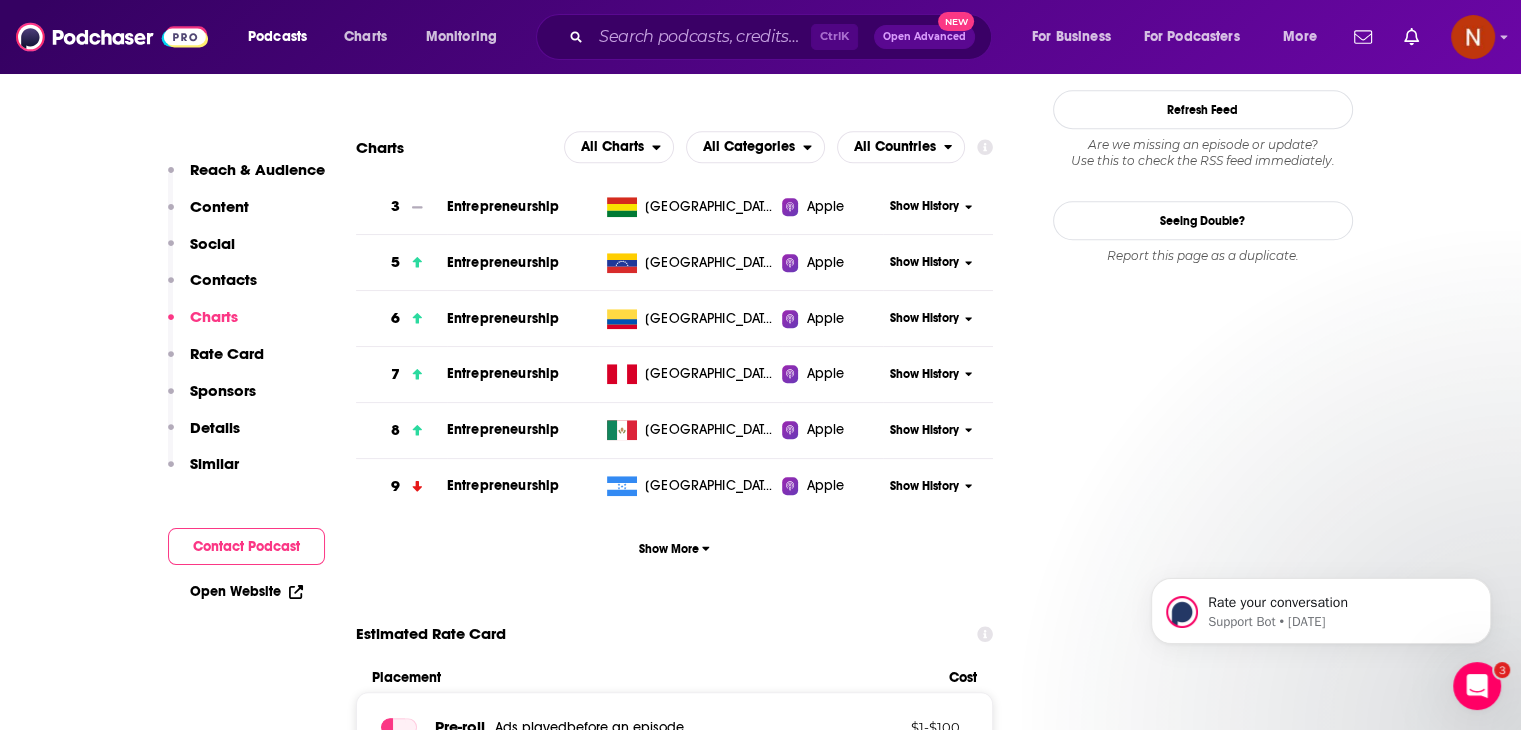 scroll, scrollTop: 2082, scrollLeft: 0, axis: vertical 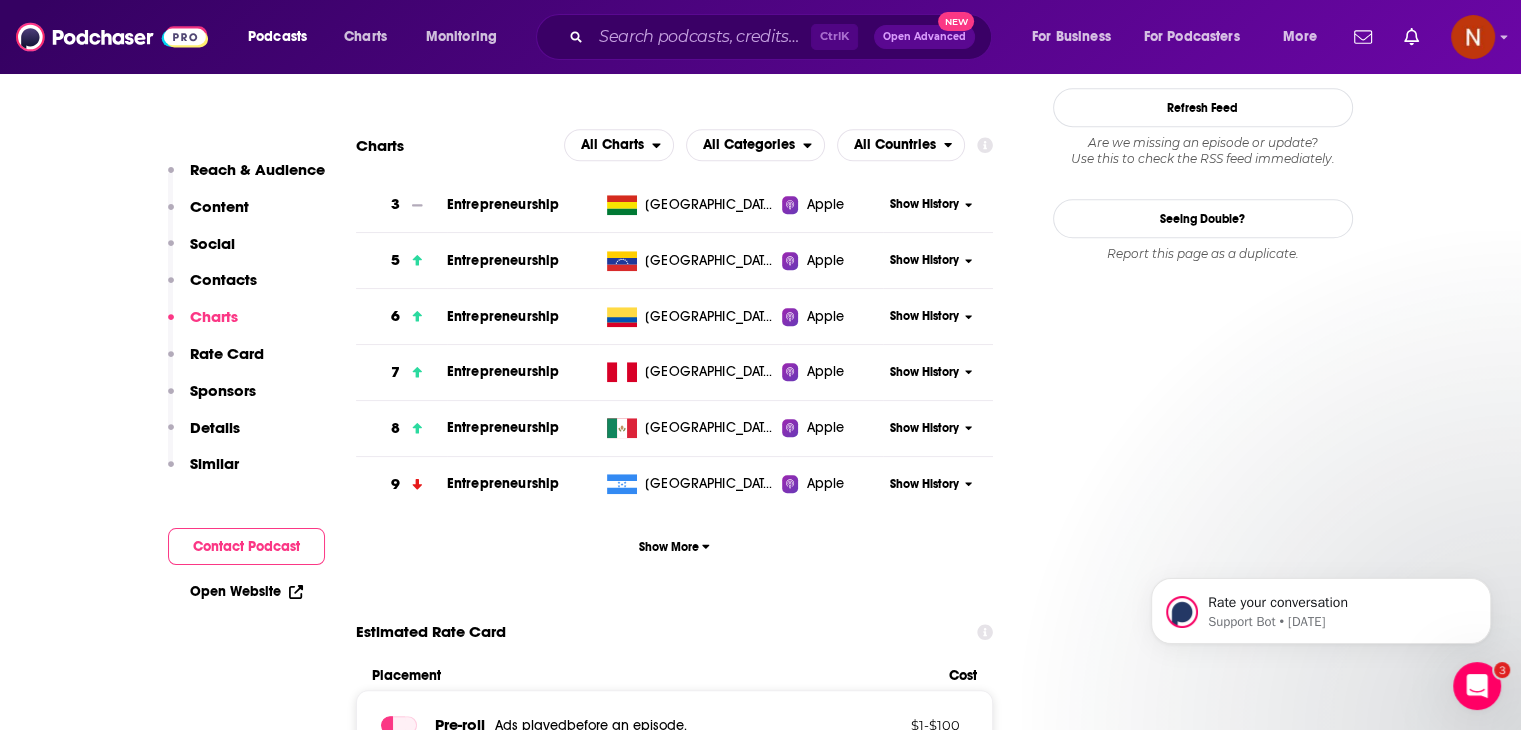 click on "Open Website" at bounding box center (246, 591) 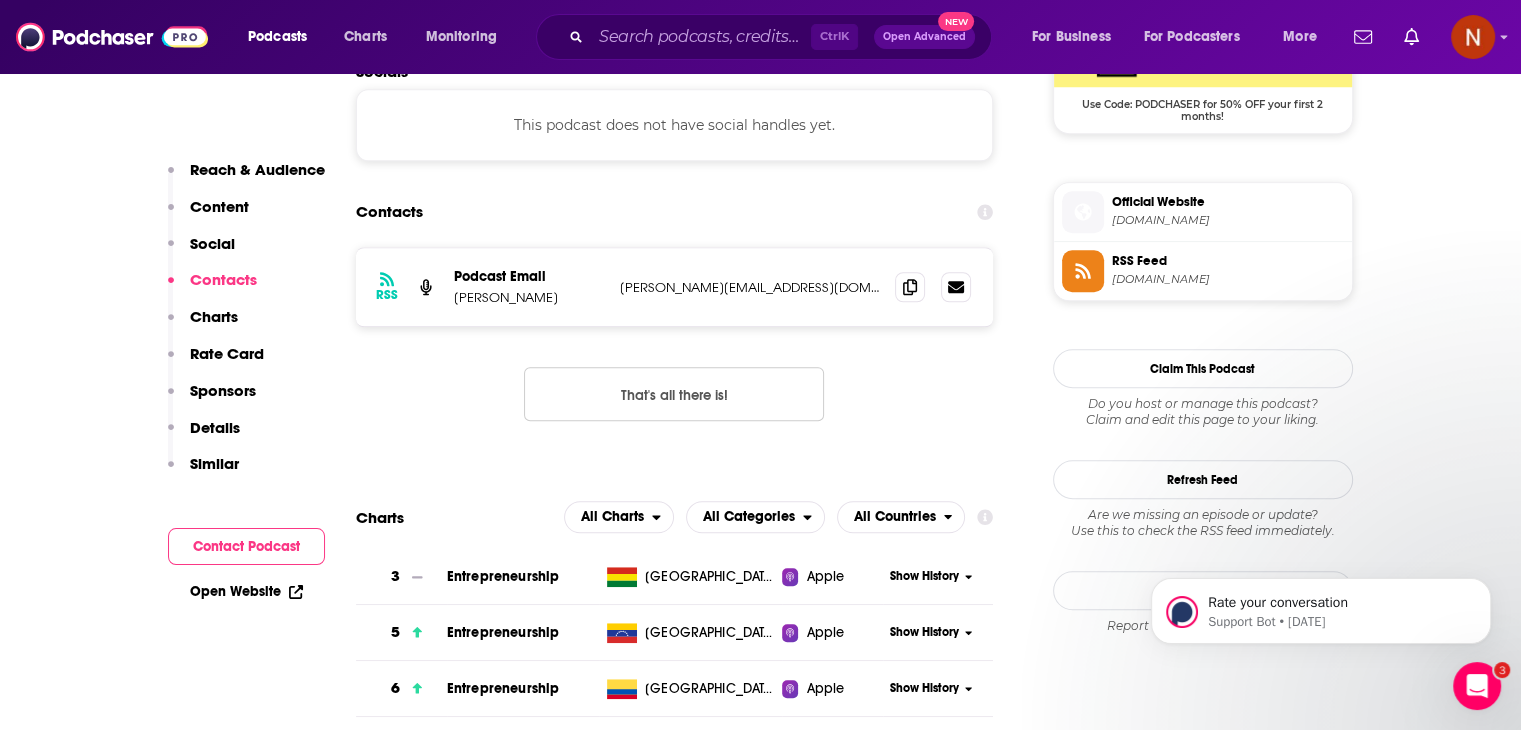 scroll, scrollTop: 1728, scrollLeft: 0, axis: vertical 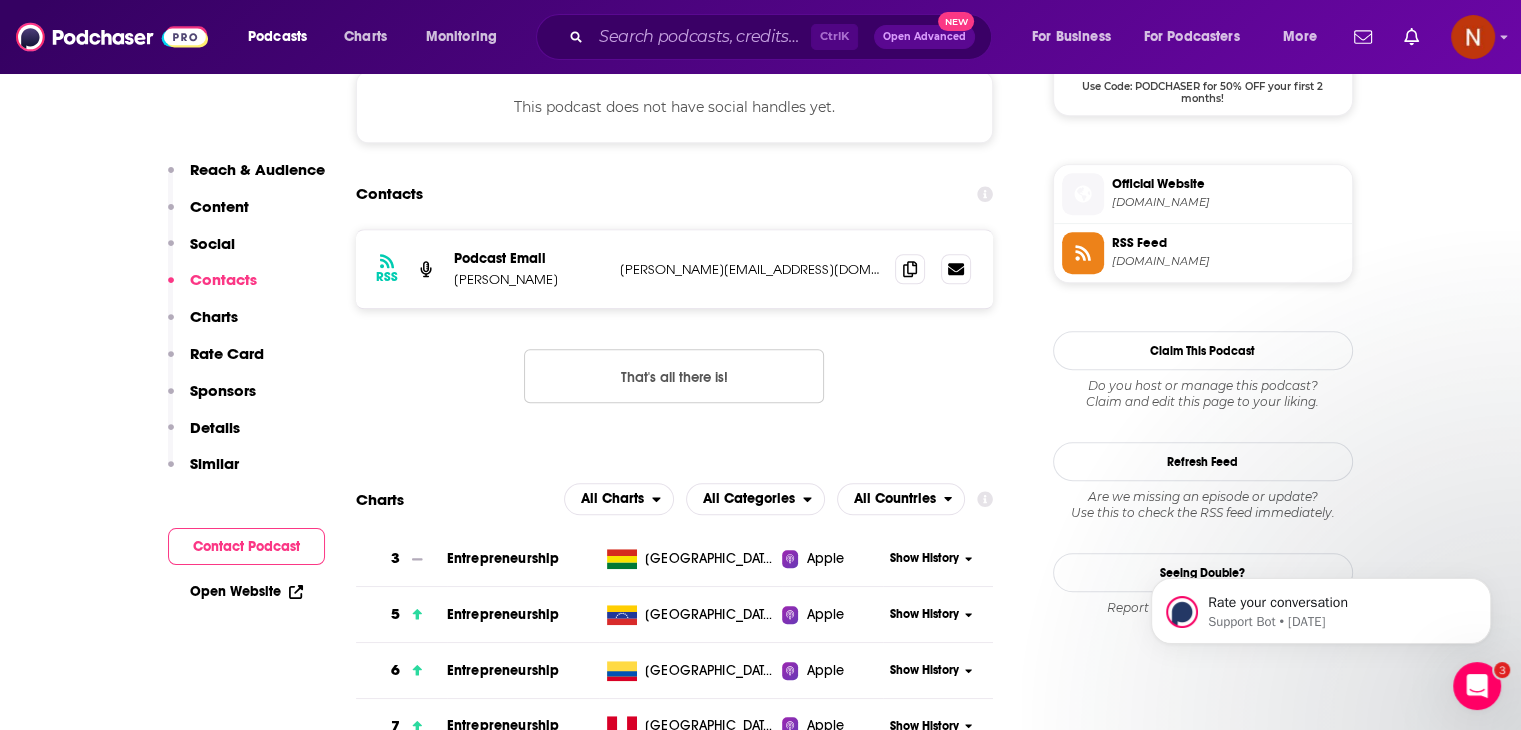 click on "About Insights Episodes 347 Reviews Credits Lists Similar Podcast Insights Reach & Audience Content Social Contacts Charts Rate Card Sponsors Details Similar Contact Podcast Open Website  Reach Power Score™ 67 Total Monthly Listens 20k-30k New Episode Listens 3.4k-5.4k Export One-Sheet Audience Demographics Gender Mixed Age [DEMOGRAPHIC_DATA] yo Income $ $ $ $ $ Countries 1 [GEOGRAPHIC_DATA] 2 [GEOGRAPHIC_DATA] 3 [GEOGRAPHIC_DATA] 4 [GEOGRAPHIC_DATA] 5 [GEOGRAPHIC_DATA] Top Cities [GEOGRAPHIC_DATA] , [GEOGRAPHIC_DATA] , [GEOGRAPHIC_DATA] , [GEOGRAPHIC_DATA] , [GEOGRAPHIC_DATA] , [PERSON_NAME] Interests [DEMOGRAPHIC_DATA] , Friends, Family & Relationships , News , Politics , Sports - Walking , Soccer Jobs Attorneys/Lawyers , Engineers , Musicians , Architects , Doctors/Physicians , Directors Ethnicities [DEMOGRAPHIC_DATA] , White / [DEMOGRAPHIC_DATA] , [DEMOGRAPHIC_DATA] , [DEMOGRAPHIC_DATA] Show More Content Political Skew Not Available Socials This podcast does not have social handles yet. Contacts   RSS   Podcast Email [PERSON_NAME] [PERSON_NAME][EMAIL_ADDRESS][DOMAIN_NAME] [PERSON_NAME][EMAIL_ADDRESS][DOMAIN_NAME] That's all there is! Charts All Charts All Categories All Countries 3" at bounding box center [760, 3883] 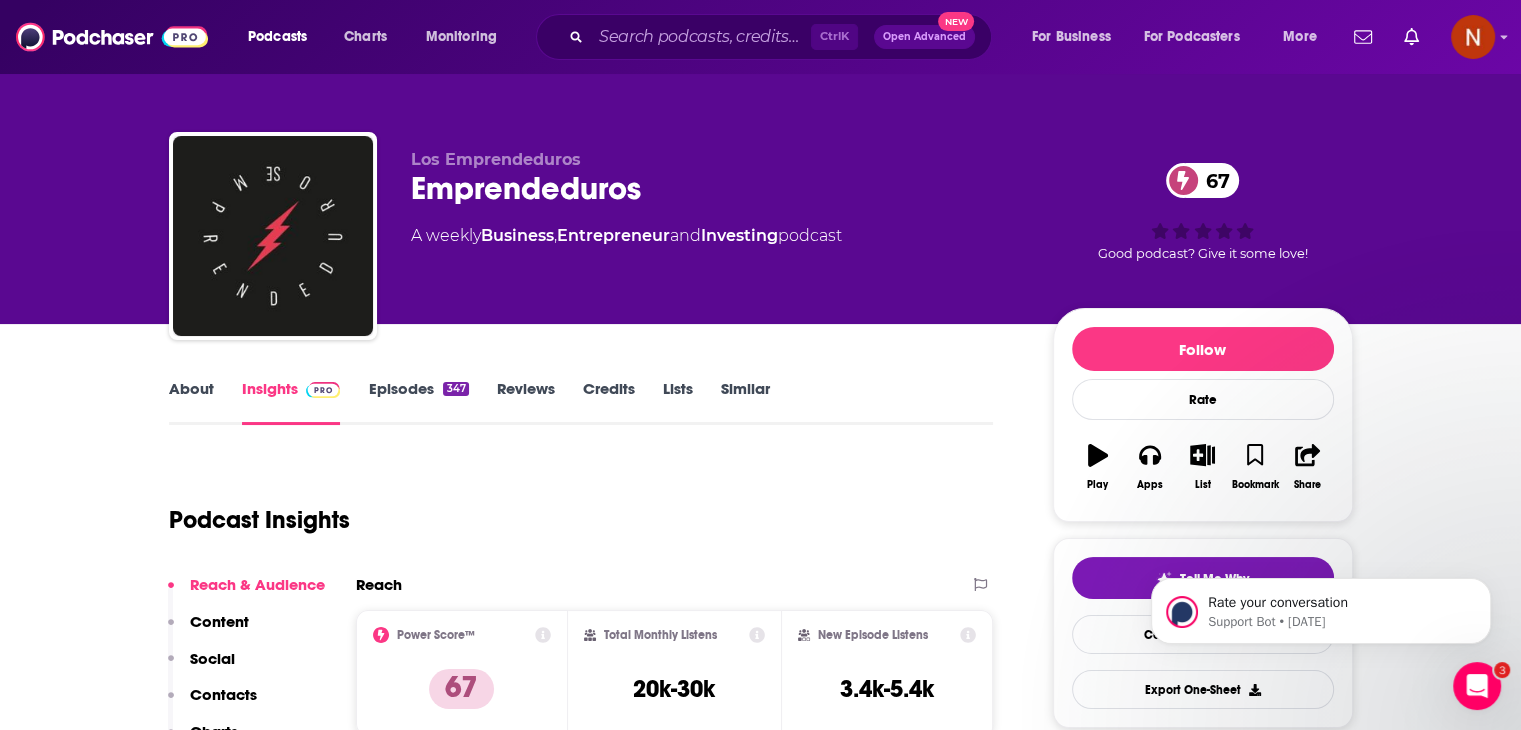 scroll, scrollTop: 0, scrollLeft: 0, axis: both 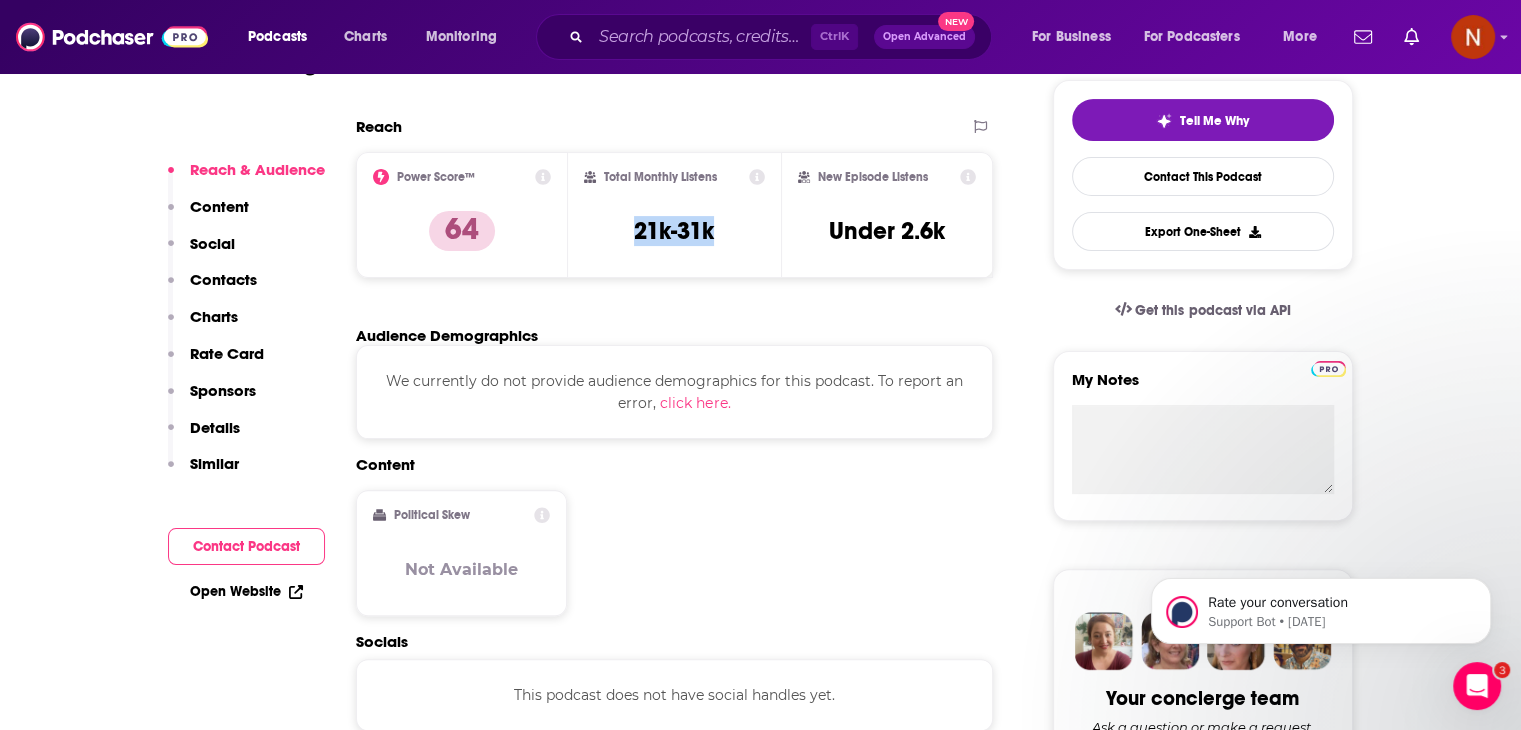 drag, startPoint x: 636, startPoint y: 229, endPoint x: 745, endPoint y: 265, distance: 114.791115 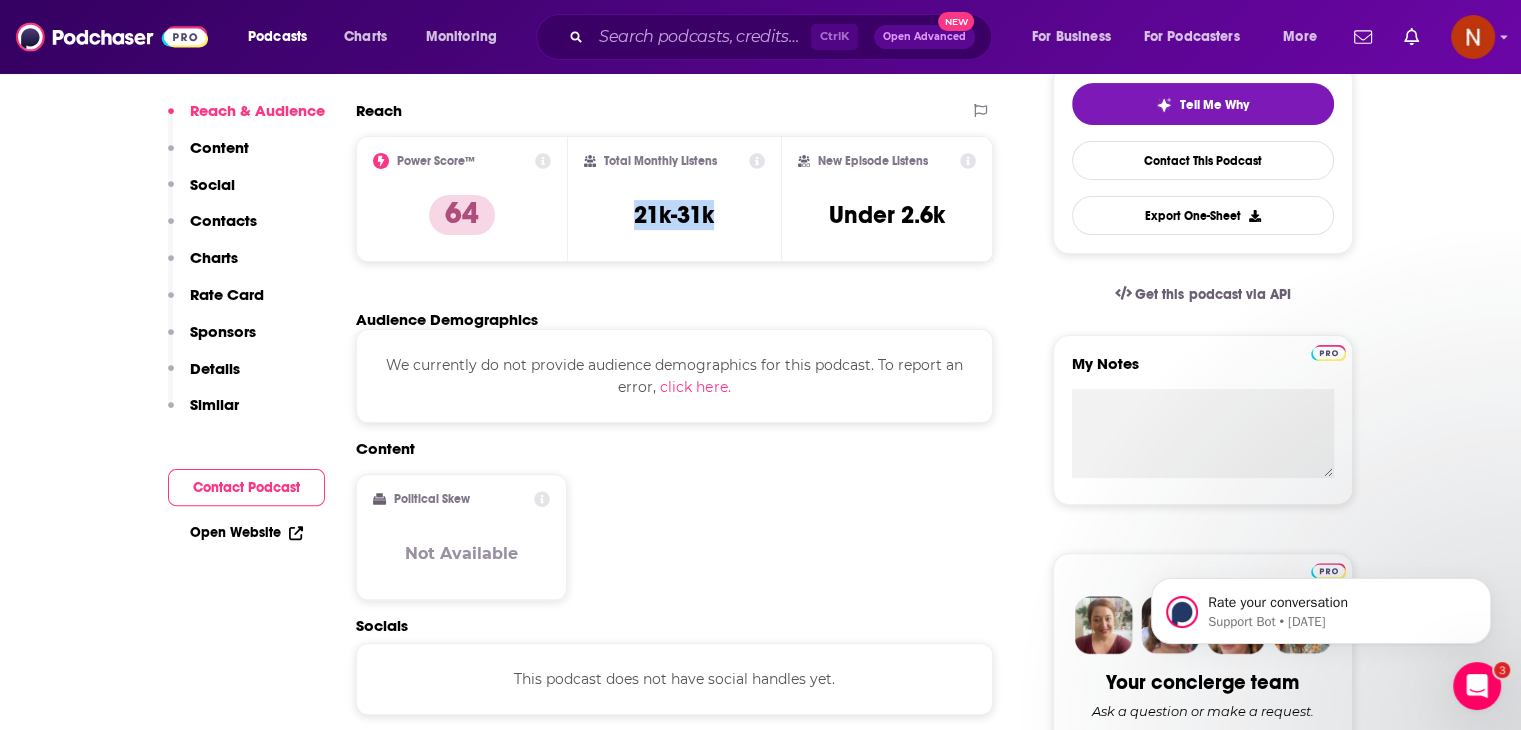 scroll, scrollTop: 0, scrollLeft: 0, axis: both 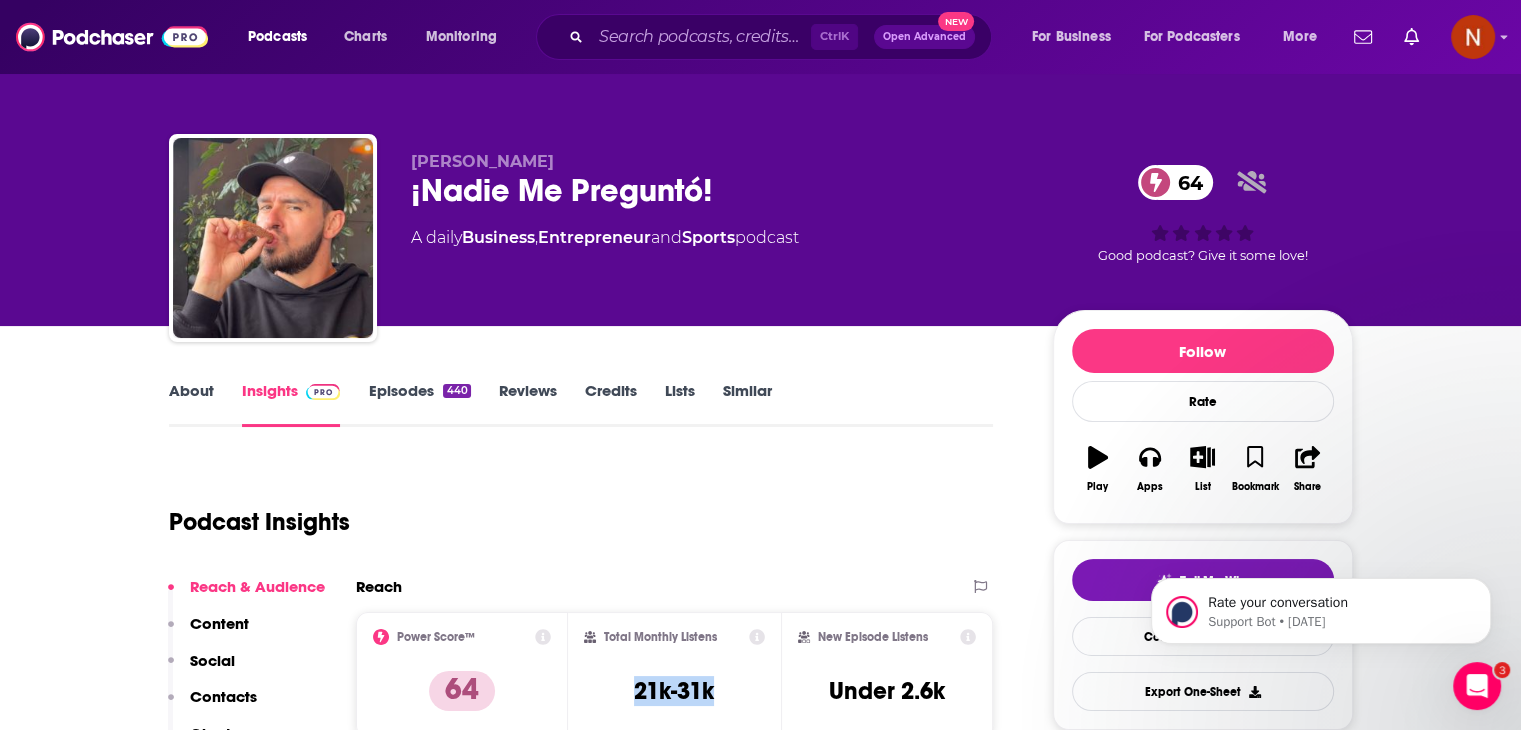 click on "Episodes 440" at bounding box center [419, 404] 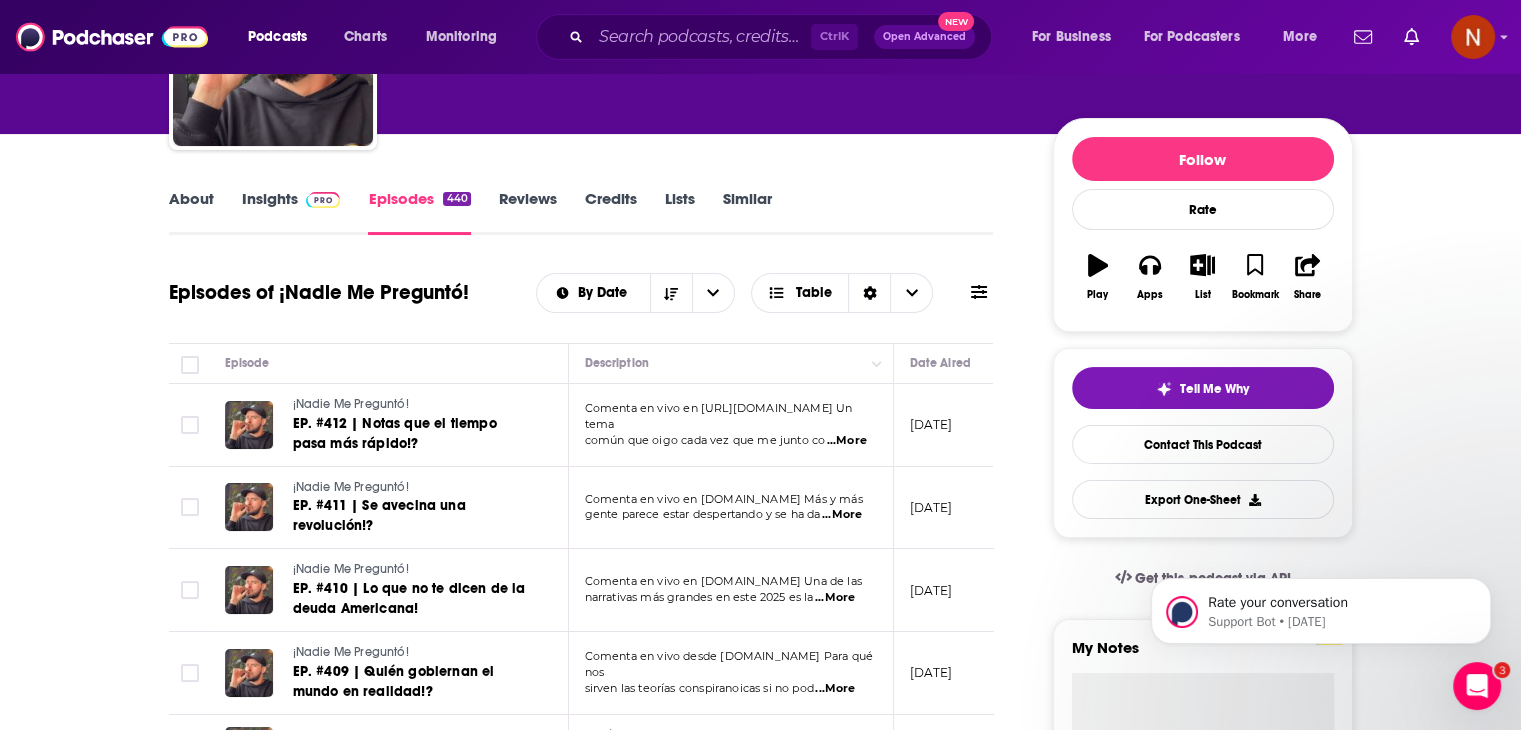 scroll, scrollTop: 194, scrollLeft: 0, axis: vertical 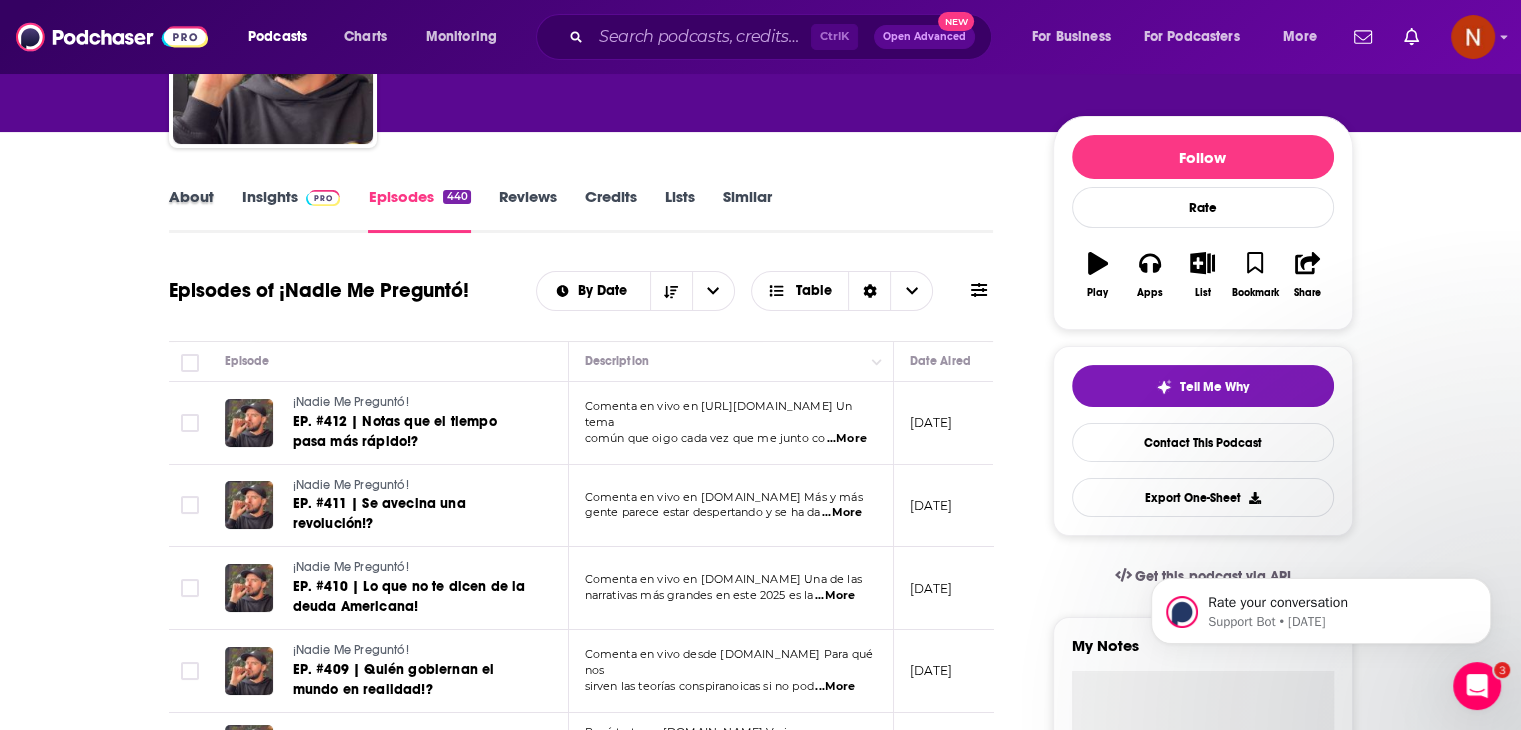 drag, startPoint x: 212, startPoint y: 221, endPoint x: 208, endPoint y: 202, distance: 19.416489 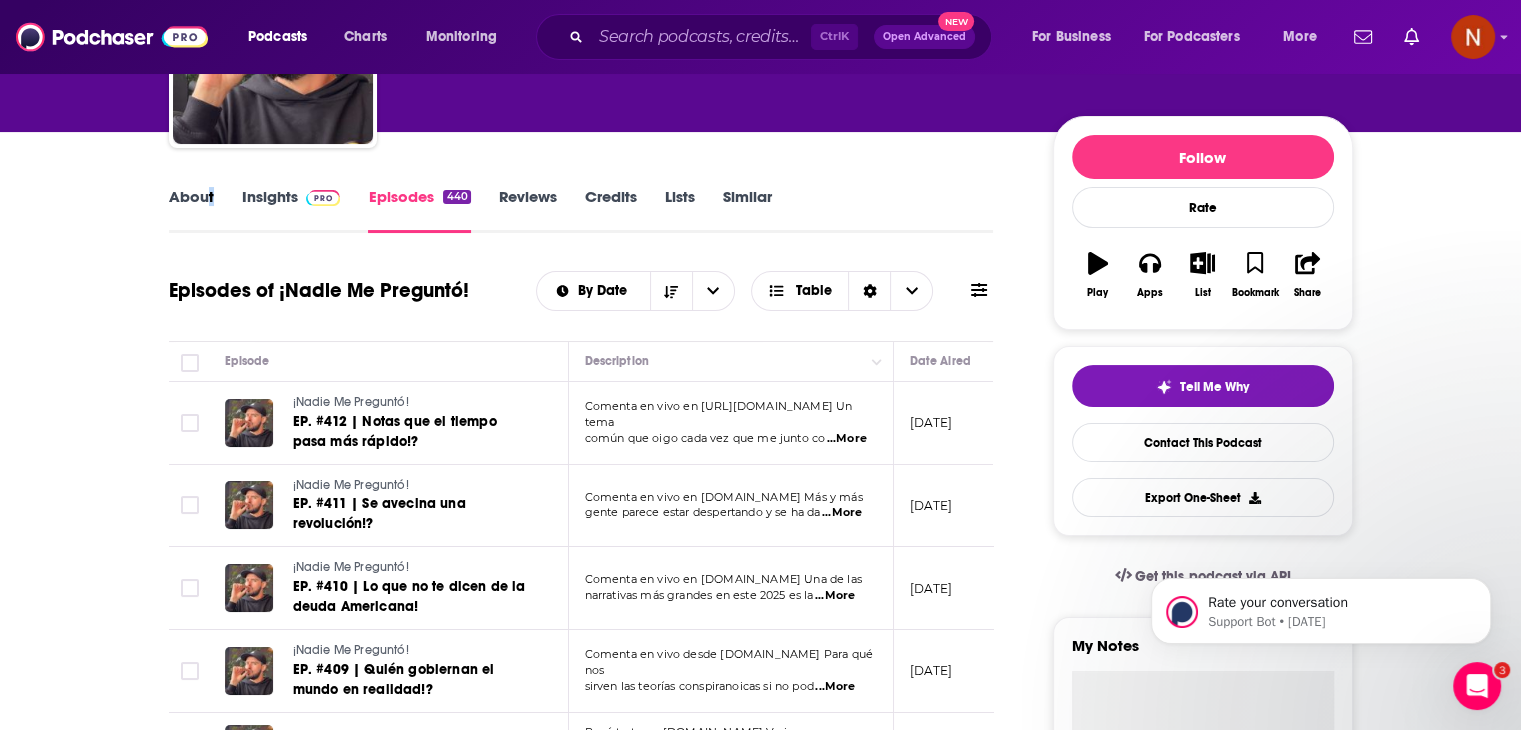 click on "About" at bounding box center (191, 210) 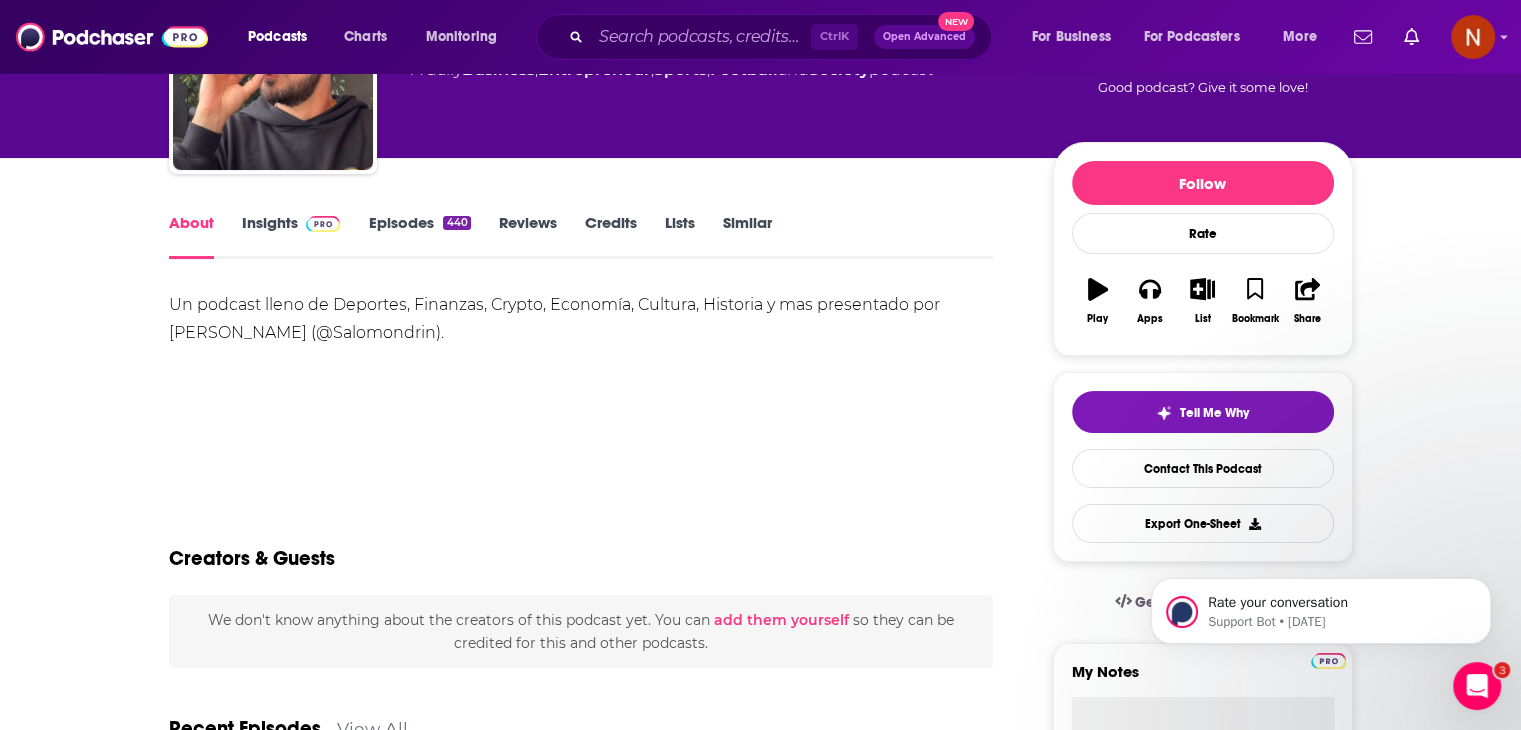 scroll, scrollTop: 0, scrollLeft: 0, axis: both 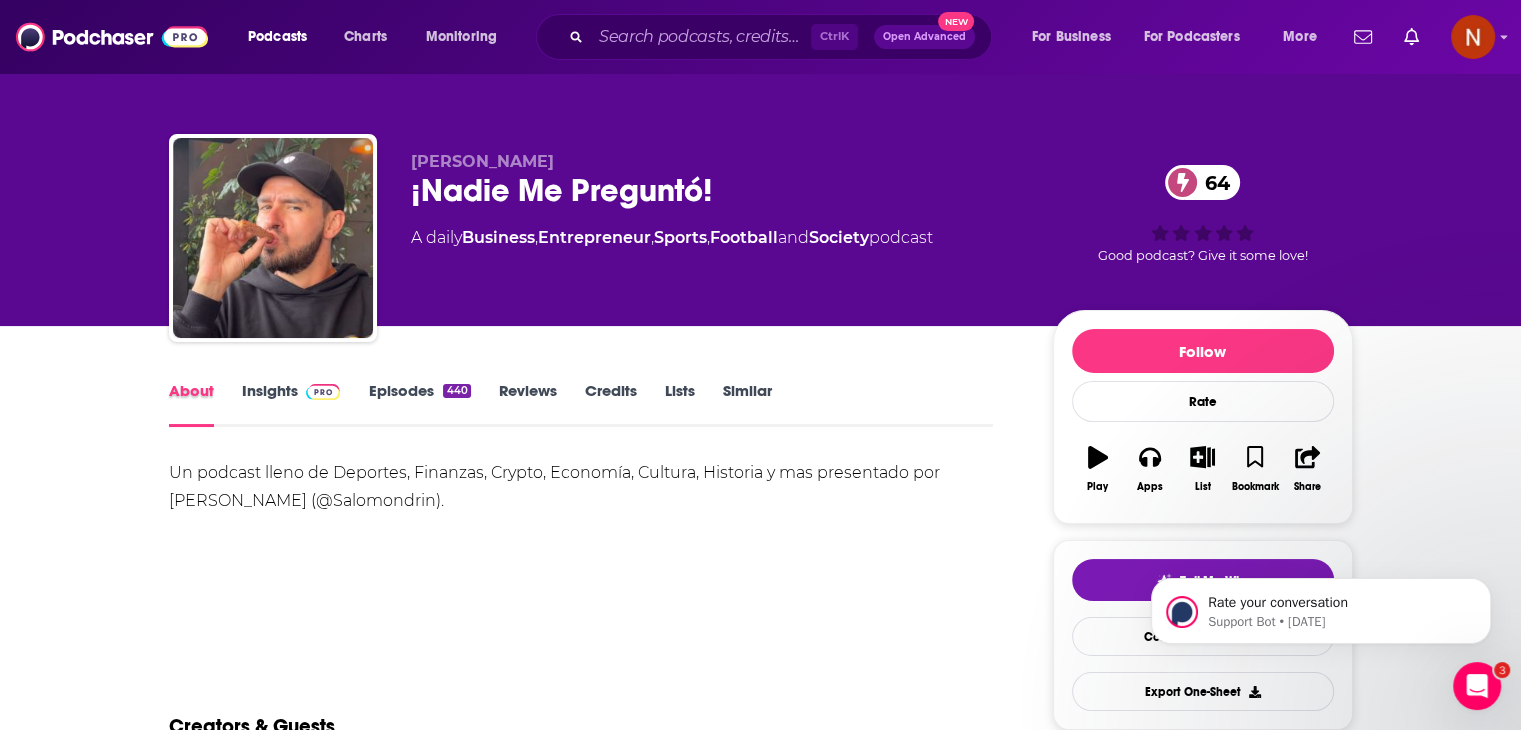 click on "About" at bounding box center [205, 404] 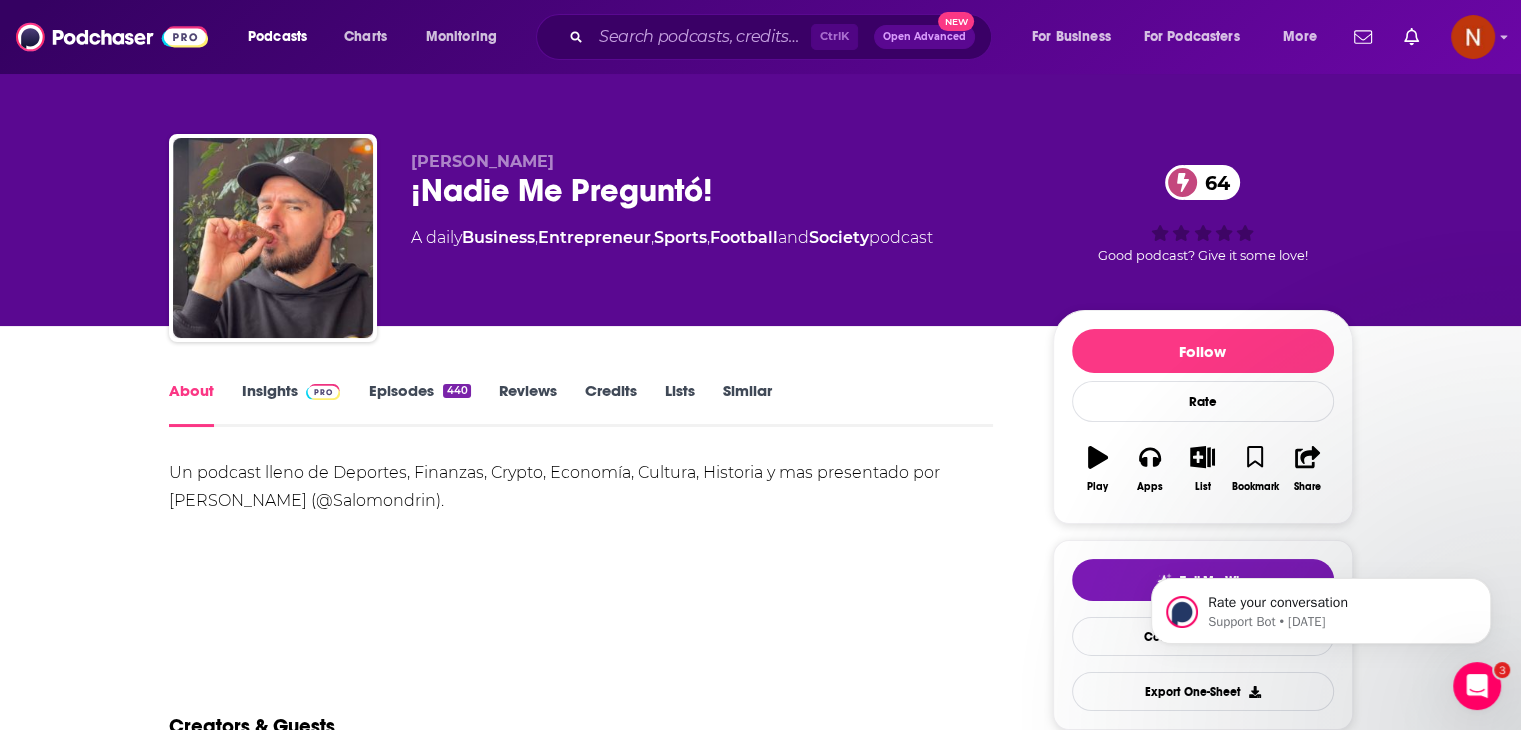 click on "Insights" at bounding box center (291, 404) 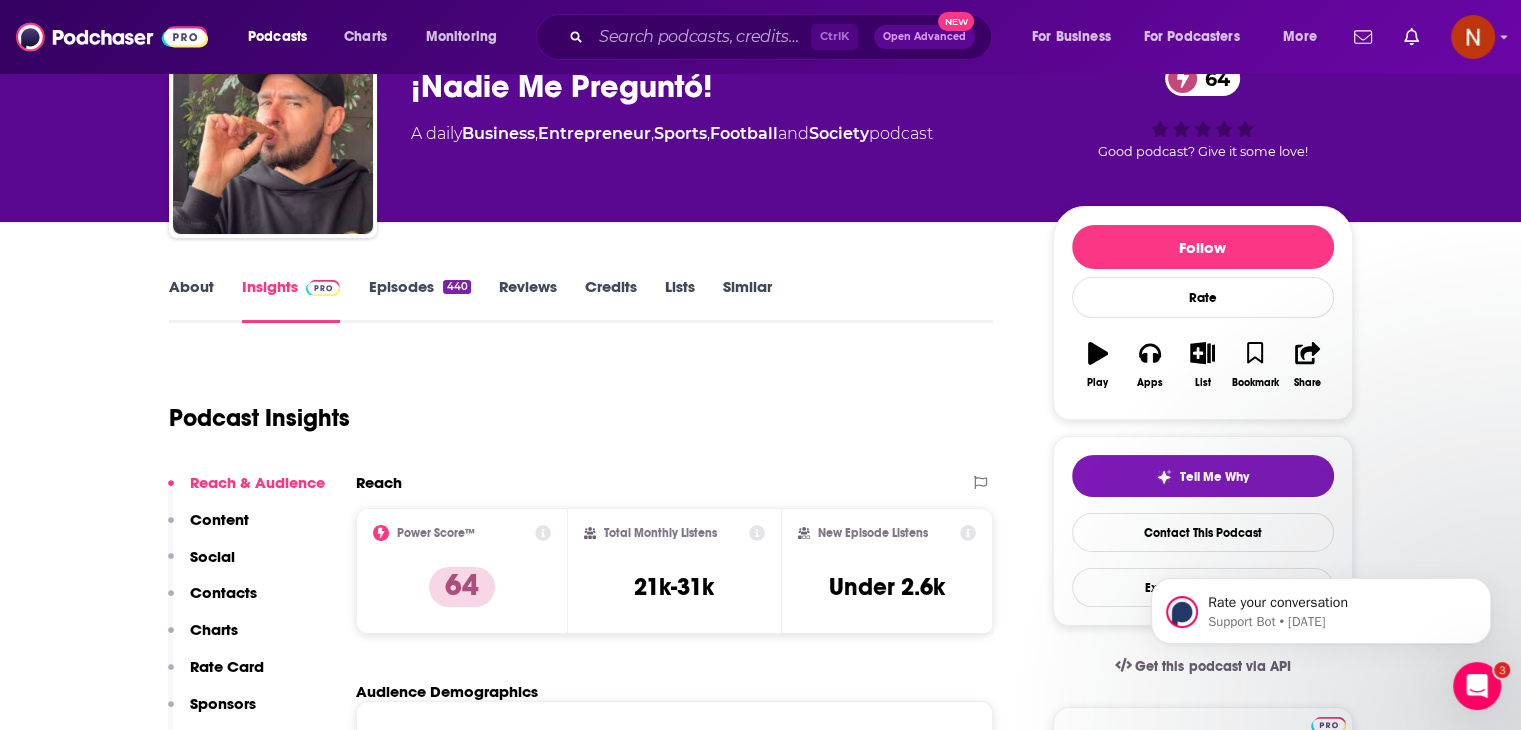 scroll, scrollTop: 0, scrollLeft: 0, axis: both 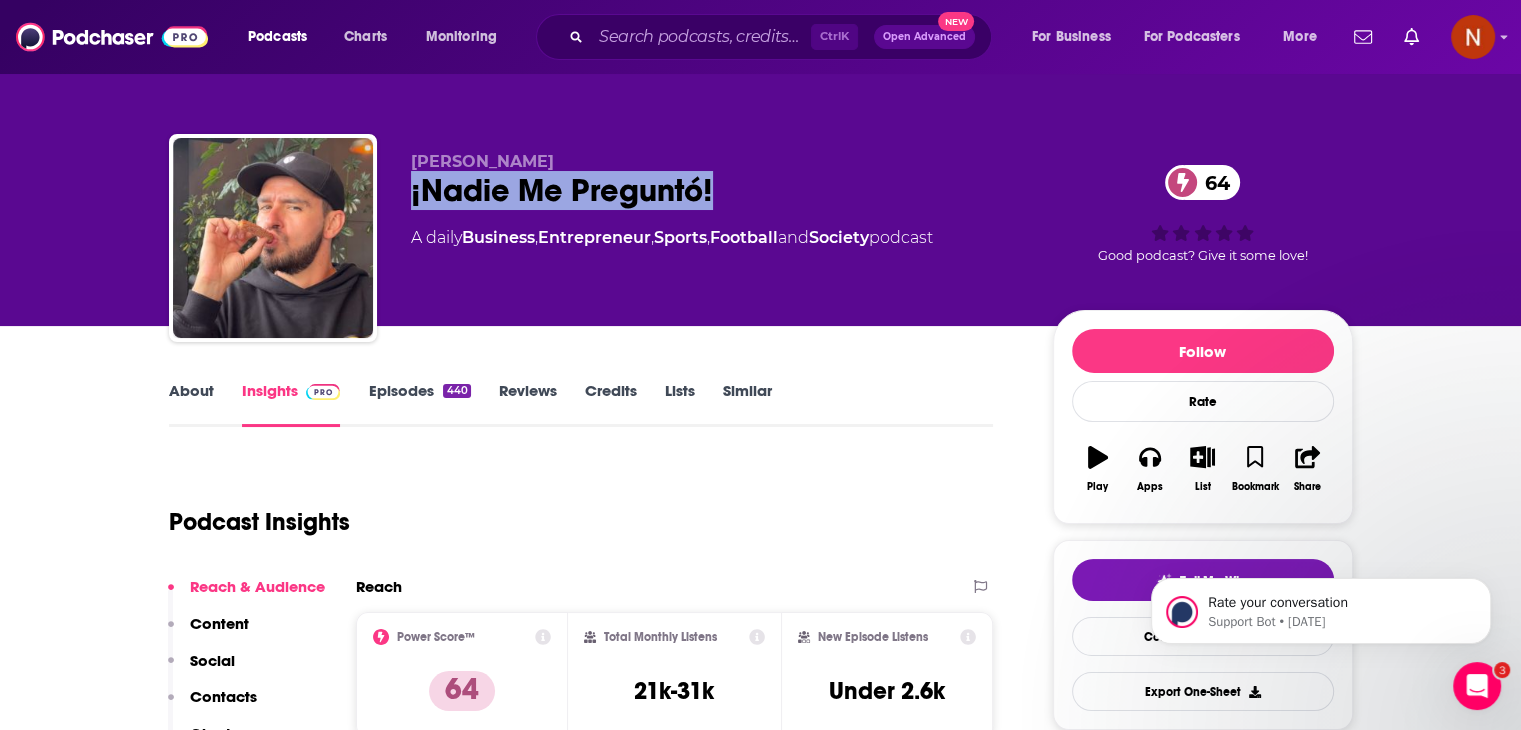 drag, startPoint x: 716, startPoint y: 183, endPoint x: 407, endPoint y: 196, distance: 309.27335 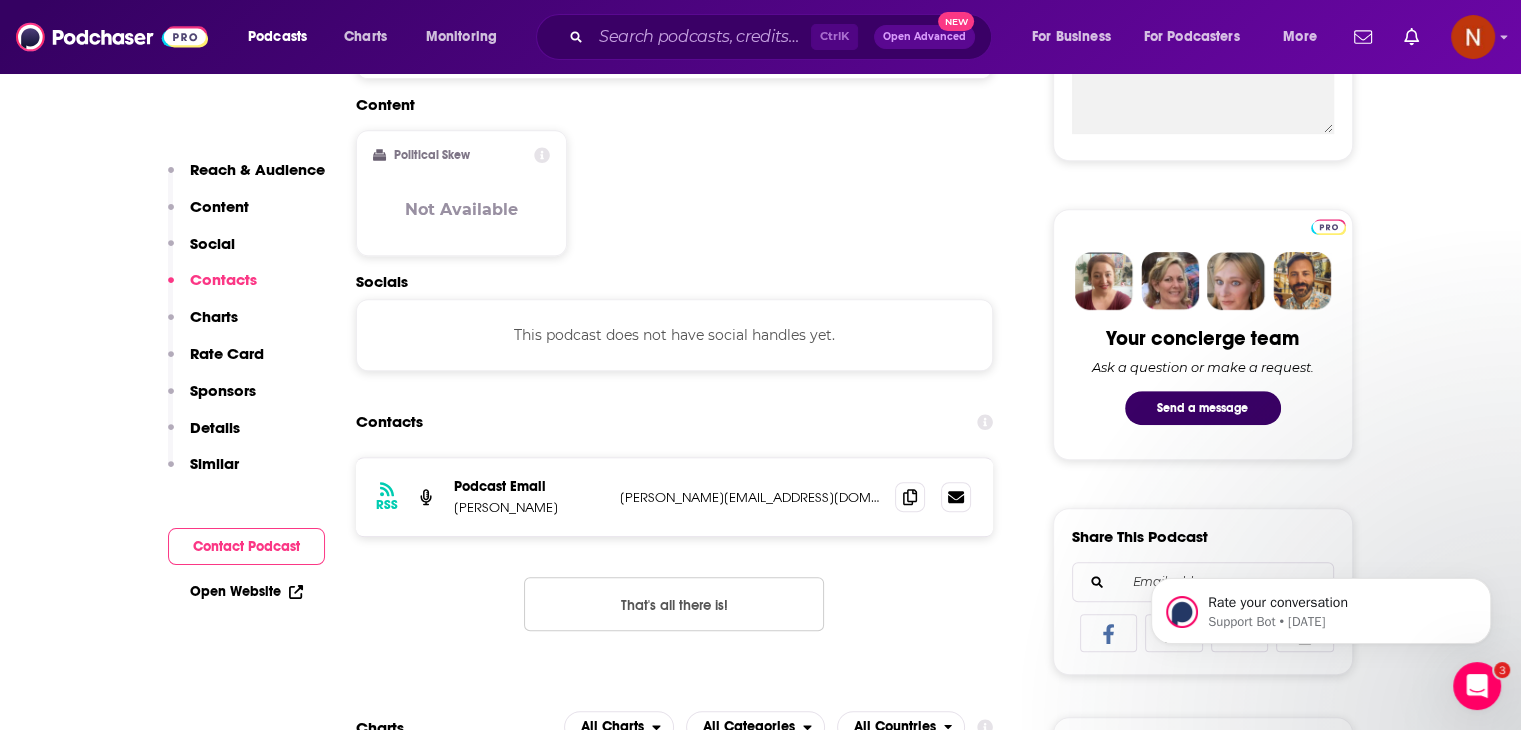 scroll, scrollTop: 820, scrollLeft: 0, axis: vertical 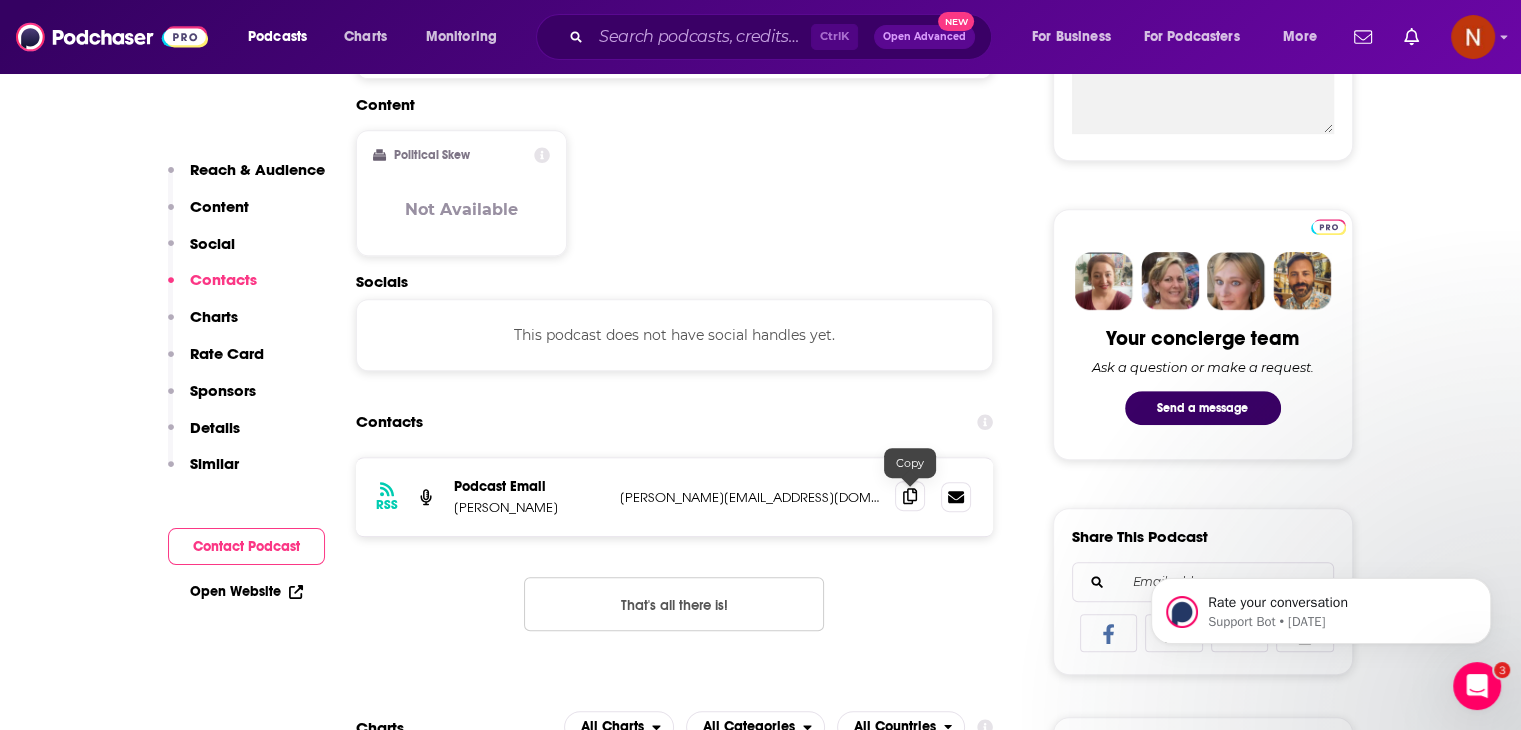 click at bounding box center [910, 496] 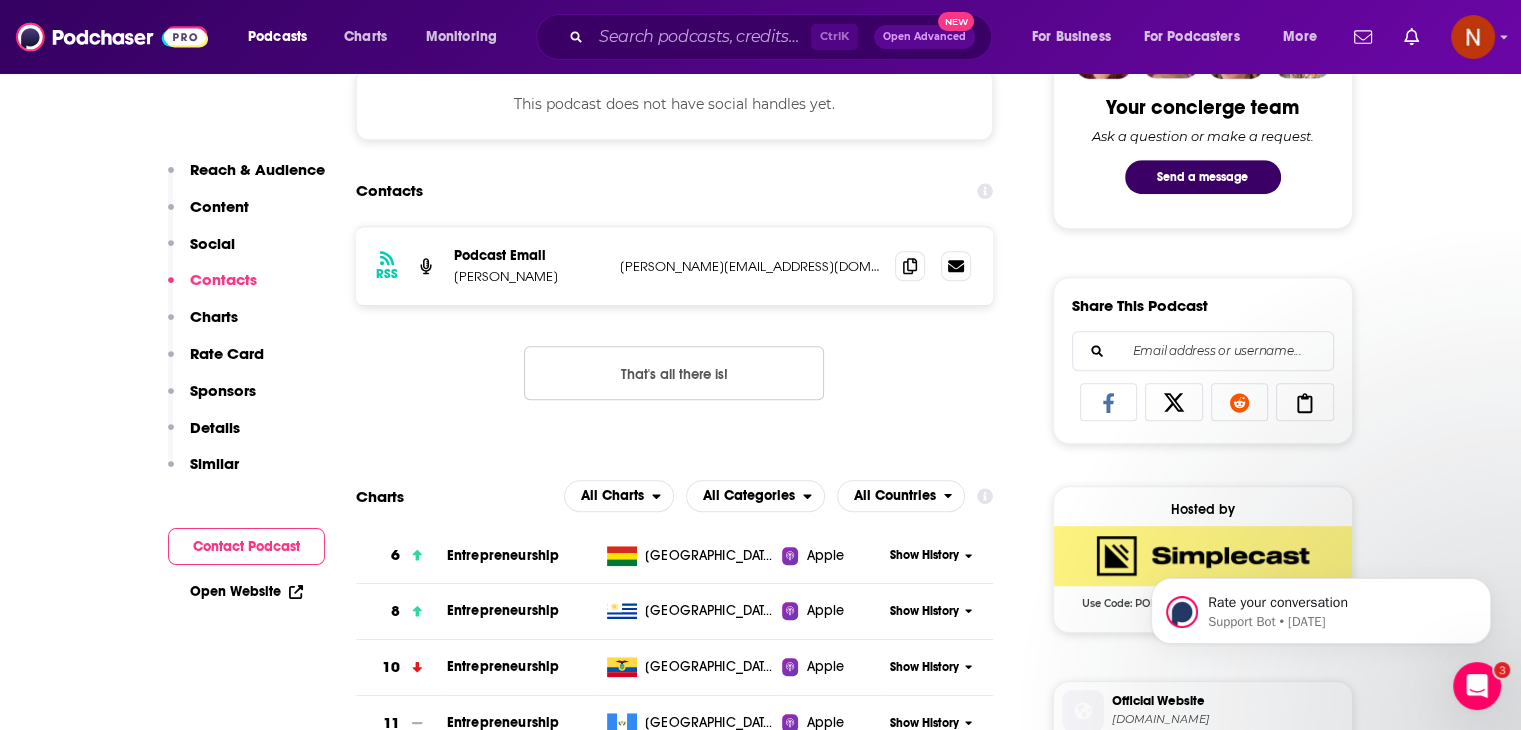 scroll, scrollTop: 1052, scrollLeft: 0, axis: vertical 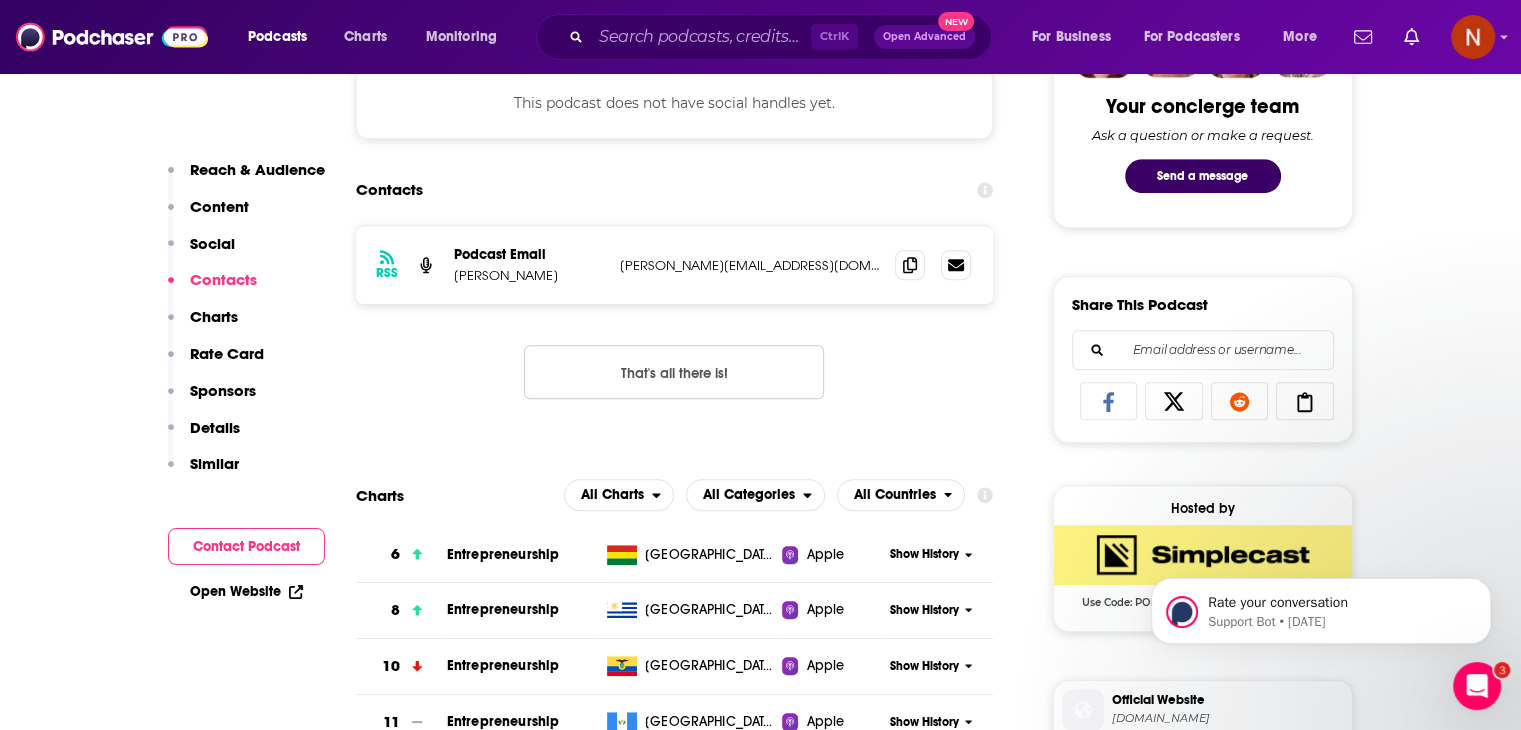 click on "Open Website" at bounding box center [246, 591] 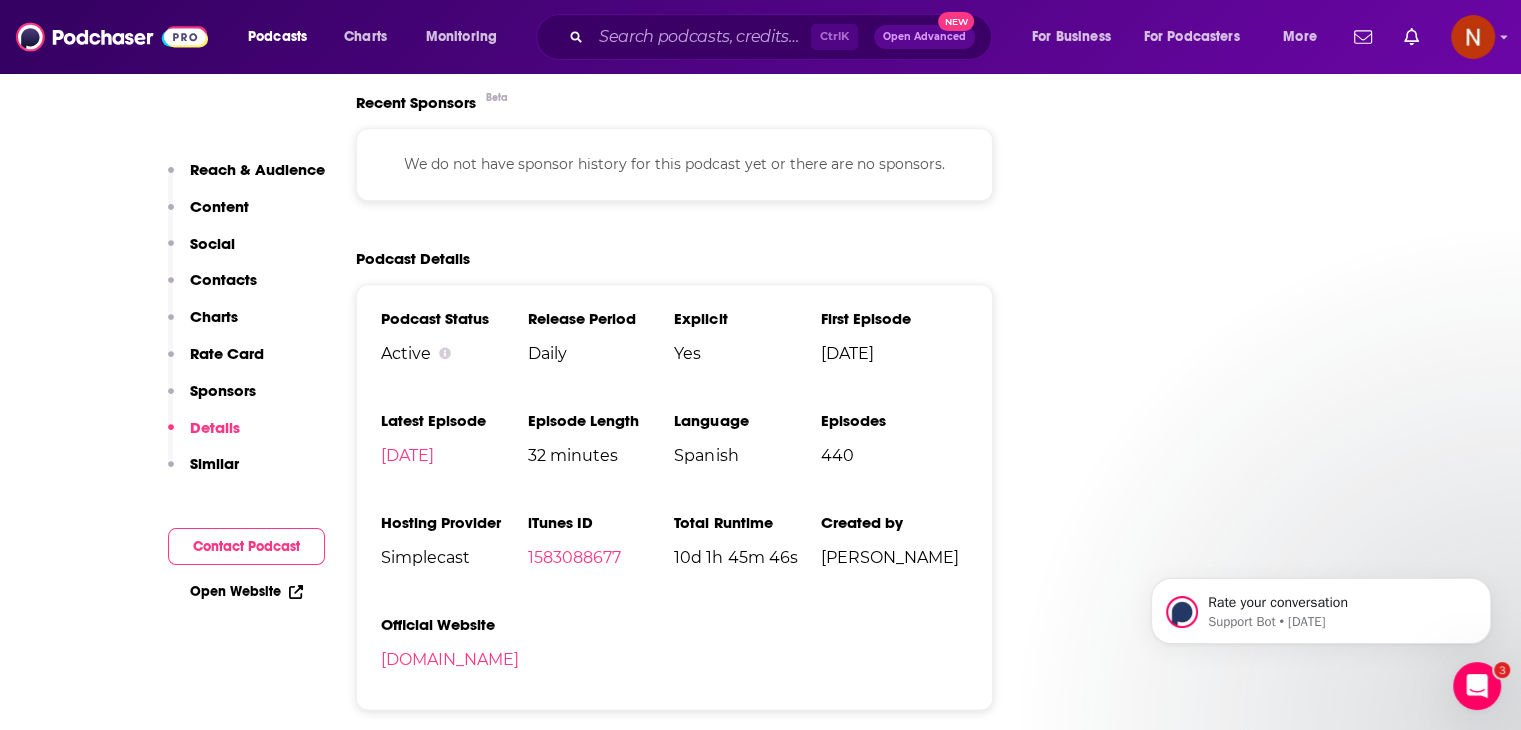 scroll, scrollTop: 2214, scrollLeft: 0, axis: vertical 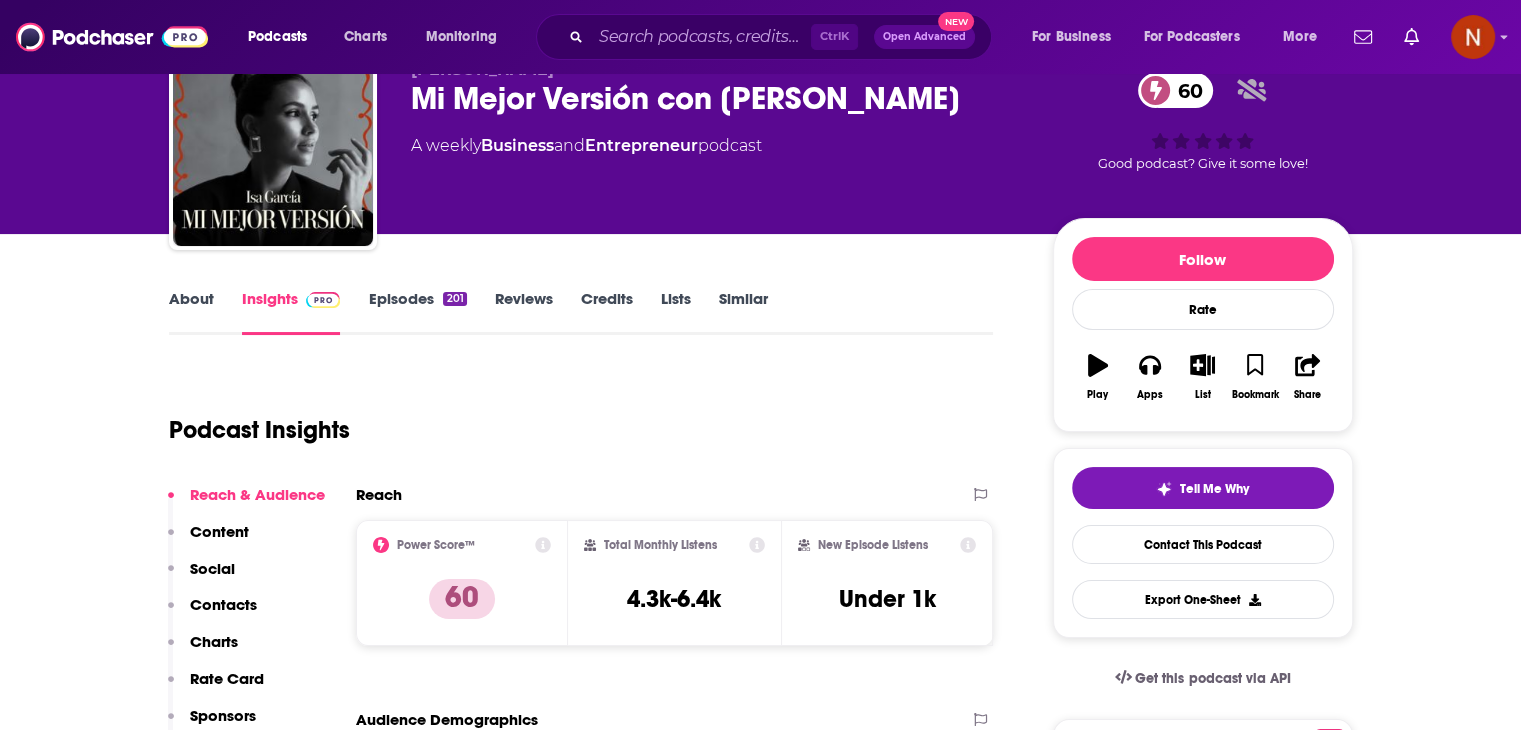 click on "Podcast Insights" at bounding box center [573, 418] 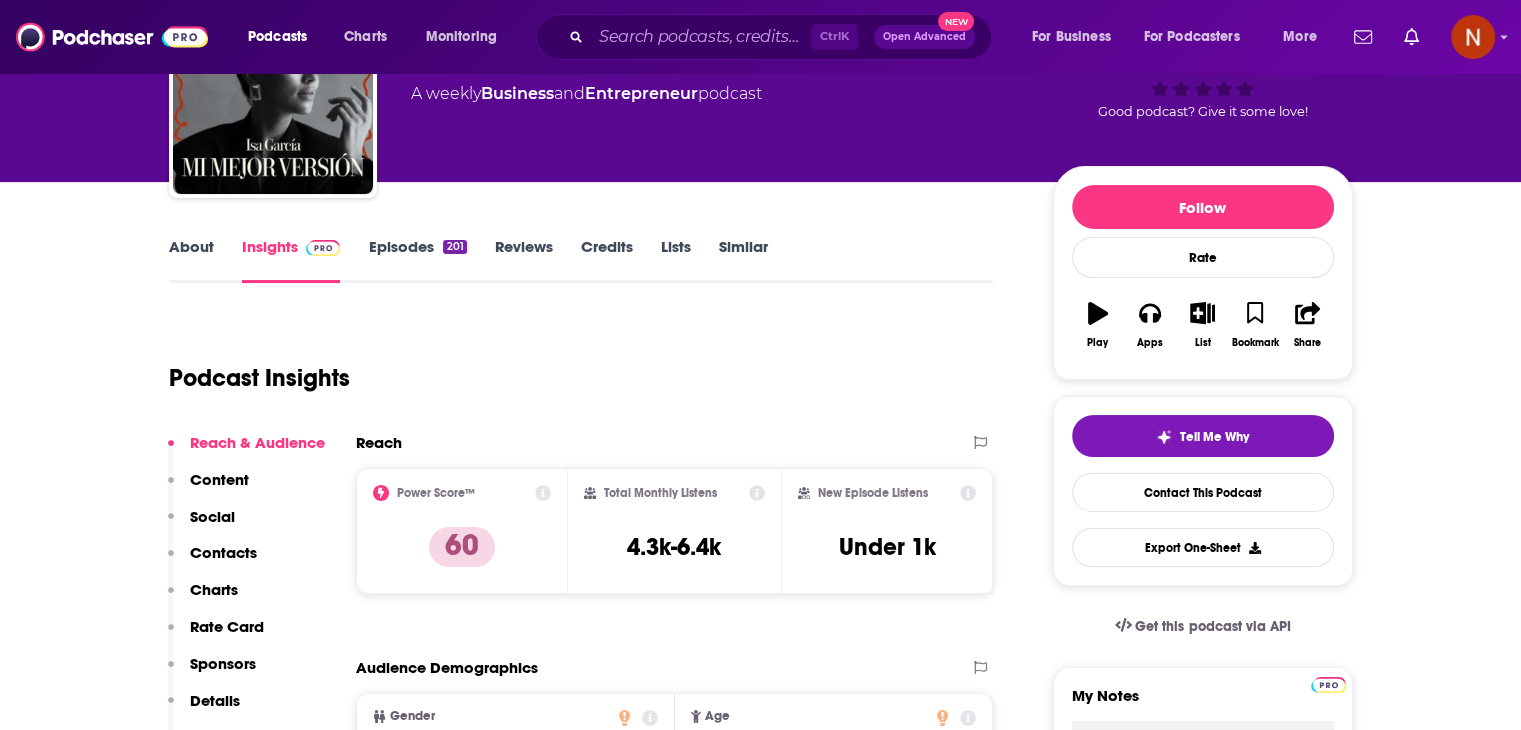 scroll, scrollTop: 0, scrollLeft: 0, axis: both 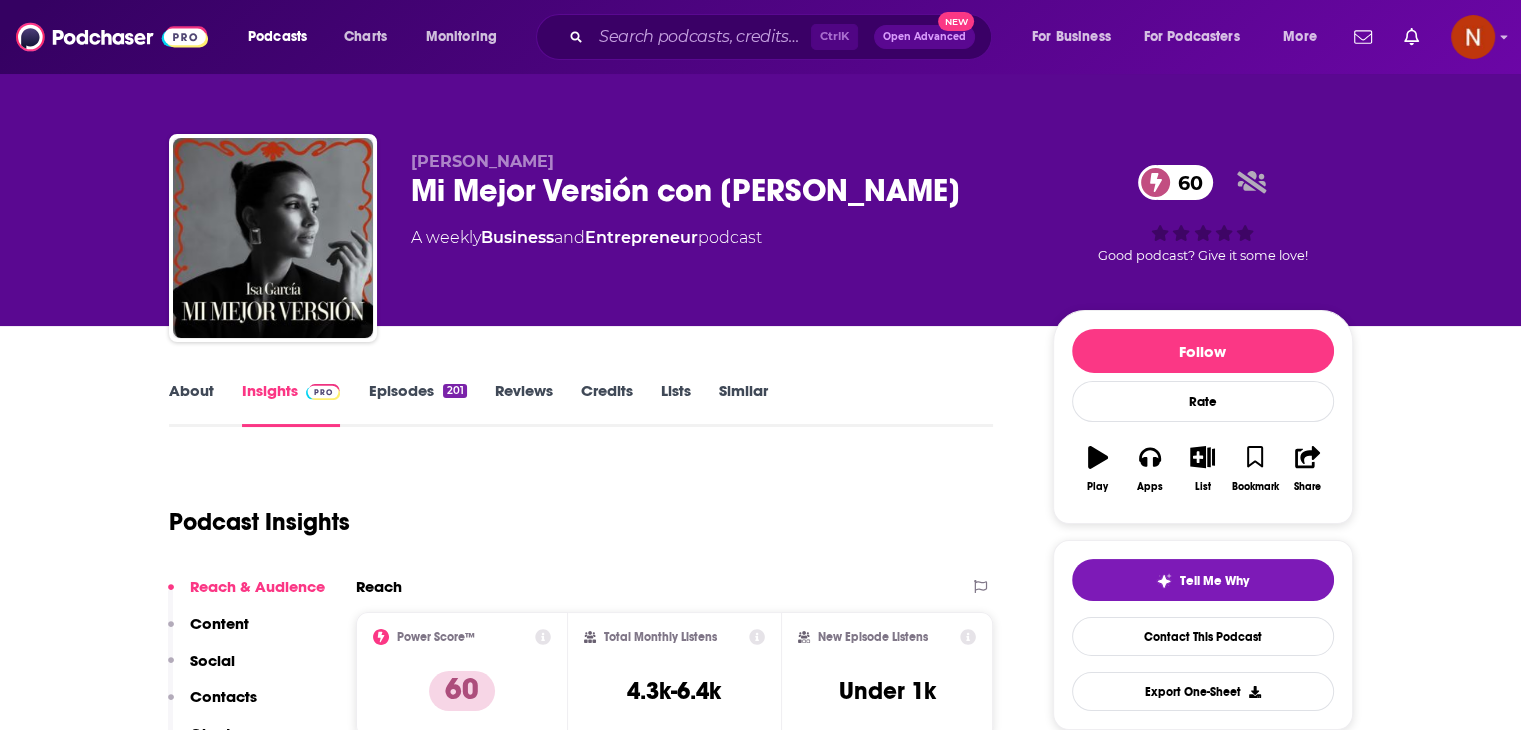click on "Episodes 201" at bounding box center (417, 404) 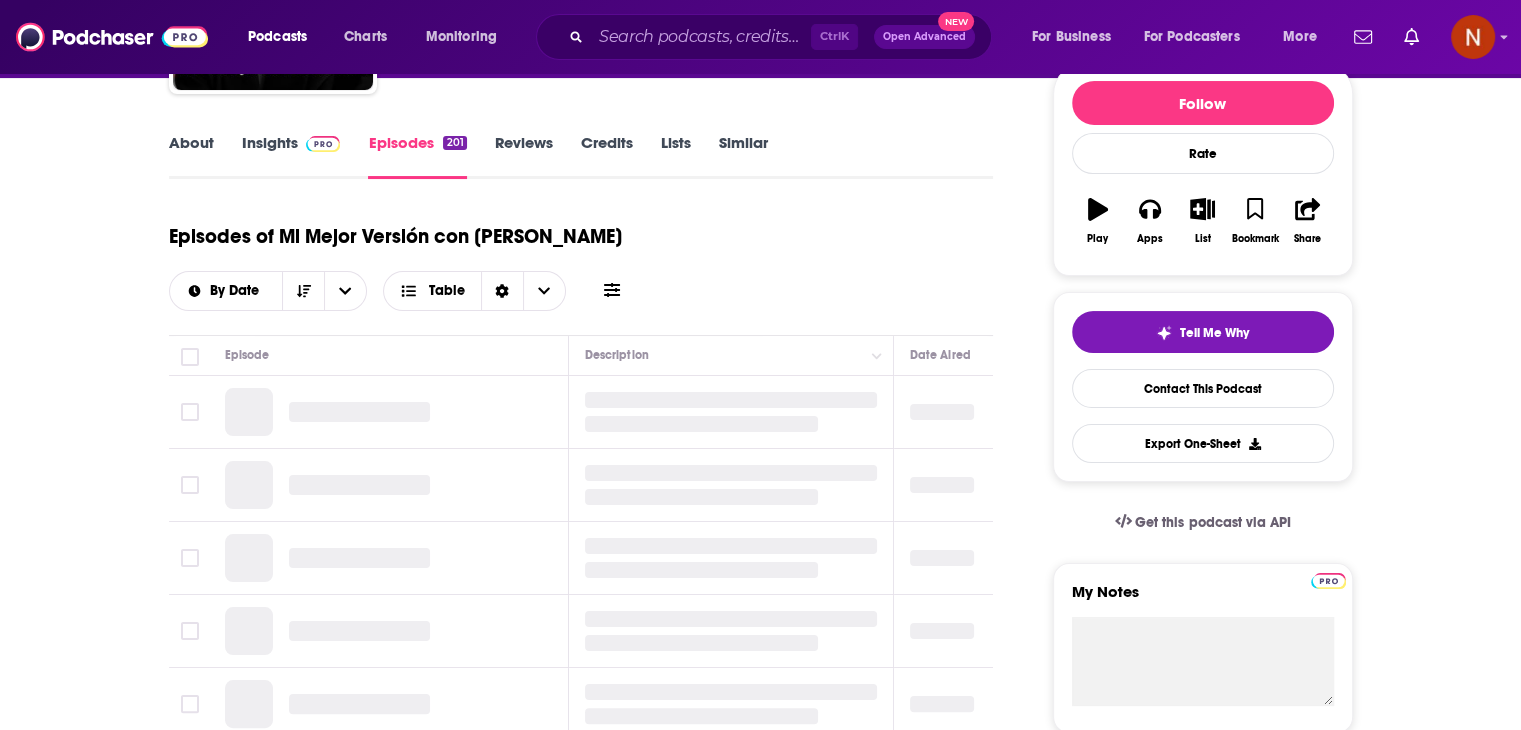 scroll, scrollTop: 251, scrollLeft: 0, axis: vertical 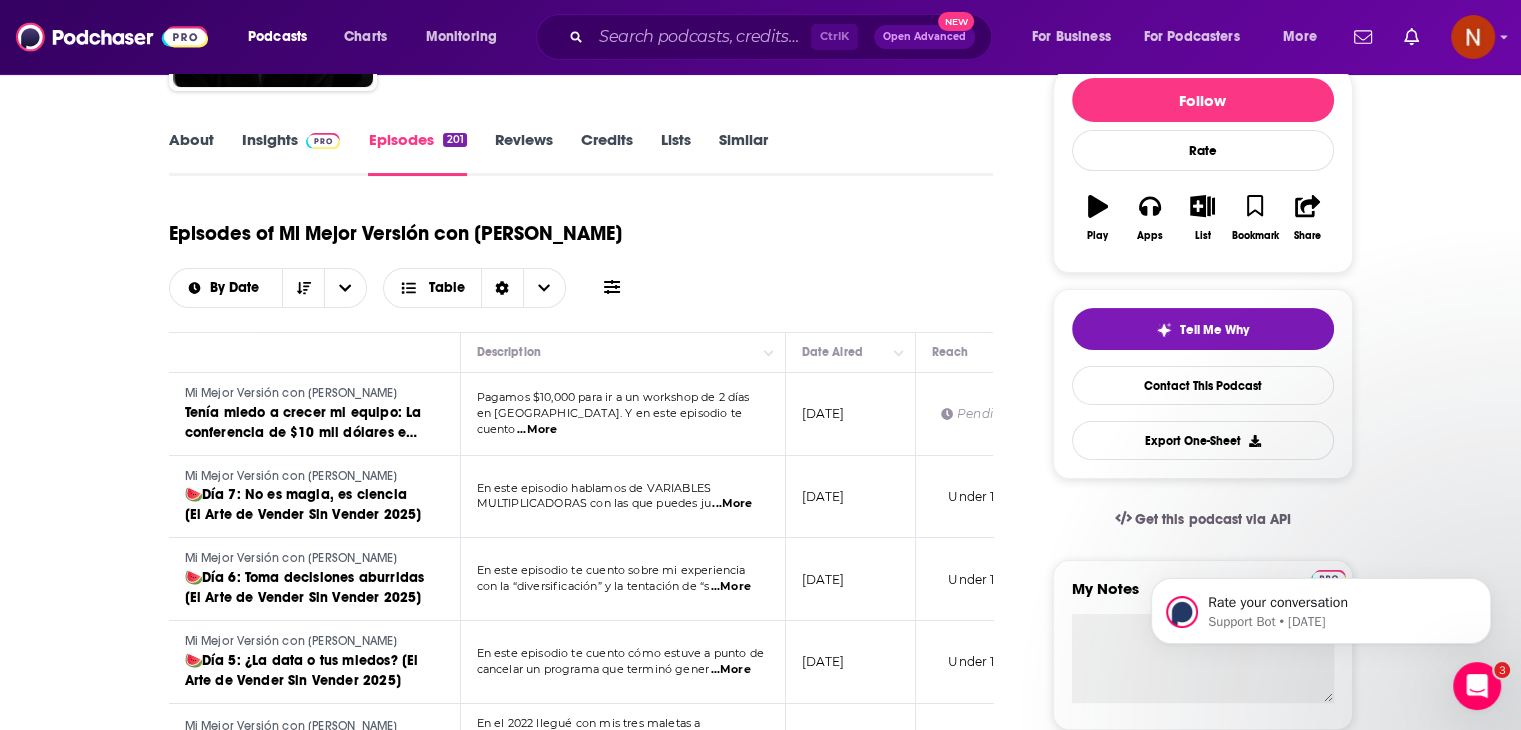 click on "En este episodio te cuento cómo estuve a punto de cancelar un programa que terminó gener  ...More" at bounding box center (623, 662) 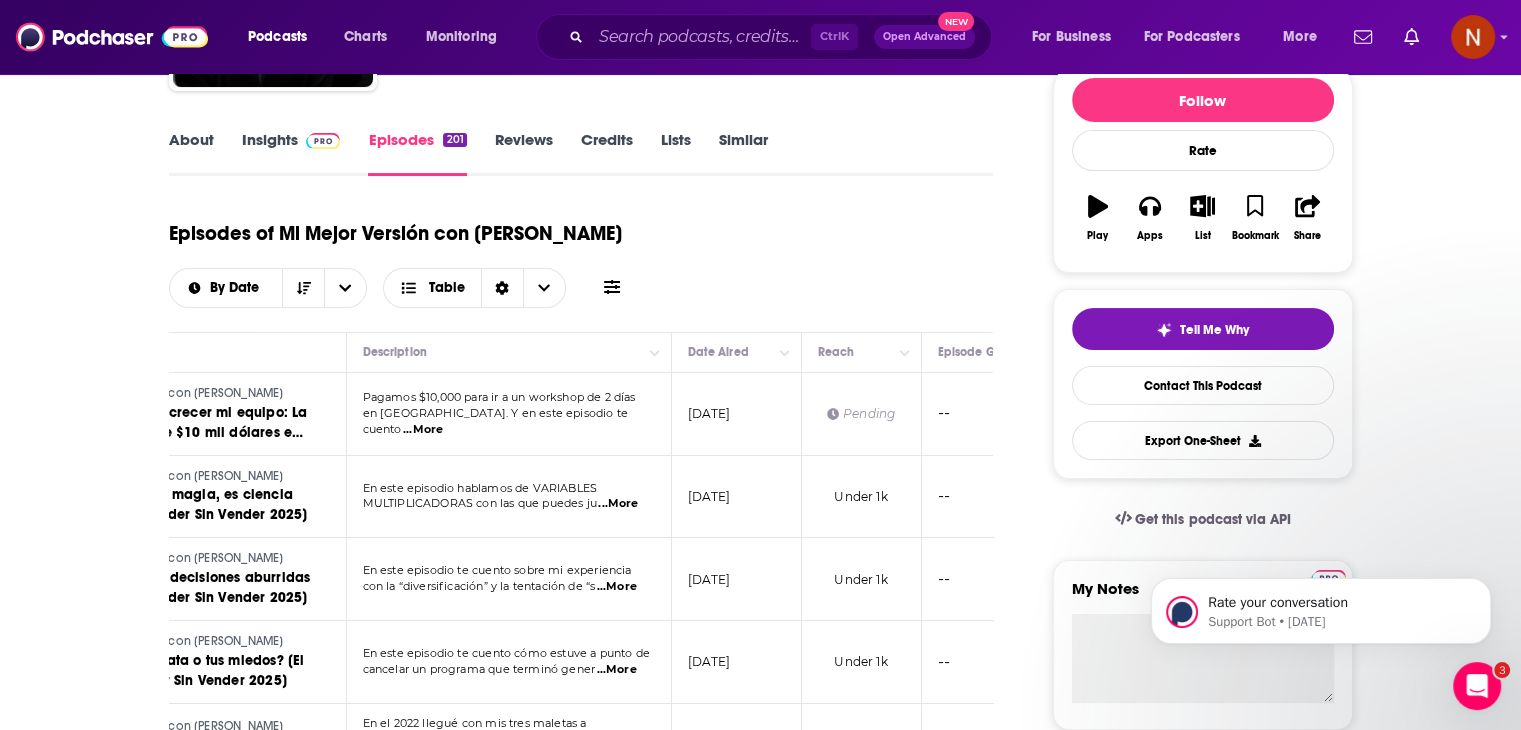 scroll, scrollTop: 0, scrollLeft: 223, axis: horizontal 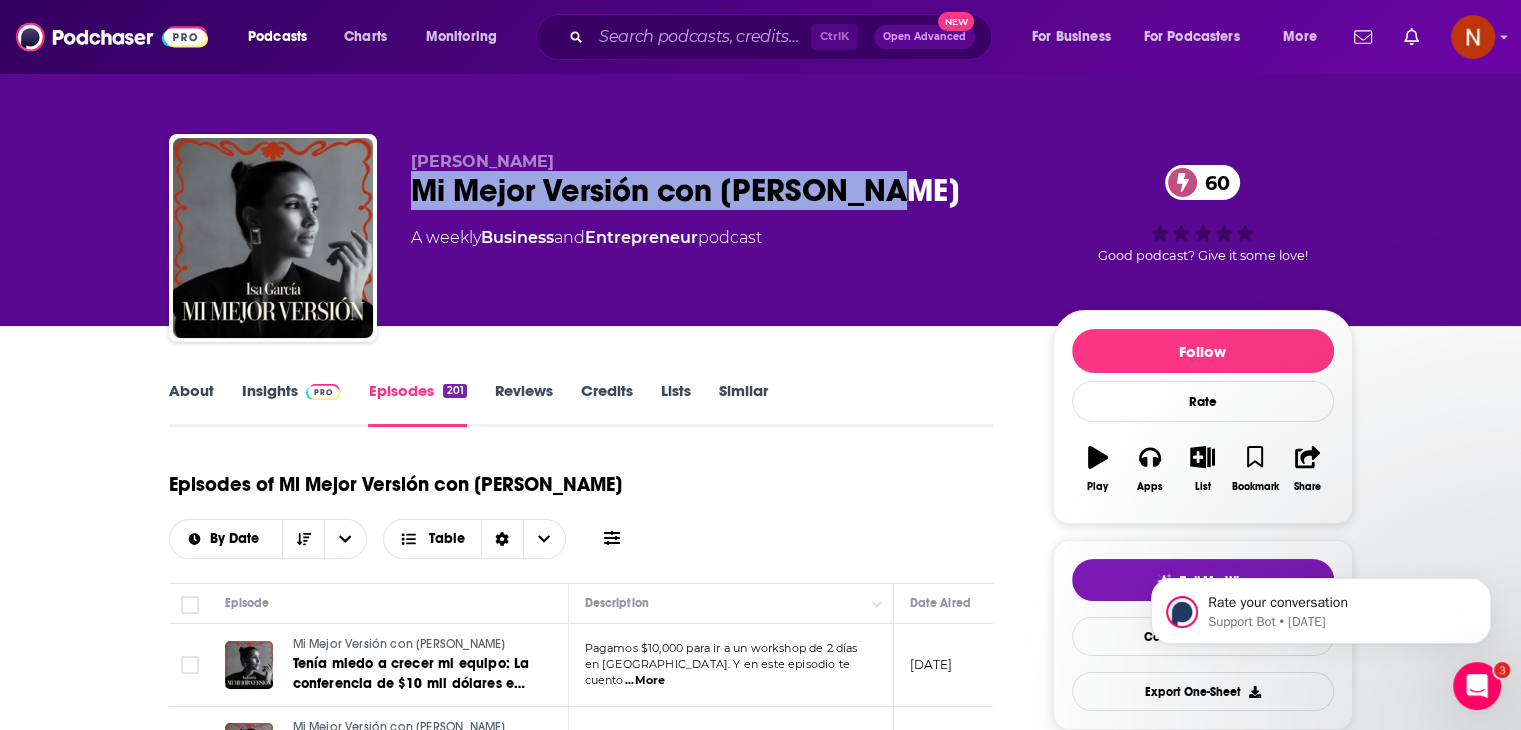 drag, startPoint x: 413, startPoint y: 191, endPoint x: 940, endPoint y: 197, distance: 527.0342 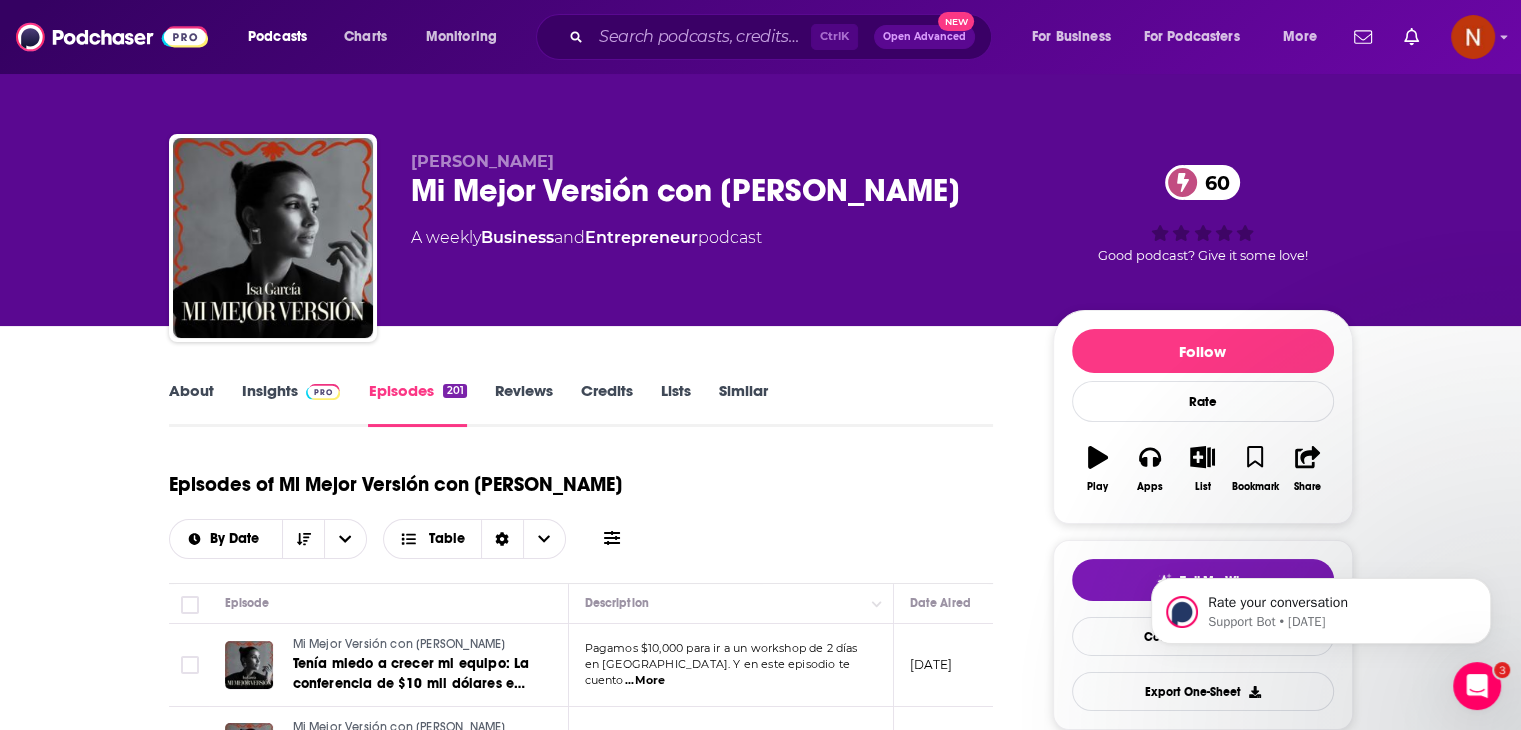 click on "Isa Garcia   Mi Mejor Versión con Isa Garcia 60 A   weekly  Business  and  Entrepreneur  podcast" at bounding box center [716, 232] 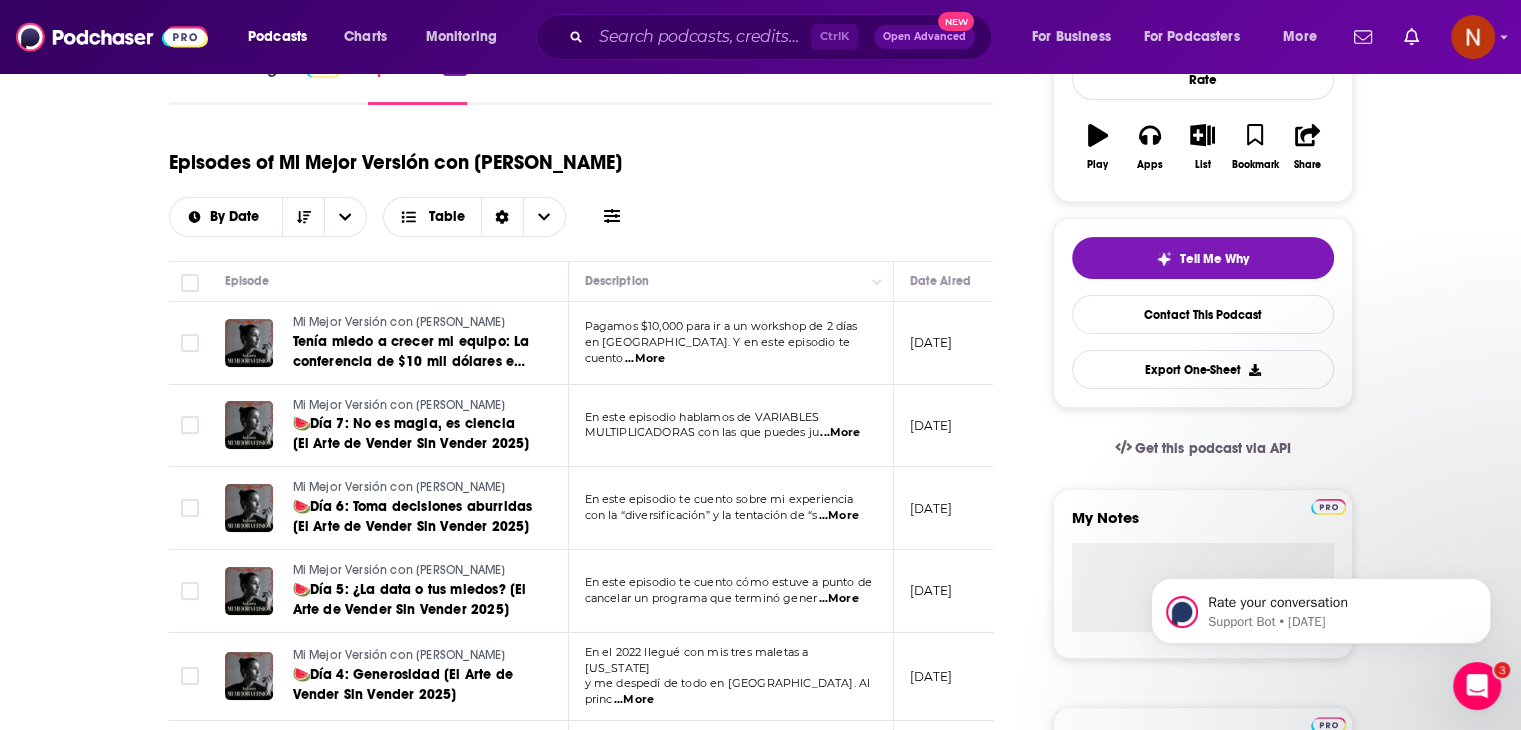 scroll, scrollTop: 495, scrollLeft: 0, axis: vertical 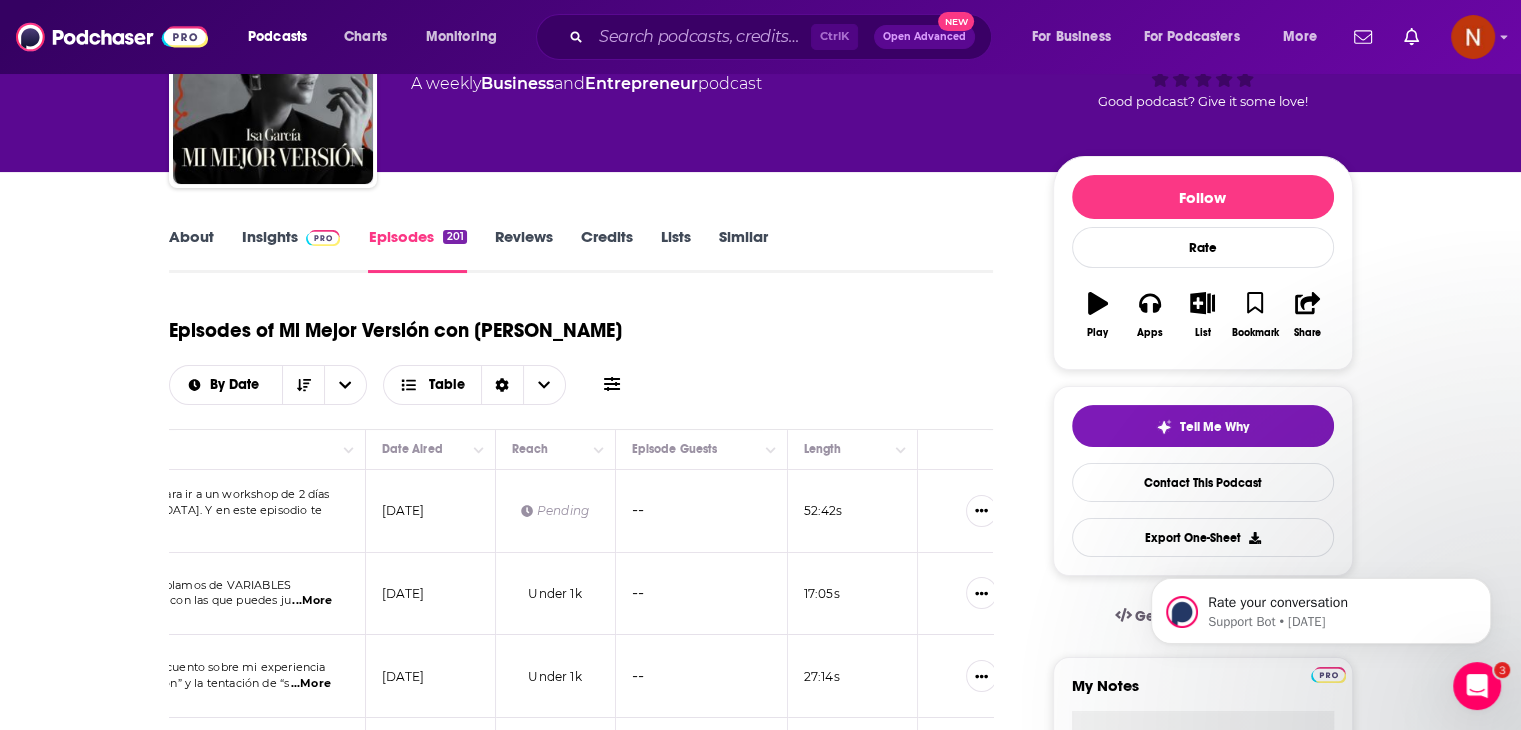 click on "Episodes of Mi Mejor Versión con Isa Garcia By Date Table" at bounding box center (581, 355) 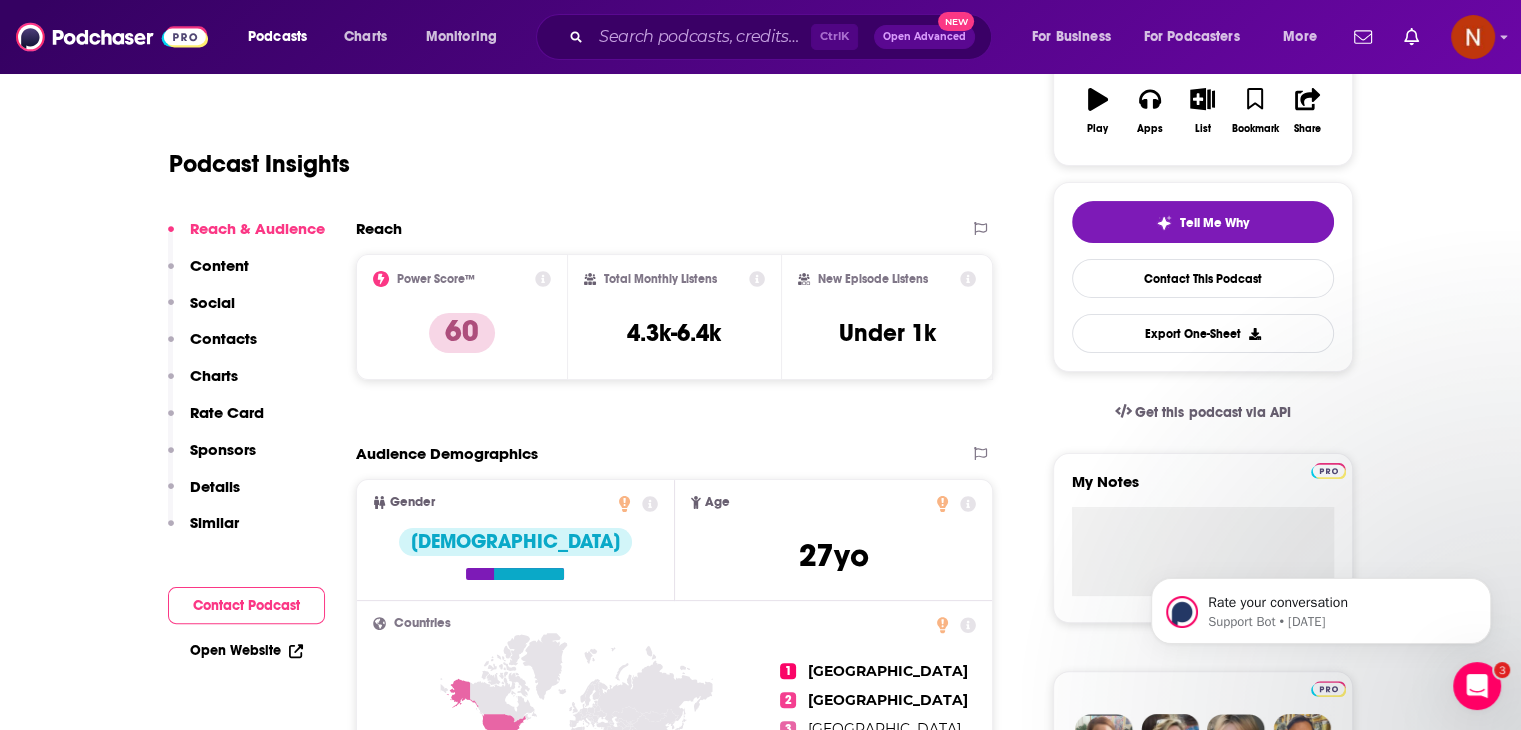 scroll, scrollTop: 356, scrollLeft: 0, axis: vertical 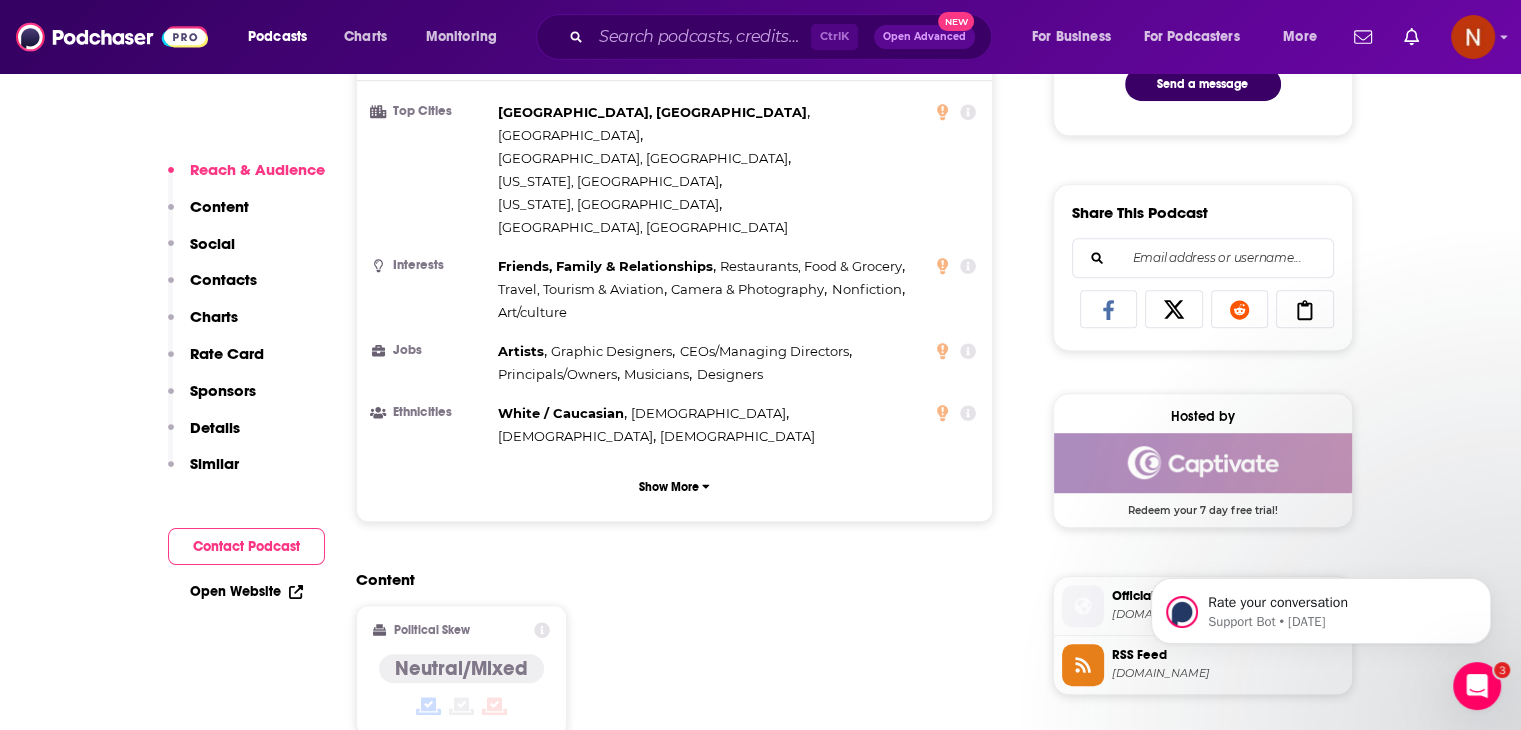 click at bounding box center [1203, 463] 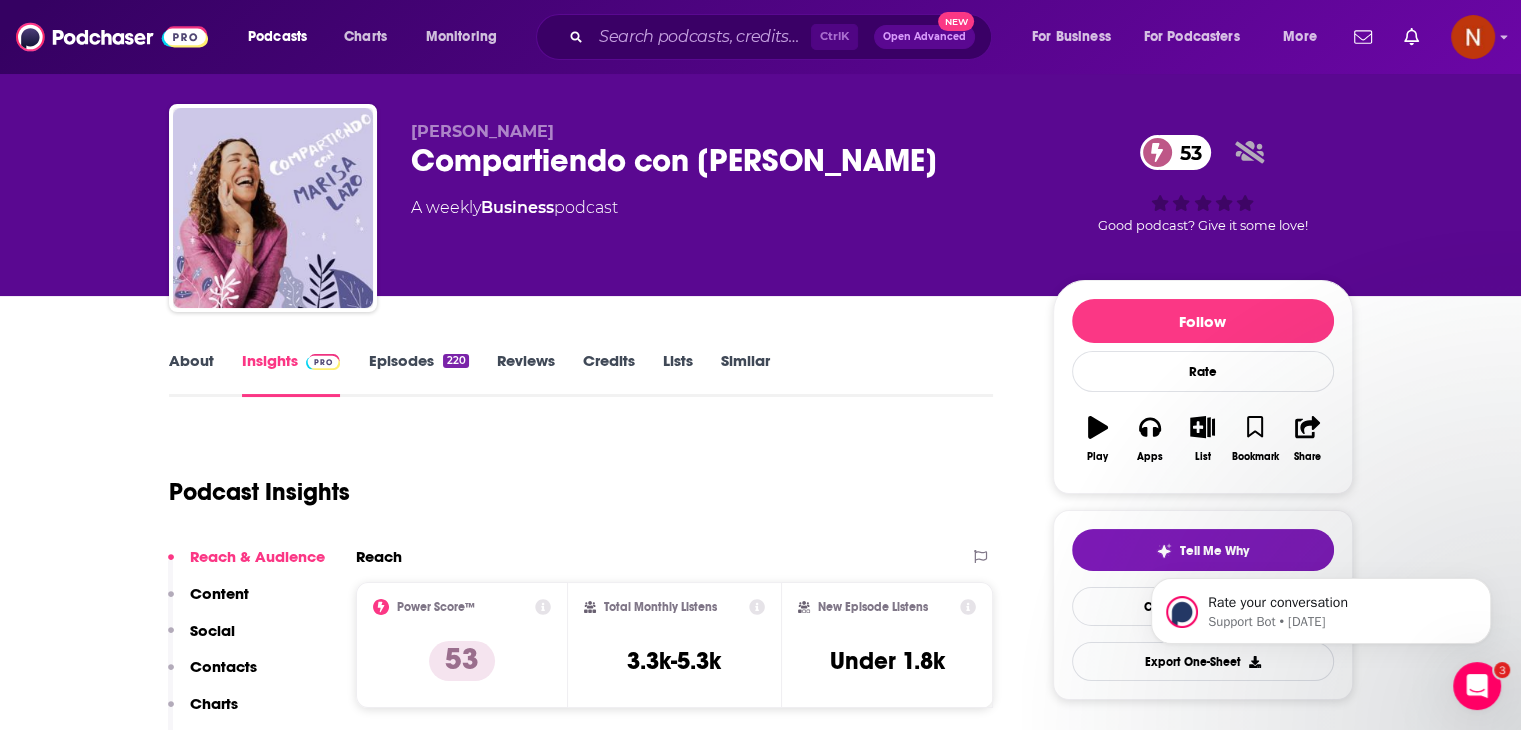 scroll, scrollTop: 0, scrollLeft: 0, axis: both 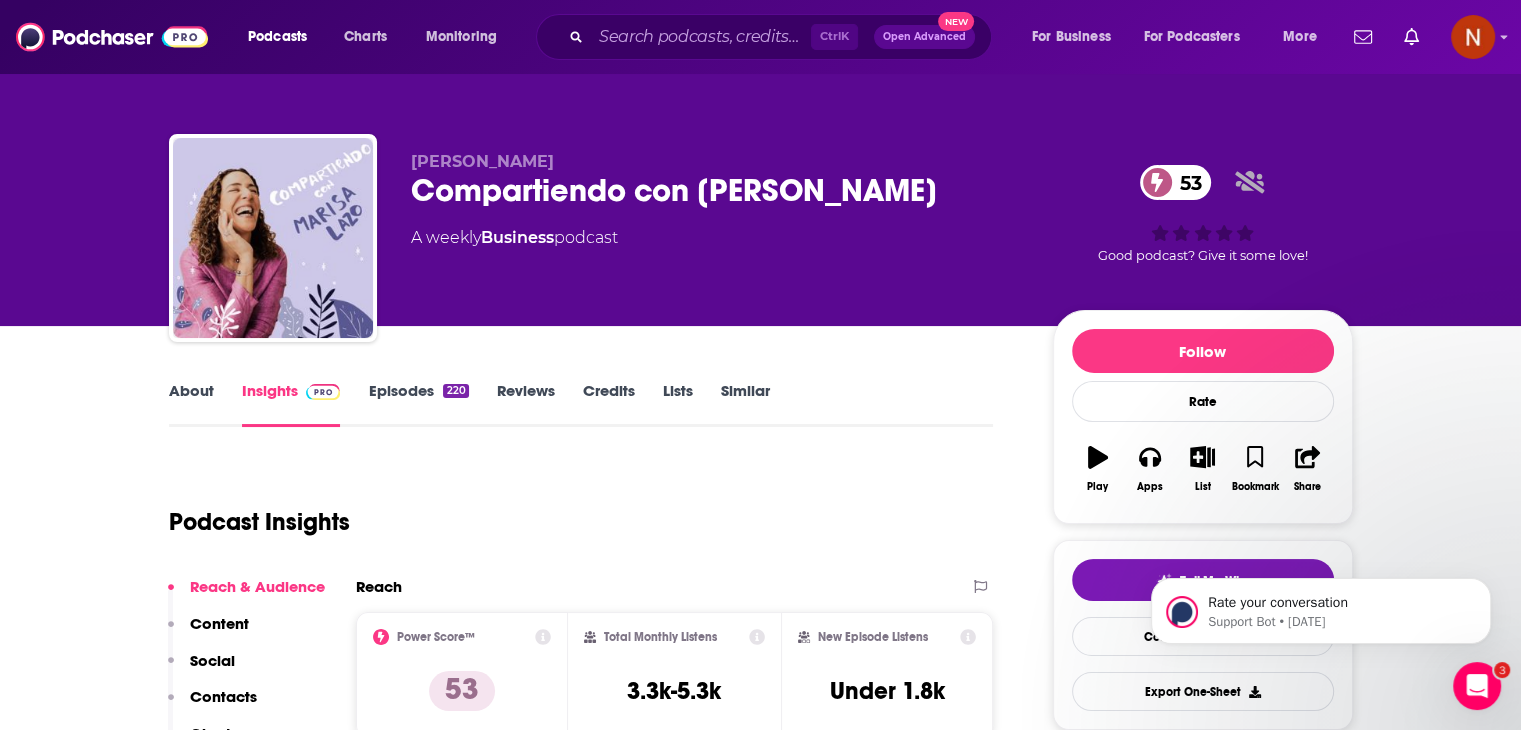 click on "Episodes 220" at bounding box center [418, 404] 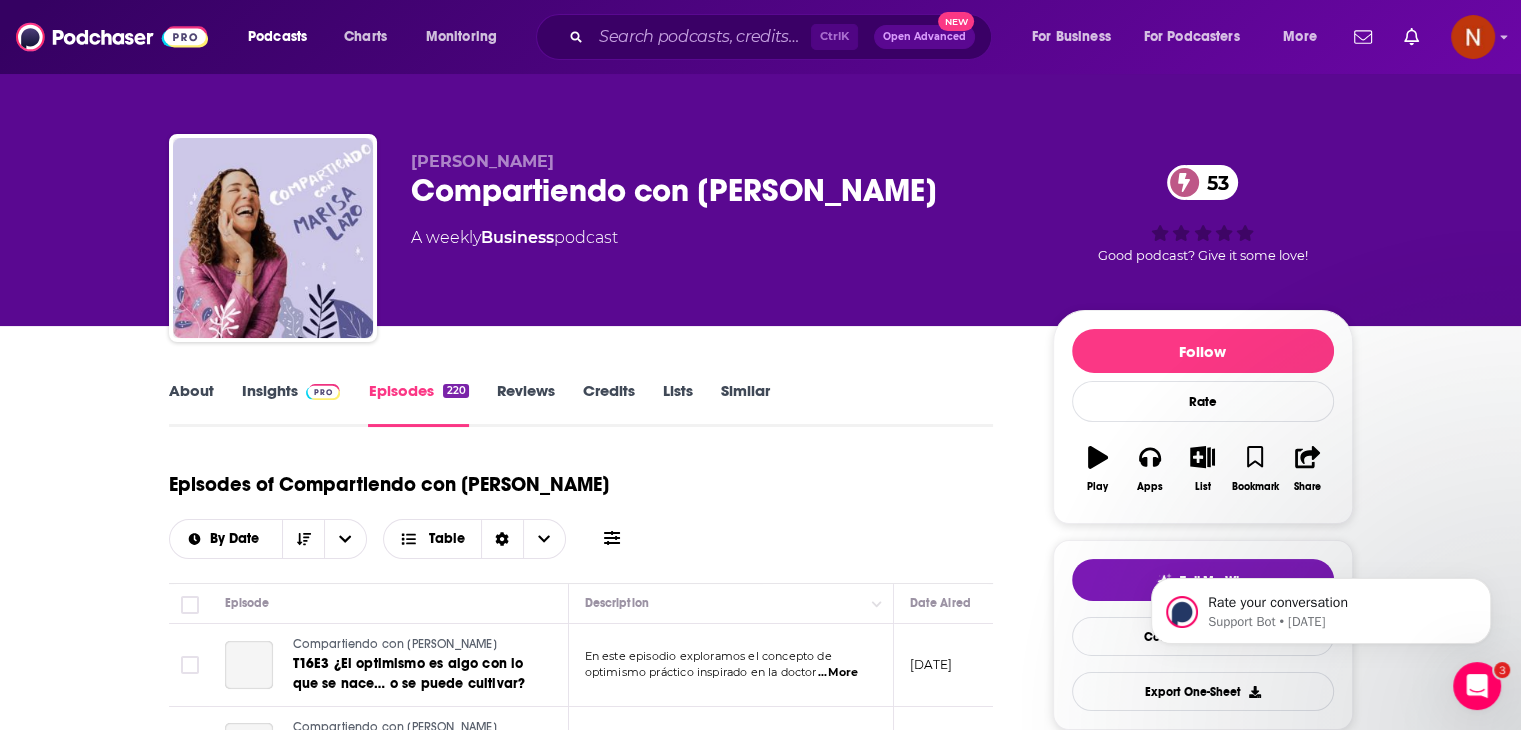 scroll, scrollTop: 244, scrollLeft: 0, axis: vertical 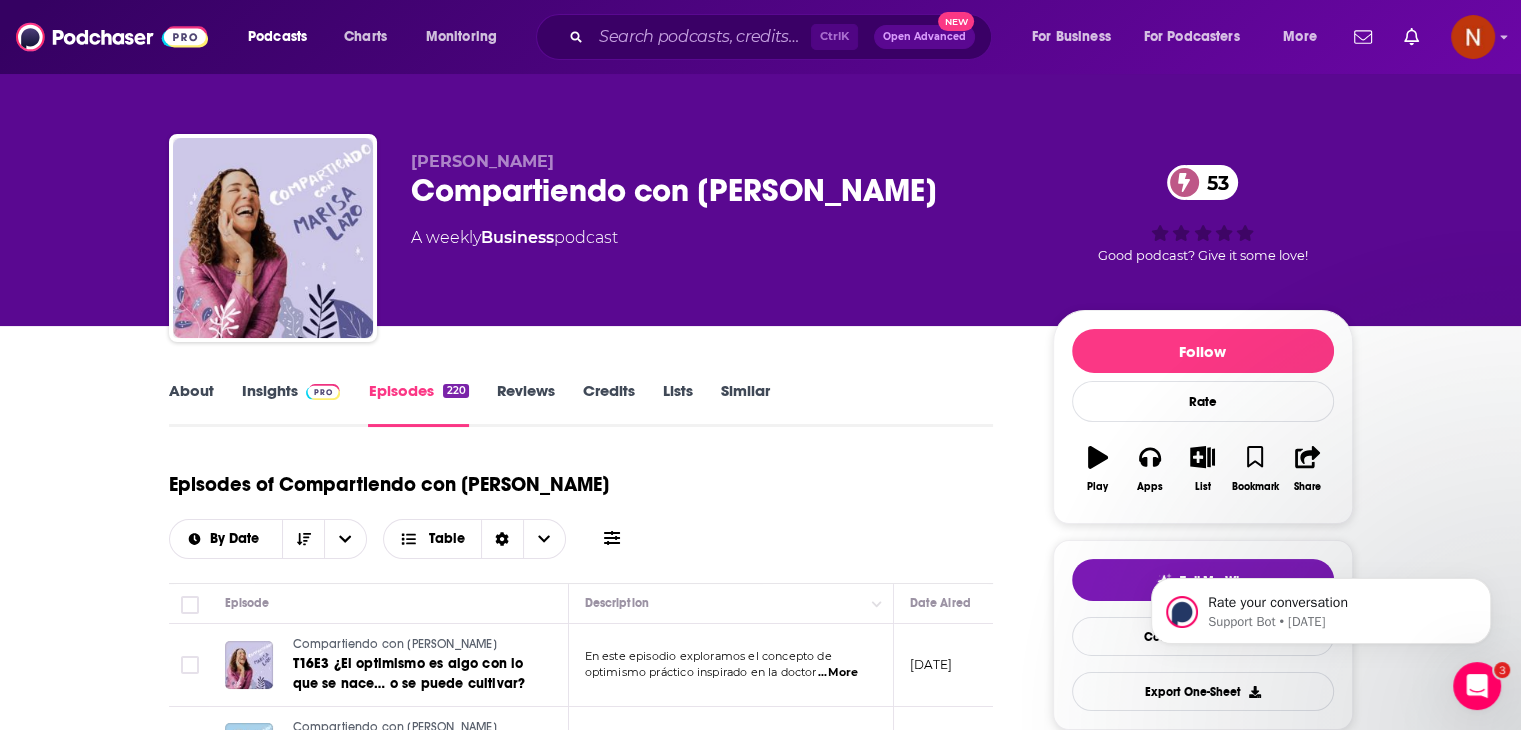 click on "Insights" at bounding box center (291, 404) 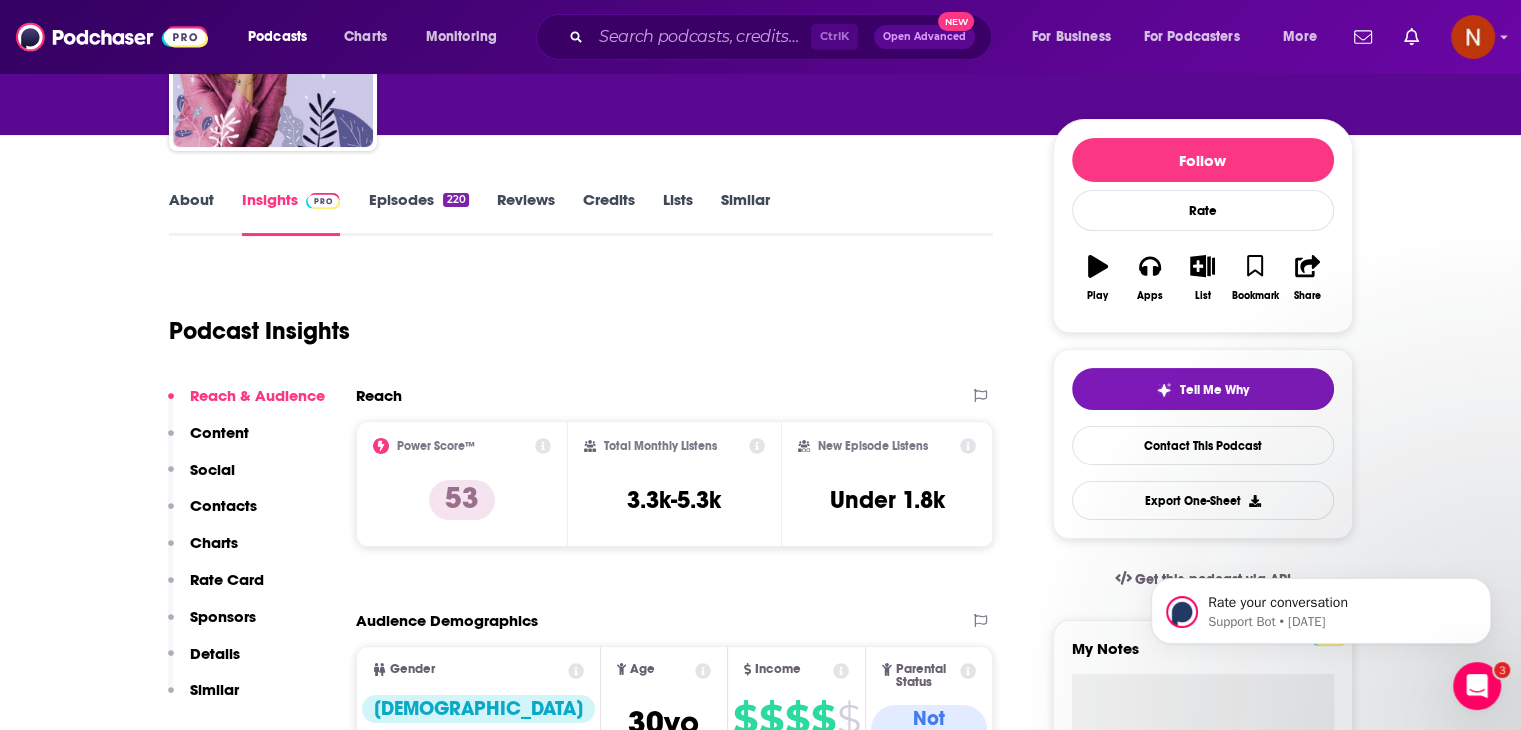 scroll, scrollTop: 0, scrollLeft: 0, axis: both 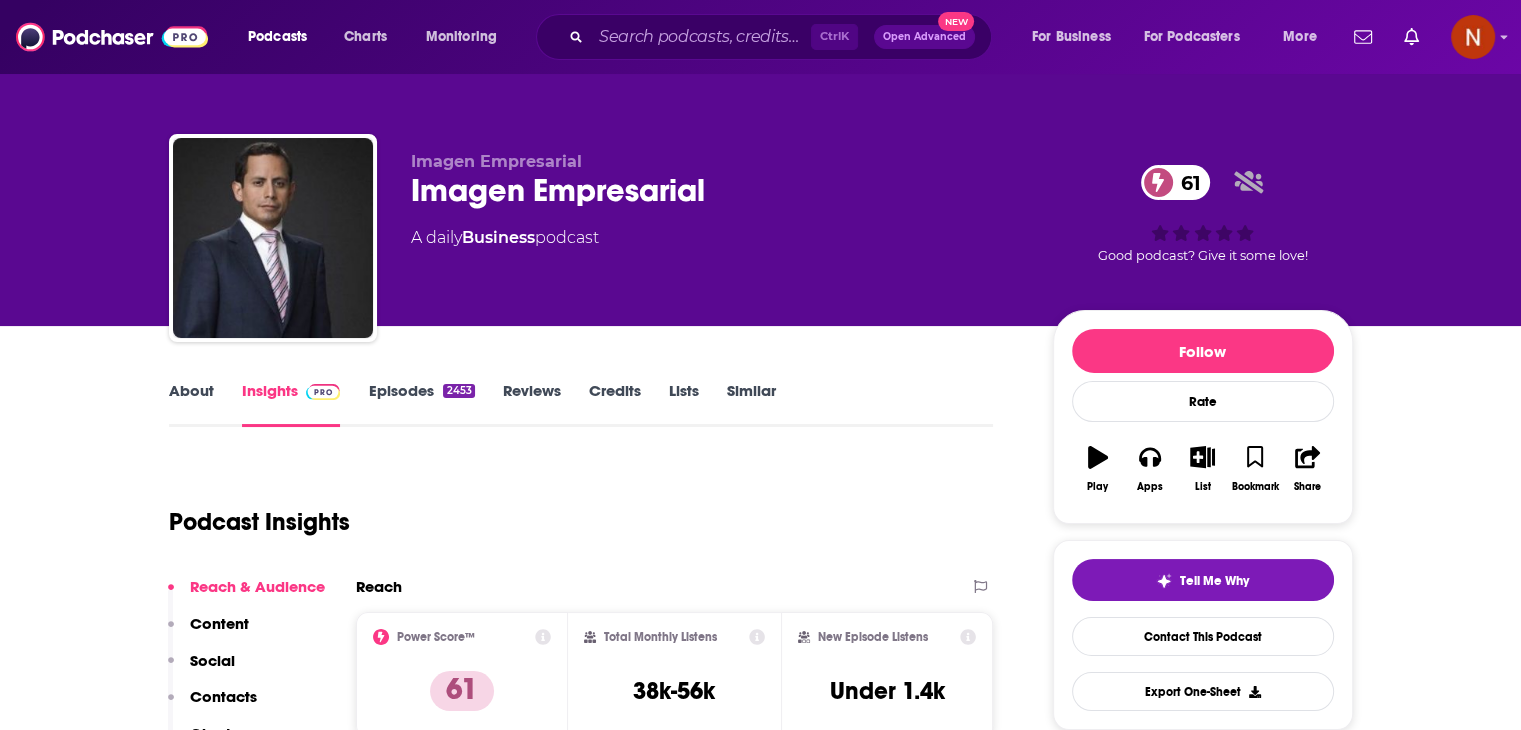 click on "Episodes 2453" at bounding box center [421, 404] 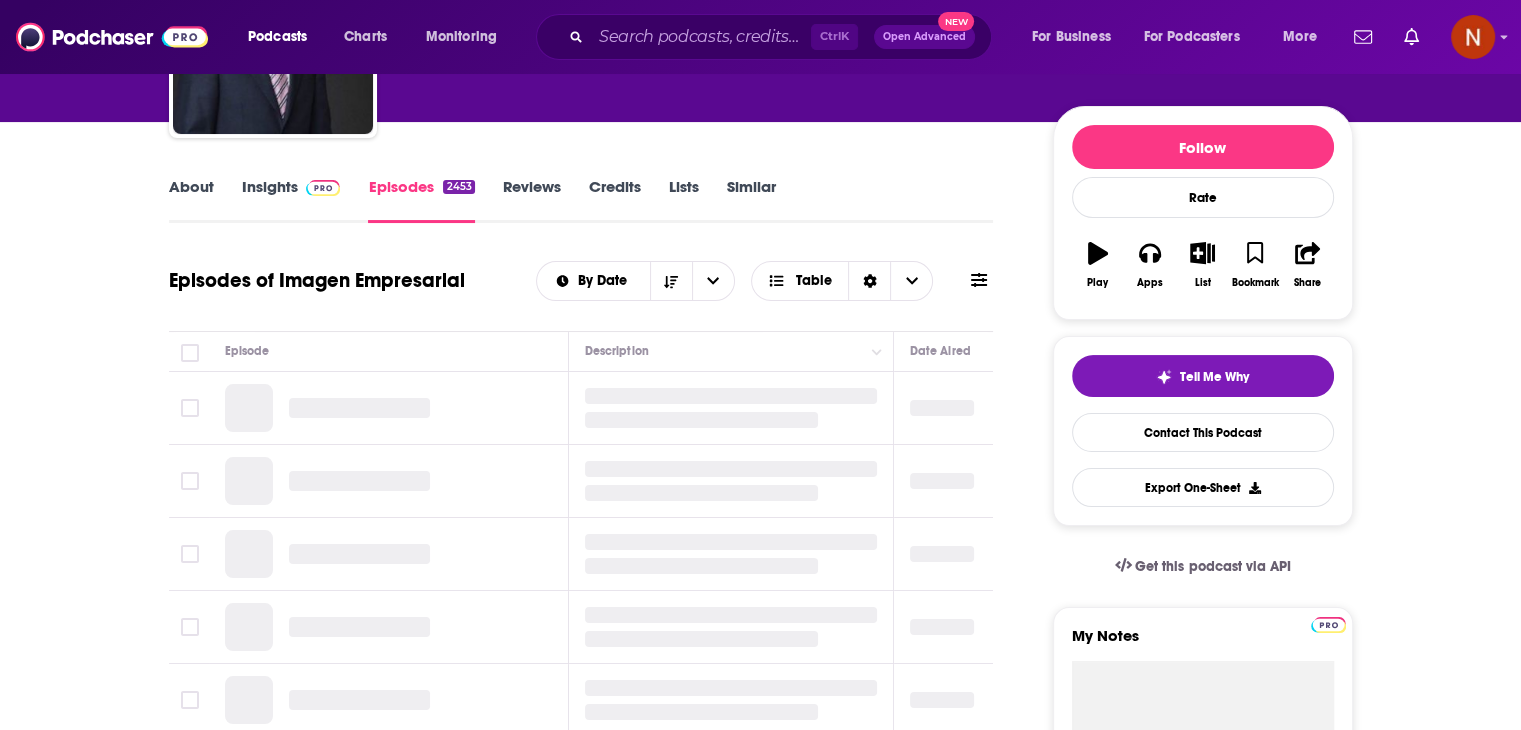 scroll, scrollTop: 206, scrollLeft: 0, axis: vertical 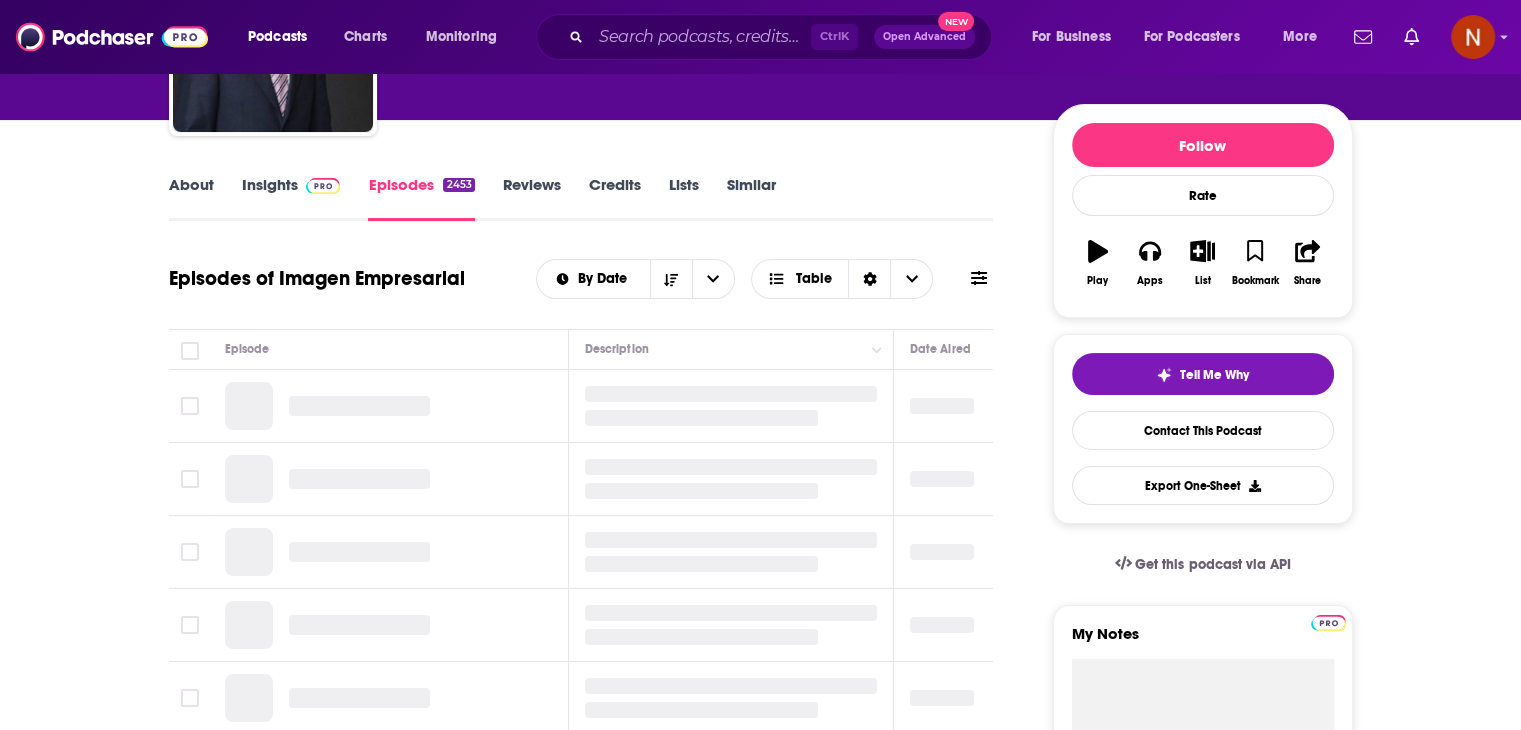 click on "Insights" at bounding box center [291, 198] 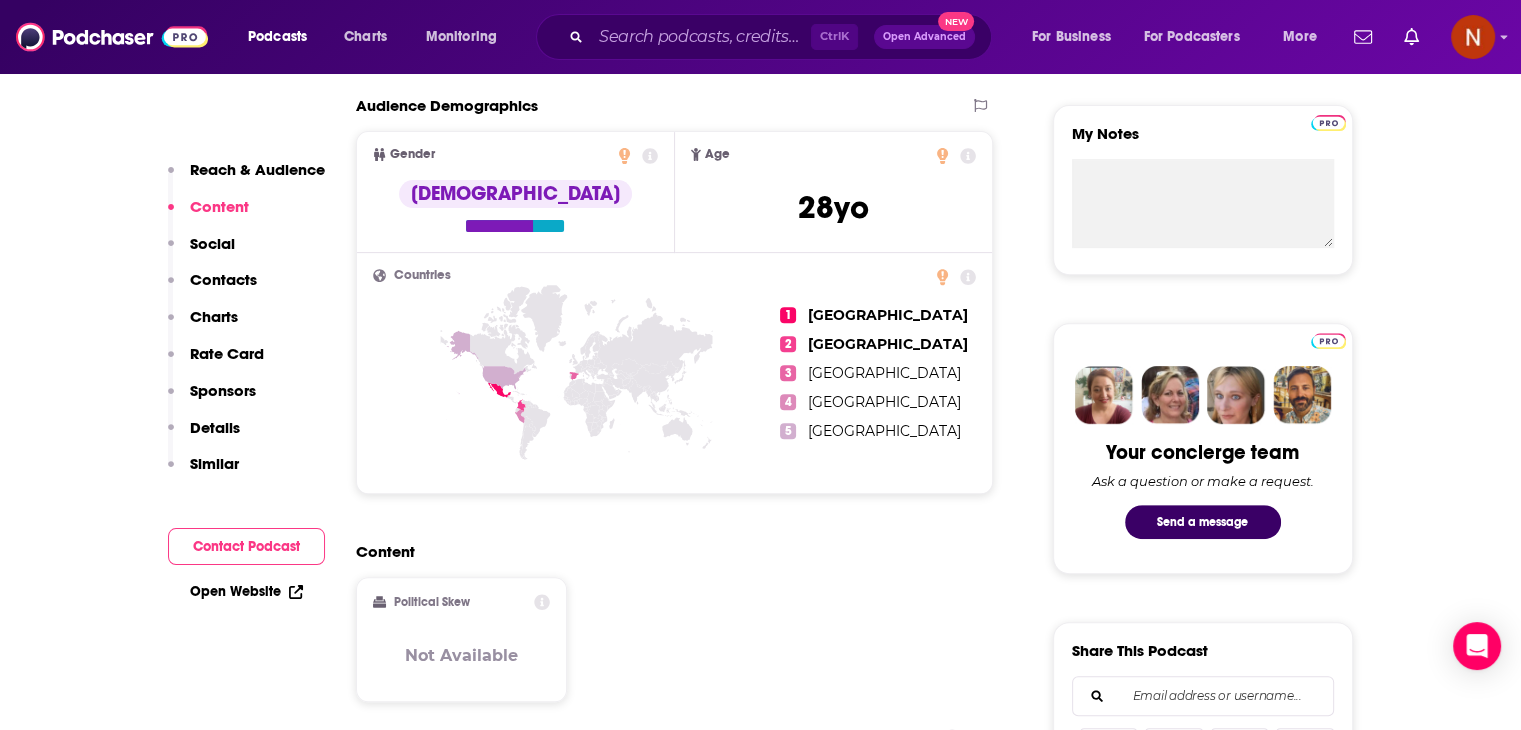 scroll, scrollTop: 682, scrollLeft: 0, axis: vertical 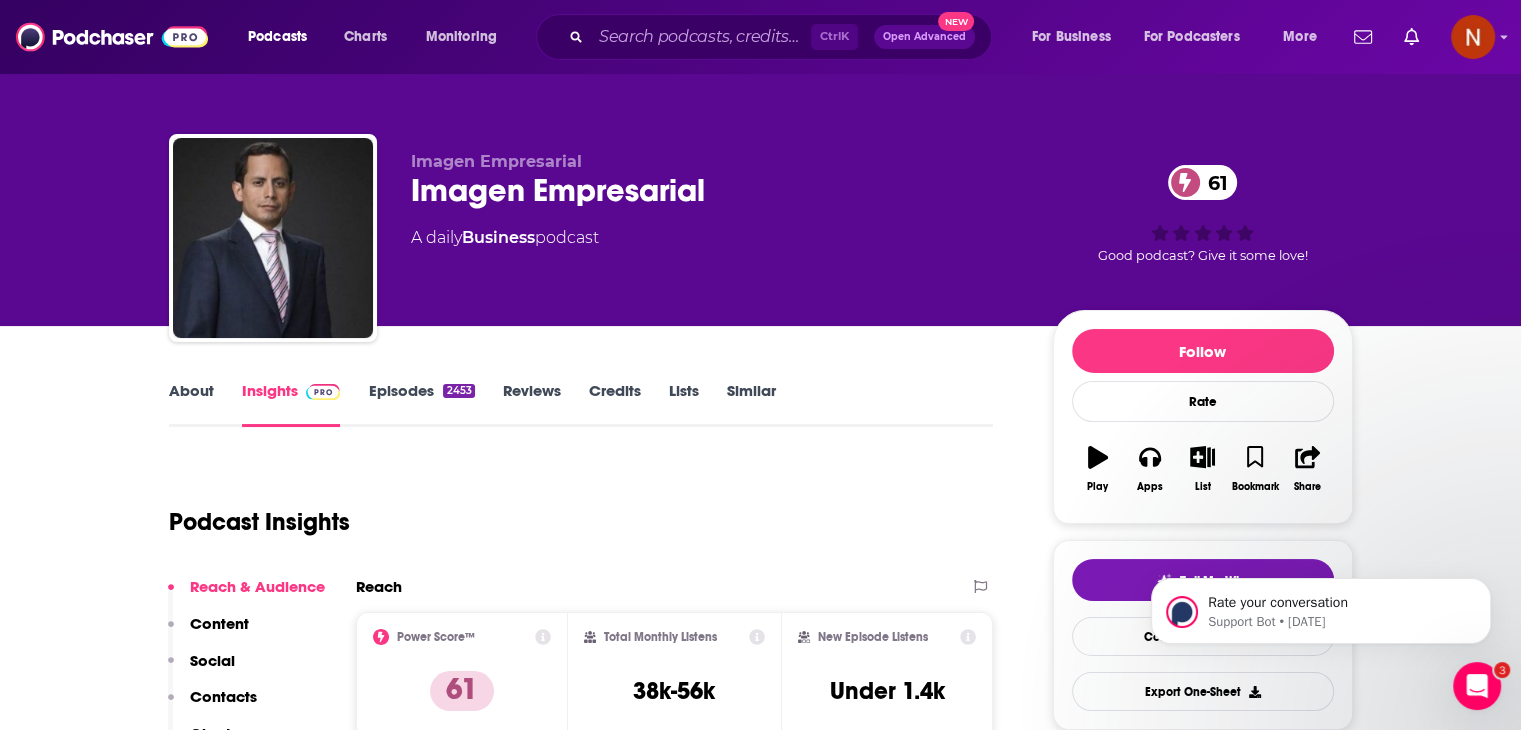 click on "Episodes 2453" at bounding box center [421, 404] 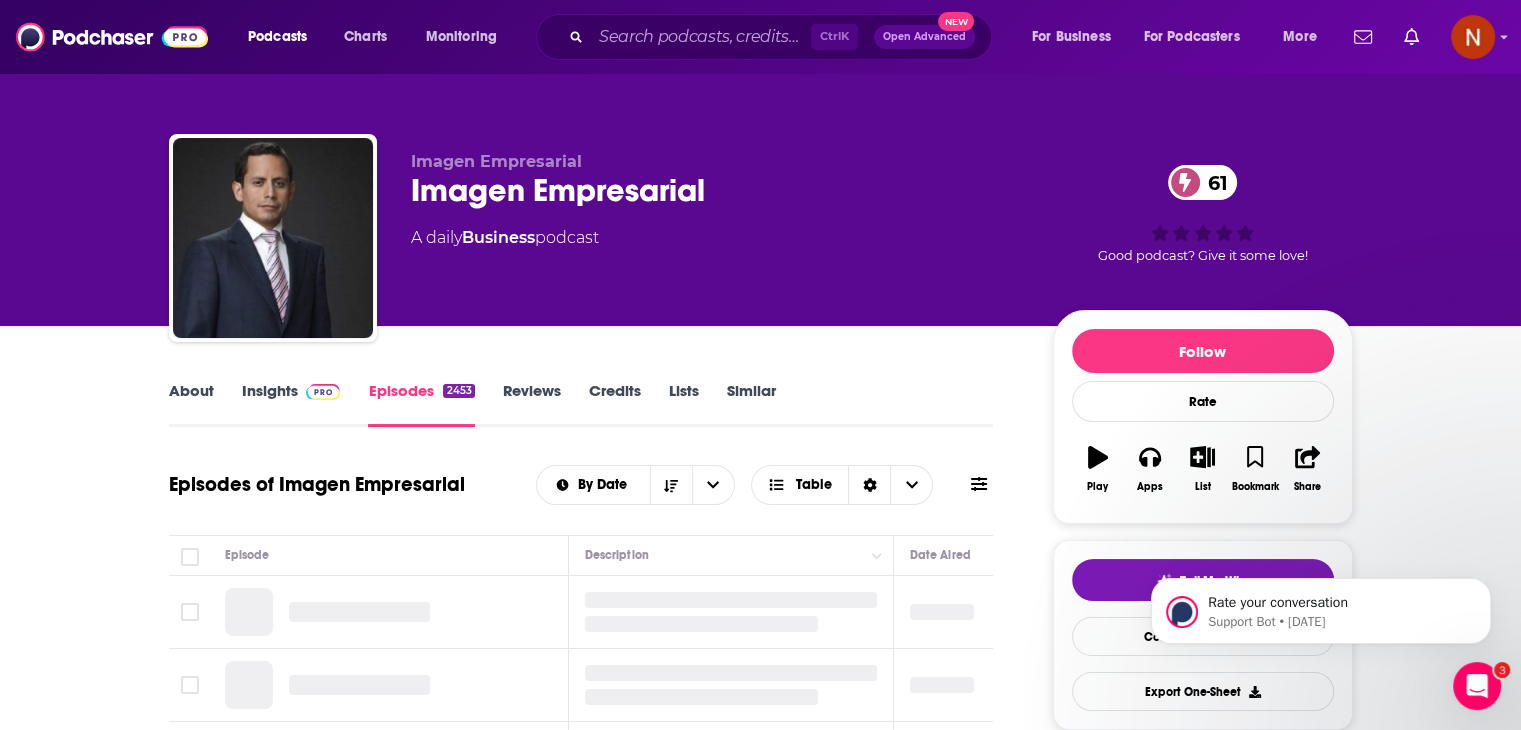 scroll, scrollTop: 240, scrollLeft: 0, axis: vertical 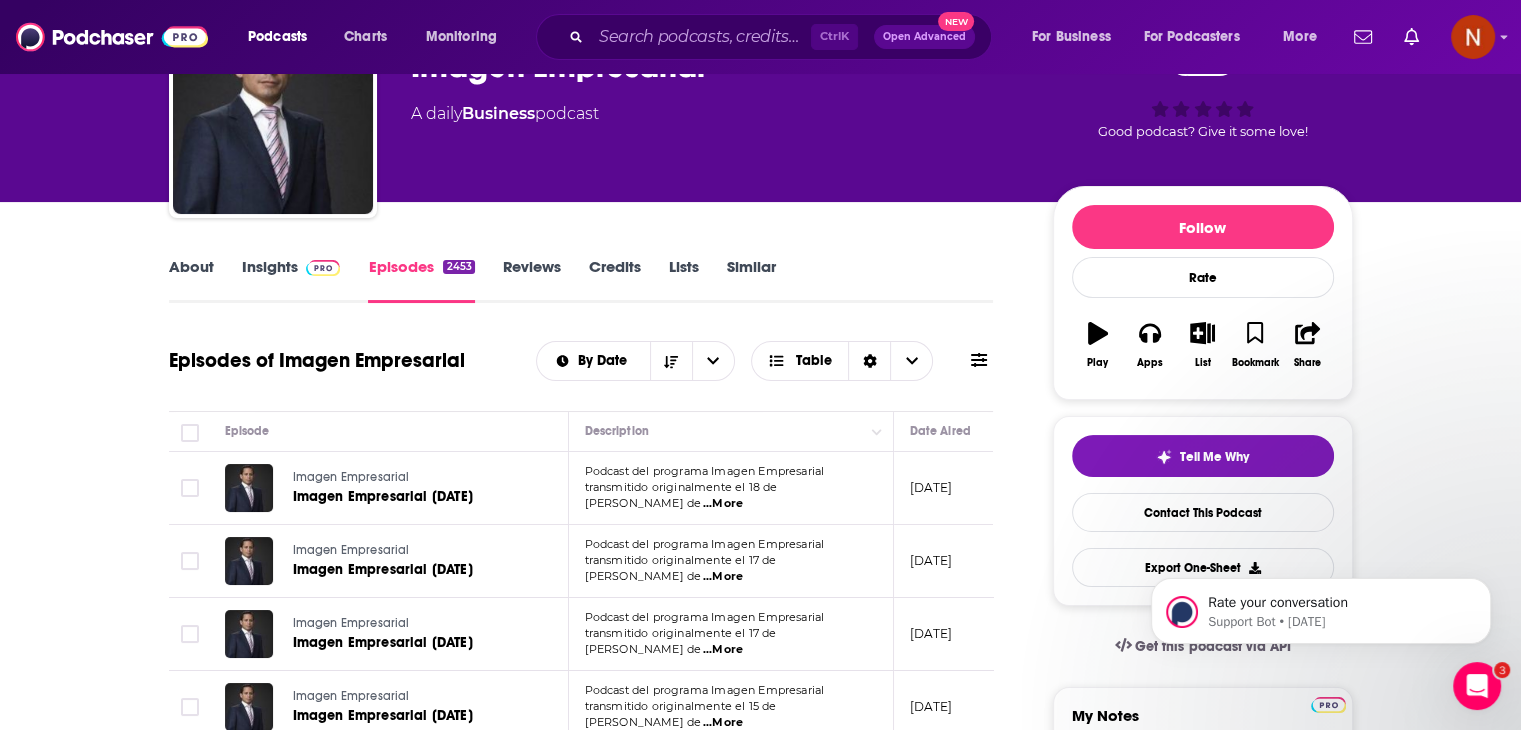 click on "Insights" at bounding box center [291, 280] 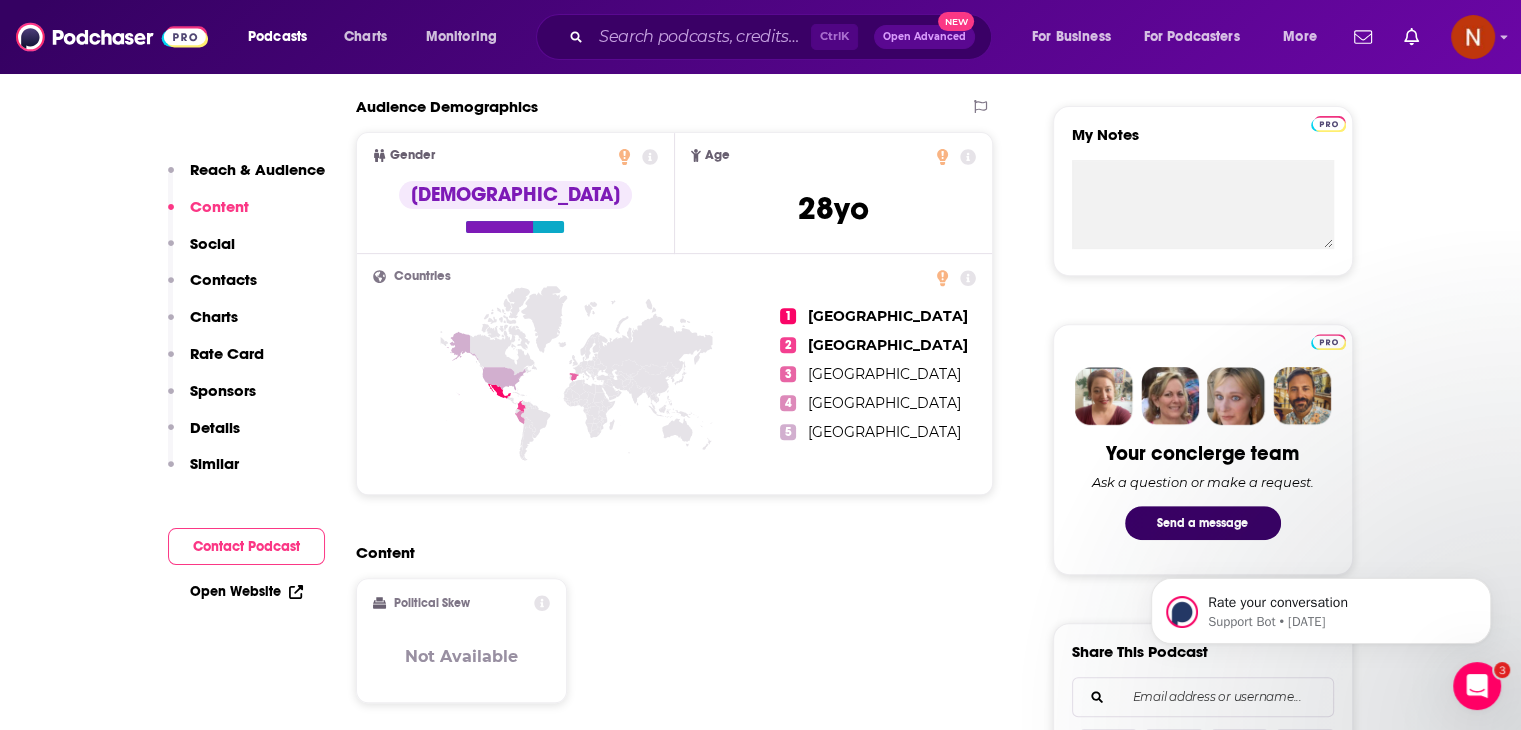 scroll, scrollTop: 706, scrollLeft: 0, axis: vertical 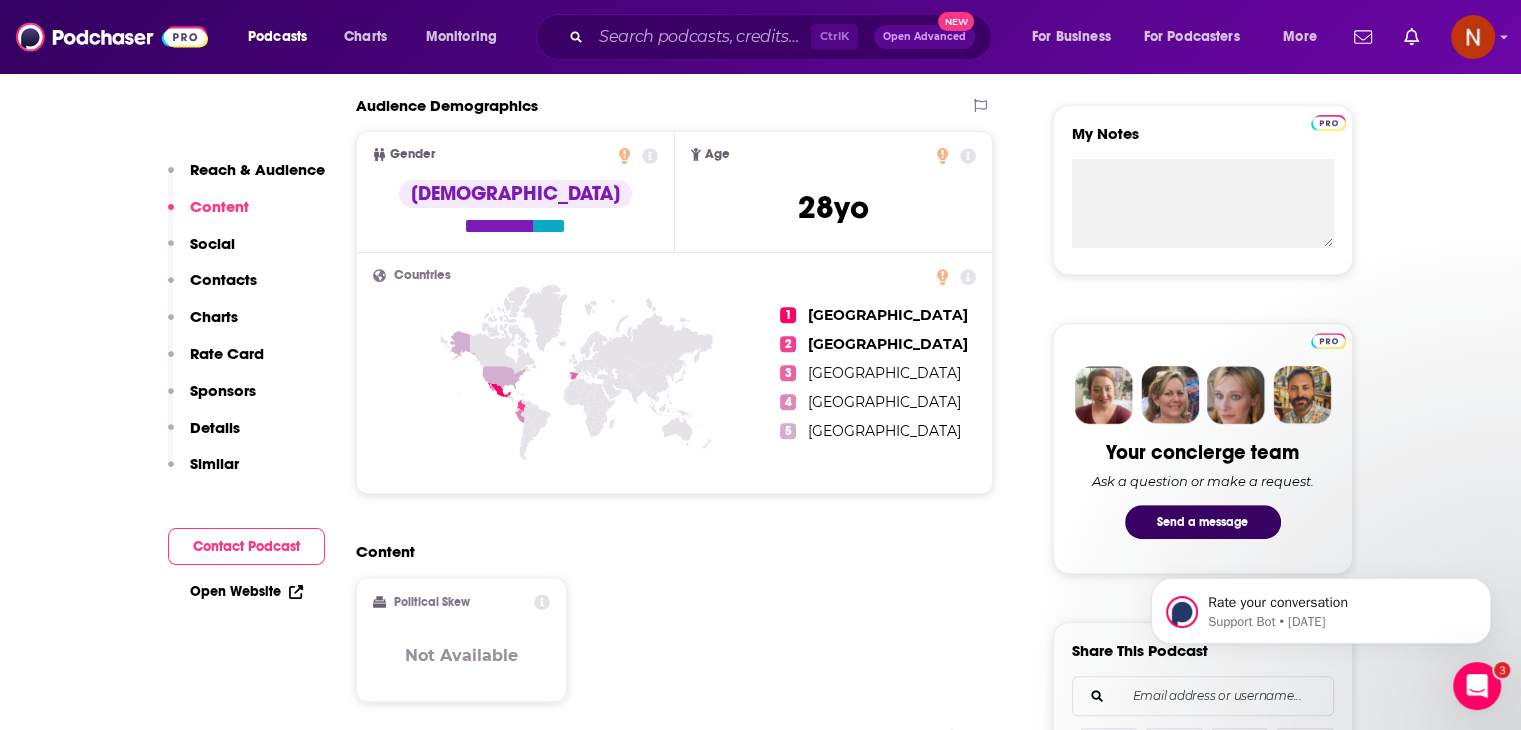 click on "Open Website" at bounding box center [246, 591] 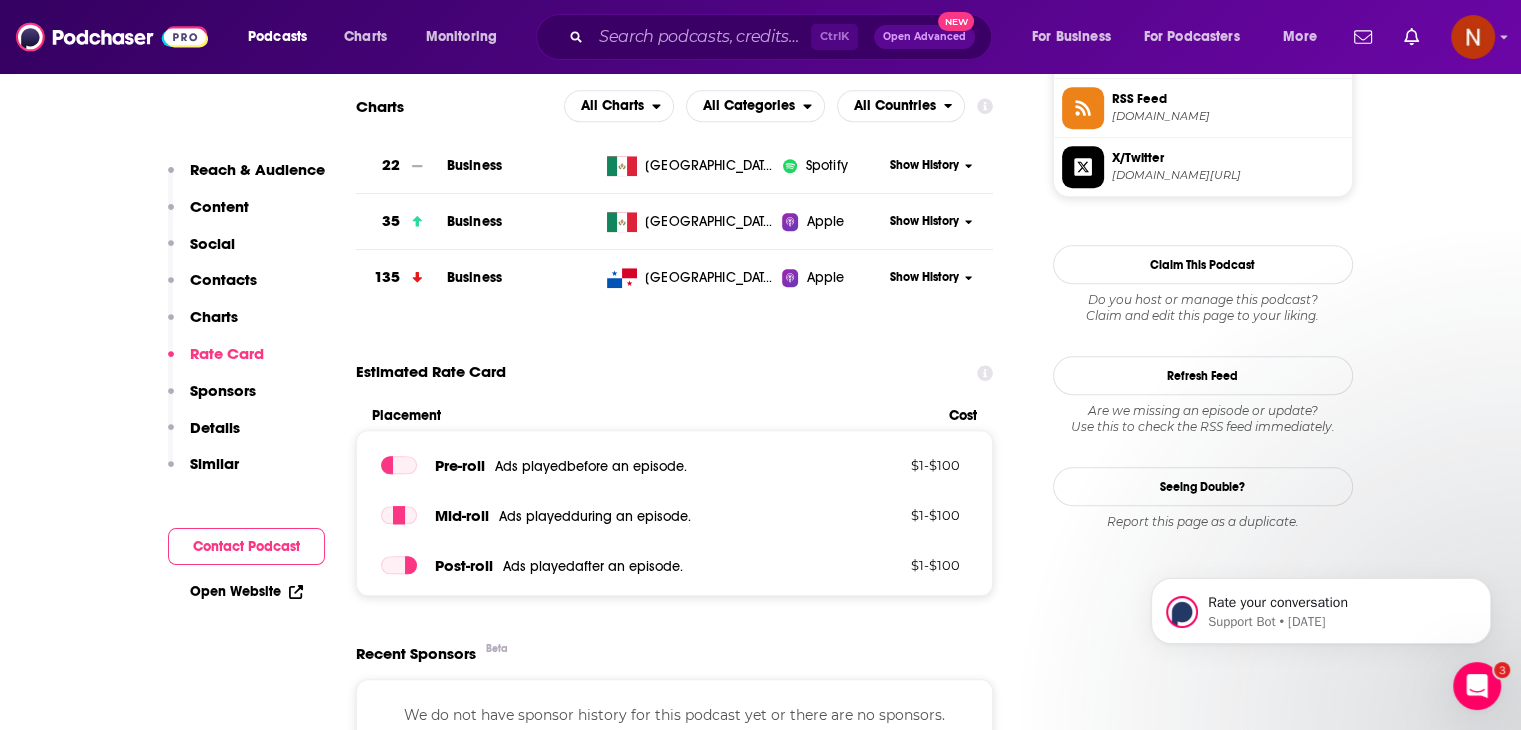 scroll, scrollTop: 1968, scrollLeft: 0, axis: vertical 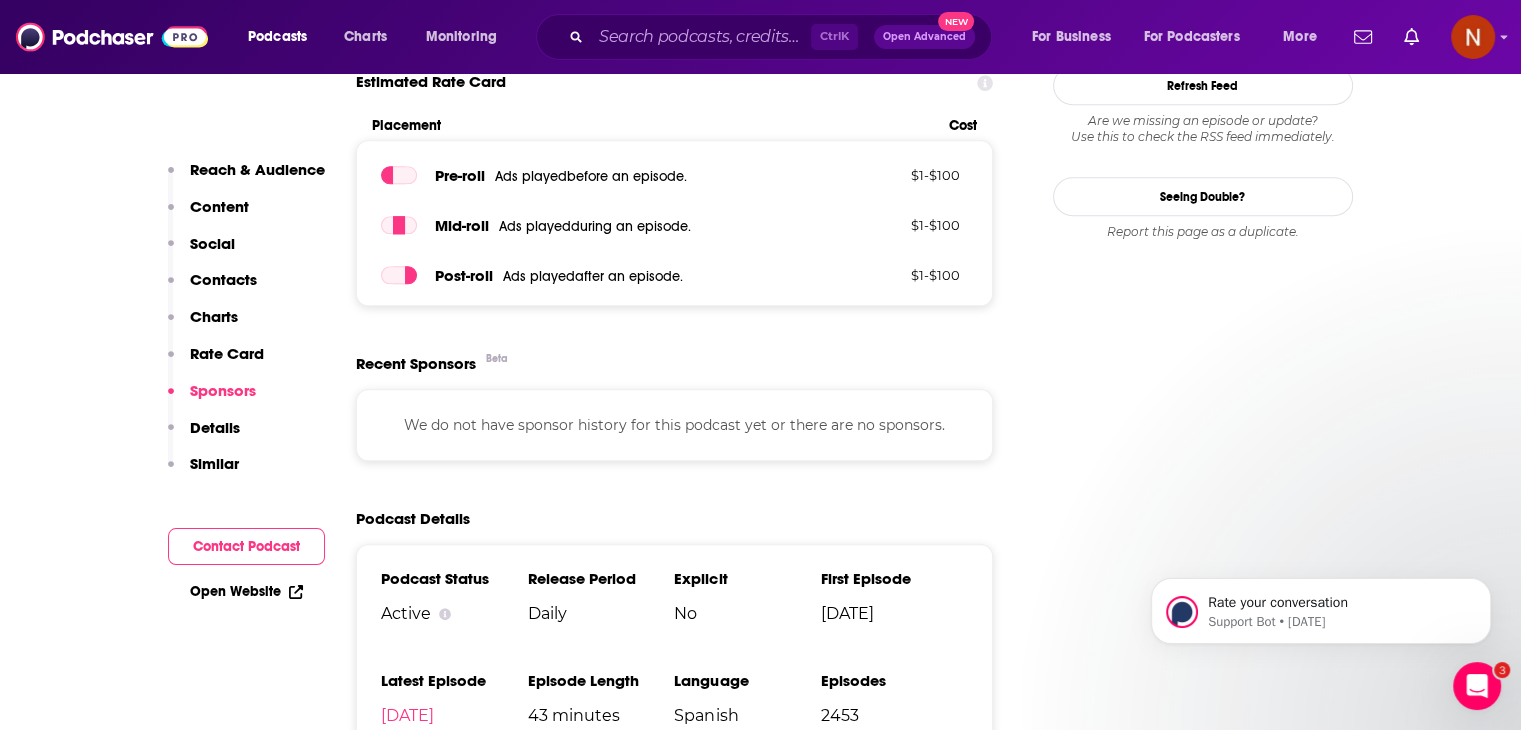 click on "We do not have sponsor history for this podcast yet or there are no sponsors." at bounding box center [675, 425] 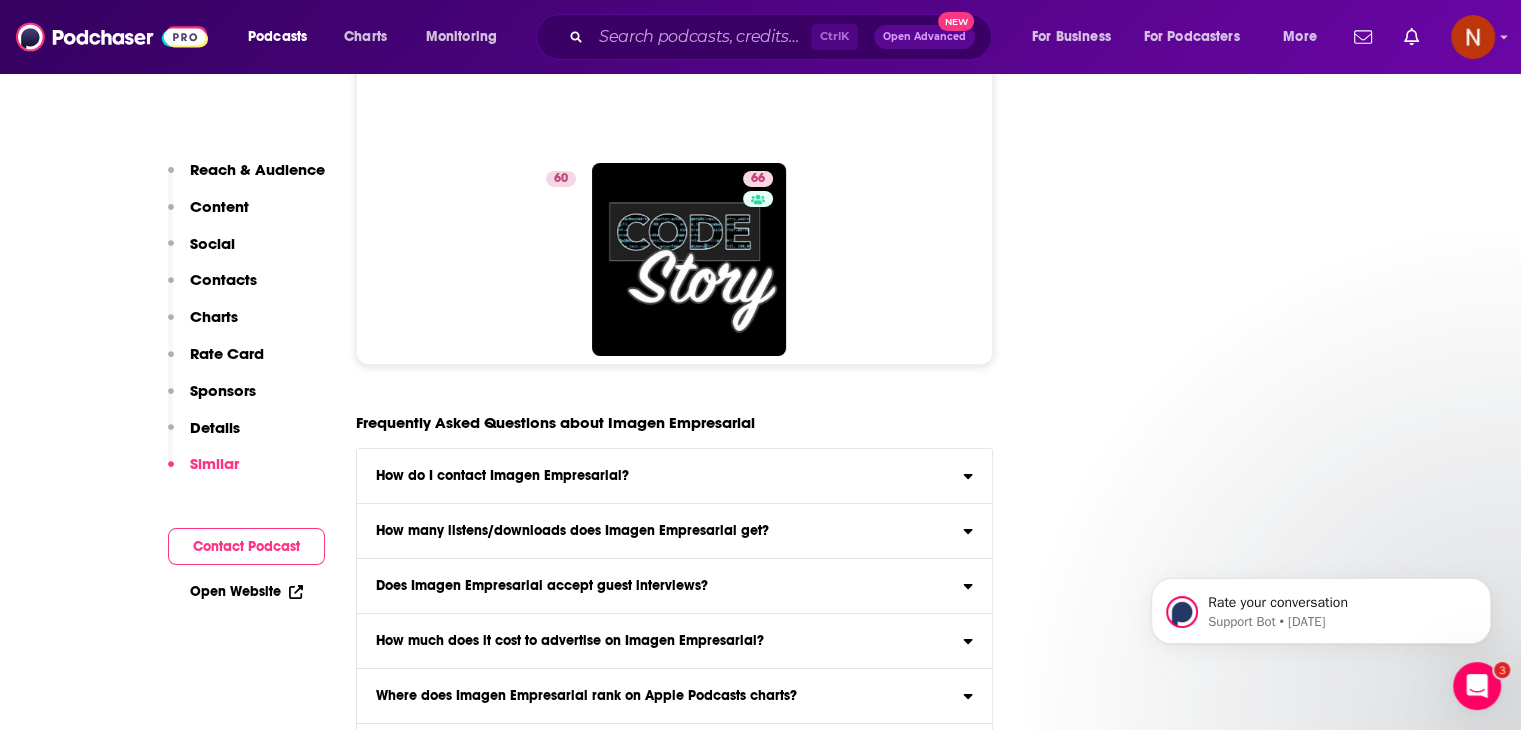 scroll, scrollTop: 6926, scrollLeft: 0, axis: vertical 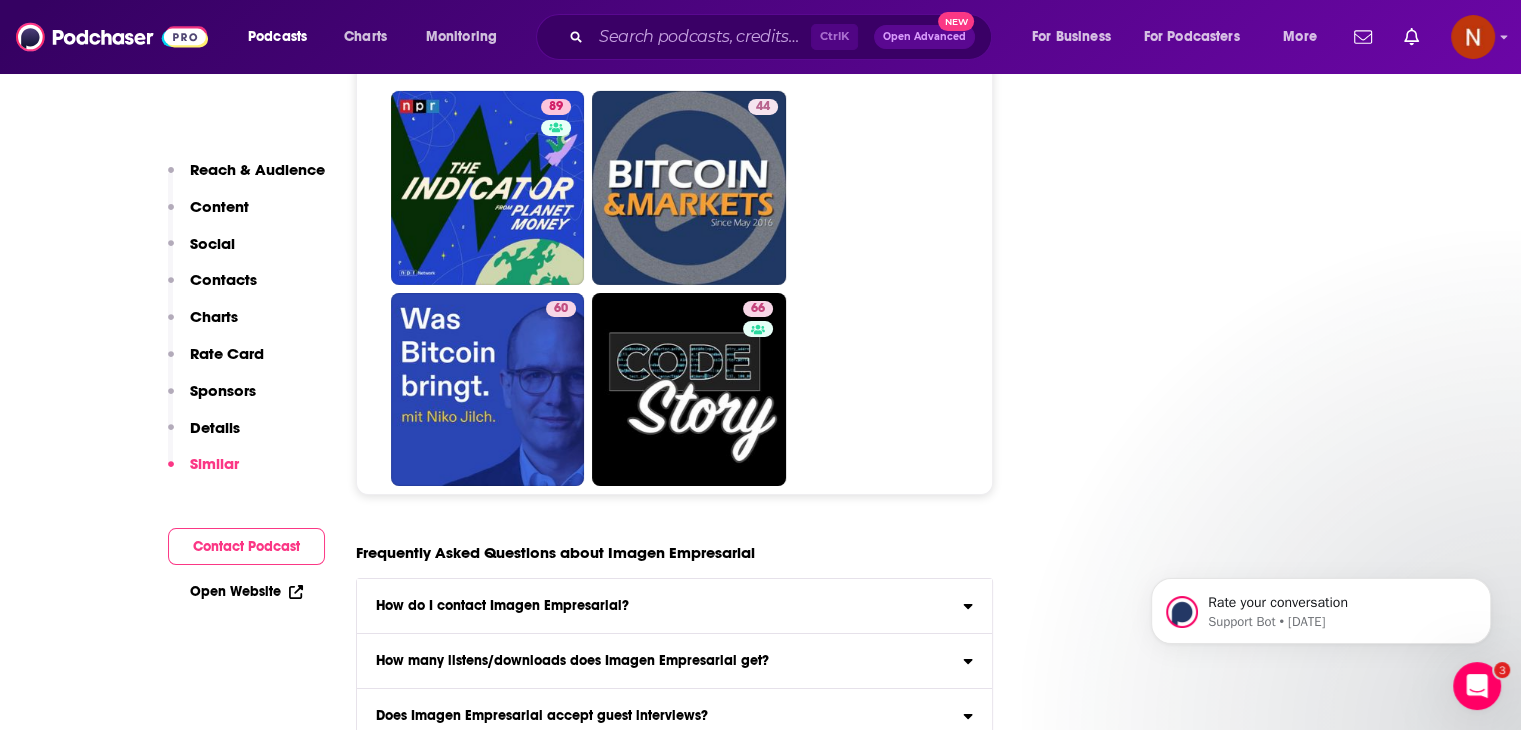 click on "How do I contact Imagen Empresarial?" at bounding box center [675, 606] 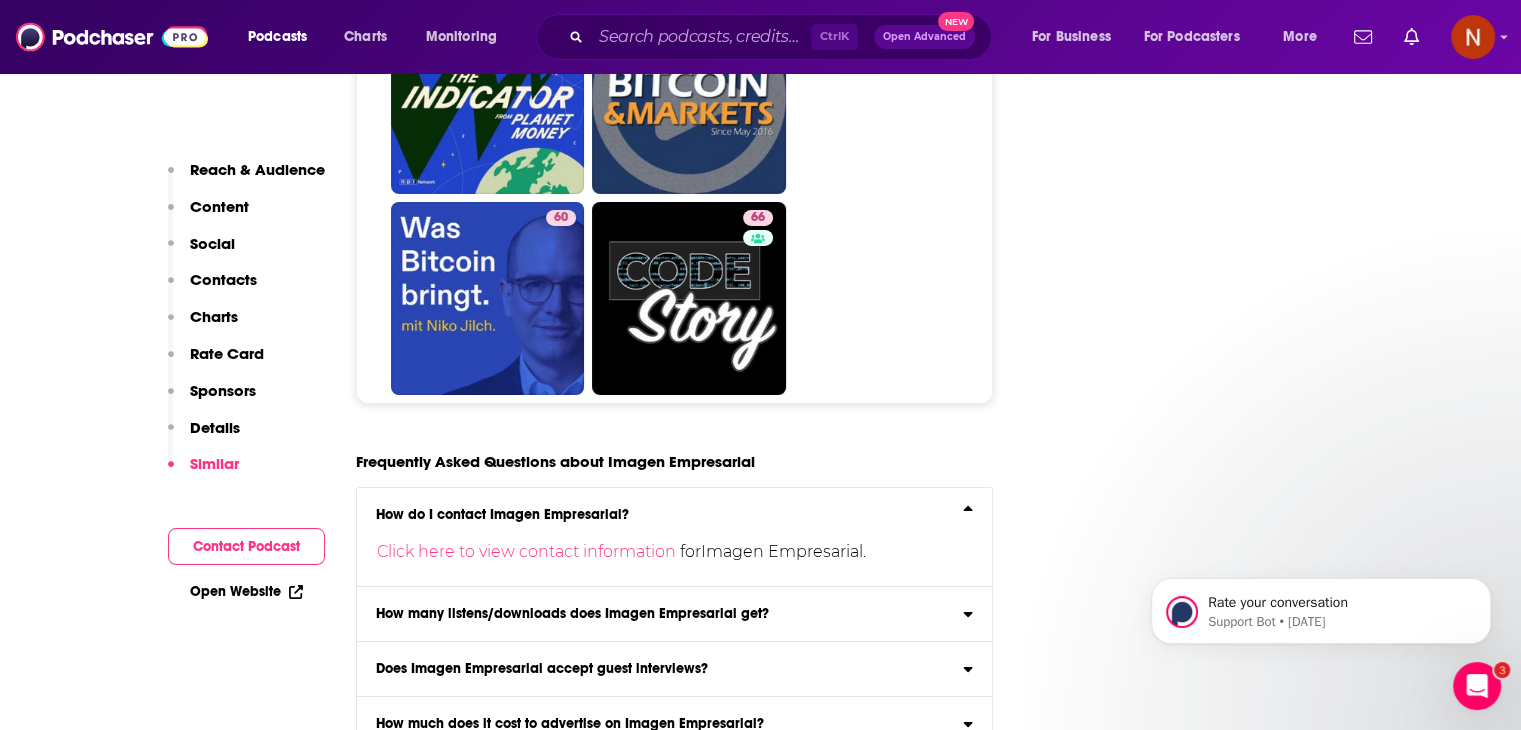 scroll, scrollTop: 7020, scrollLeft: 0, axis: vertical 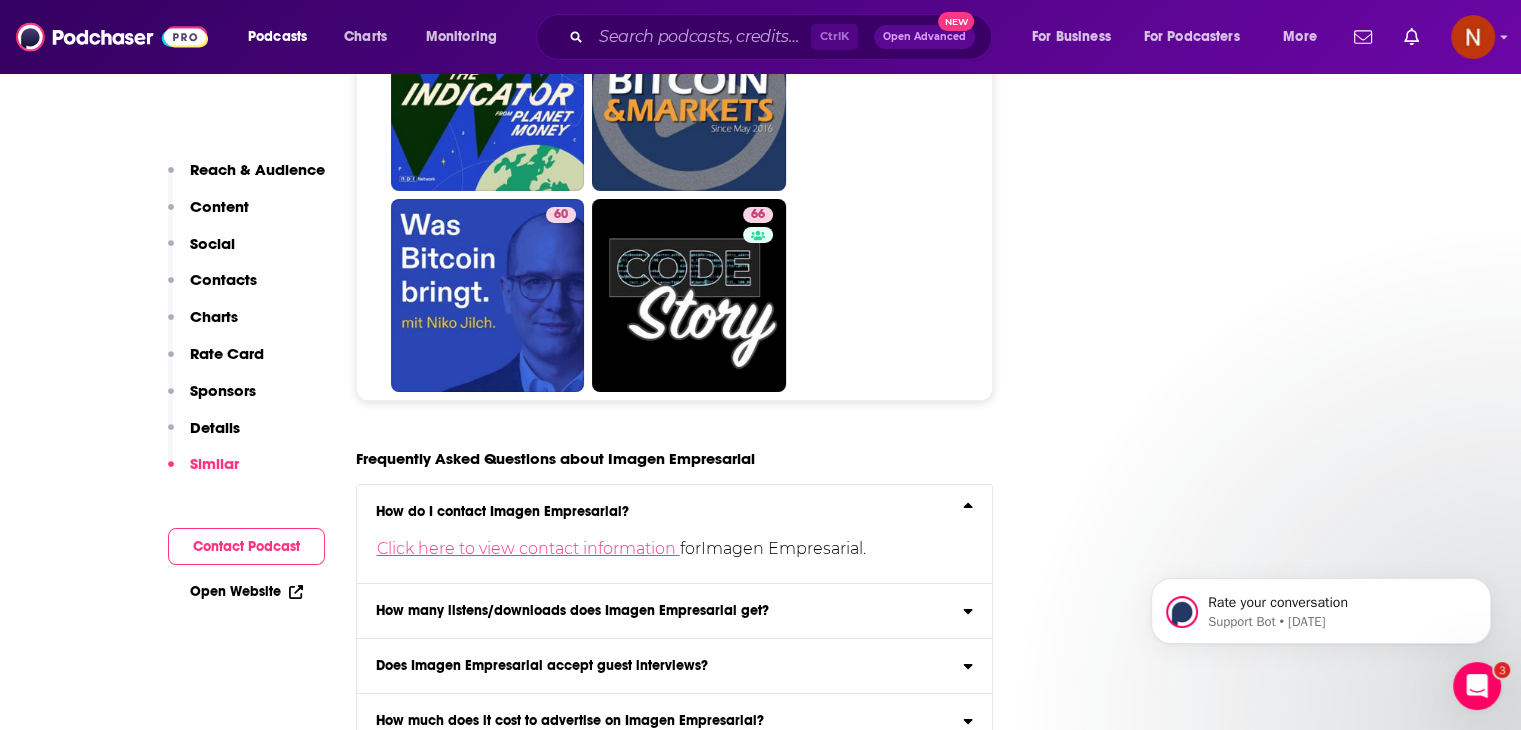 click on "Click here to view contact information" at bounding box center [528, 548] 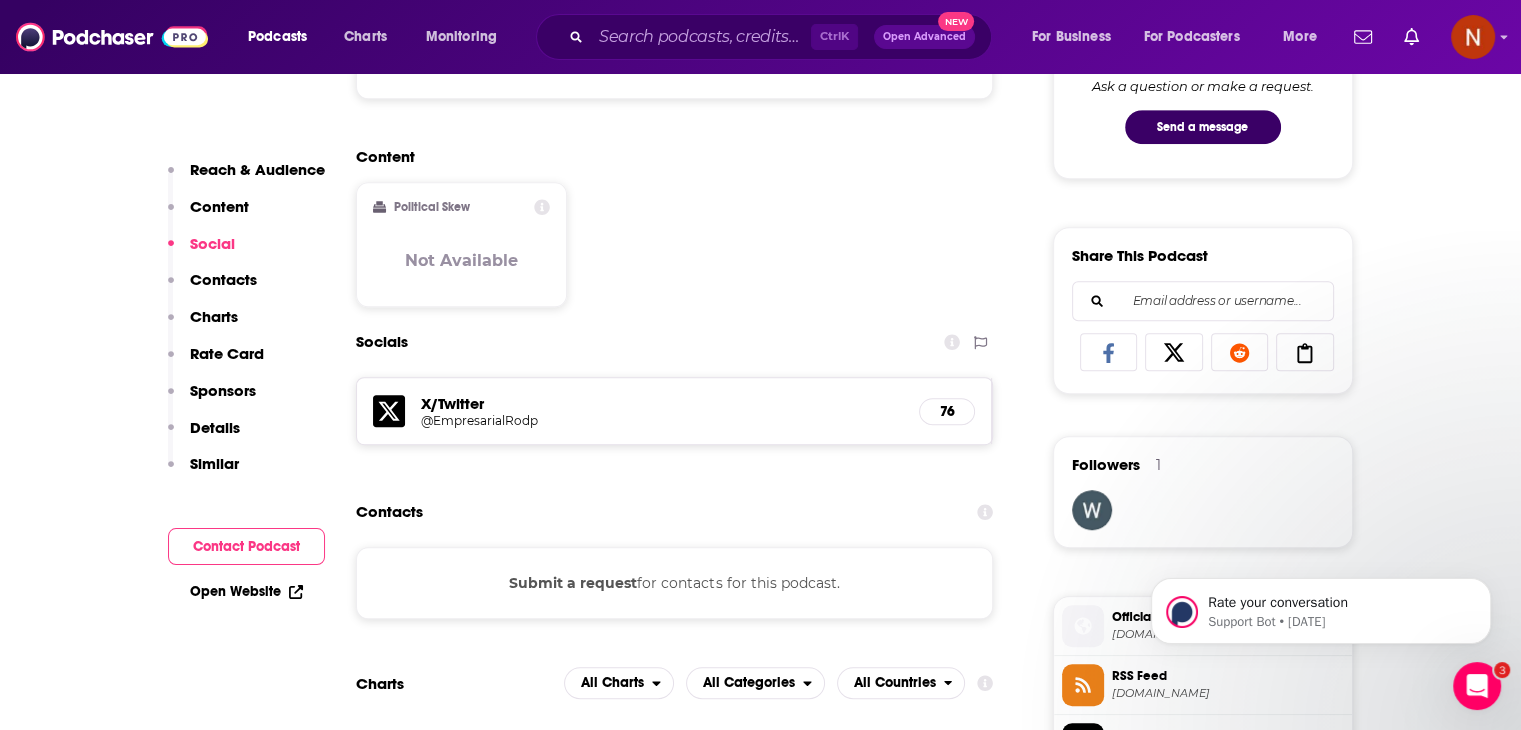 scroll, scrollTop: 1103, scrollLeft: 0, axis: vertical 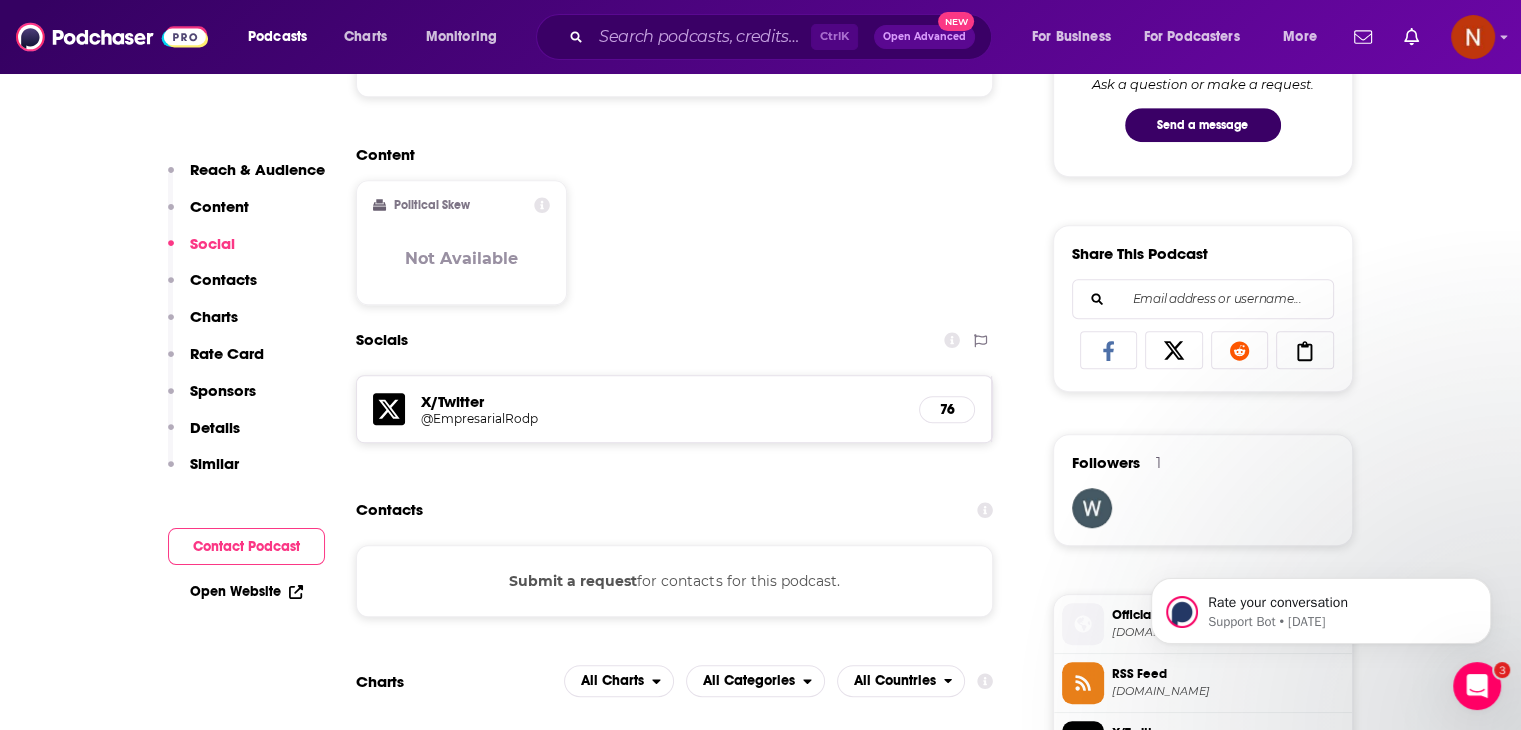 click on "@EmpresarialRodp" at bounding box center (581, 418) 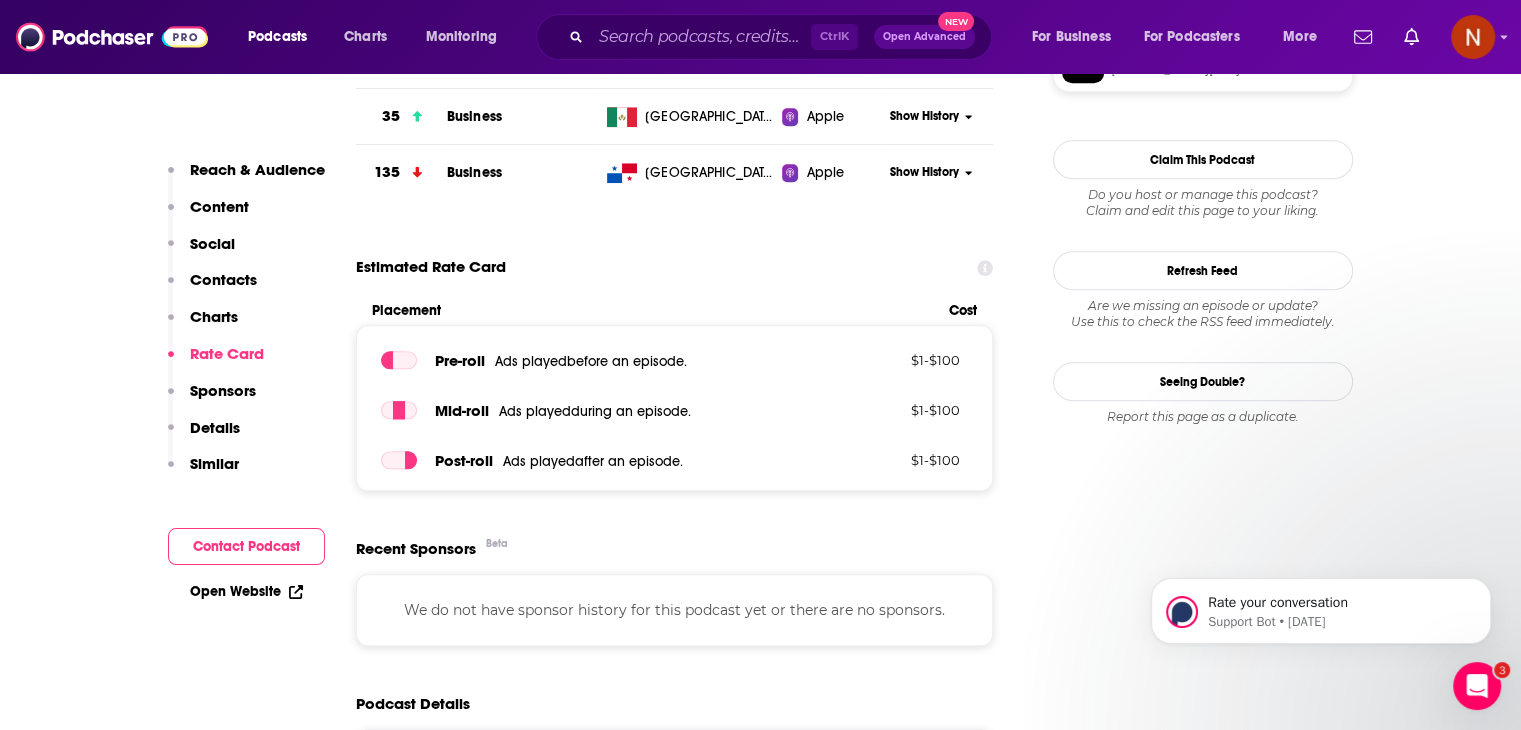 scroll, scrollTop: 1791, scrollLeft: 0, axis: vertical 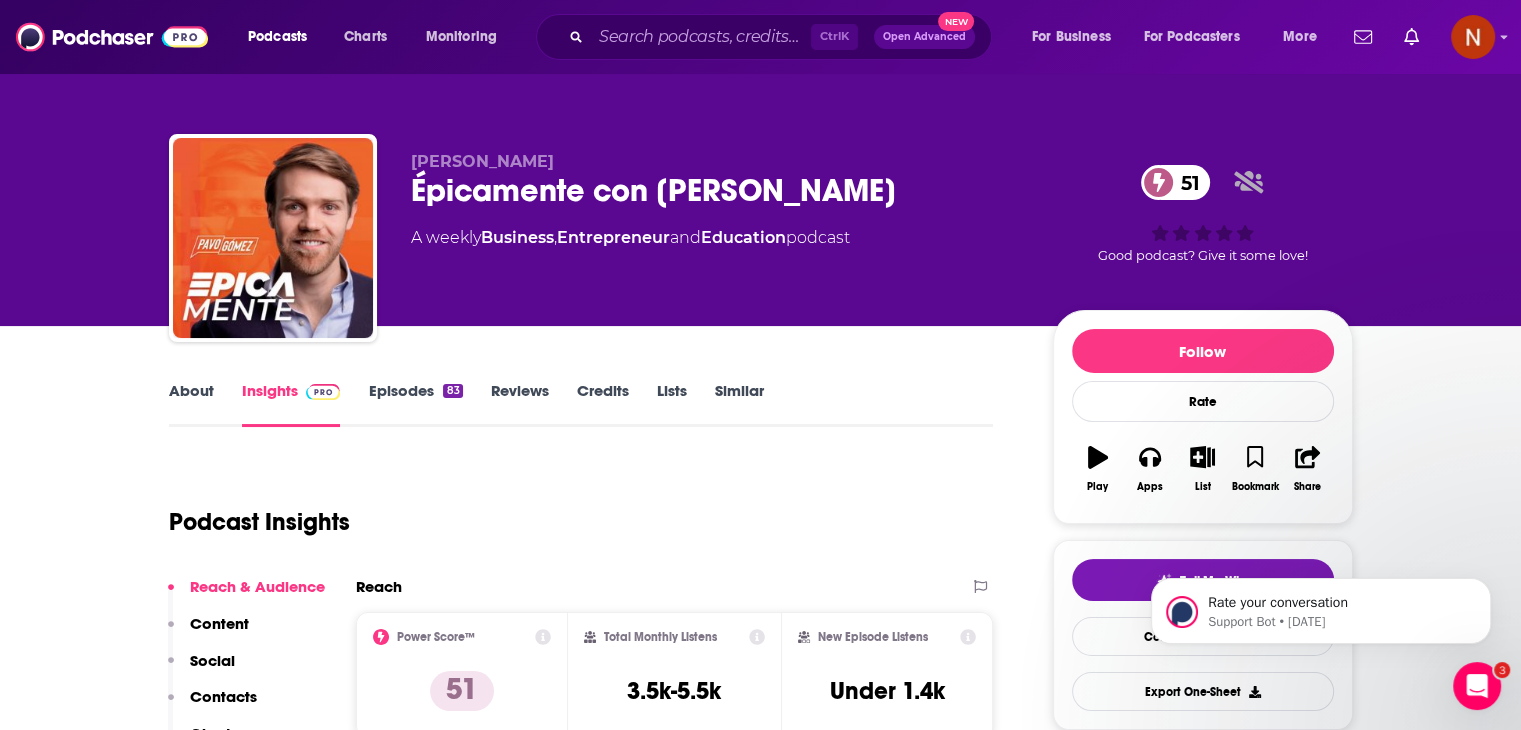 click on "Episodes 83" at bounding box center (415, 404) 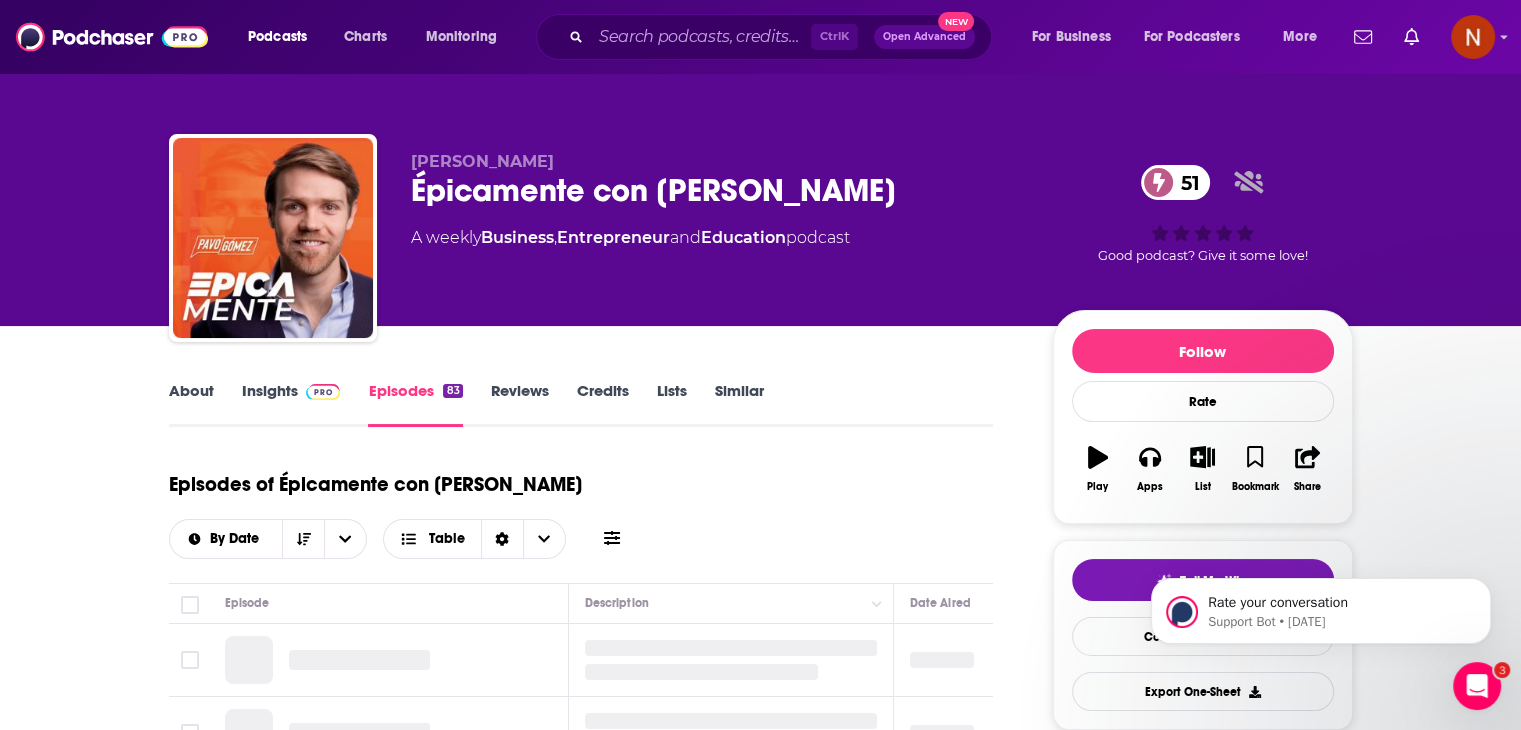 scroll, scrollTop: 320, scrollLeft: 0, axis: vertical 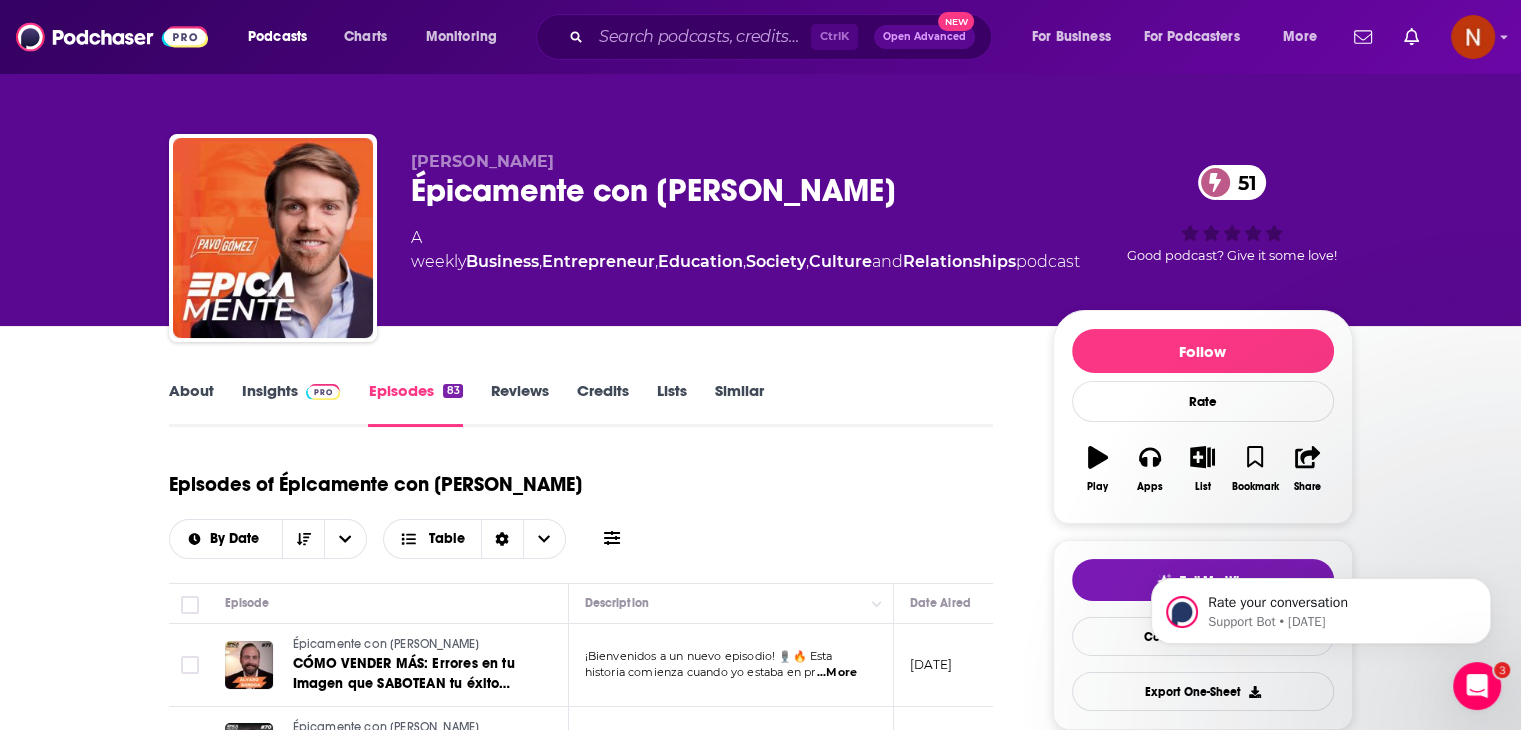 click on "Insights" at bounding box center [291, 404] 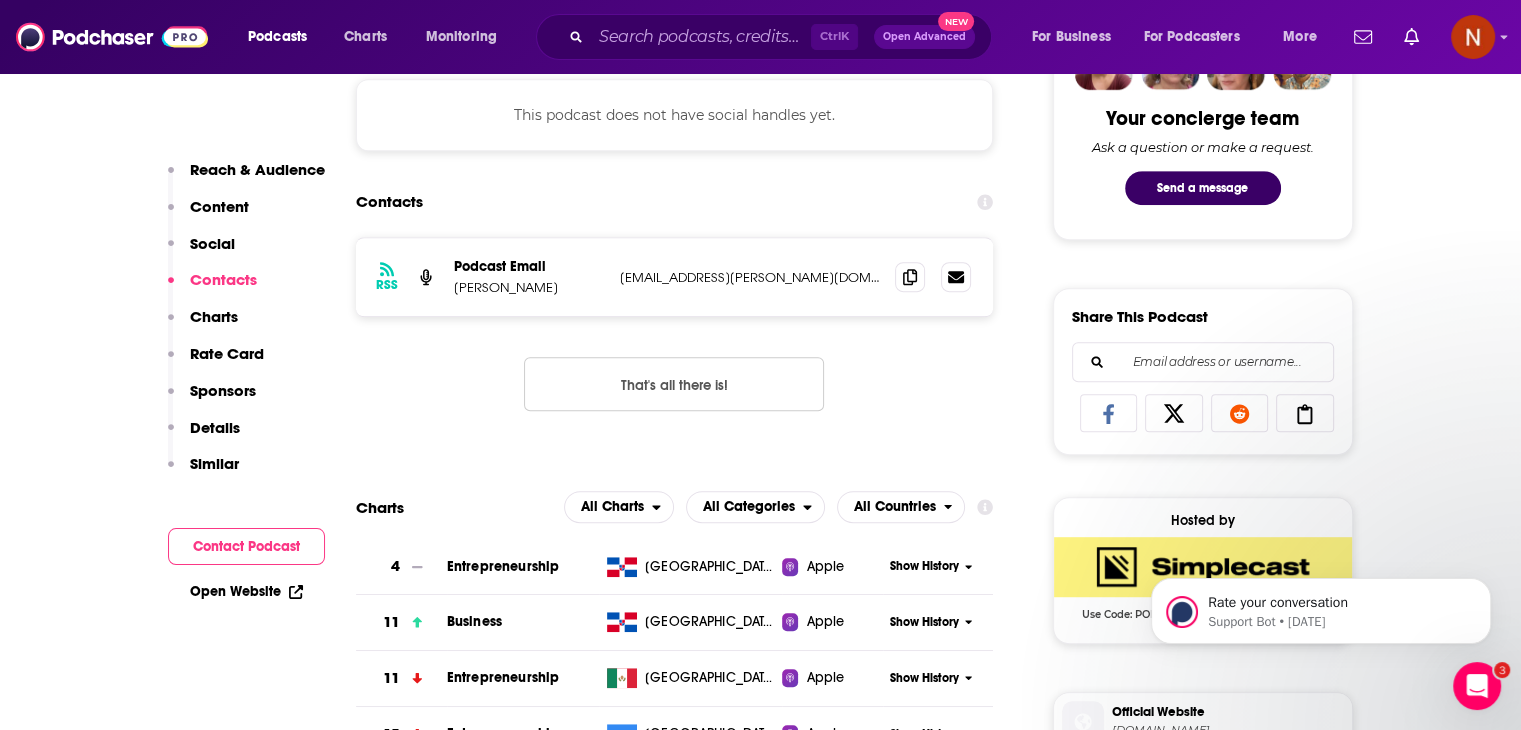 scroll, scrollTop: 1042, scrollLeft: 0, axis: vertical 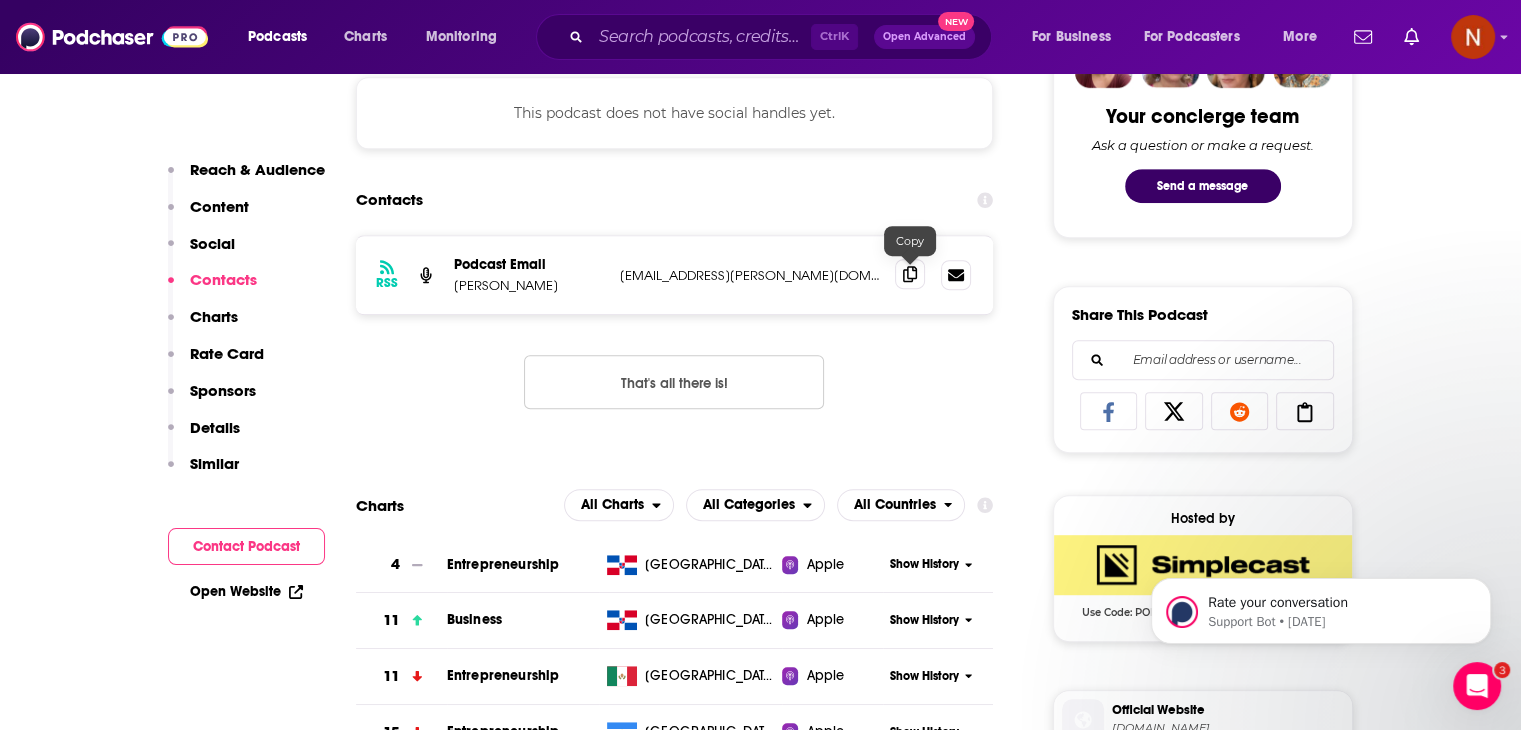 click at bounding box center [910, 274] 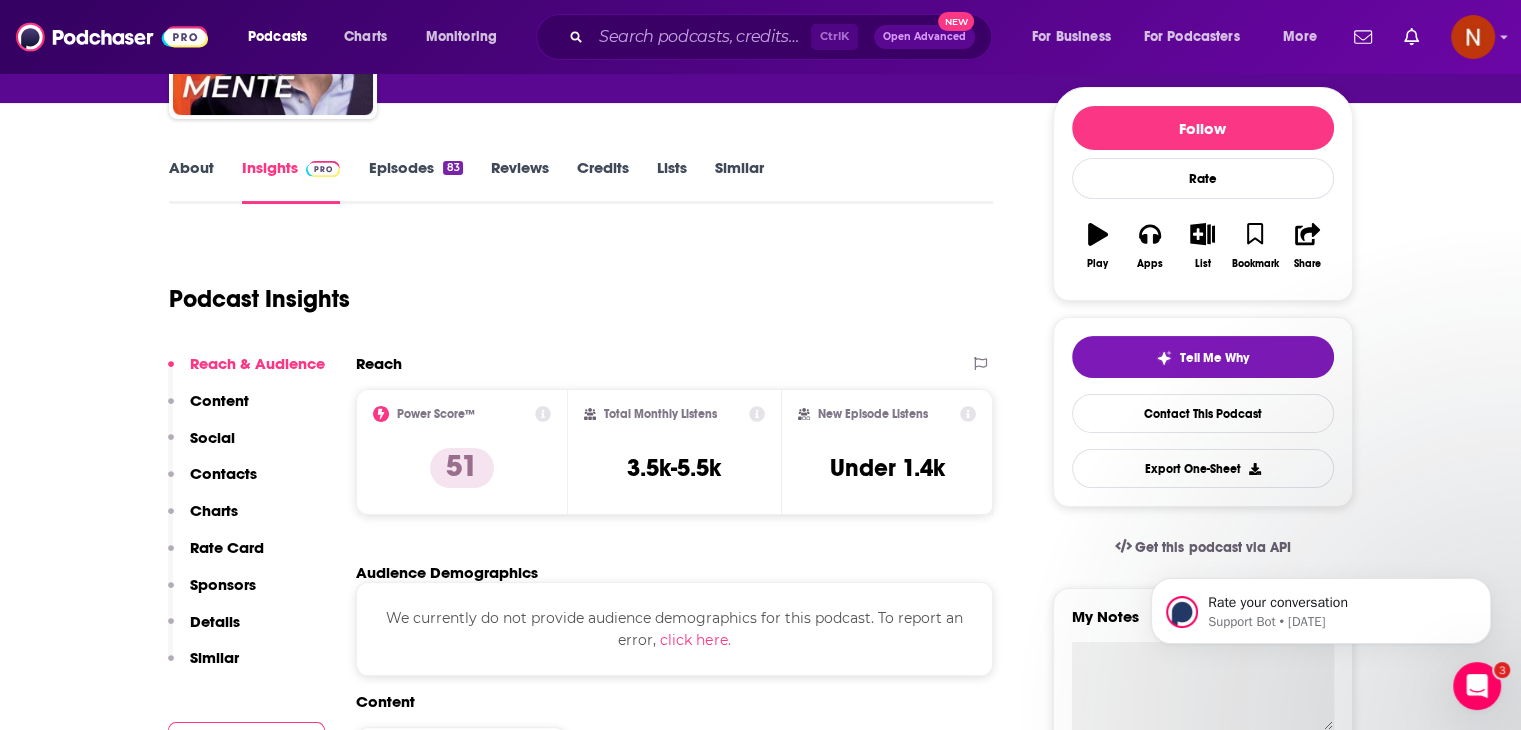 scroll, scrollTop: 0, scrollLeft: 0, axis: both 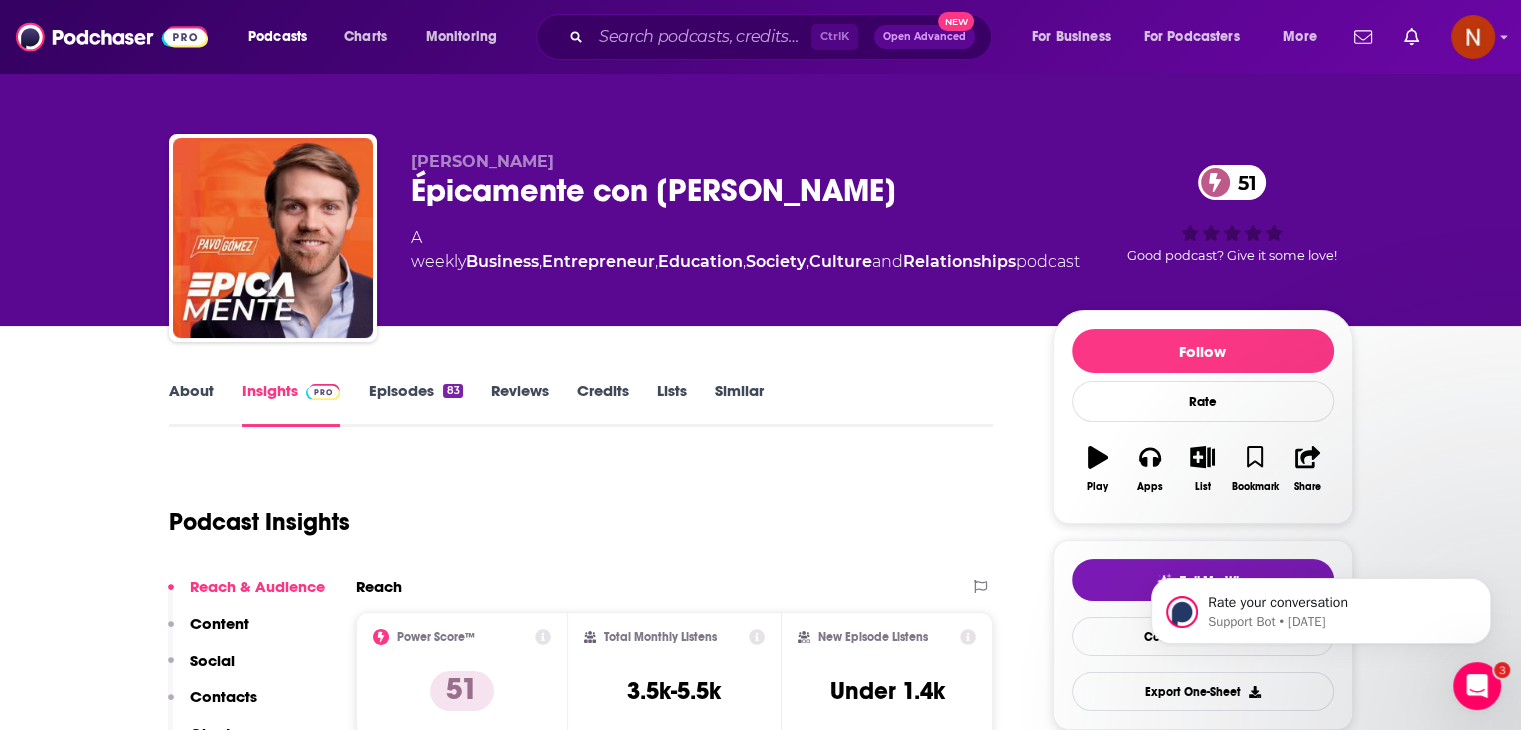 drag, startPoint x: 930, startPoint y: 193, endPoint x: 399, endPoint y: 192, distance: 531.0009 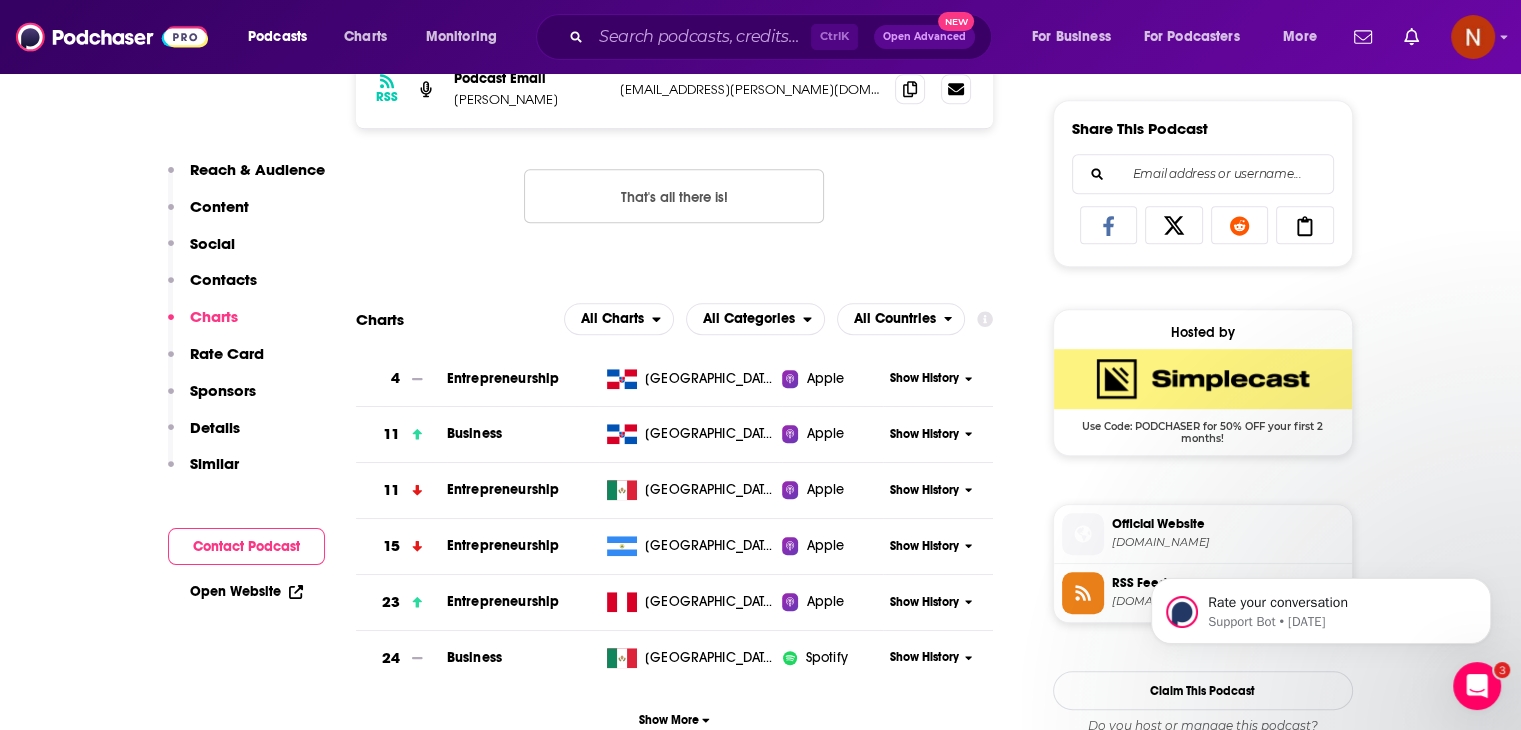 scroll, scrollTop: 1228, scrollLeft: 0, axis: vertical 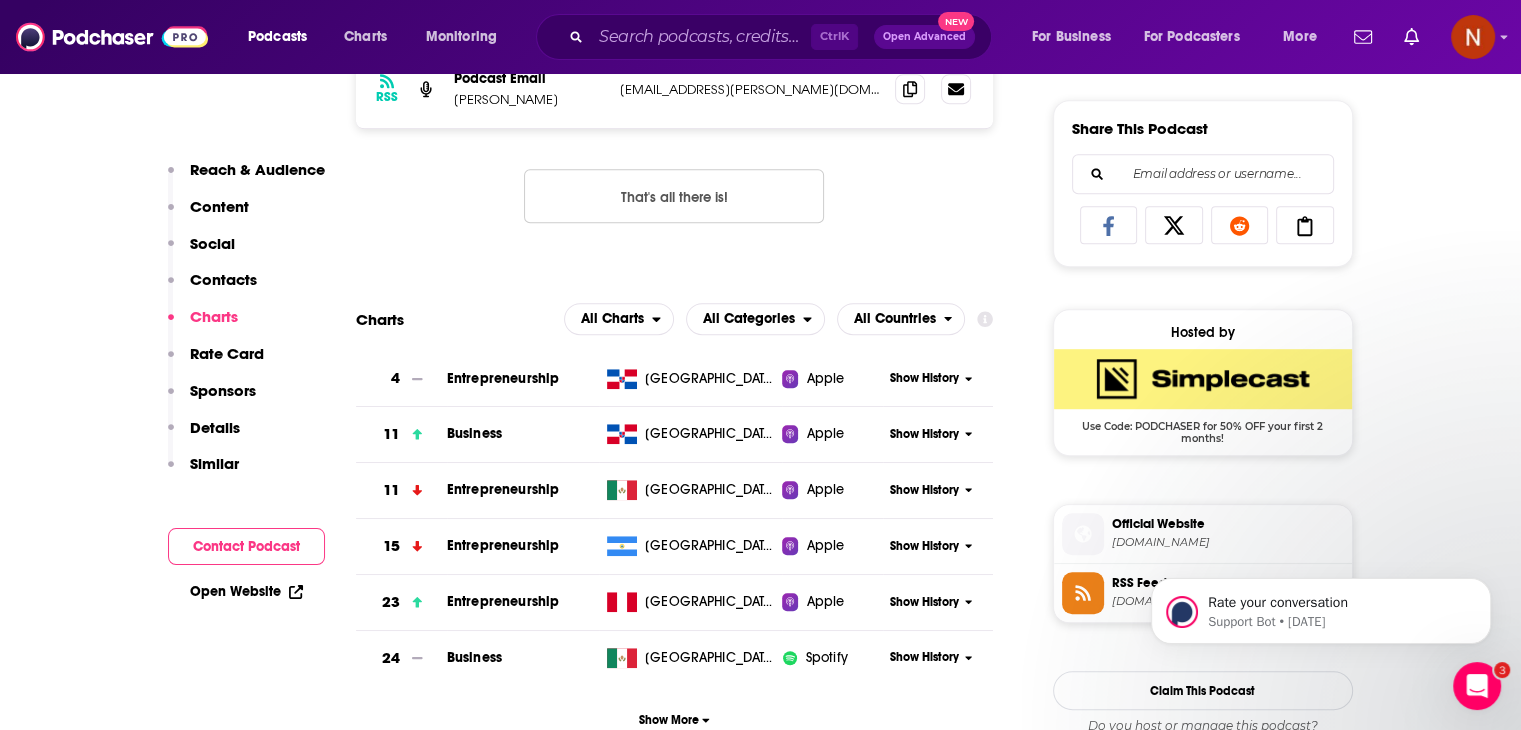 click on "Open Website" at bounding box center [246, 591] 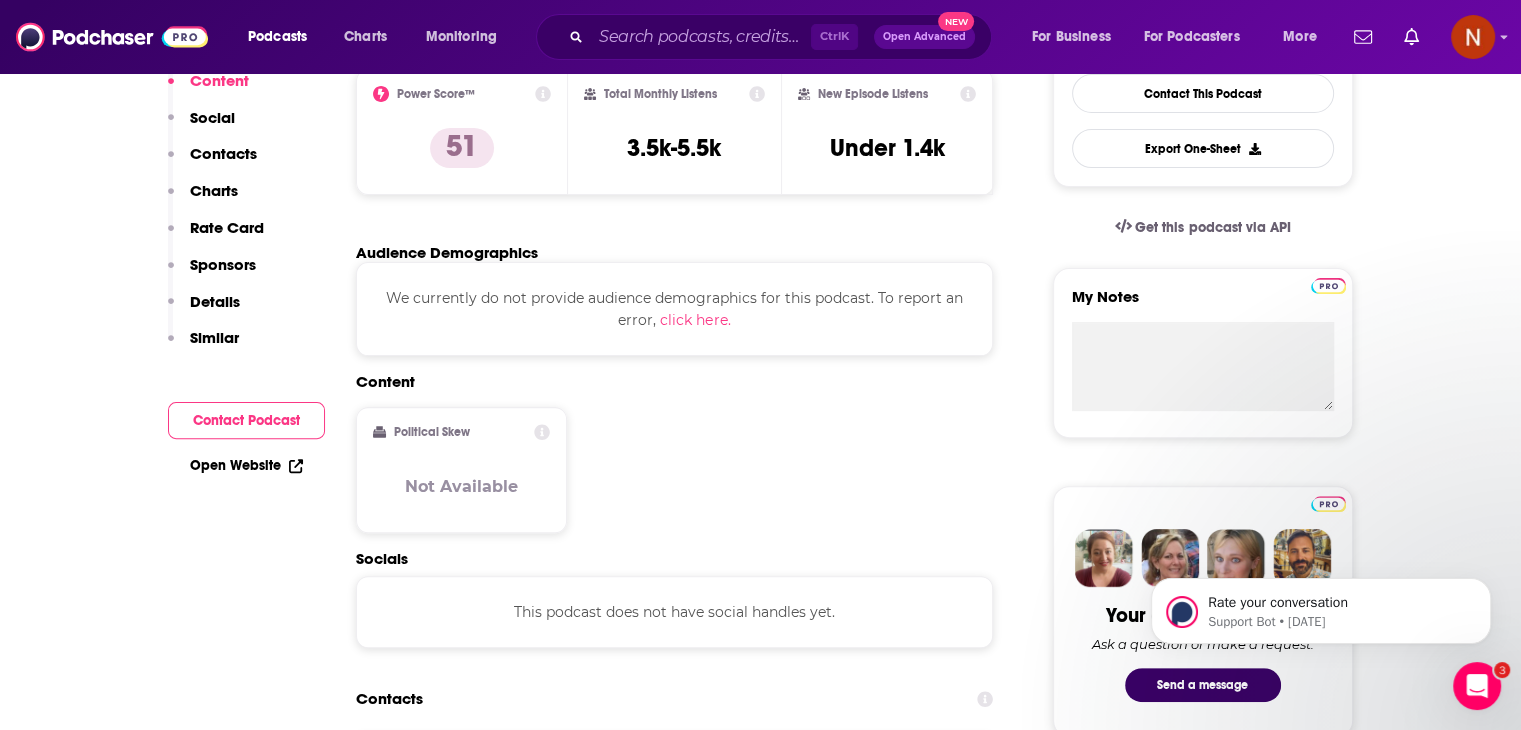scroll, scrollTop: 0, scrollLeft: 0, axis: both 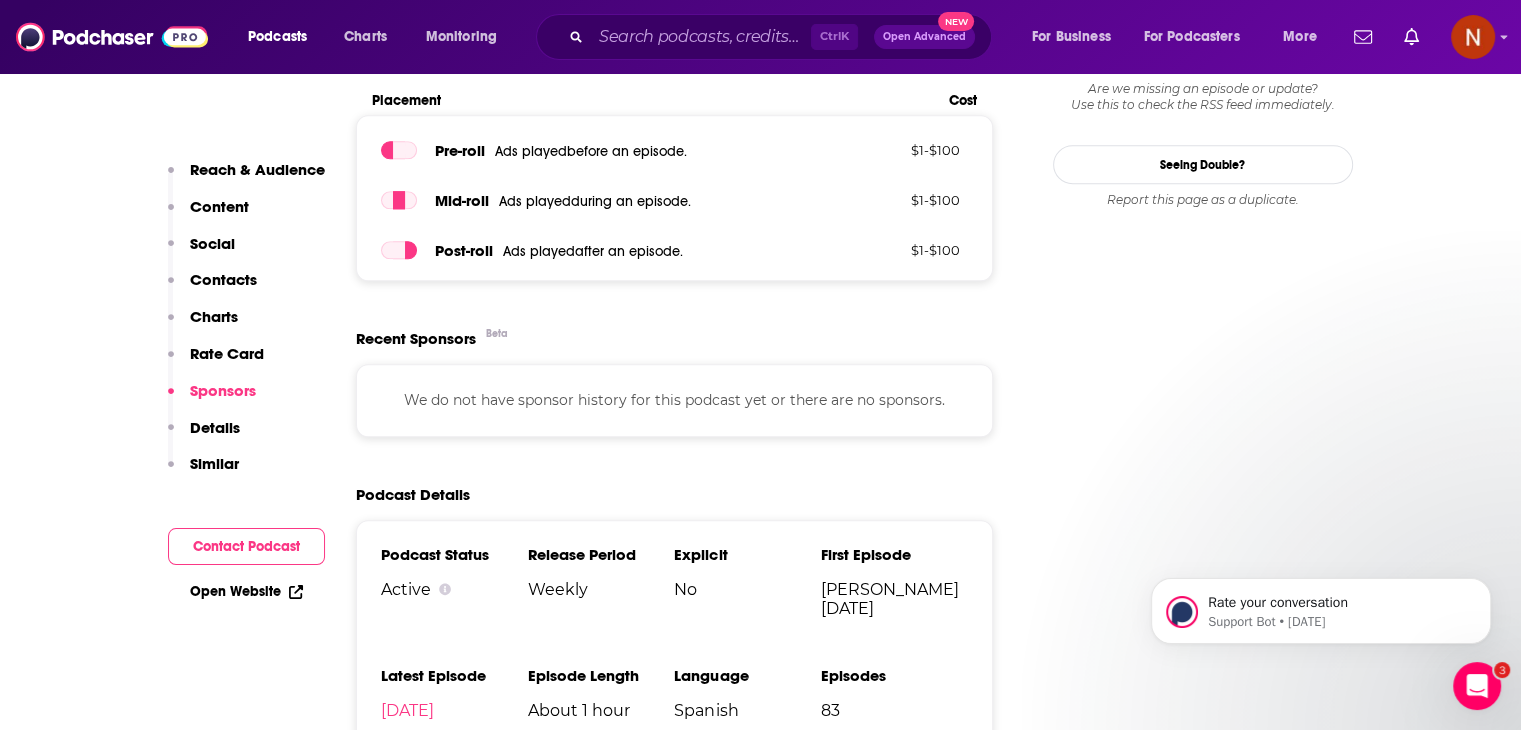 click on "Open Website" at bounding box center (246, 591) 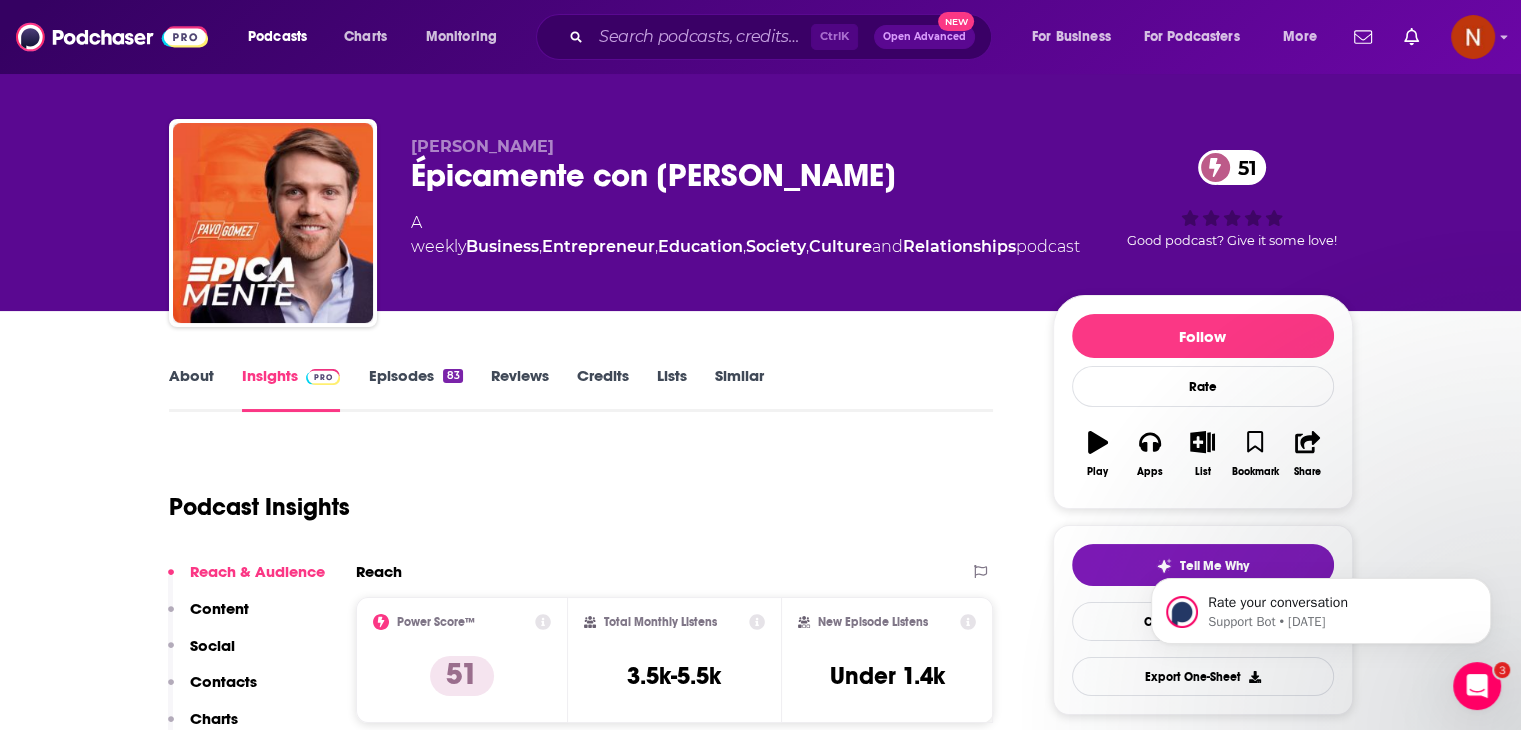 scroll, scrollTop: 0, scrollLeft: 0, axis: both 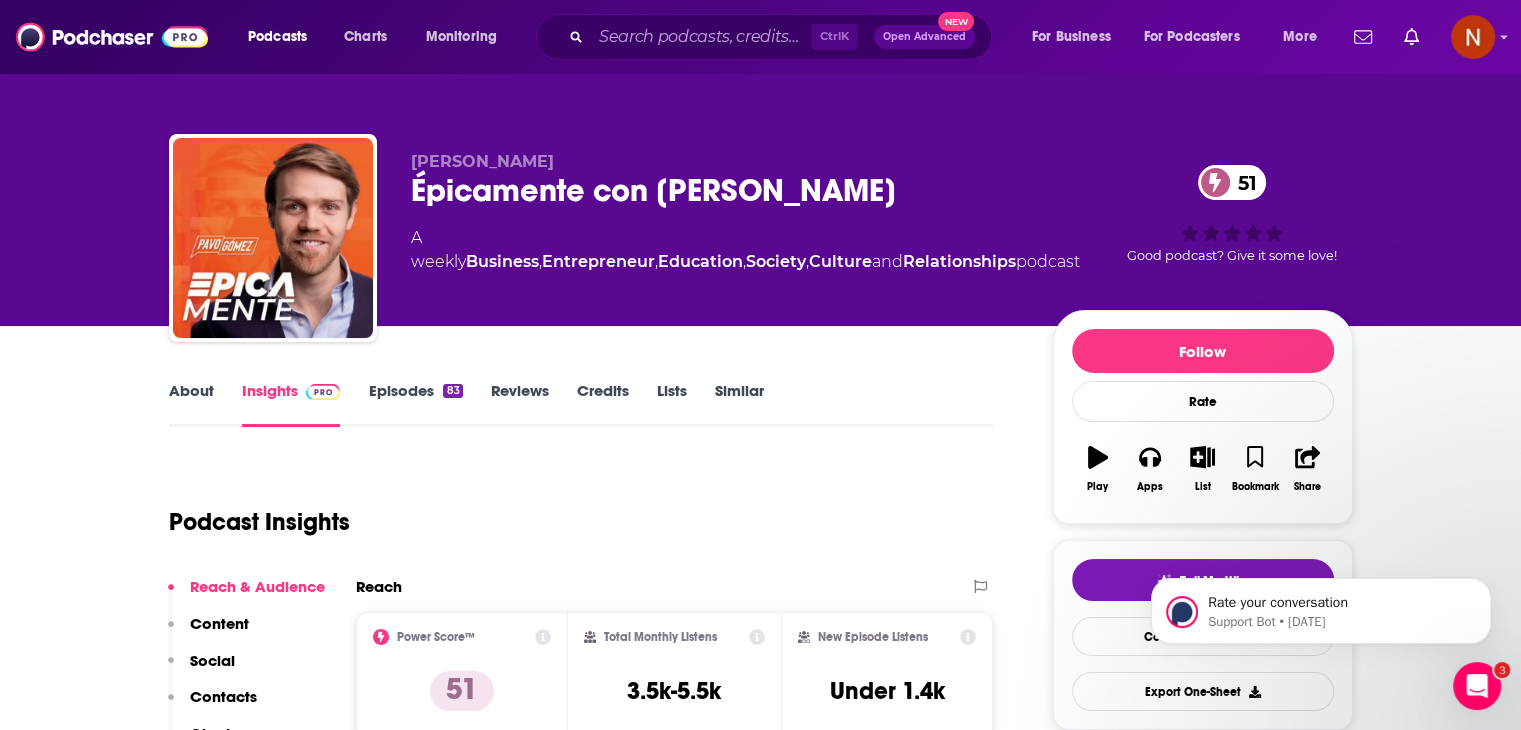 copy on "Épicamente con Pavo Gómez Orea" 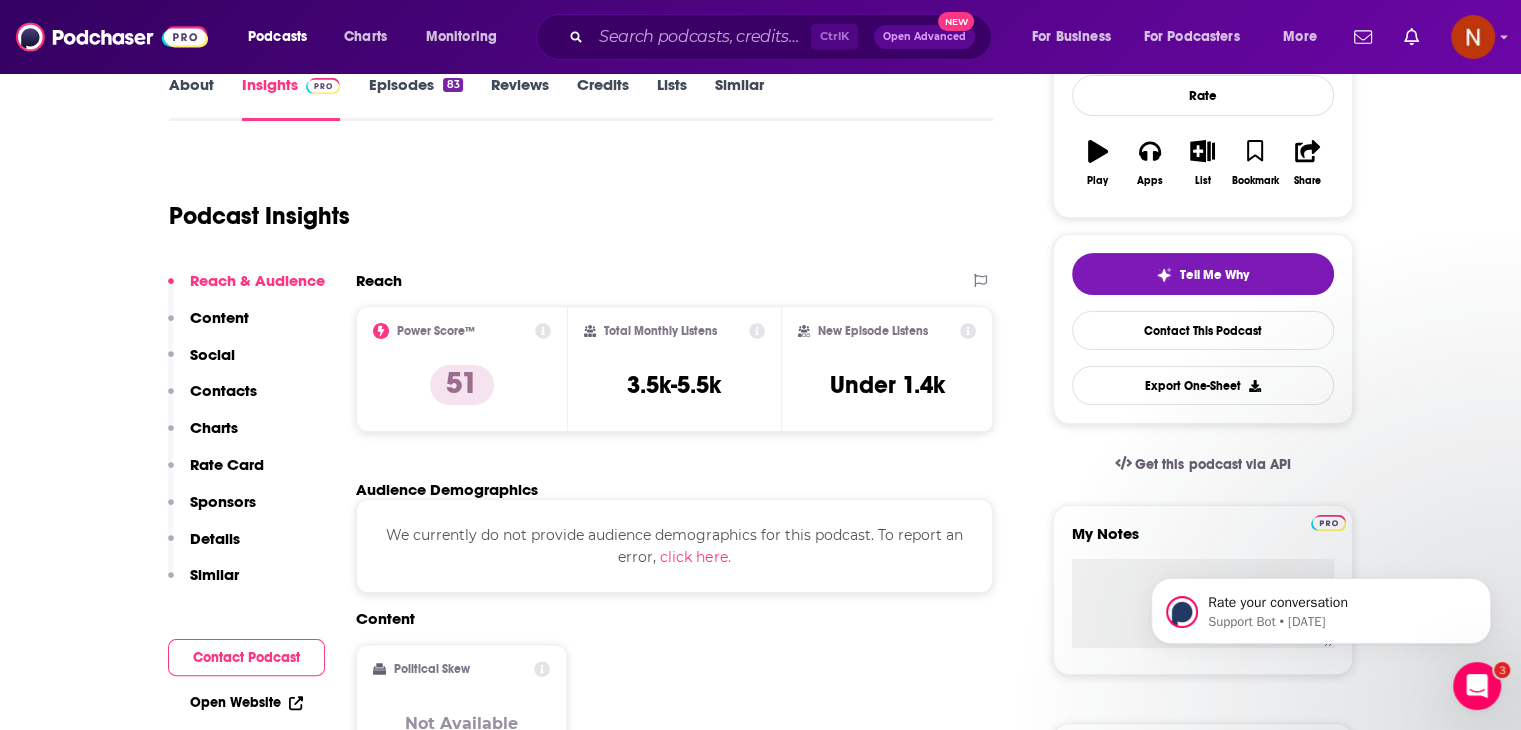 scroll, scrollTop: 315, scrollLeft: 0, axis: vertical 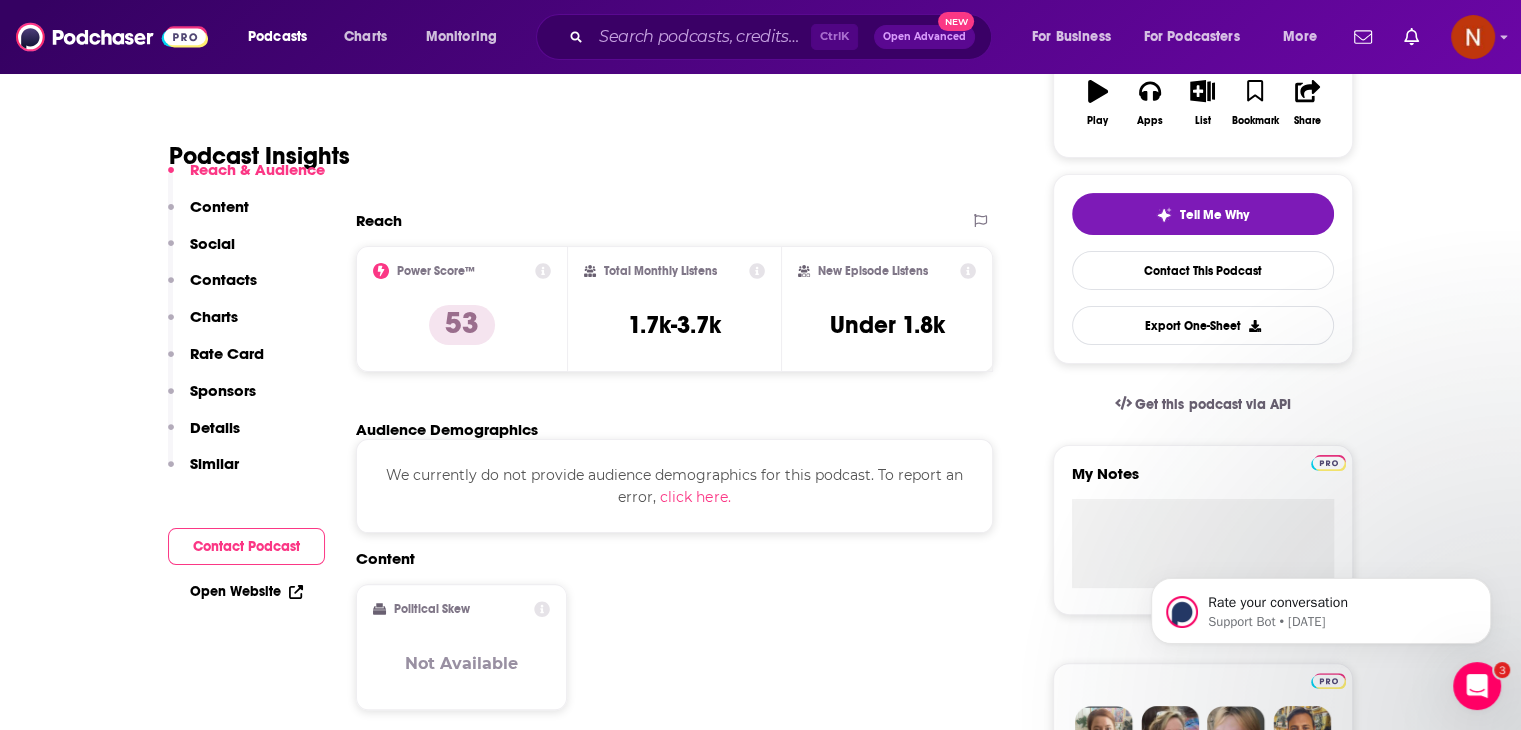 click on "click here." at bounding box center [695, 497] 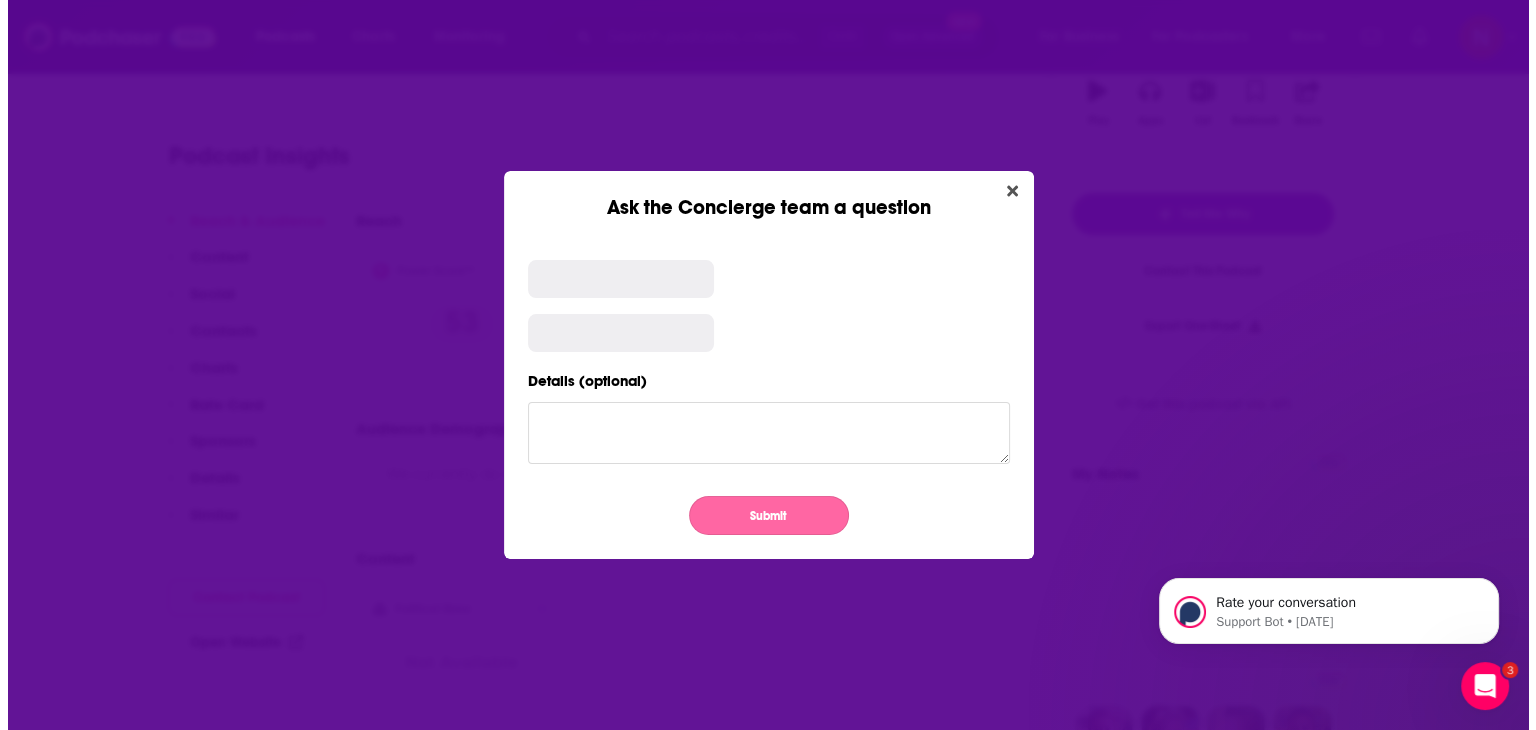 scroll, scrollTop: 0, scrollLeft: 0, axis: both 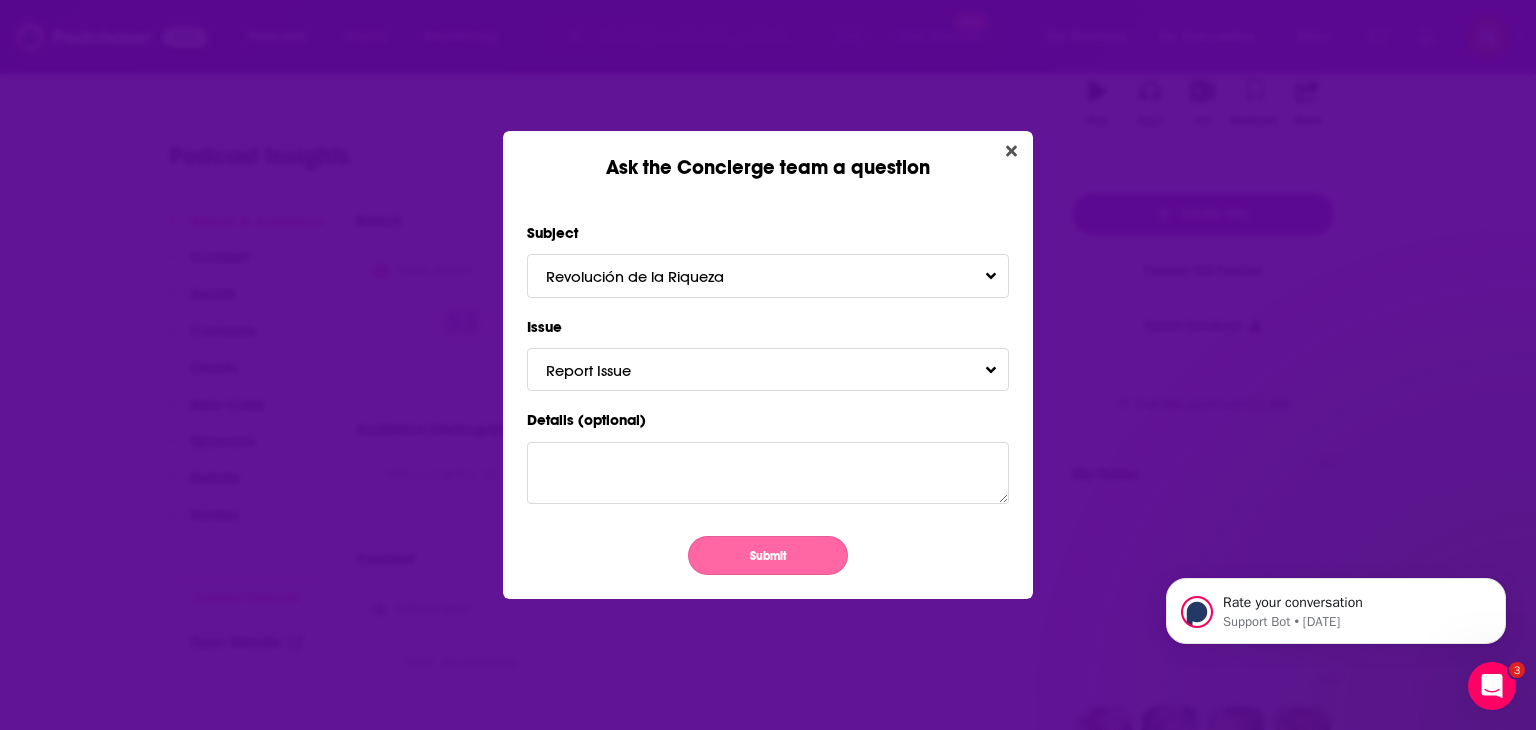 click on "Submit" at bounding box center (768, 555) 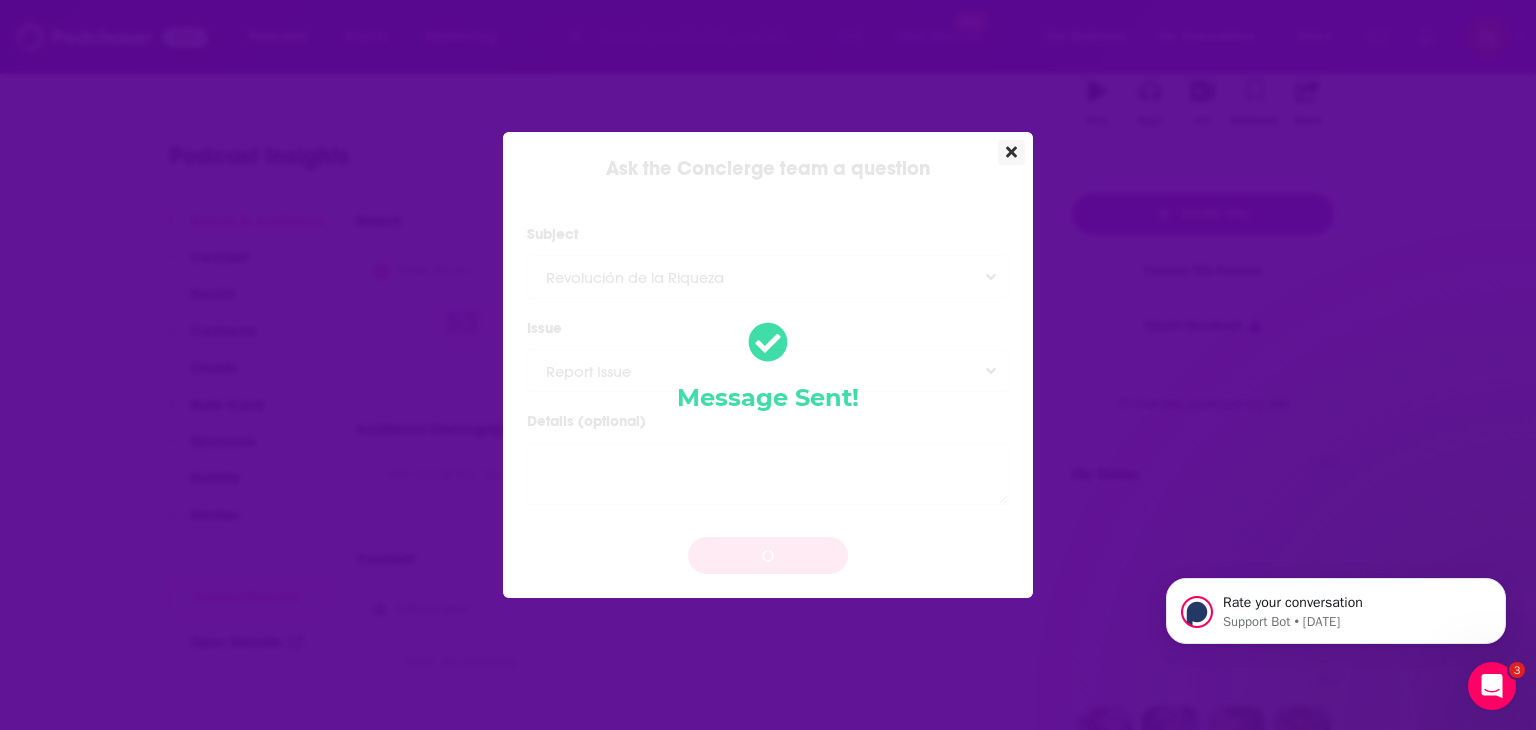 click 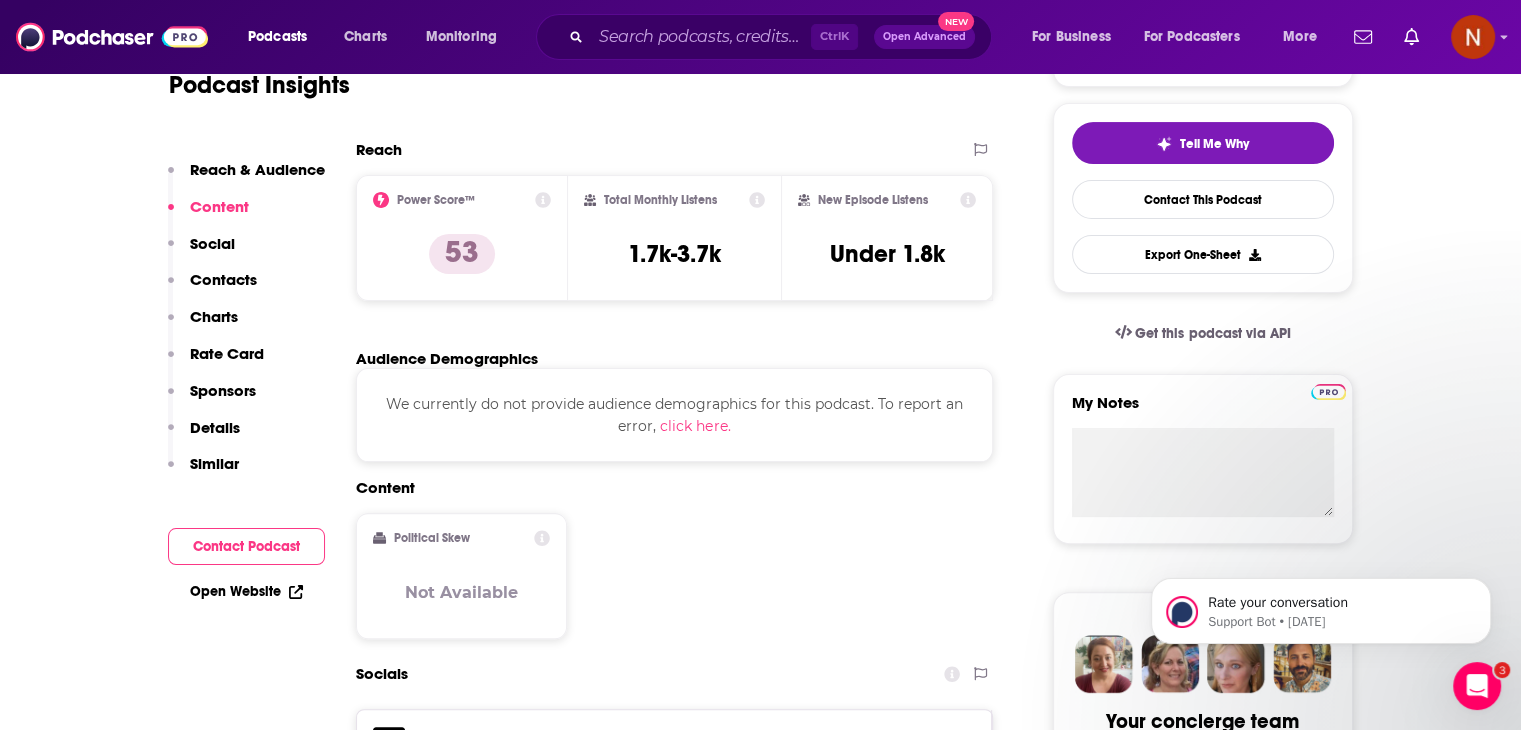 scroll, scrollTop: 0, scrollLeft: 0, axis: both 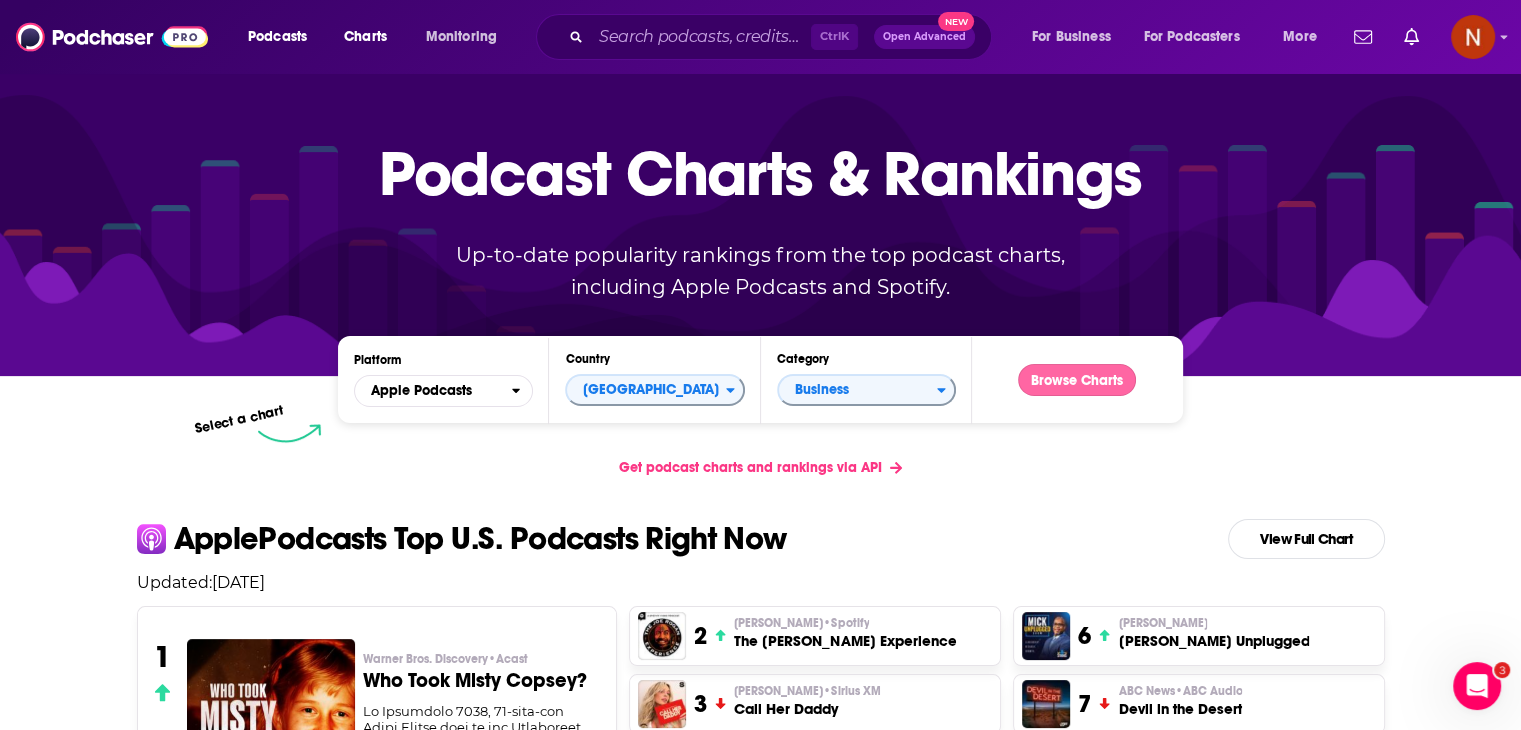click on "Browse Charts" at bounding box center (1077, 380) 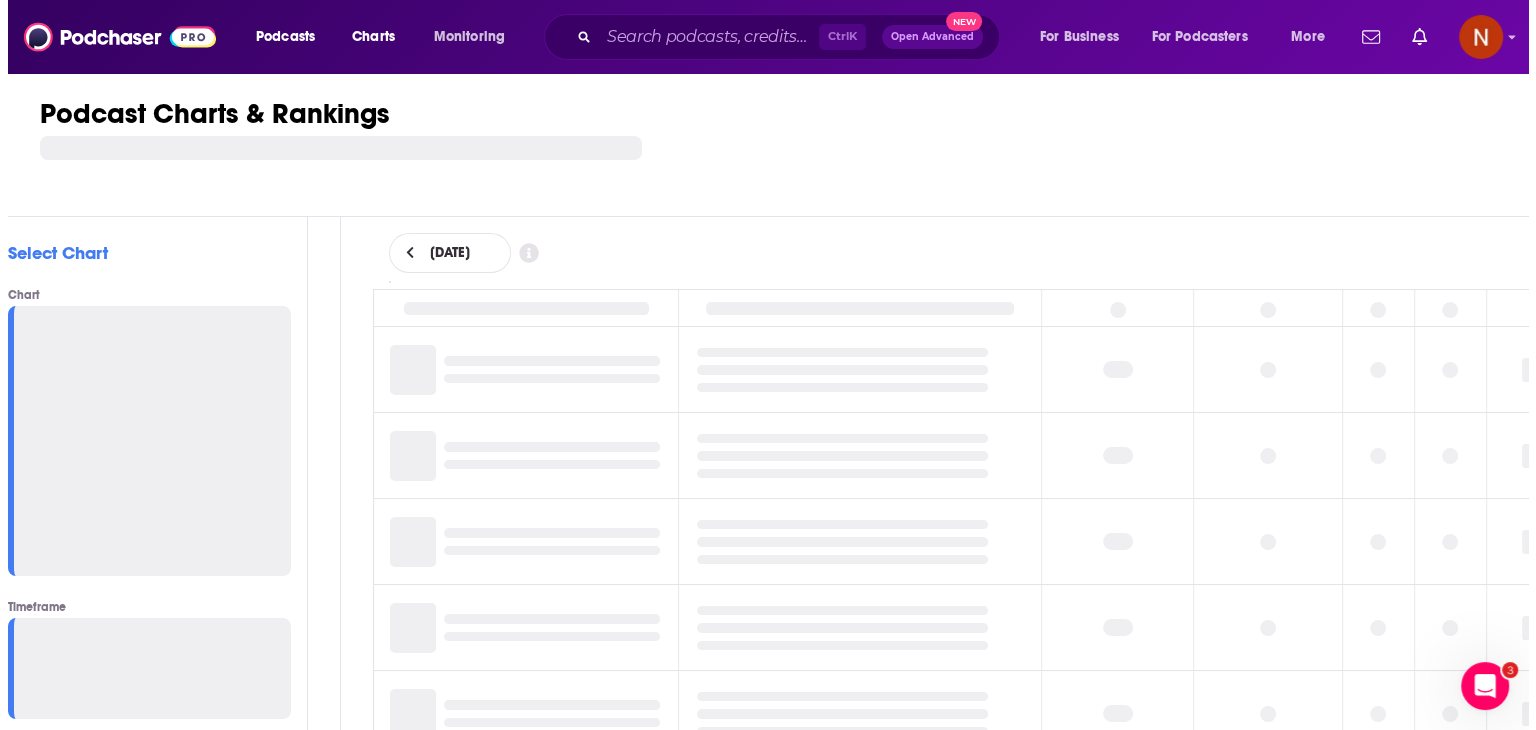 scroll, scrollTop: 0, scrollLeft: 0, axis: both 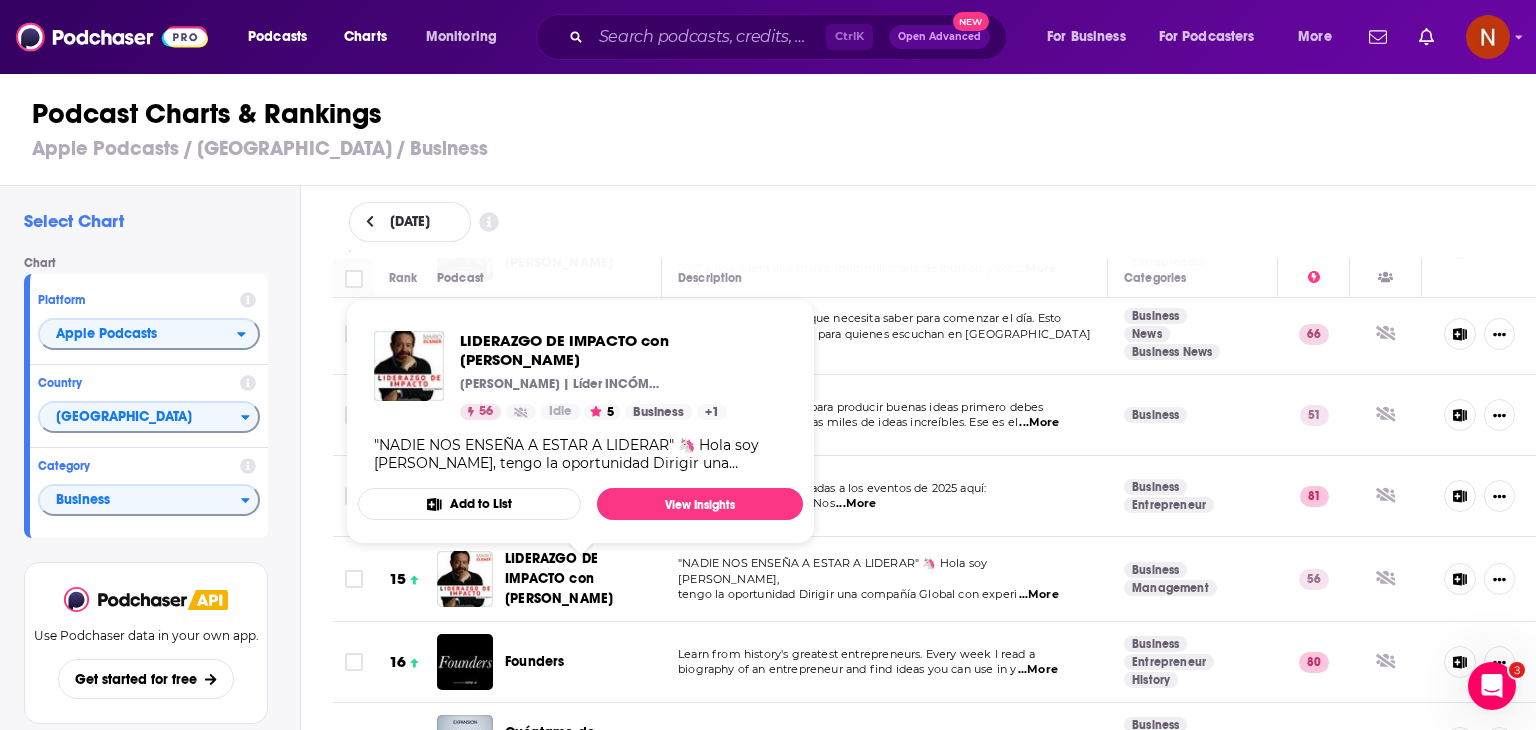 click on "LIDERAZGO DE IMPACTO con Mario Elsner" at bounding box center (559, 578) 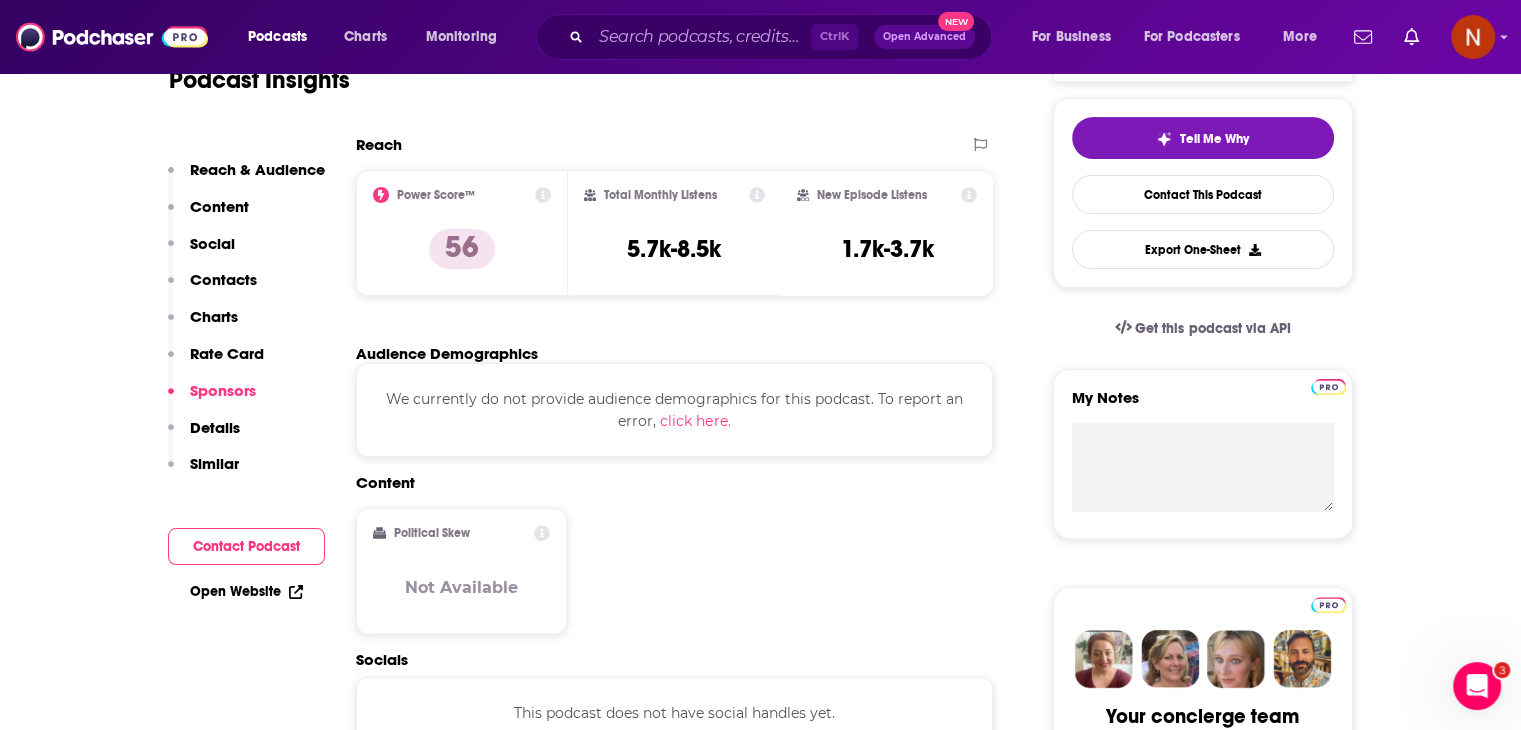 scroll, scrollTop: 0, scrollLeft: 0, axis: both 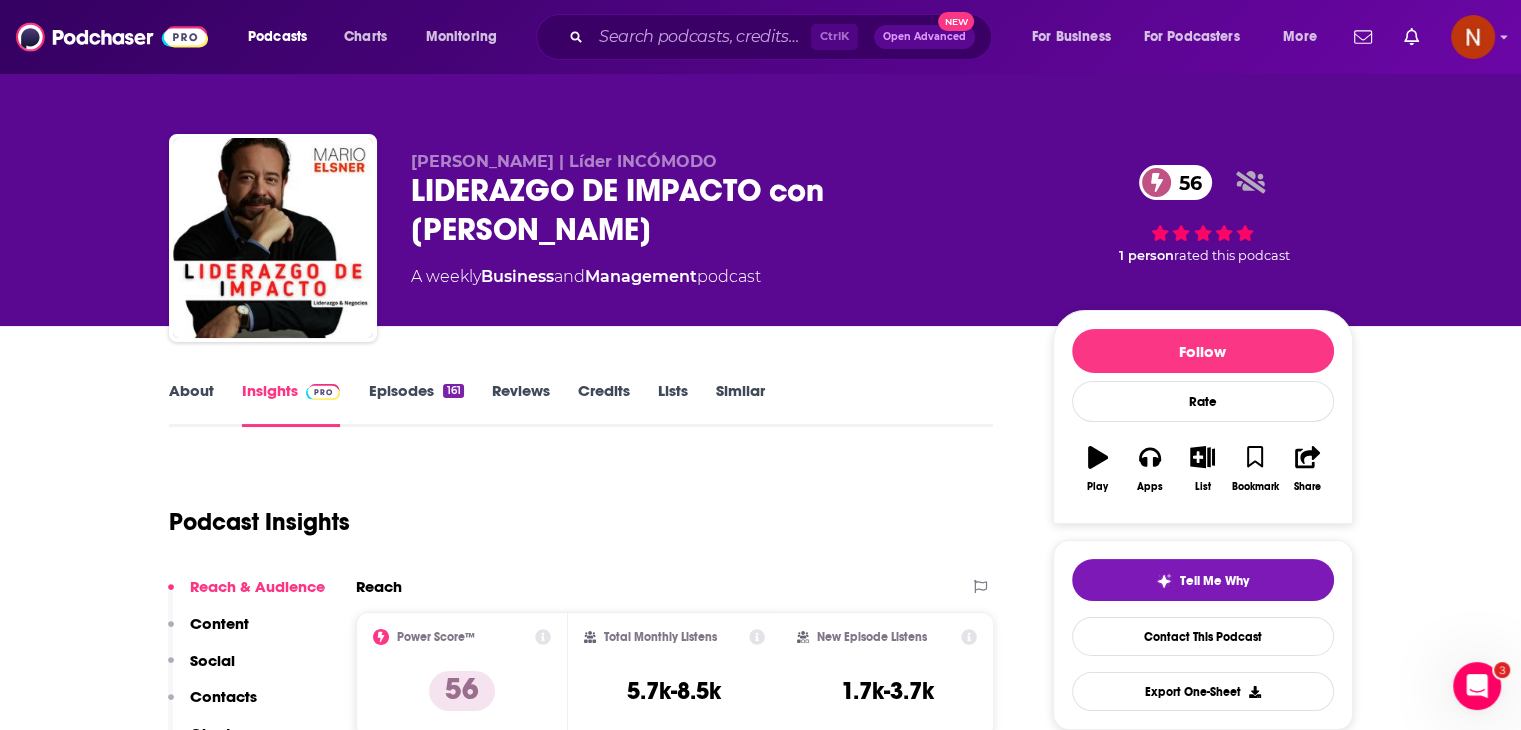 click on "Episodes 161" at bounding box center [415, 404] 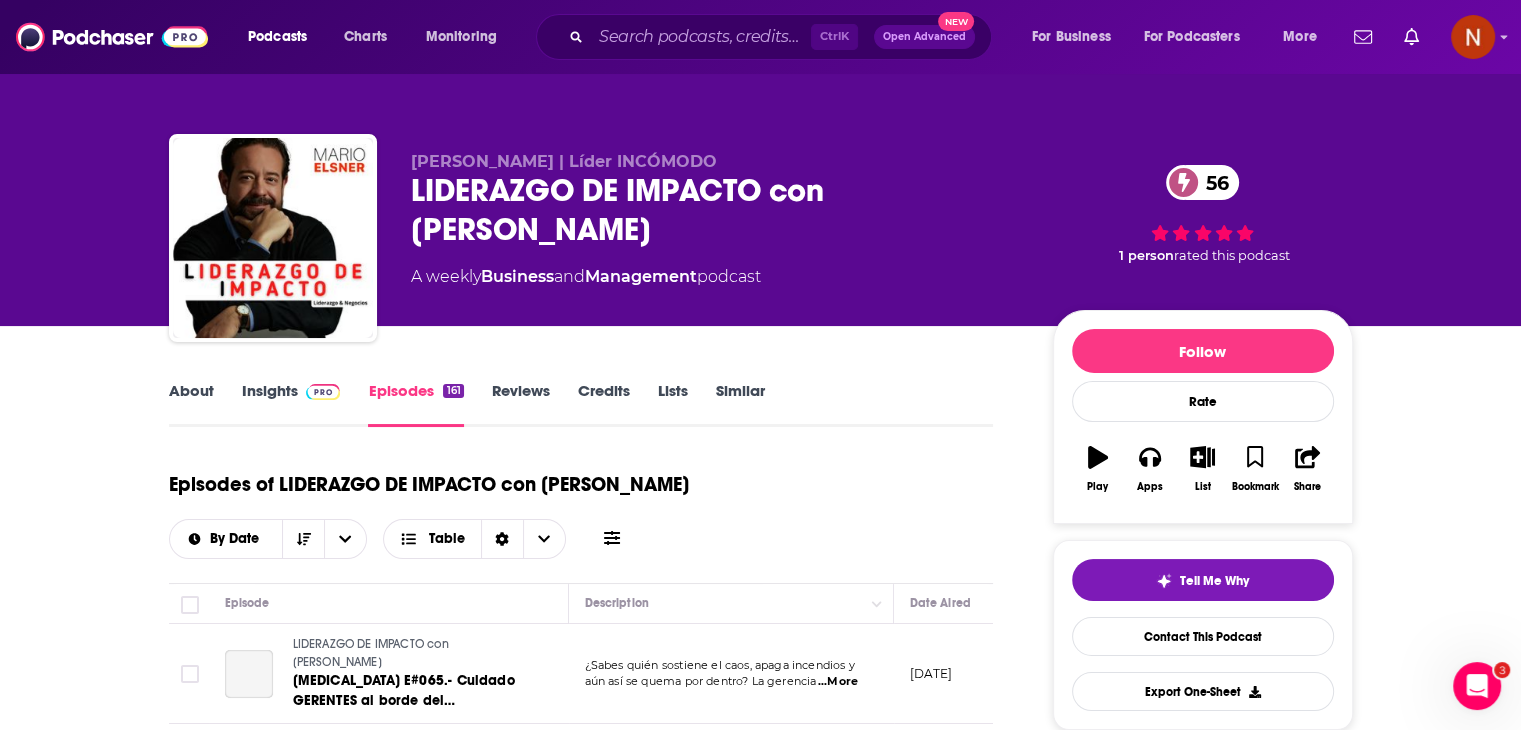 scroll, scrollTop: 252, scrollLeft: 0, axis: vertical 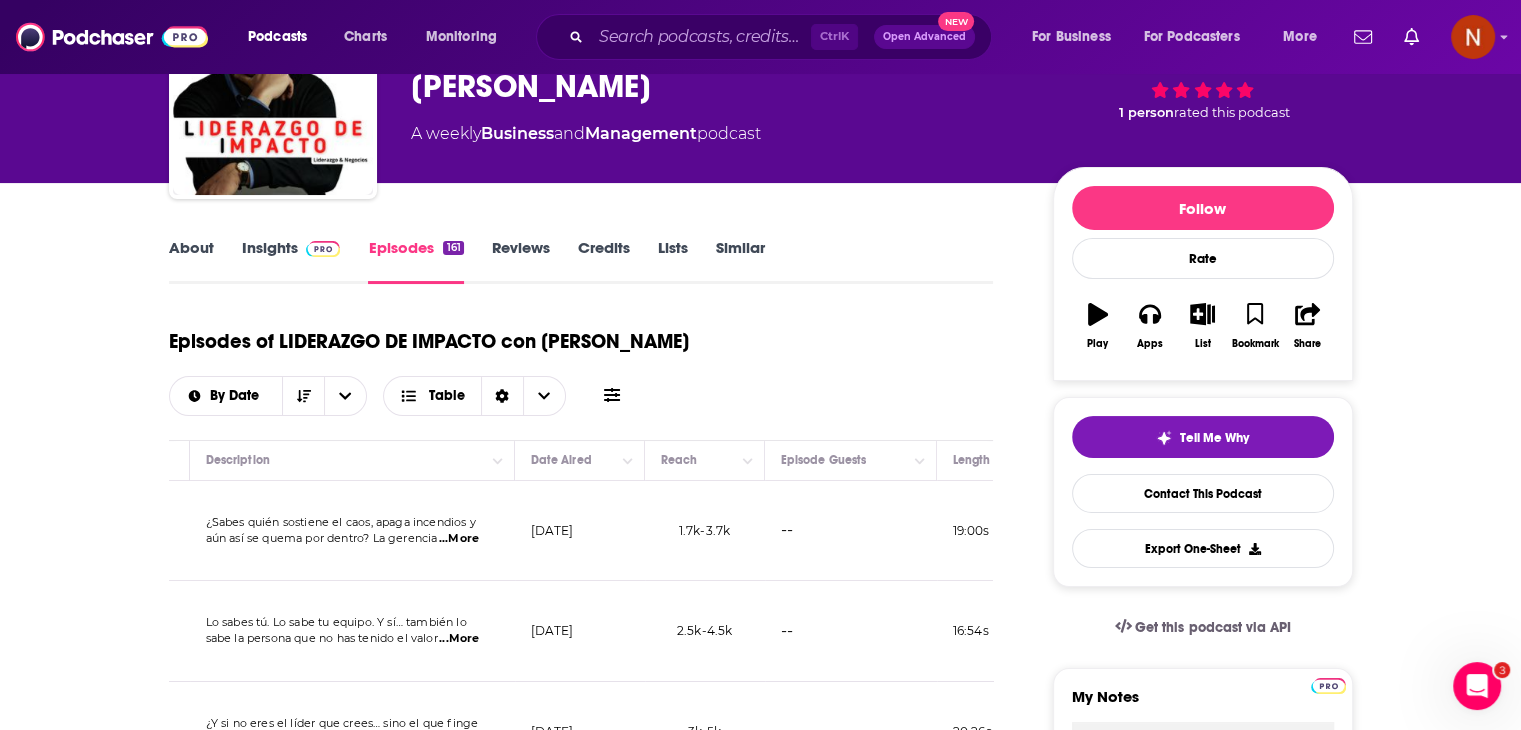 click on "Insights" at bounding box center (291, 261) 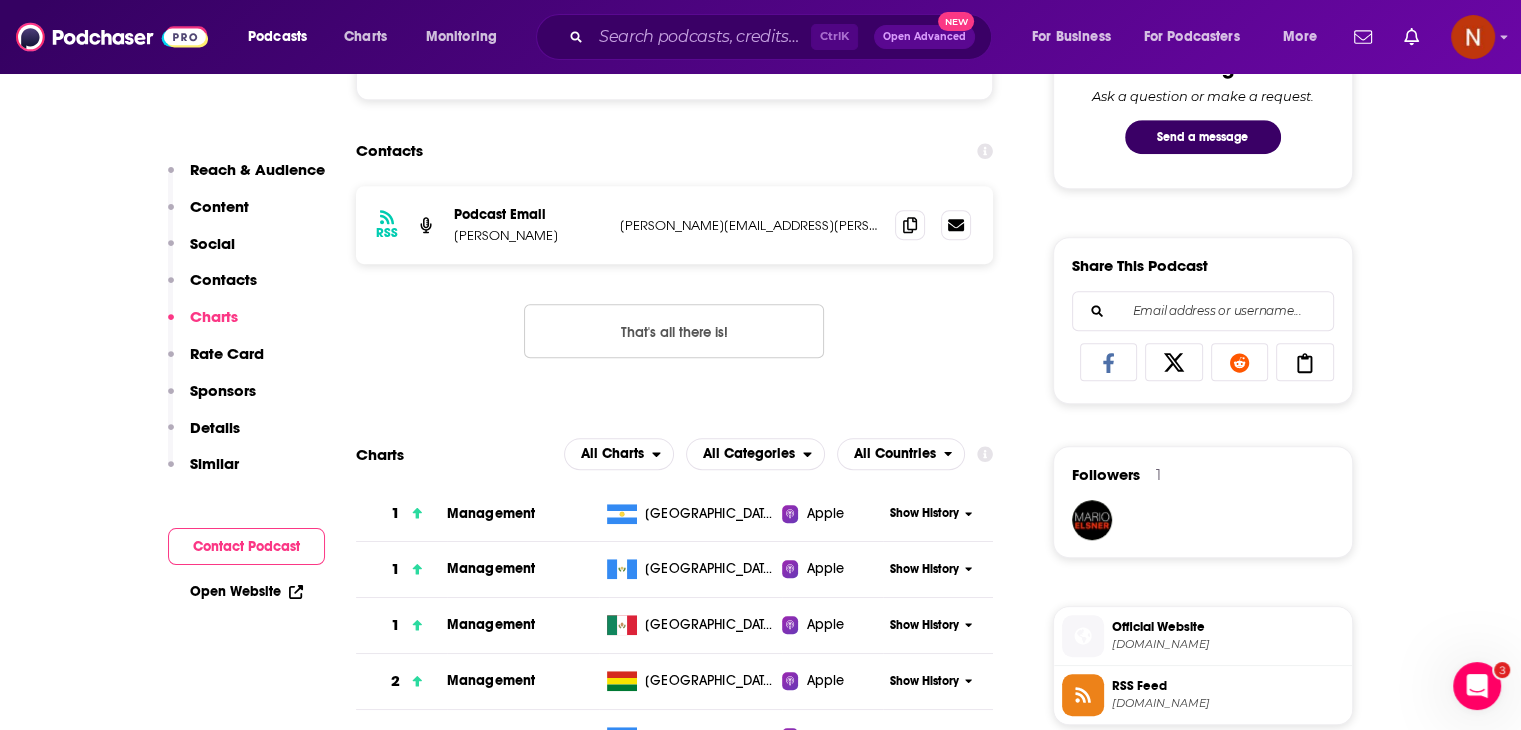 scroll, scrollTop: 974, scrollLeft: 0, axis: vertical 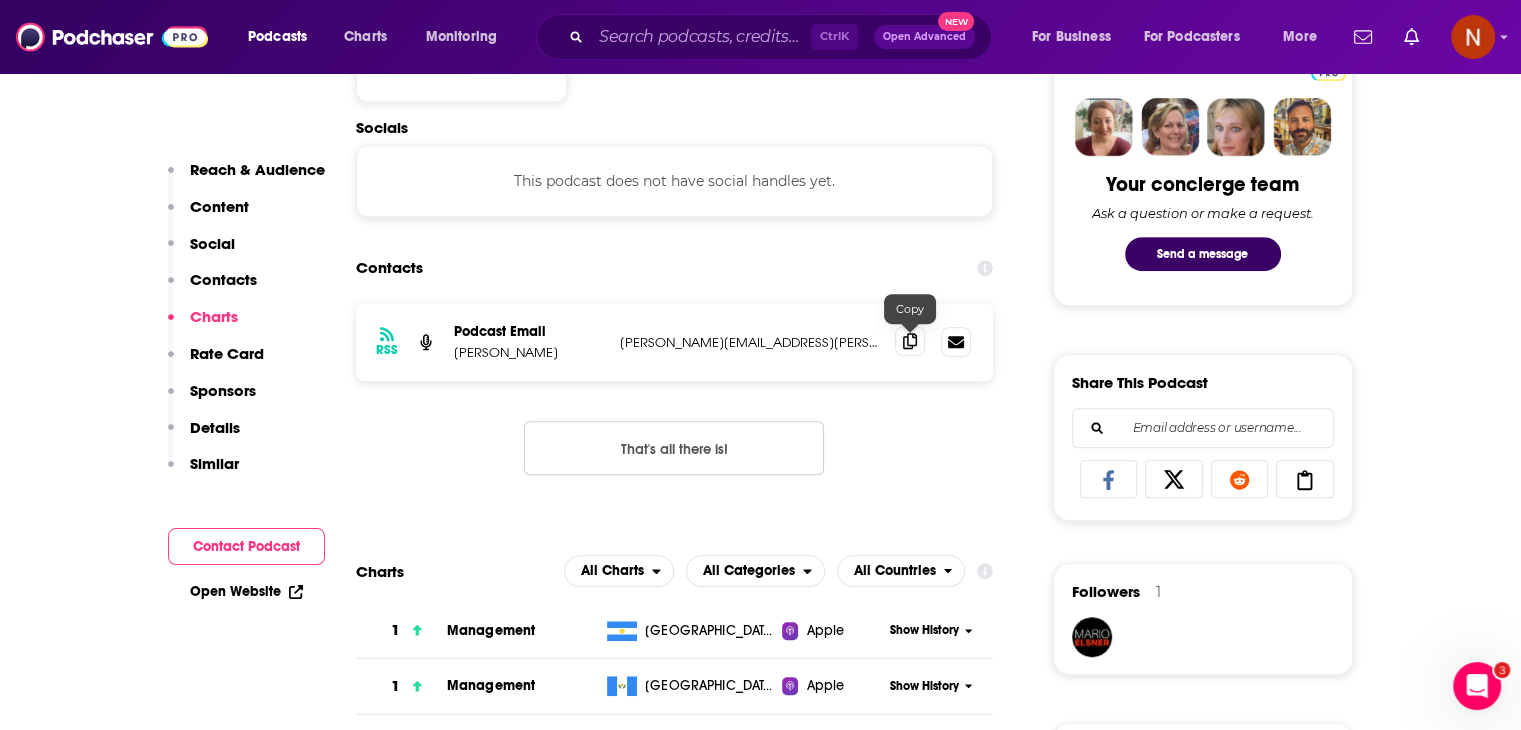 click 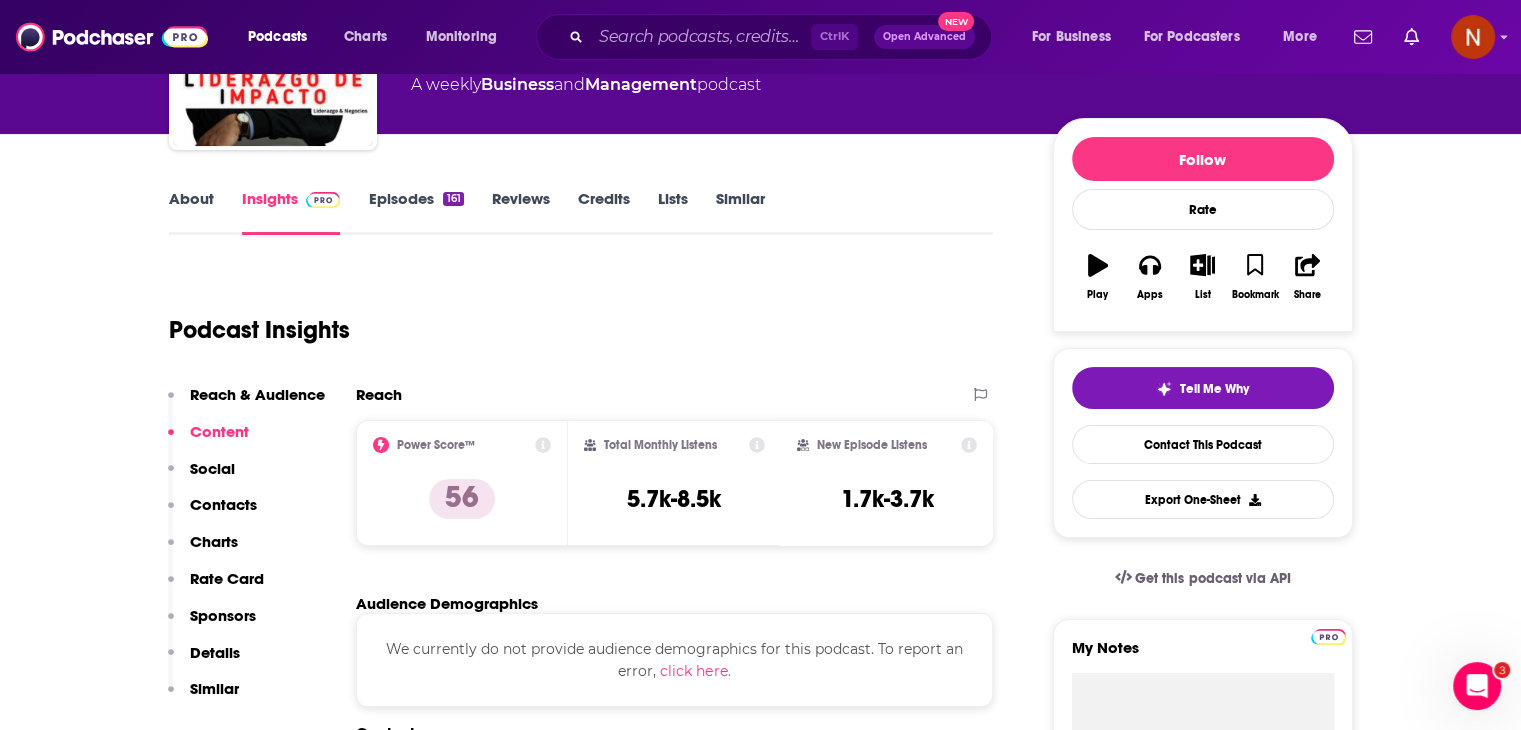 scroll, scrollTop: 0, scrollLeft: 0, axis: both 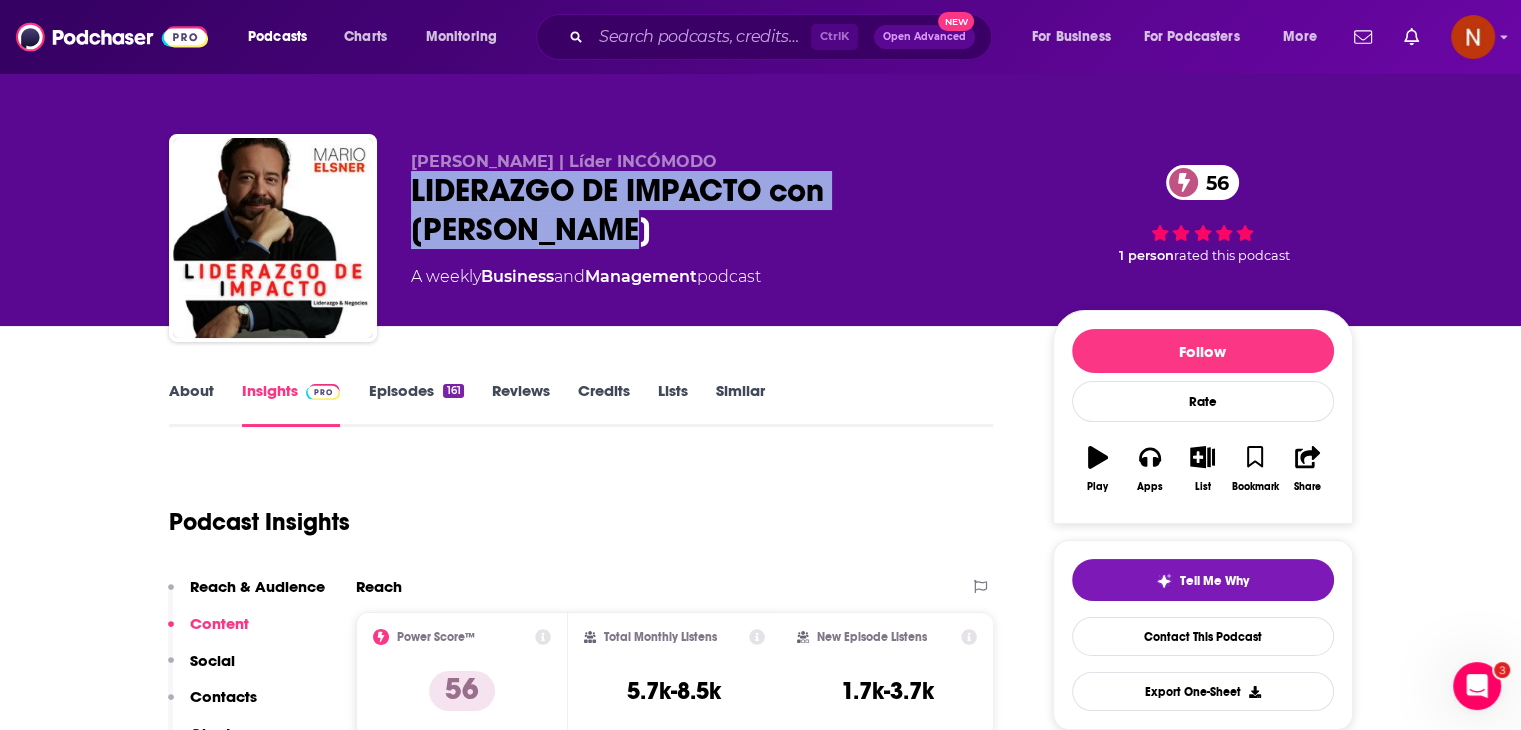 drag, startPoint x: 496, startPoint y: 228, endPoint x: 402, endPoint y: 191, distance: 101.0198 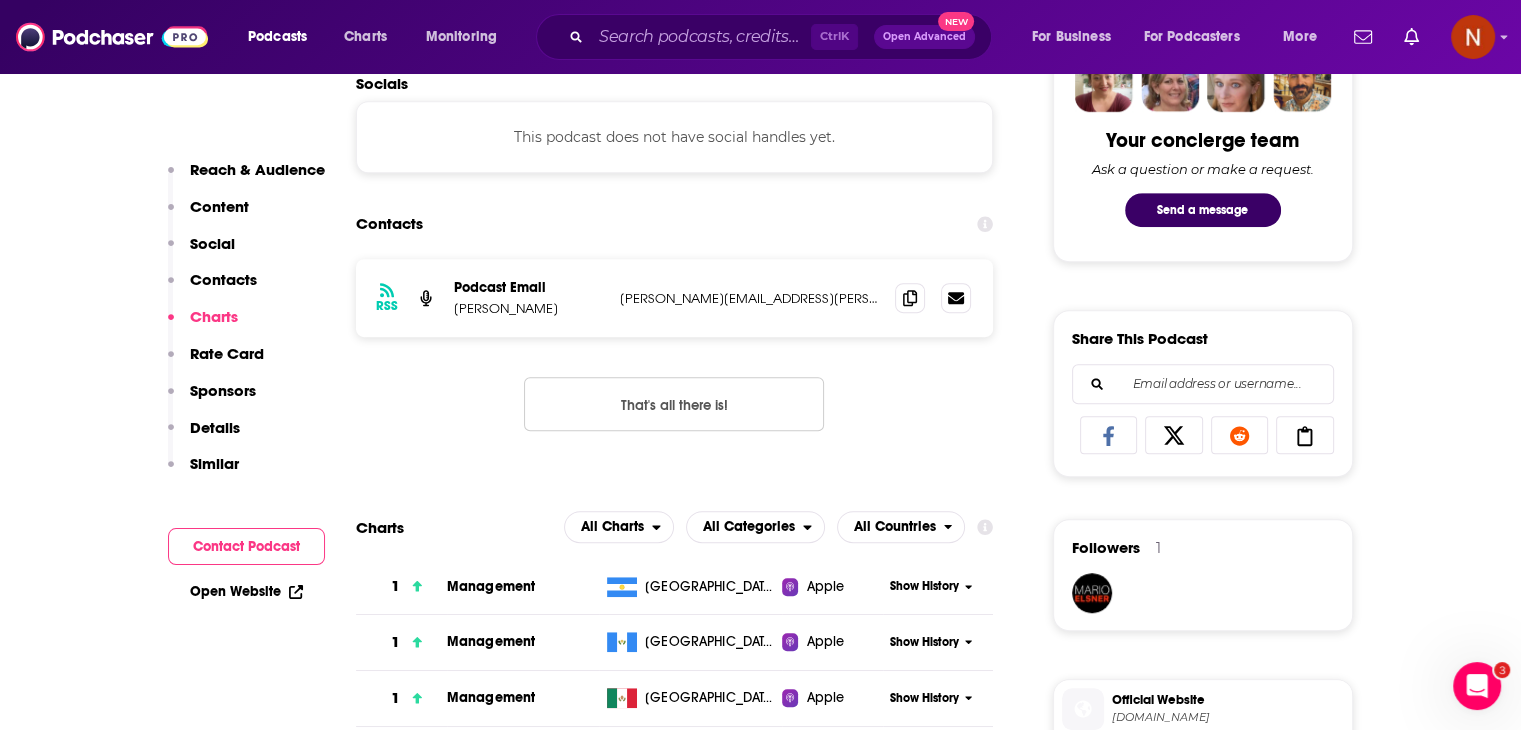 scroll, scrollTop: 1020, scrollLeft: 0, axis: vertical 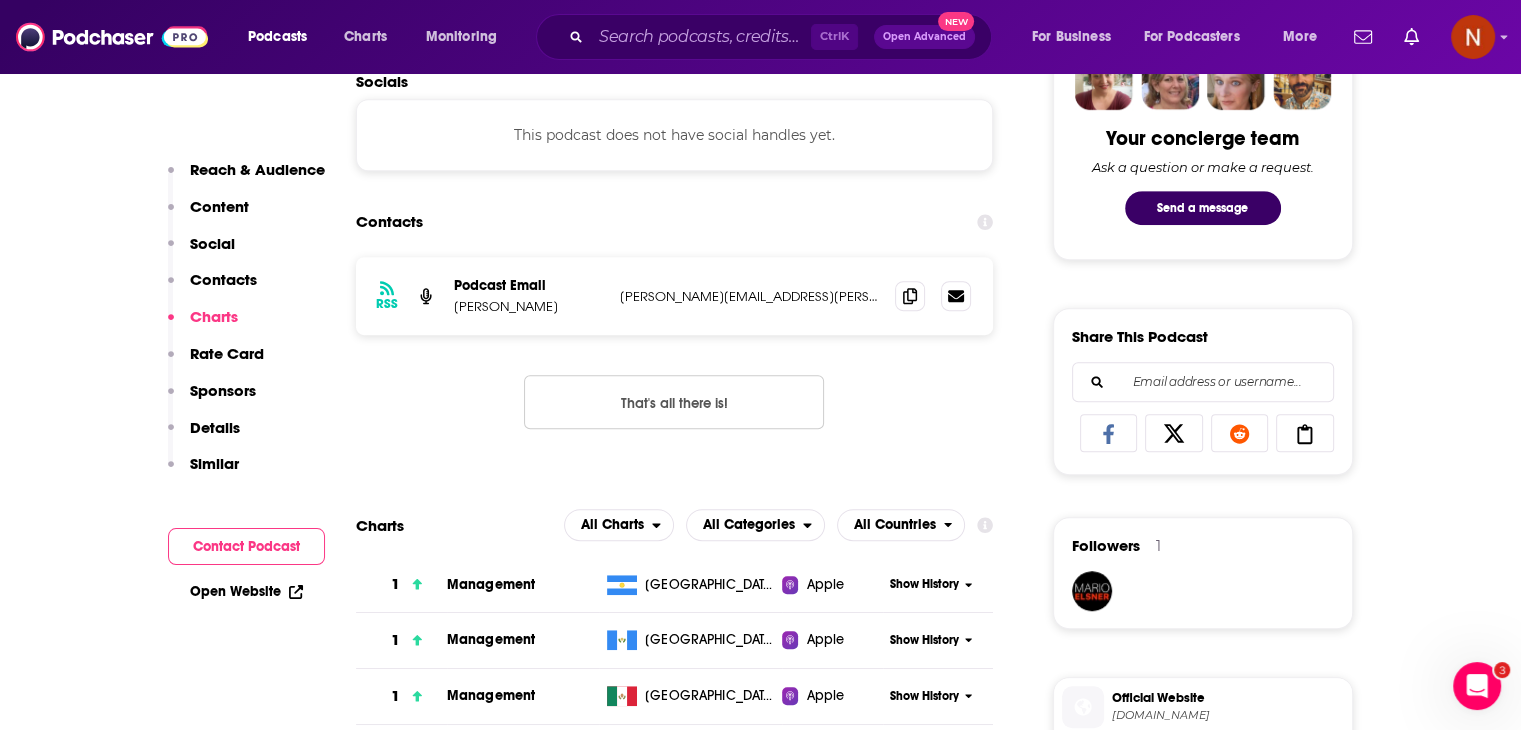 click on "Open Website" at bounding box center [246, 591] 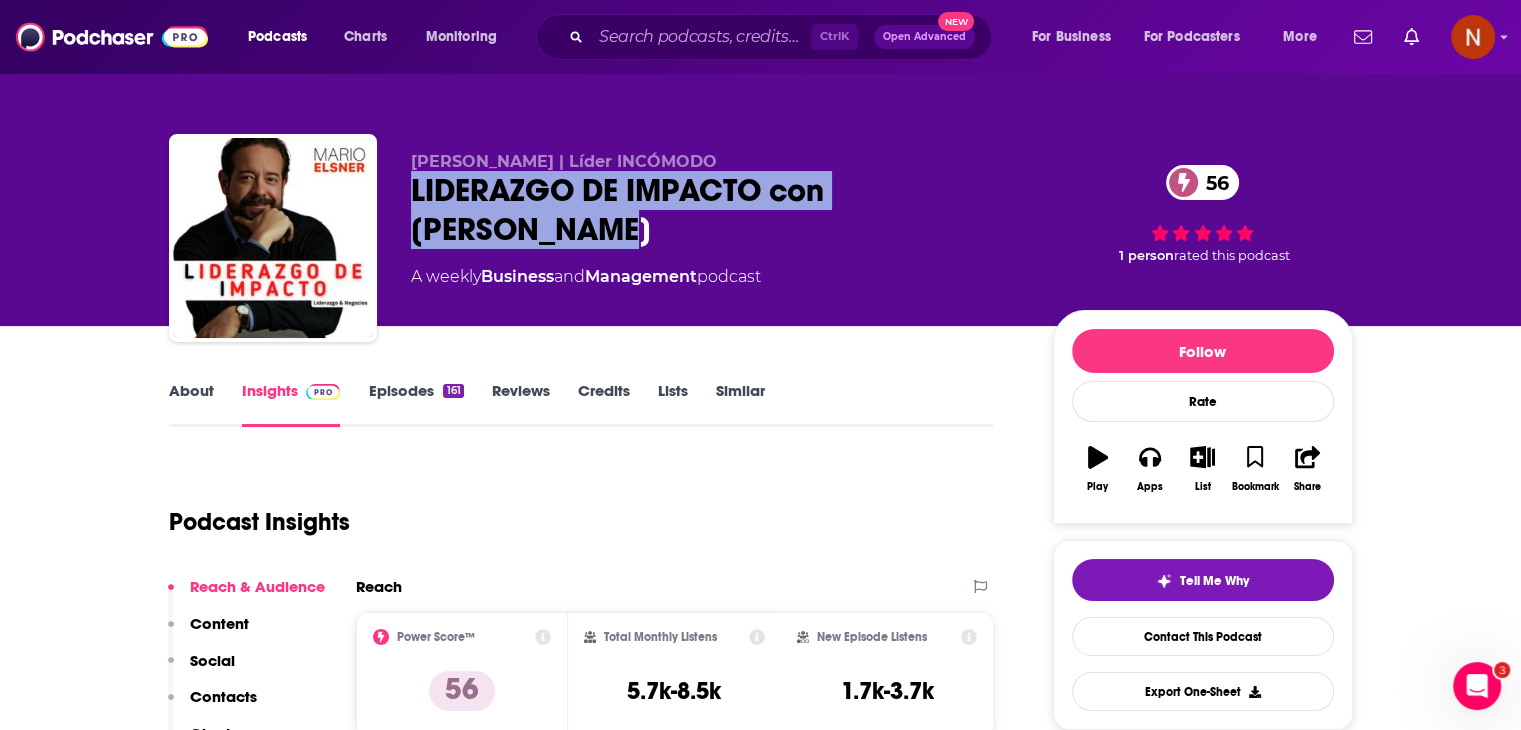 scroll, scrollTop: 220, scrollLeft: 0, axis: vertical 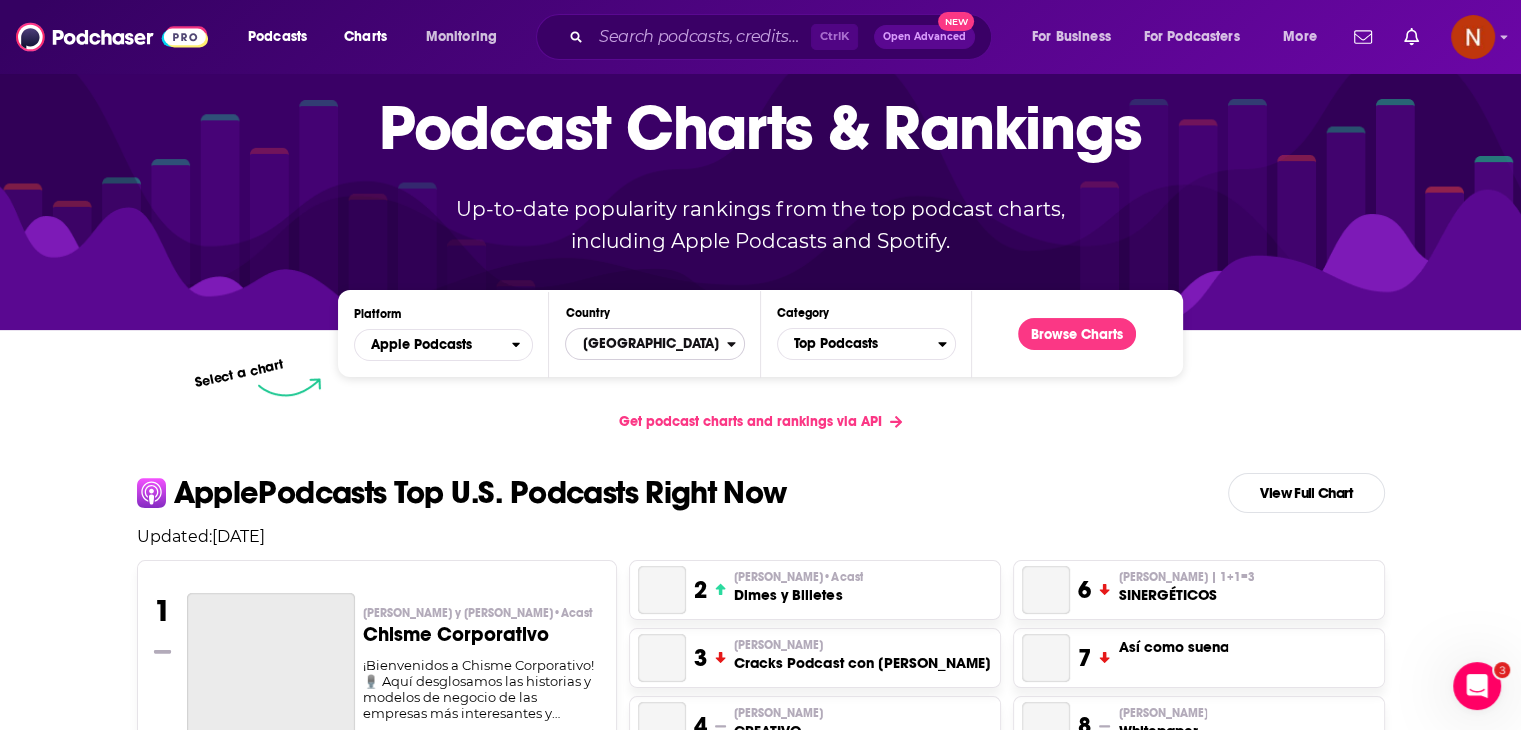click on "United States" at bounding box center (646, 344) 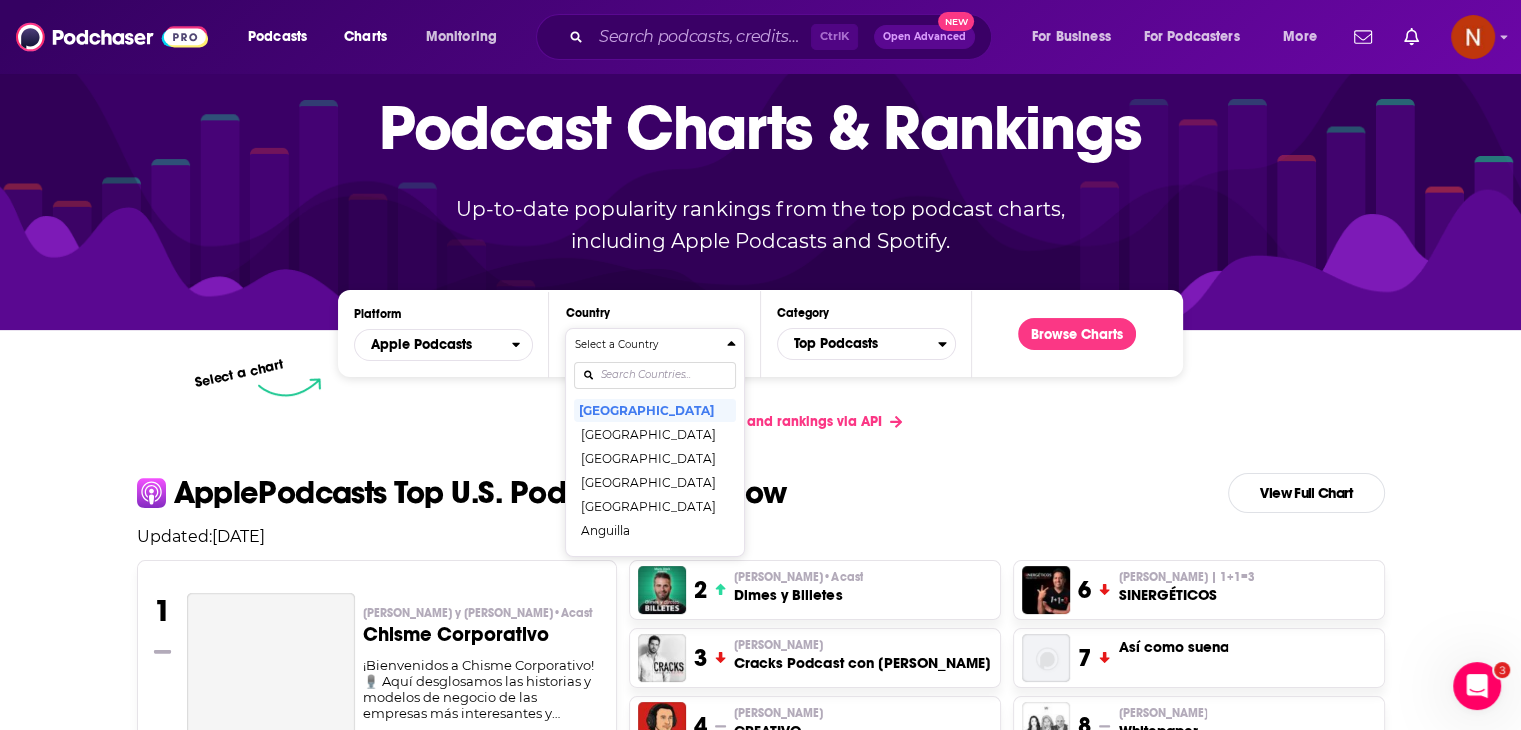 scroll, scrollTop: 0, scrollLeft: 0, axis: both 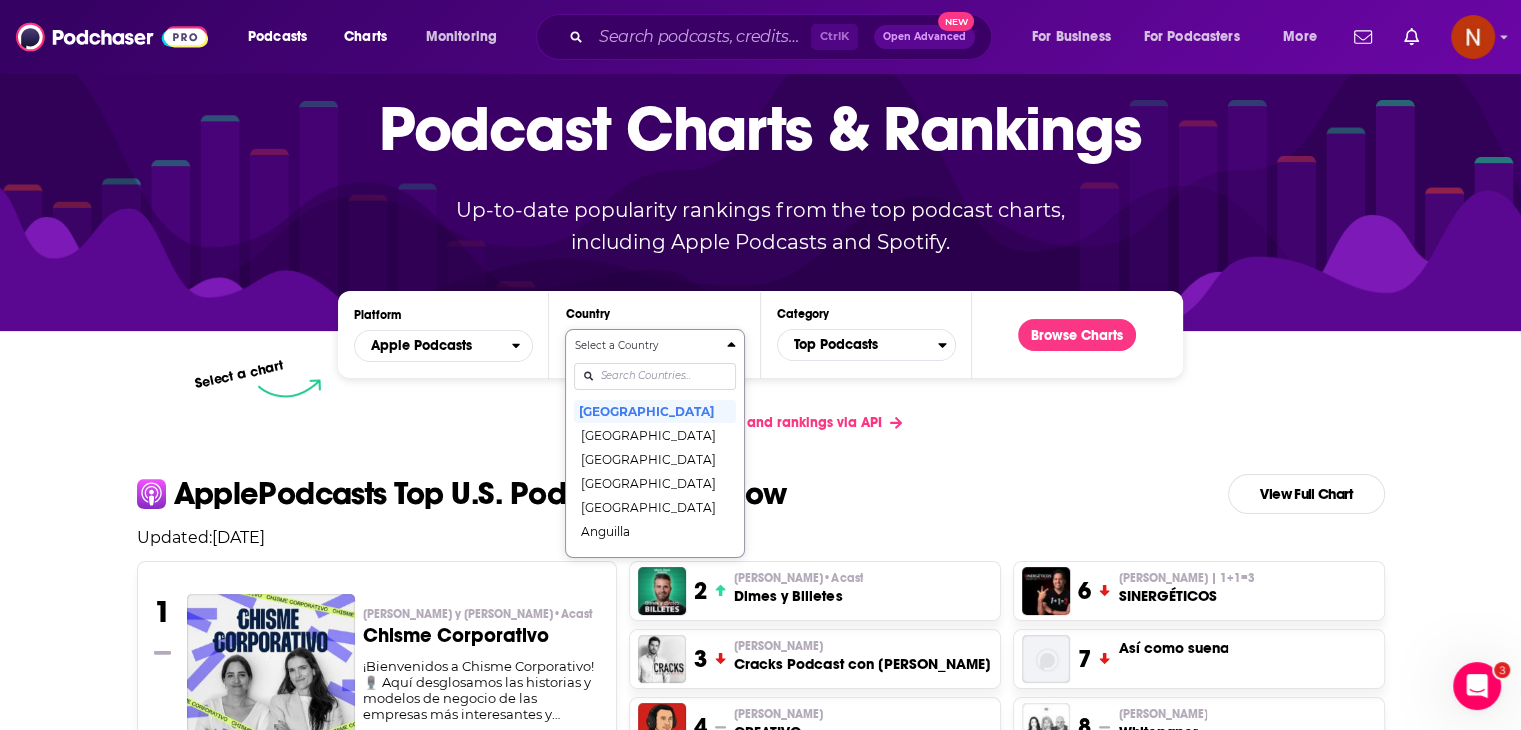 click on "Select a Country United States Afghanistan Albania Algeria Angola Anguilla Antigua and Barbuda Argentina Armenia Australia Austria Azerbaijan Bahamas Bahrain Barbados Belarus Belgium Belize Benin Bermuda Bhutan Bolivia Bosnia and Herzegovina Botswana Brazil British Virgin Islands Brunei Darussalam Bulgaria Burkina Faso Cambodia Cameroon Canada Cape Verde Cayman Islands Chad Chile China Colombia Congo Congo (Brazzaville) Costa Rica Côte dIvoire Croatia Cyprus Czech Republic Denmark Dominica Dominican Republic Ecuador Egypt El Salvador Estonia Fiji Finland France Gabon Gambia Georgia Germany Ghana Greece Grenada Guatemala Guinea-Bissau Guyana Honduras Hong Kong Hungary Iceland India Indonesia Iraq Ireland Israel Italy Jamaica Japan Jordan Kazakhstan Kenya Kosovo Kuwait Kyrgyzstan Lao PDR Latvia Lebanon Liberia Libya Lithuania Luxembourg Macao Macedonia, Republic of Madagascar Malawi Malaysia Maldives Mali Malta Mauritania Mauritius Mexico Micronesia, Federated States of Moldova Mongolia Montenegro Montserrat" at bounding box center (654, 443) 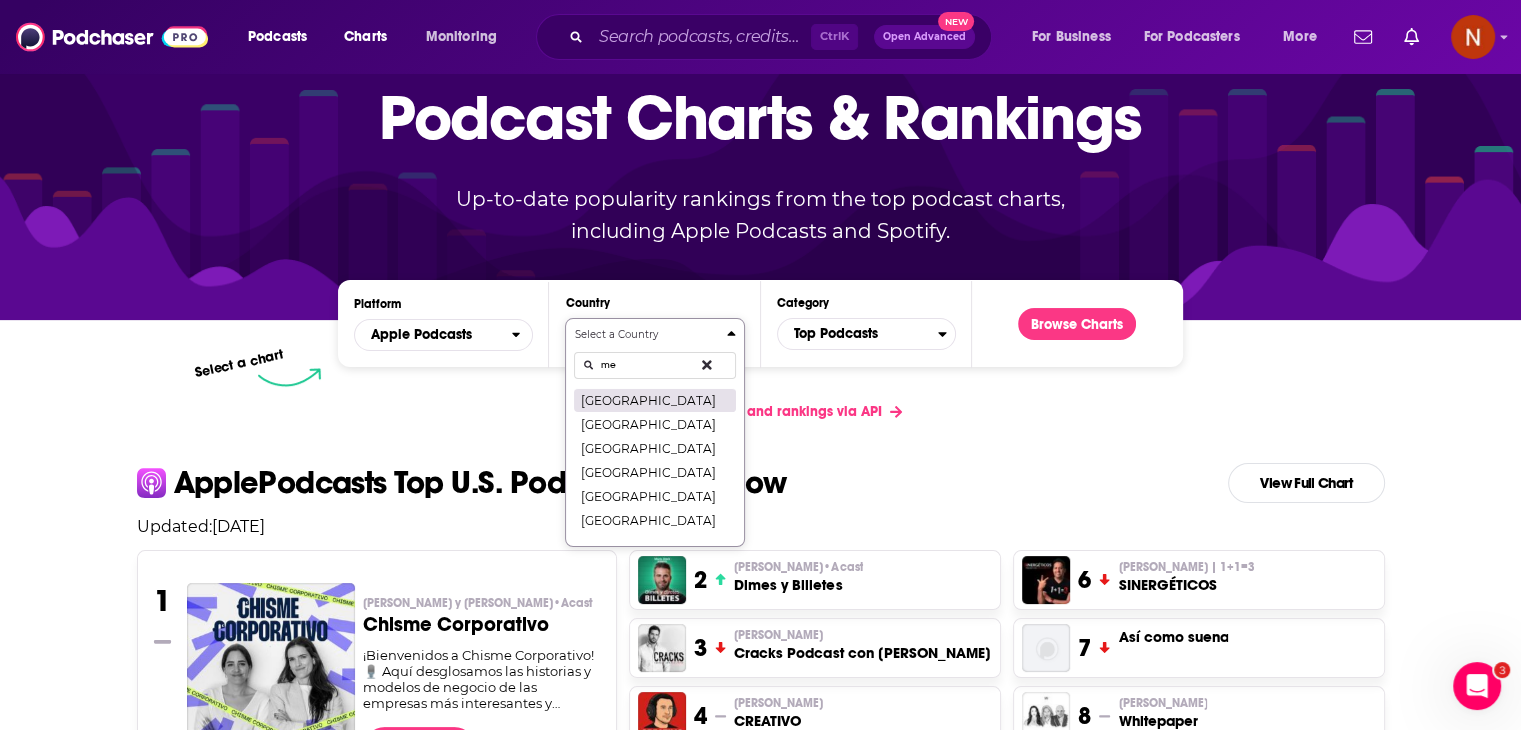 type on "me" 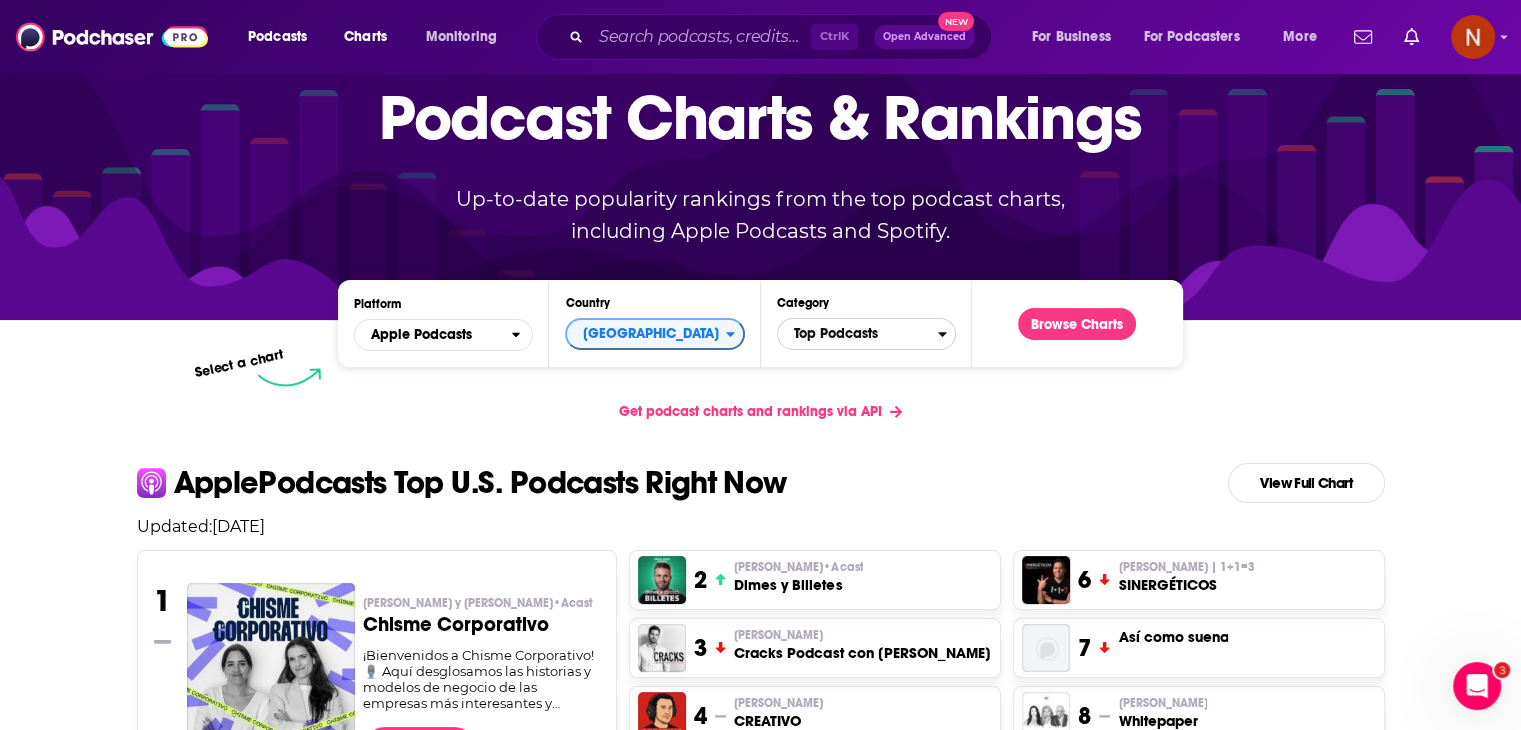 click on "Top Podcasts" at bounding box center (858, 334) 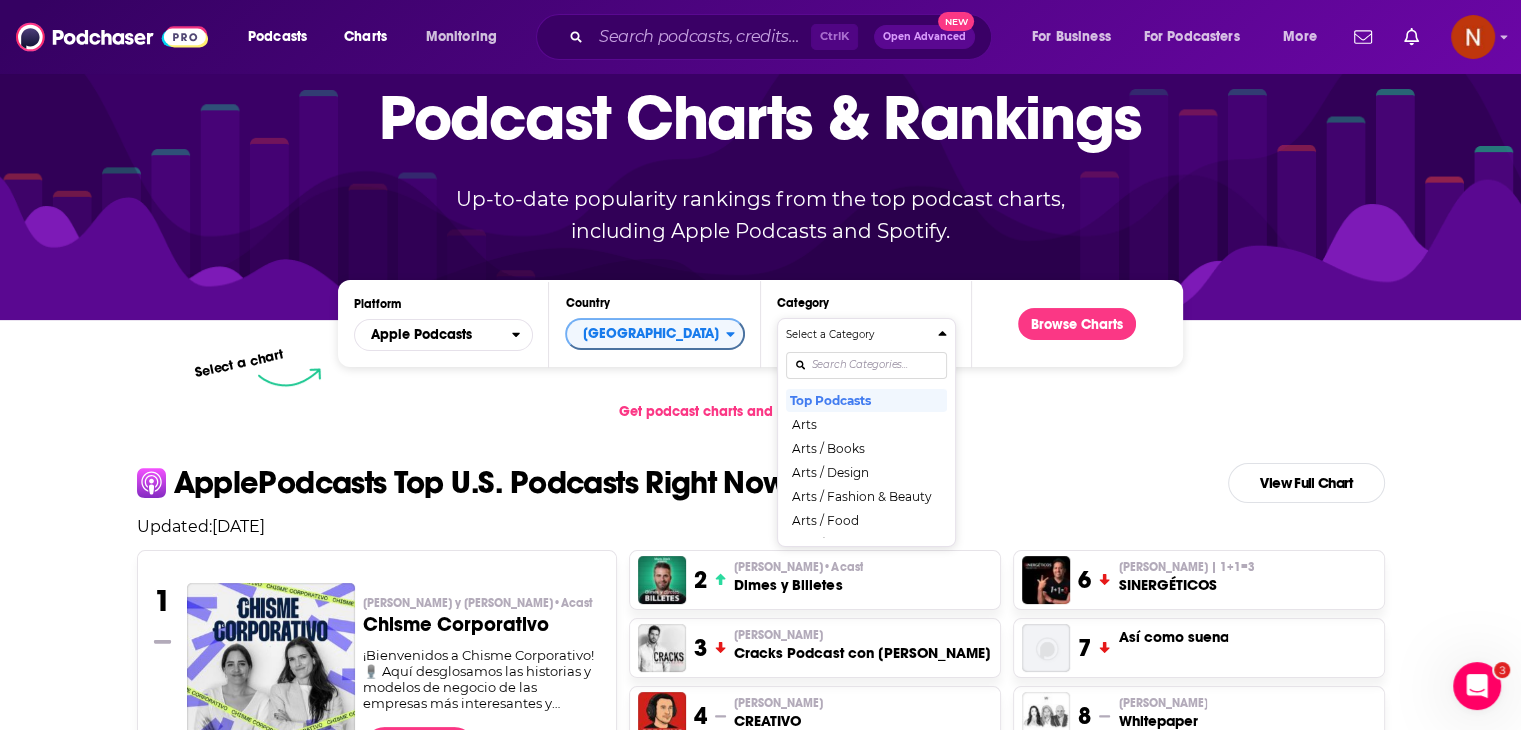 scroll, scrollTop: 0, scrollLeft: 0, axis: both 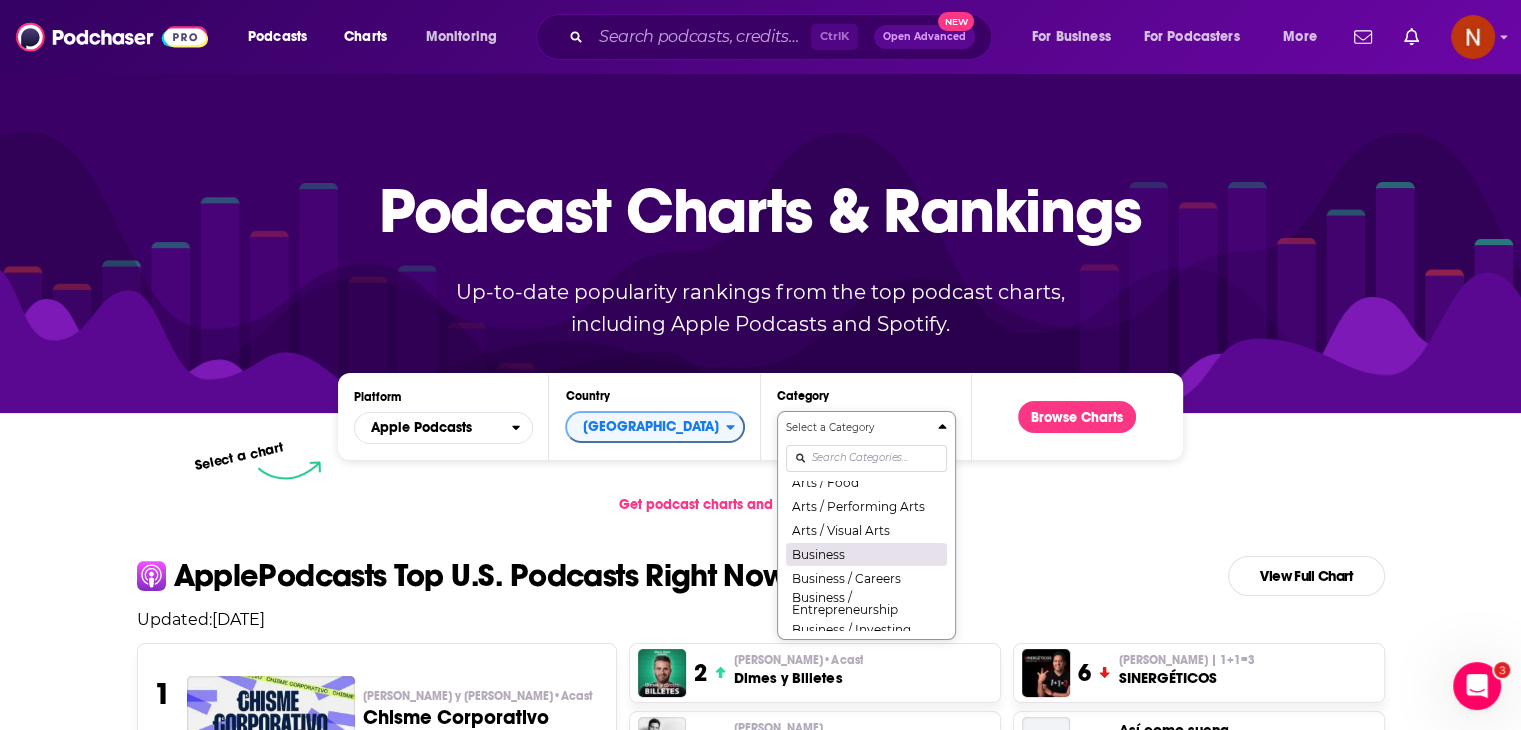 click on "Business" at bounding box center (866, 554) 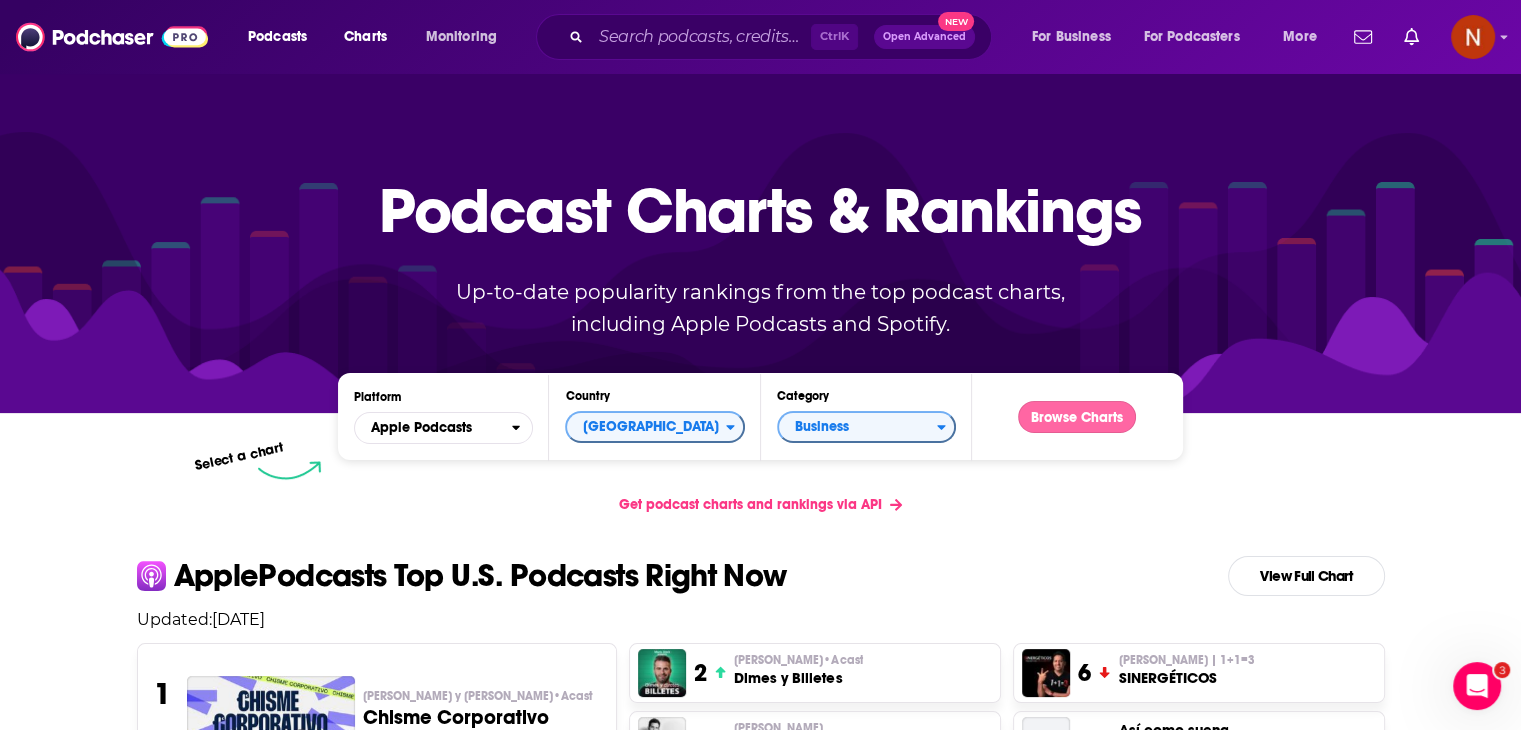 click on "Browse Charts" at bounding box center (1077, 417) 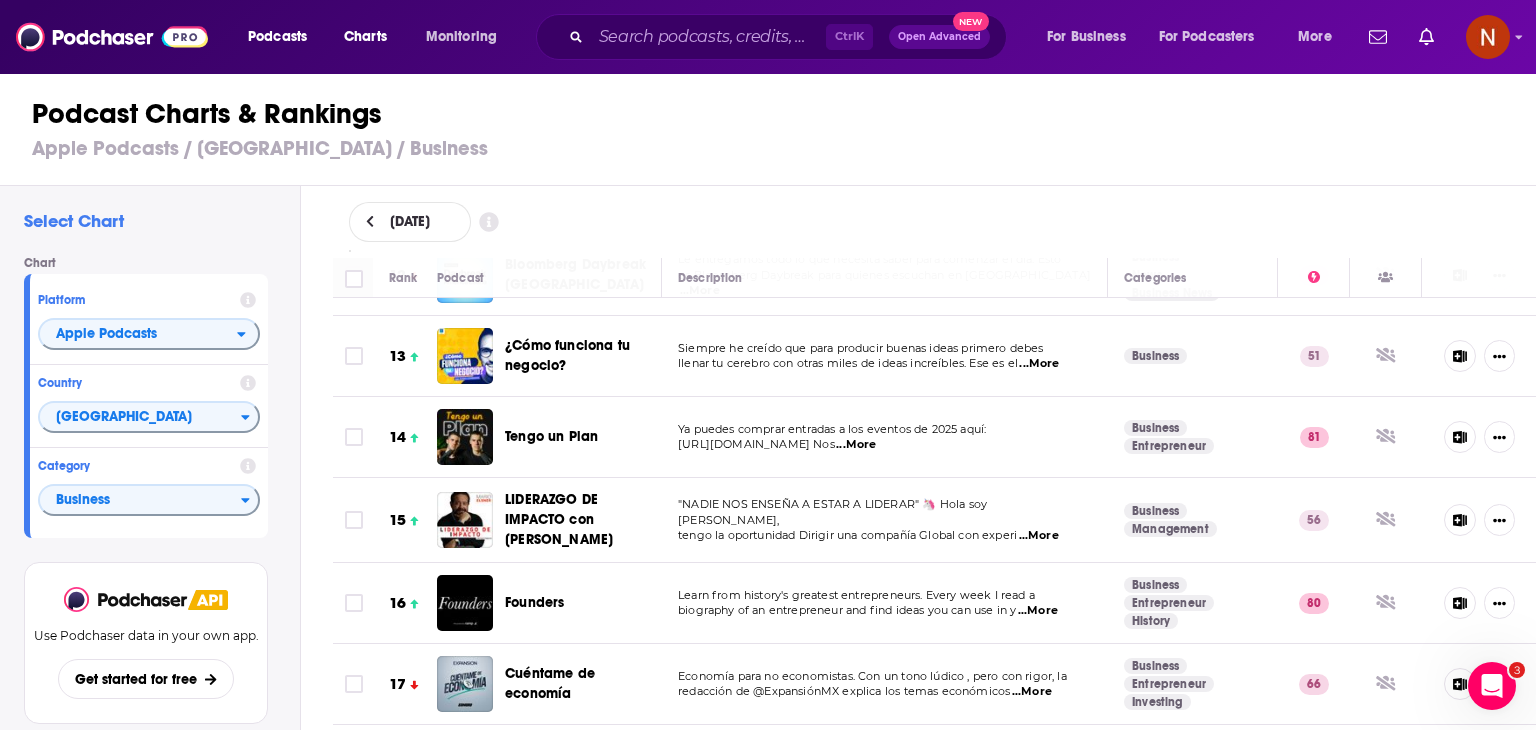 scroll, scrollTop: 955, scrollLeft: 0, axis: vertical 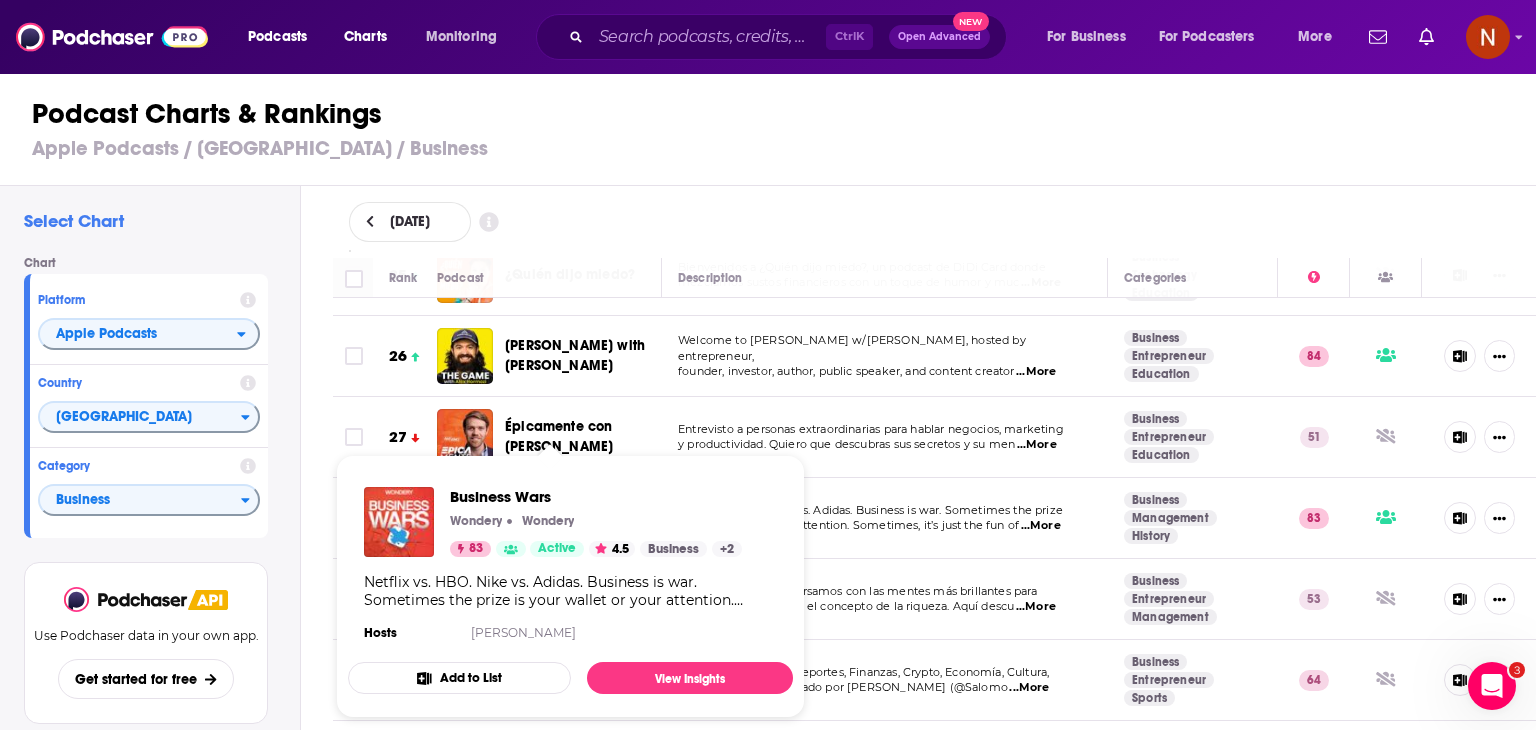 drag, startPoint x: 558, startPoint y: 513, endPoint x: 310, endPoint y: 409, distance: 268.92377 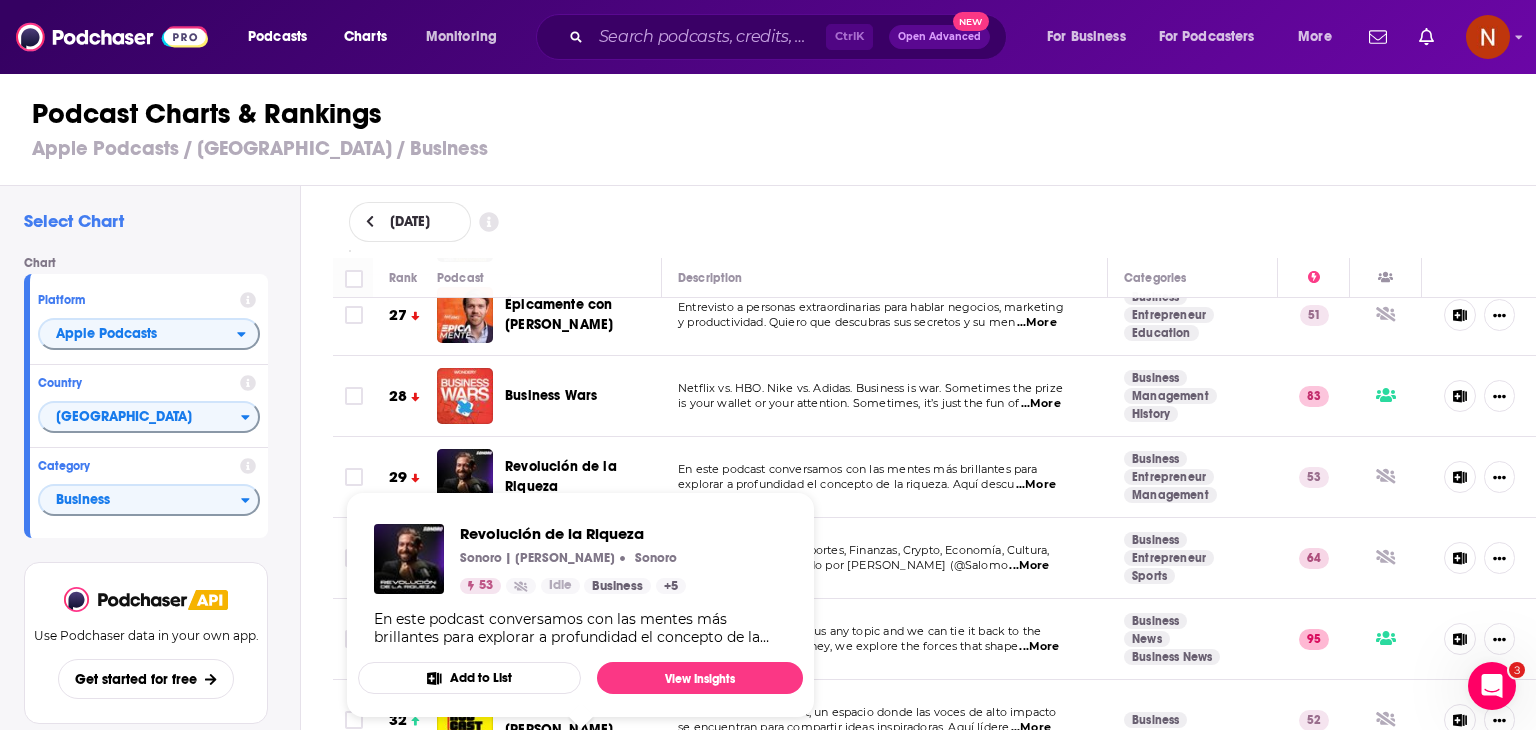 scroll, scrollTop: 2140, scrollLeft: 0, axis: vertical 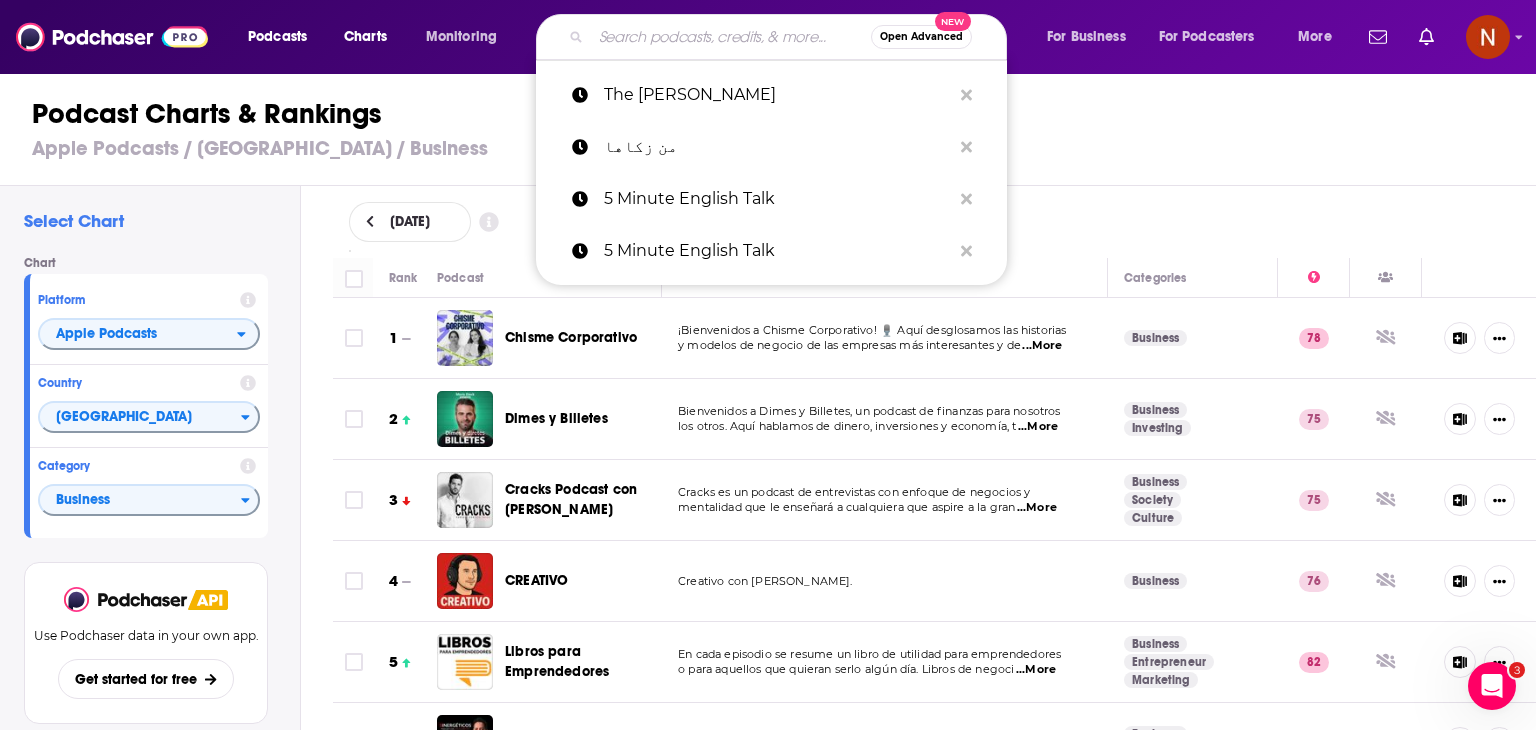 click at bounding box center [731, 37] 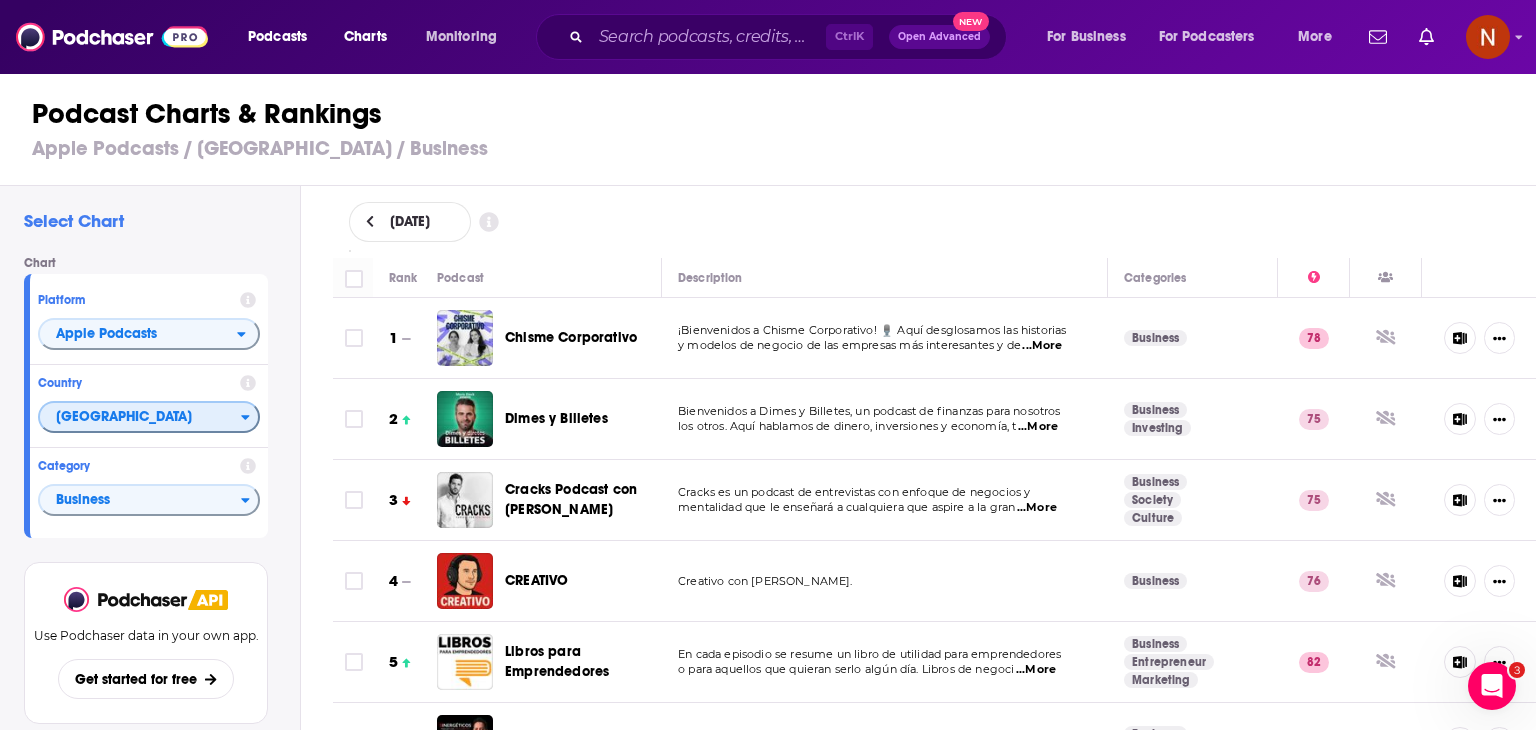 click on "[GEOGRAPHIC_DATA]" at bounding box center [140, 418] 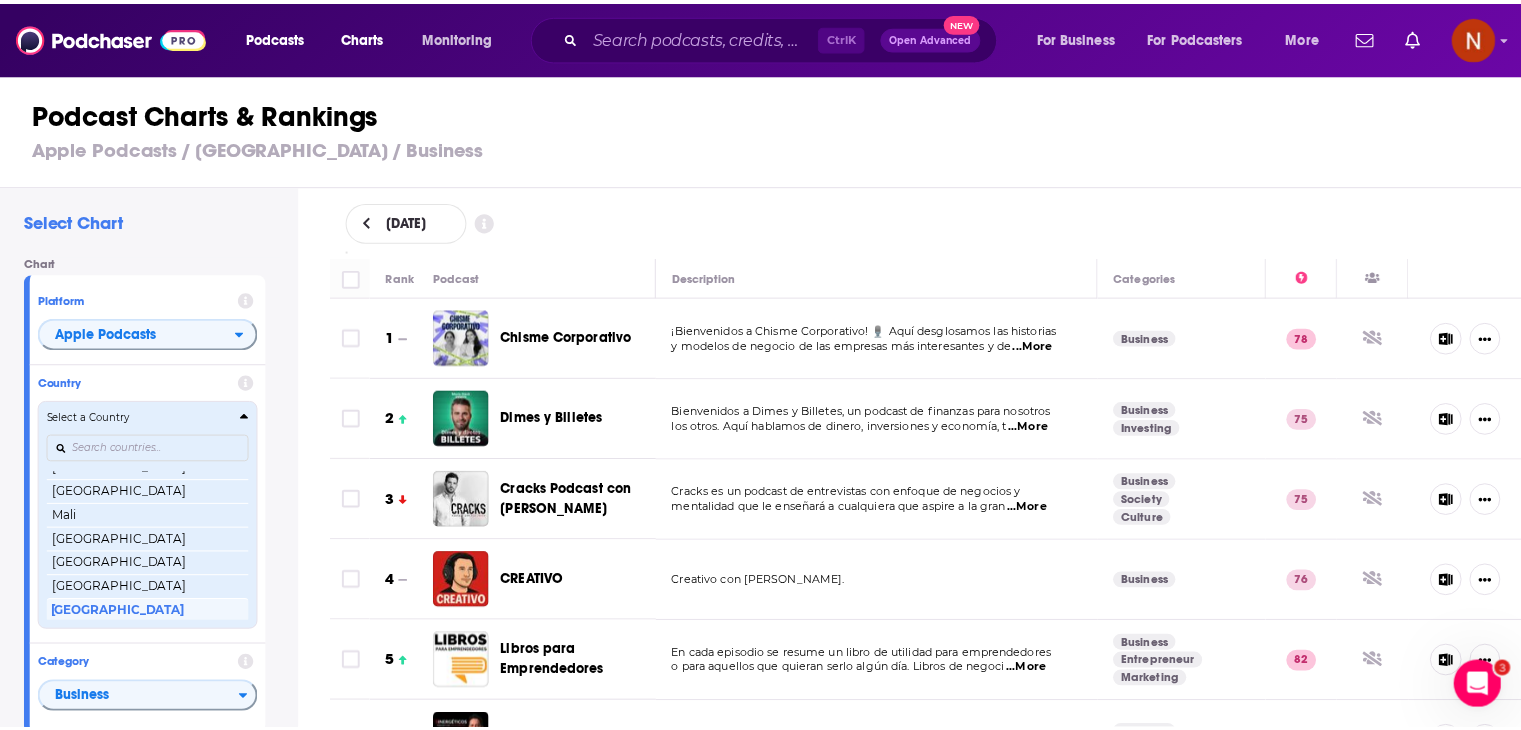 scroll, scrollTop: 2250, scrollLeft: 0, axis: vertical 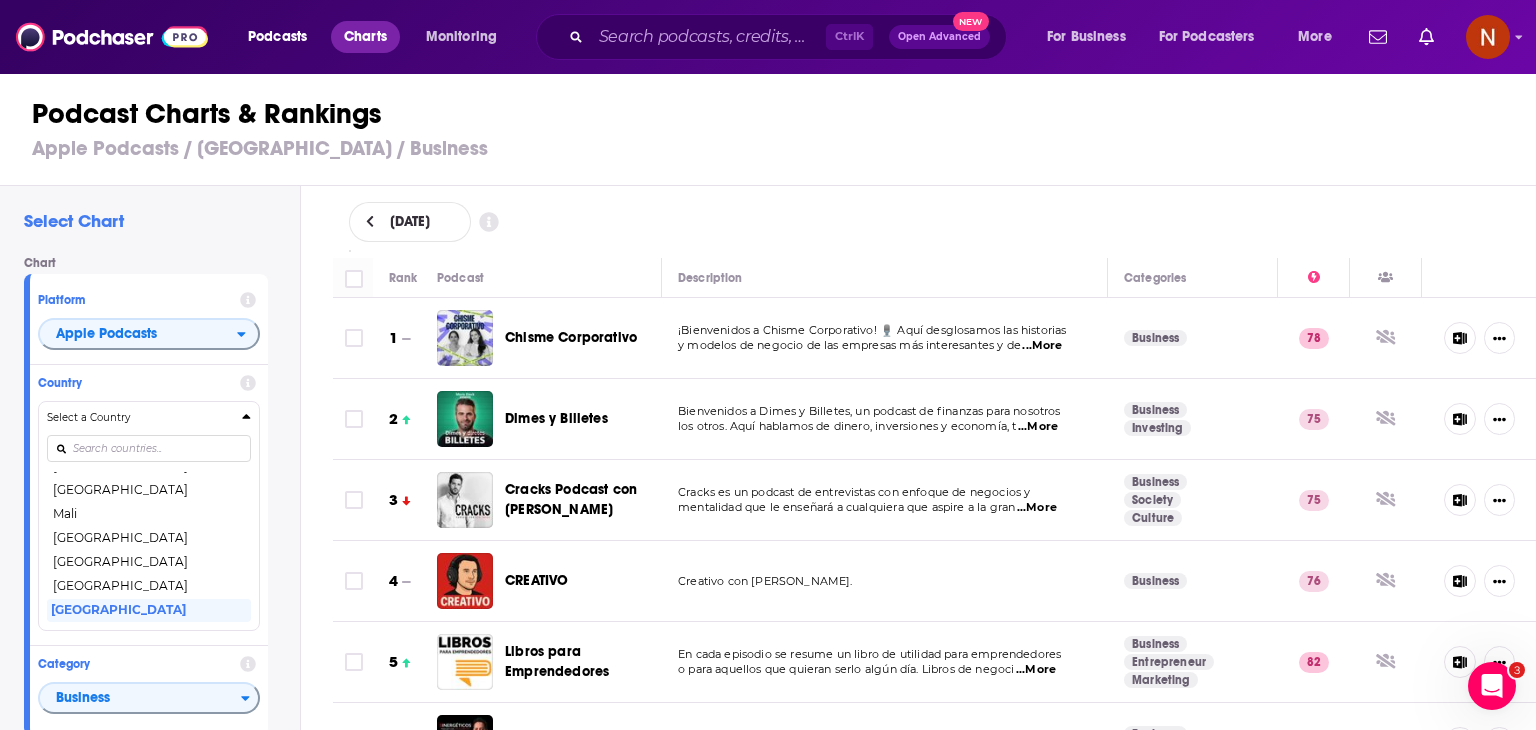 click on "Charts" at bounding box center (365, 37) 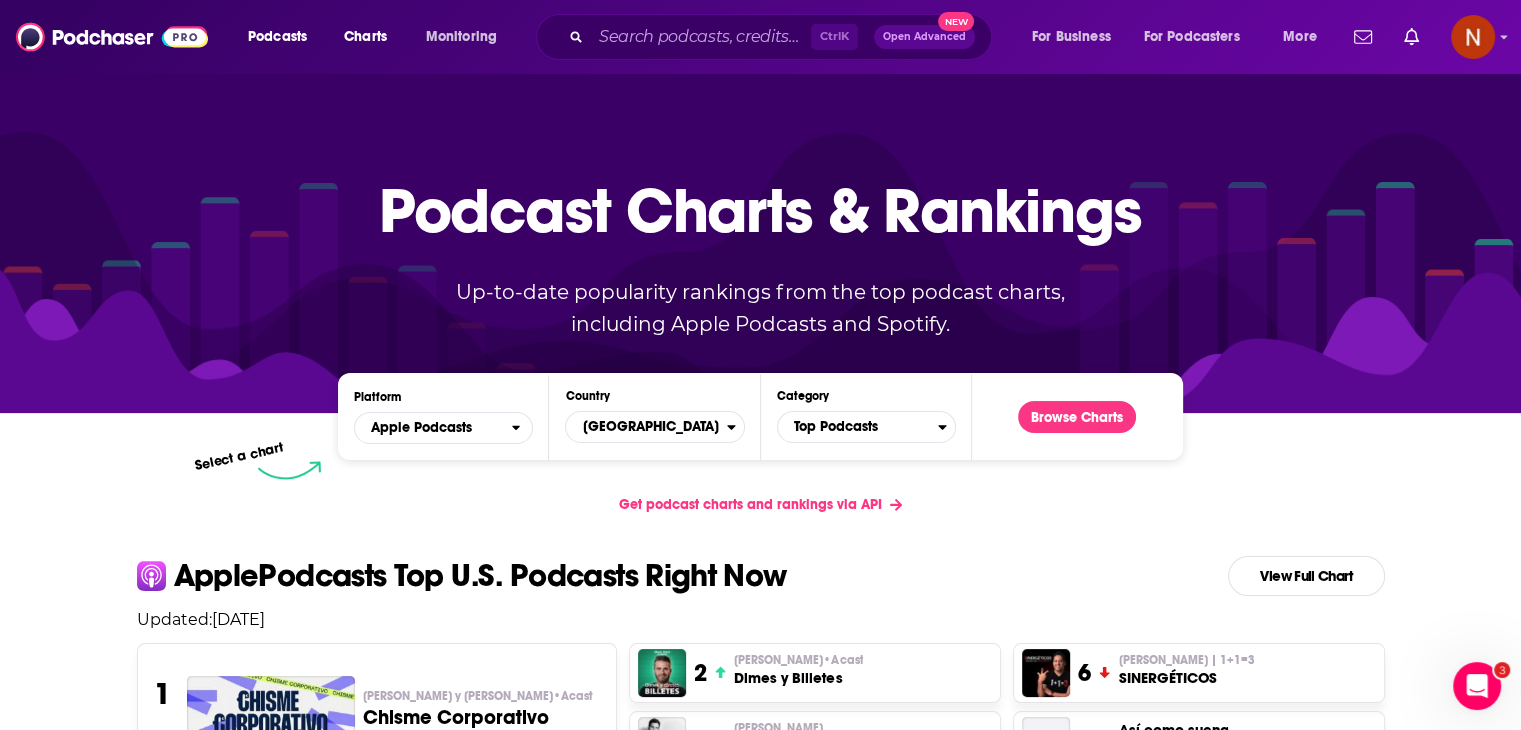 scroll, scrollTop: 248, scrollLeft: 0, axis: vertical 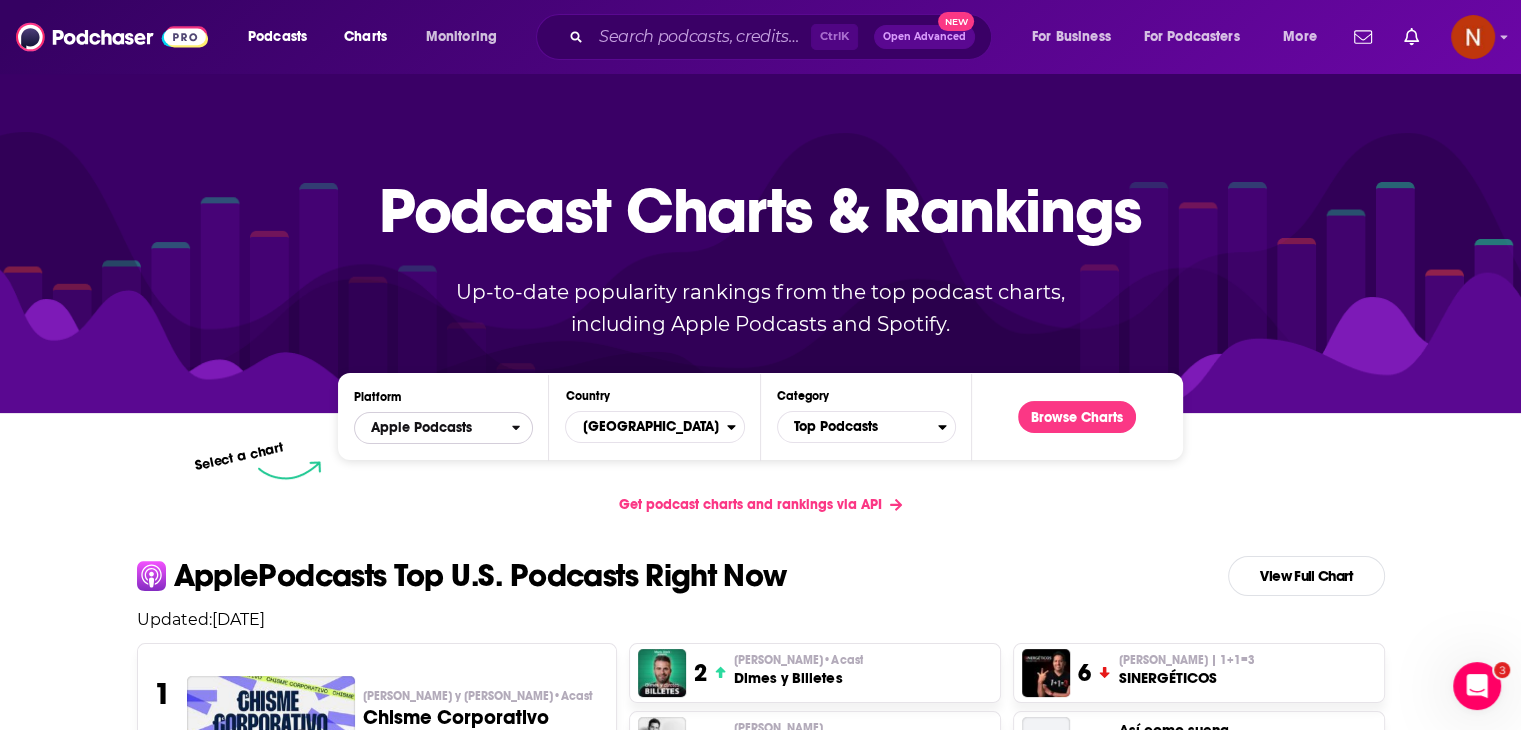 click on "Apple Podcasts" at bounding box center [443, 428] 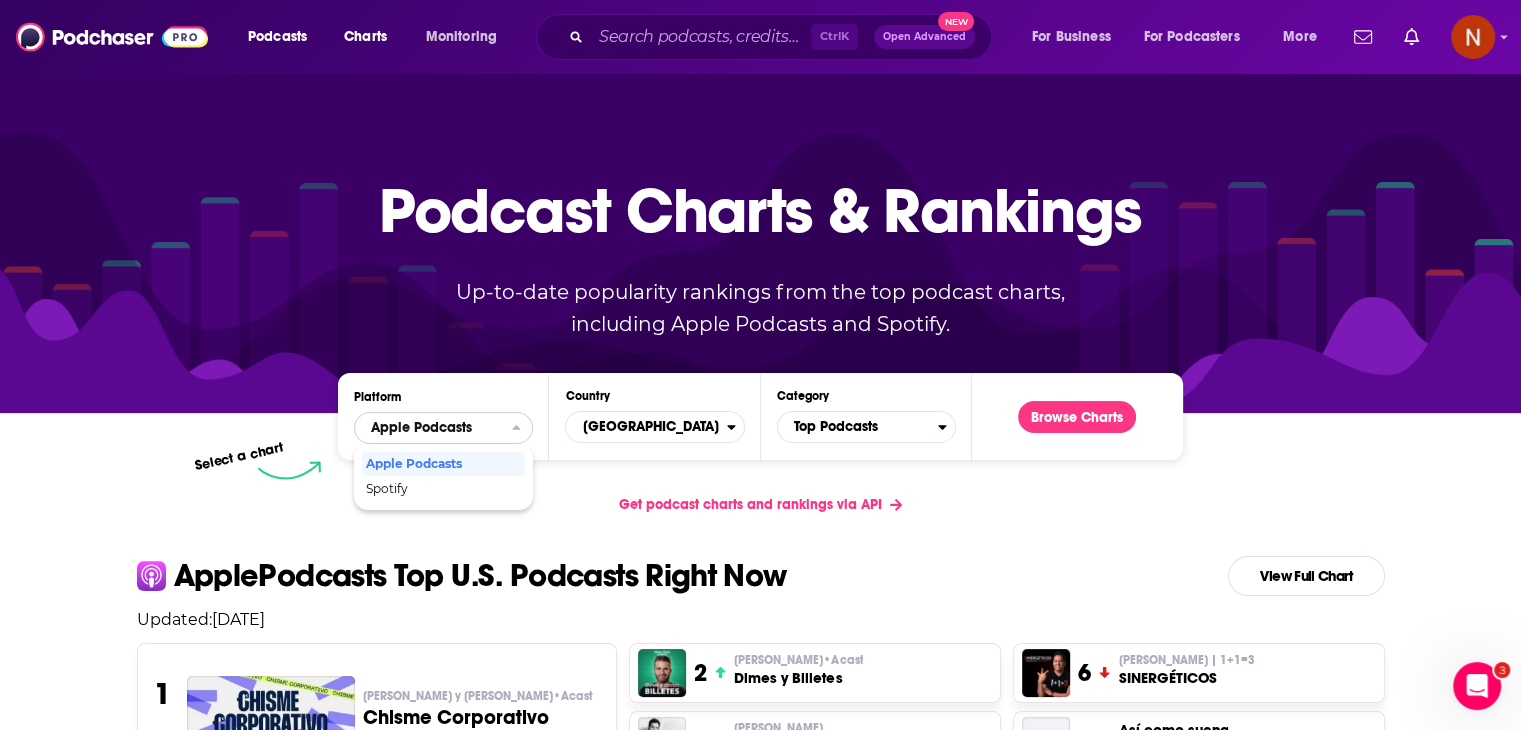 click on "Apple Podcasts" at bounding box center [443, 428] 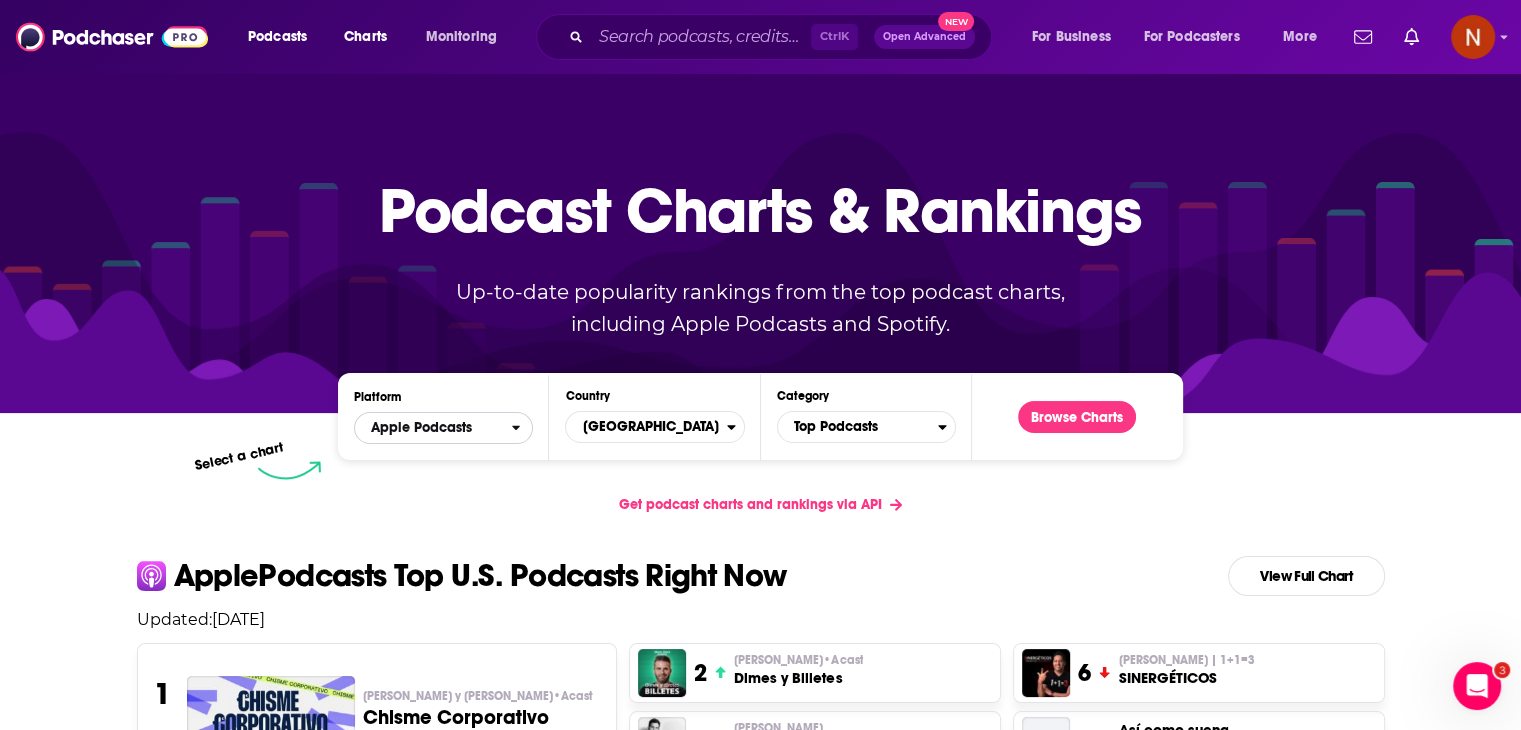 click on "Apple Podcasts" at bounding box center [433, 428] 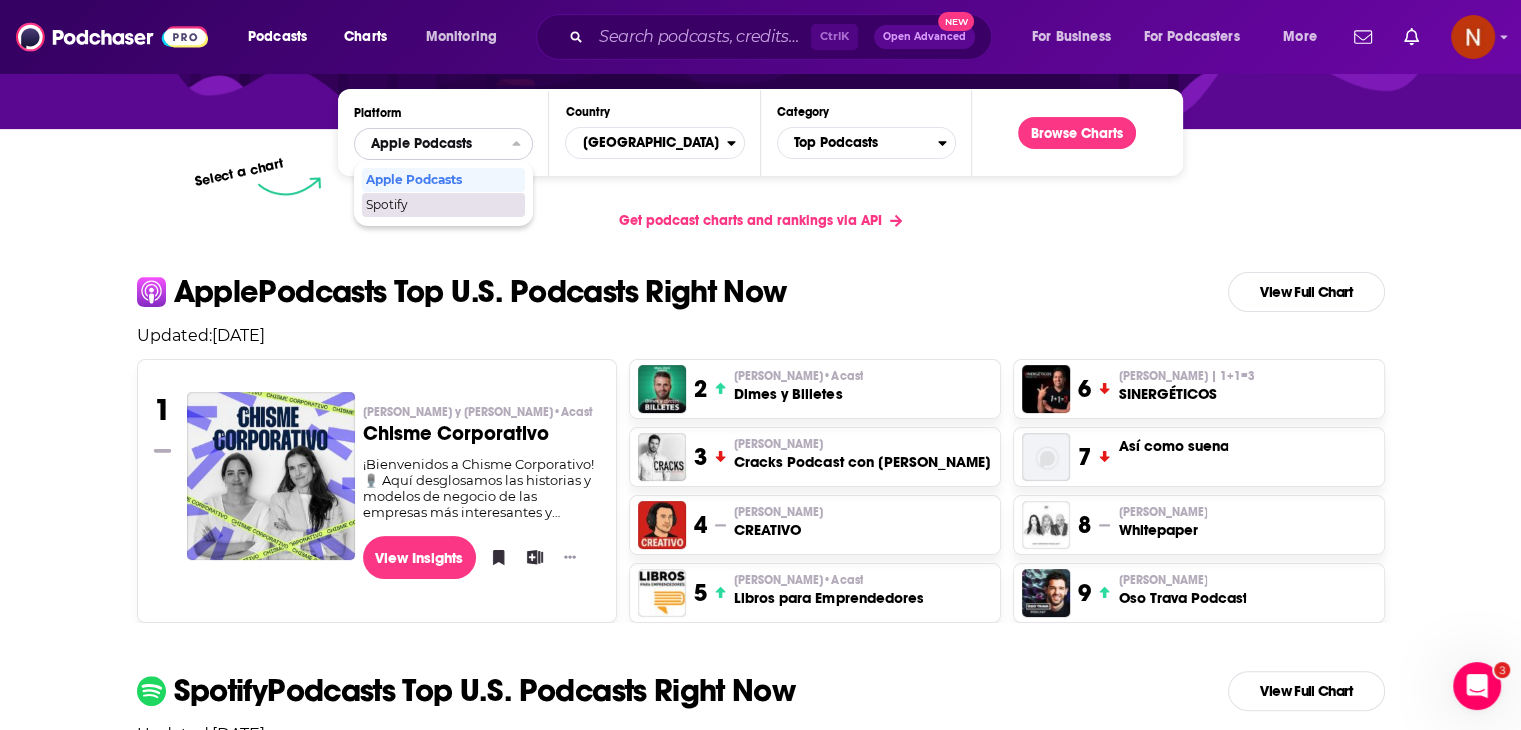 scroll, scrollTop: 0, scrollLeft: 0, axis: both 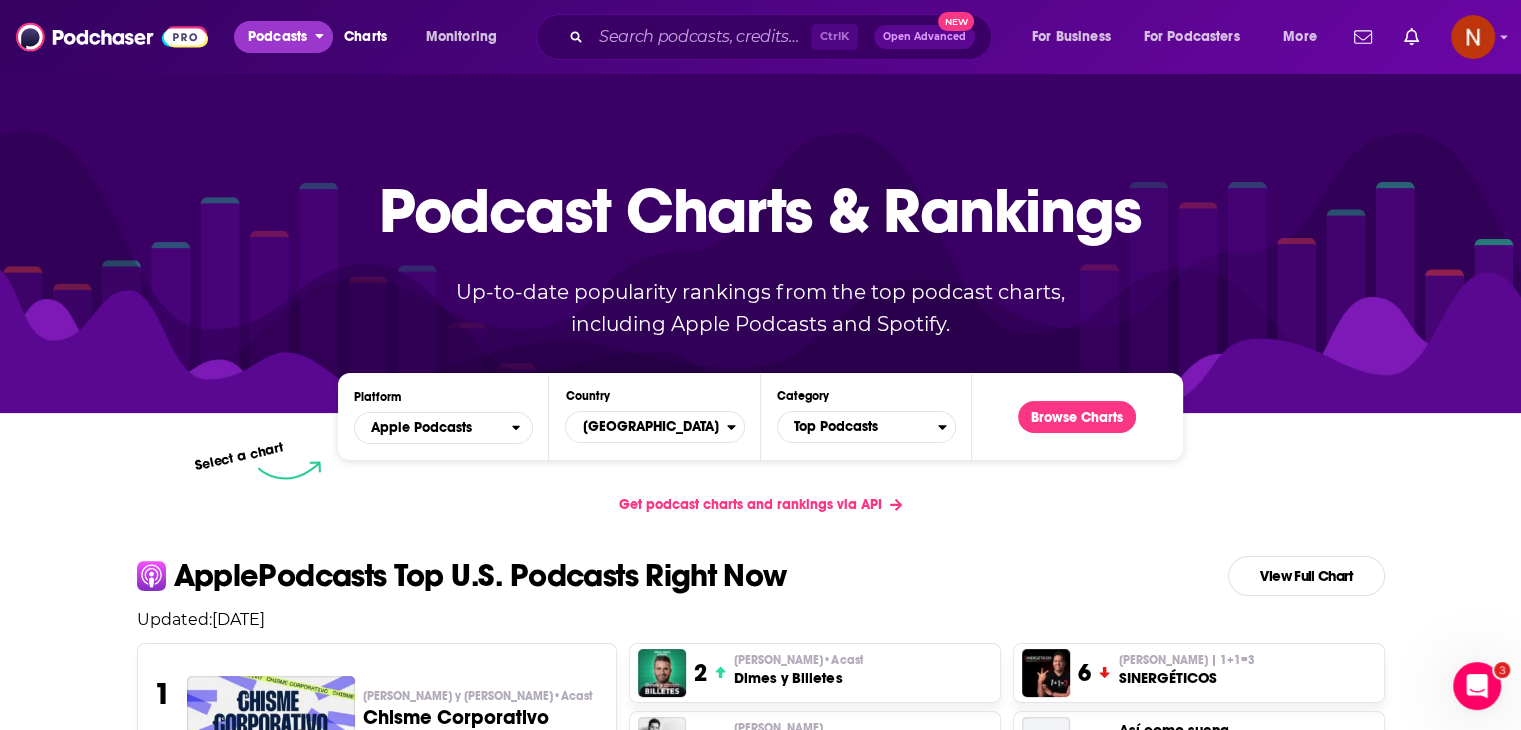 click on "Podcasts" at bounding box center [277, 37] 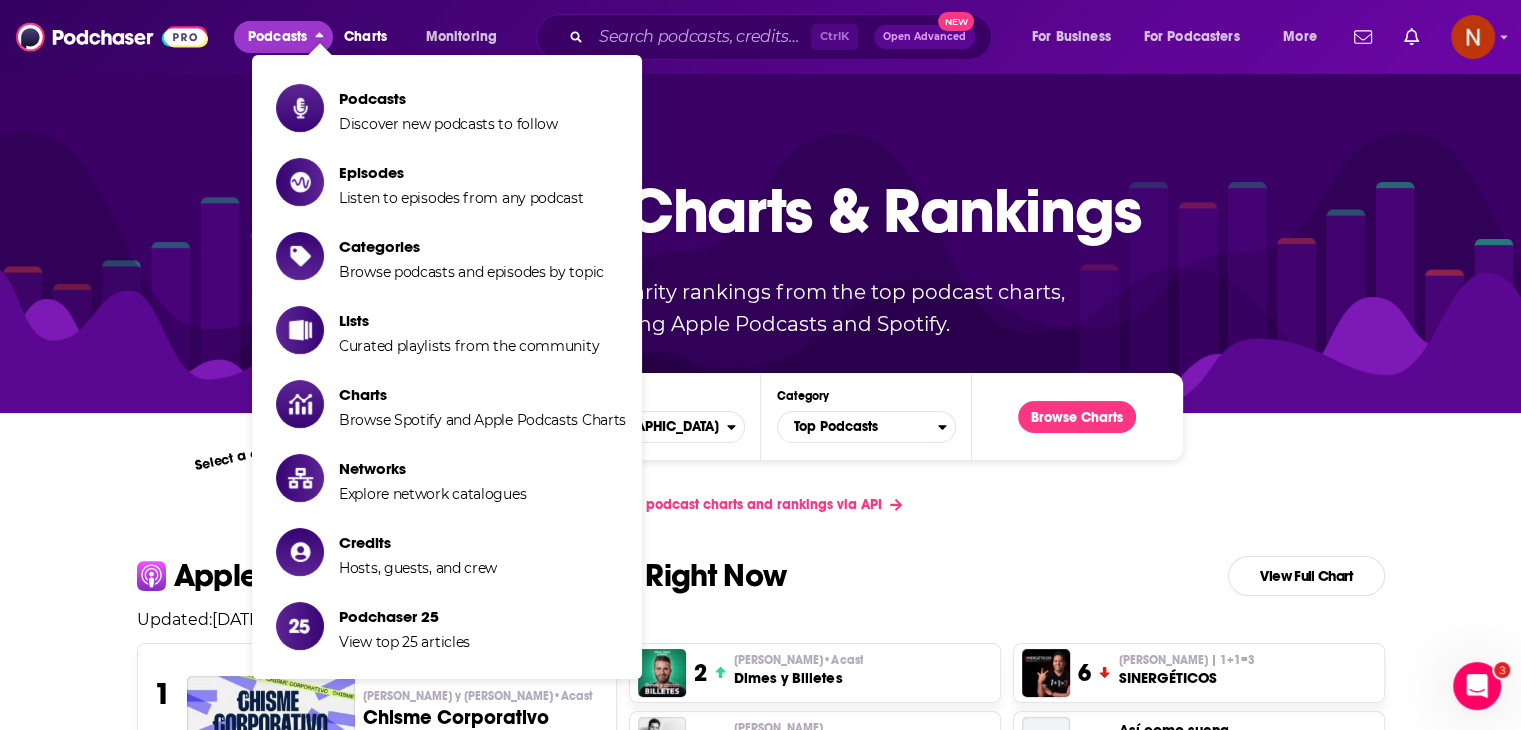click on "Podcasts Discover new podcasts to follow Episodes Listen to episodes from any podcast Categories Browse podcasts and episodes by topic Lists Curated playlists from the community Charts Browse Spotify and Apple Podcasts Charts Networks Explore network catalogues  Credits Hosts, guests, and crew Podchaser 25 View top 25 articles" at bounding box center [447, 367] 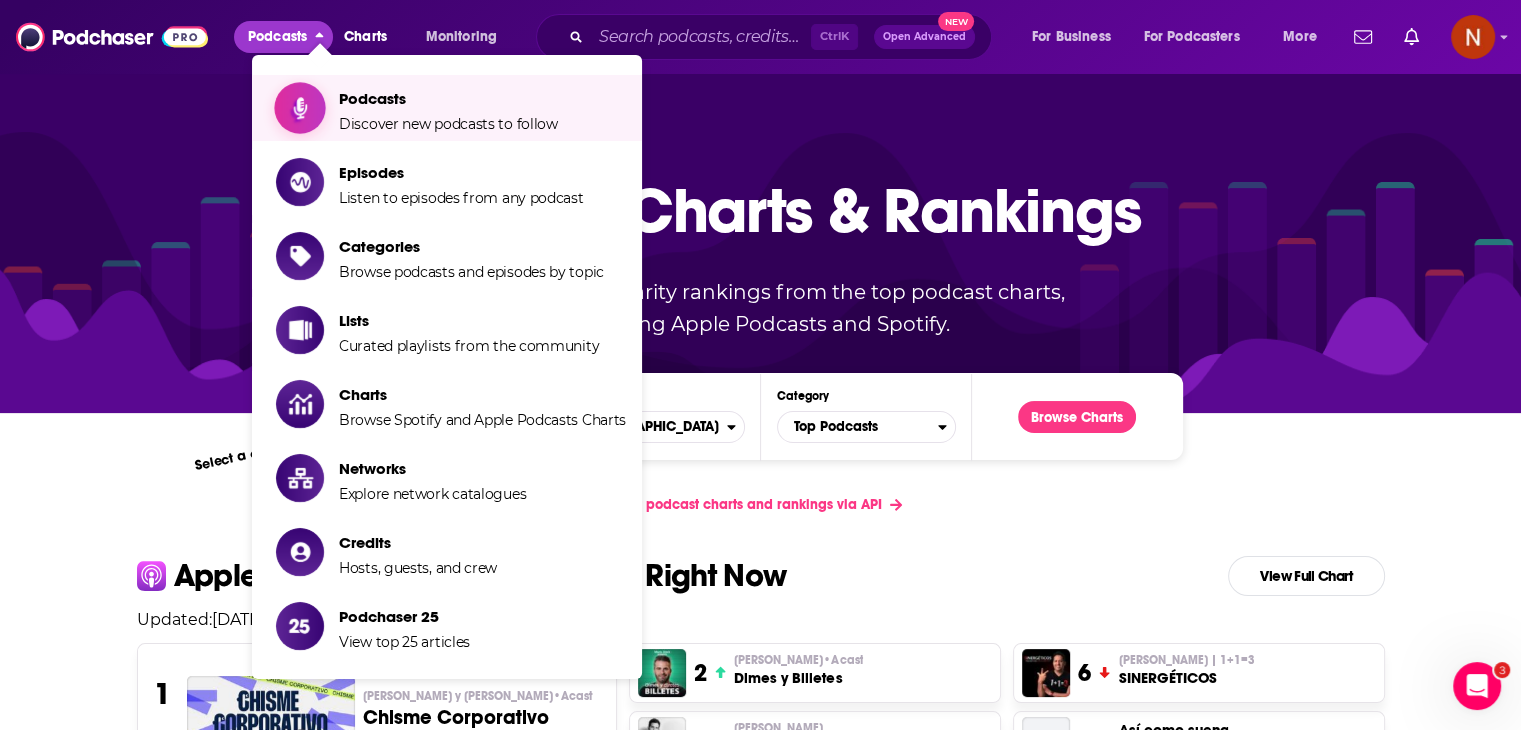 click on "Podcasts Discover new podcasts to follow" at bounding box center (448, 108) 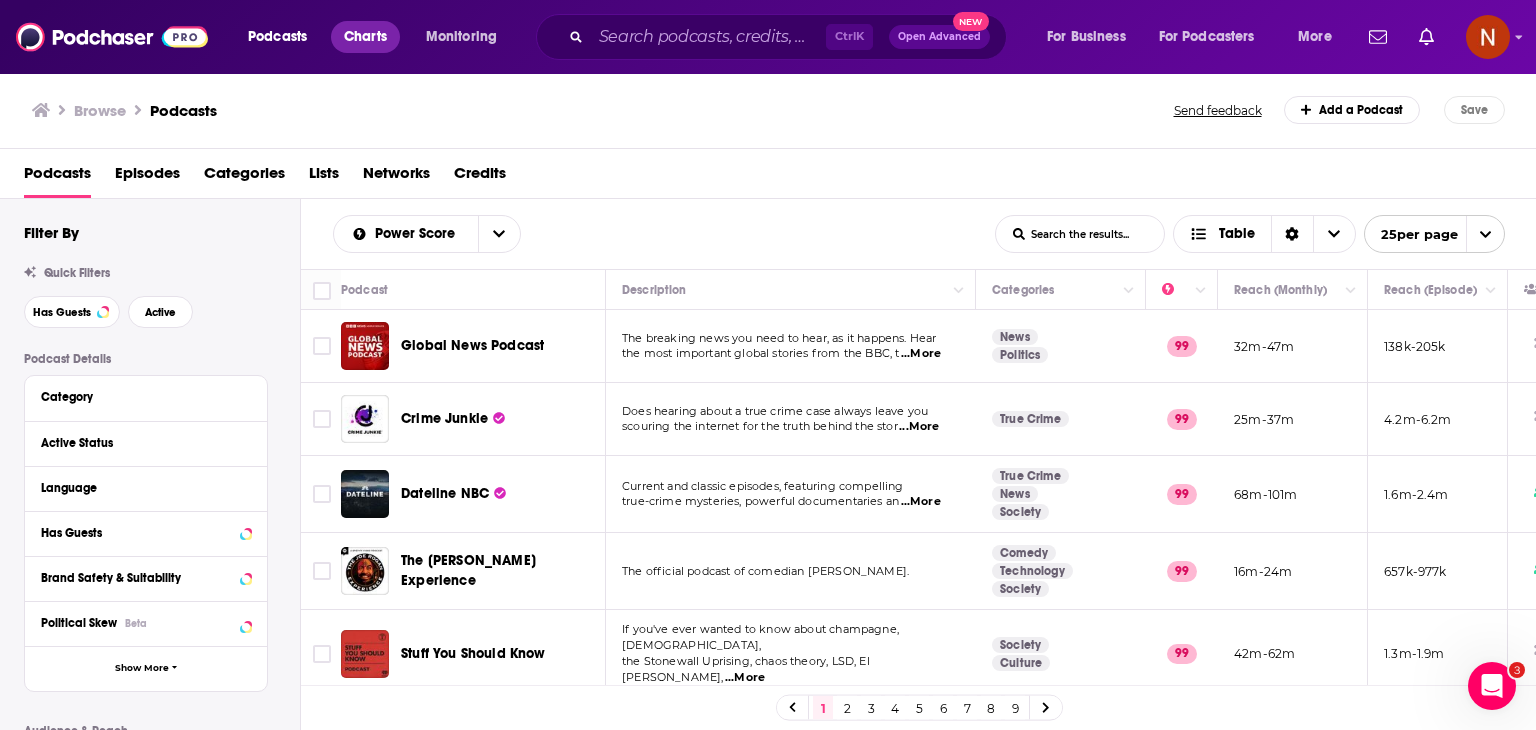 click on "Charts" at bounding box center [365, 37] 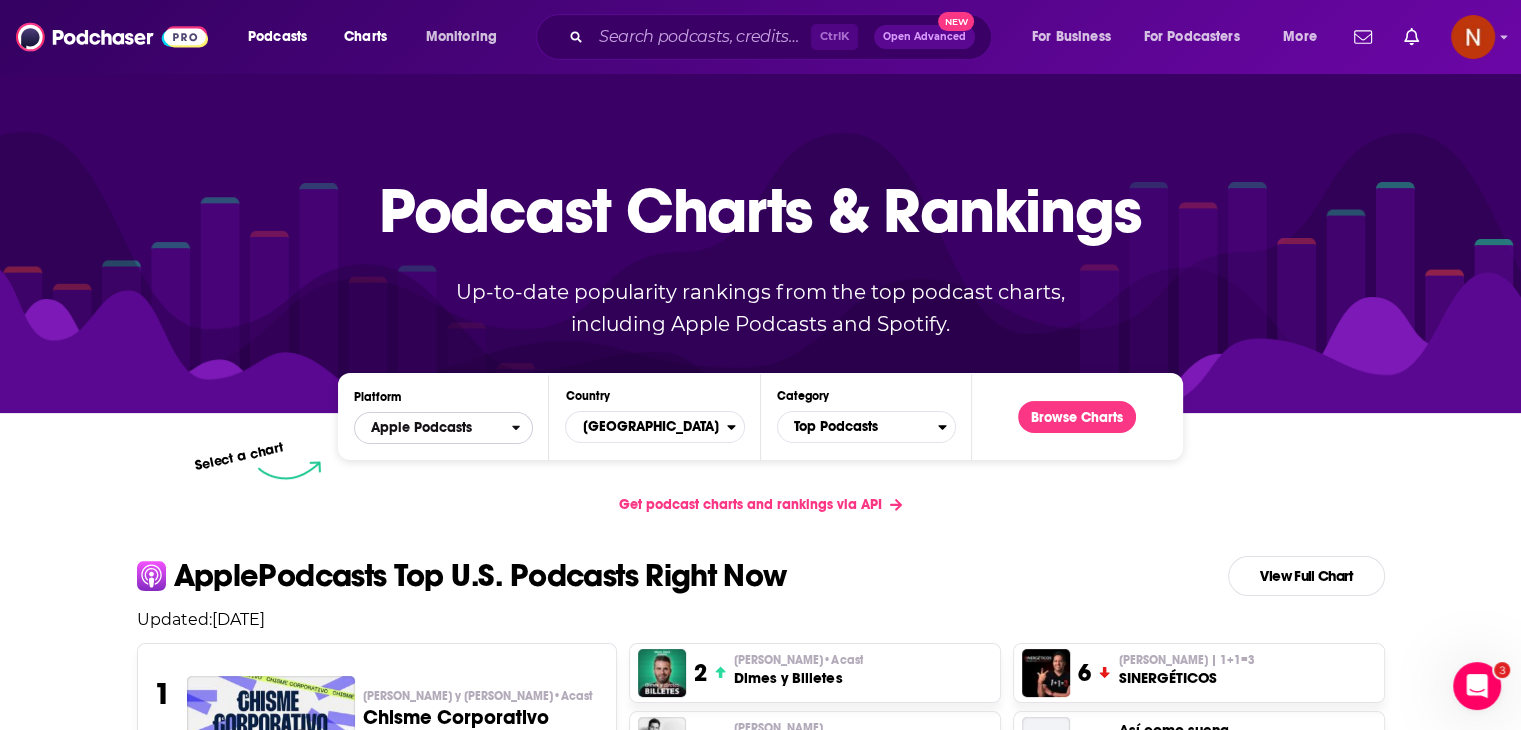 click on "Apple Podcasts" at bounding box center (433, 428) 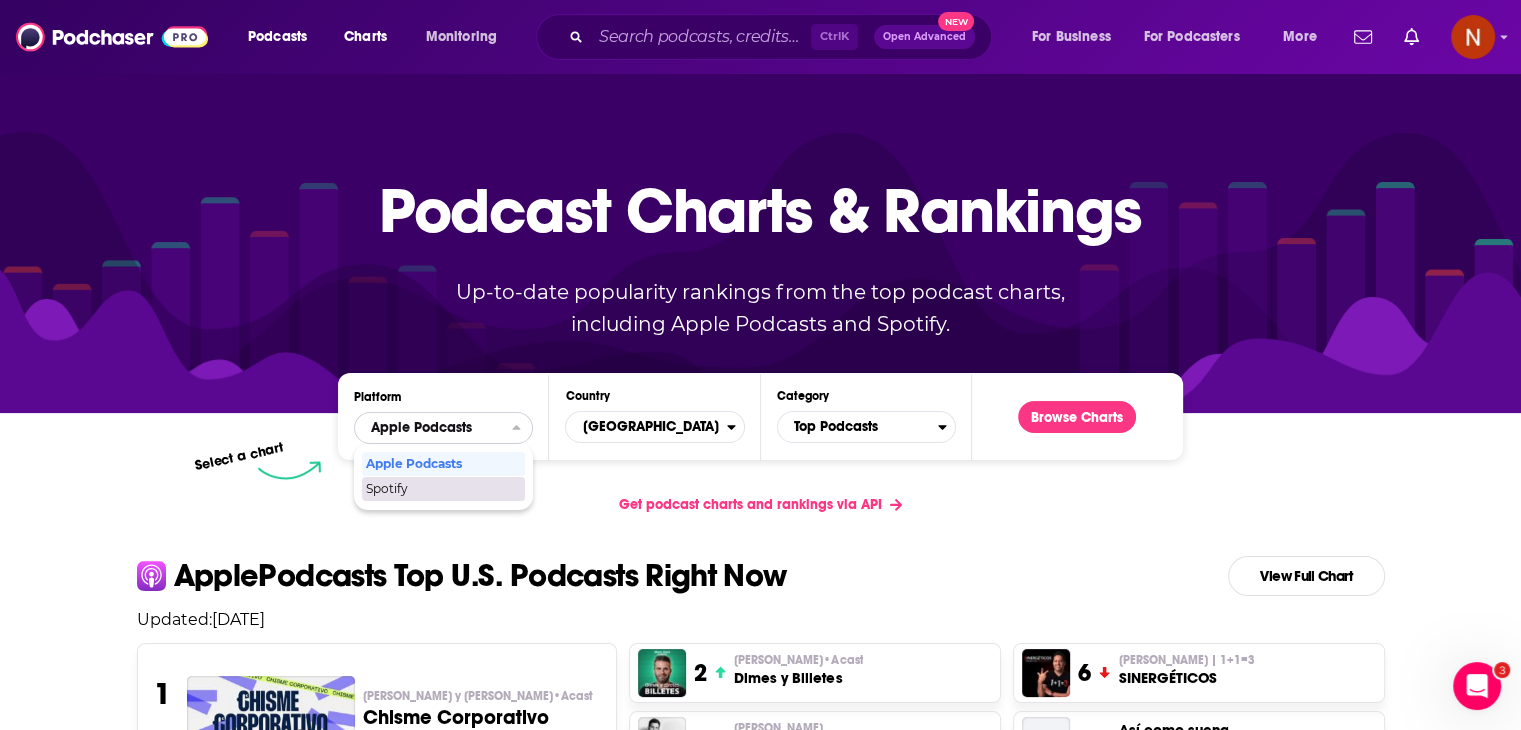 click on "Spotify" at bounding box center [443, 489] 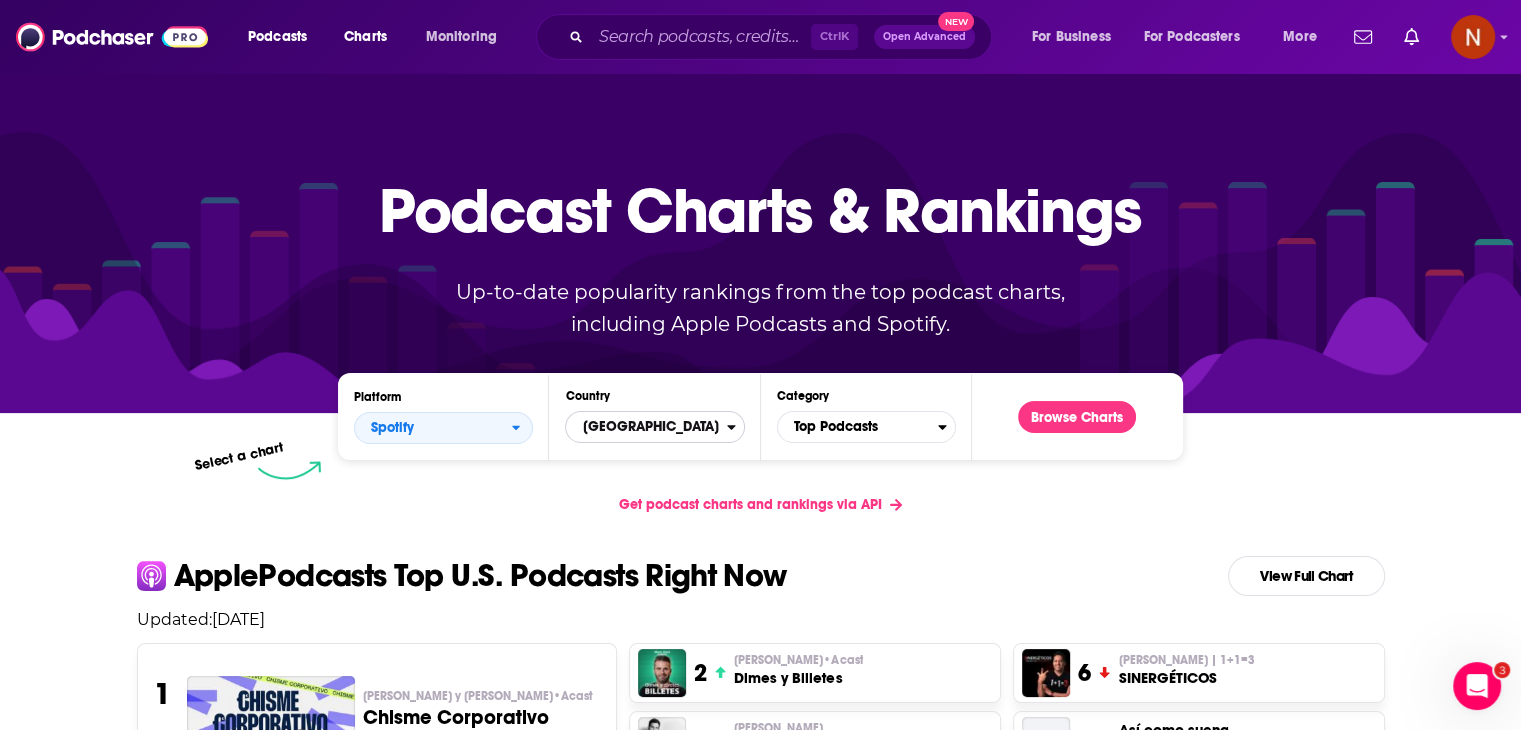 click on "[GEOGRAPHIC_DATA]" at bounding box center (646, 427) 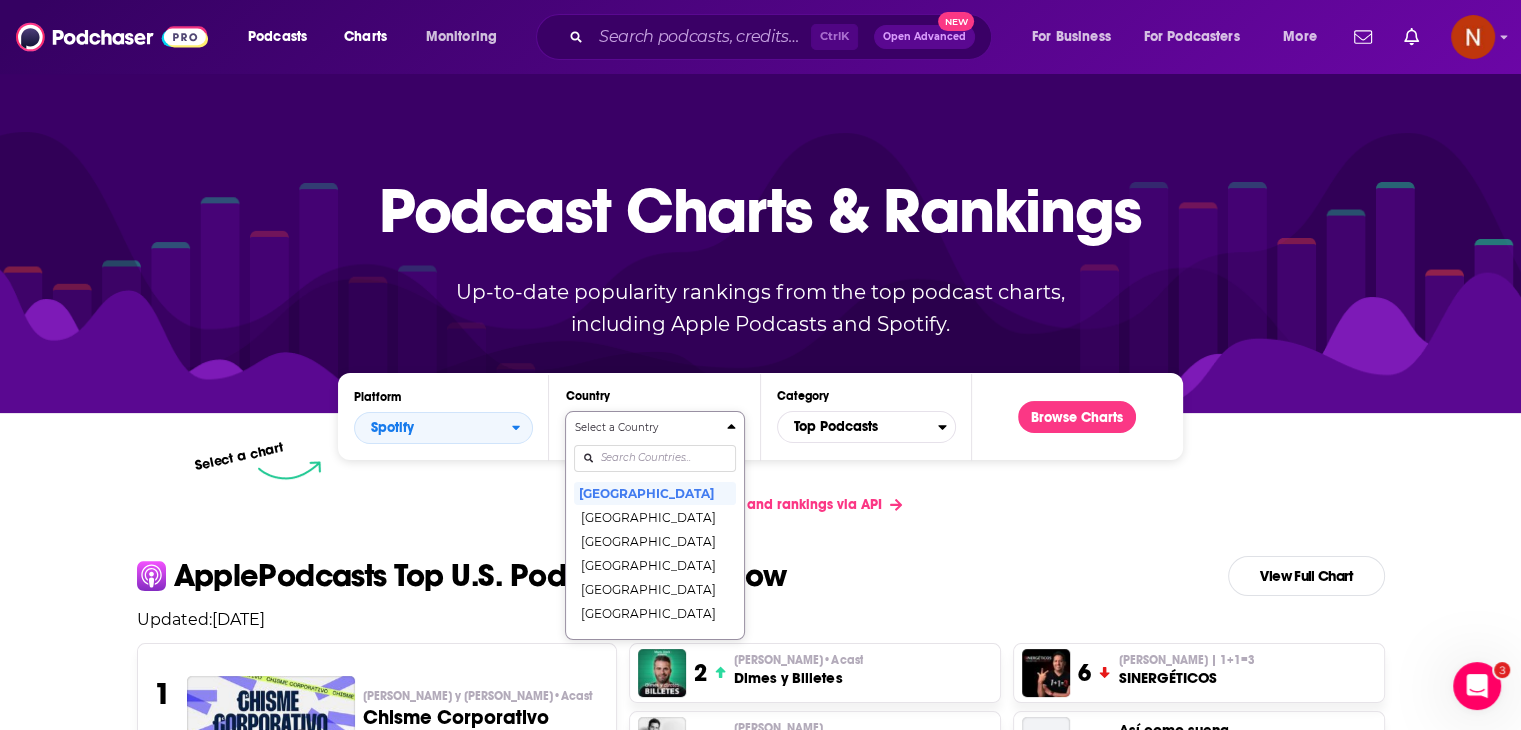 click on "Select a Country United States Argentina Australia Austria Brazil Canada Chile Colombia Denmark Finland France Germany India Indonesia Ireland Italy Japan Mexico Netherlands New Zealand Norway Philippines Poland Spain Sweden United Kingdom" at bounding box center [654, 525] 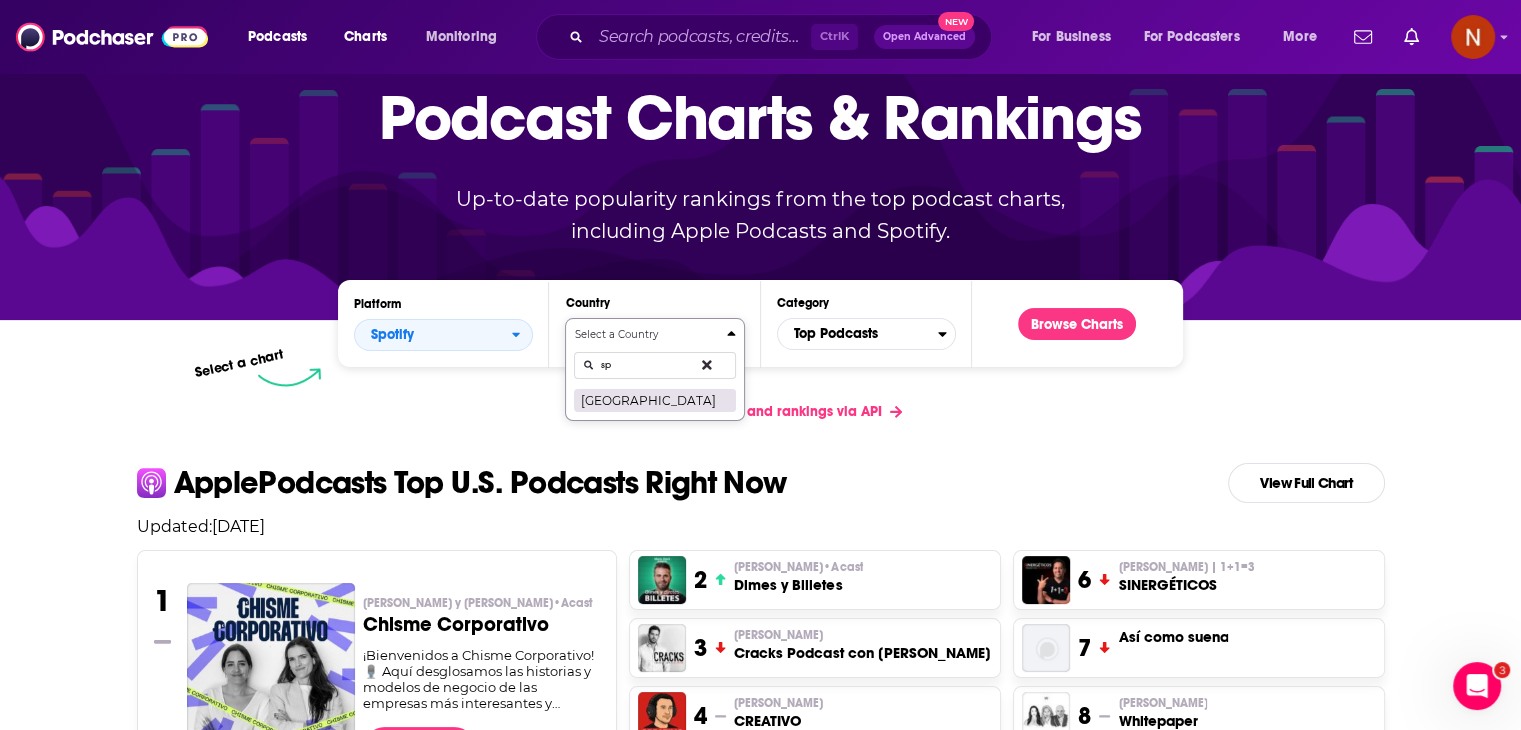 type on "sp" 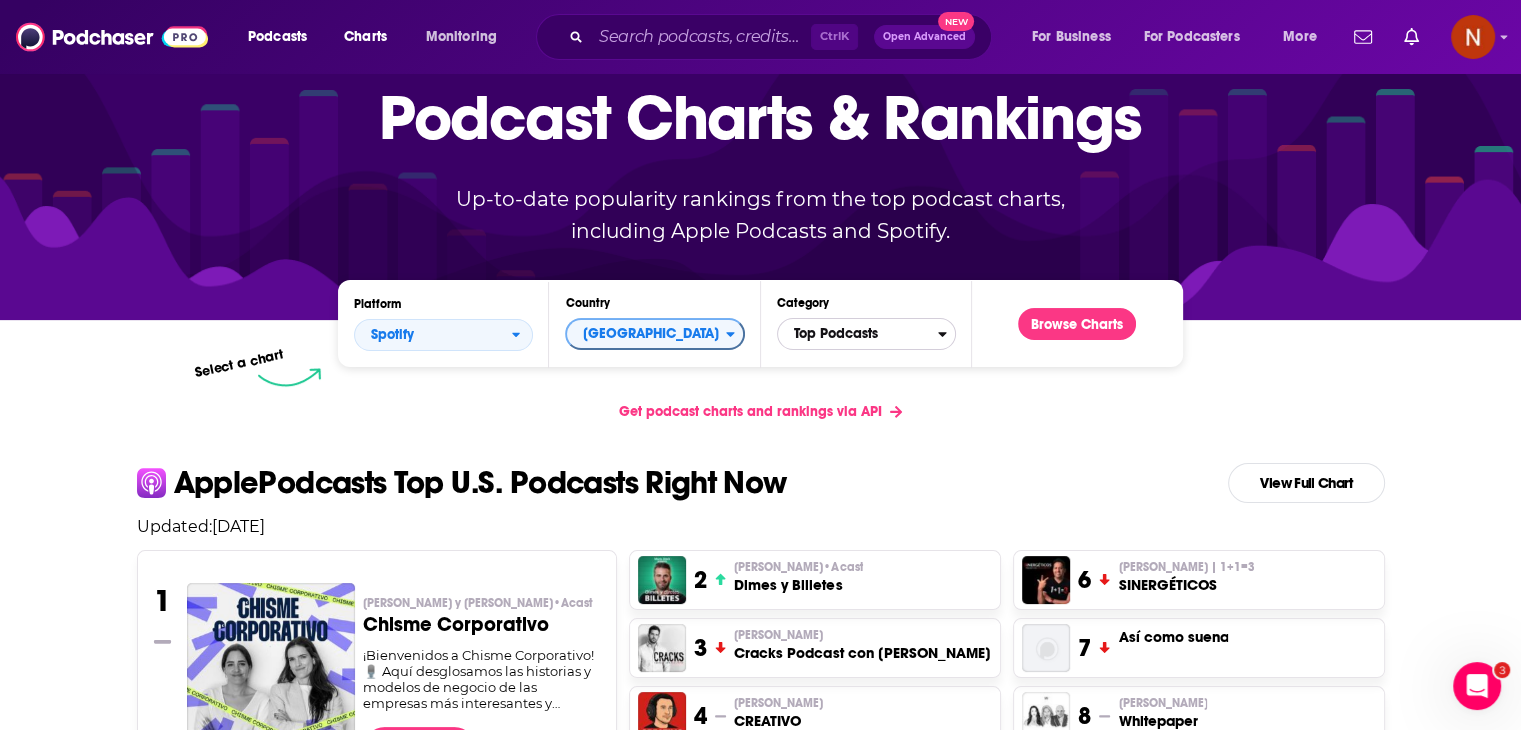 click on "Top Podcasts" at bounding box center [858, 334] 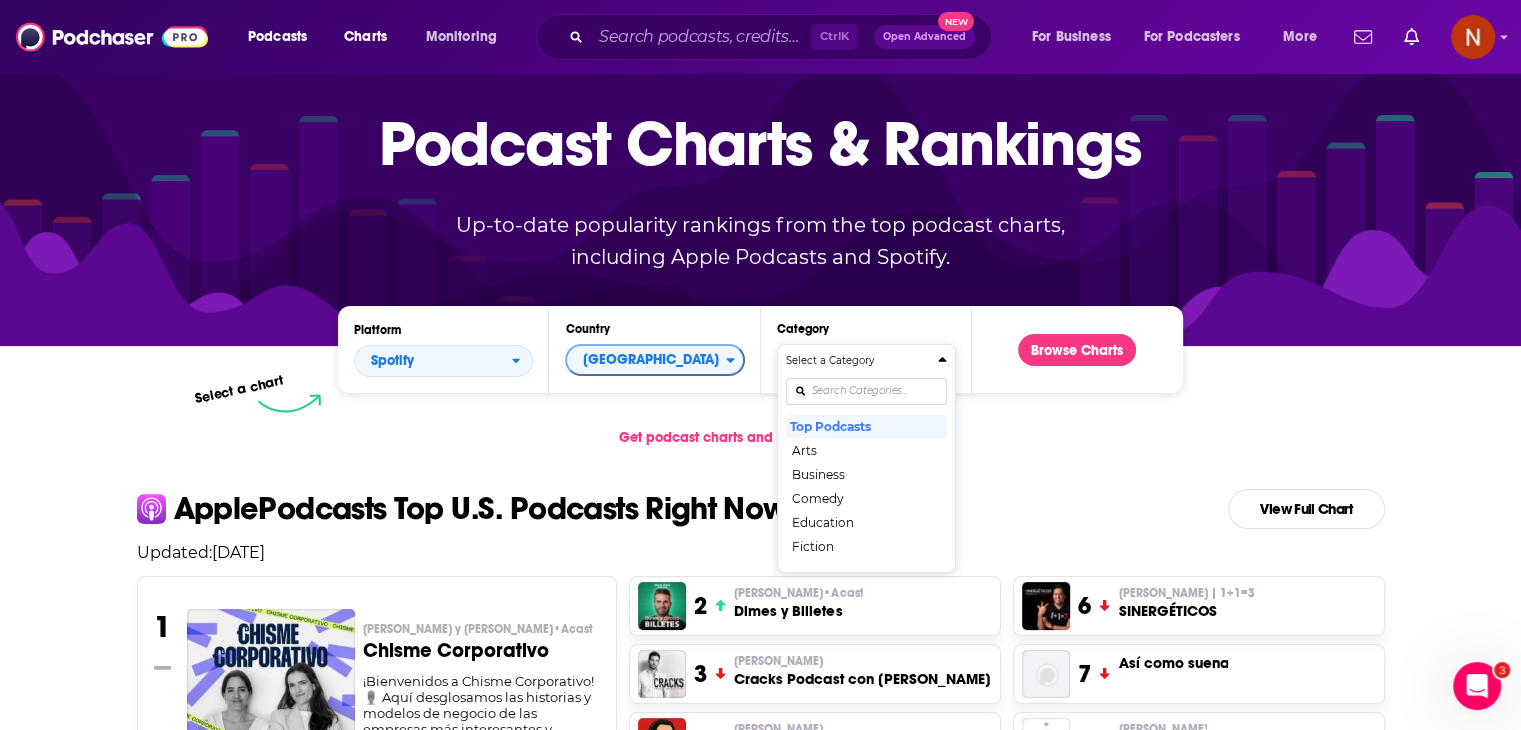 scroll, scrollTop: 0, scrollLeft: 0, axis: both 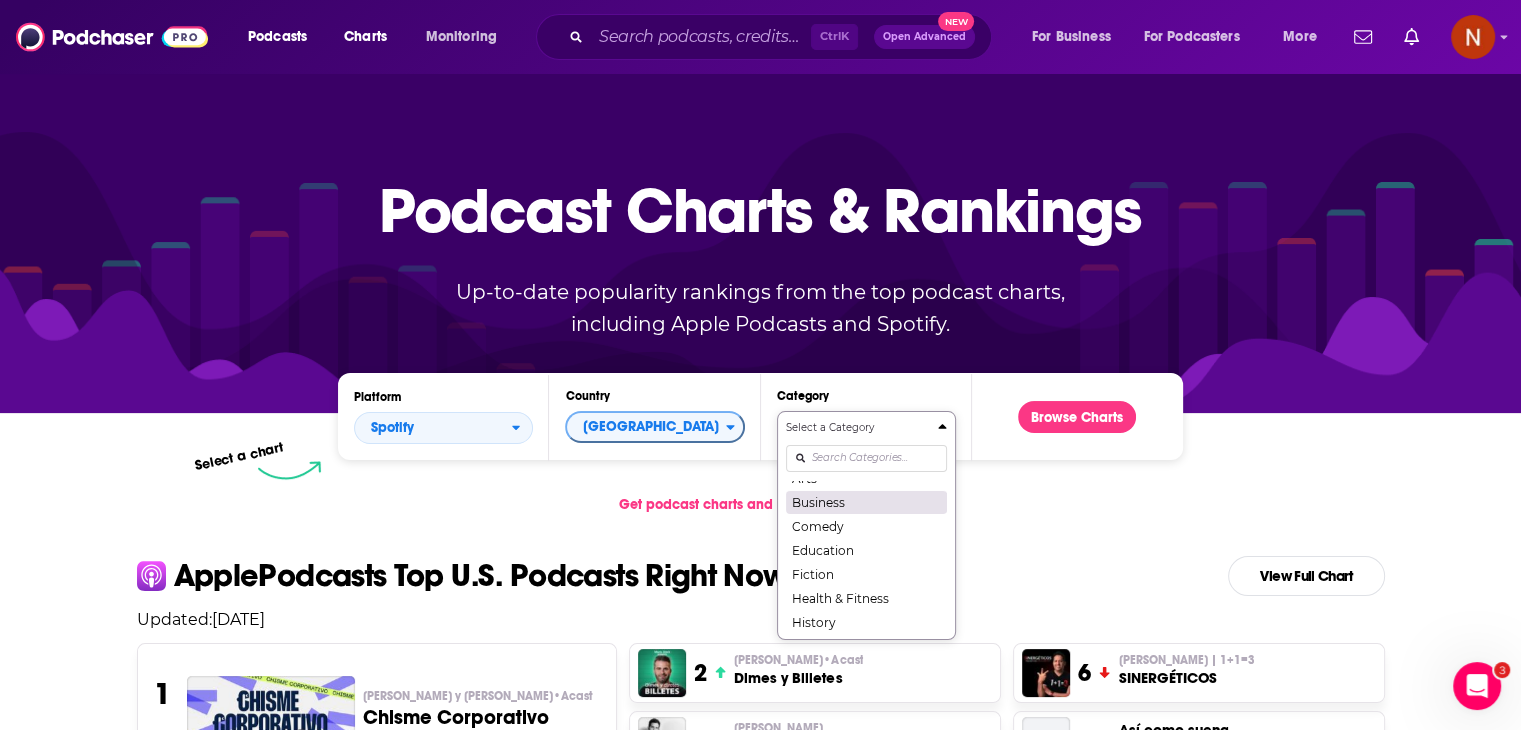 click on "Business" at bounding box center [866, 502] 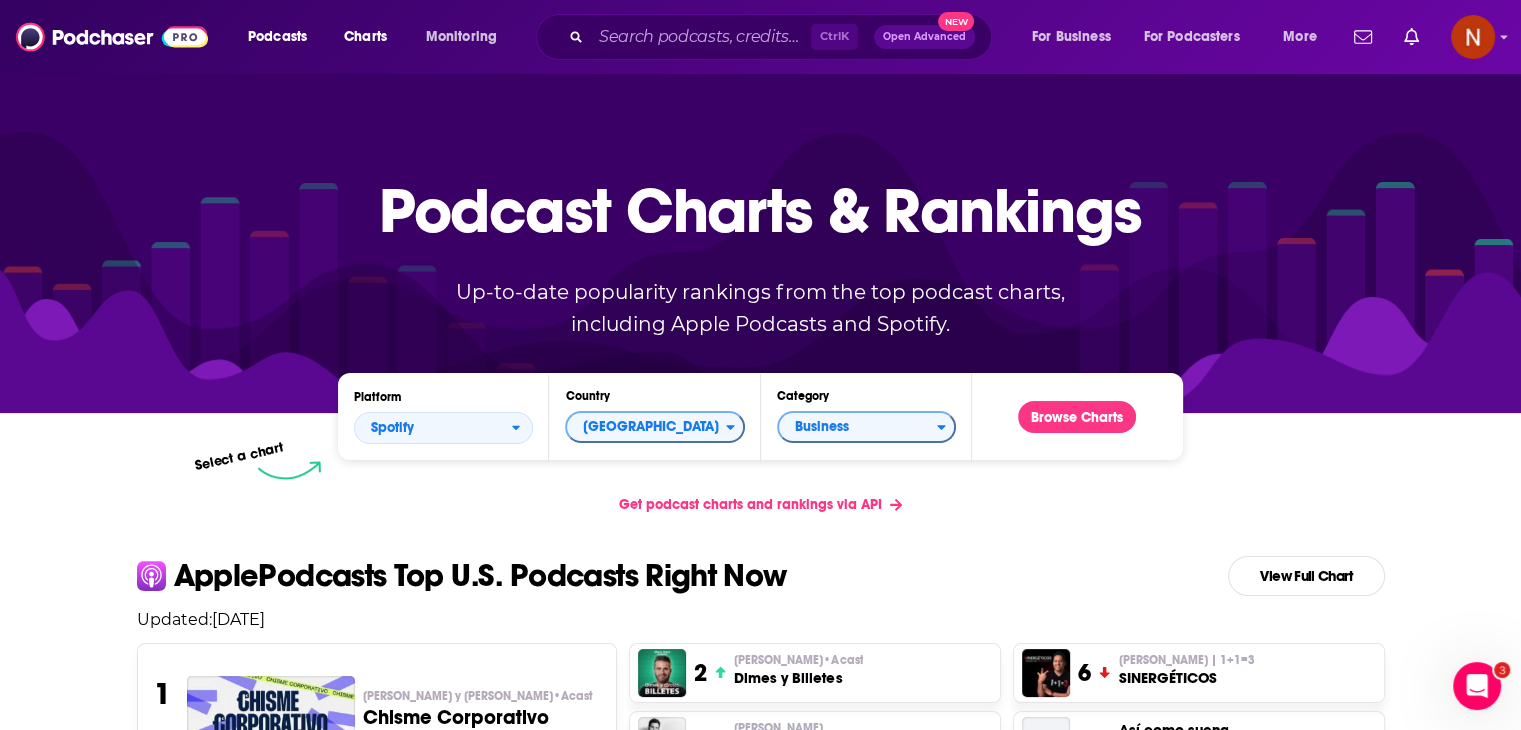 click on "Browse Charts" at bounding box center (1077, 416) 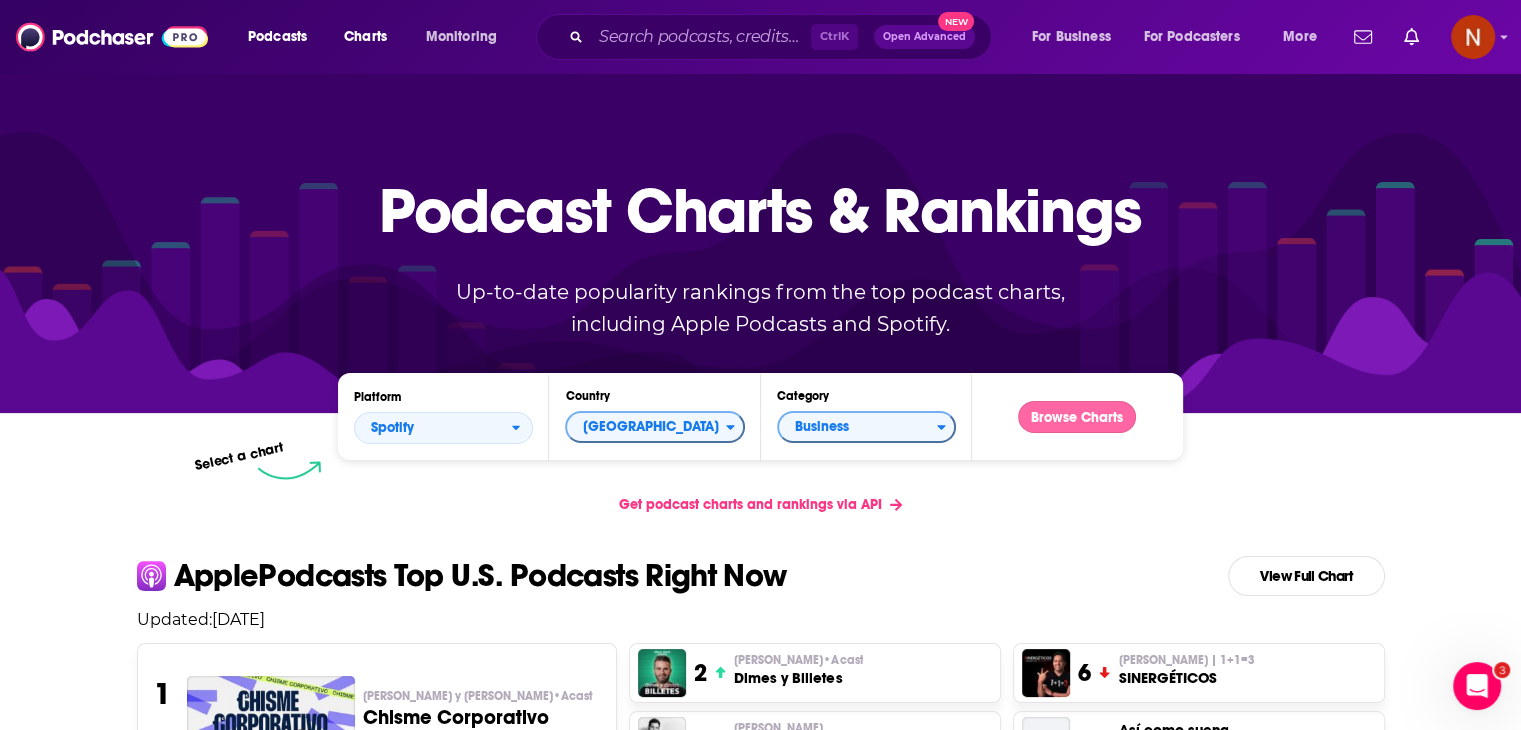 click on "Browse Charts" at bounding box center [1077, 417] 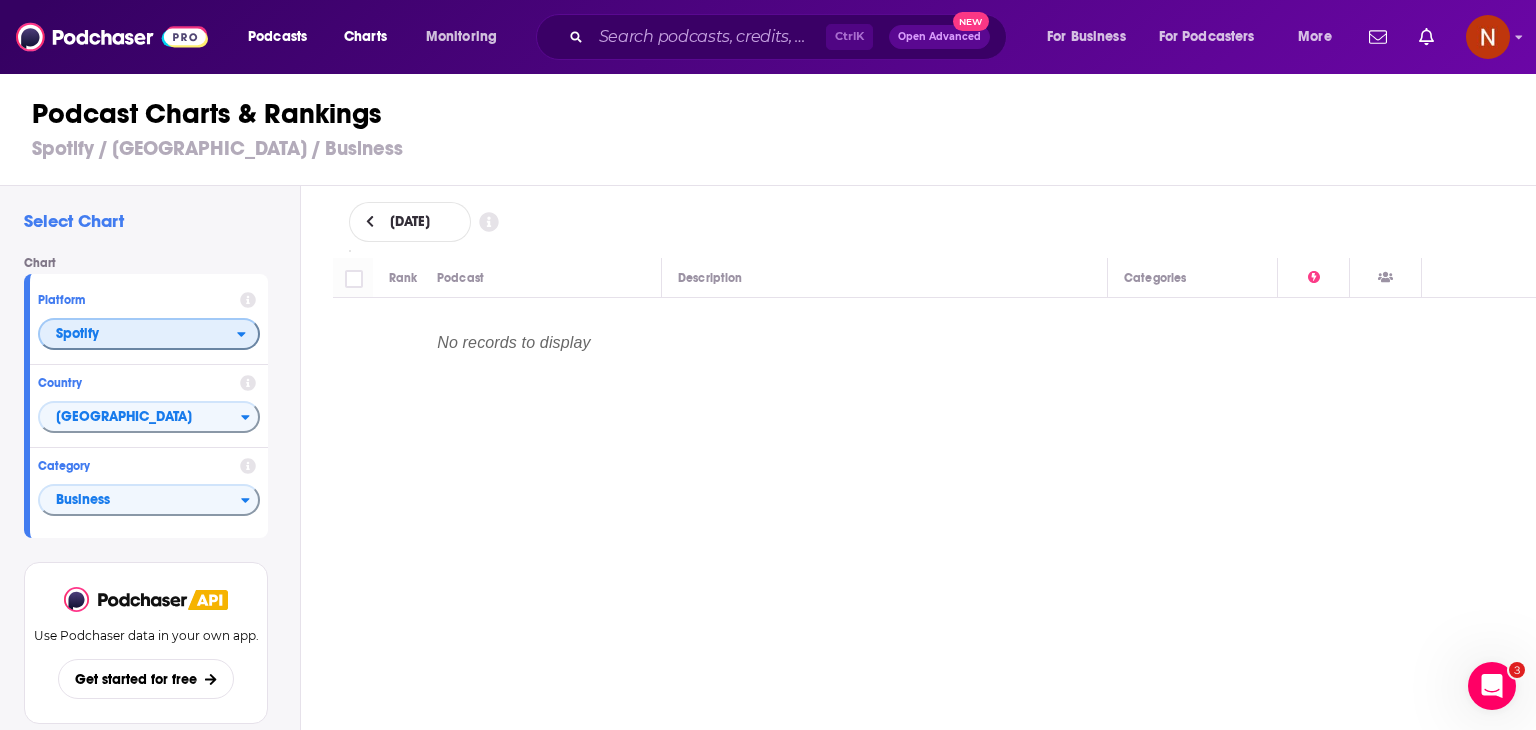 click on "Spotify" at bounding box center [138, 335] 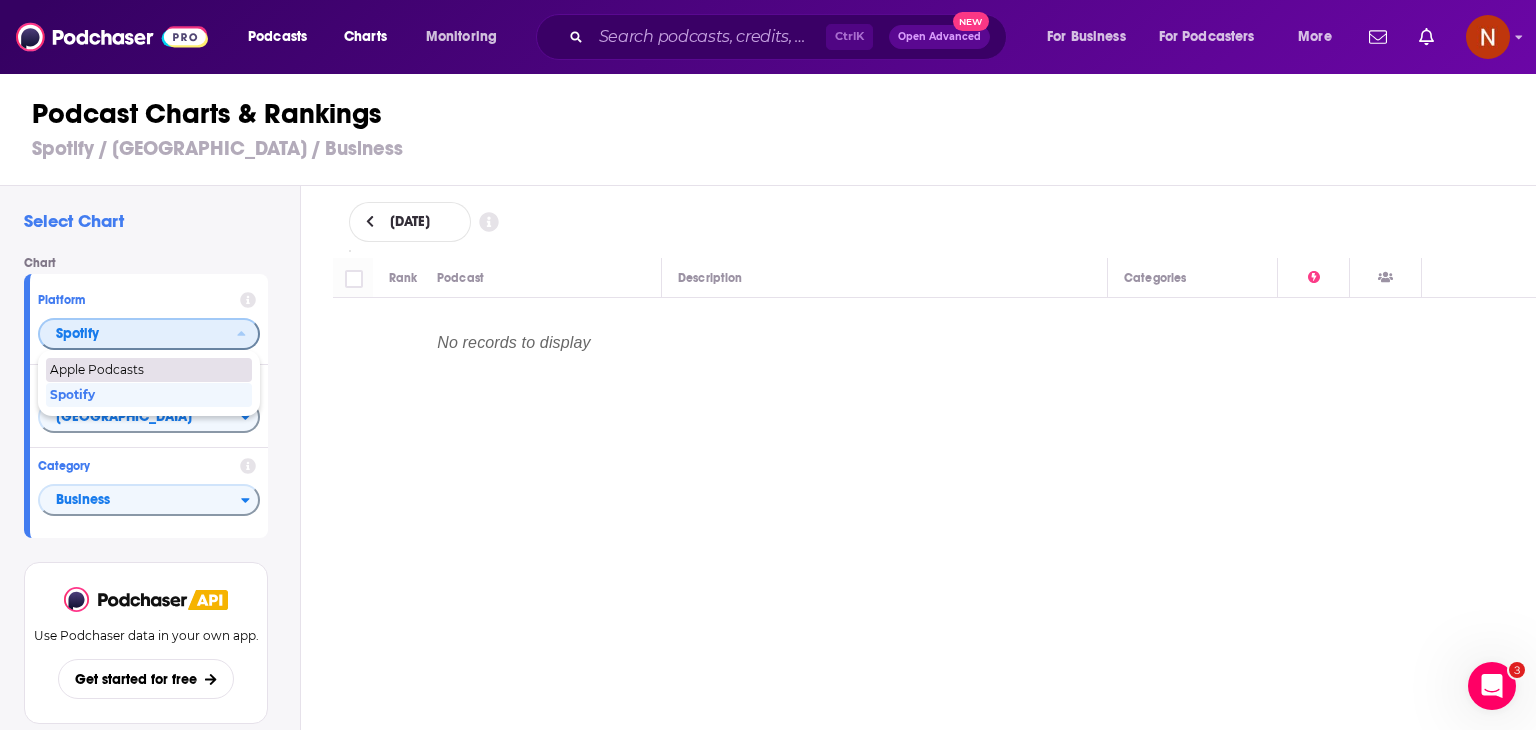 click on "Apple Podcasts" at bounding box center (148, 370) 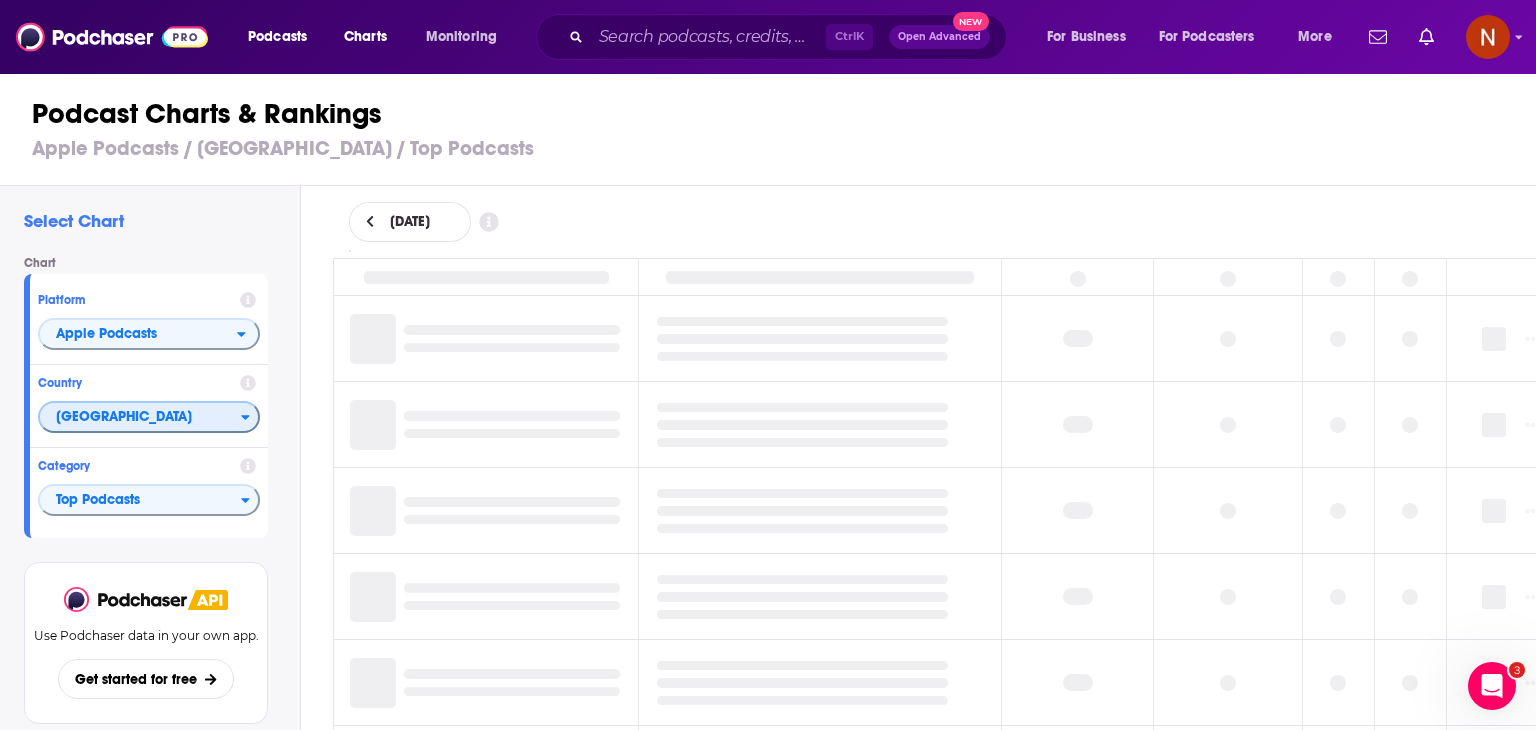 click on "[GEOGRAPHIC_DATA]" at bounding box center [140, 418] 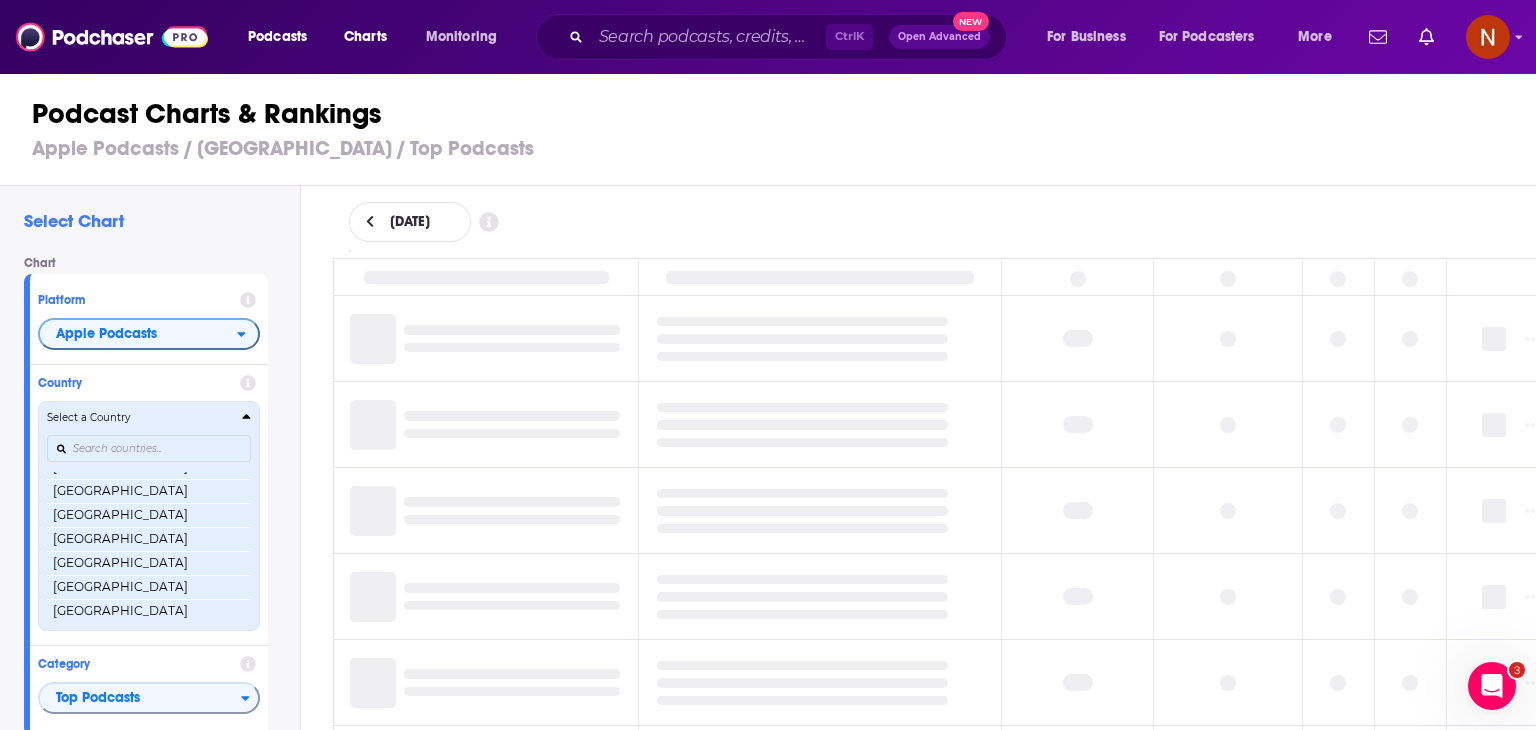 scroll, scrollTop: 3858, scrollLeft: 0, axis: vertical 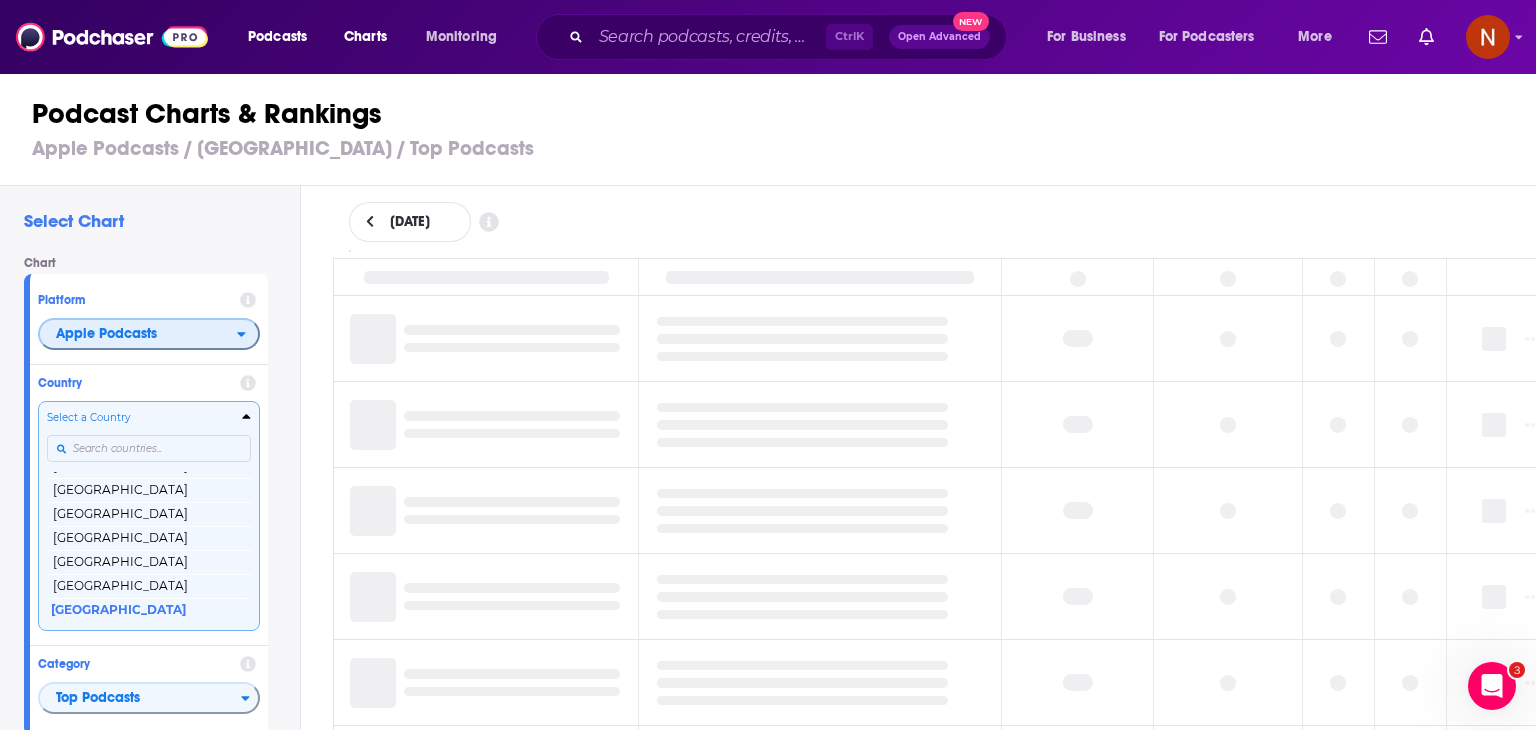 click on "Apple Podcasts" at bounding box center (138, 335) 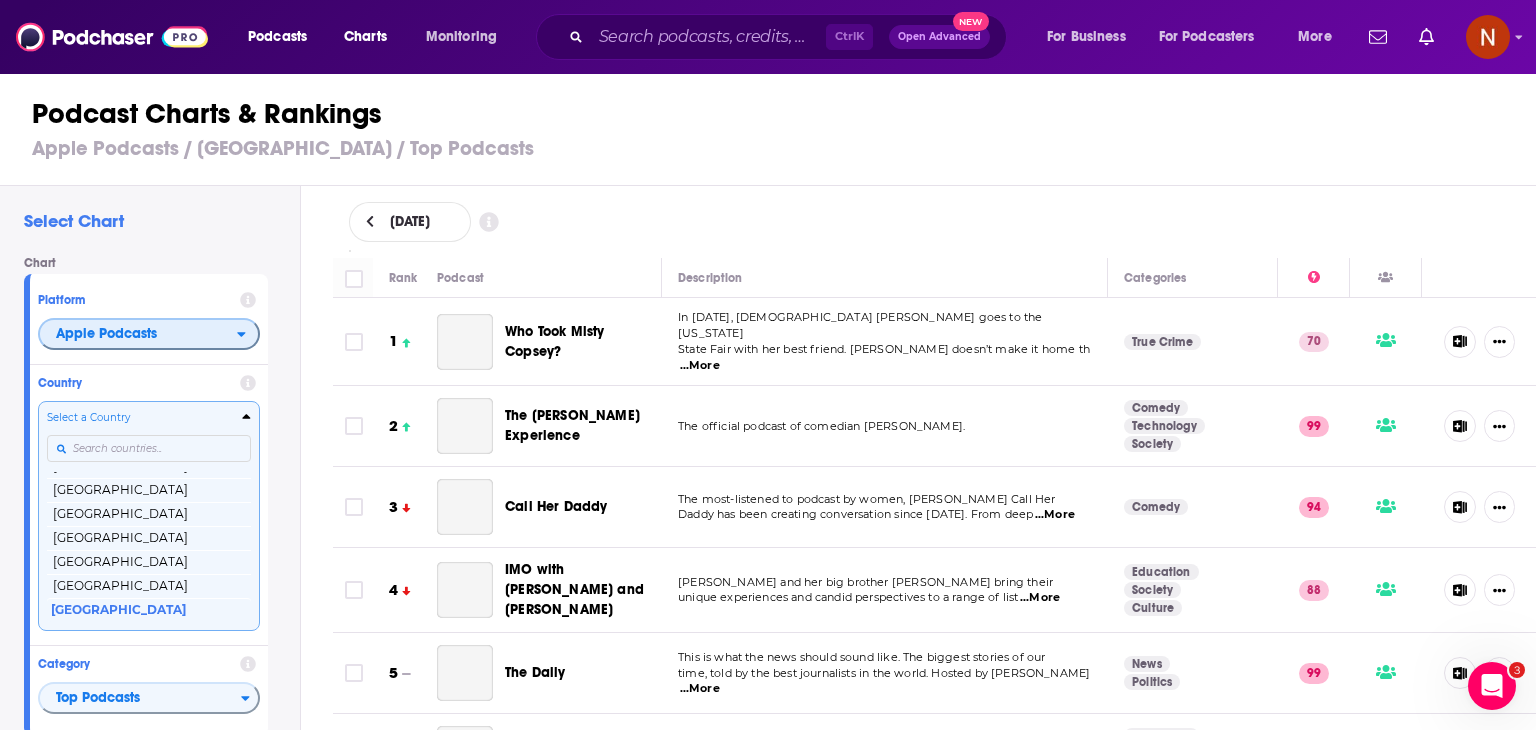 click on "Apple Podcasts" at bounding box center (138, 335) 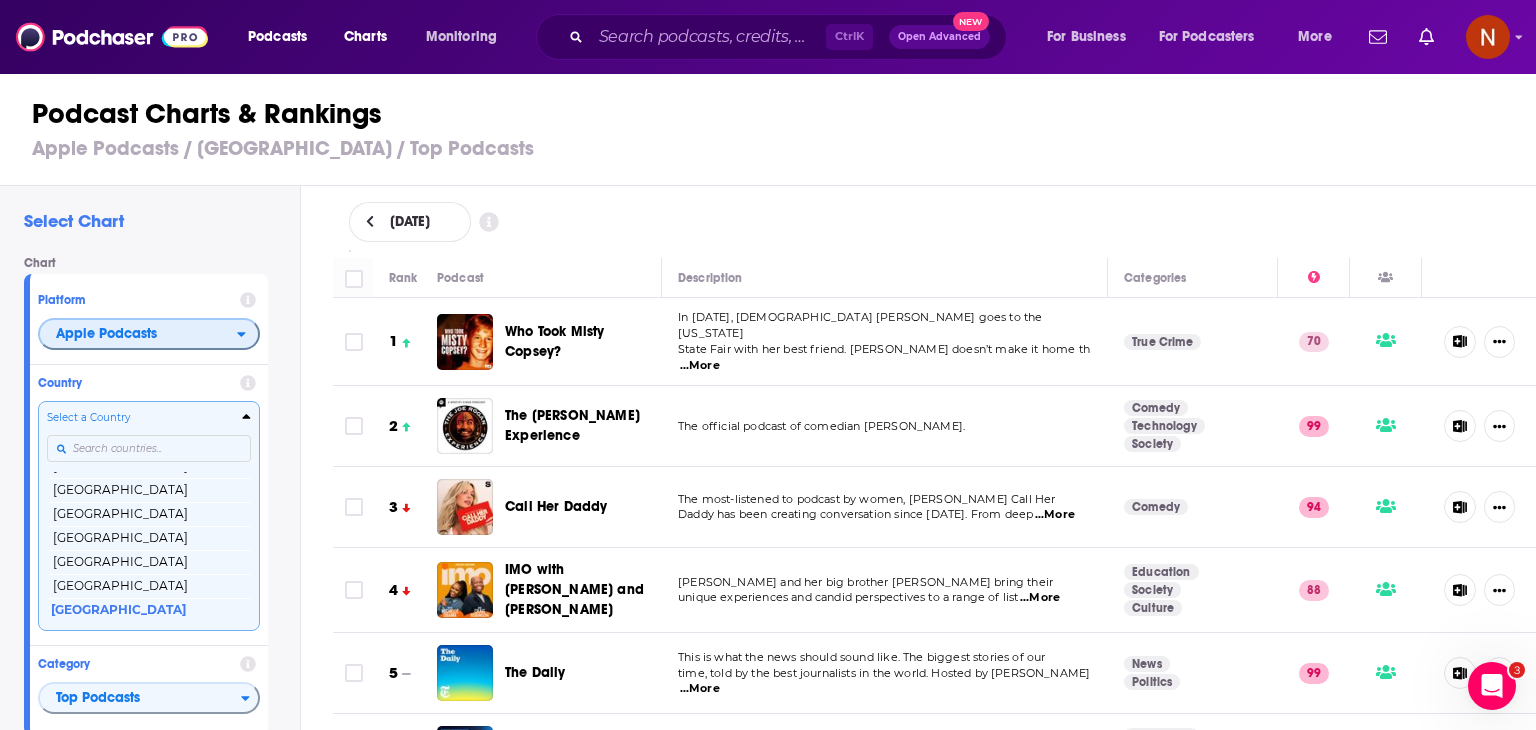 click on "Apple Podcasts" at bounding box center [149, 334] 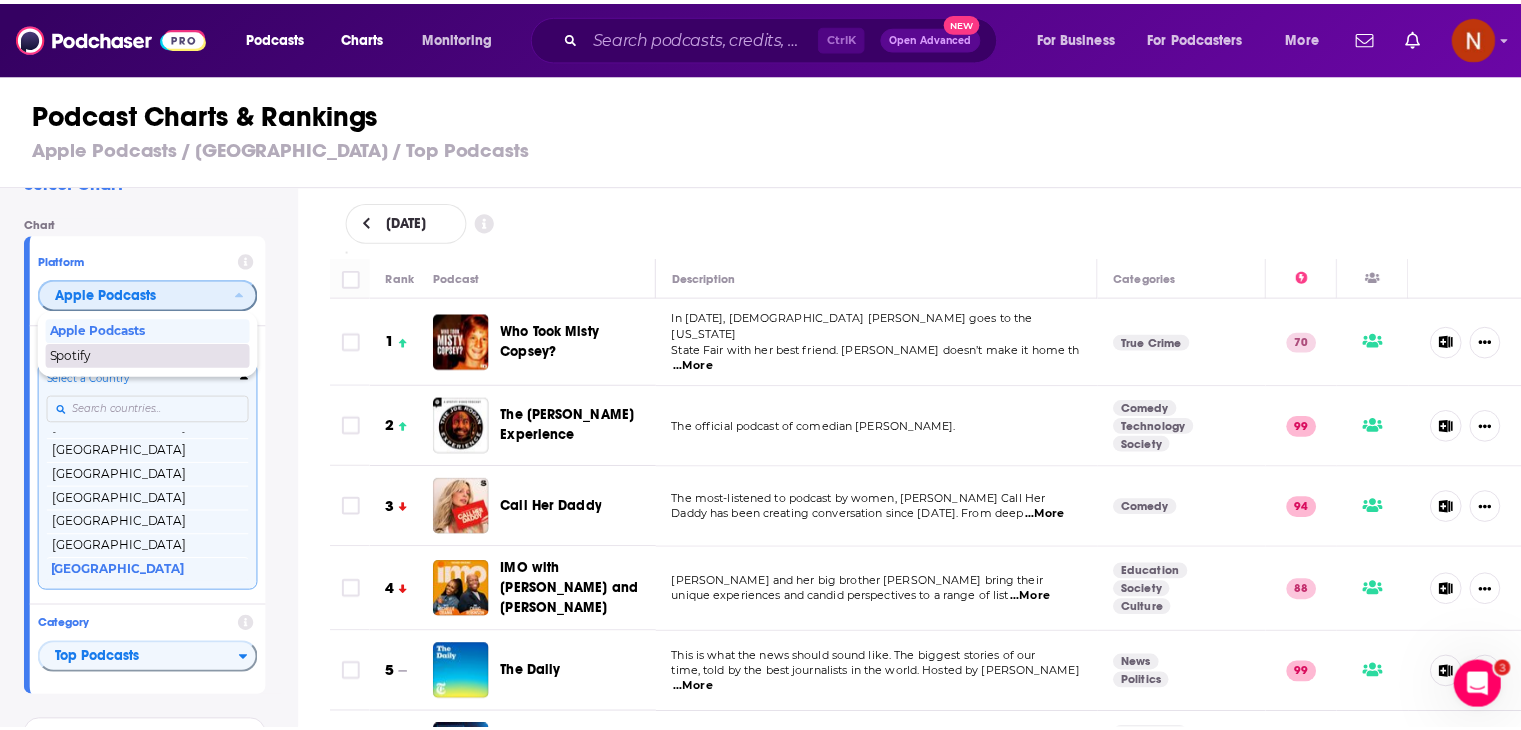 scroll, scrollTop: 28, scrollLeft: 0, axis: vertical 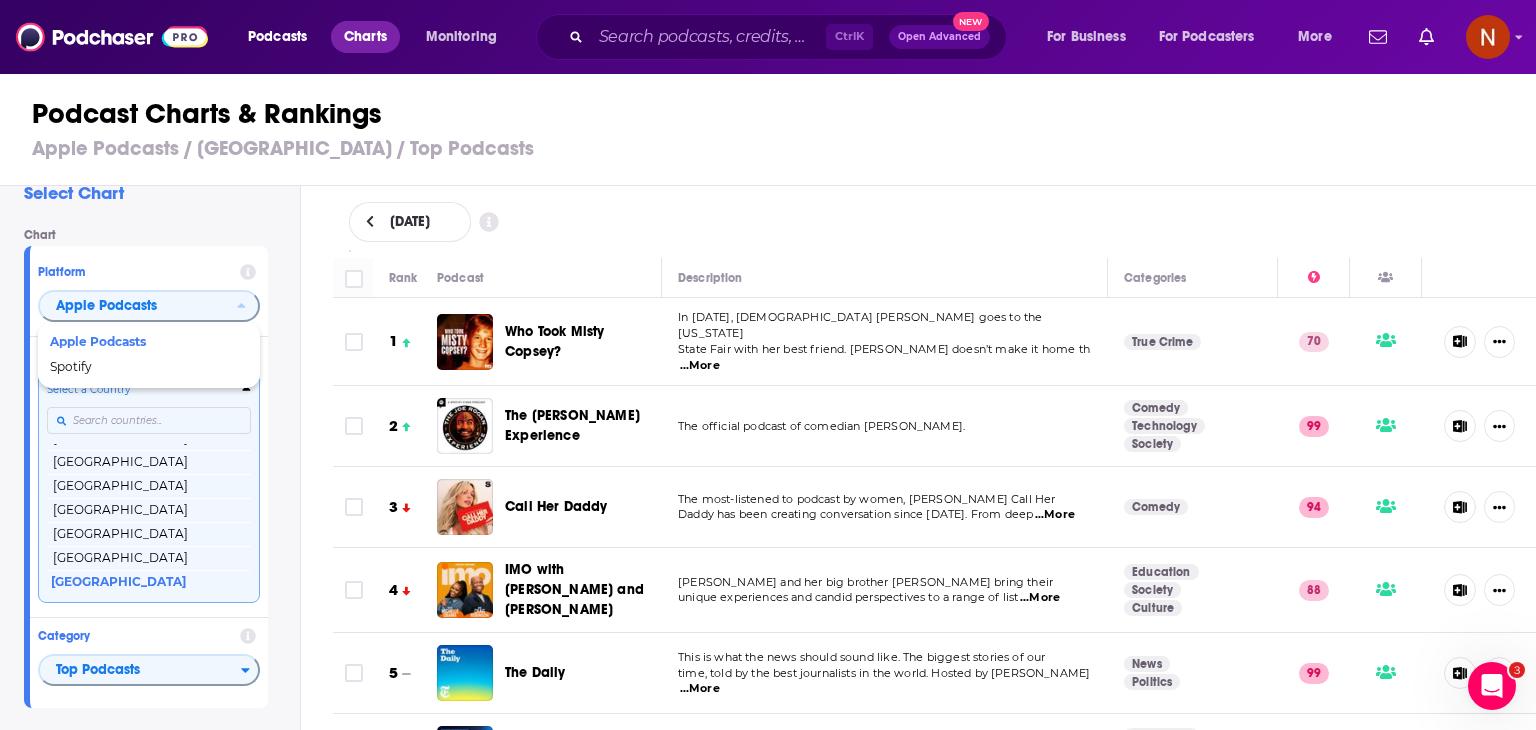 click on "Charts" at bounding box center [365, 37] 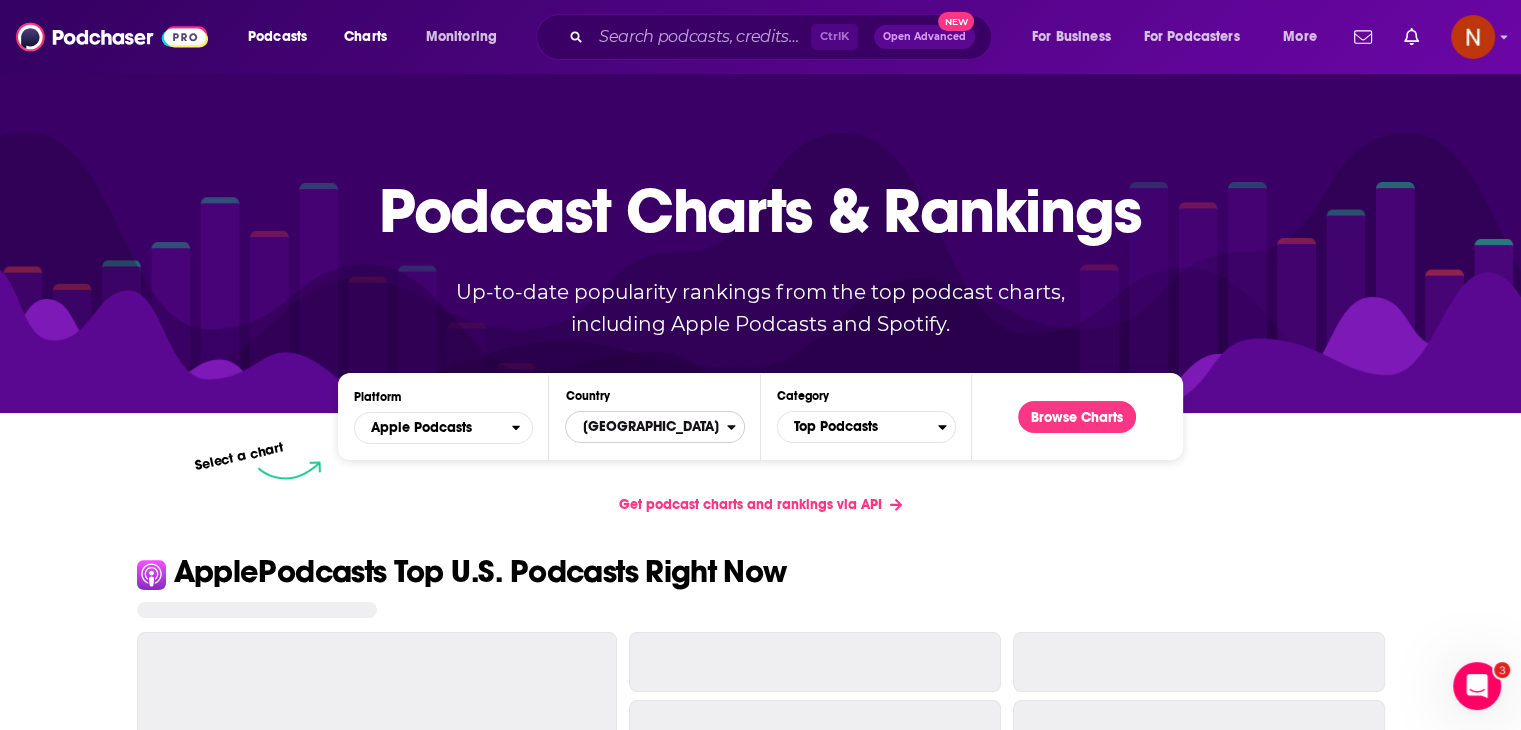 click on "[GEOGRAPHIC_DATA]" at bounding box center [646, 427] 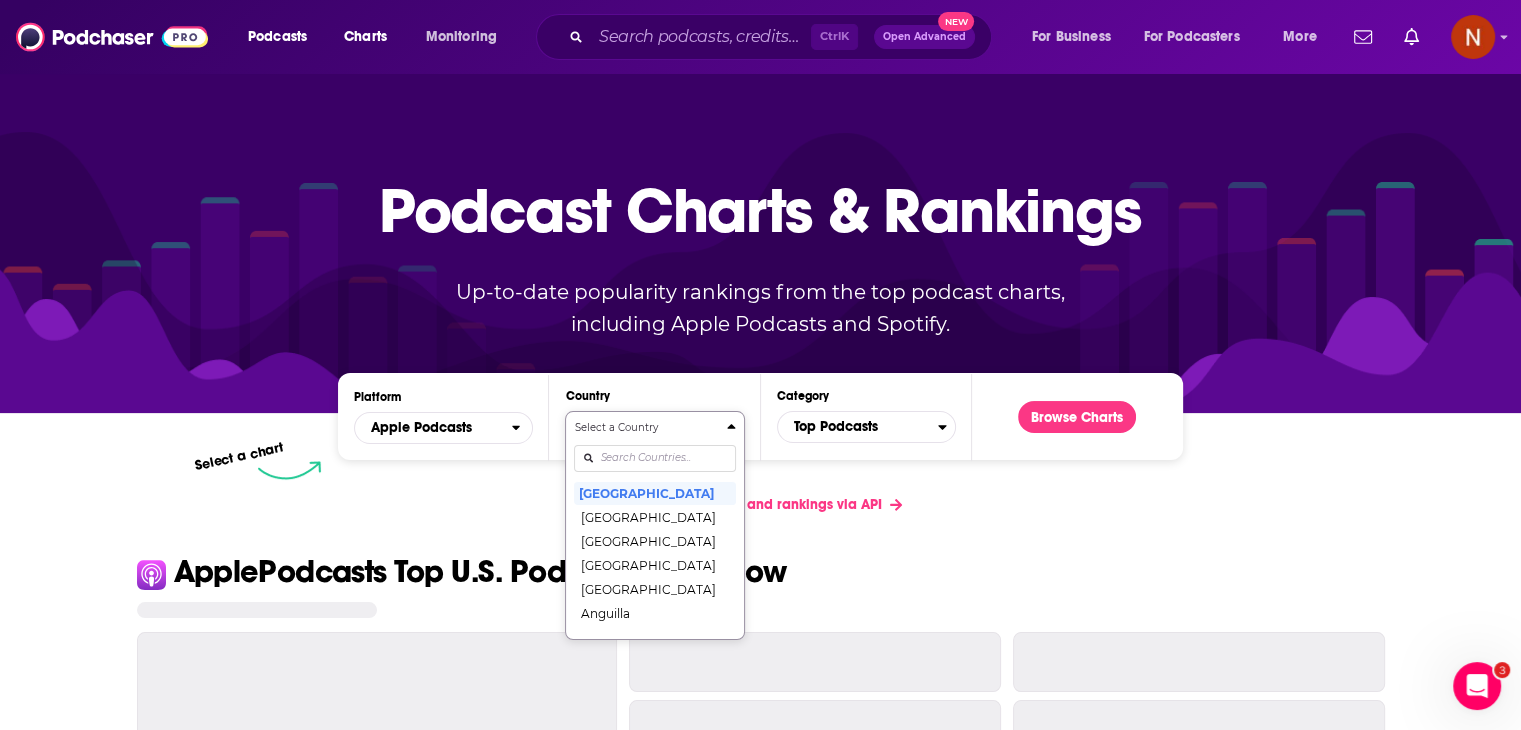 click on "Select a Country United States Afghanistan Albania Algeria Angola Anguilla Antigua and Barbuda Argentina Armenia Australia Austria Azerbaijan Bahamas Bahrain Barbados Belarus Belgium Belize Benin Bermuda Bhutan Bolivia Bosnia and Herzegovina Botswana Brazil British Virgin Islands Brunei Darussalam Bulgaria Burkina Faso Cambodia Cameroon Canada Cape Verde Cayman Islands Chad Chile China Colombia Congo Congo (Brazzaville) Costa Rica Côte dIvoire Croatia Cyprus Czech Republic Denmark Dominica Dominican Republic Ecuador Egypt El Salvador Estonia Fiji Finland France Gabon Gambia Georgia Germany Ghana Greece Grenada Guatemala Guinea-Bissau Guyana Honduras Hong Kong Hungary Iceland India Indonesia Iraq Ireland Israel Italy Jamaica Japan Jordan Kazakhstan Kenya Kosovo Kuwait Kyrgyzstan Lao PDR Latvia Lebanon Liberia Libya Lithuania Luxembourg Macao Macedonia, Republic of Madagascar Malawi Malaysia Maldives Mali Malta Mauritania Mauritius Mexico Micronesia, Federated States of Moldova Mongolia Montenegro Montserrat" at bounding box center (654, 525) 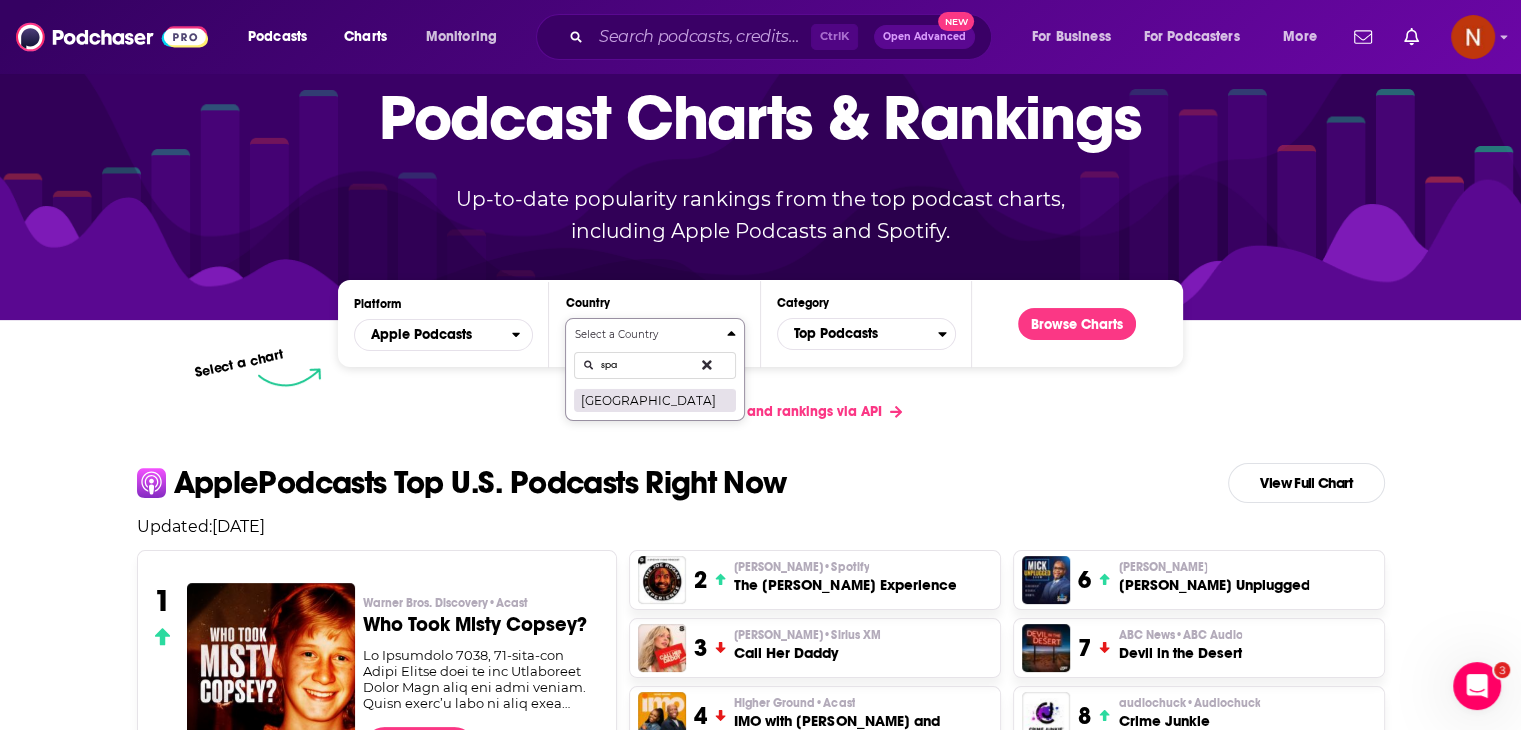 type on "spa" 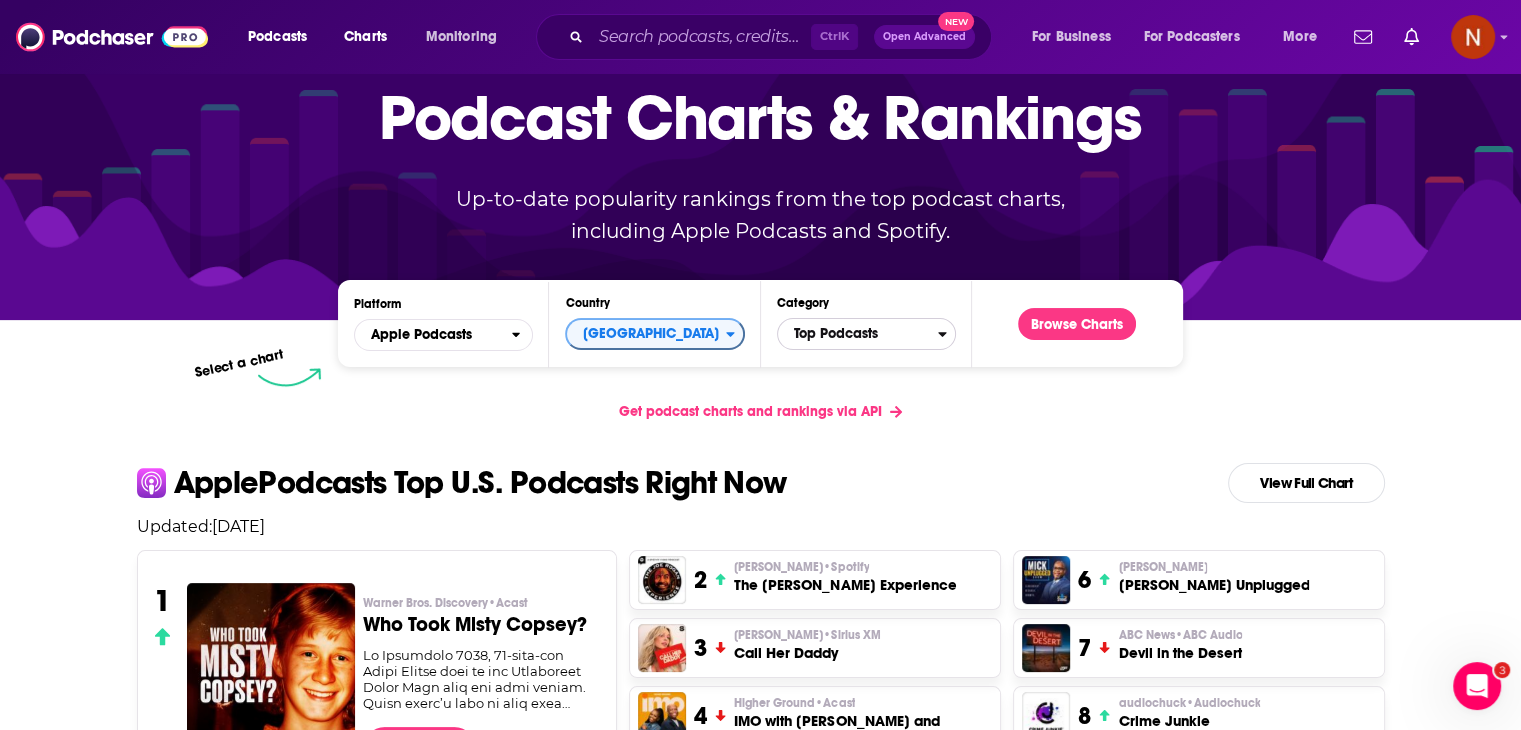 click on "Top Podcasts" at bounding box center [858, 334] 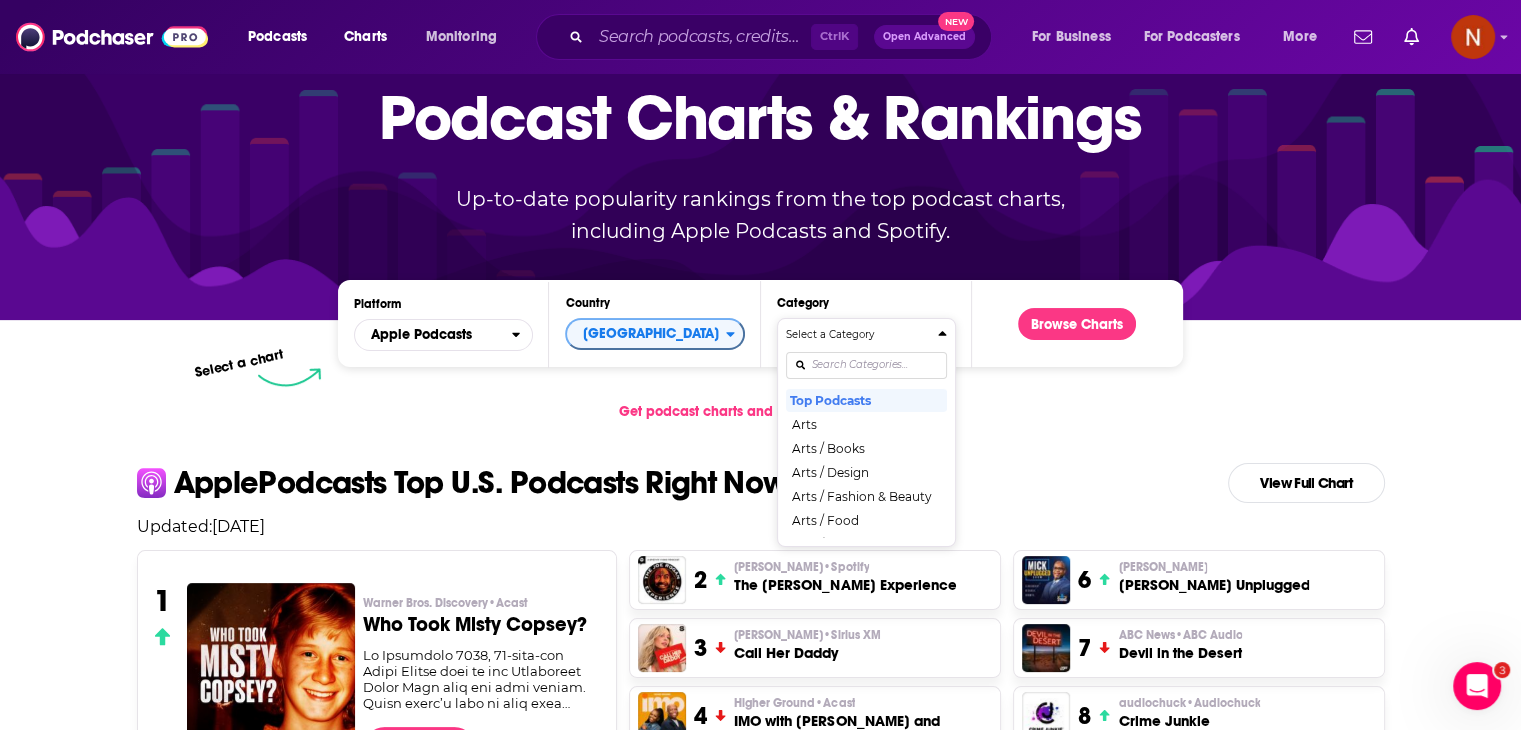 scroll, scrollTop: 0, scrollLeft: 0, axis: both 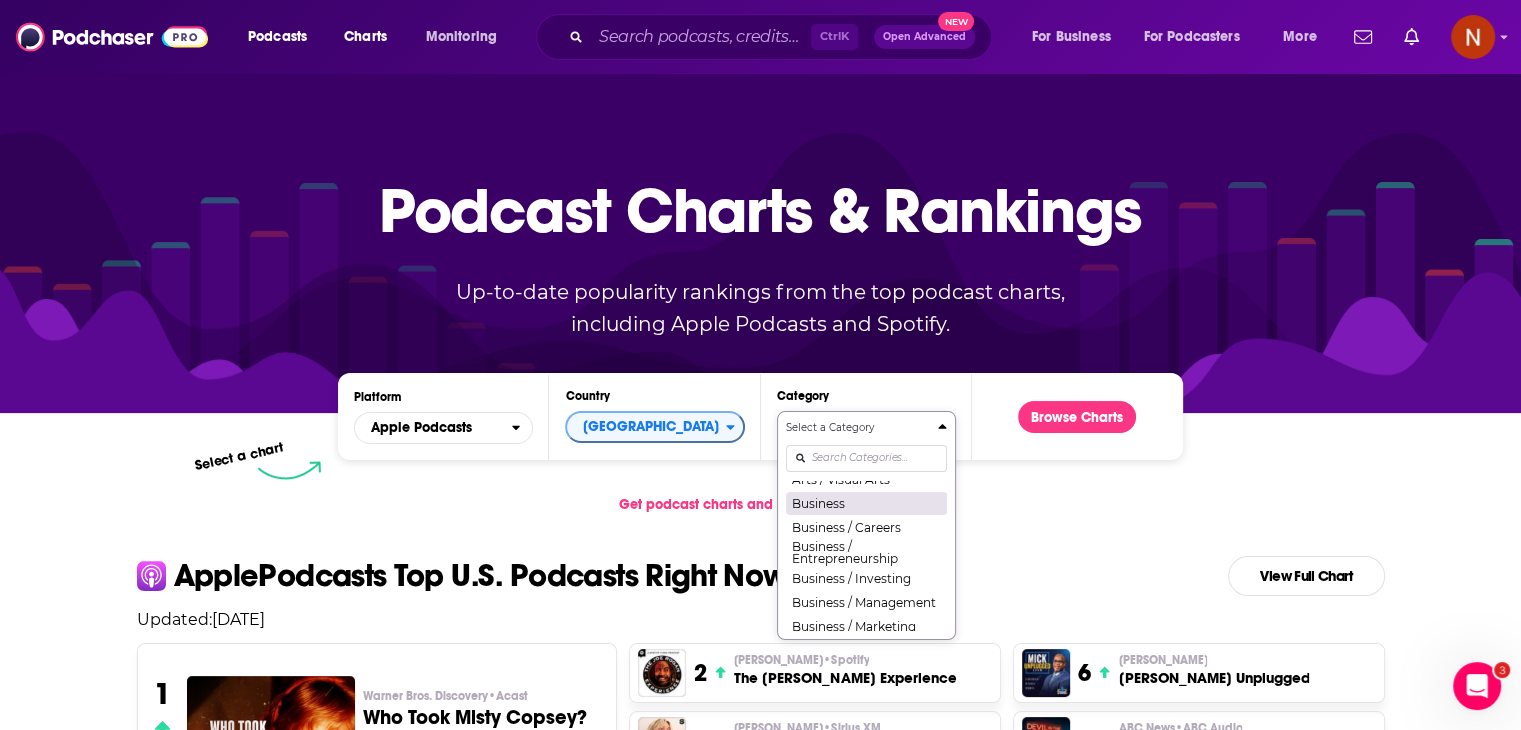 click on "Business" at bounding box center (866, 503) 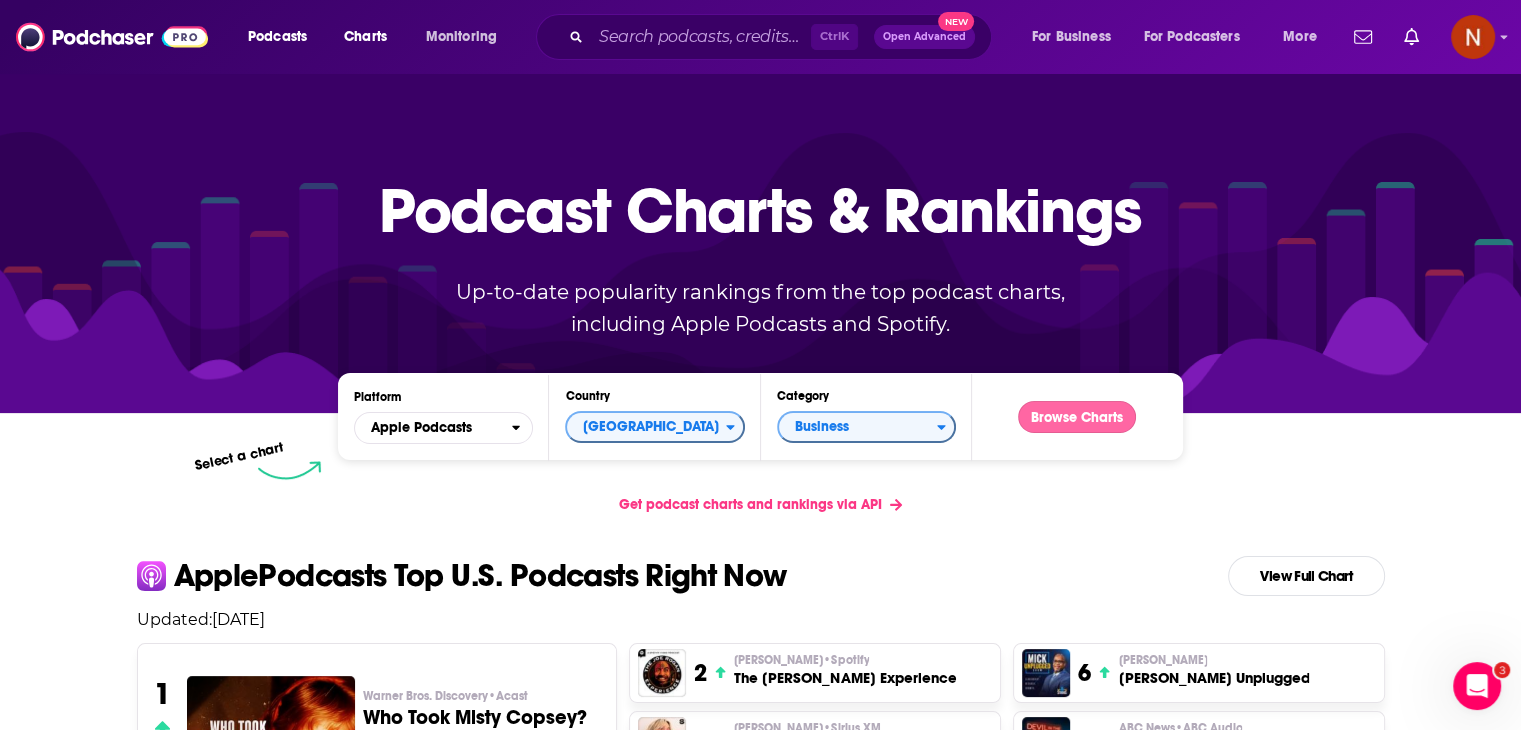 click on "Browse Charts" at bounding box center (1077, 417) 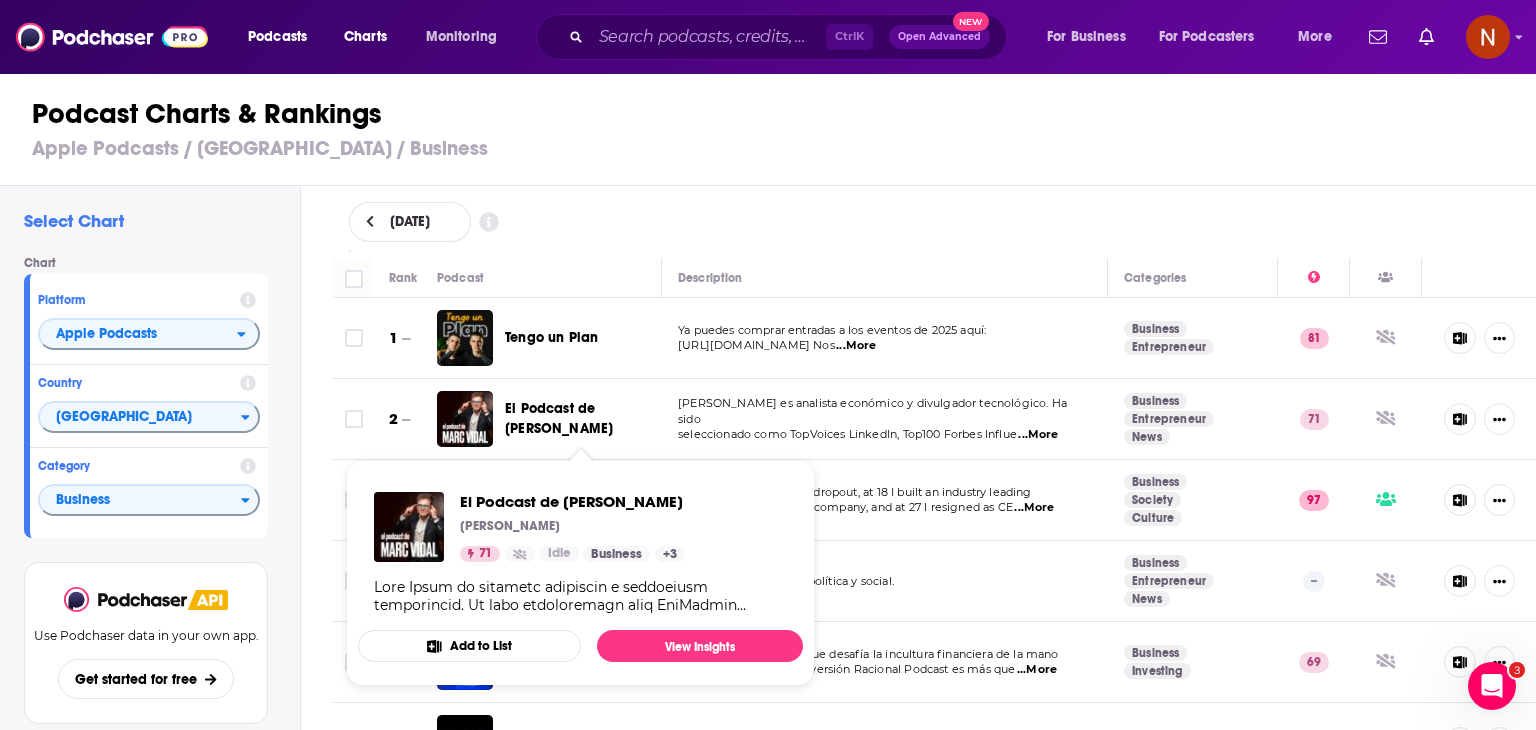 click on "El Podcast de Marc Vidal" at bounding box center (559, 418) 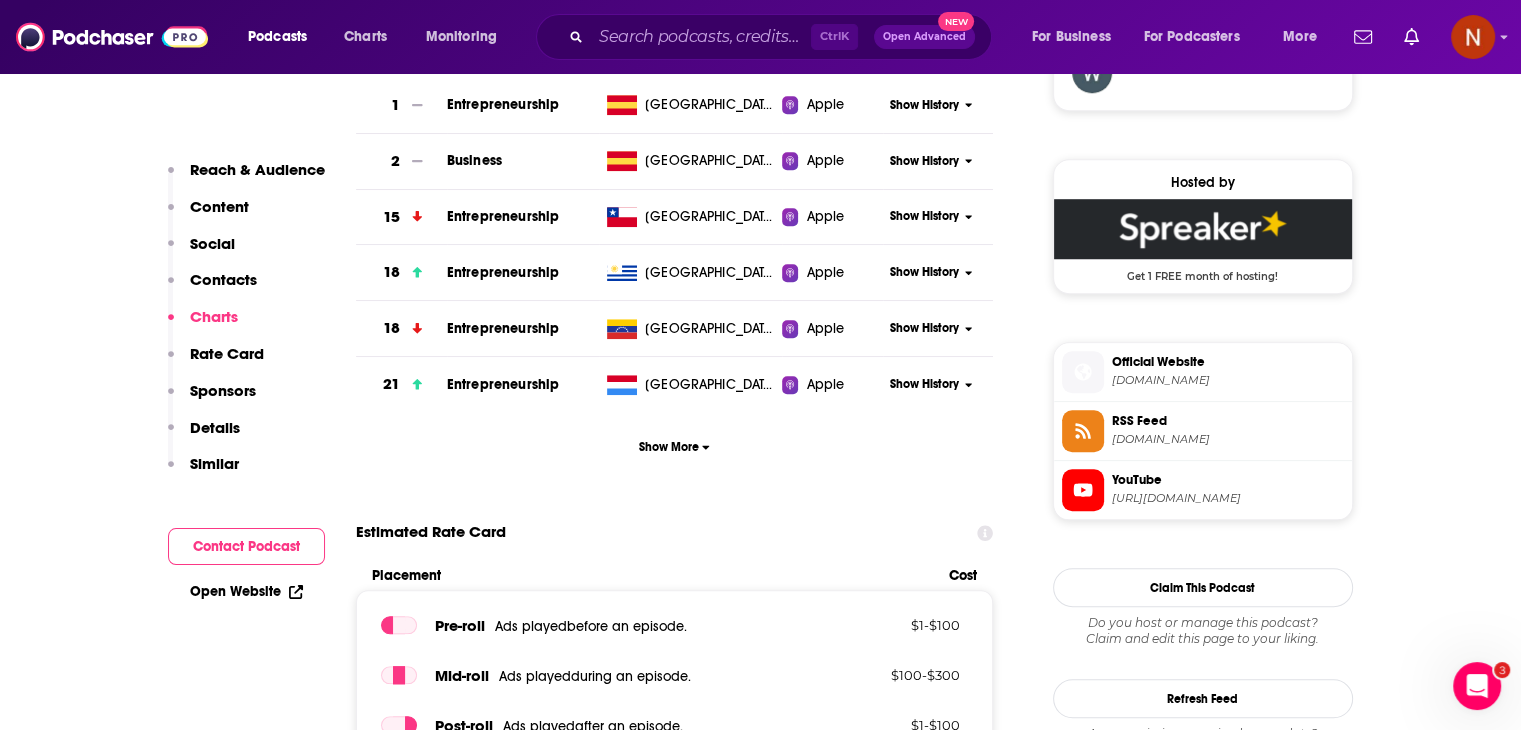 scroll, scrollTop: 1556, scrollLeft: 0, axis: vertical 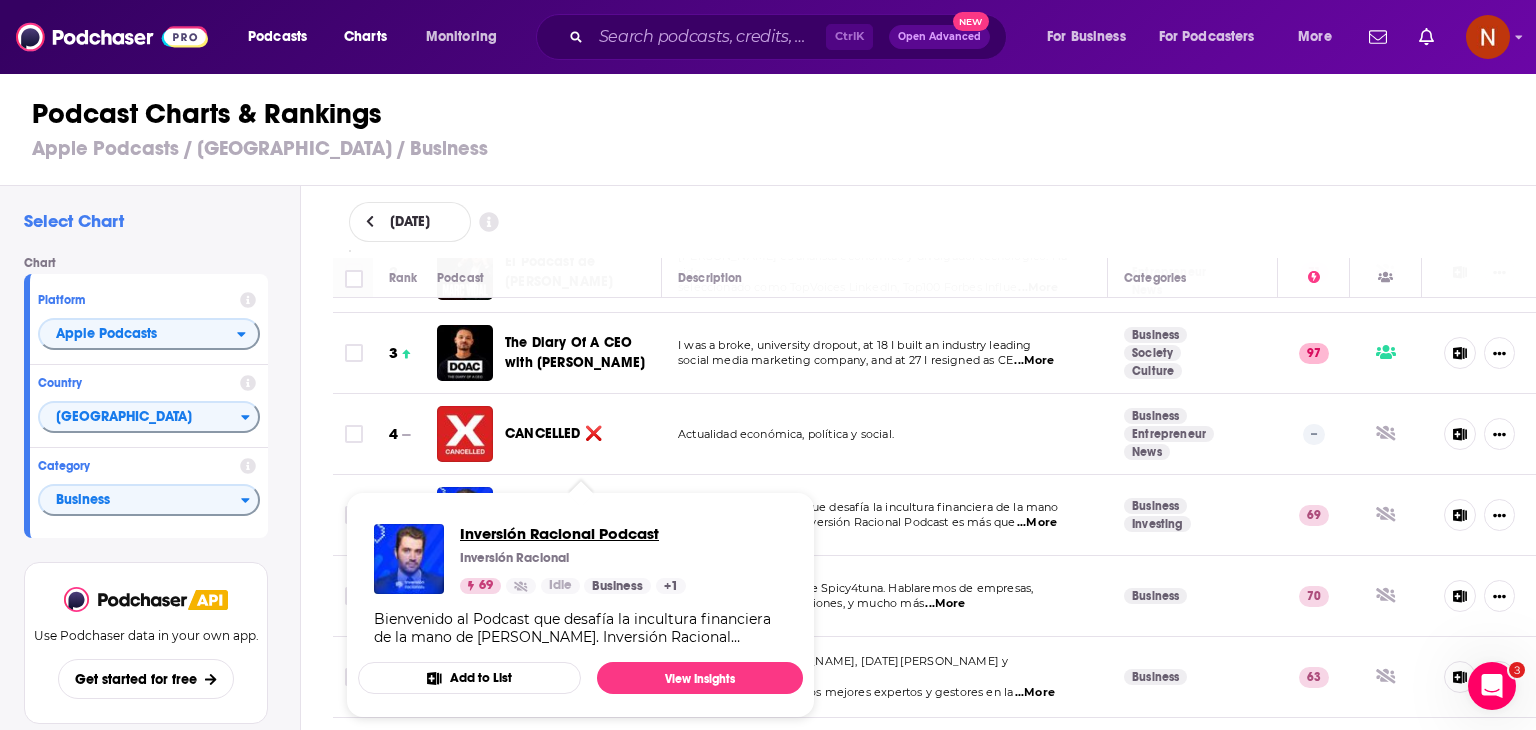 drag, startPoint x: 599, startPoint y: 506, endPoint x: 496, endPoint y: 530, distance: 105.75916 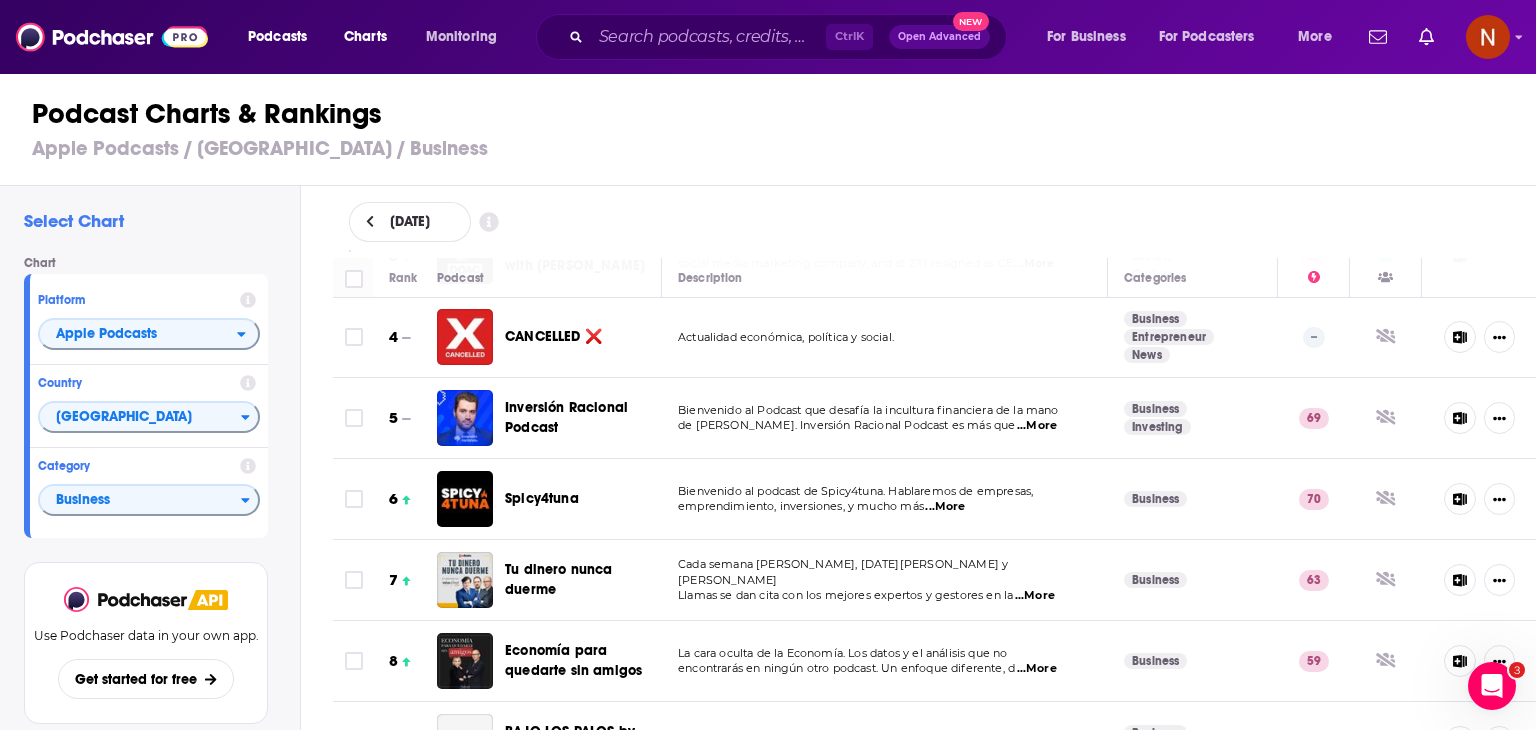 scroll, scrollTop: 244, scrollLeft: 0, axis: vertical 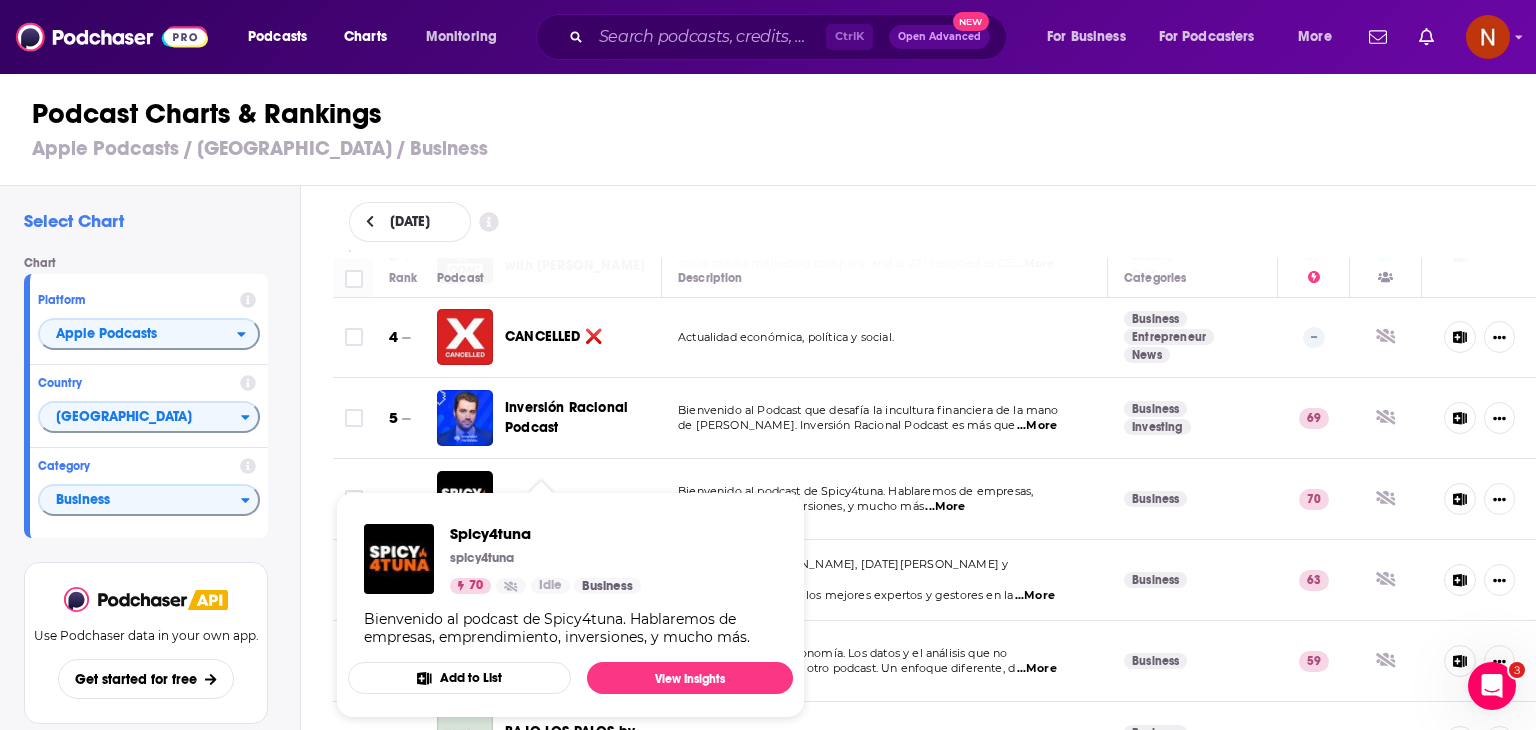 drag, startPoint x: 558, startPoint y: 501, endPoint x: 320, endPoint y: 453, distance: 242.7921 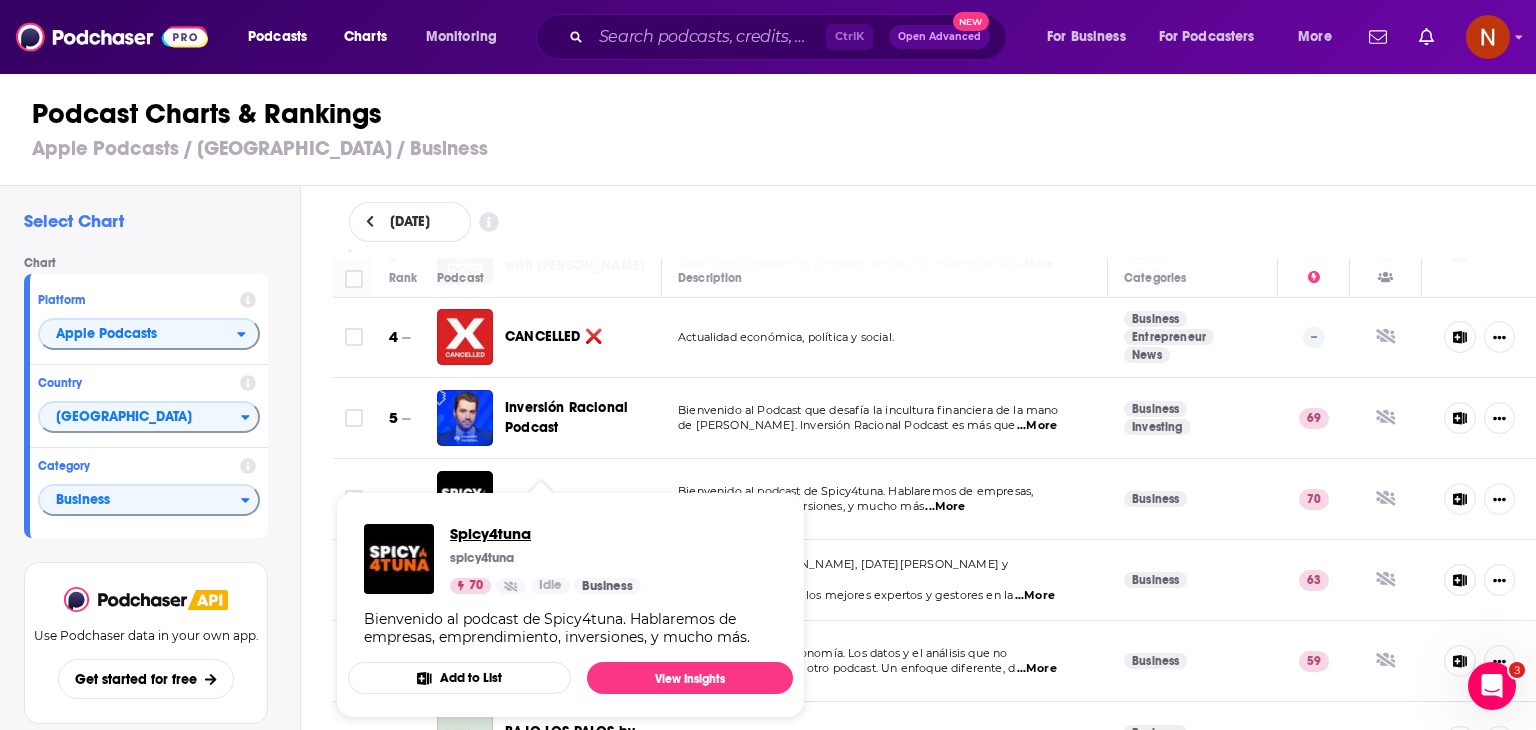 drag, startPoint x: 550, startPoint y: 501, endPoint x: 484, endPoint y: 537, distance: 75.17979 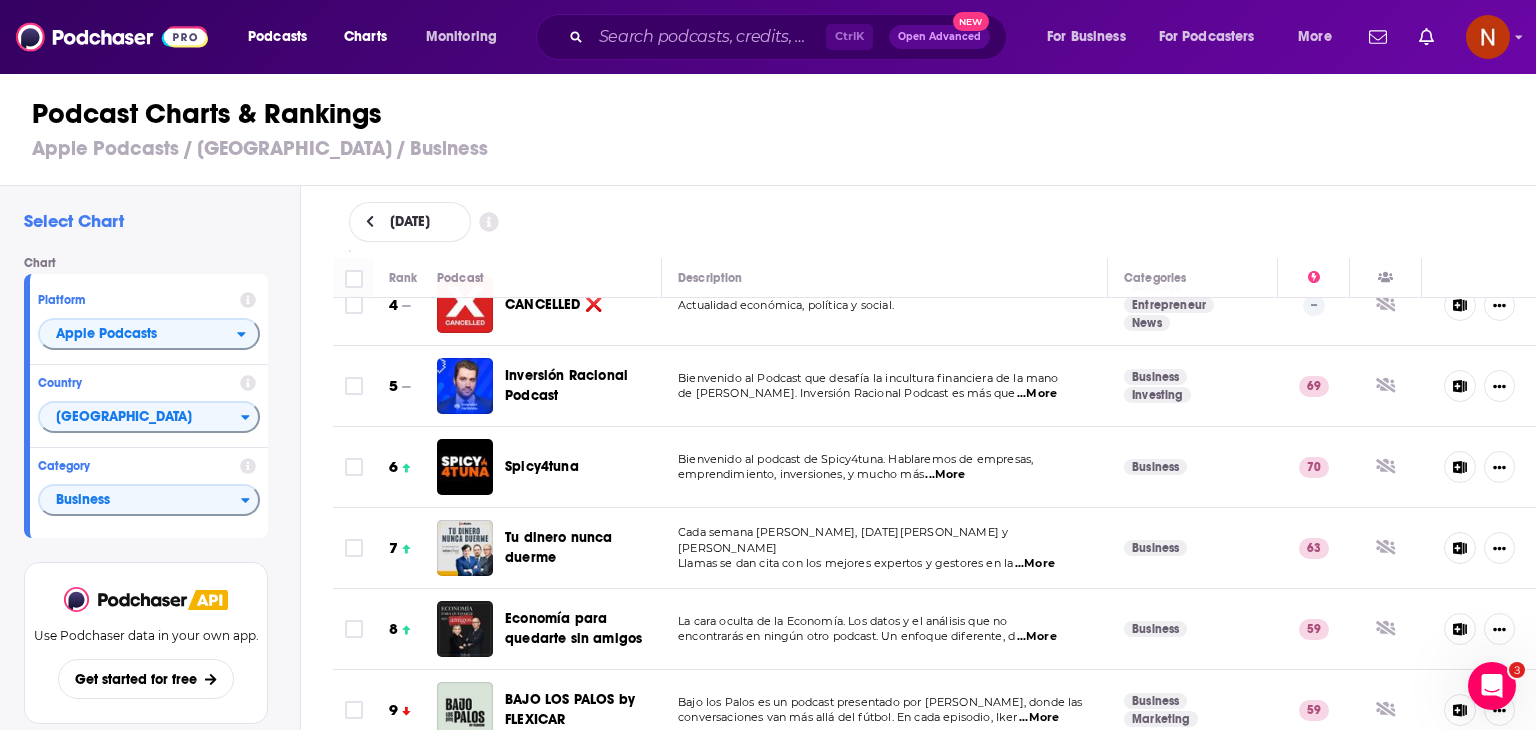 scroll, scrollTop: 279, scrollLeft: 0, axis: vertical 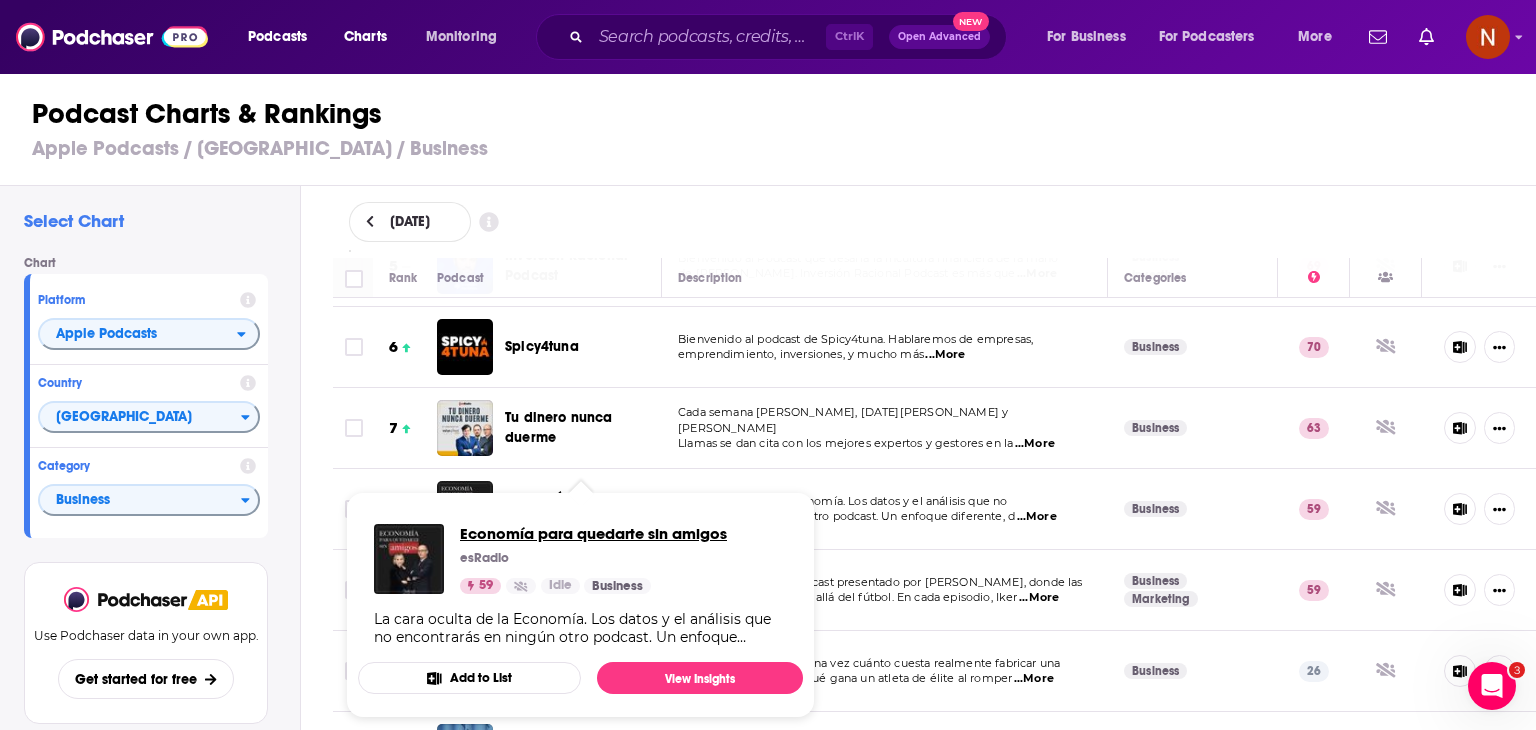 click on "Economía para quedarte sin amigos" at bounding box center [593, 533] 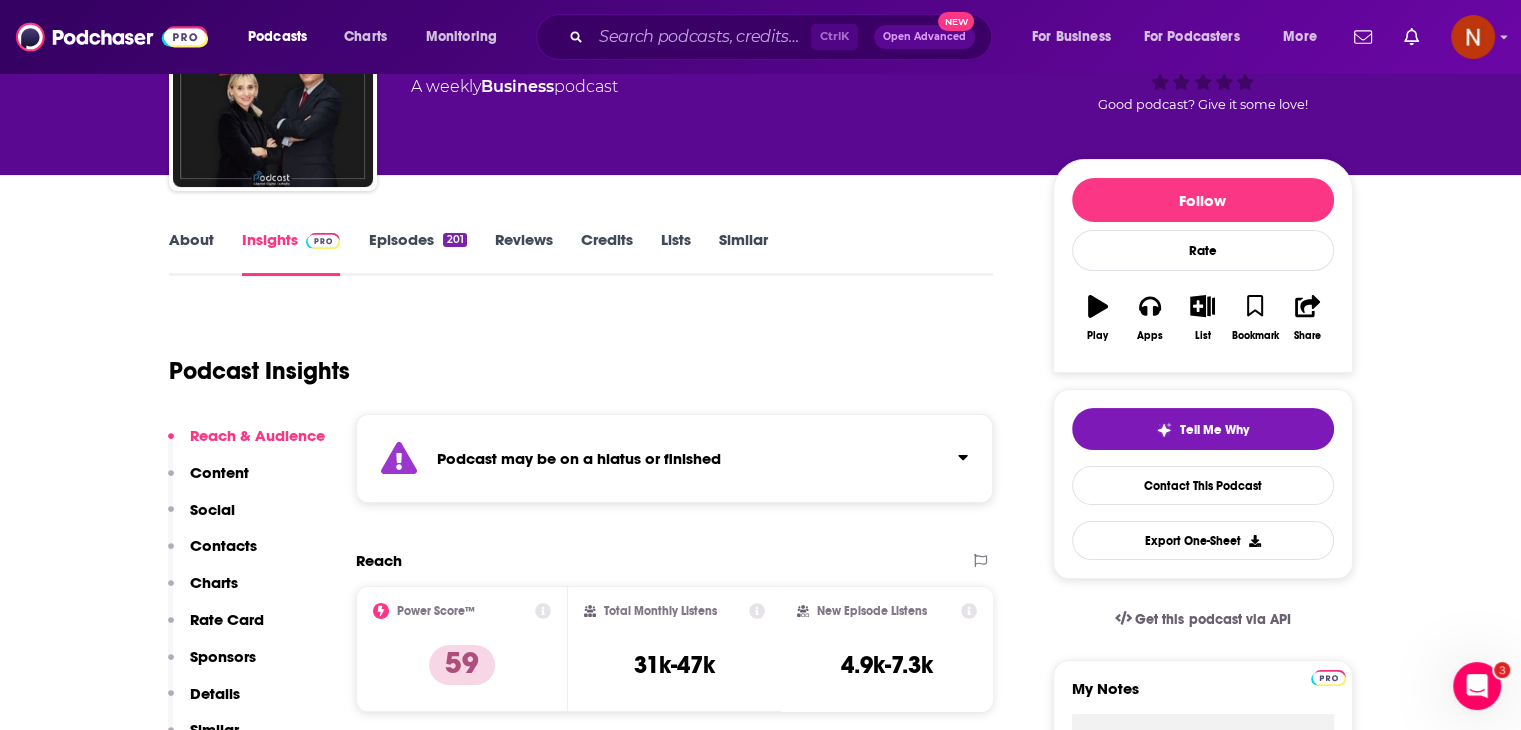 scroll, scrollTop: 150, scrollLeft: 0, axis: vertical 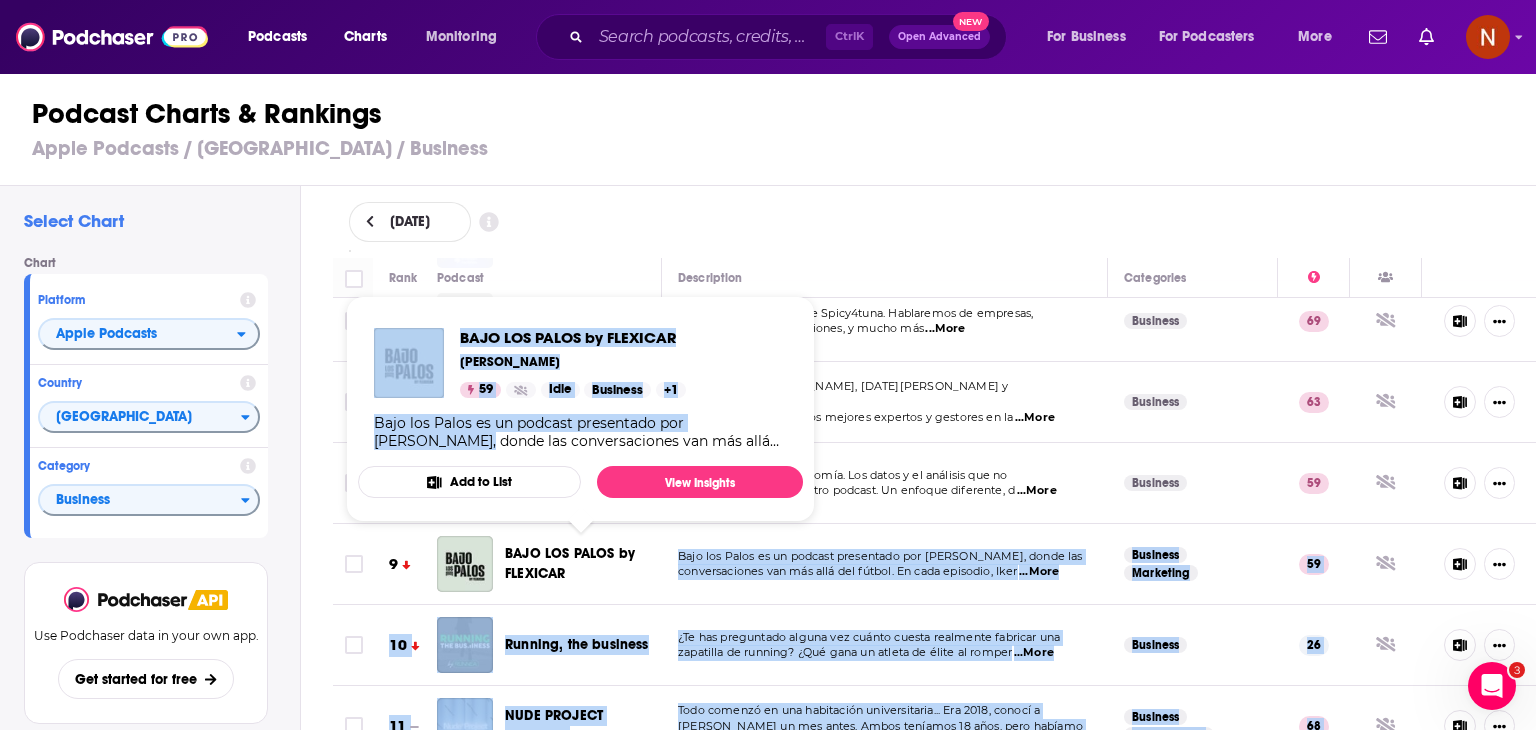 drag, startPoint x: 812, startPoint y: 425, endPoint x: 884, endPoint y: 505, distance: 107.62899 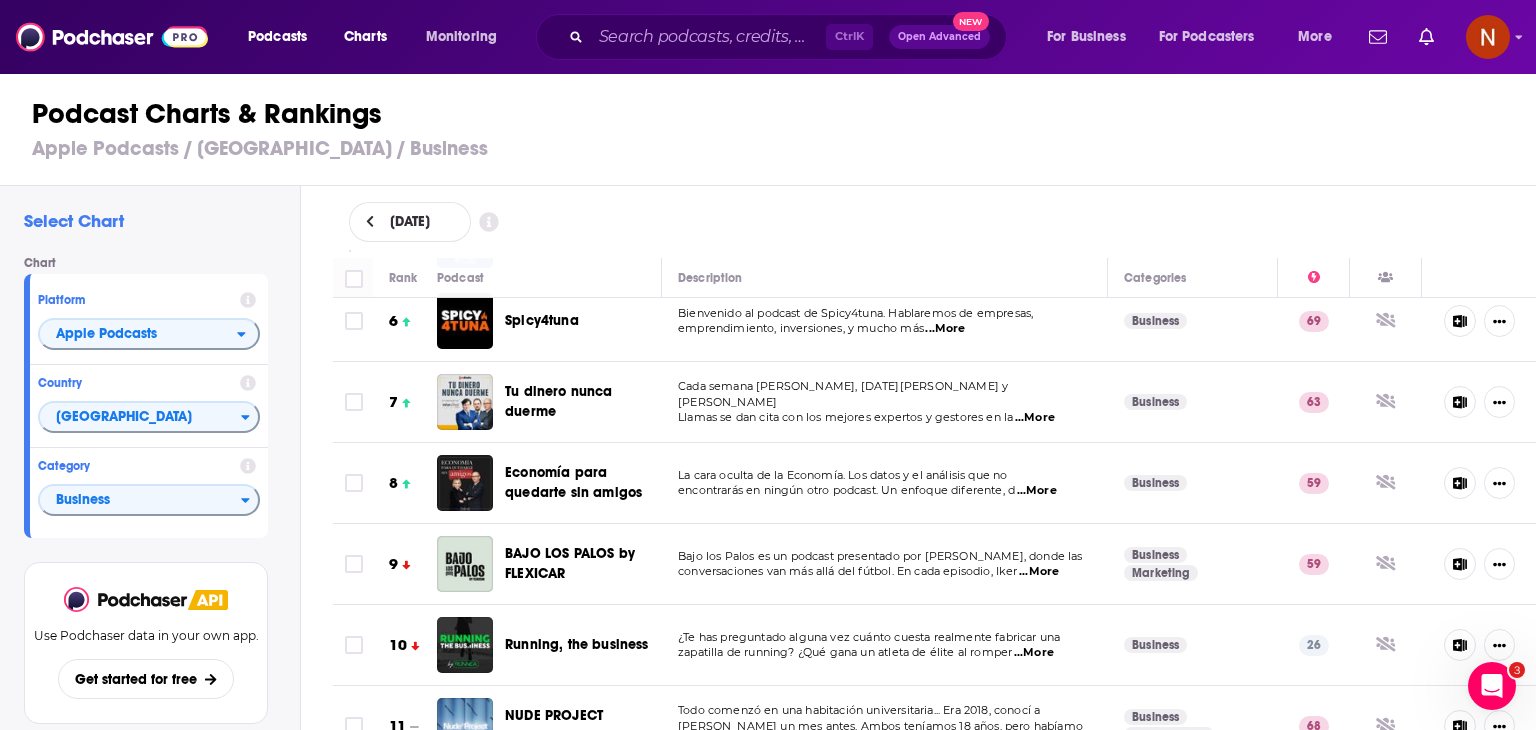click on "La cara oculta de la Economía. Los datos y el análisis que no encontrarás en ningún otro podcast. Un enfoque diferente, d  ...More" at bounding box center (885, 483) 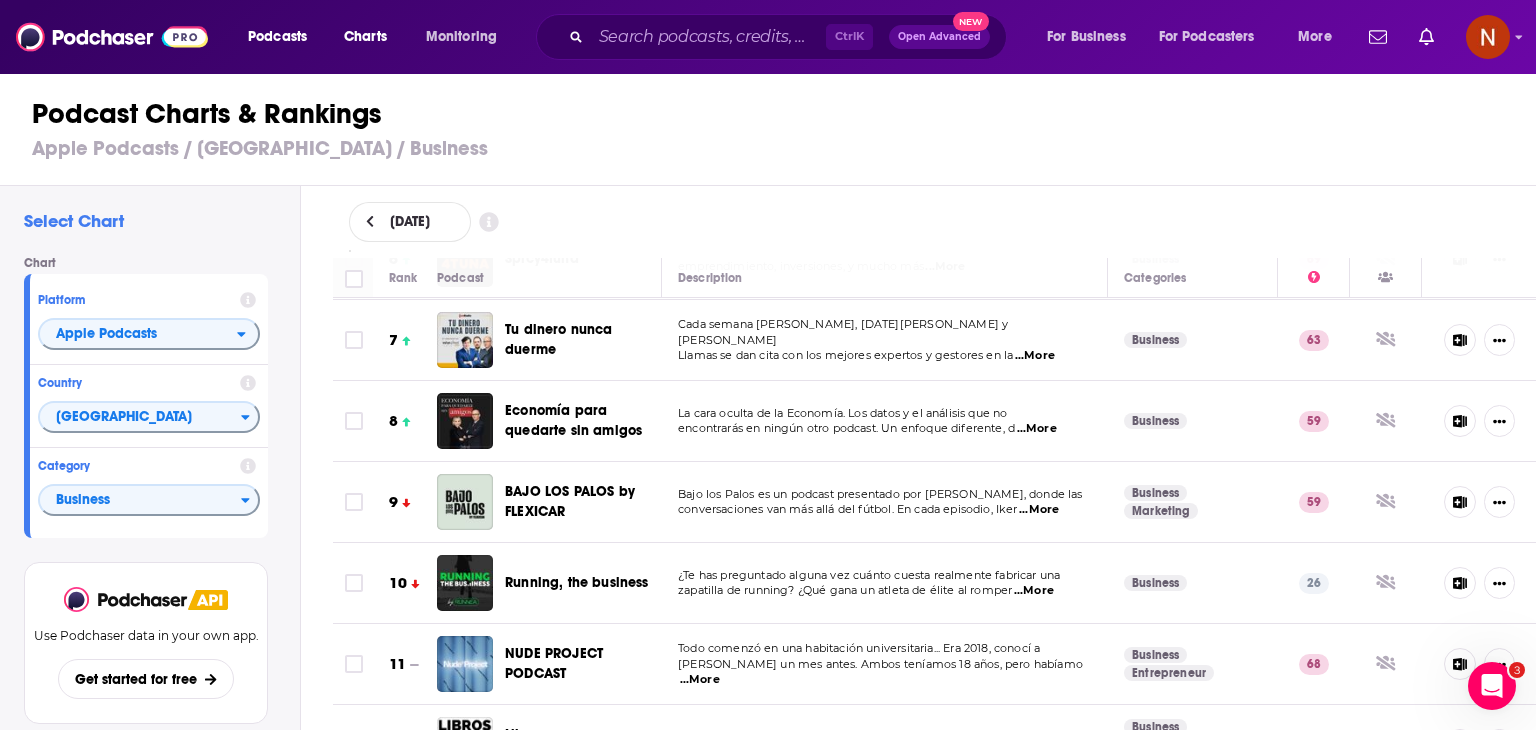 scroll, scrollTop: 486, scrollLeft: 0, axis: vertical 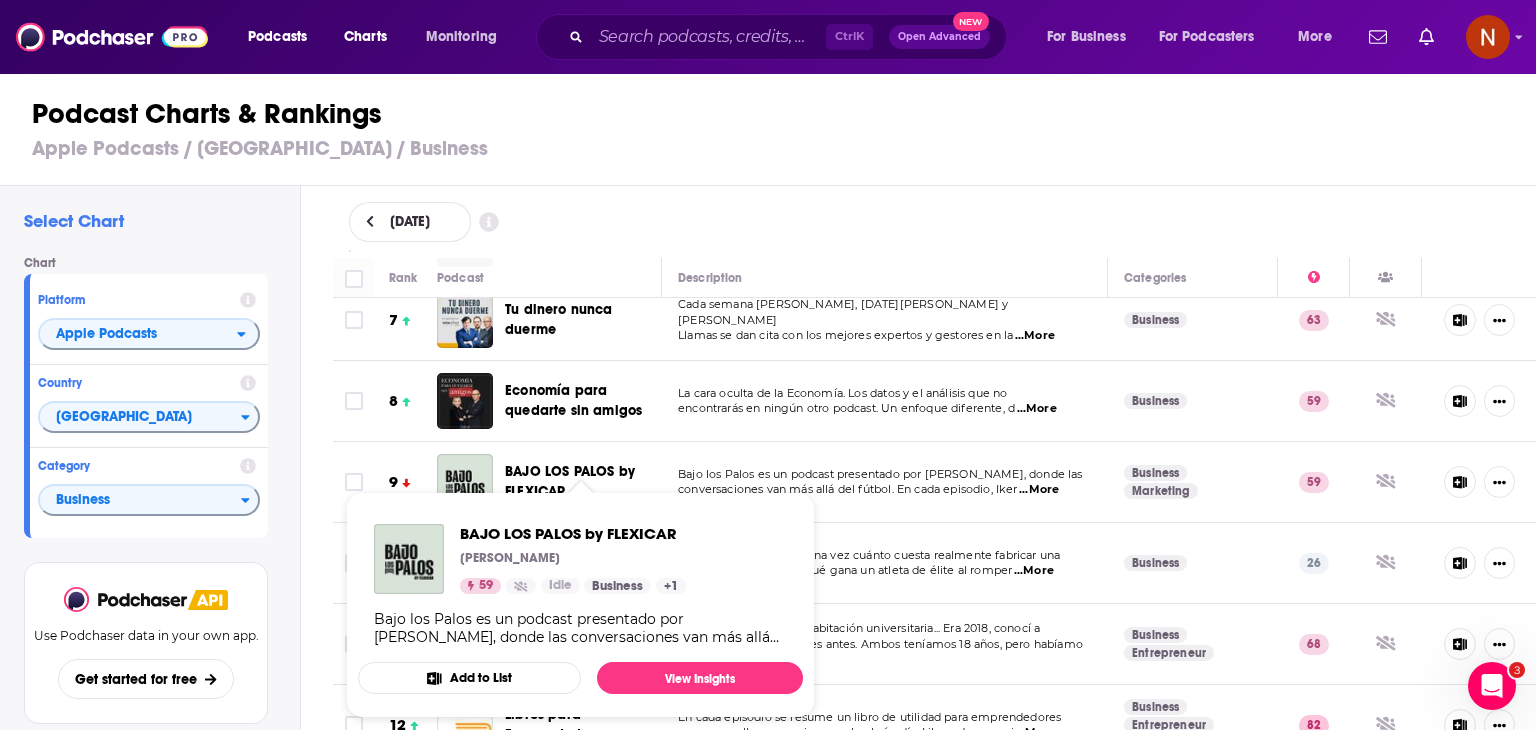 click on "BAJO LOS PALOS by FLEXICAR" at bounding box center (570, 481) 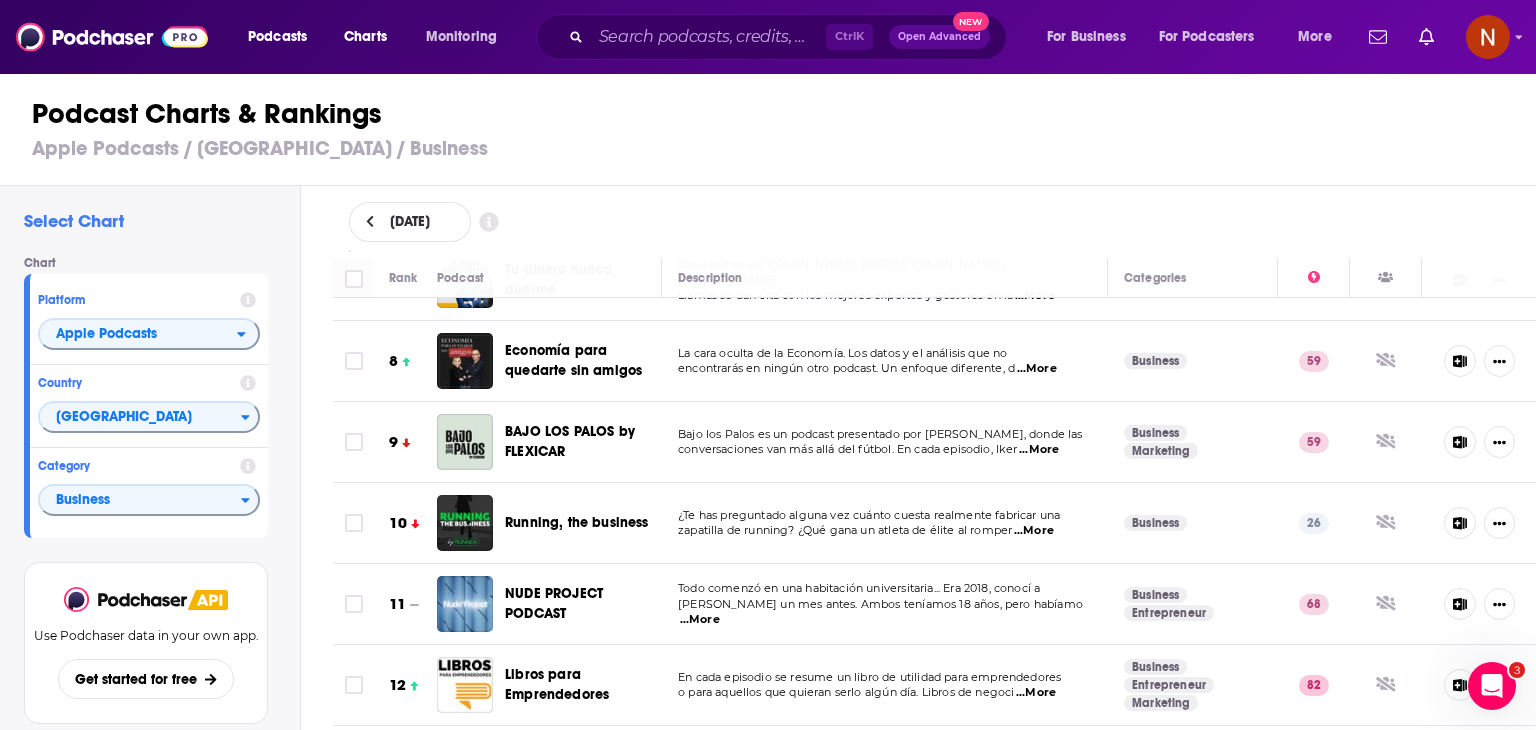 scroll, scrollTop: 572, scrollLeft: 0, axis: vertical 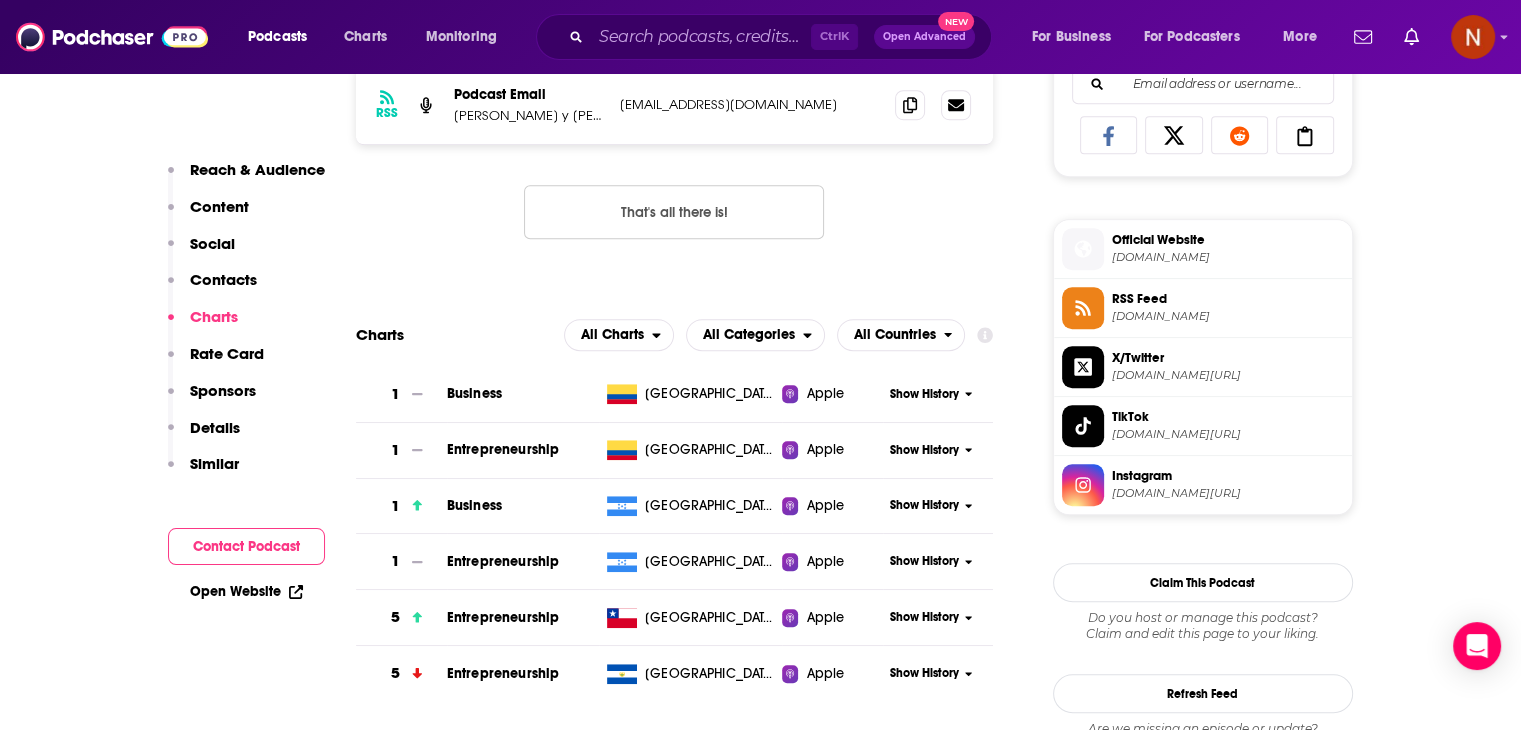 click on "Official Website" at bounding box center (1228, 240) 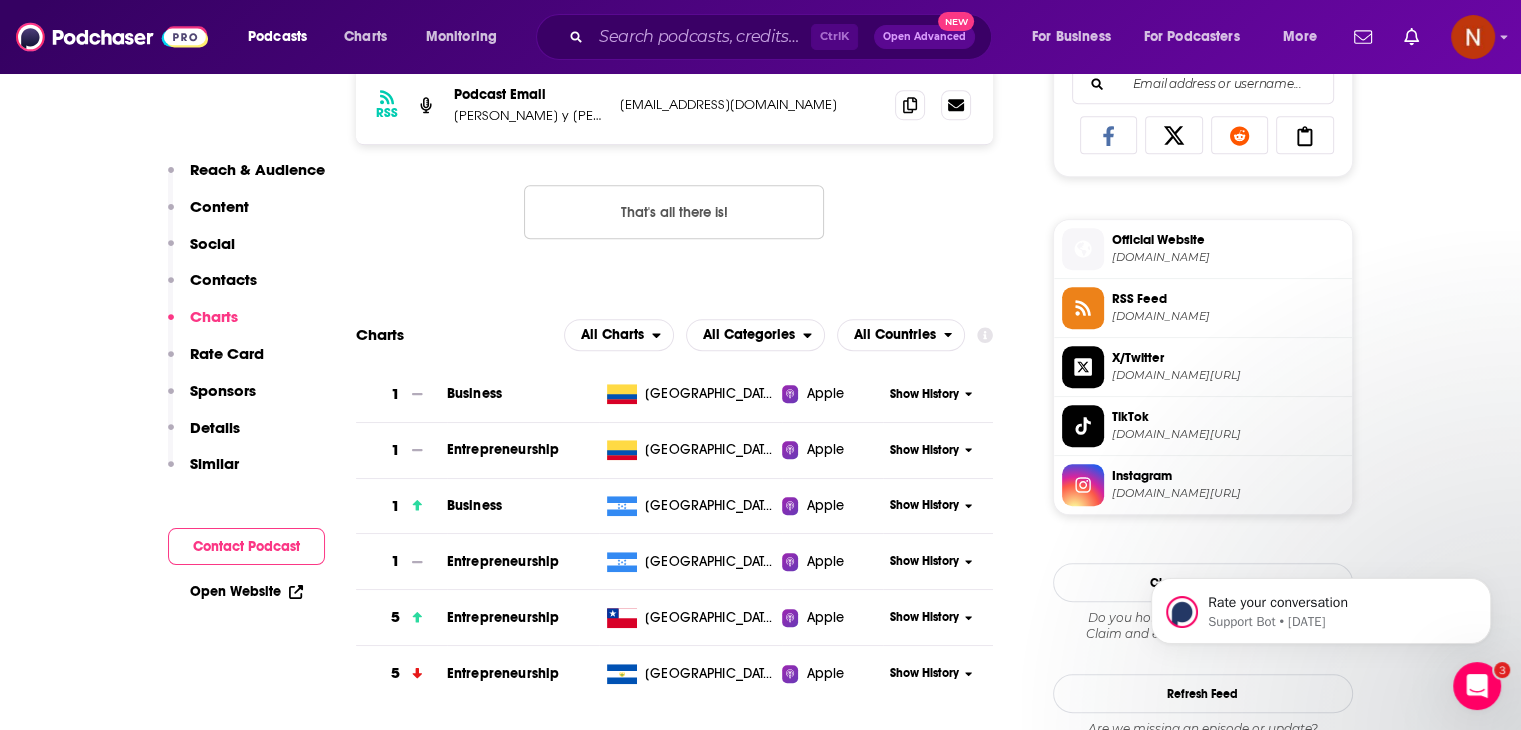 scroll, scrollTop: 0, scrollLeft: 0, axis: both 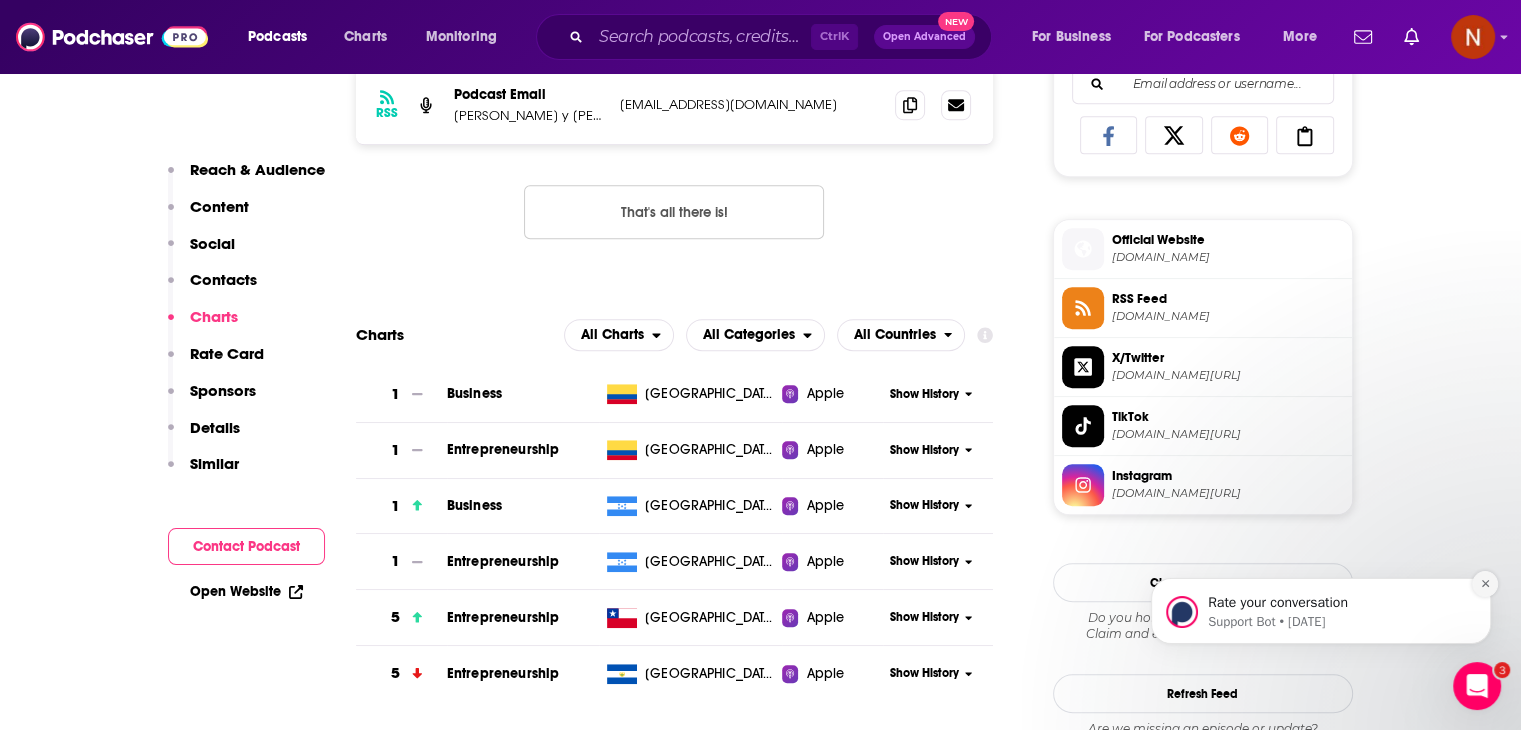 click at bounding box center [1485, 584] 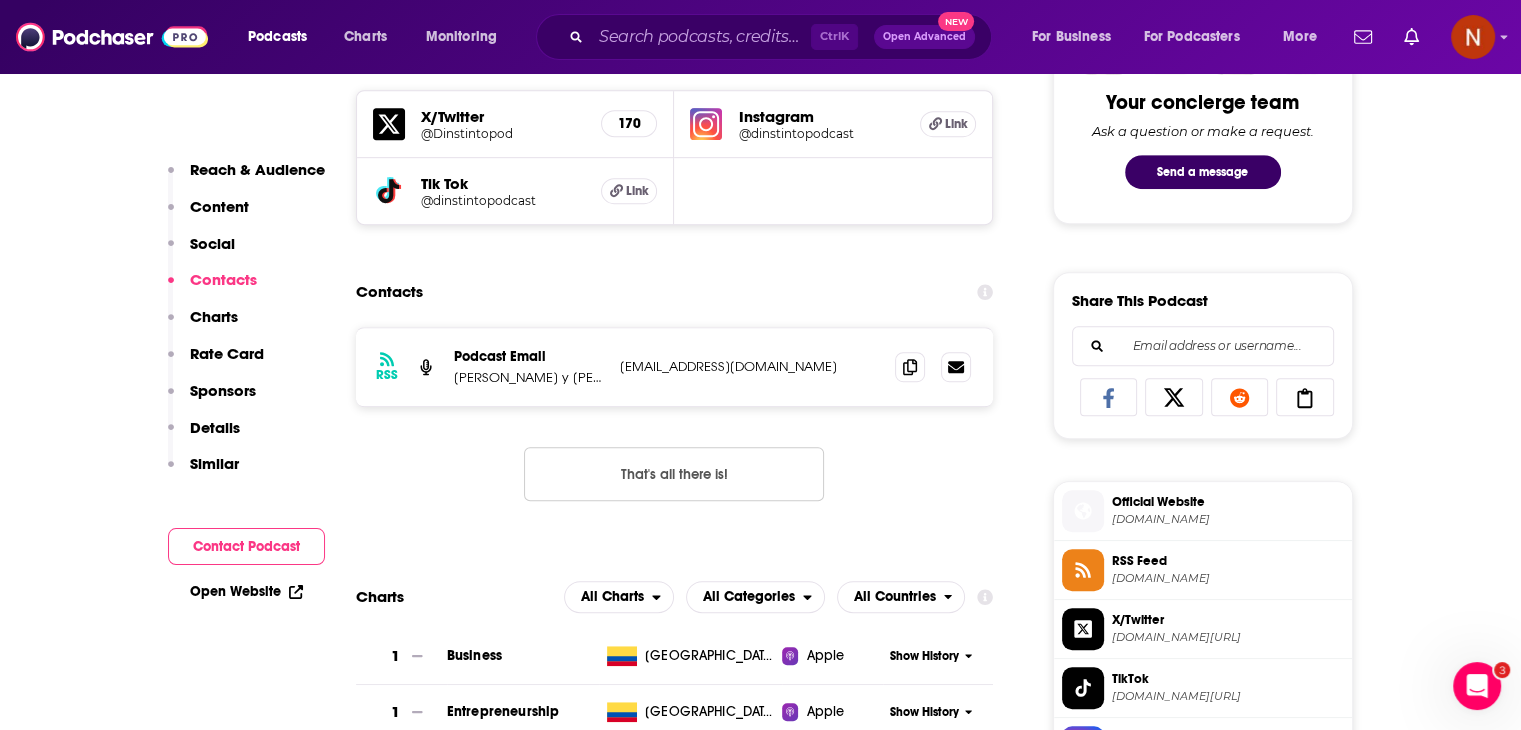 scroll, scrollTop: 939, scrollLeft: 0, axis: vertical 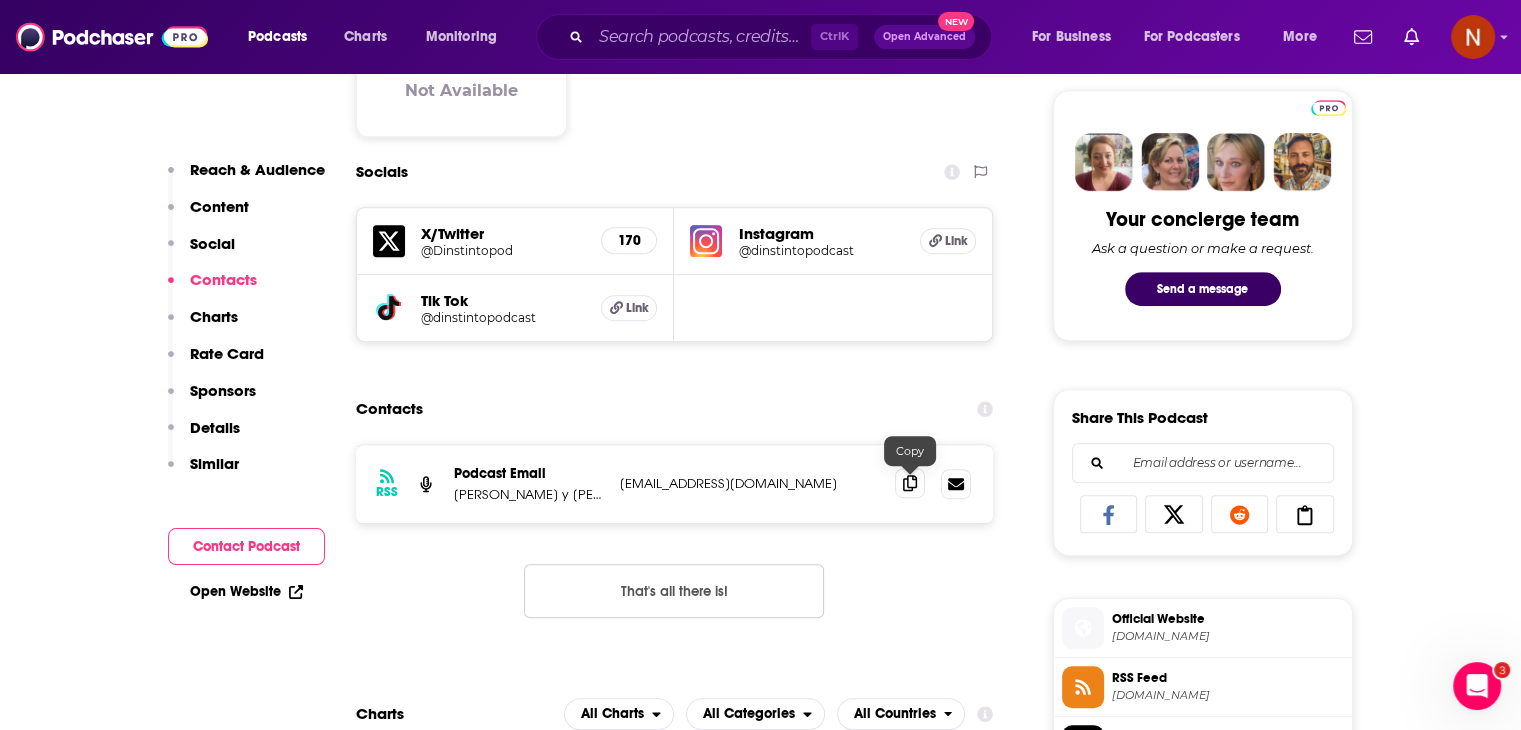 click at bounding box center (910, 483) 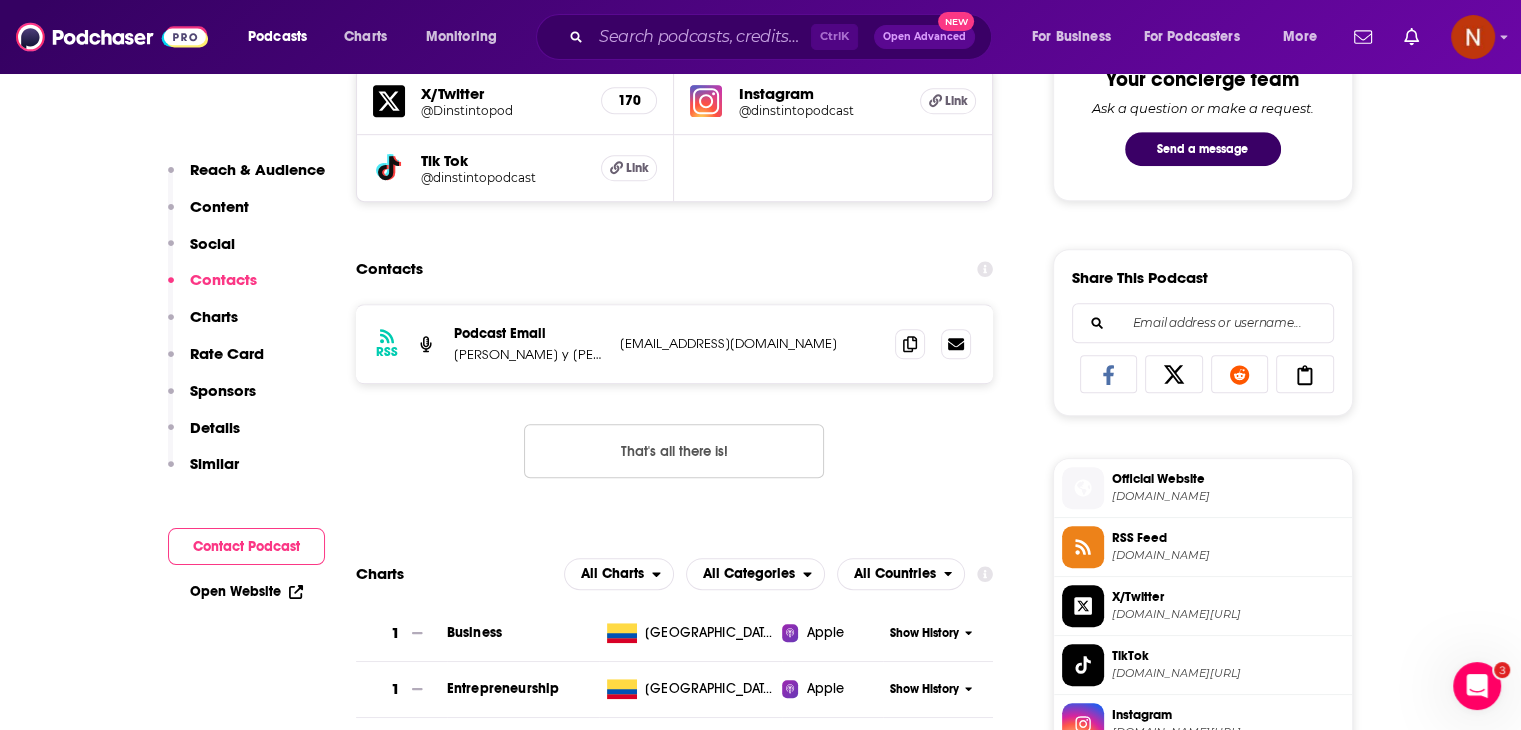 scroll, scrollTop: 1080, scrollLeft: 0, axis: vertical 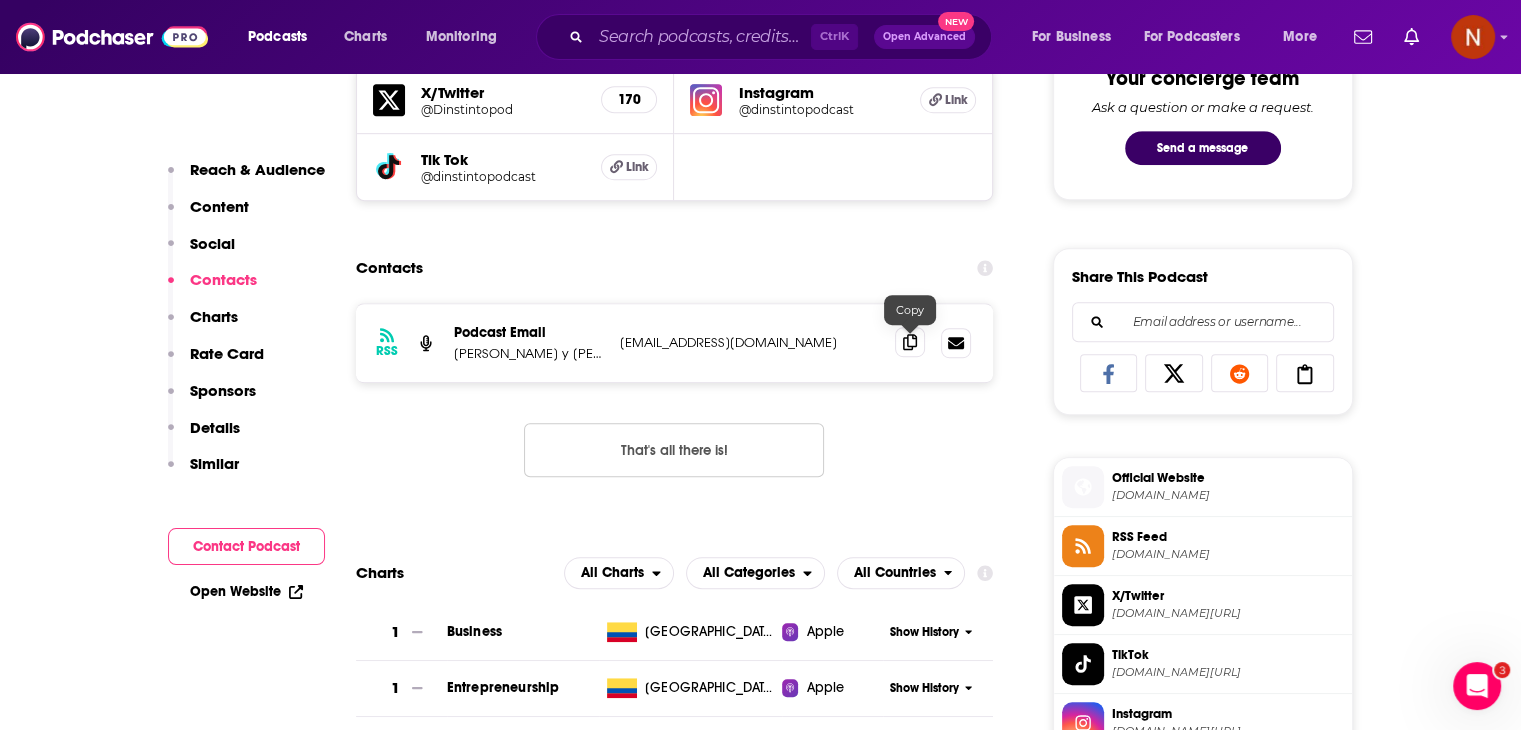 click 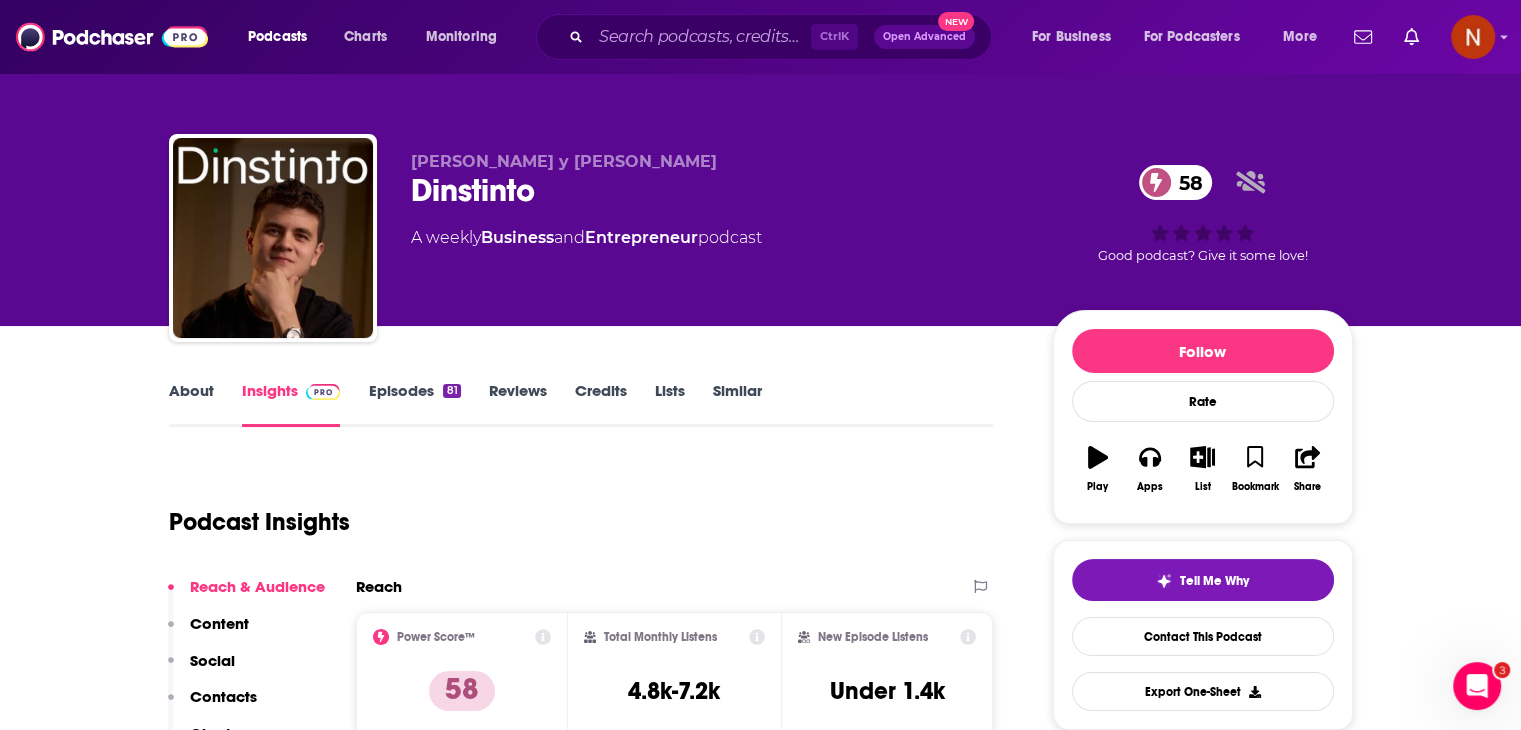 scroll, scrollTop: 210, scrollLeft: 0, axis: vertical 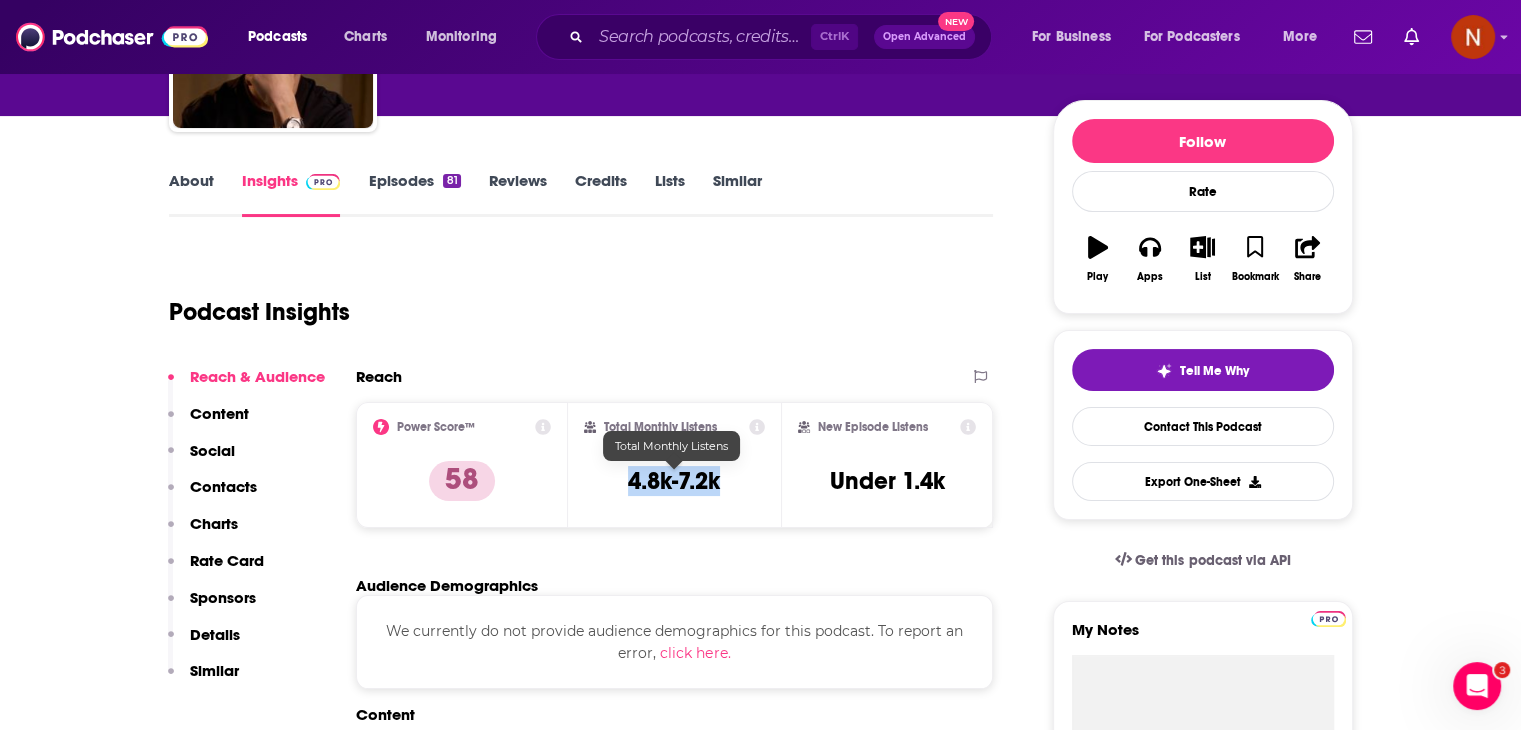 drag, startPoint x: 692, startPoint y: 468, endPoint x: 727, endPoint y: 469, distance: 35.014282 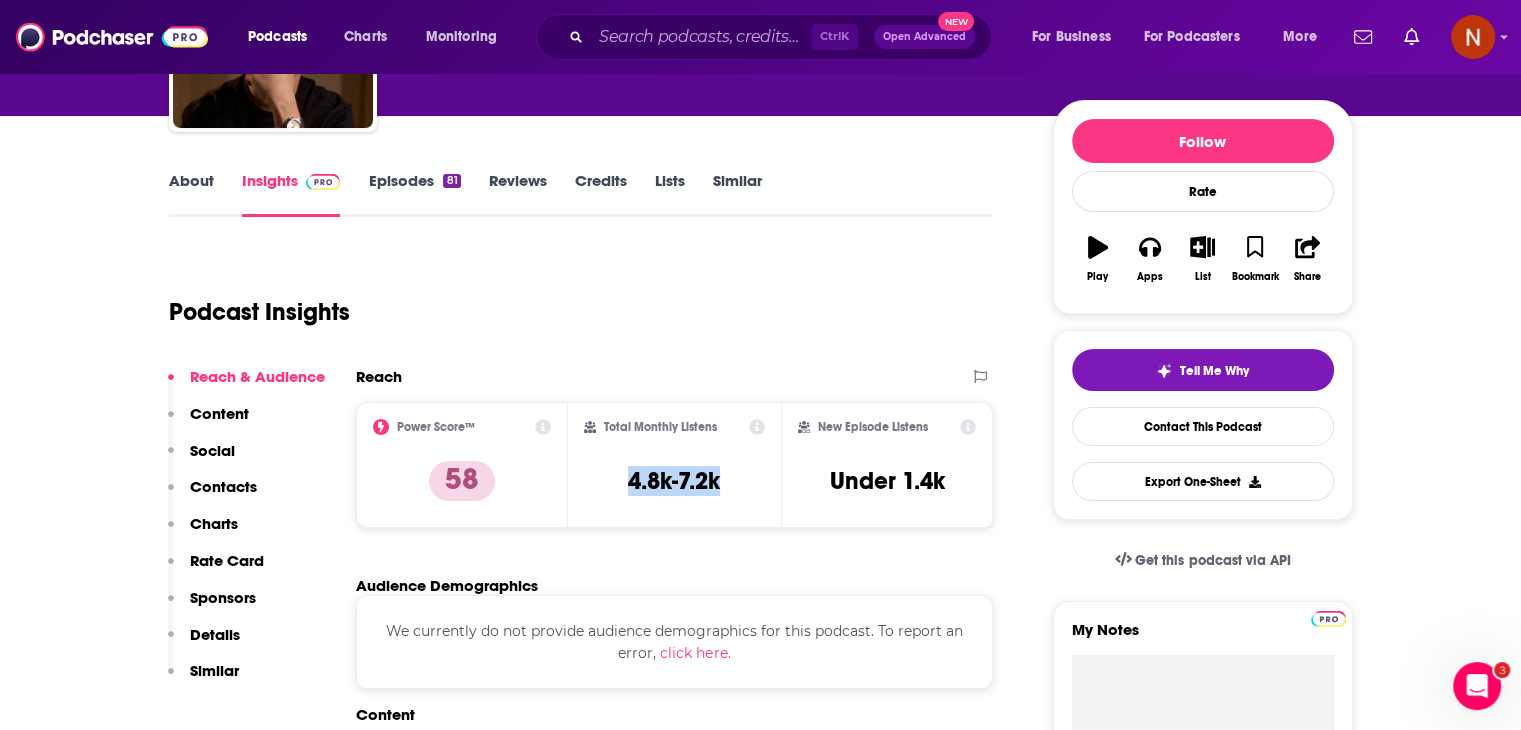 copy on "4.8k-7.2k" 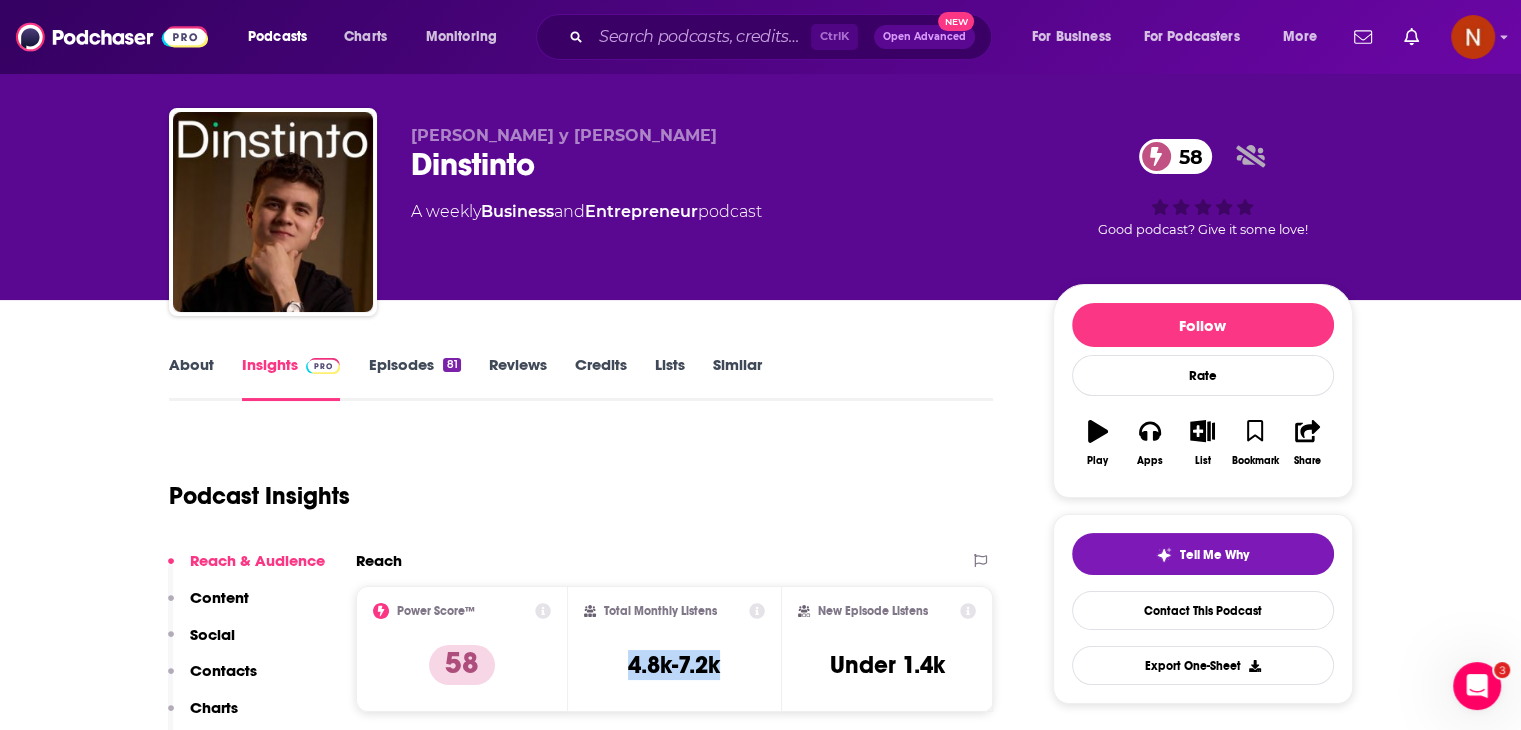 scroll, scrollTop: 0, scrollLeft: 0, axis: both 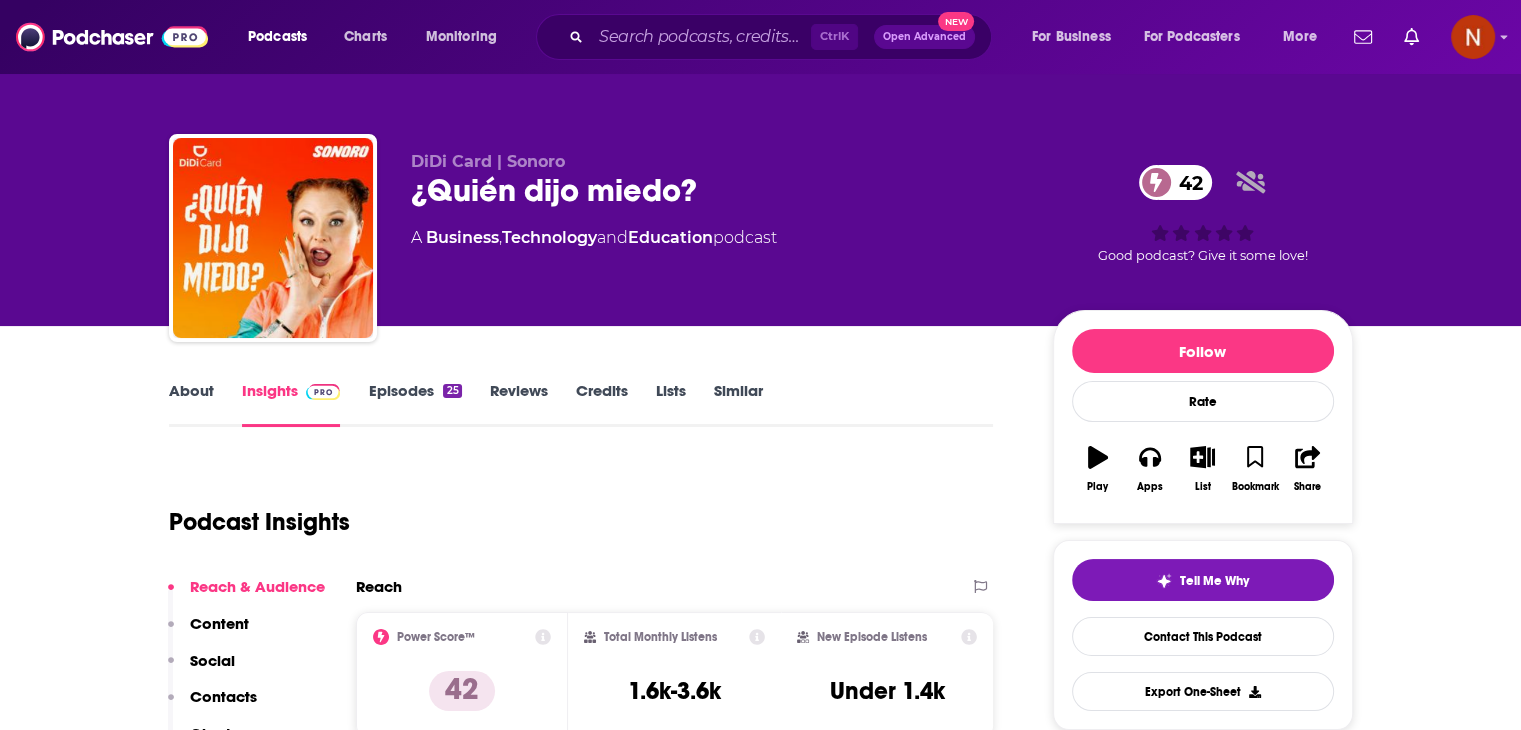 click on "About Insights Episodes 25 Reviews Credits Lists Similar Podcast Insights Reach & Audience Content Social Contacts Charts Rate Card Sponsors Details Similar Contact Podcast Open Website  Reach Power Score™ 42 Total Monthly Listens 1.6k-3.6k New Episode Listens Under 1.4k Export One-Sheet Audience Demographics We currently do not provide audience demographics for this podcast. To report an error,   click here. Content Political Skew Not Available Socials This podcast does not have social handles yet. Contacts   RSS   Podcast Email Sonoro | MundoCreepy [EMAIL_ADDRESS][DOMAIN_NAME] [EMAIL_ADDRESS][DOMAIN_NAME] That's all there is! Charts All Charts All Categories All Countries 25 Business   [GEOGRAPHIC_DATA] Apple Show History Estimated Rate Card Placement Cost Pre -roll Ads played  before an episode . $ 1  -  $ 100 Mid -roll Ads played  during an episode . $ 1  -  $ 100 Post -roll Ads played  after an episode . $ 1  -  $ 100 Recent Sponsors Beta We do not have sponsor history for this podcast yet or there are no sponsors. Active Weekly" at bounding box center [761, 5067] 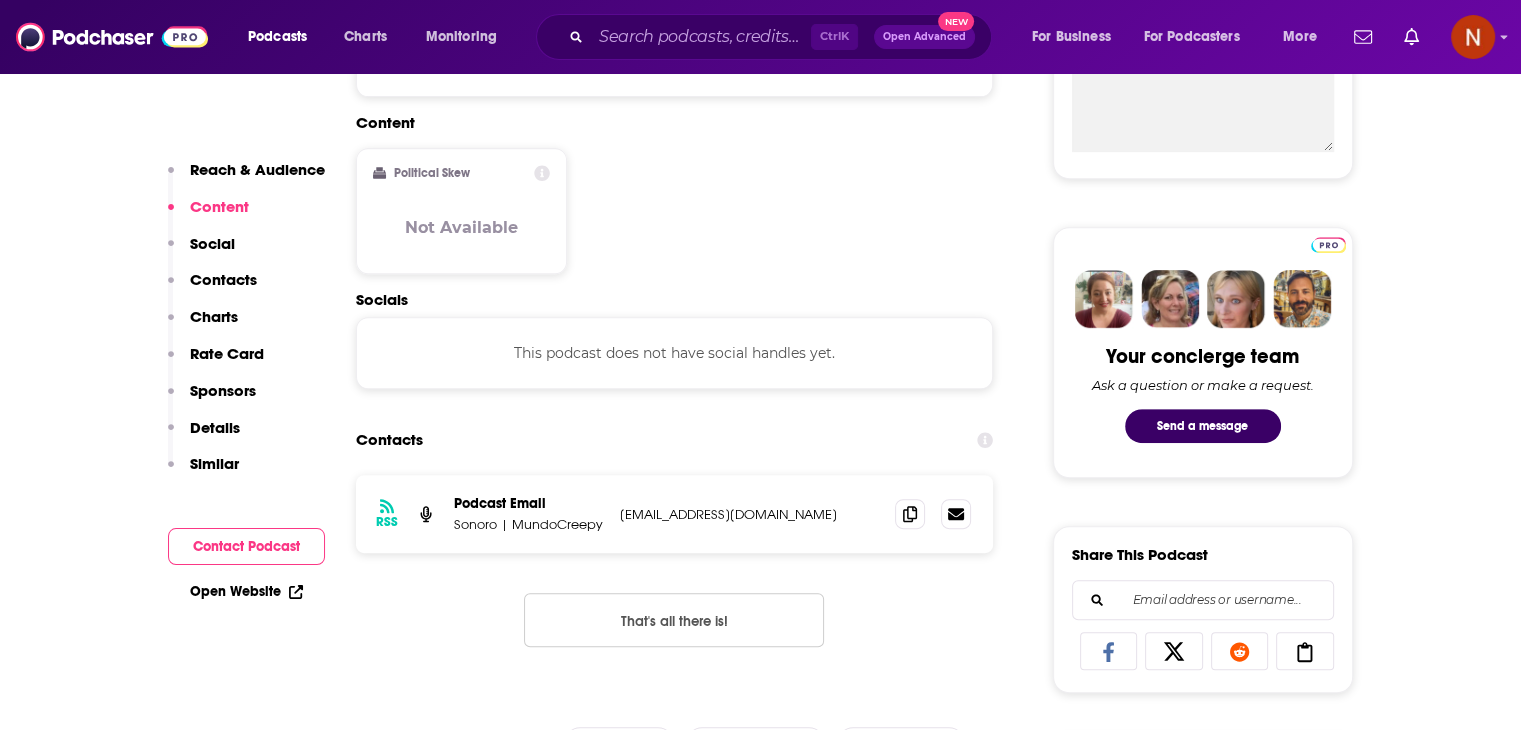 scroll, scrollTop: 803, scrollLeft: 0, axis: vertical 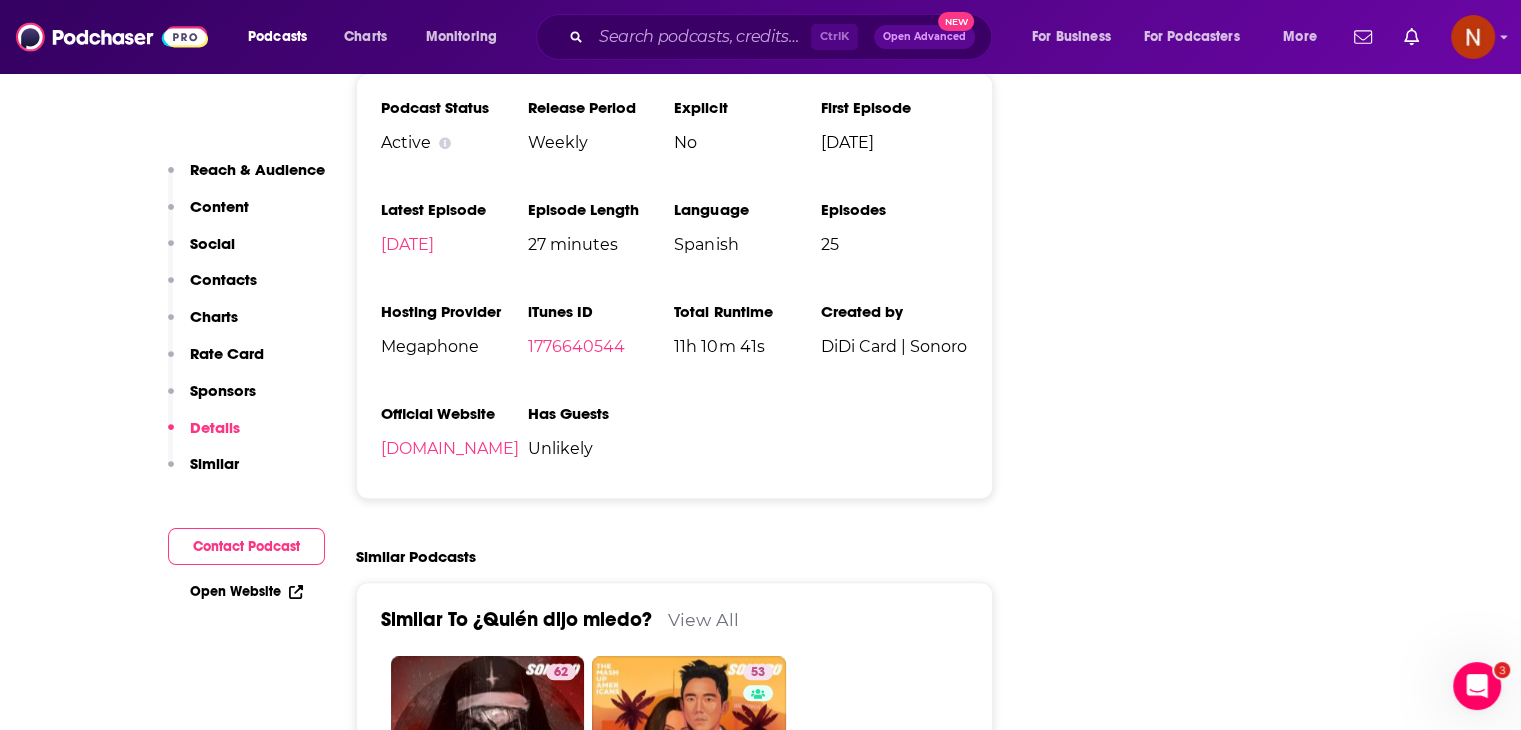 drag, startPoint x: 786, startPoint y: 448, endPoint x: 853, endPoint y: 573, distance: 141.82384 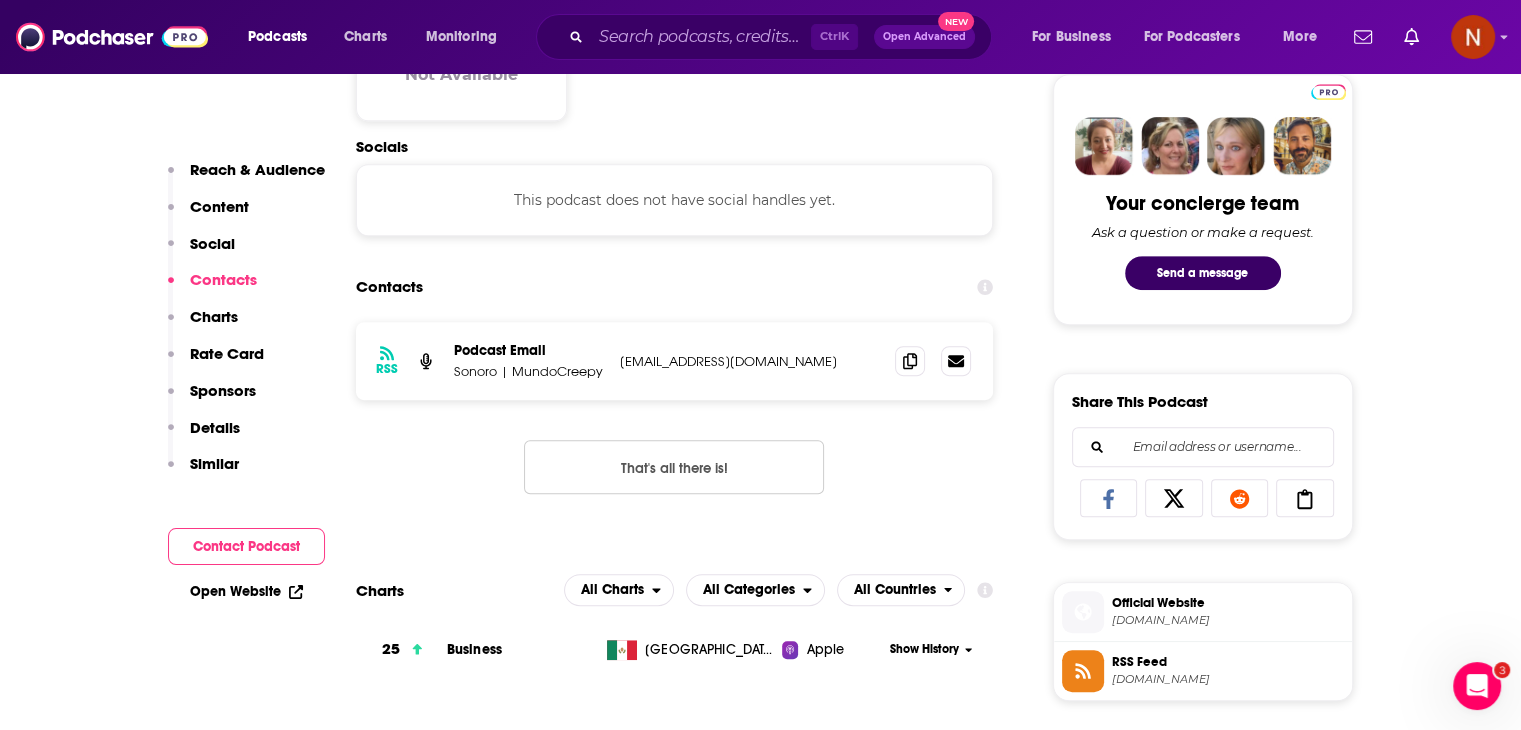 scroll, scrollTop: 956, scrollLeft: 0, axis: vertical 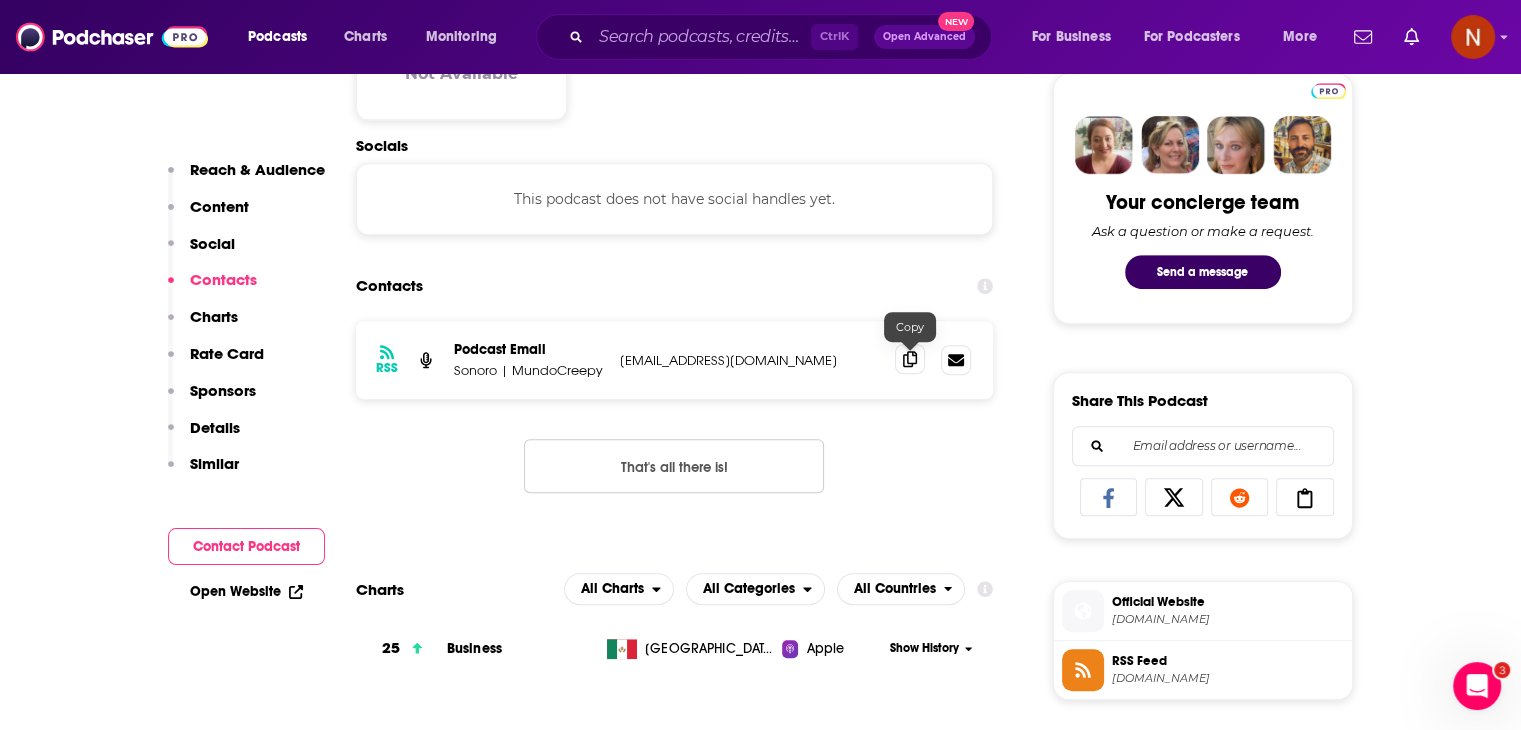 click 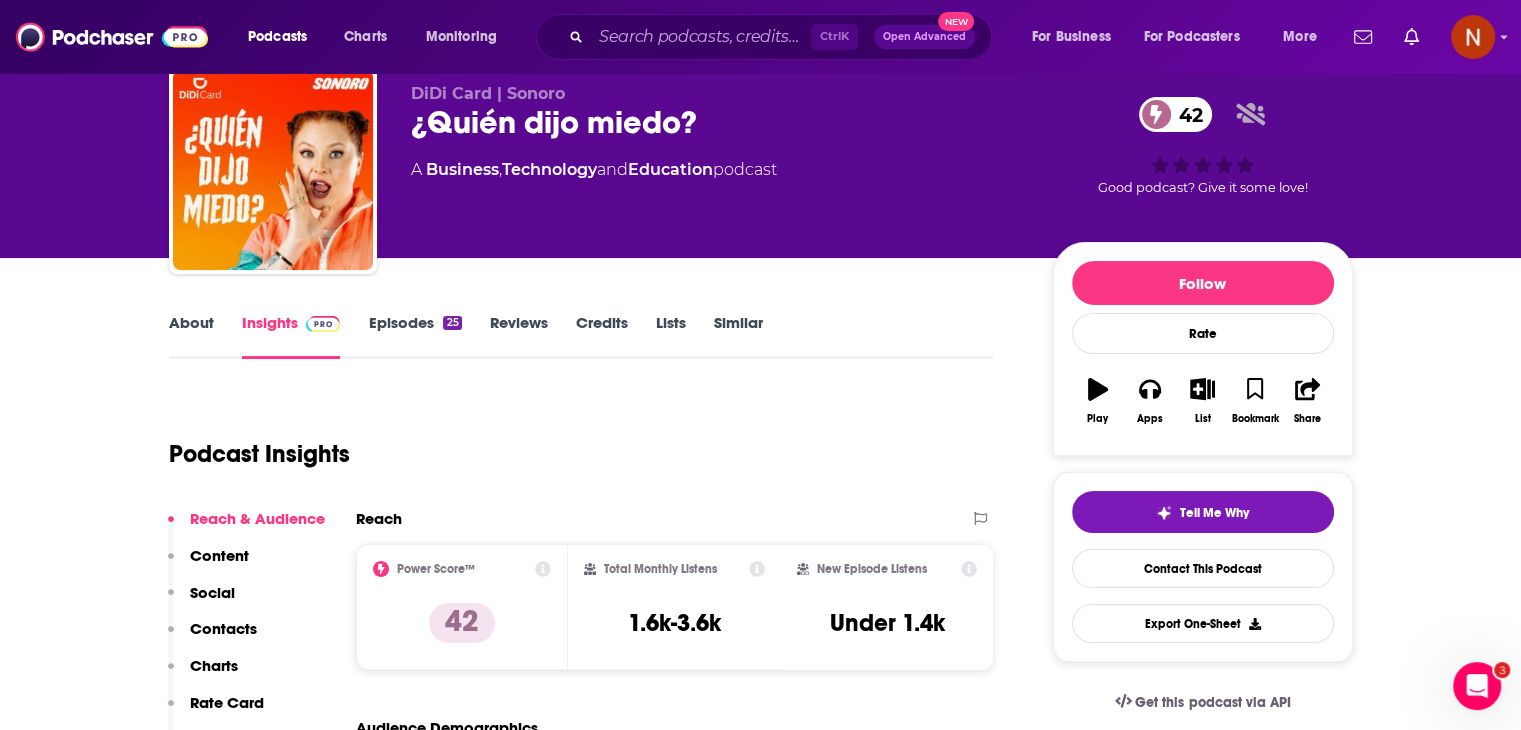 scroll, scrollTop: 0, scrollLeft: 0, axis: both 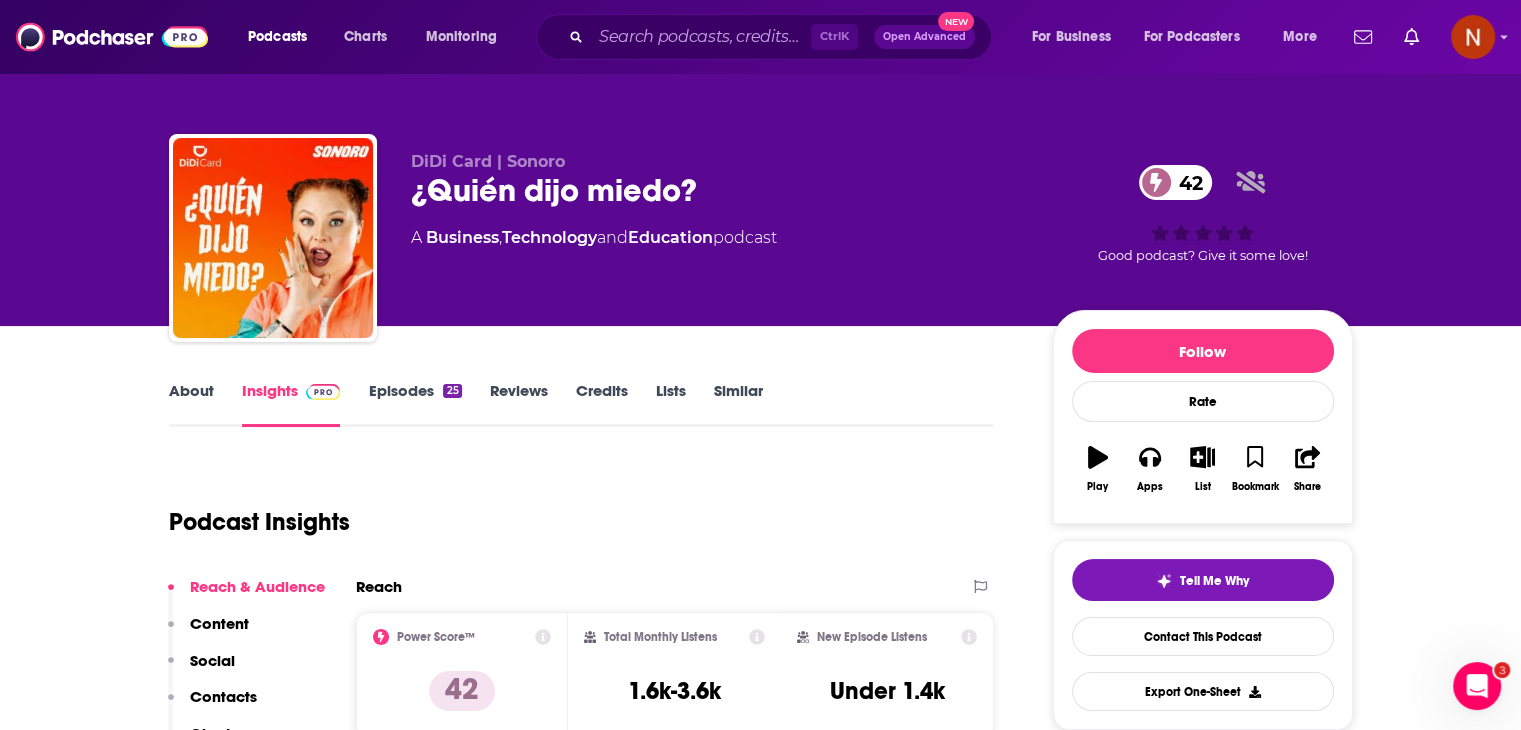 click on "Episodes 25" at bounding box center (414, 404) 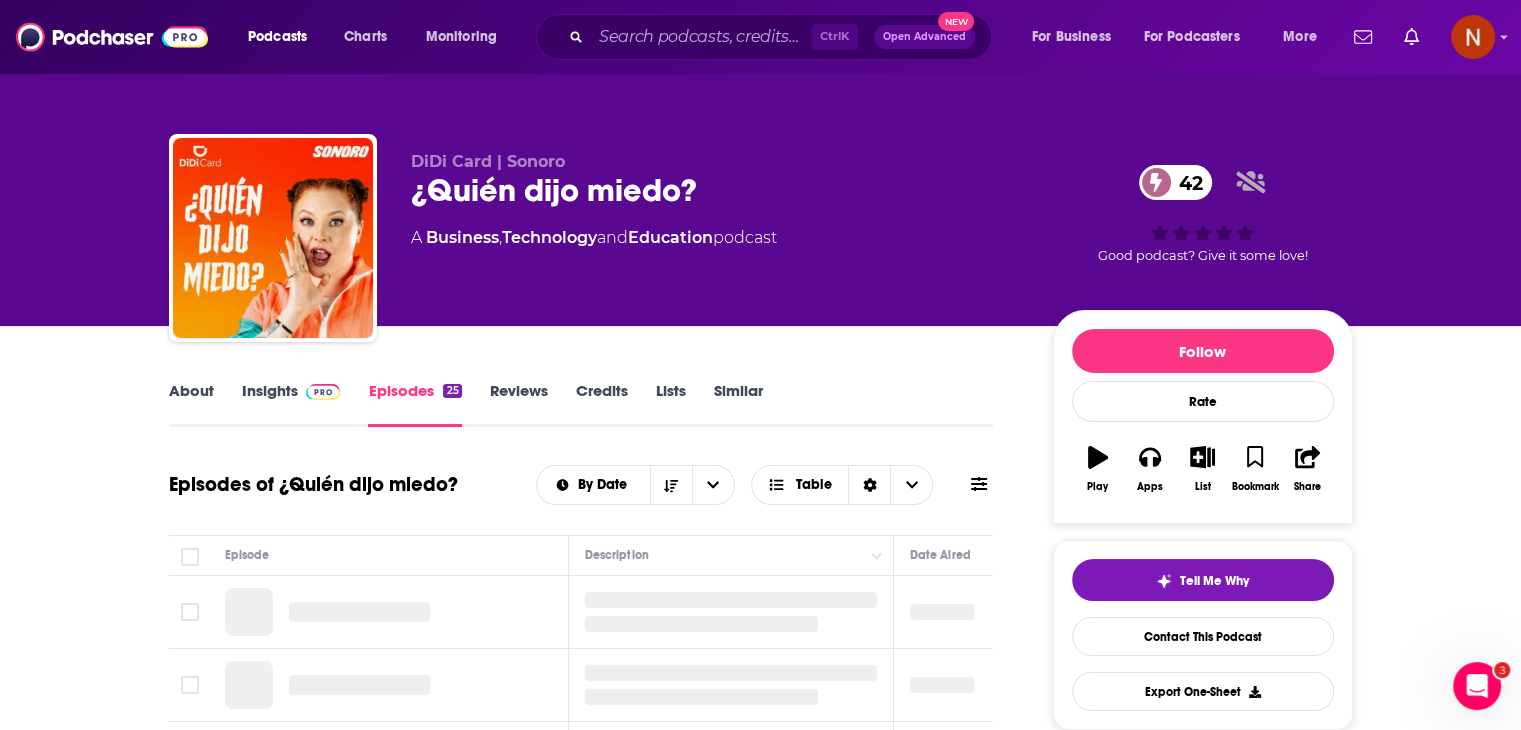scroll, scrollTop: 168, scrollLeft: 0, axis: vertical 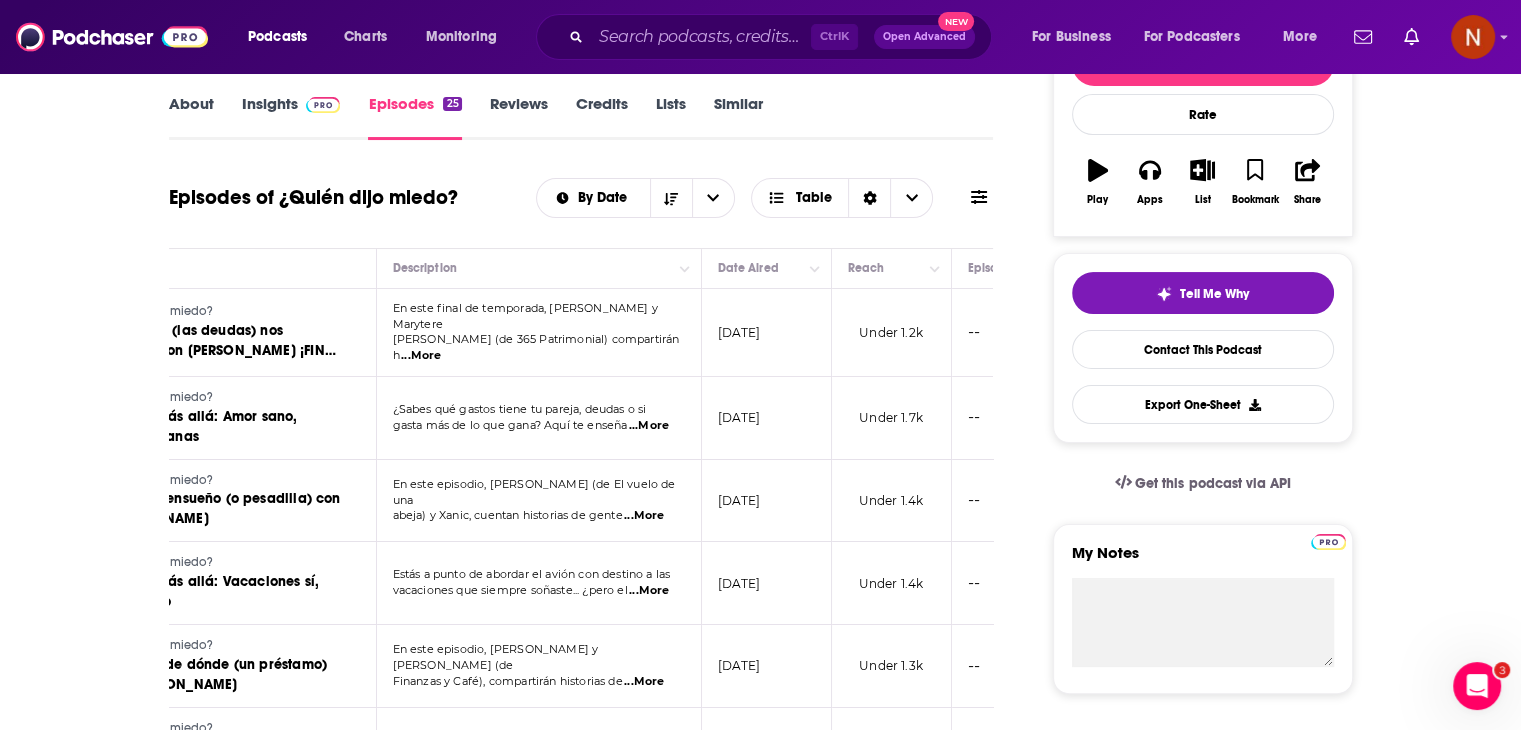 click on "...More" at bounding box center (644, 516) 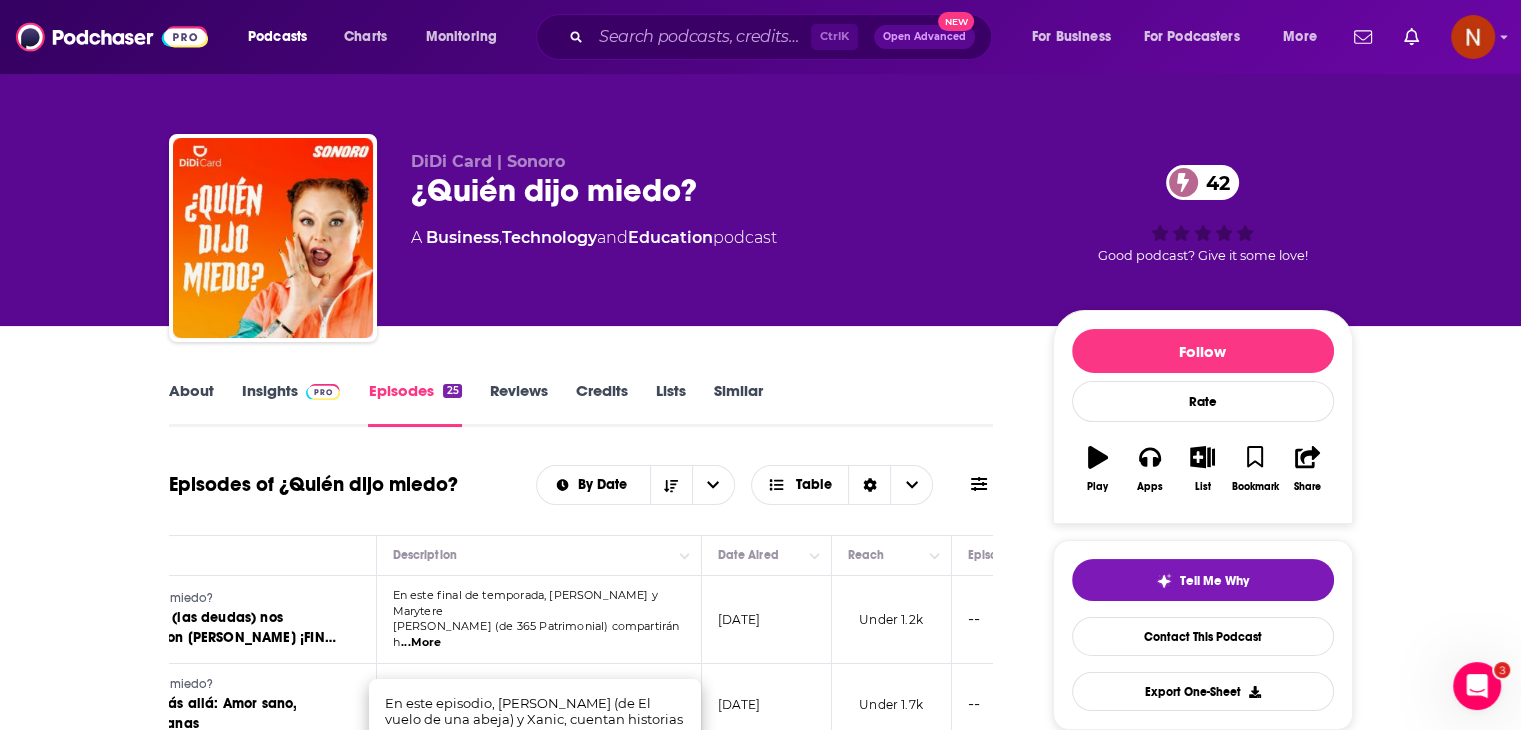 scroll, scrollTop: 128, scrollLeft: 0, axis: vertical 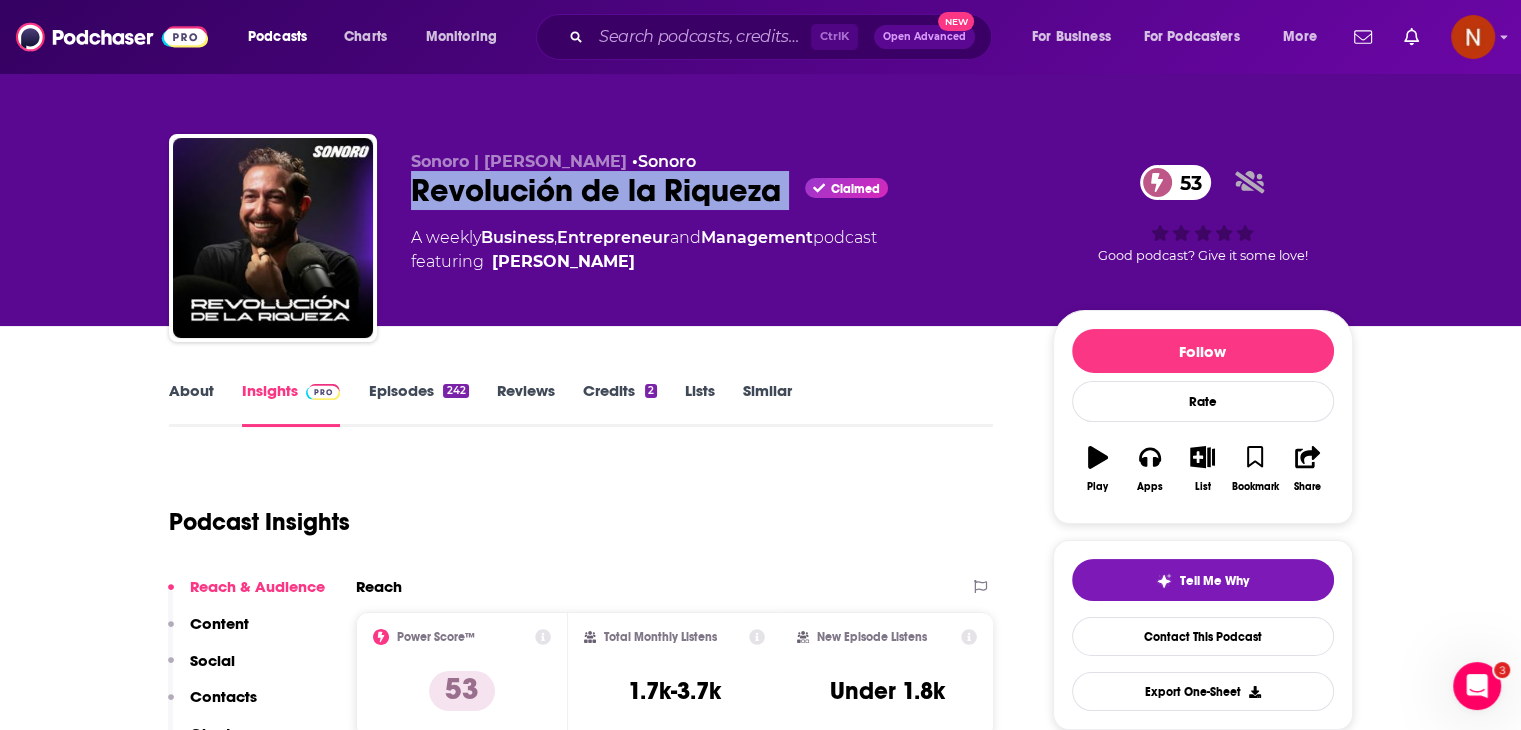drag, startPoint x: 405, startPoint y: 186, endPoint x: 792, endPoint y: 201, distance: 387.2906 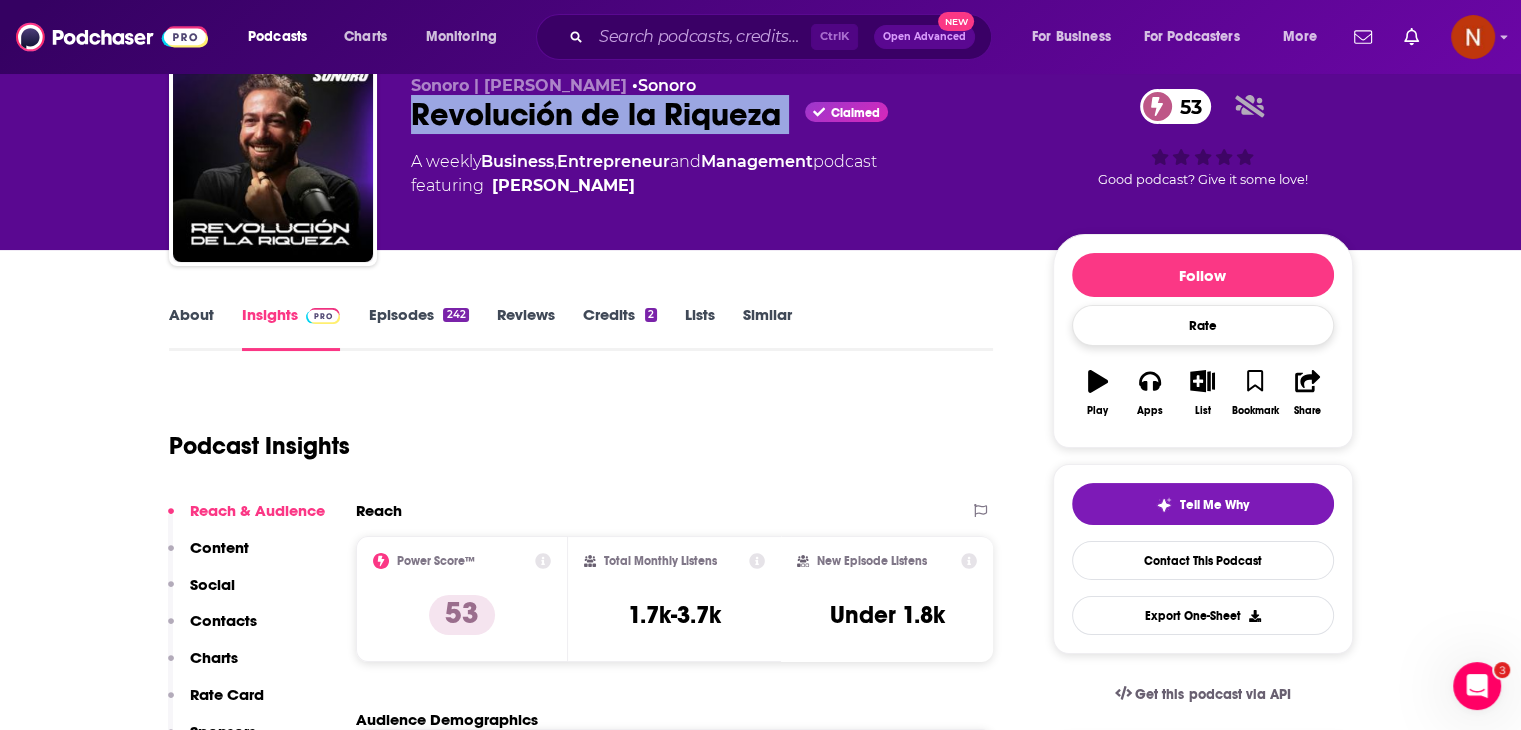 scroll, scrollTop: 0, scrollLeft: 0, axis: both 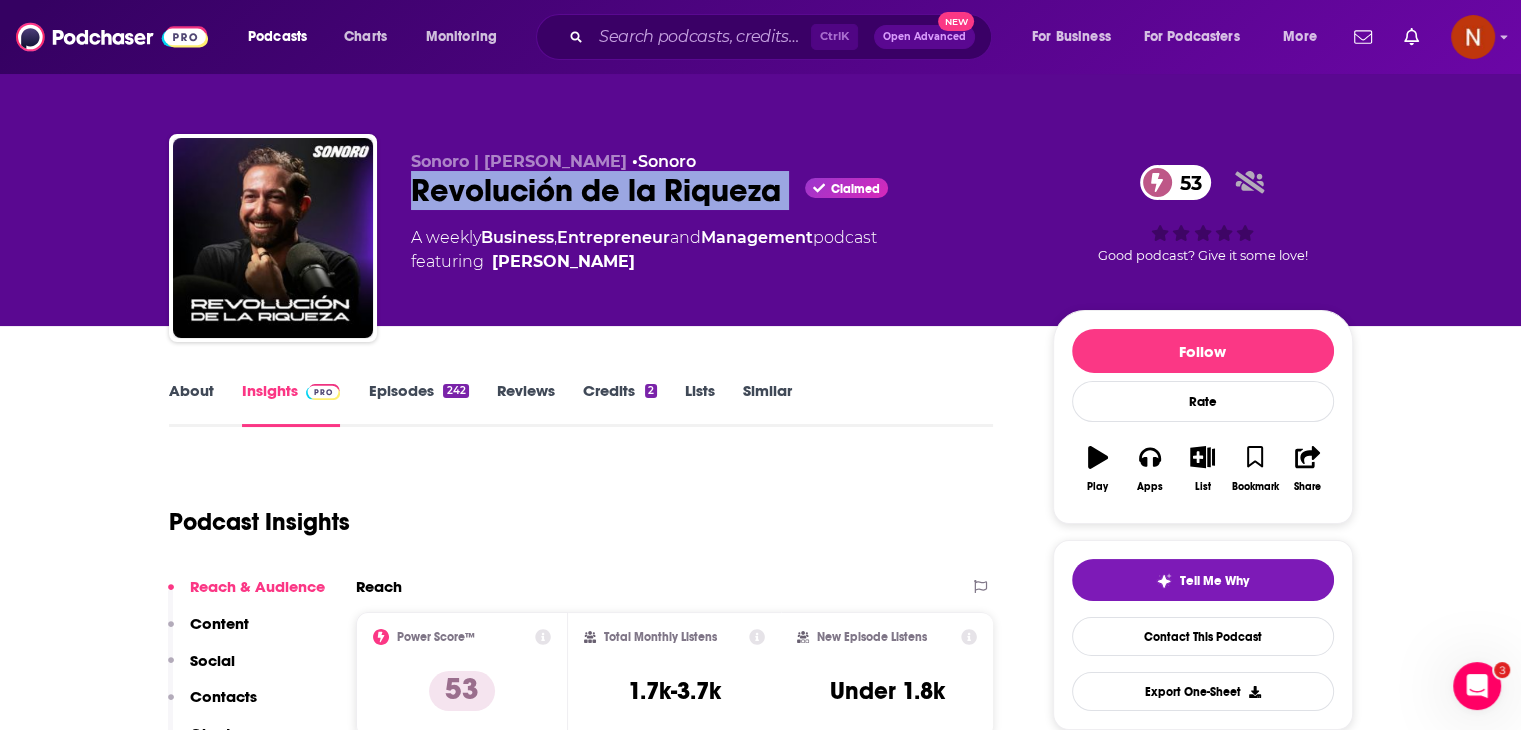 copy on "Revolución de la Riqueza" 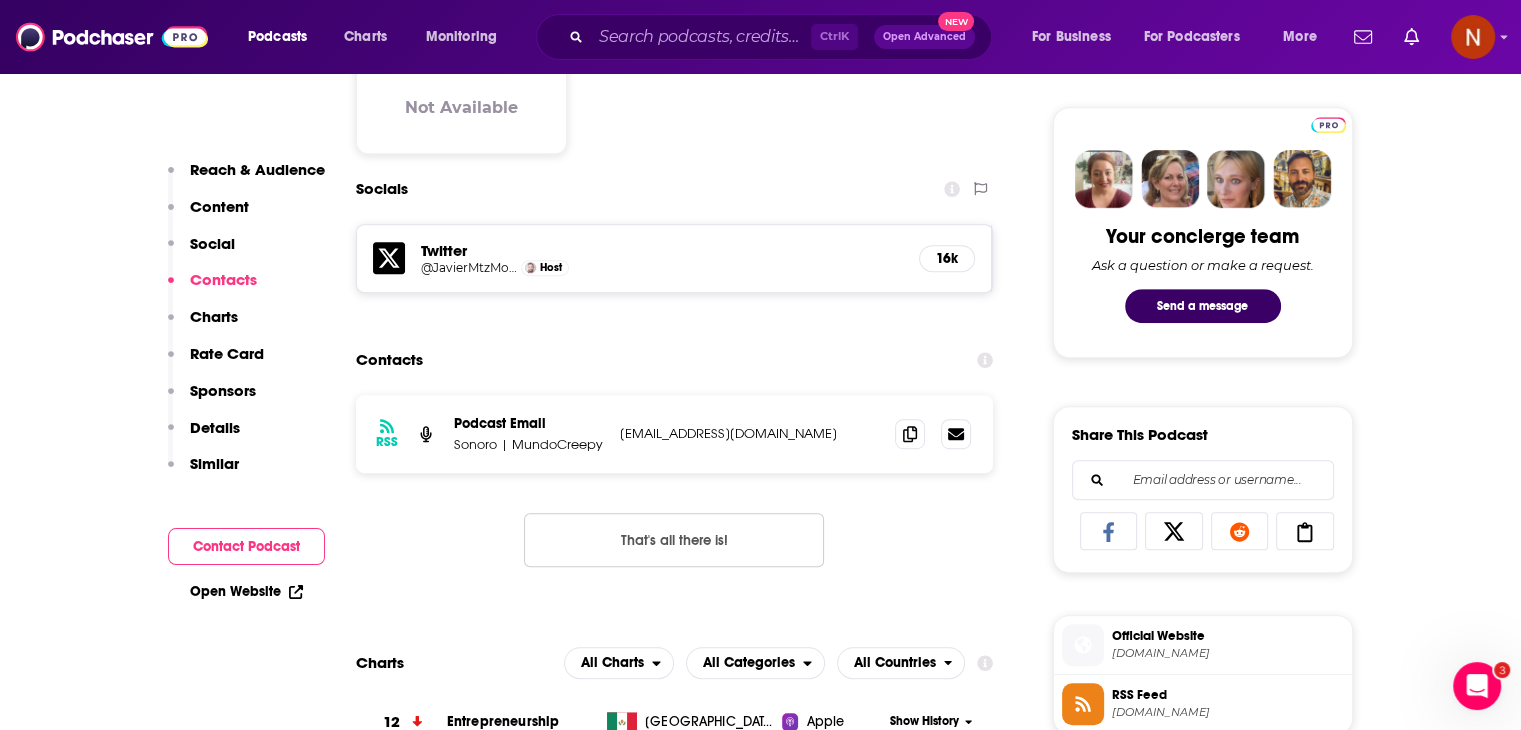 scroll, scrollTop: 920, scrollLeft: 0, axis: vertical 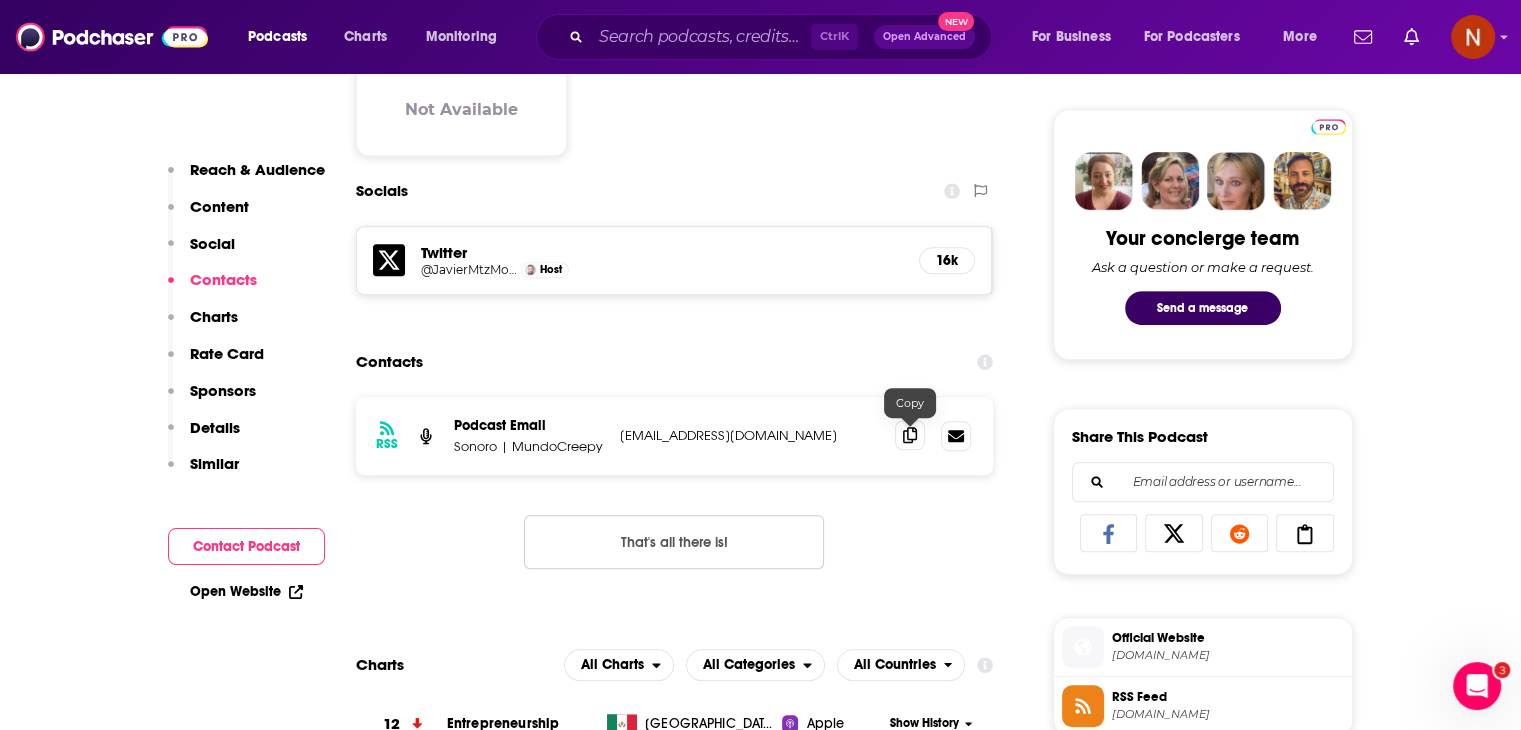 click 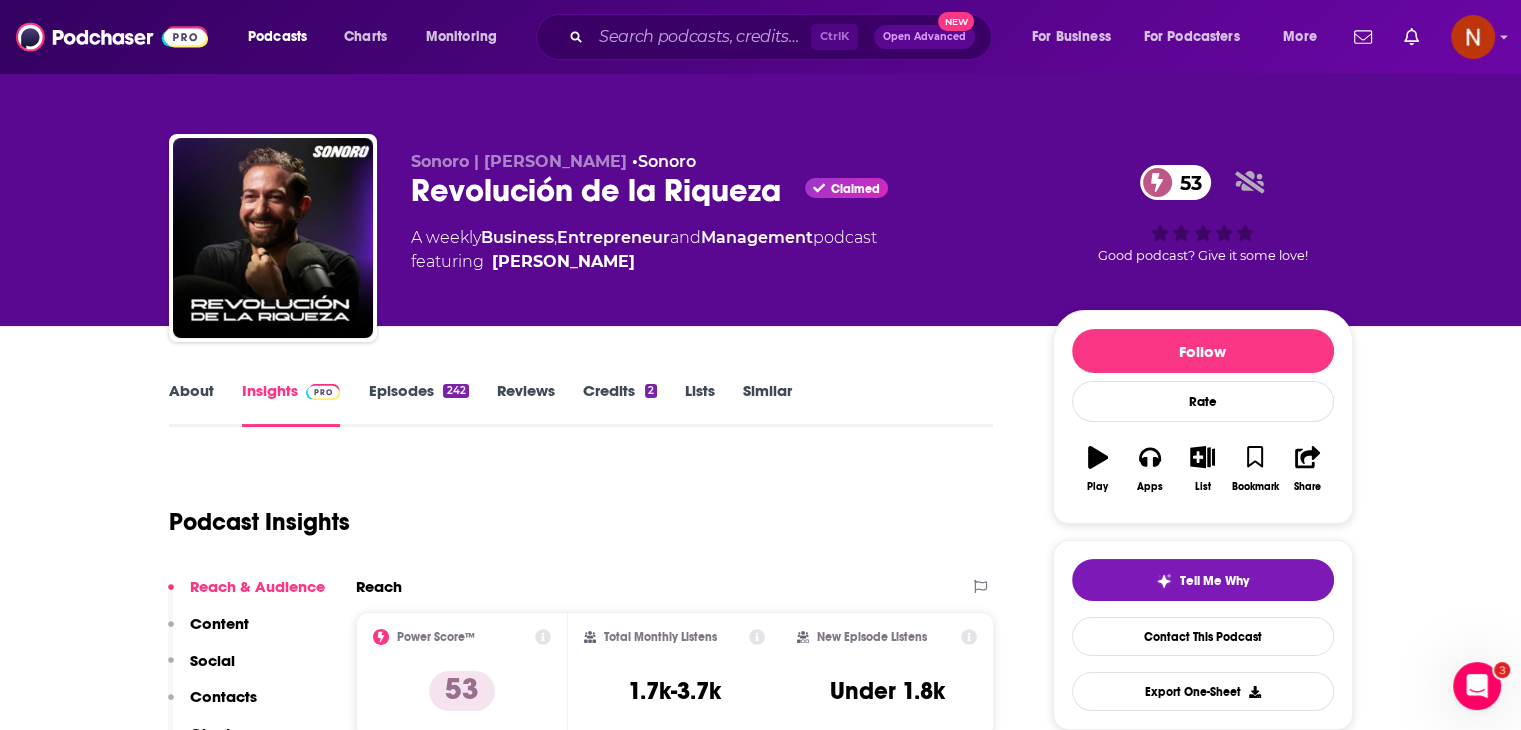 scroll, scrollTop: 294, scrollLeft: 0, axis: vertical 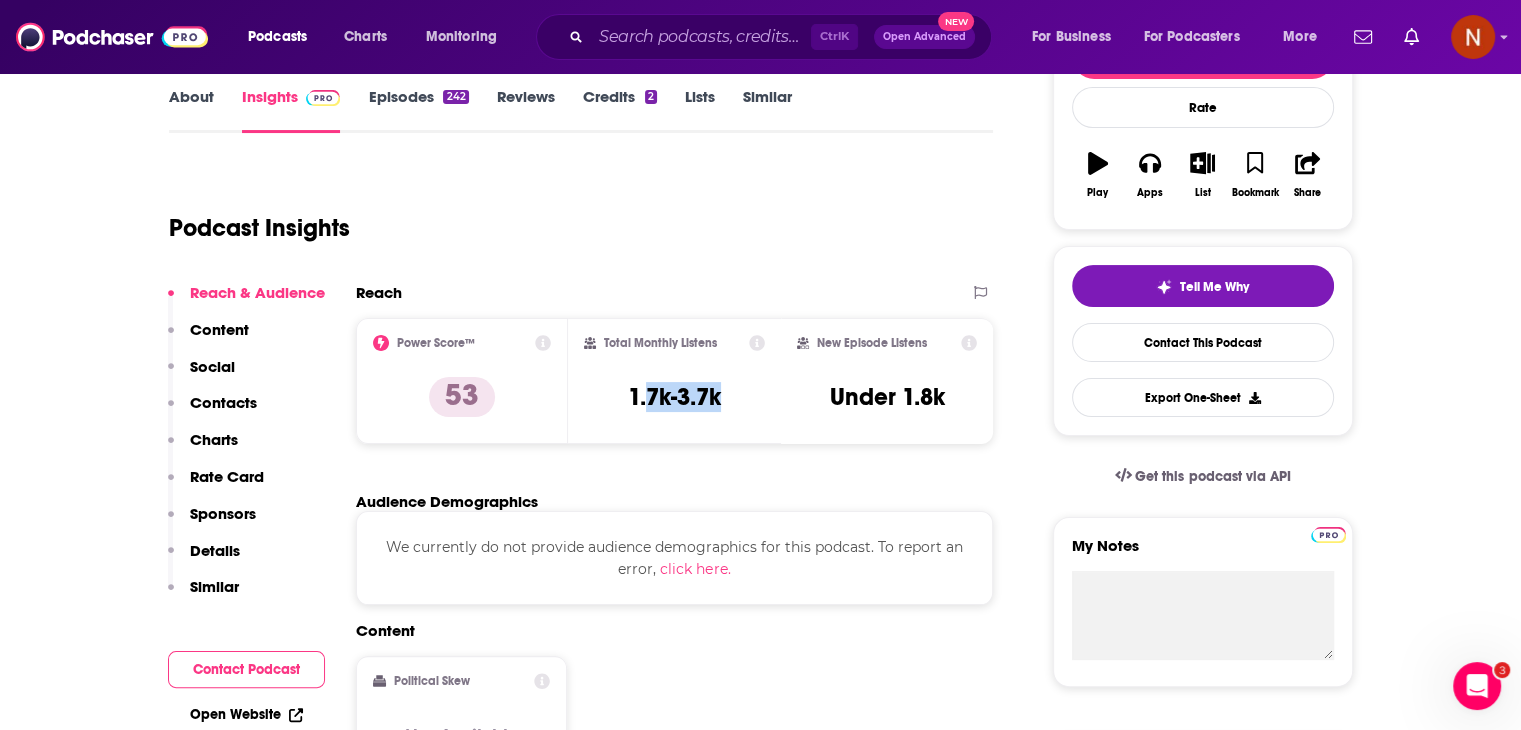 drag, startPoint x: 643, startPoint y: 396, endPoint x: 758, endPoint y: 405, distance: 115.35164 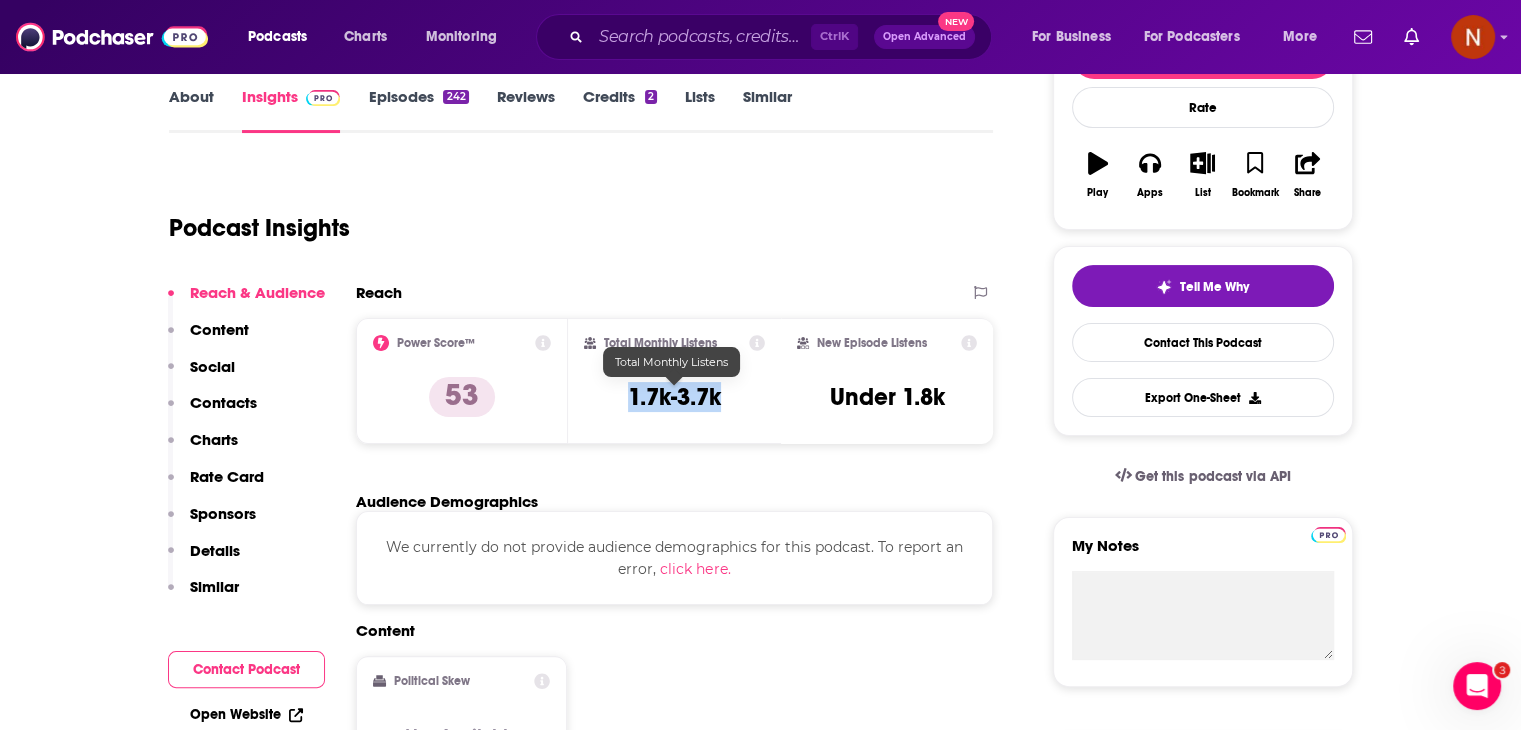 drag, startPoint x: 624, startPoint y: 395, endPoint x: 759, endPoint y: 405, distance: 135.36986 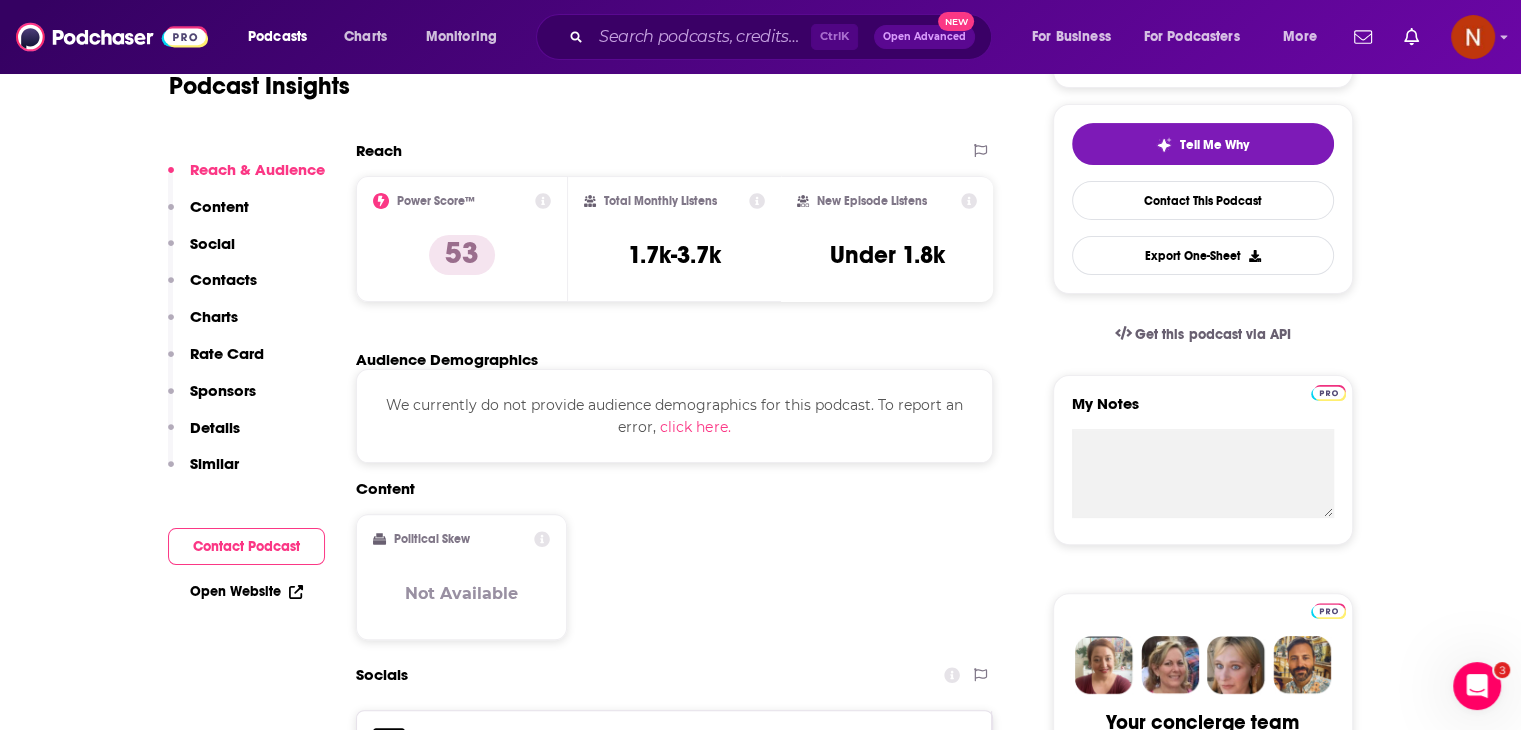 scroll, scrollTop: 628, scrollLeft: 0, axis: vertical 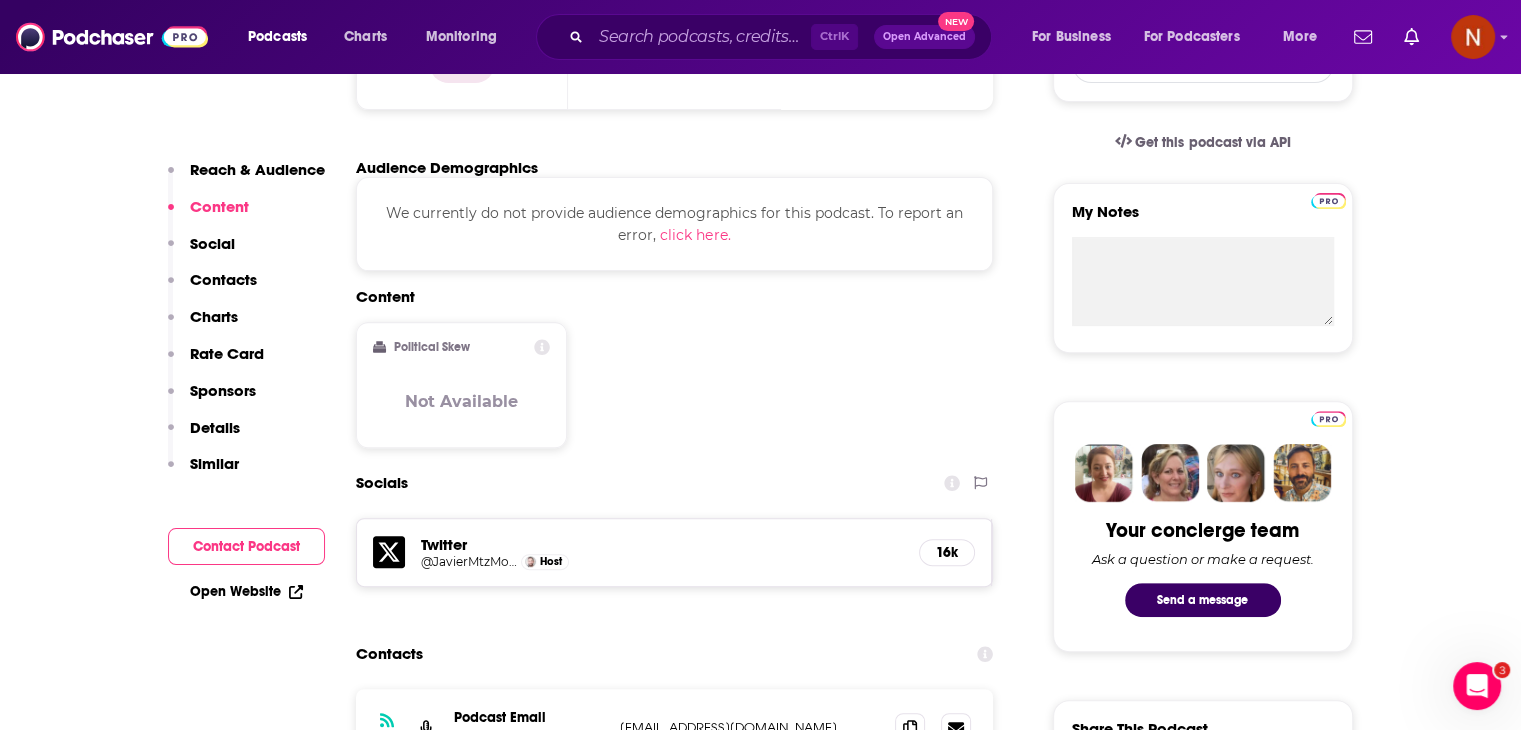 click on "Open Website" at bounding box center (246, 591) 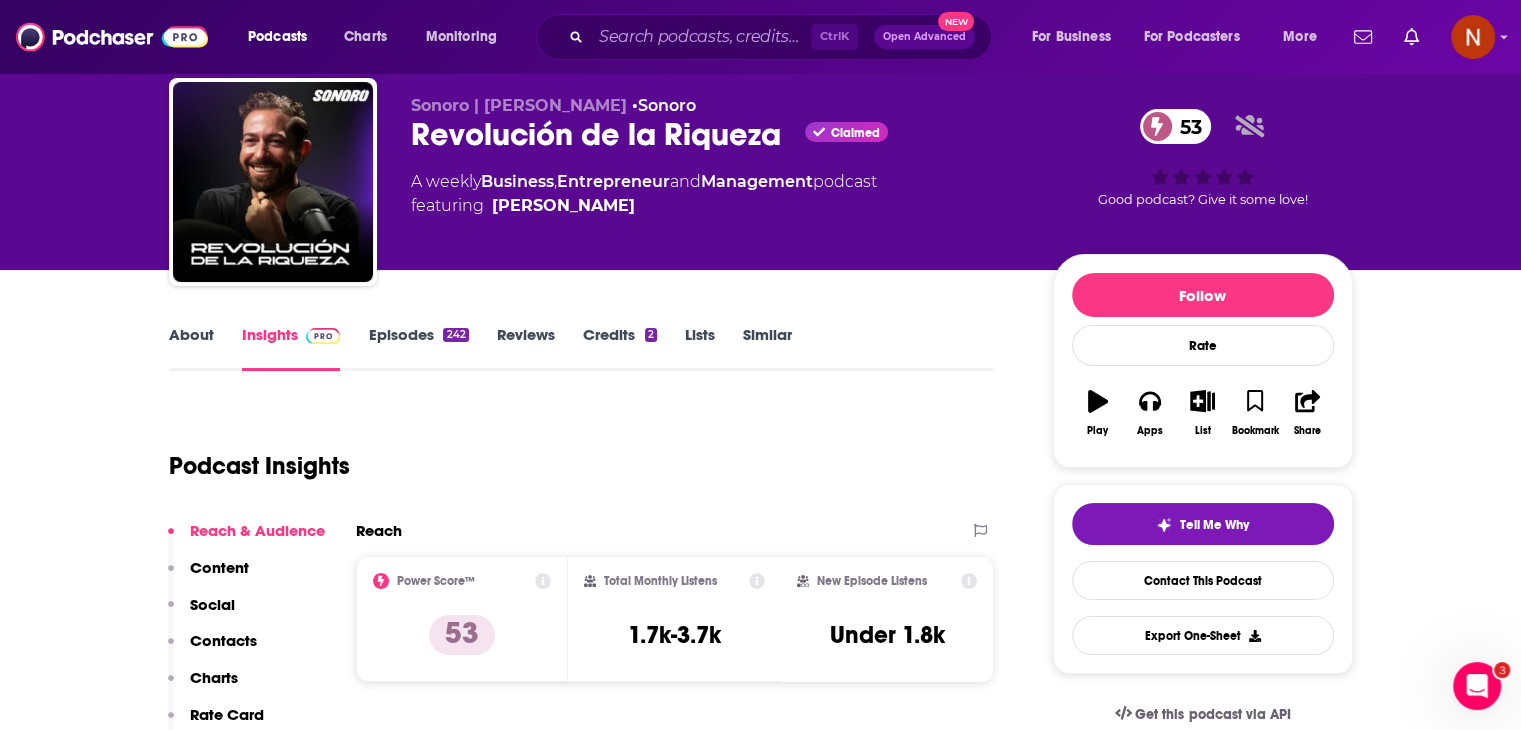scroll, scrollTop: 0, scrollLeft: 0, axis: both 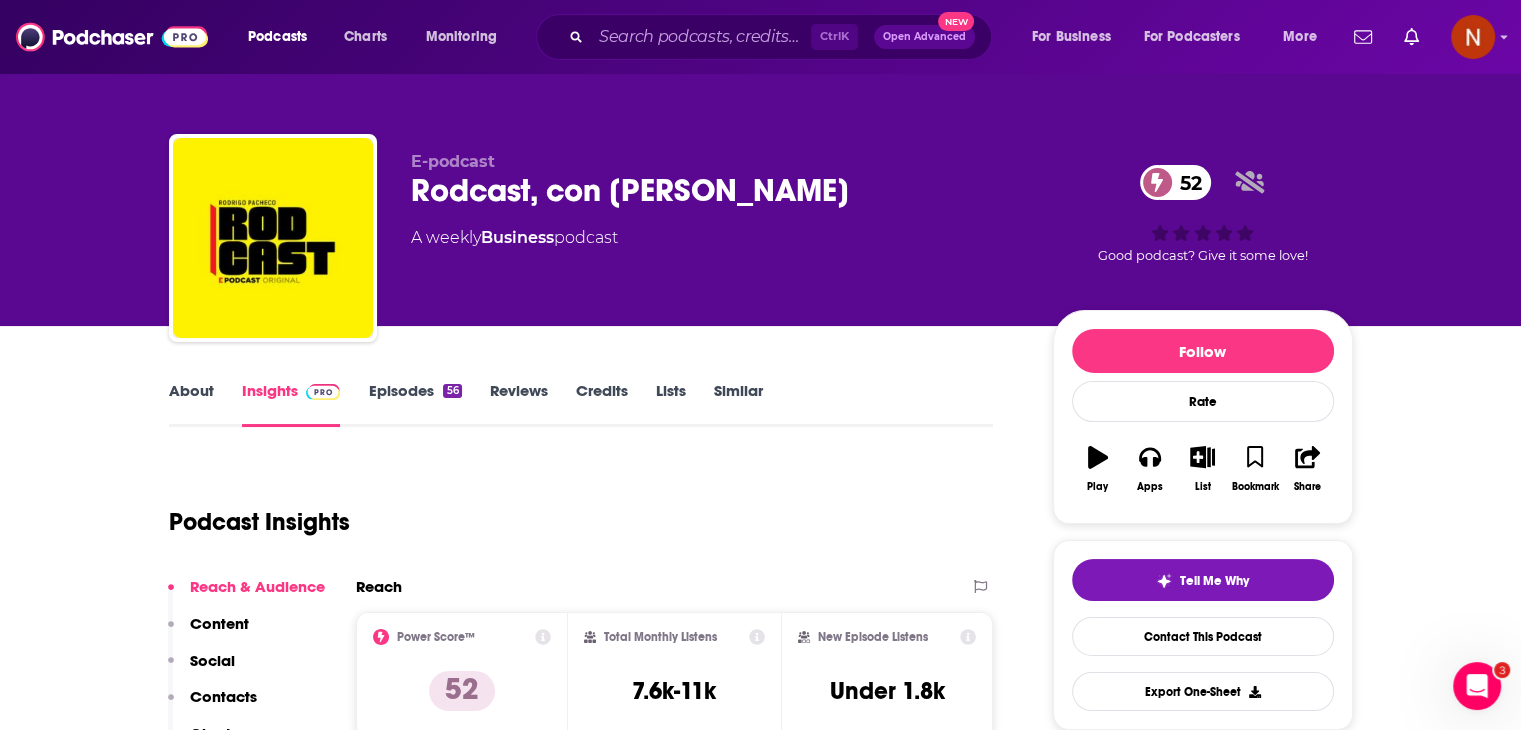click on "E-podcast   Rodcast, con [PERSON_NAME] 52 A   weekly  Business  podcast" at bounding box center [716, 232] 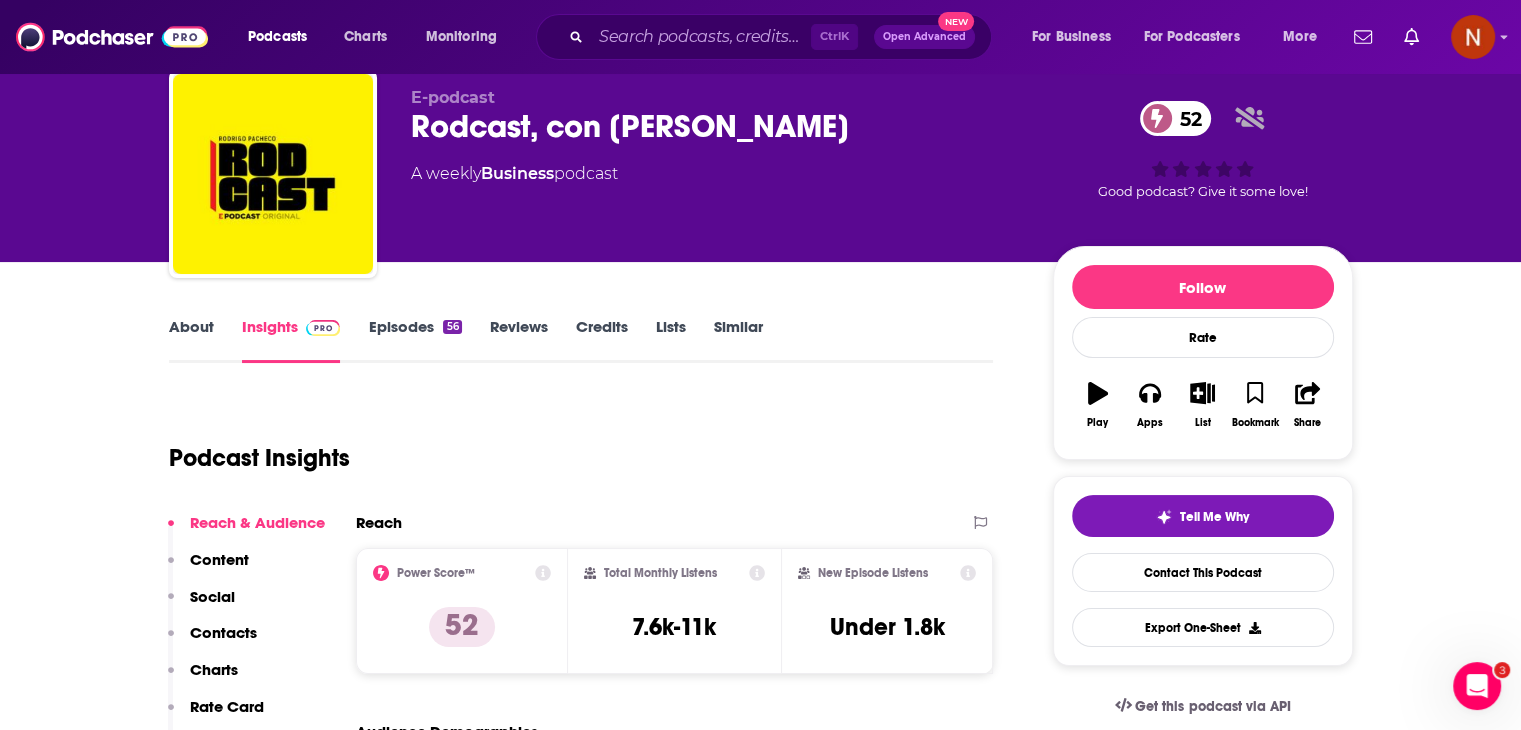 scroll, scrollTop: 0, scrollLeft: 0, axis: both 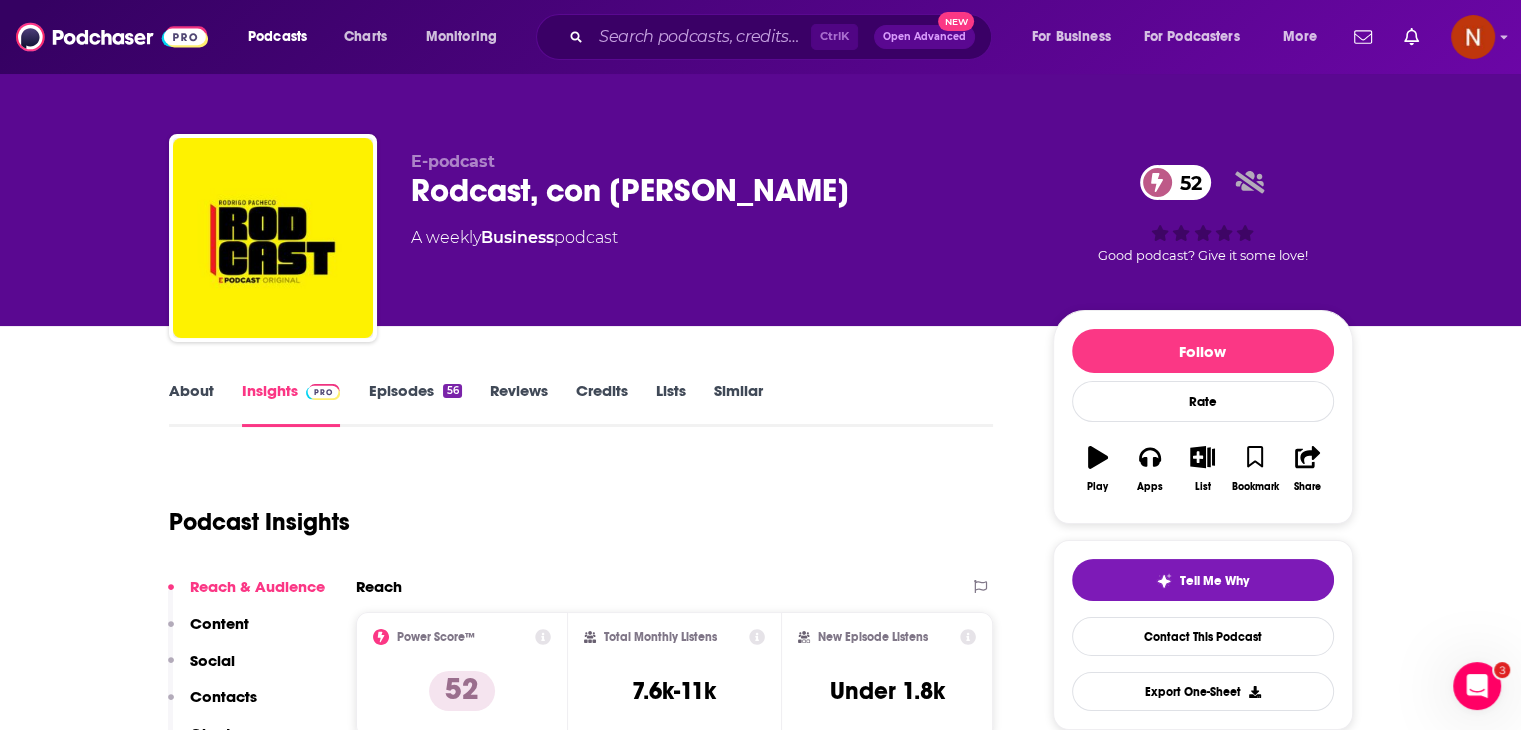 click on "Episodes 56" at bounding box center (414, 404) 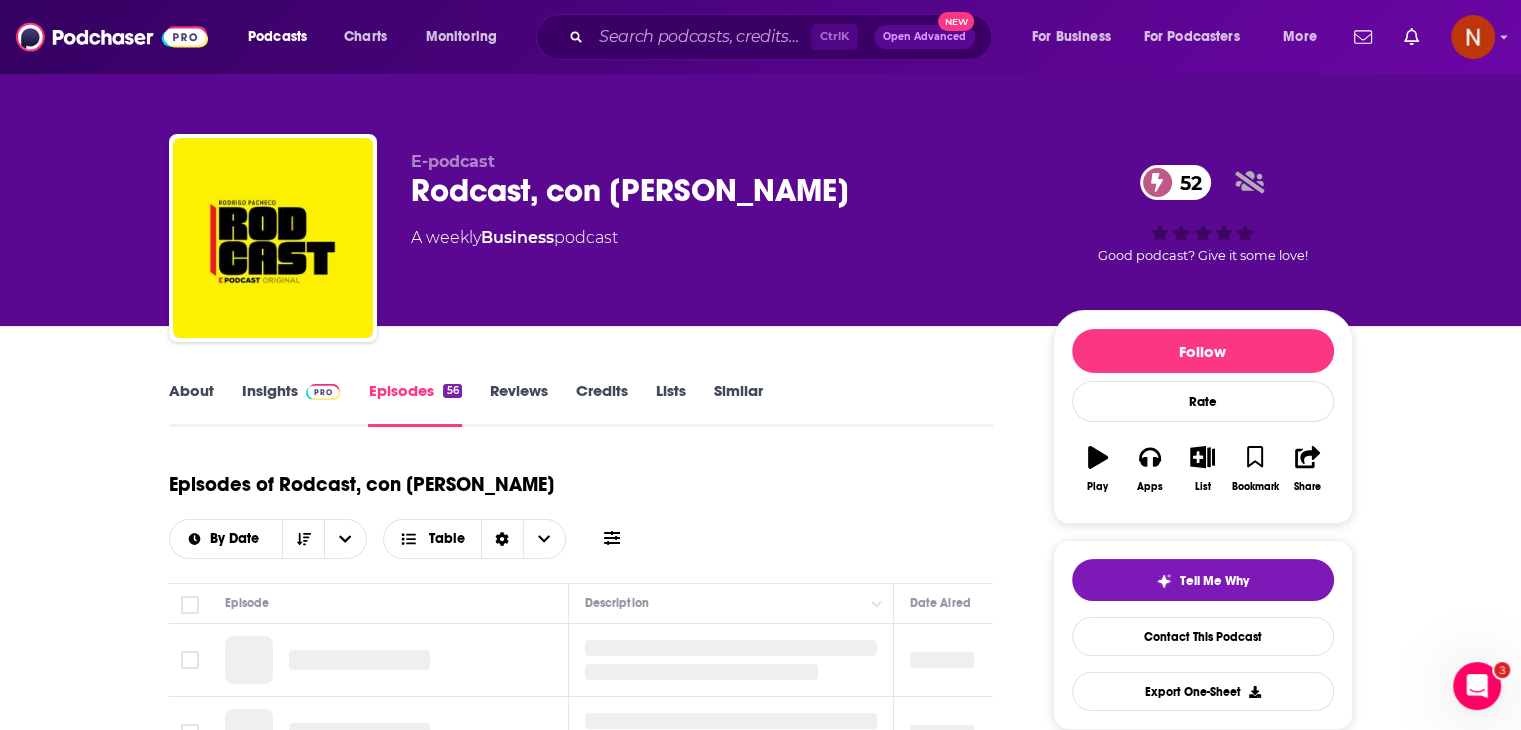 scroll, scrollTop: 256, scrollLeft: 0, axis: vertical 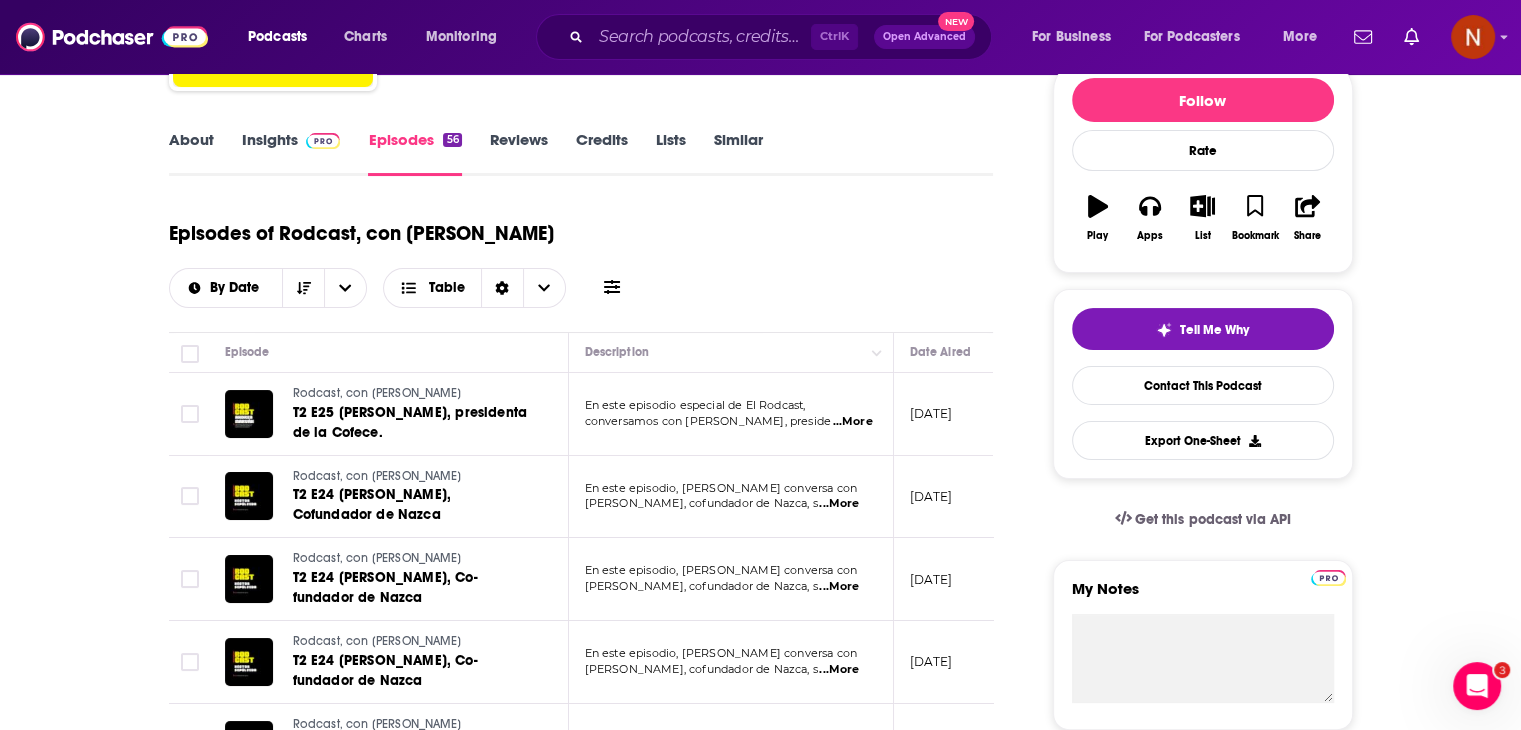 click on "Insights" at bounding box center (291, 153) 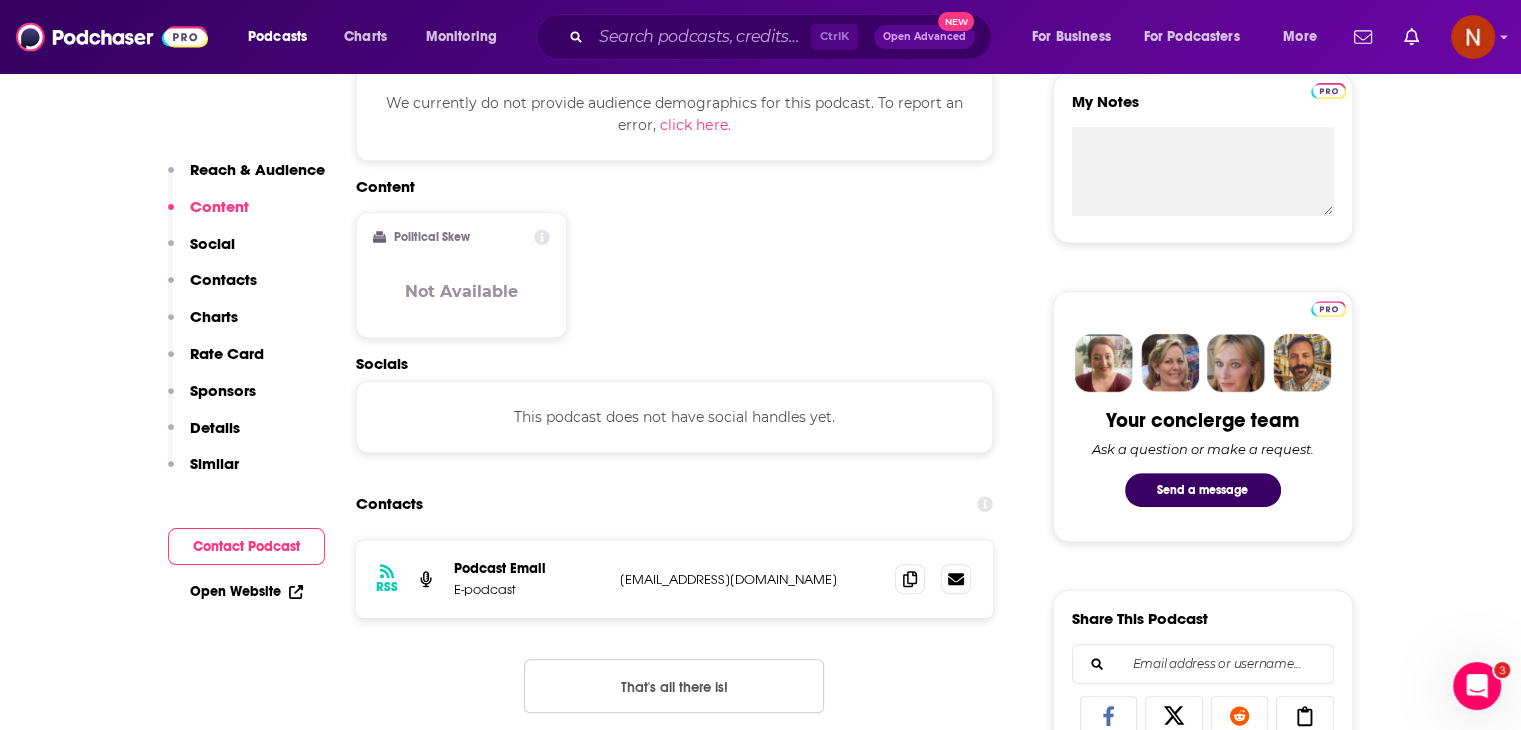 scroll, scrollTop: 739, scrollLeft: 0, axis: vertical 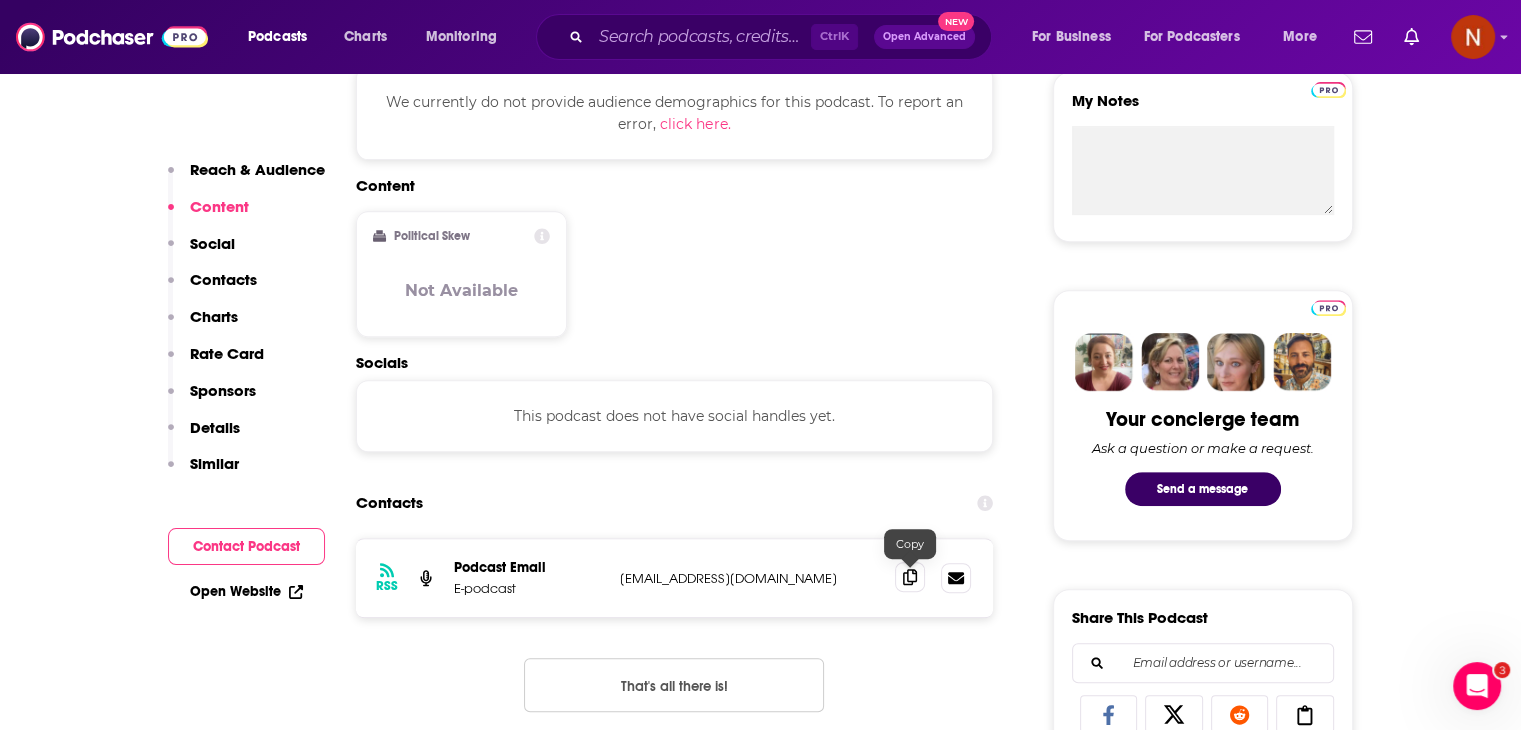 click at bounding box center [910, 577] 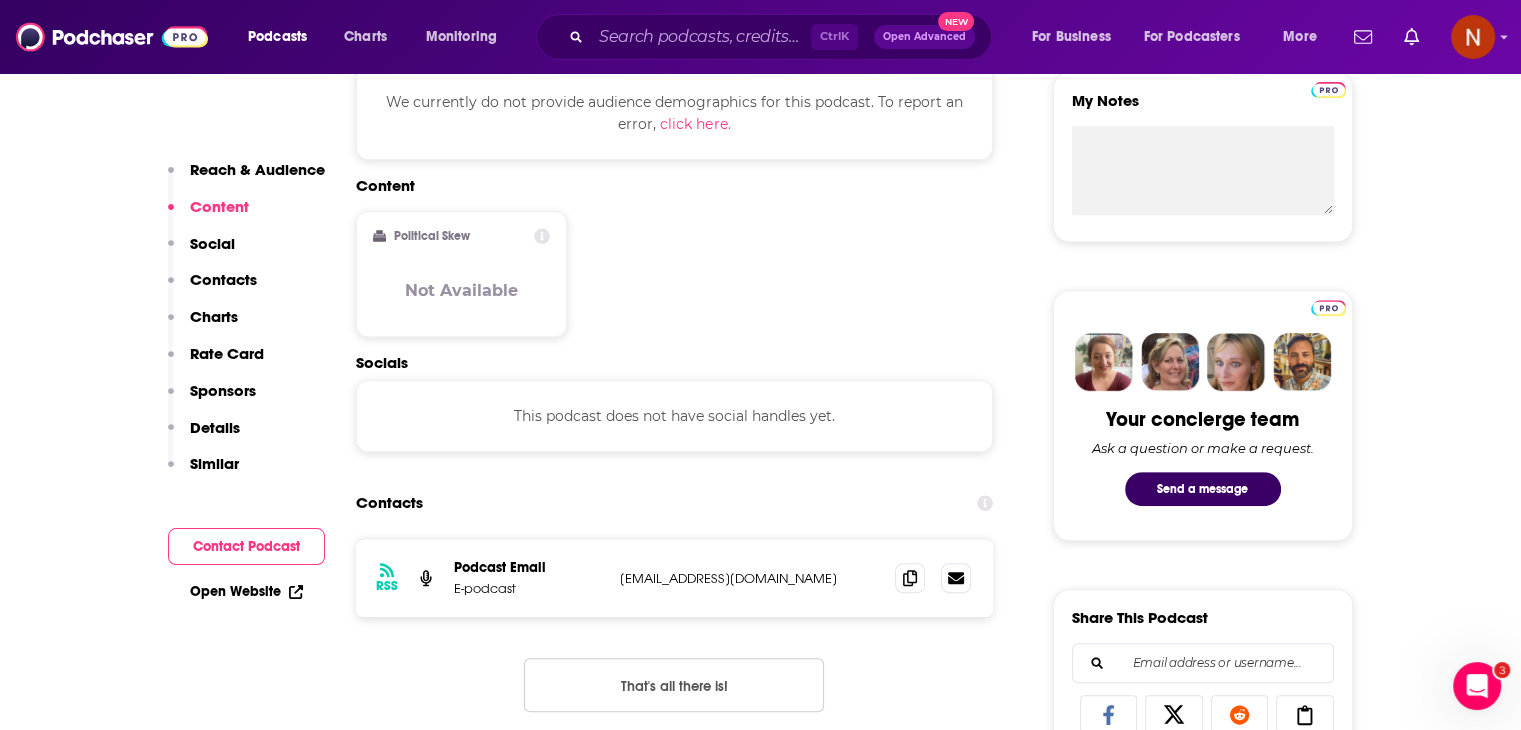 scroll, scrollTop: 792, scrollLeft: 0, axis: vertical 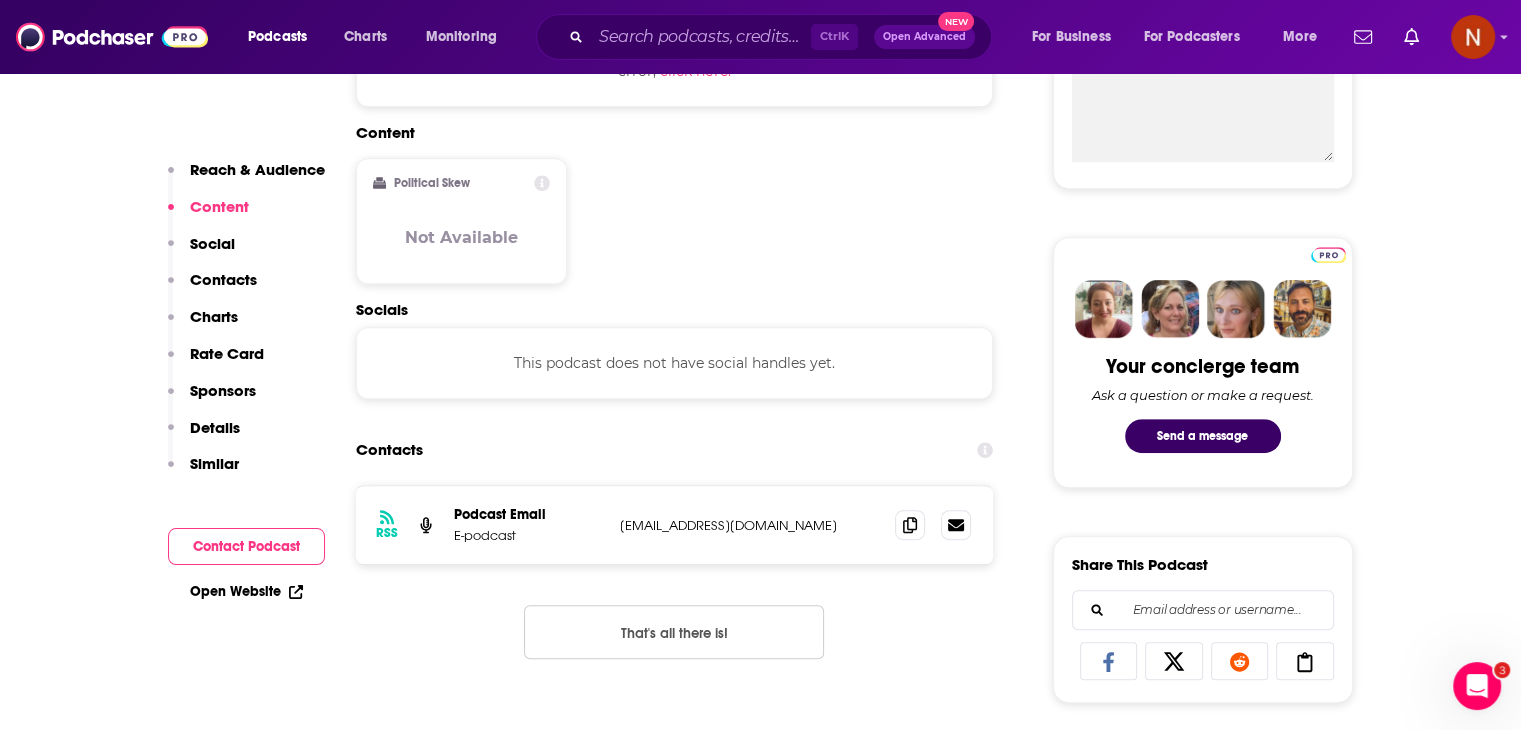 click on "Open Website" at bounding box center [246, 591] 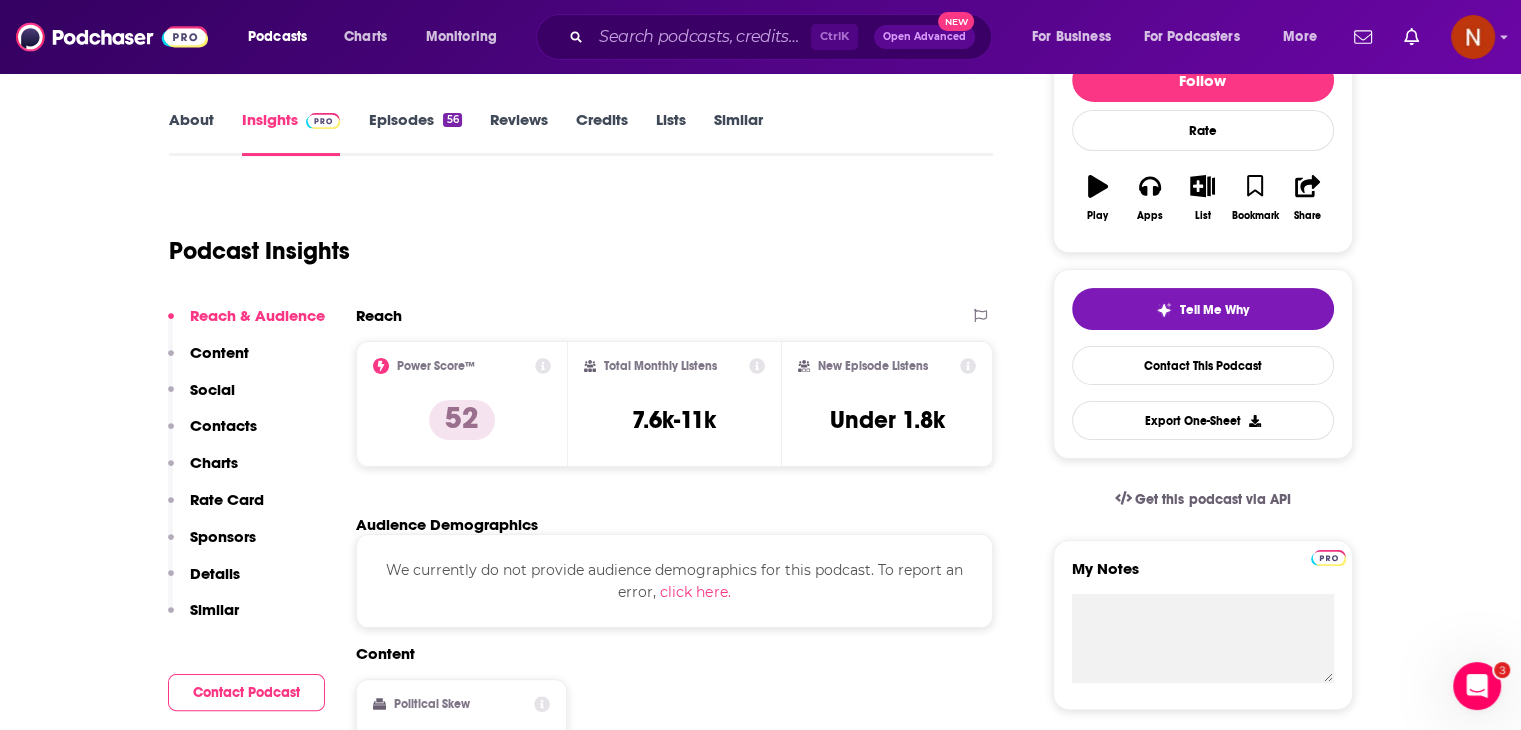 scroll, scrollTop: 0, scrollLeft: 0, axis: both 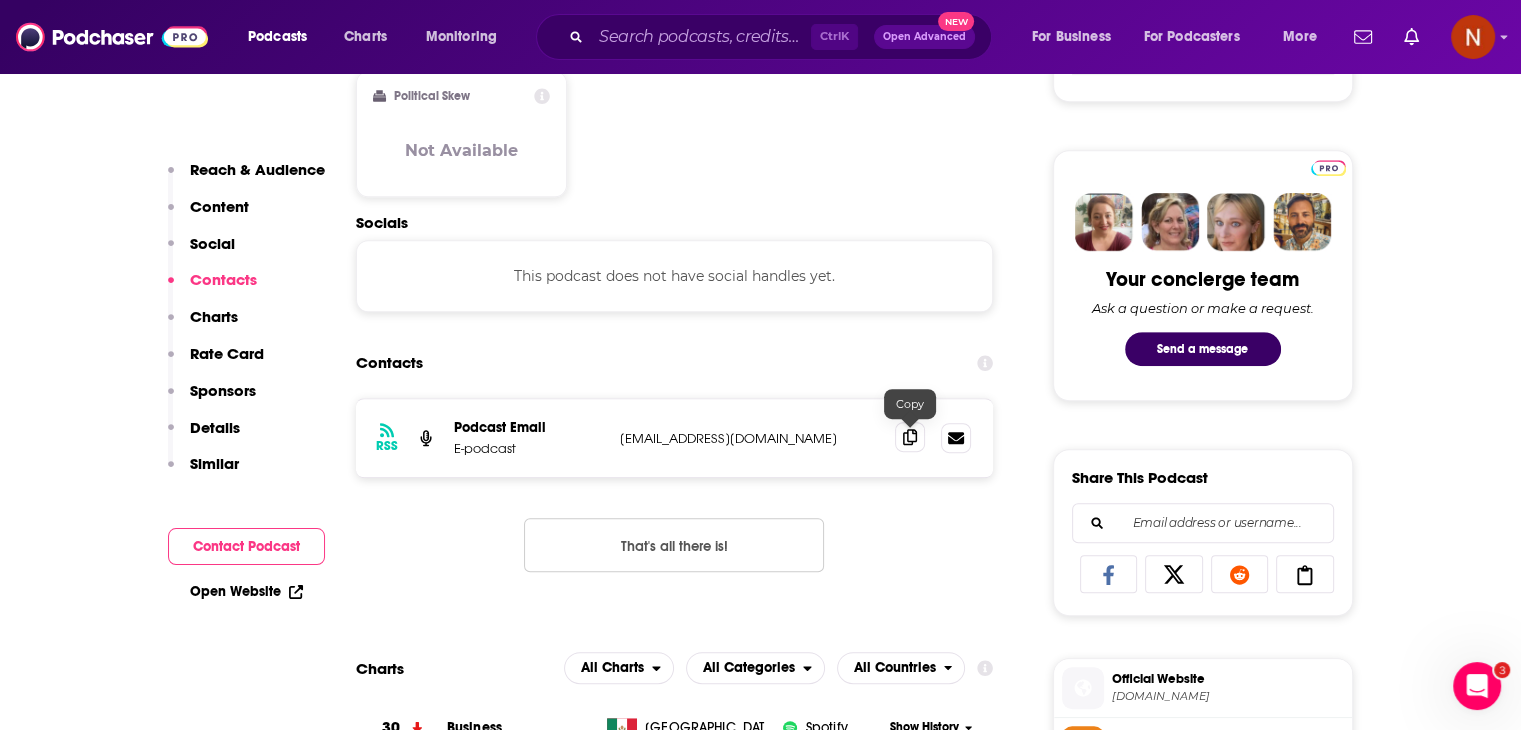 click at bounding box center [910, 437] 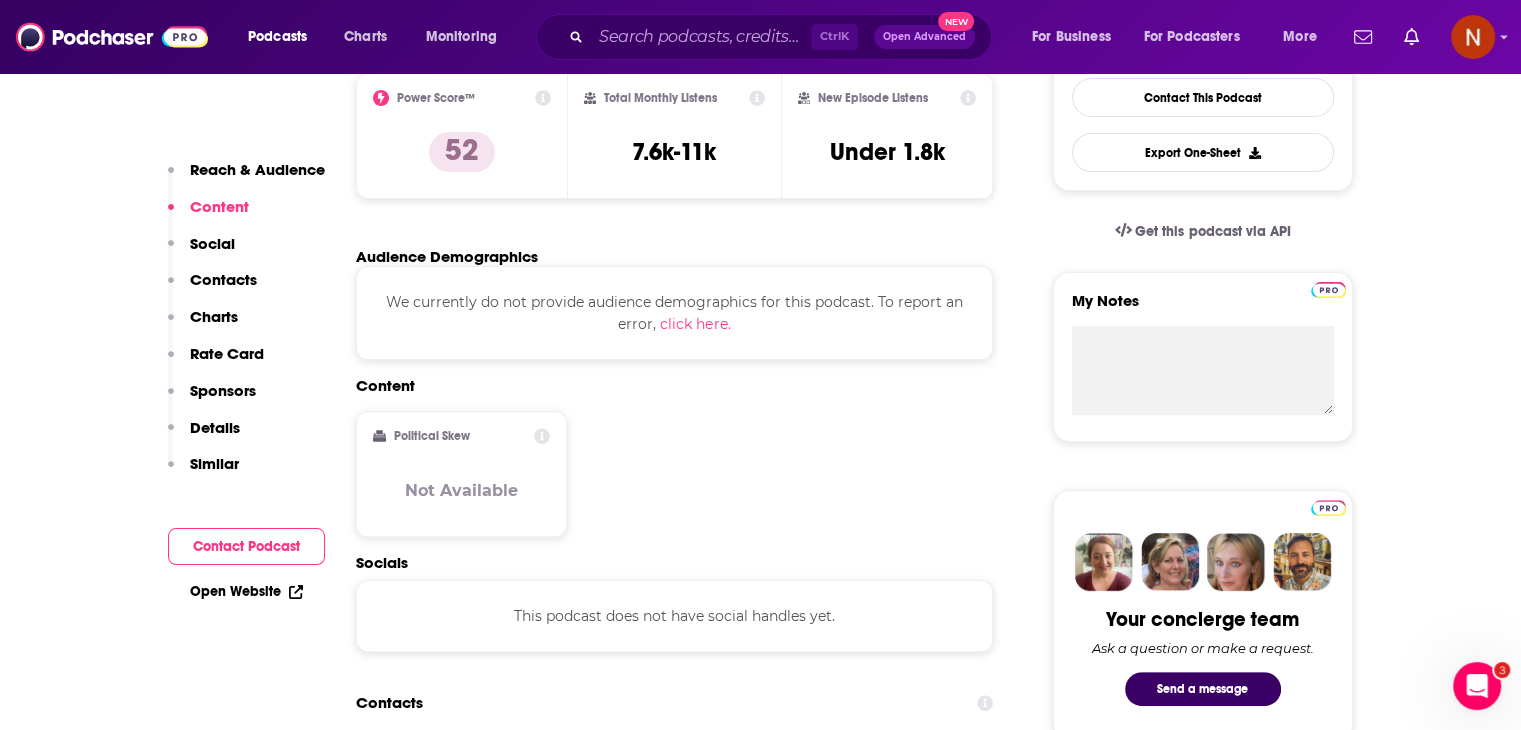scroll, scrollTop: 0, scrollLeft: 0, axis: both 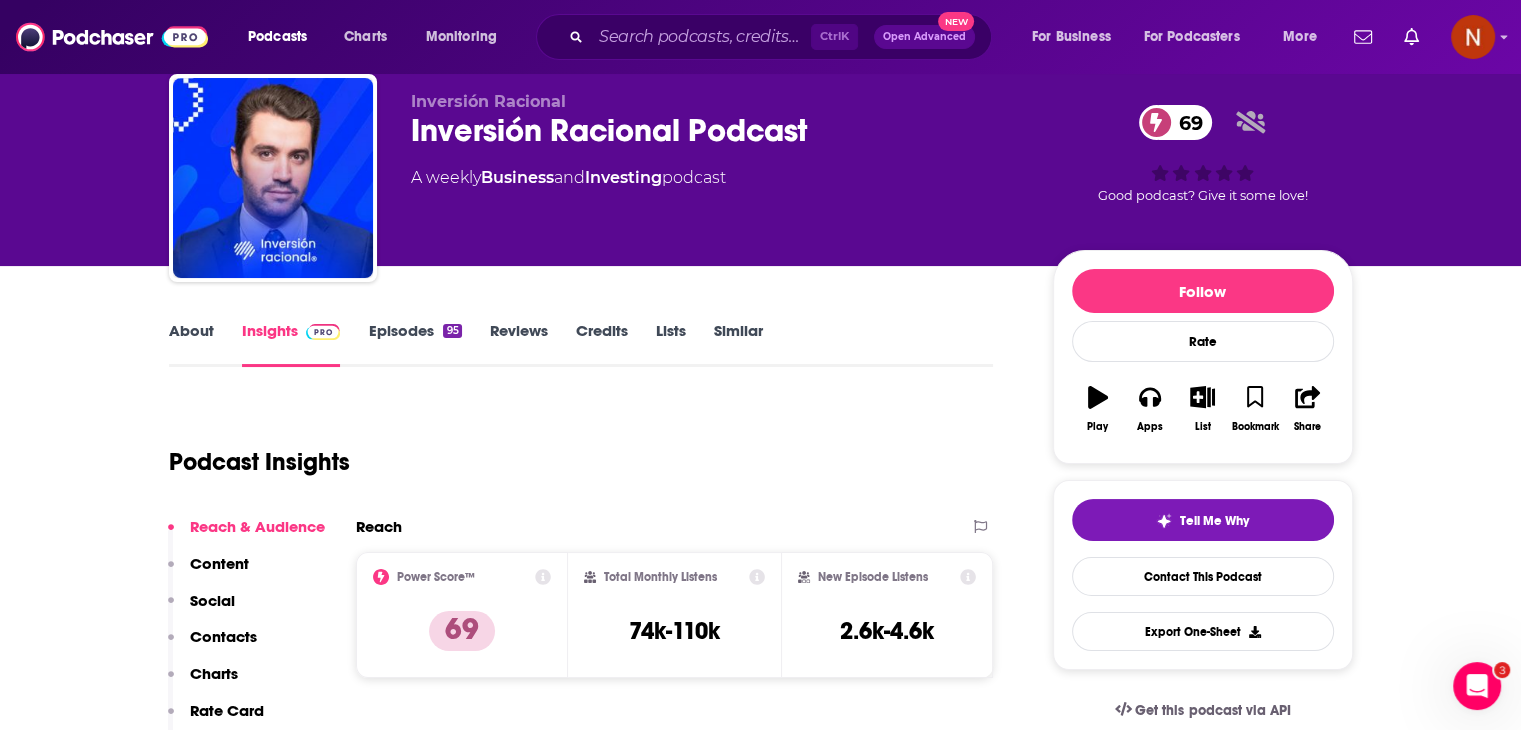 click on "Episodes 95" at bounding box center (414, 344) 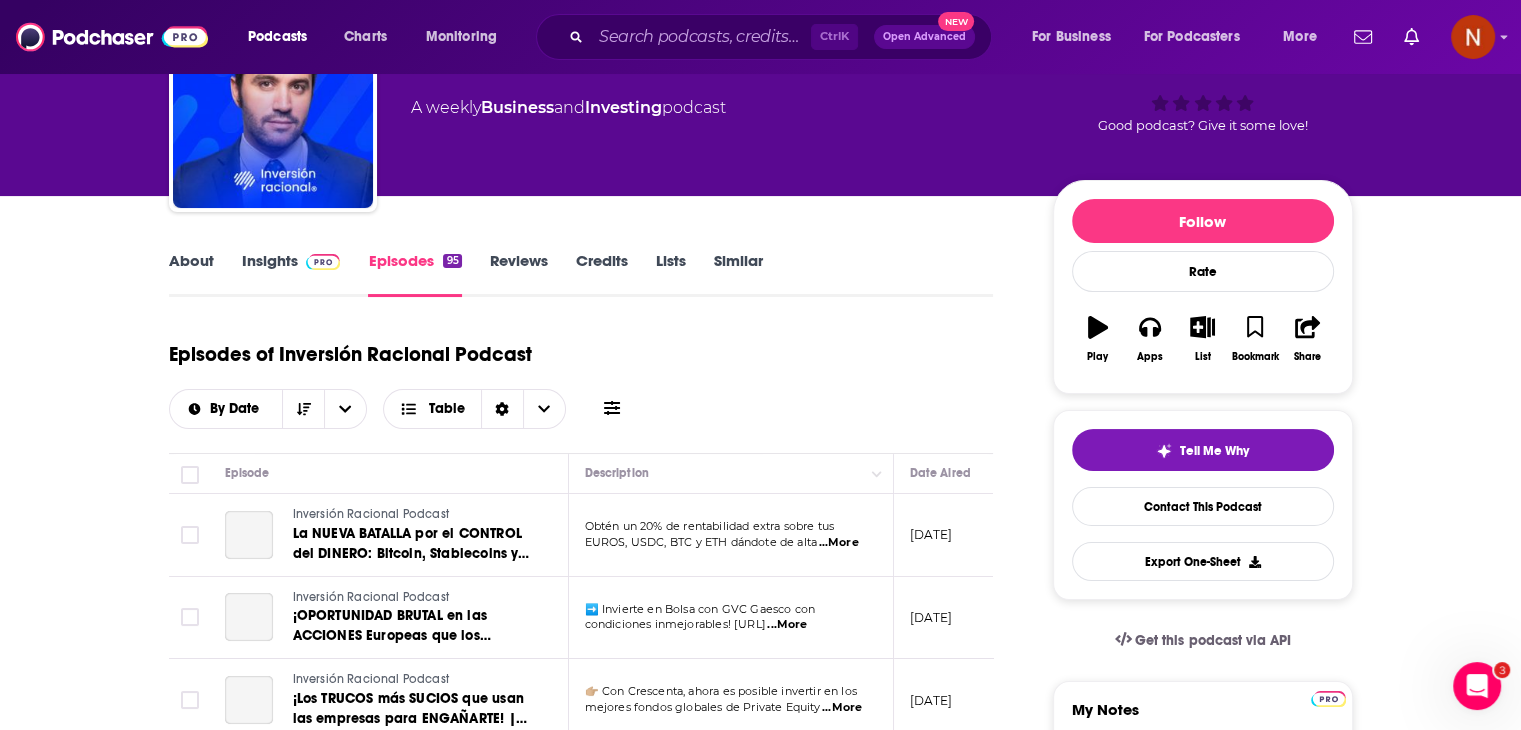 scroll, scrollTop: 264, scrollLeft: 0, axis: vertical 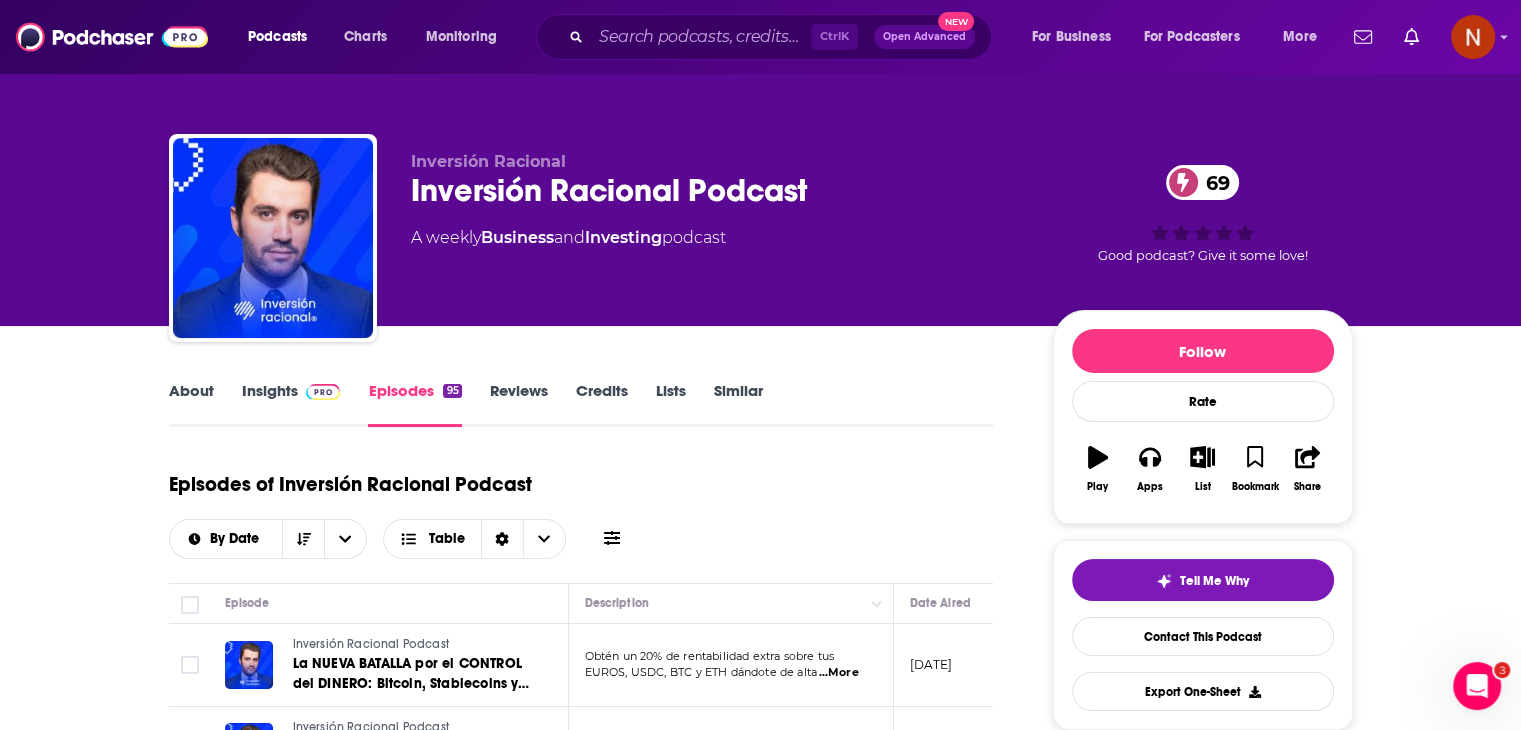 click at bounding box center (319, 390) 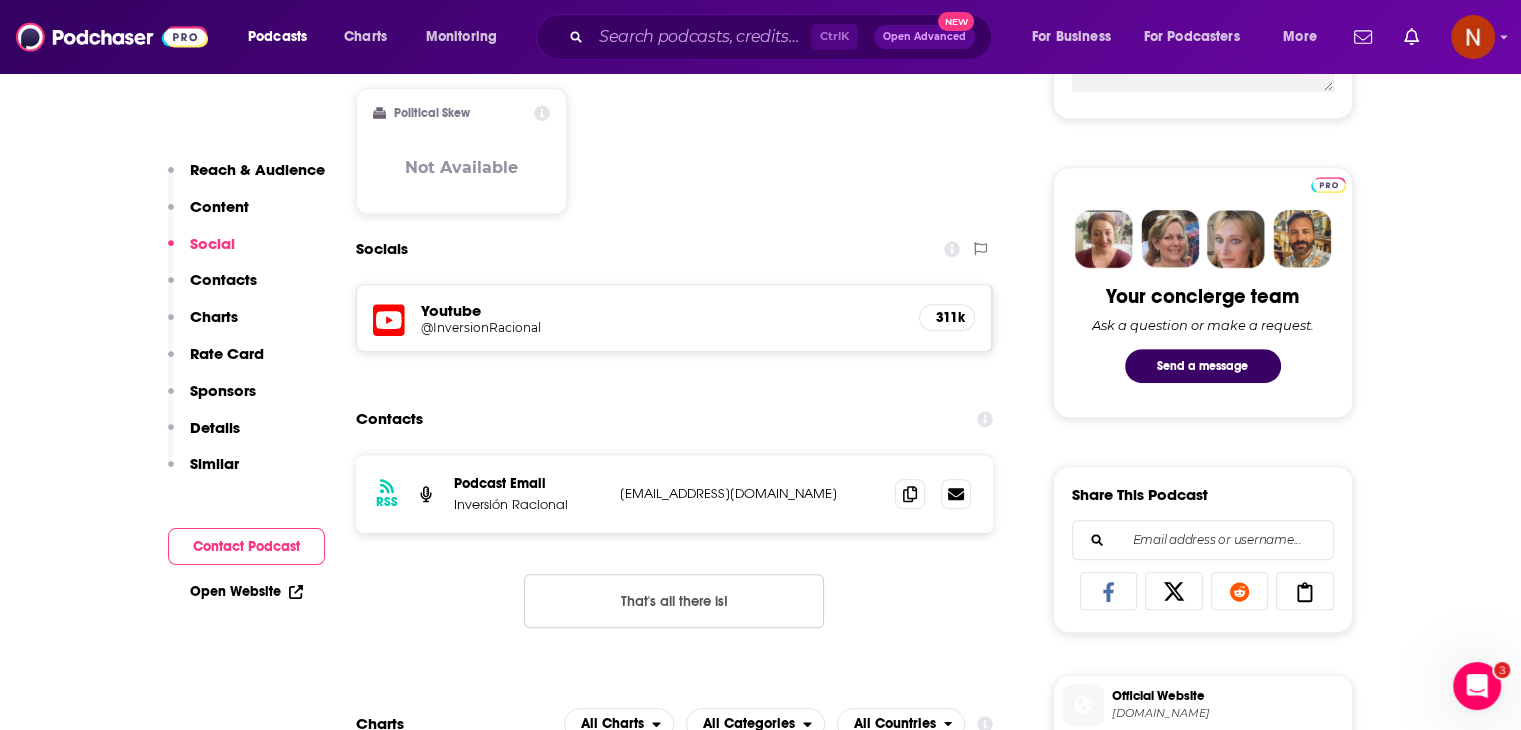 scroll, scrollTop: 954, scrollLeft: 0, axis: vertical 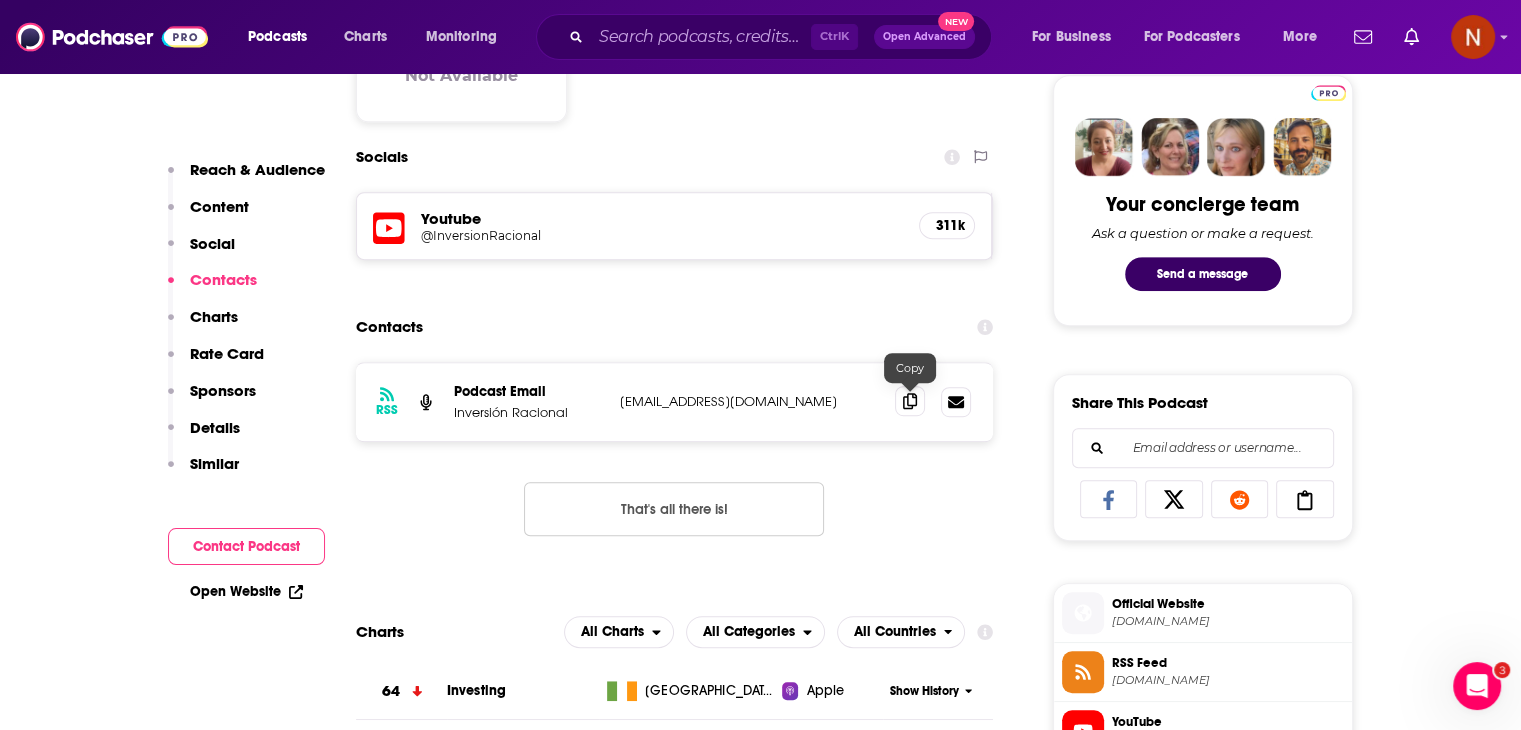 click 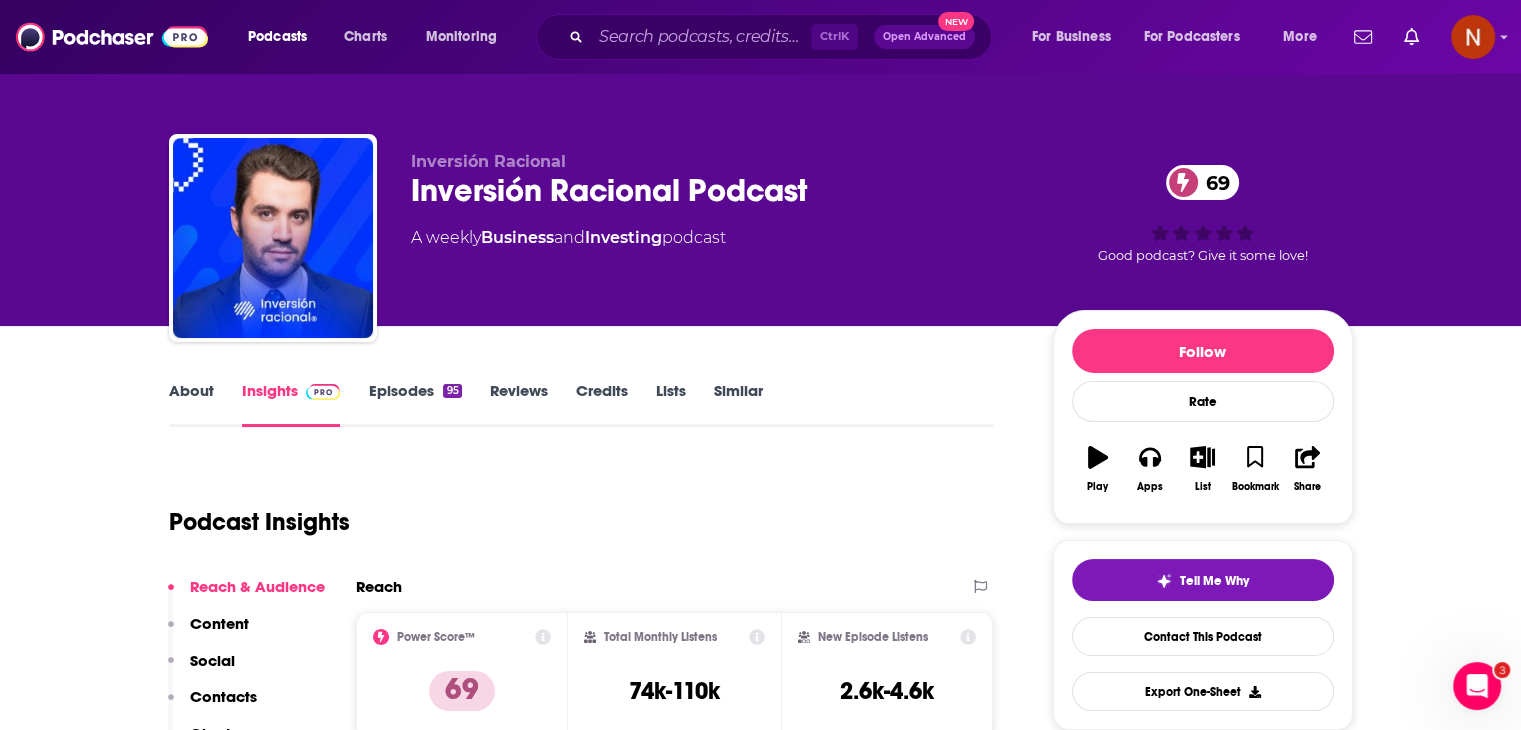 scroll, scrollTop: 66, scrollLeft: 0, axis: vertical 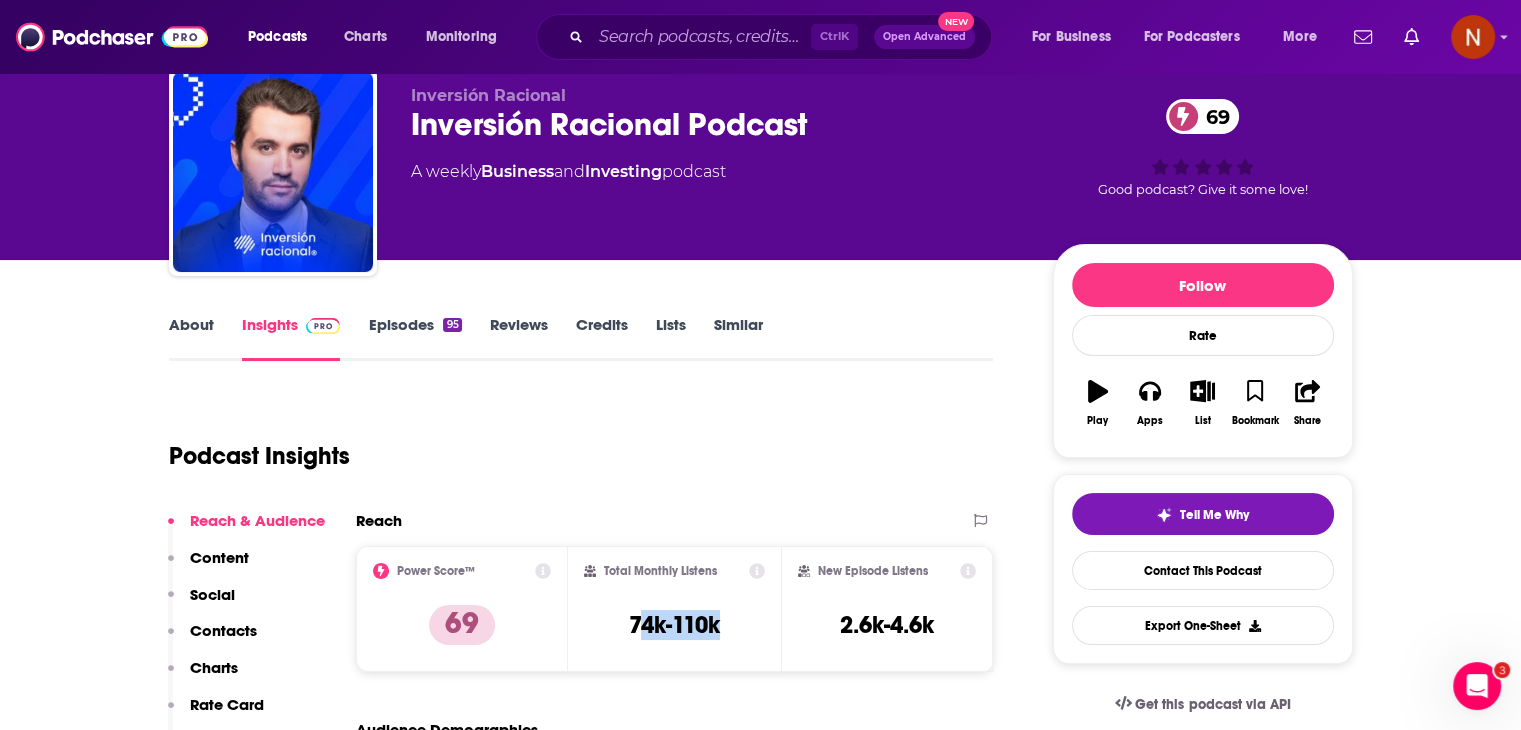 drag, startPoint x: 636, startPoint y: 621, endPoint x: 728, endPoint y: 626, distance: 92.13577 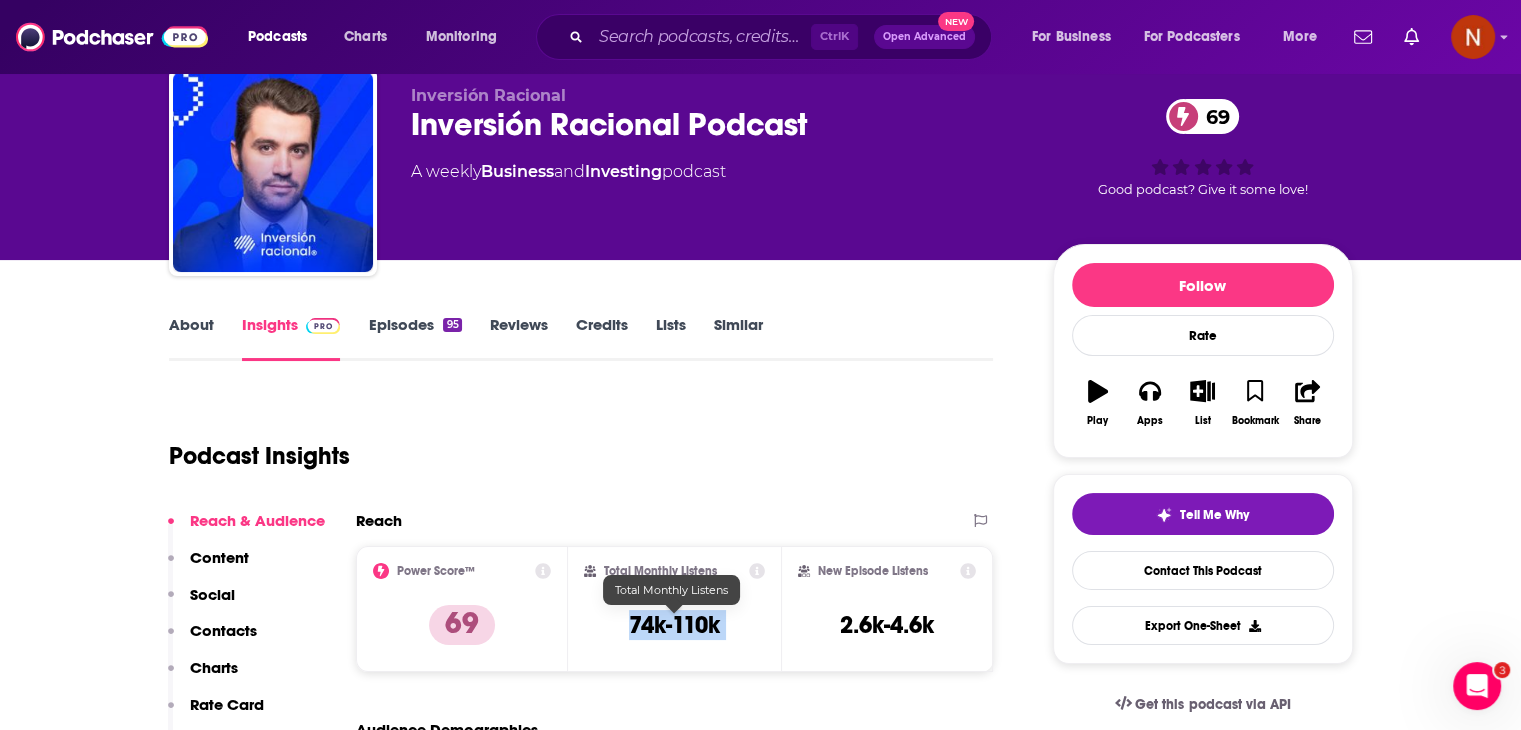 drag, startPoint x: 724, startPoint y: 626, endPoint x: 625, endPoint y: 626, distance: 99 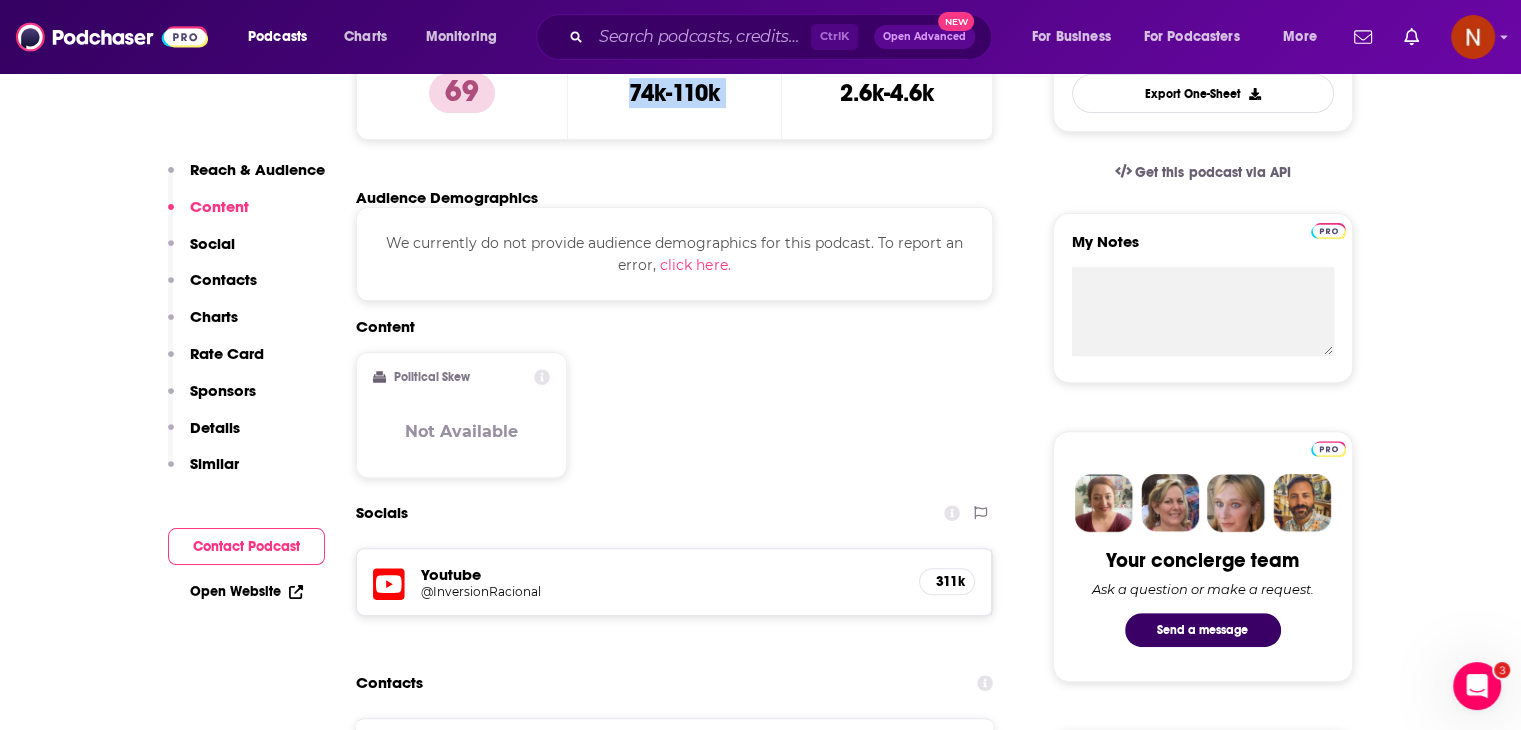 scroll, scrollTop: 596, scrollLeft: 0, axis: vertical 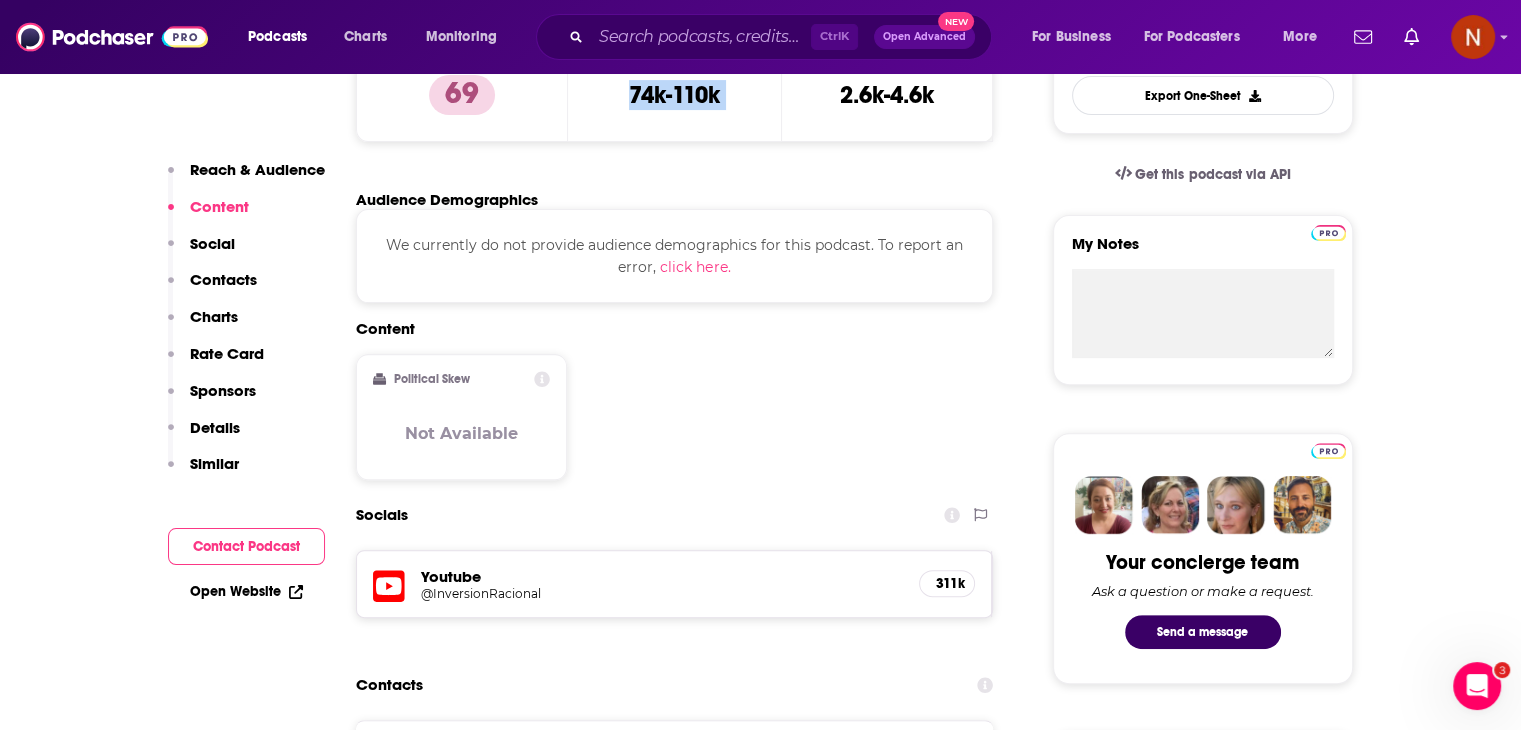 click on "Open Website" at bounding box center (246, 591) 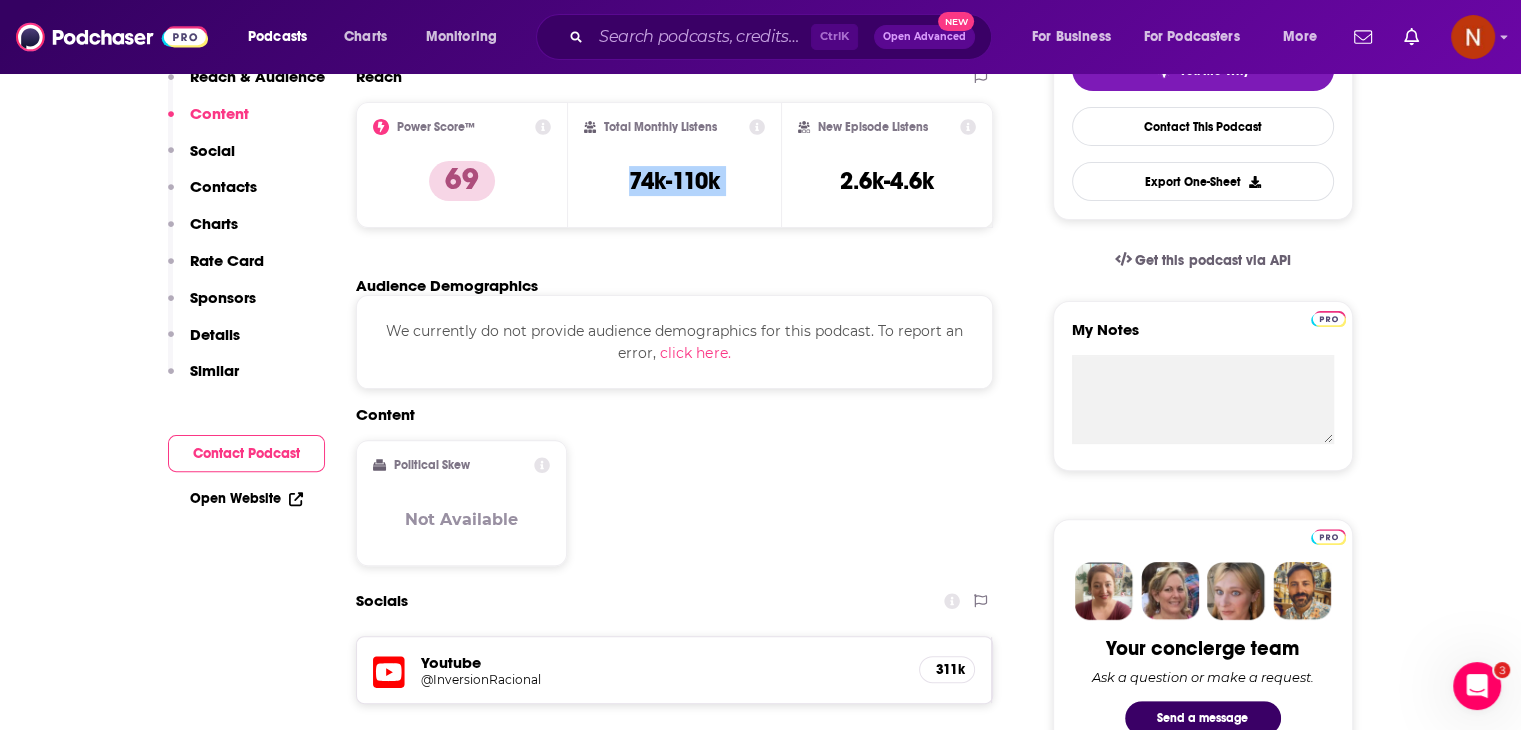 scroll, scrollTop: 0, scrollLeft: 0, axis: both 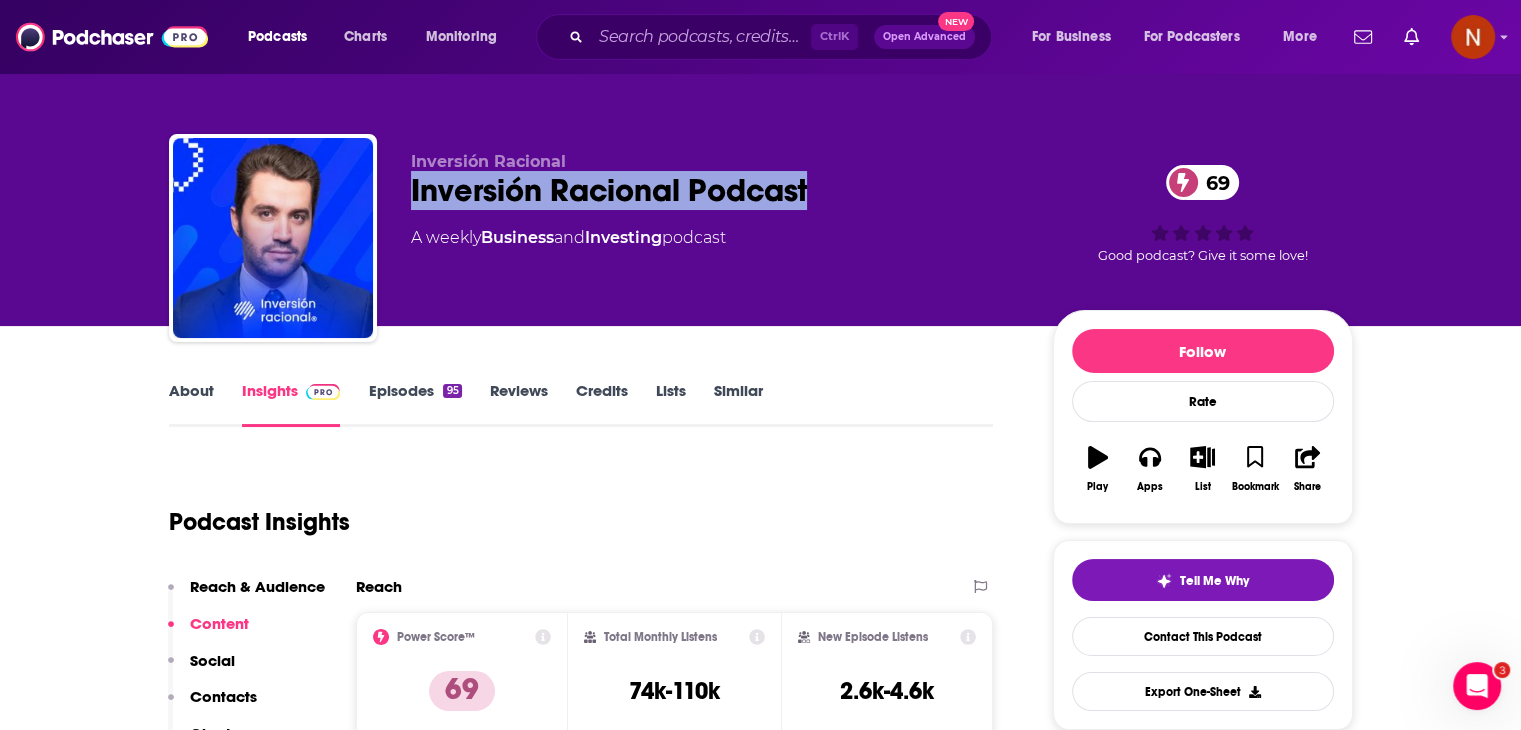 drag, startPoint x: 815, startPoint y: 185, endPoint x: 413, endPoint y: 205, distance: 402.4972 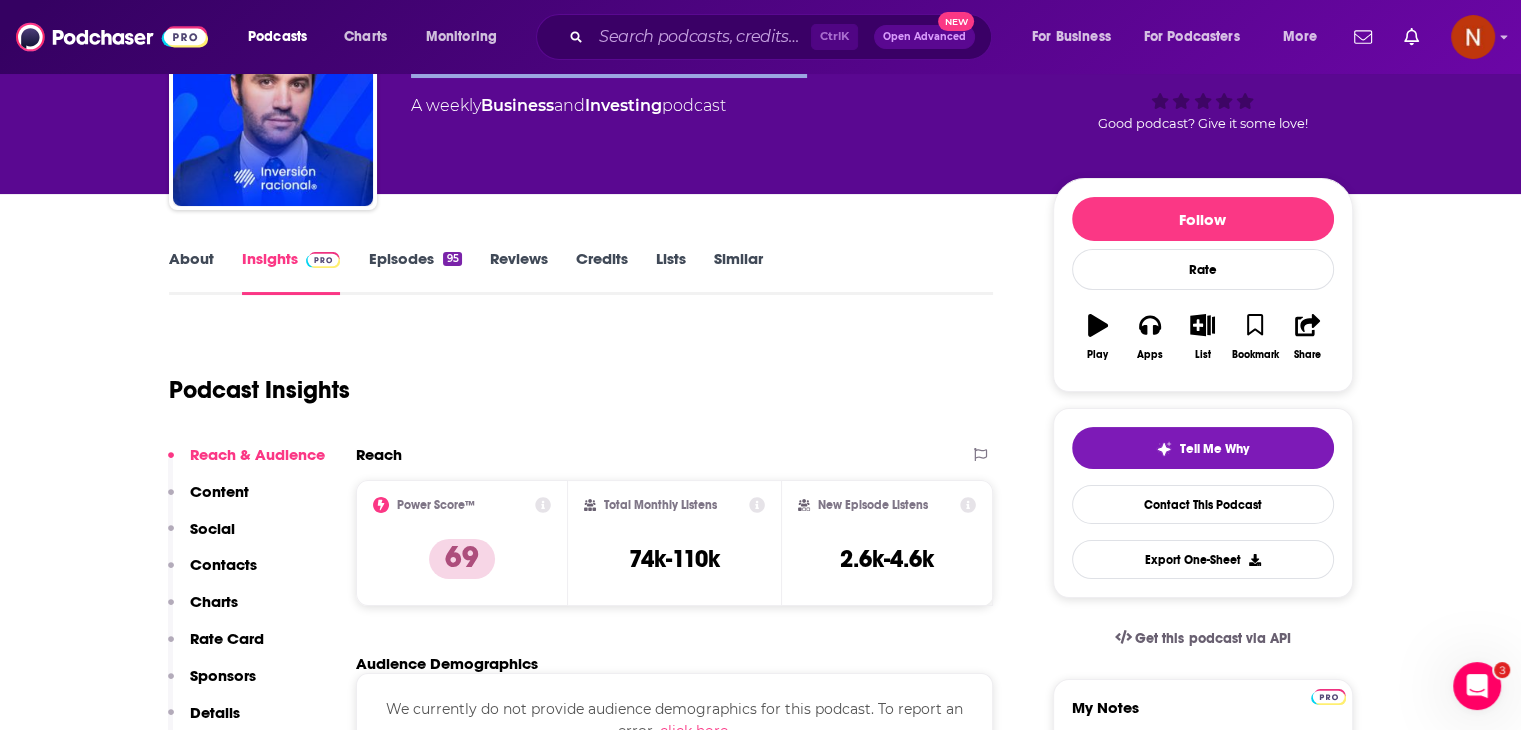 scroll, scrollTop: 0, scrollLeft: 0, axis: both 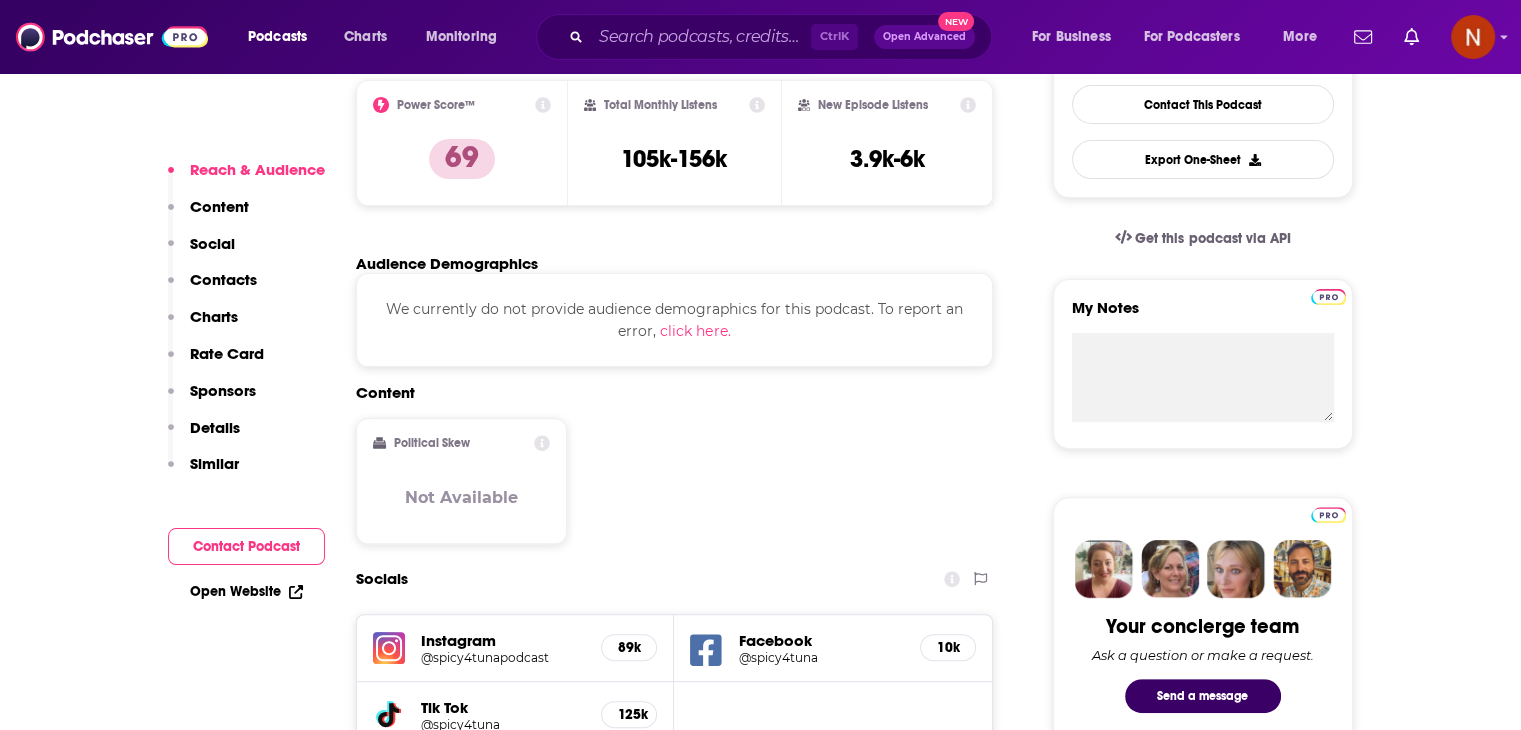 click on "Content Political Skew Not Available" at bounding box center [675, 471] 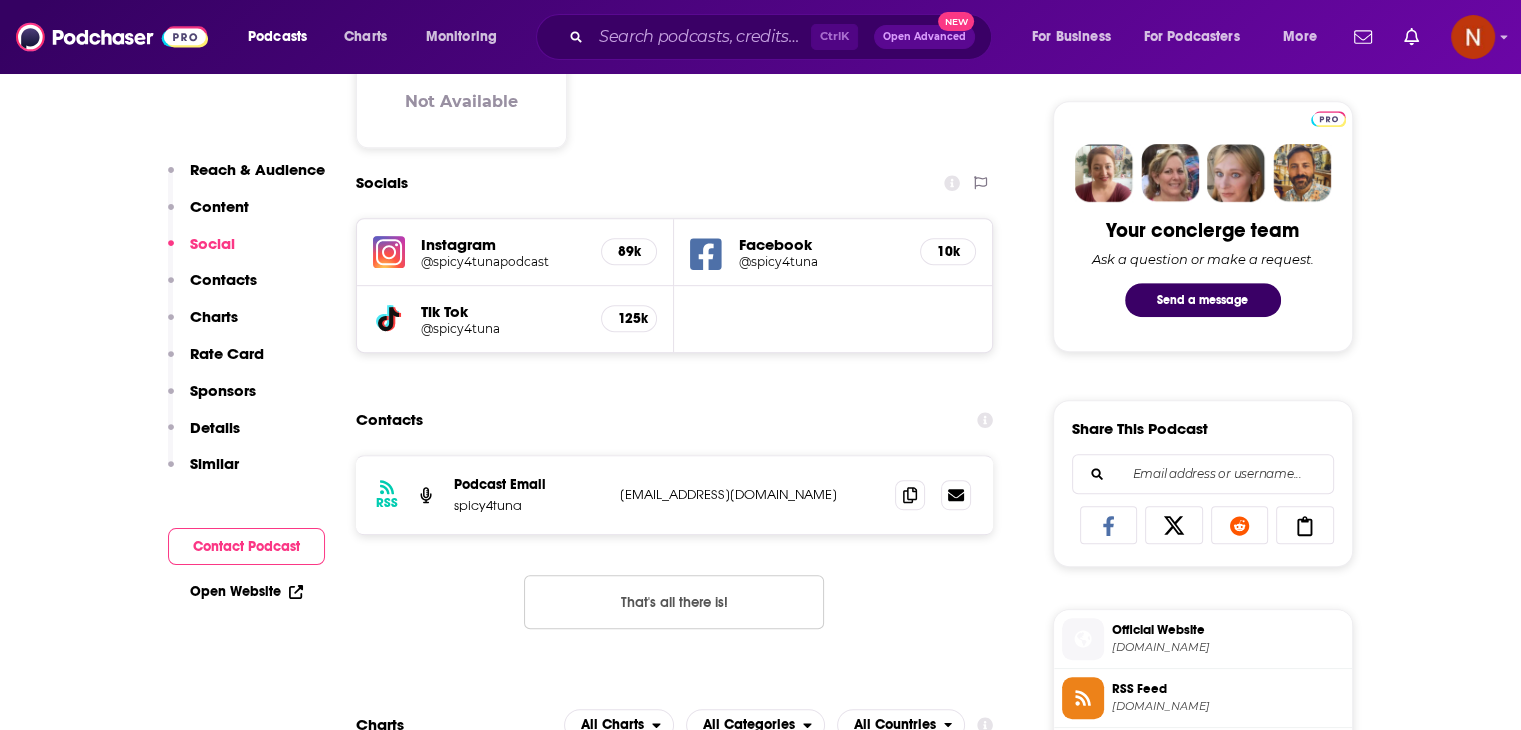 scroll, scrollTop: 930, scrollLeft: 0, axis: vertical 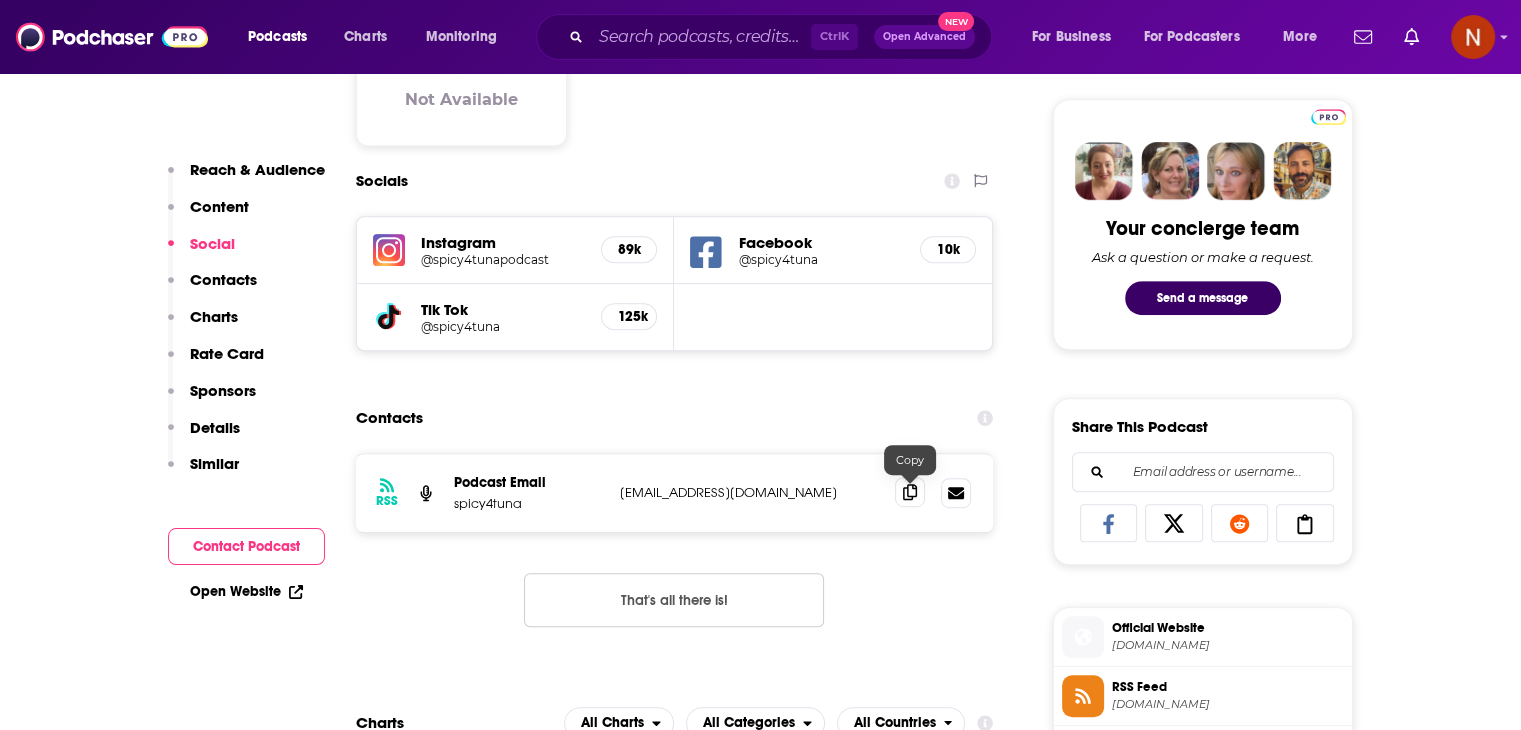 click 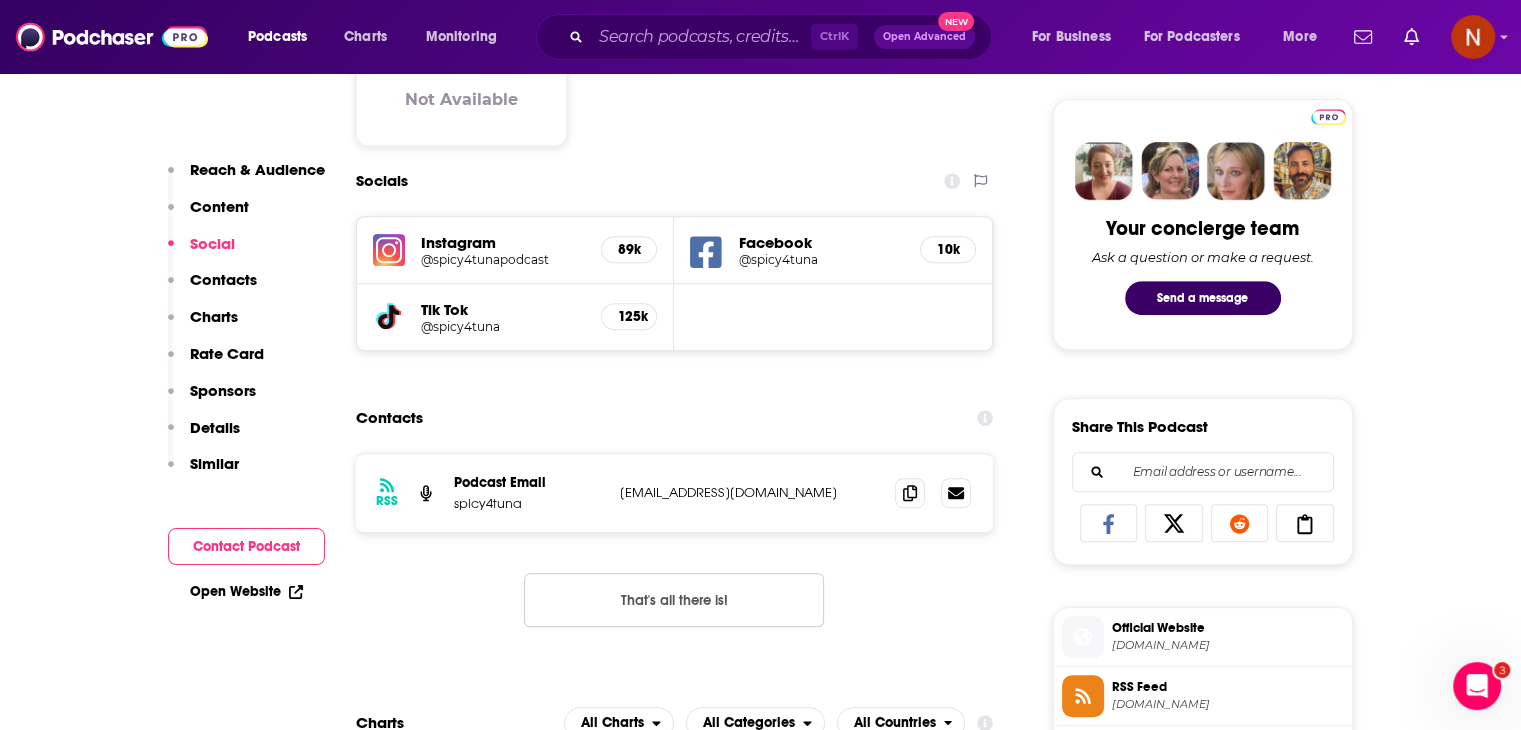 scroll, scrollTop: 0, scrollLeft: 0, axis: both 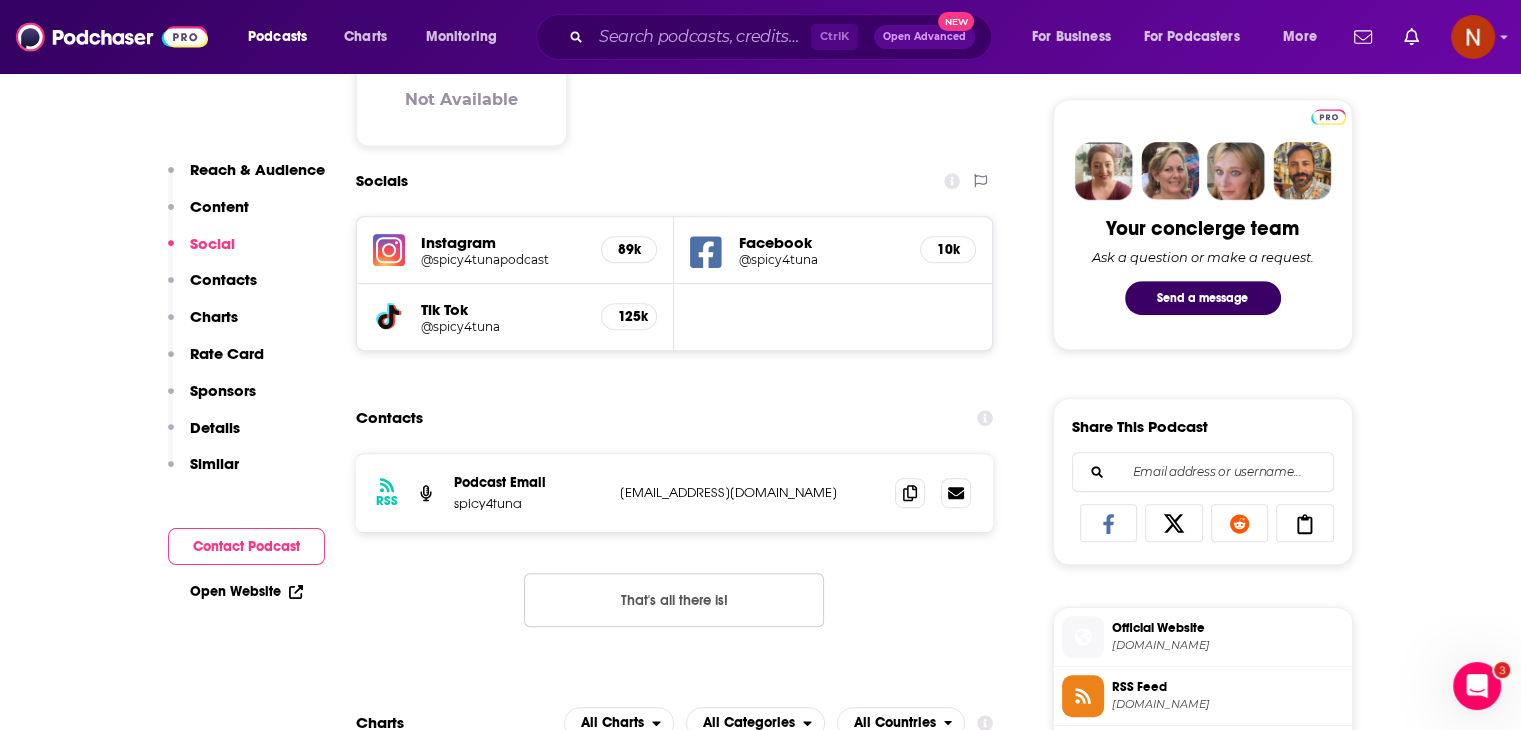click on "Open Website" at bounding box center [246, 591] 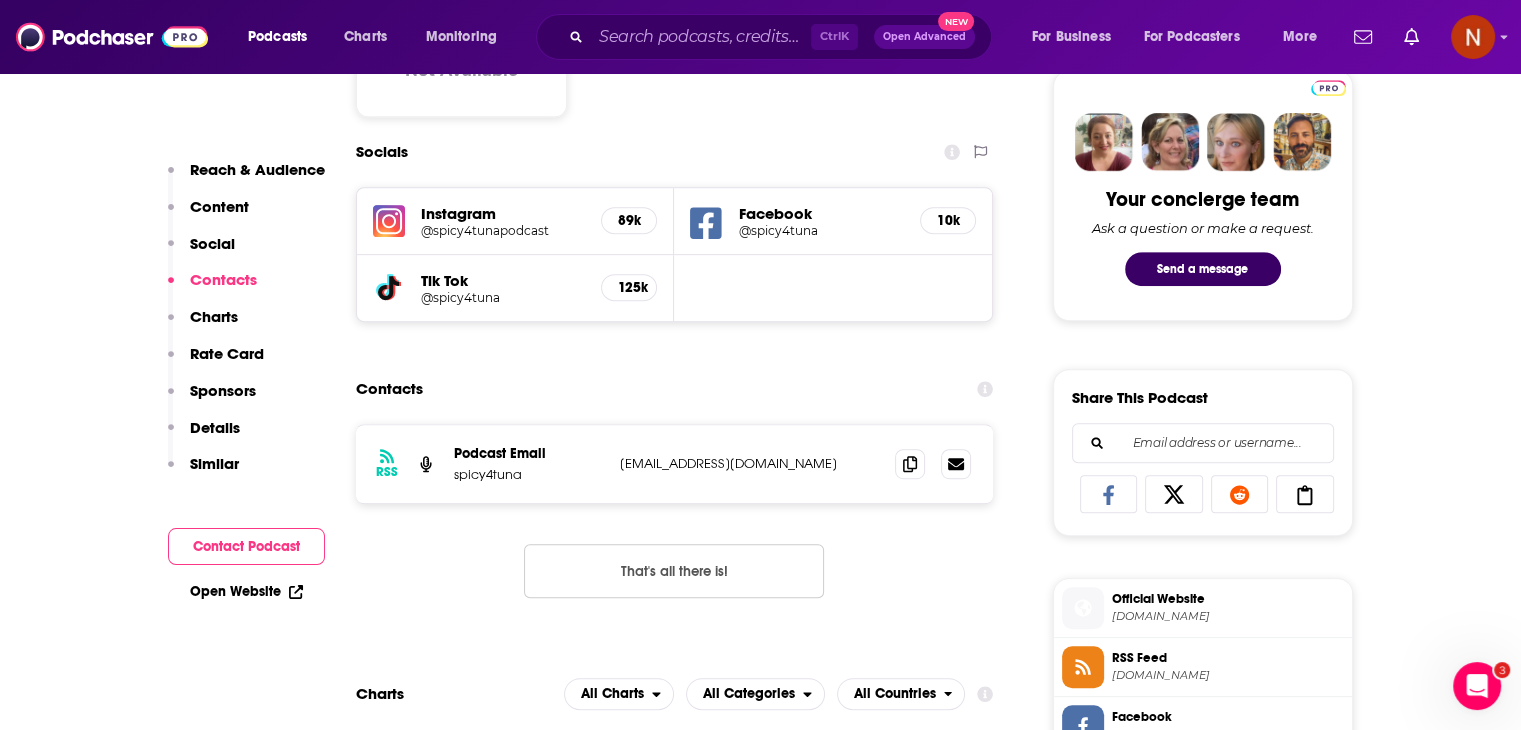 scroll, scrollTop: 975, scrollLeft: 0, axis: vertical 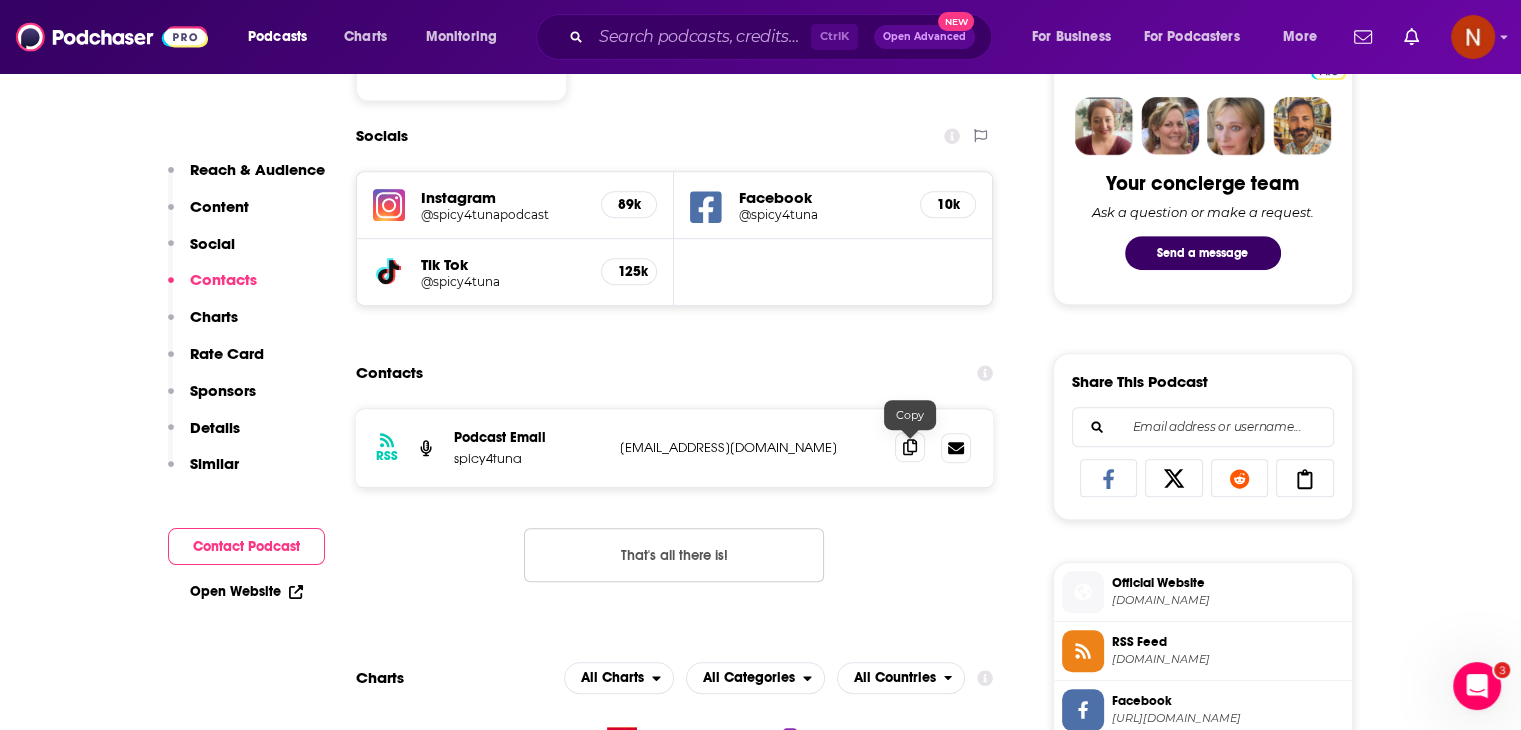 click 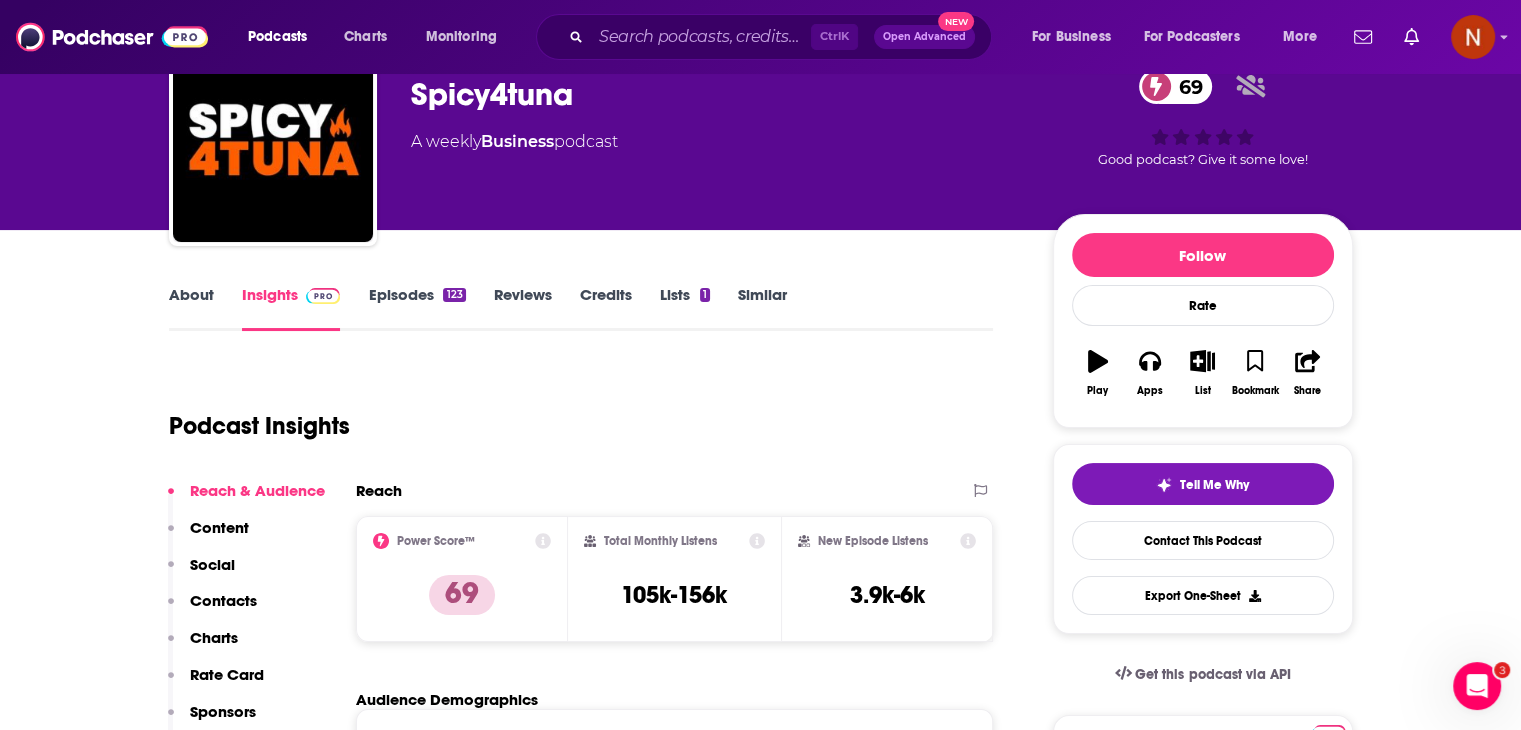 scroll, scrollTop: 142, scrollLeft: 0, axis: vertical 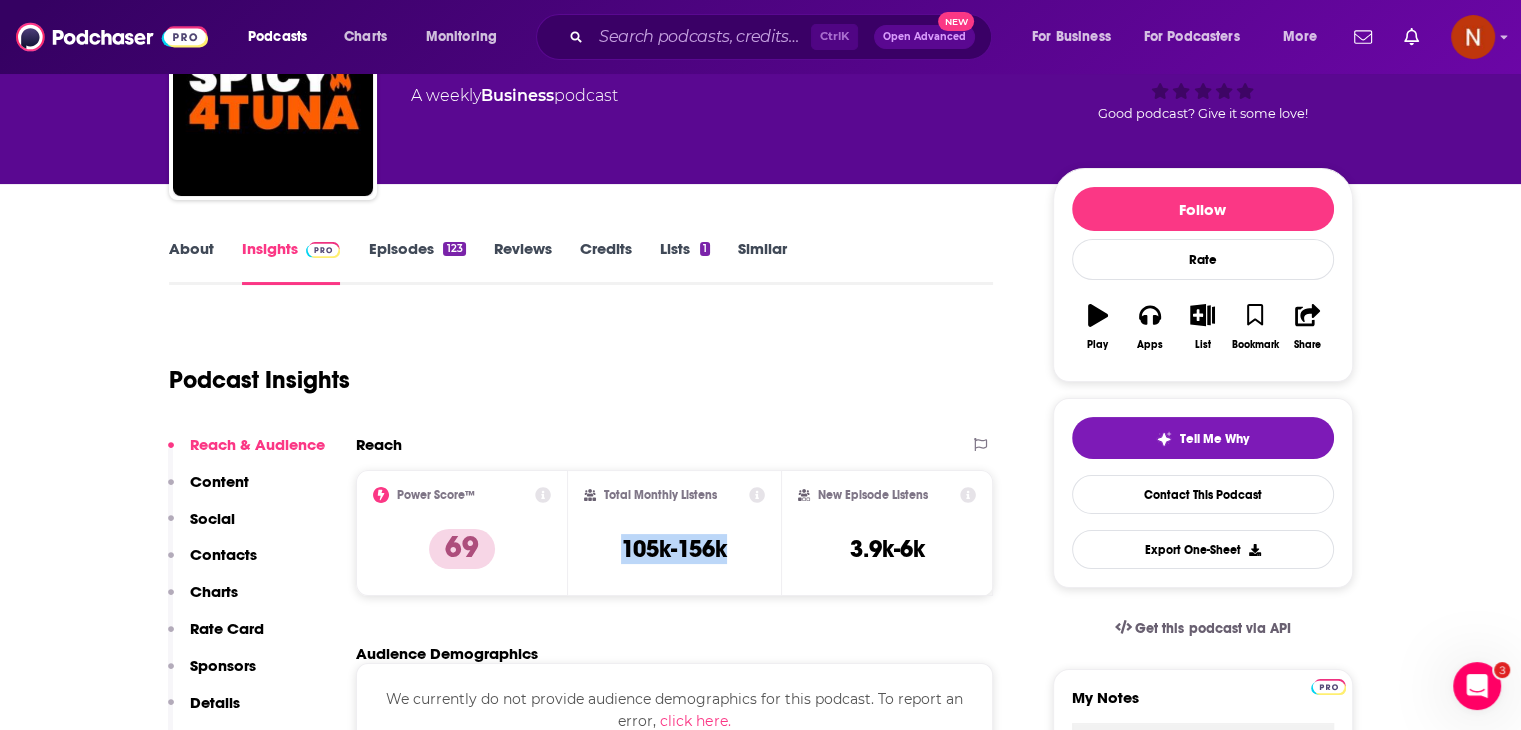 drag, startPoint x: 624, startPoint y: 543, endPoint x: 760, endPoint y: 545, distance: 136.01471 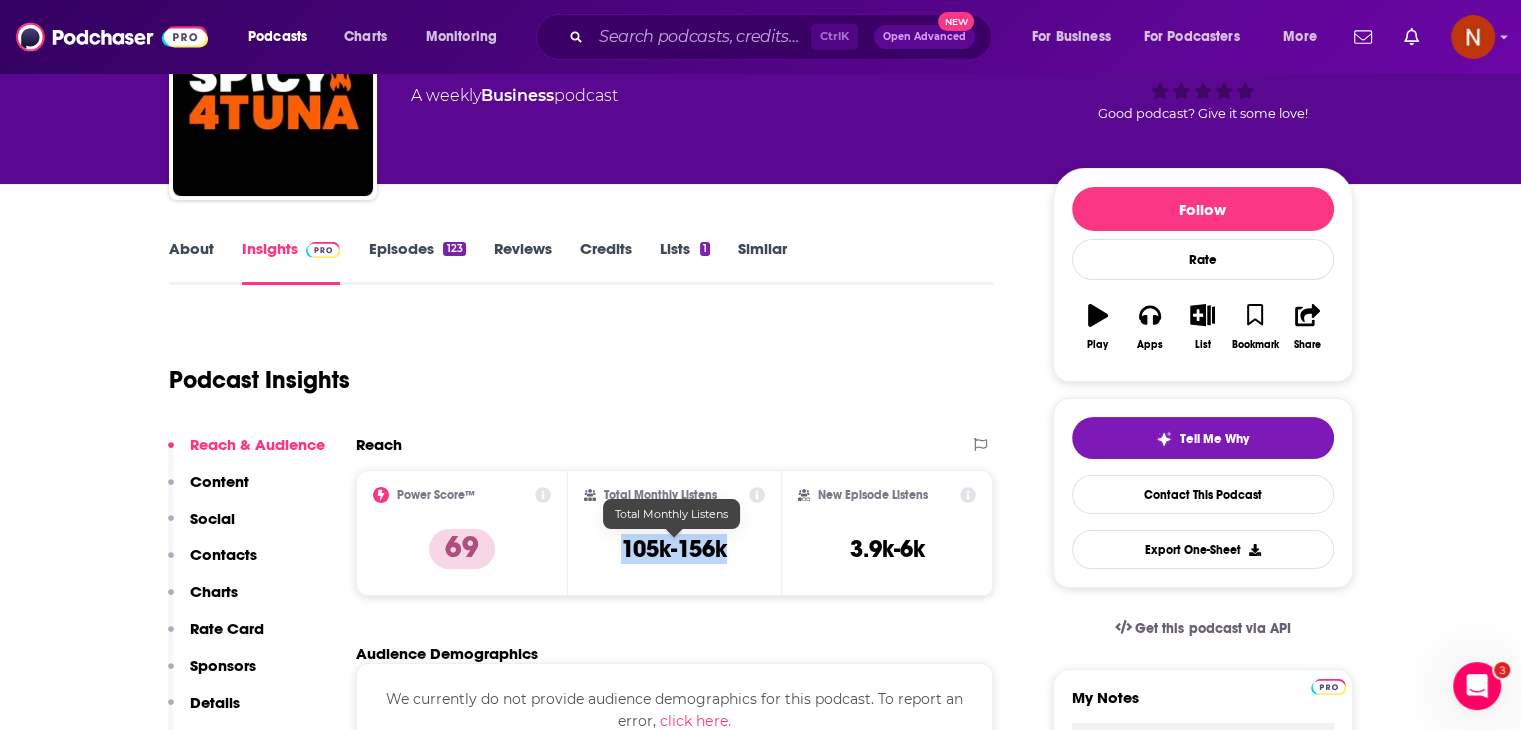 copy on "105k-156k" 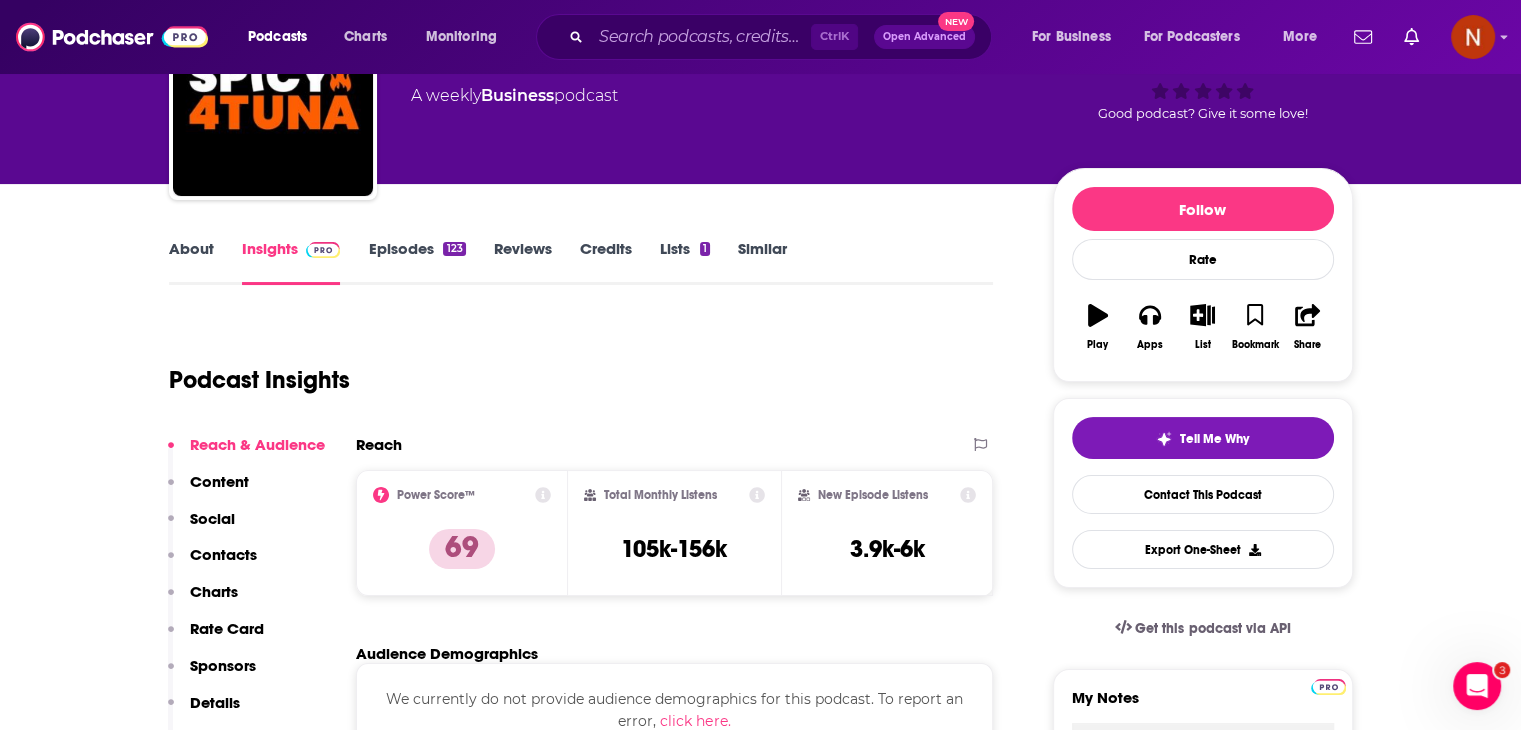 click on "About Insights Episodes 123 Reviews Credits Lists 1 Similar Podcast Insights Reach & Audience Content Social Contacts Charts Rate Card Sponsors Details Similar Contact Podcast Open Website  Reach Power Score™ 69 Total Monthly Listens 105k-156k New Episode Listens 3.9k-6k Export One-Sheet Audience Demographics We currently do not provide audience demographics for this podcast. To report an error,   click here. Content Political Skew Not Available Socials Instagram @spicy4tunapodcast 89k Facebook @spicy4tuna 10k Tik Tok @spicy4tuna 125k Contacts   RSS   Podcast Email spicy4tuna spicy4tuna@gmail.com spicy4tuna@gmail.com That's all there is! Charts All Charts All Categories All Countries 6 Business   Spain Apple Show History 8 Business   Saint Lucia Apple Show History 11 Business   Paraguay Apple Show History 18 Business   Venezuela, Bolivarian Republic of Apple Show History 24 Business   Ecuador Apple Show History 25 Business   Uruguay Apple Show History Show More Estimated Rate Card Placement Cost Pre -roll ." at bounding box center [581, 4255] 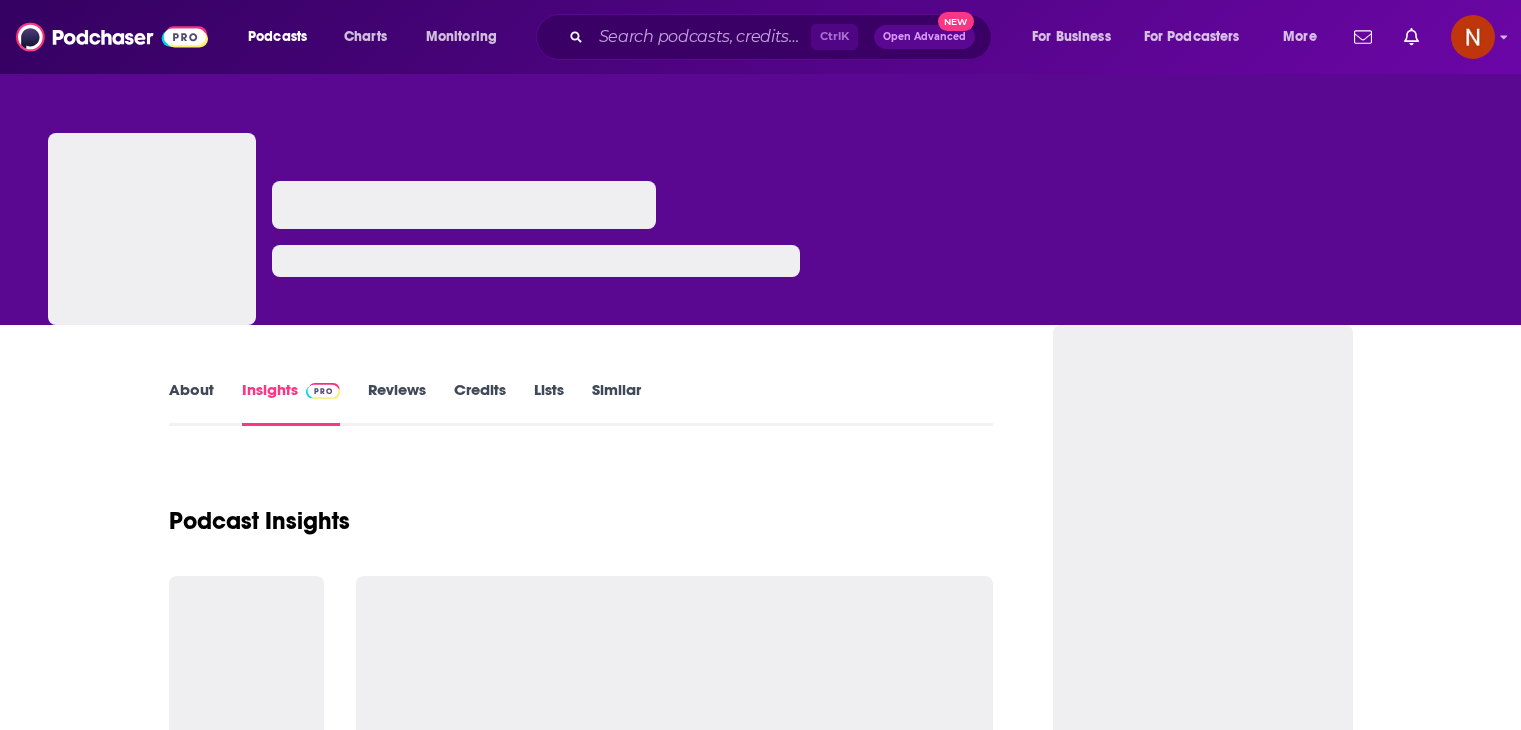 scroll, scrollTop: 0, scrollLeft: 0, axis: both 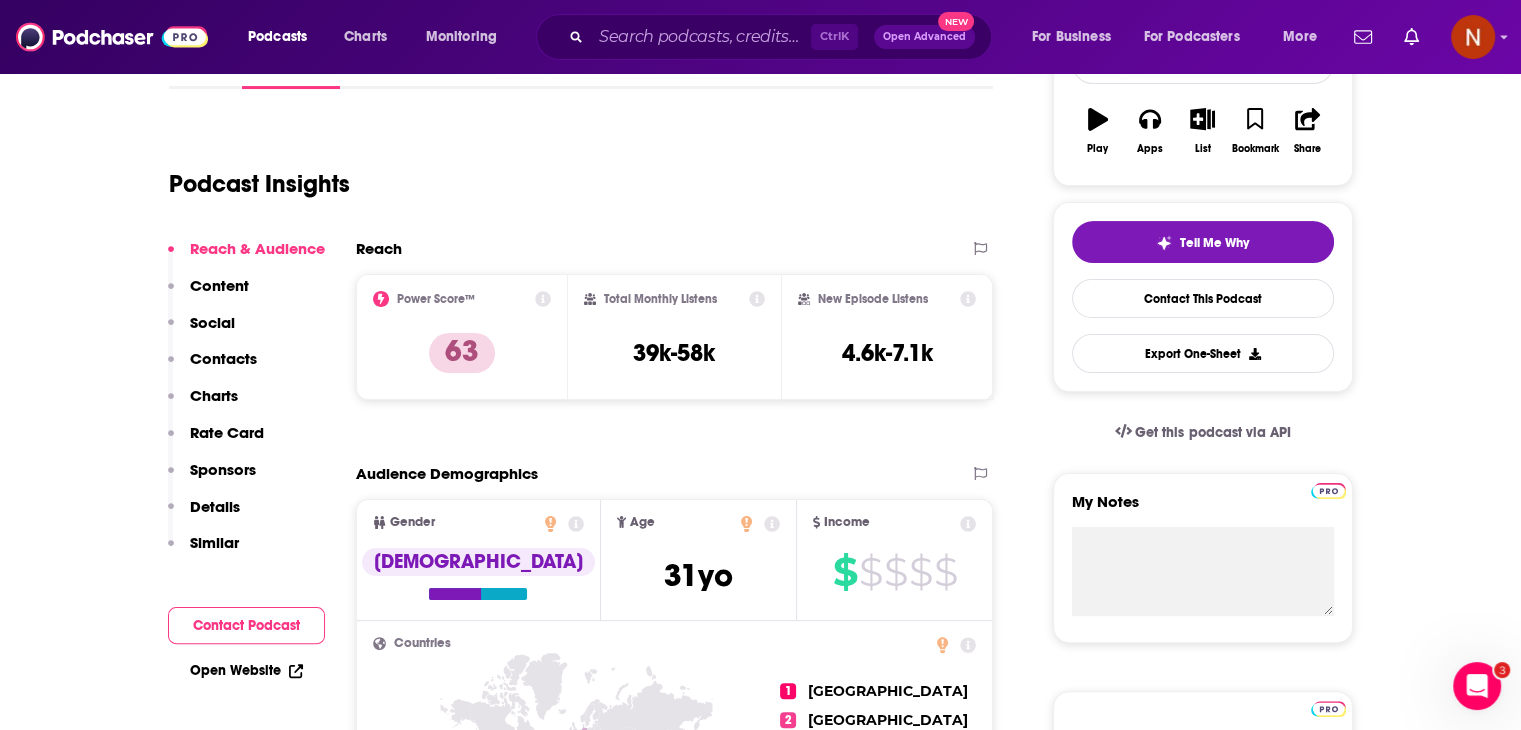 click on "About Insights Episodes 361 Reviews Credits Lists Similar Podcast Insights Reach & Audience Content Social Contacts Charts Rate Card Sponsors Details Similar Contact Podcast Open Website  Reach Power Score™ 63 Total Monthly Listens 39k-58k New Episode Listens 4.6k-7.1k Export One-Sheet Audience Demographics Gender [DEMOGRAPHIC_DATA] Age [DEMOGRAPHIC_DATA] yo Income $ $ $ $ $ Countries 1 [GEOGRAPHIC_DATA] 2 [GEOGRAPHIC_DATA] 3 [GEOGRAPHIC_DATA] 4 [GEOGRAPHIC_DATA] 5 [GEOGRAPHIC_DATA] Top Cities [GEOGRAPHIC_DATA] , [GEOGRAPHIC_DATA] , [GEOGRAPHIC_DATA] , [GEOGRAPHIC_DATA], [GEOGRAPHIC_DATA] , [GEOGRAPHIC_DATA], [GEOGRAPHIC_DATA] , [GEOGRAPHIC_DATA], [GEOGRAPHIC_DATA] Interests Sports - Soccer , Travel, Tourism & Aviation , Camera & Photography , Friends, Family & Relationships , Software , Society - Work Jobs Marketing Managers , Software Engineers , Consultants , Journalists/Reporters , Technicians , Marketing Coordinators Ethnicities [PERSON_NAME] / [DEMOGRAPHIC_DATA] , [DEMOGRAPHIC_DATA] , [DEMOGRAPHIC_DATA] , [DEMOGRAPHIC_DATA] Show More Content Political Skew Not Available Socials This podcast does not have social handles yet. Contacts   RSS   Podcast Email esRadio [EMAIL_ADDRESS][DOMAIN_NAME] That's all there is!" at bounding box center [761, 4337] 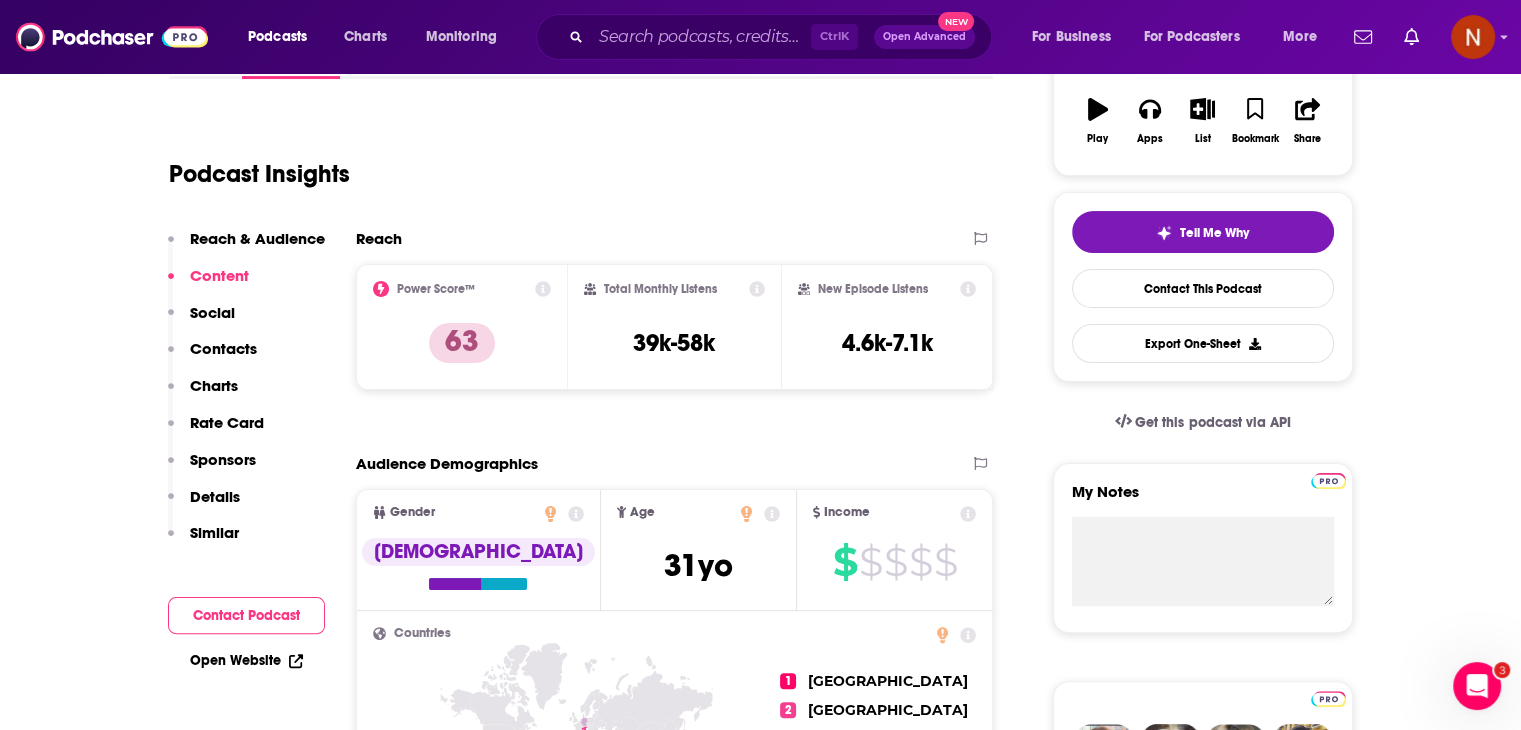 scroll, scrollTop: 348, scrollLeft: 0, axis: vertical 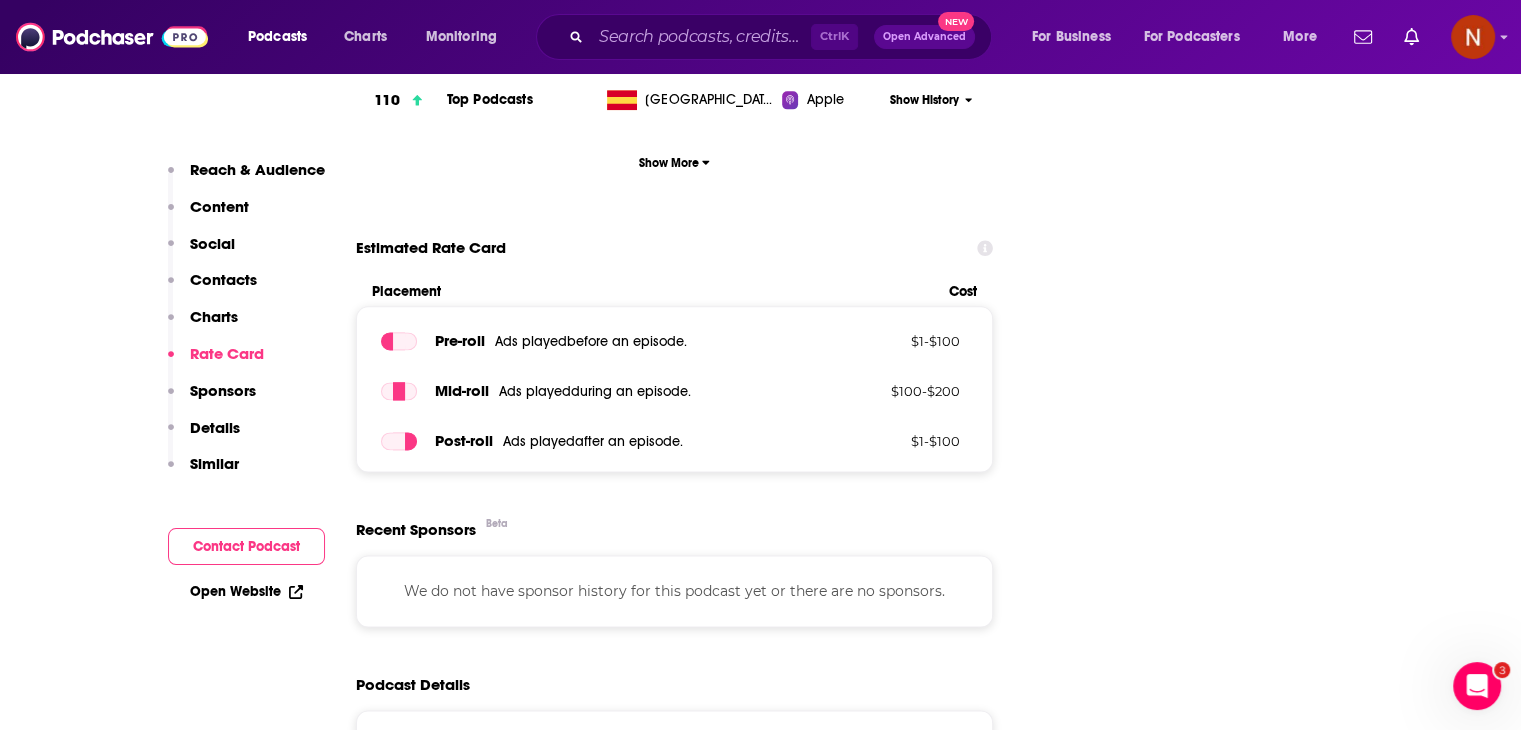 click on "Open Website" at bounding box center [246, 591] 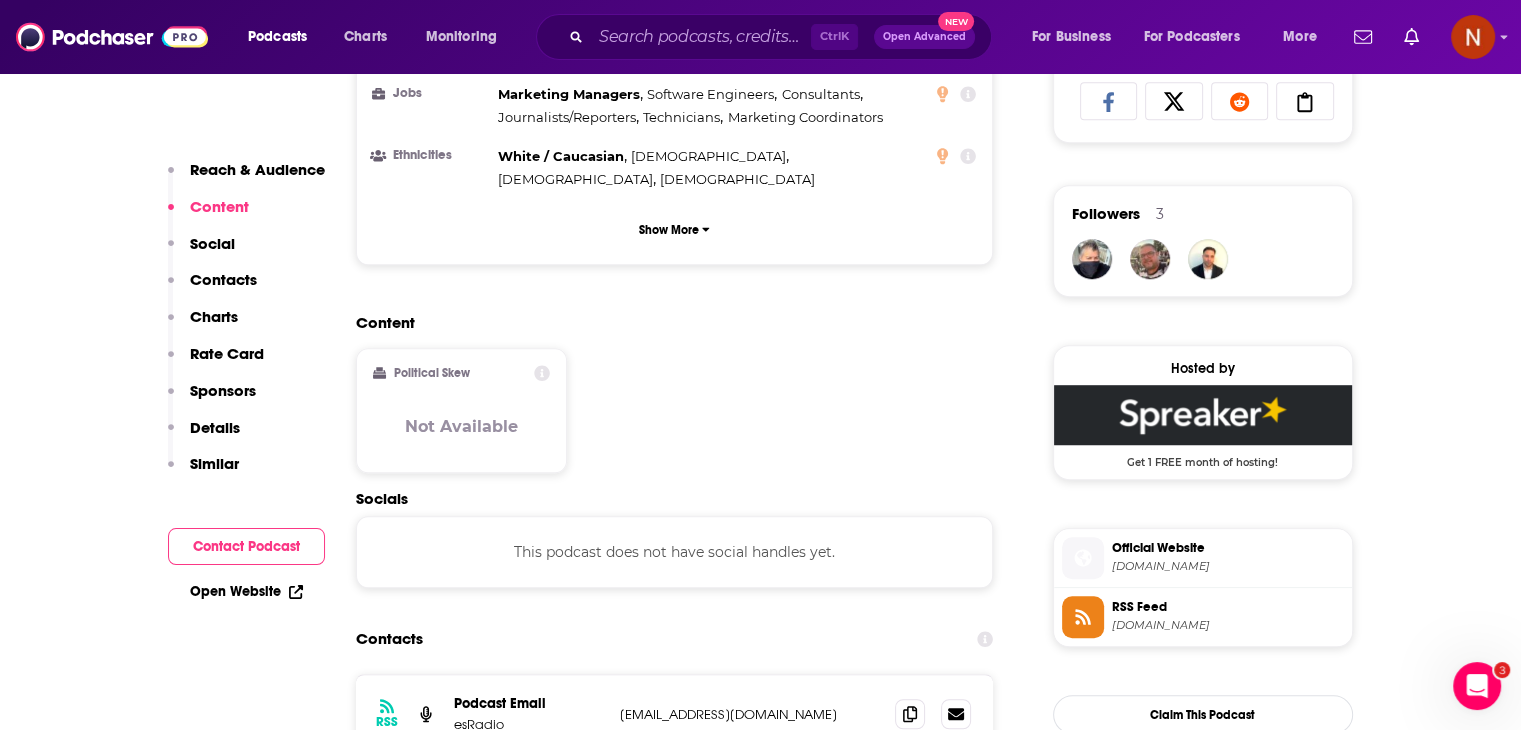scroll, scrollTop: 1352, scrollLeft: 0, axis: vertical 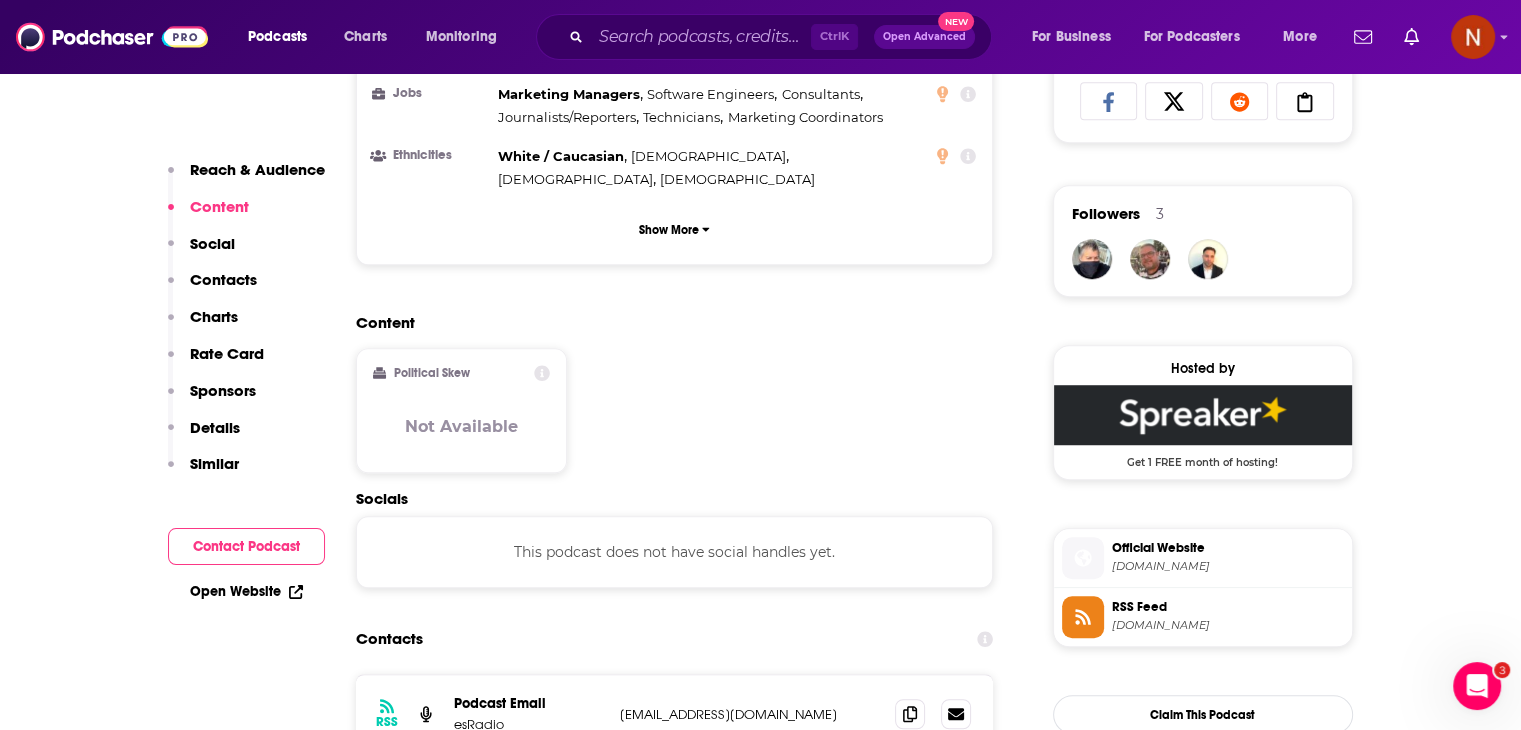 click on "Content Political Skew Not Available" at bounding box center [675, 401] 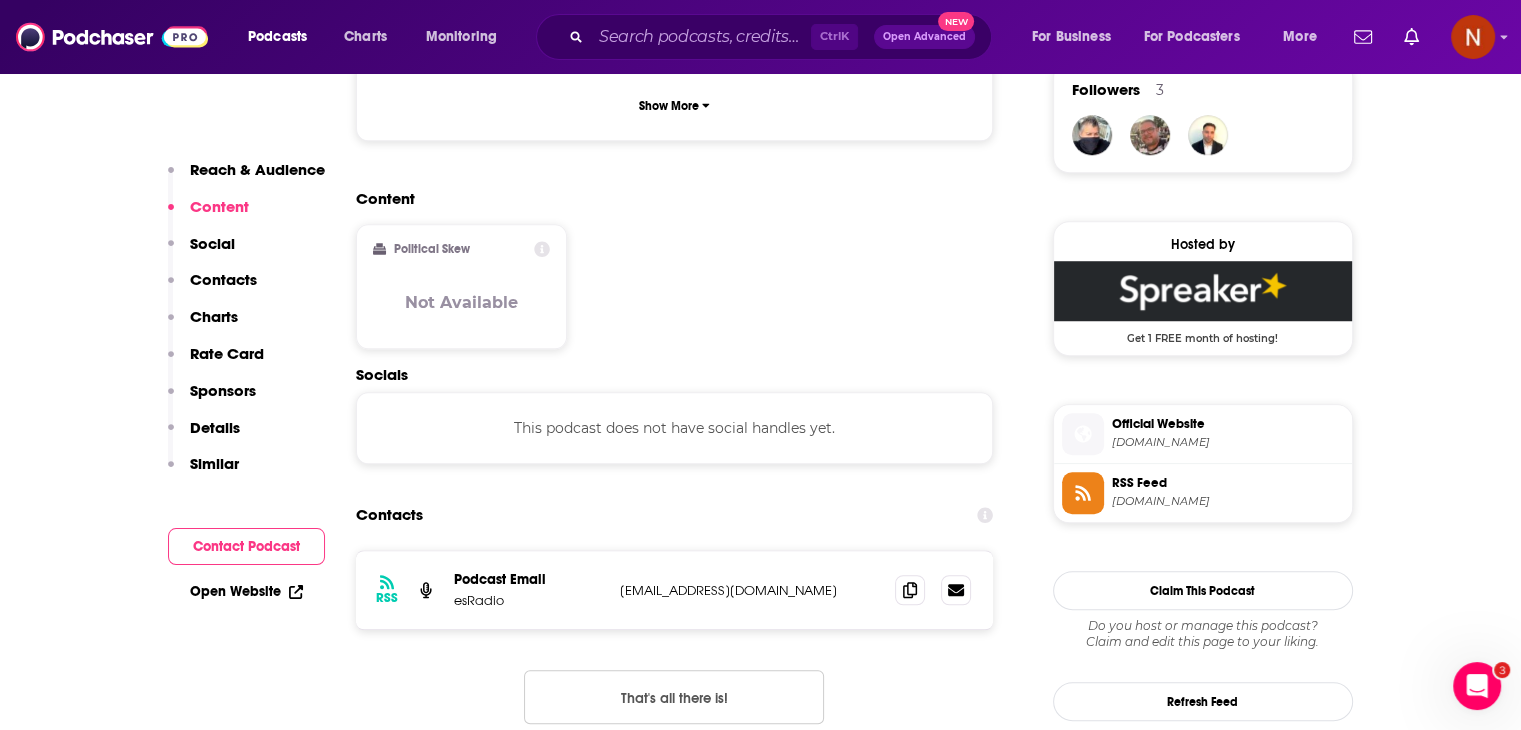 scroll, scrollTop: 1476, scrollLeft: 0, axis: vertical 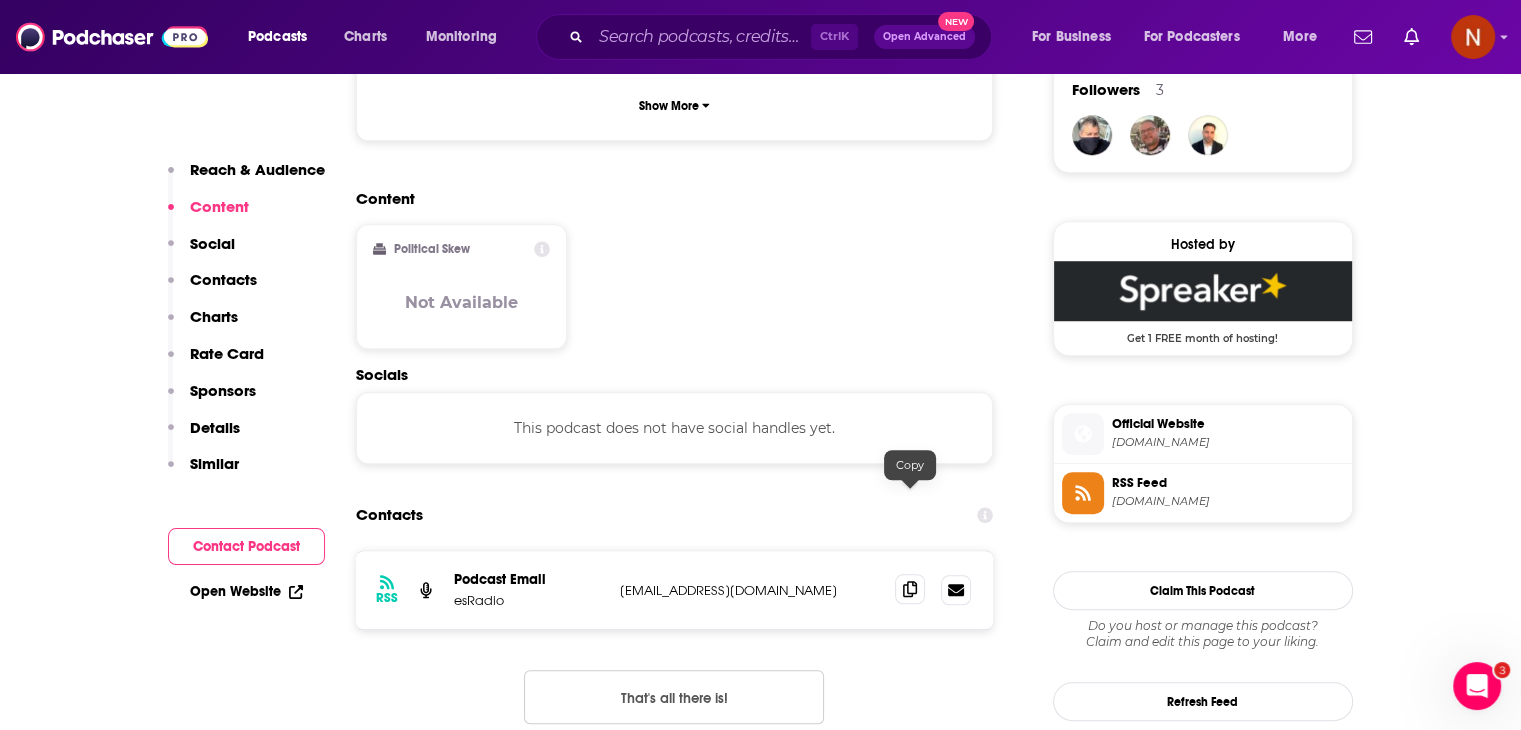 click 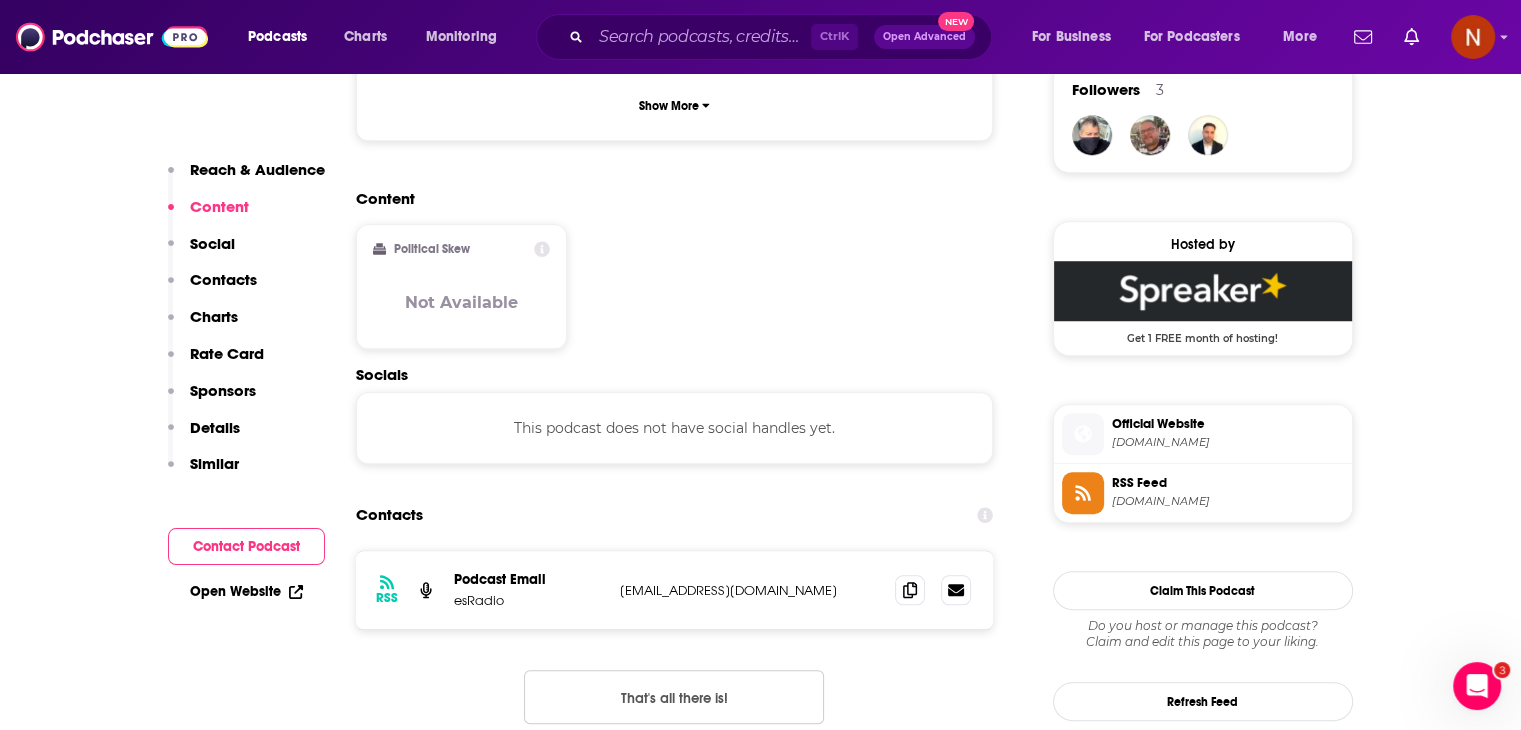 click on "About Insights Episodes 361 Reviews Credits Lists Similar Podcast Insights Reach & Audience Content Social Contacts Charts Rate Card Sponsors Details Similar Contact Podcast Open Website  Reach Power Score™ 63 Total Monthly Listens 39k-58k New Episode Listens 4.6k-7.1k Export One-Sheet Audience Demographics Gender Male Age 31 yo Income $ $ $ $ $ Countries 1 Spain 2 Italy 3 Argentina 4 Colombia 5 Germany Top Cities Madrid , Barcelona , Sevilla , Valencia, Spain , Alicante, Spain , Murcia, Spain Interests Sports - Soccer , Travel, Tourism & Aviation , Camera & Photography , Friends, Family & Relationships , Software , Society - Work Jobs Marketing Managers , Software Engineers , Consultants , Journalists/Reporters , Technicians , Marketing Coordinators Ethnicities White / Caucasian , Hispanic , Asian , African American Show More Content Political Skew Not Available Socials This podcast does not have social handles yet. Contacts   RSS   Podcast Email esRadio podcastenld@libertaddigital.com That's all there is!" at bounding box center [761, 3199] 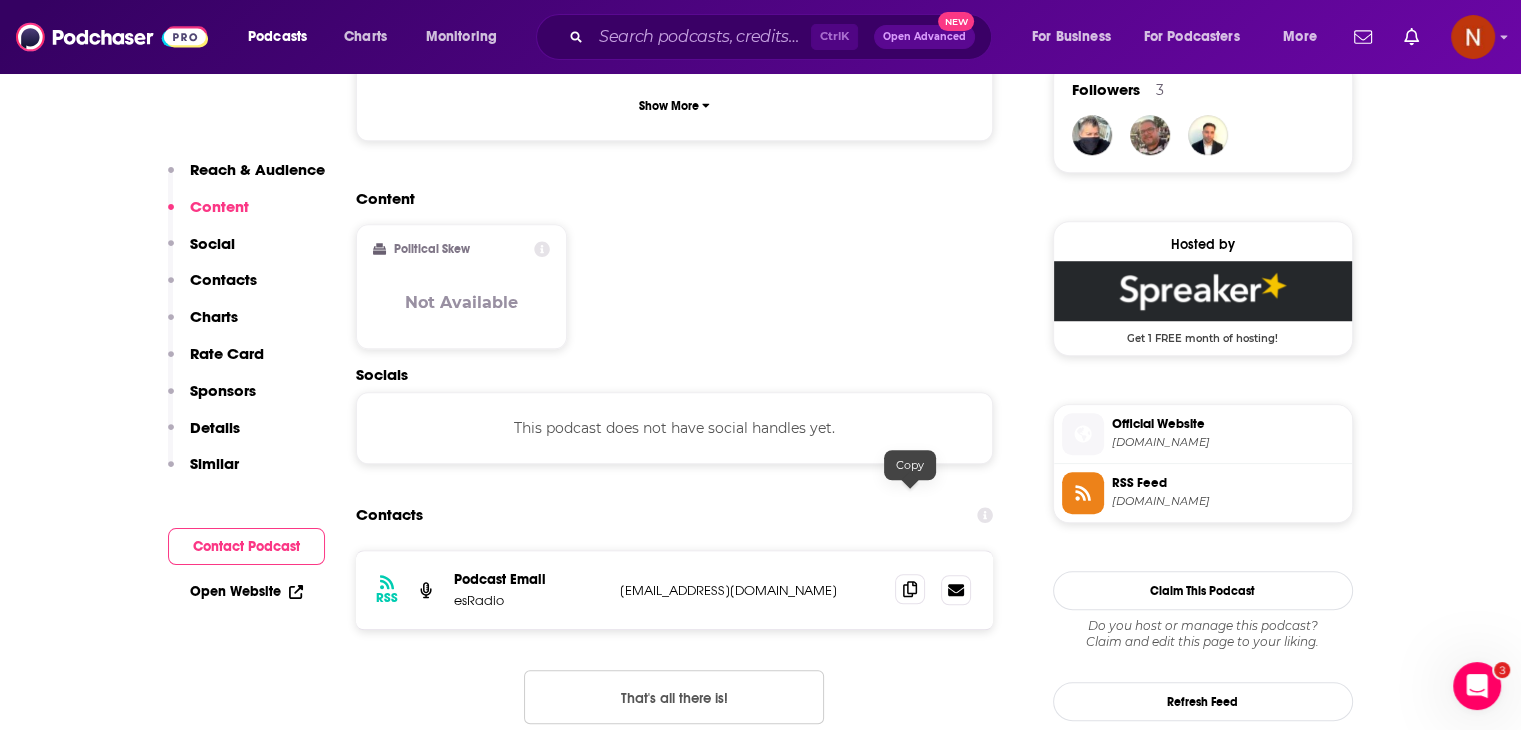 click 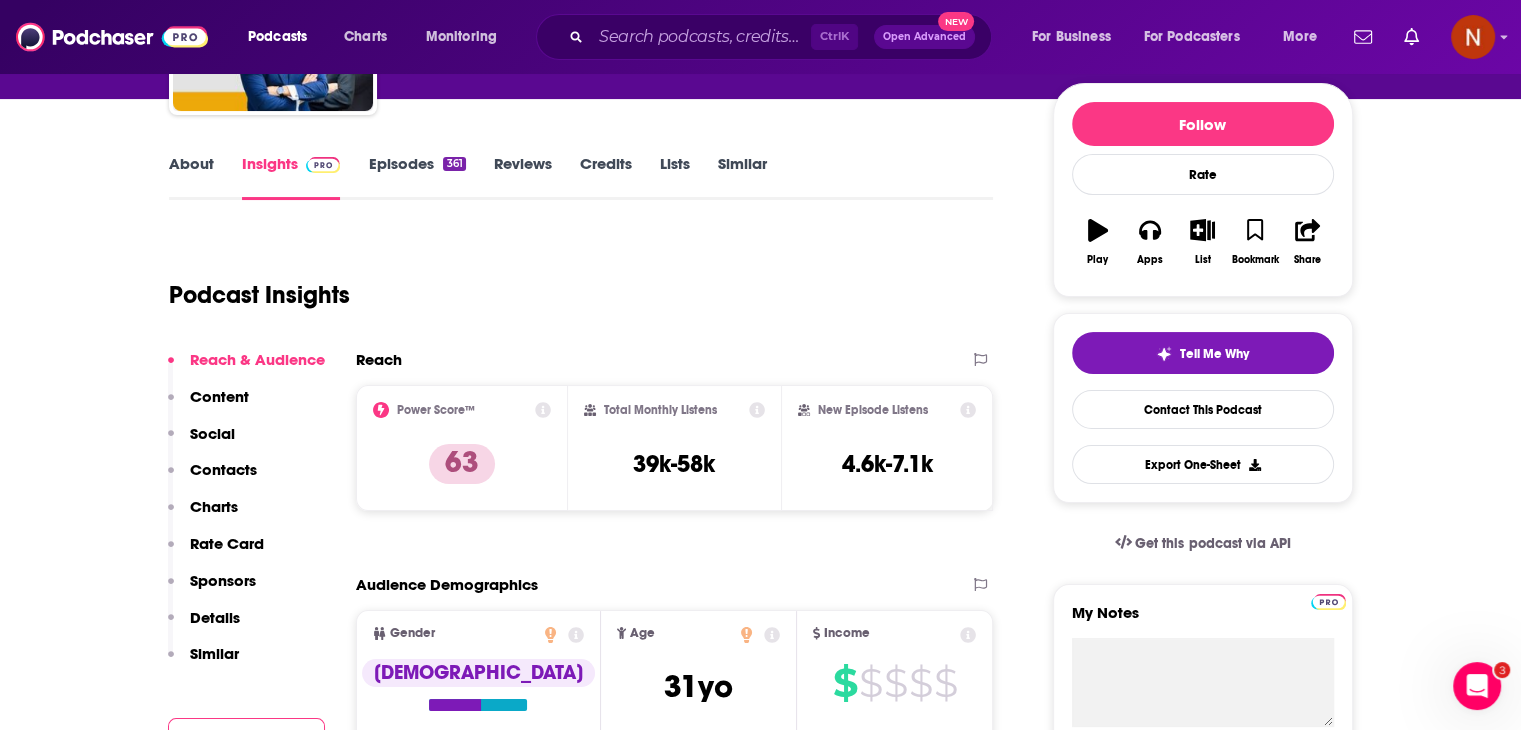 scroll, scrollTop: 0, scrollLeft: 0, axis: both 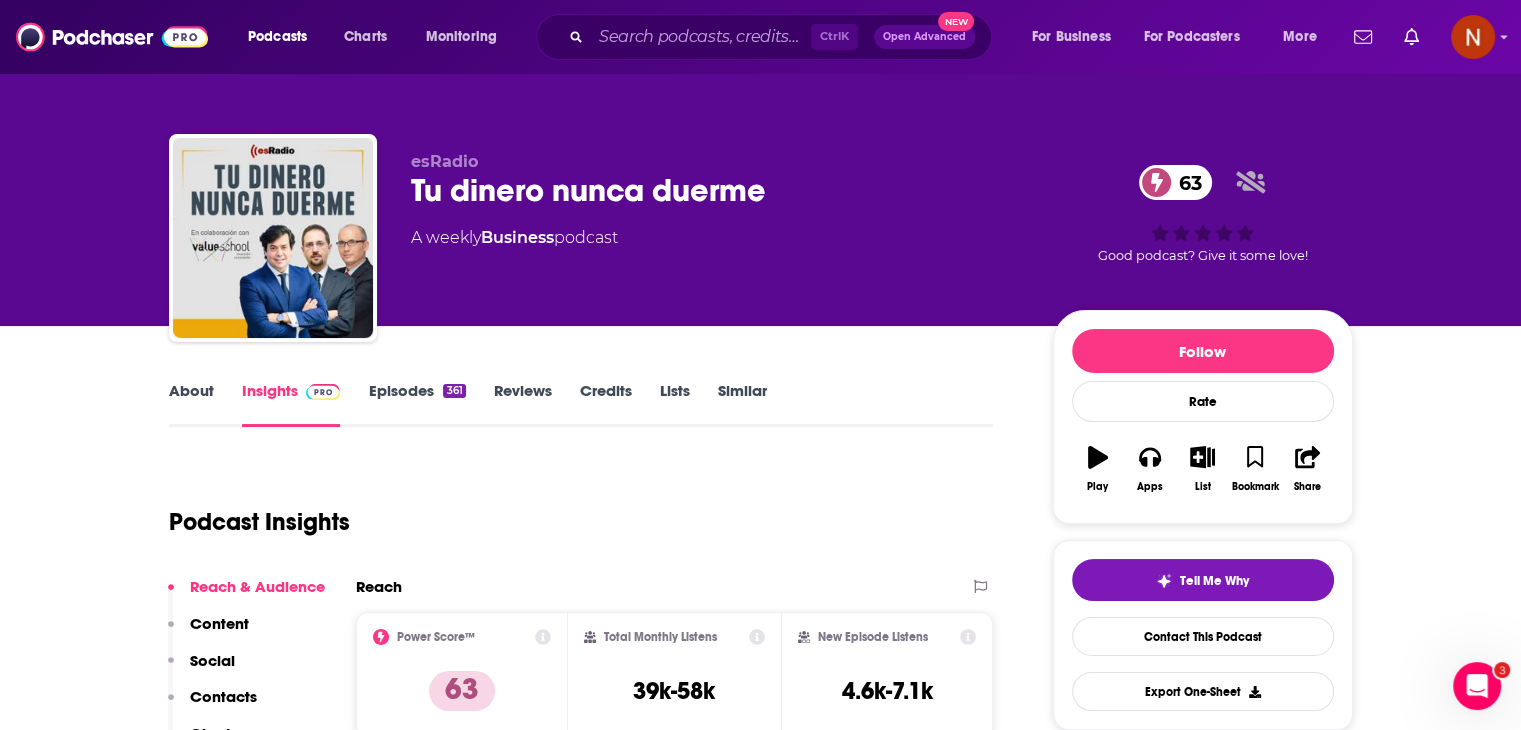 click on "esRadio   Tu dinero nunca duerme 63 A   weekly  Business  podcast 63 Good podcast? Give it some love!" at bounding box center (761, 163) 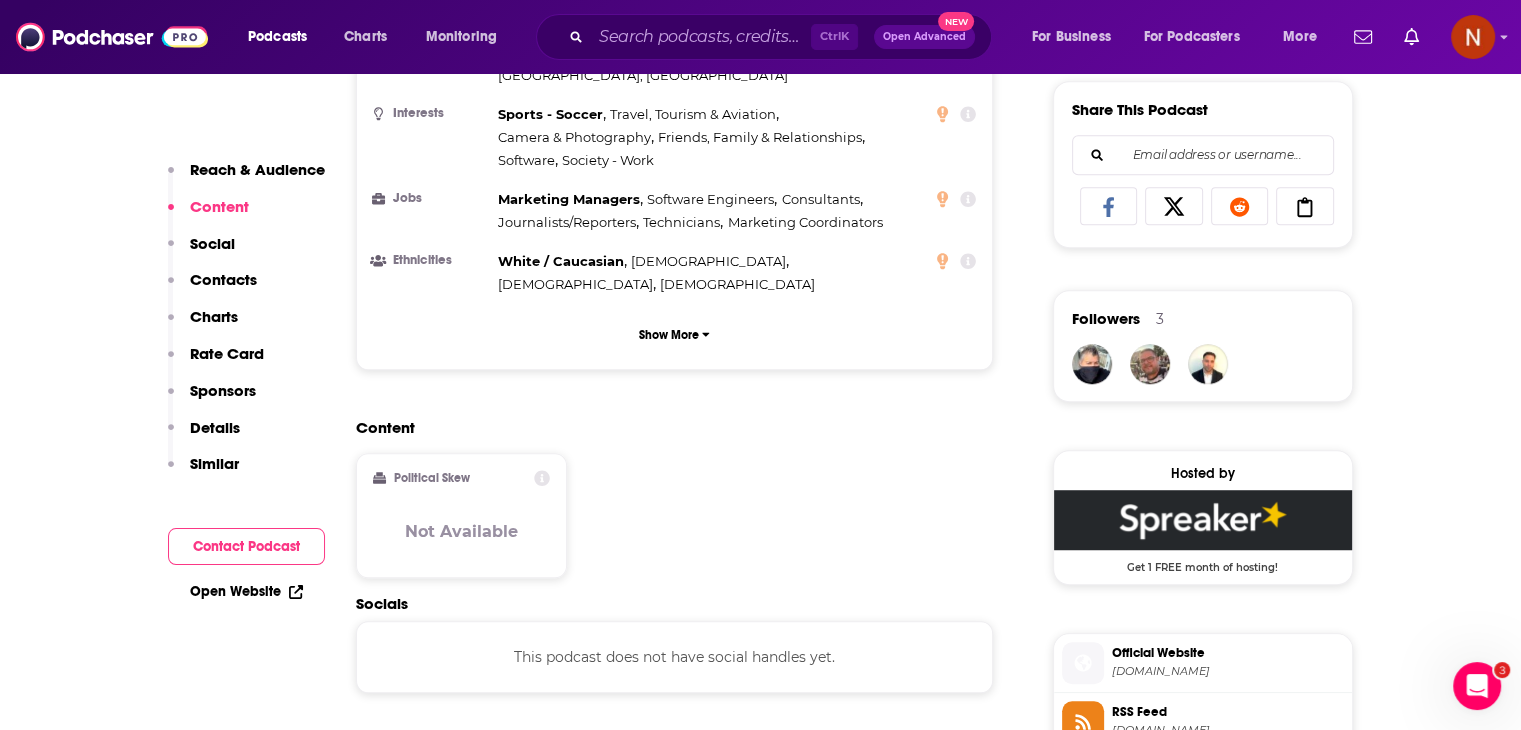 scroll, scrollTop: 1244, scrollLeft: 0, axis: vertical 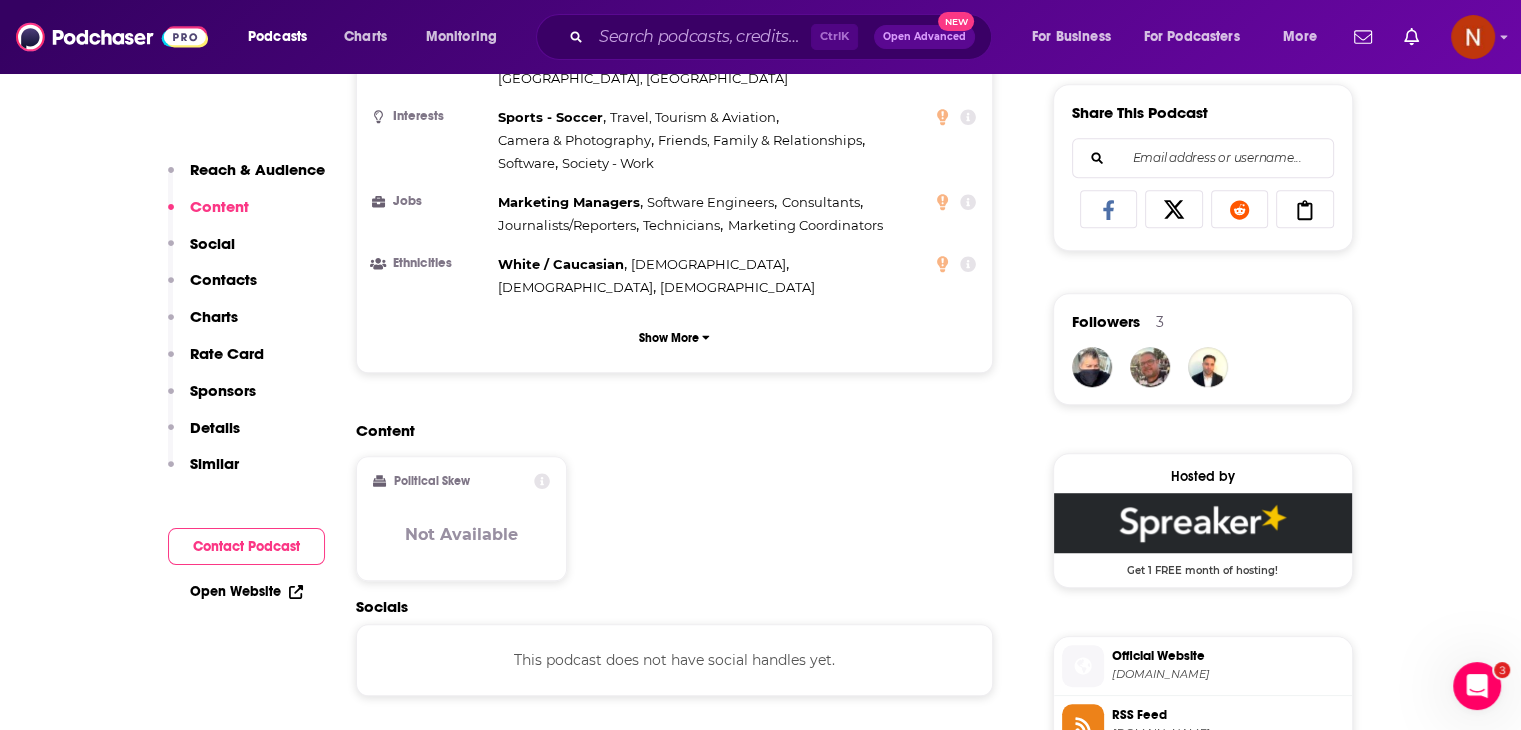 click on "Open Website" at bounding box center (246, 591) 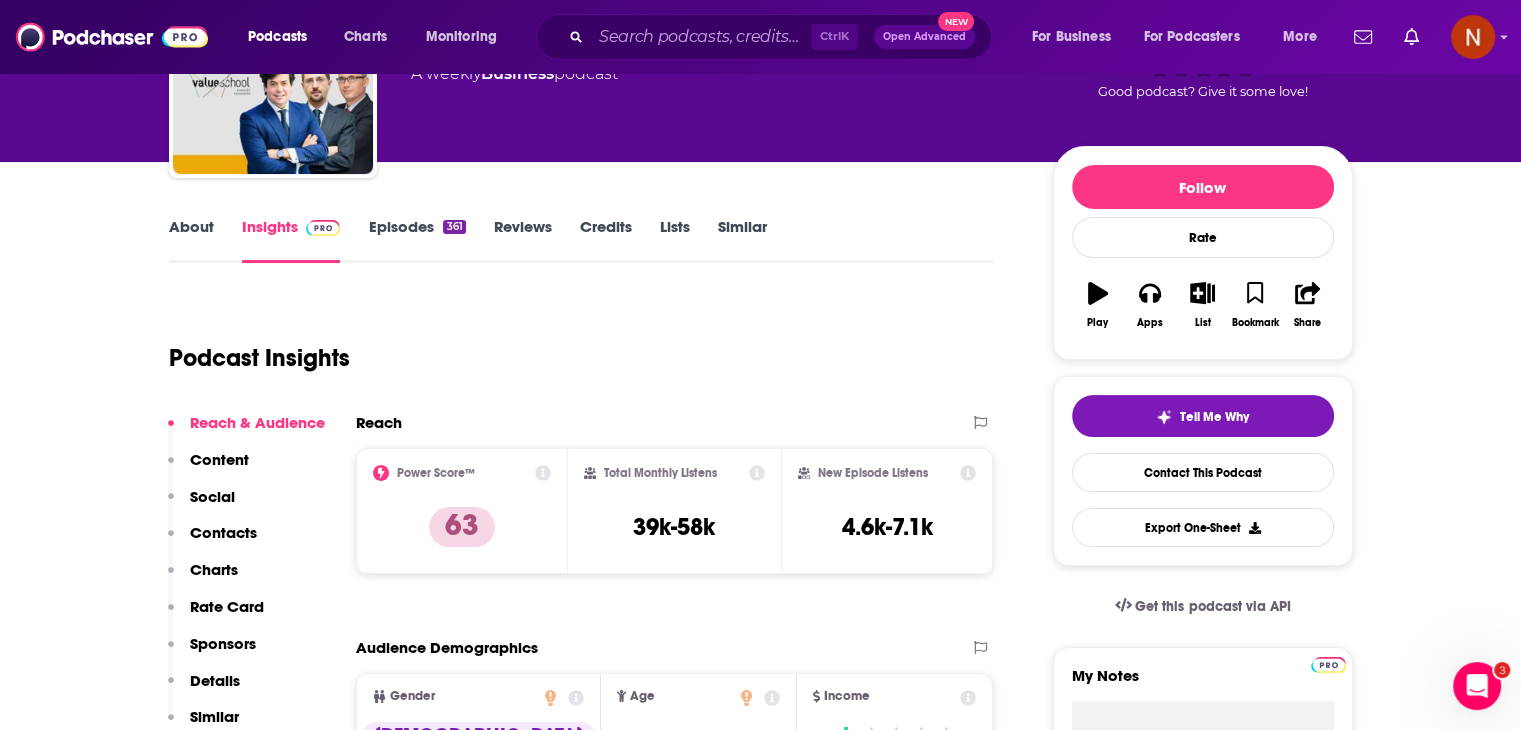 scroll, scrollTop: 0, scrollLeft: 0, axis: both 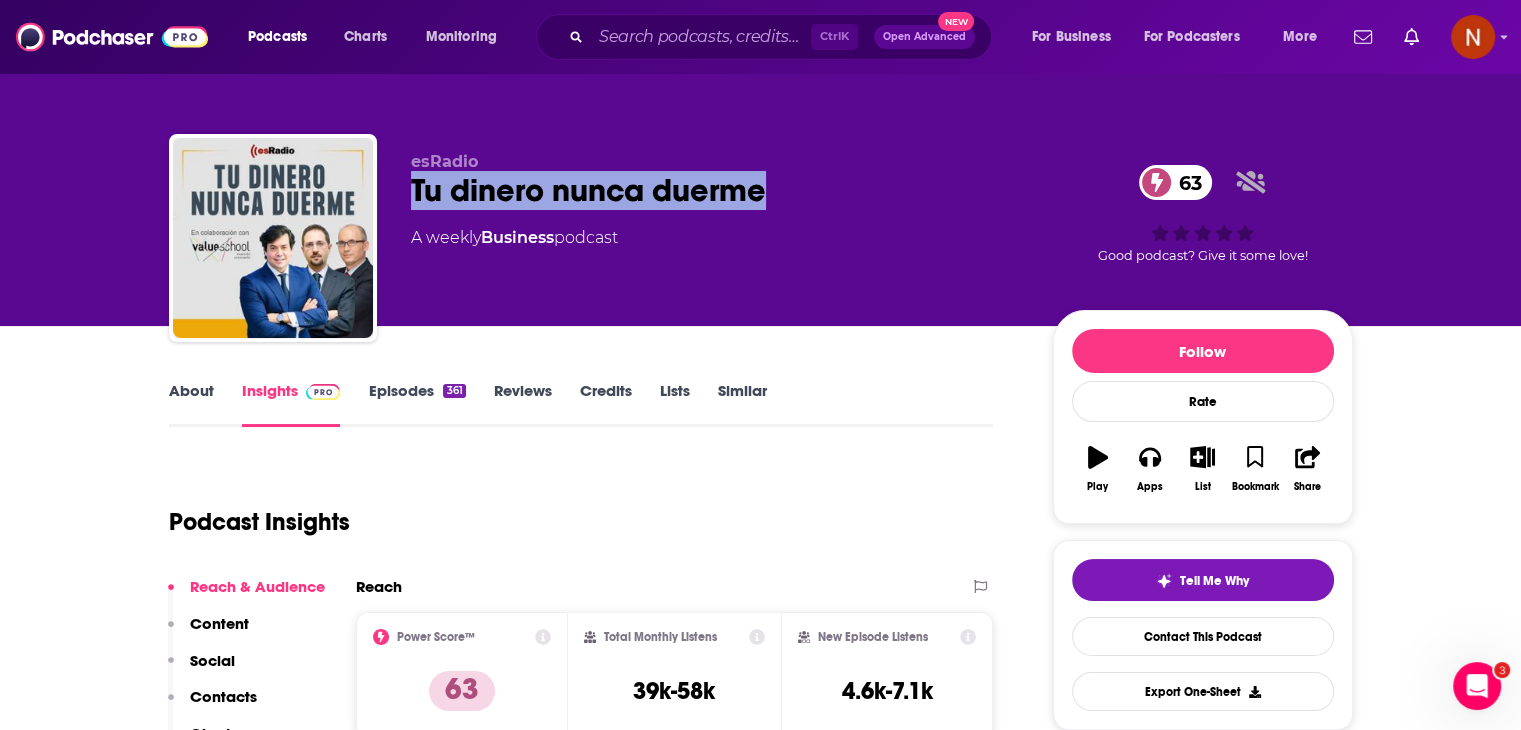 drag, startPoint x: 766, startPoint y: 190, endPoint x: 412, endPoint y: 205, distance: 354.31766 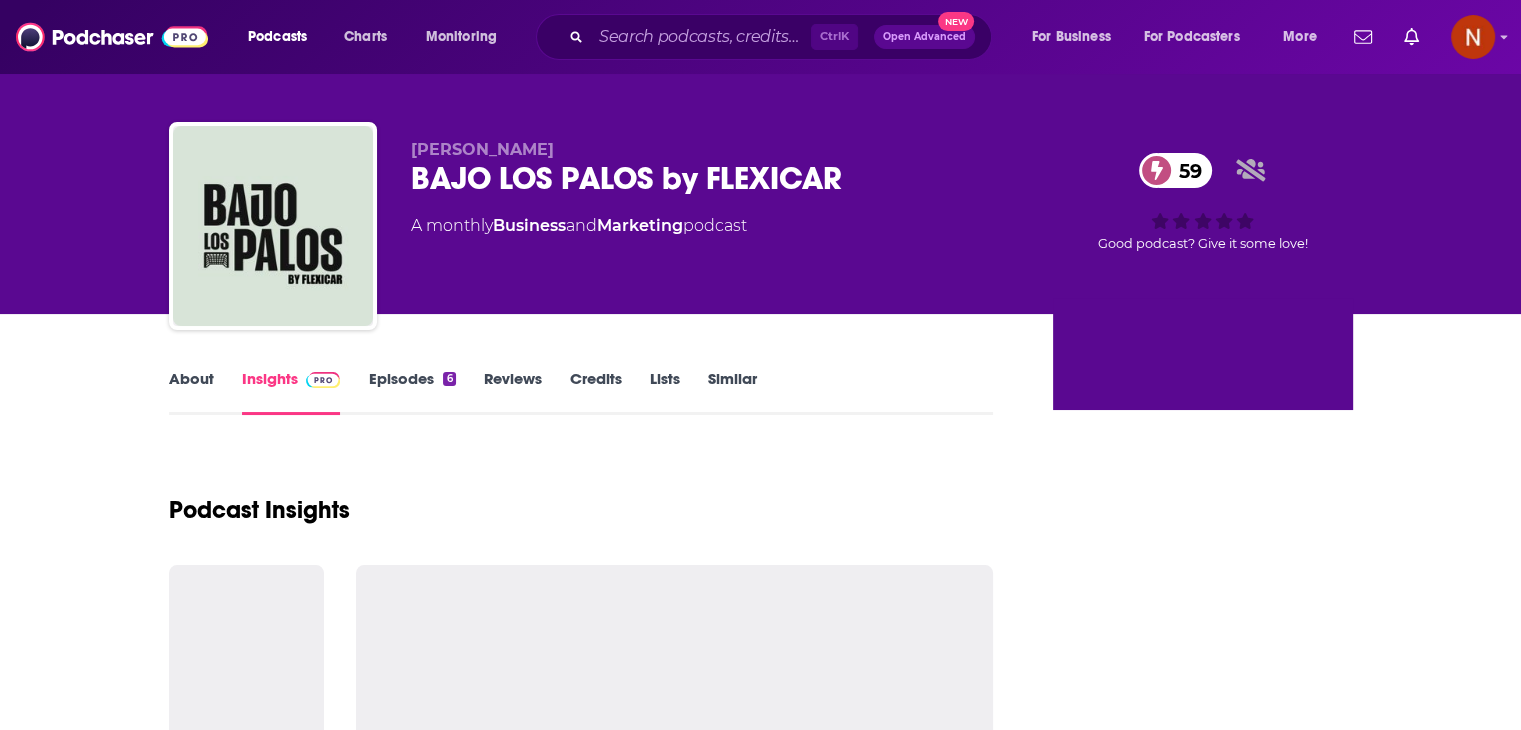 scroll, scrollTop: 244, scrollLeft: 0, axis: vertical 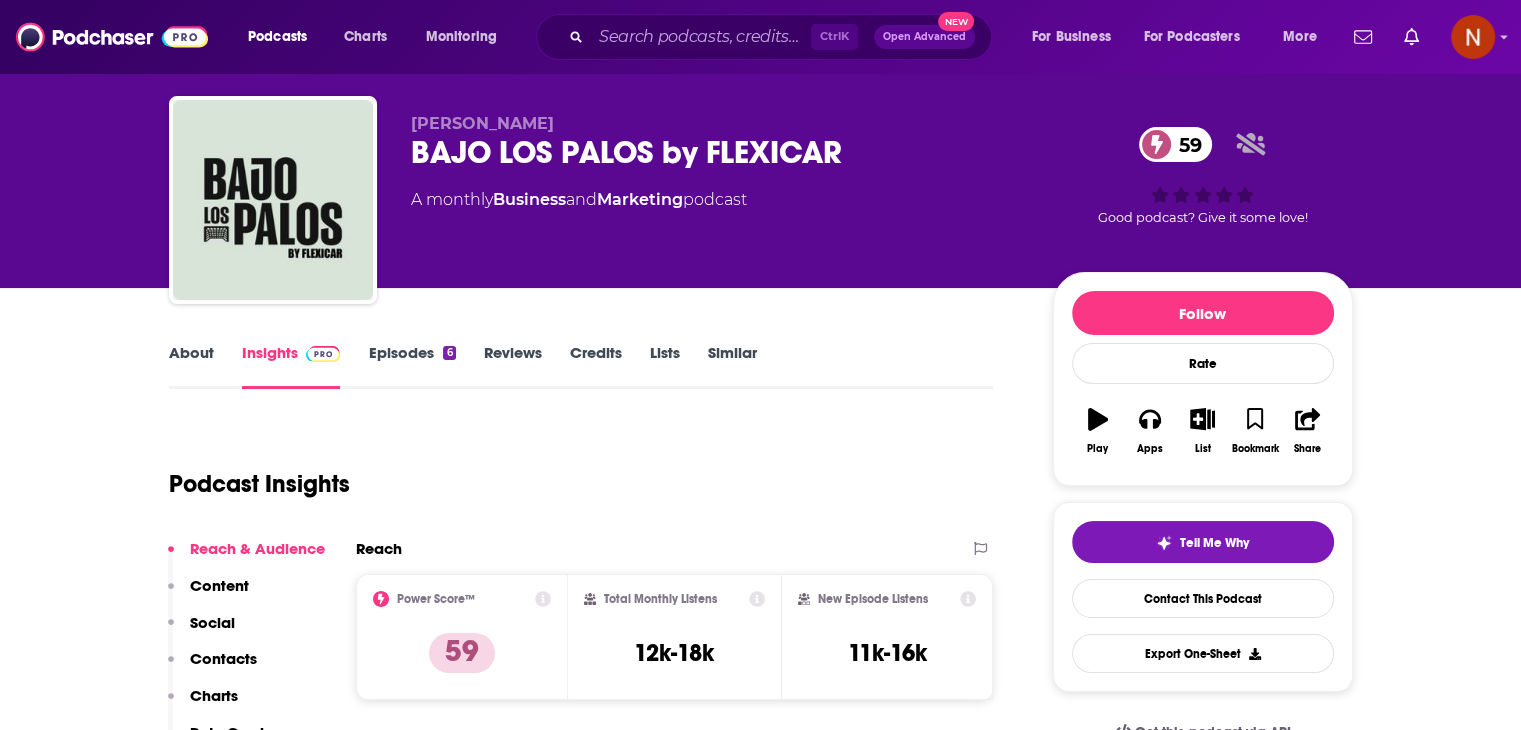 click on "Episodes 6" at bounding box center [411, 366] 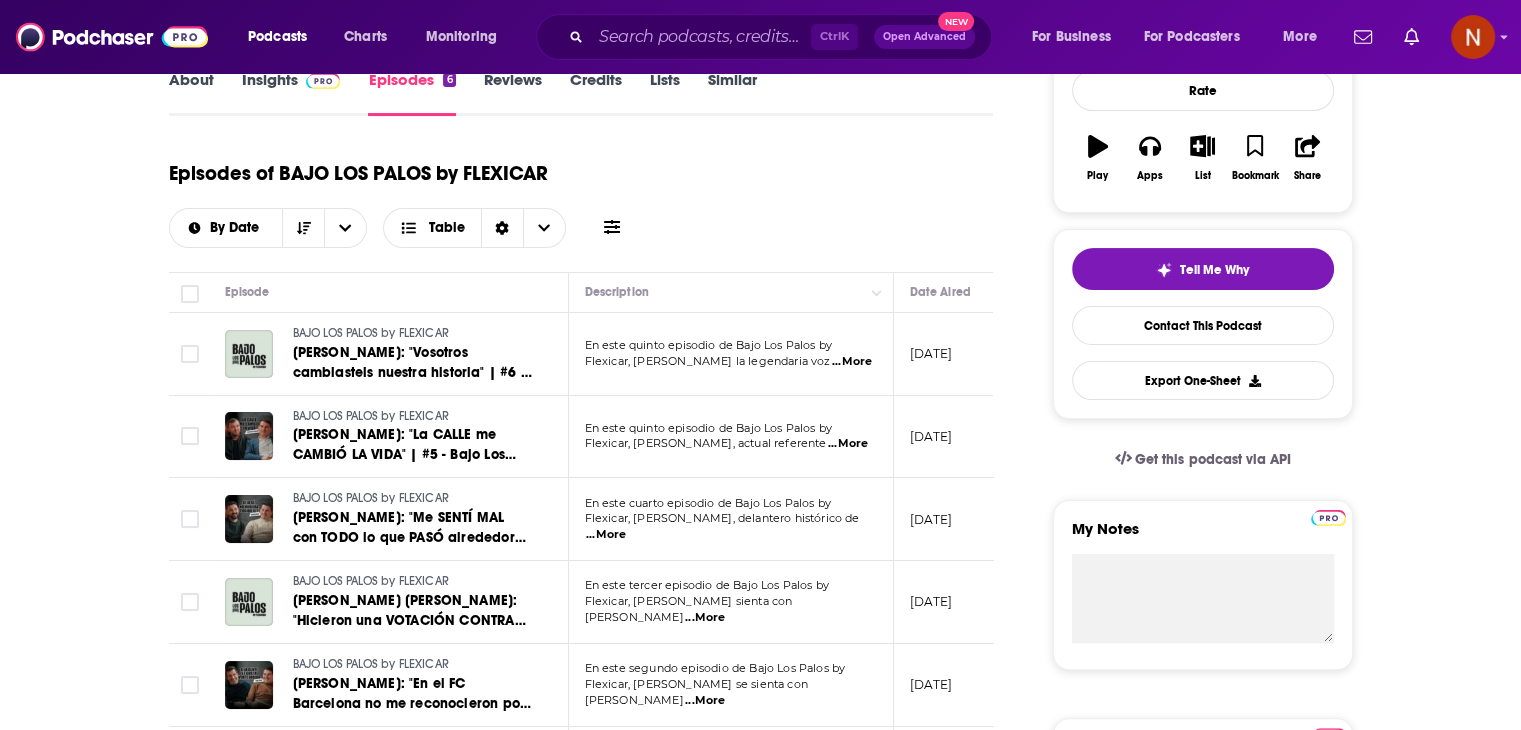 scroll, scrollTop: 312, scrollLeft: 0, axis: vertical 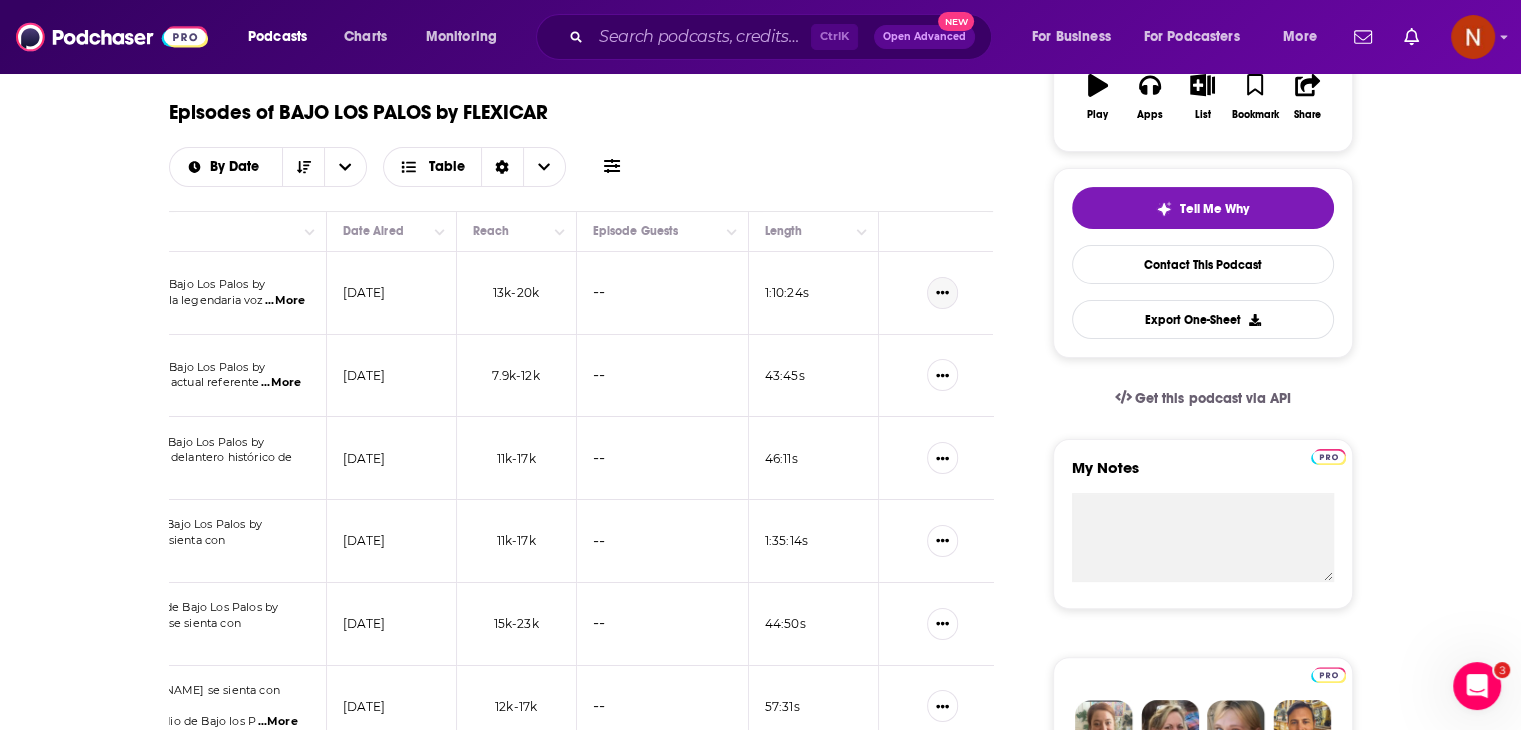 click at bounding box center (942, 293) 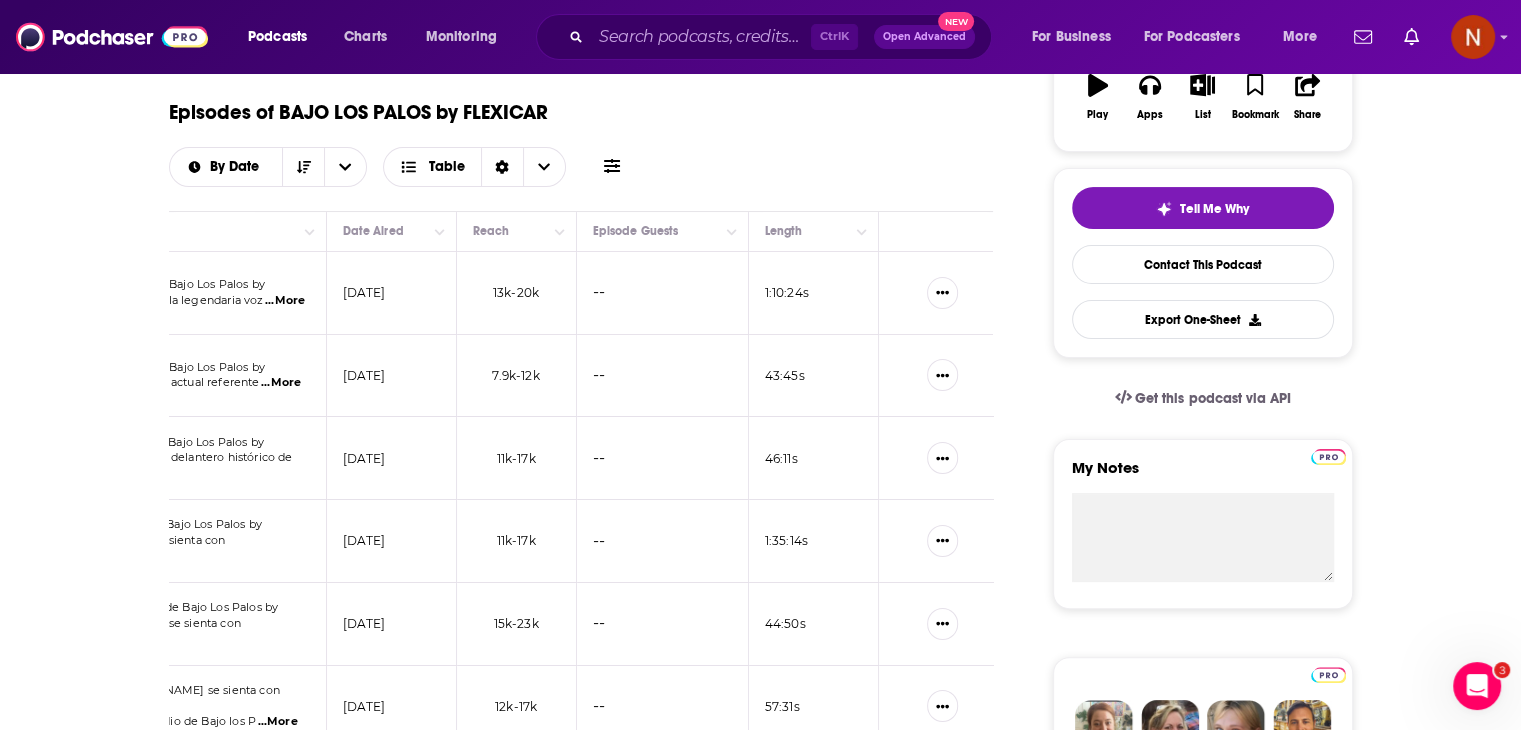 click on "--" at bounding box center [663, 541] 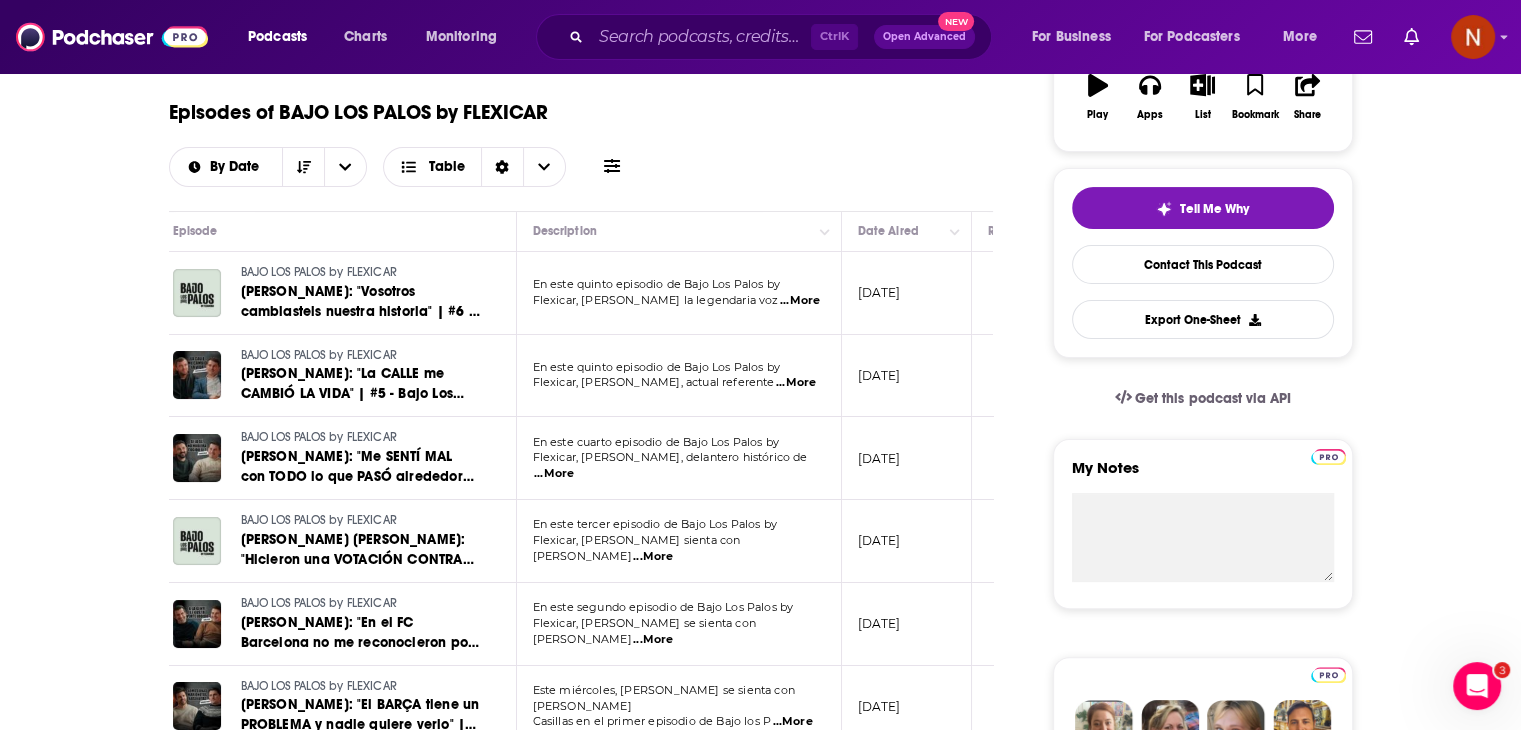 scroll, scrollTop: 0, scrollLeft: 0, axis: both 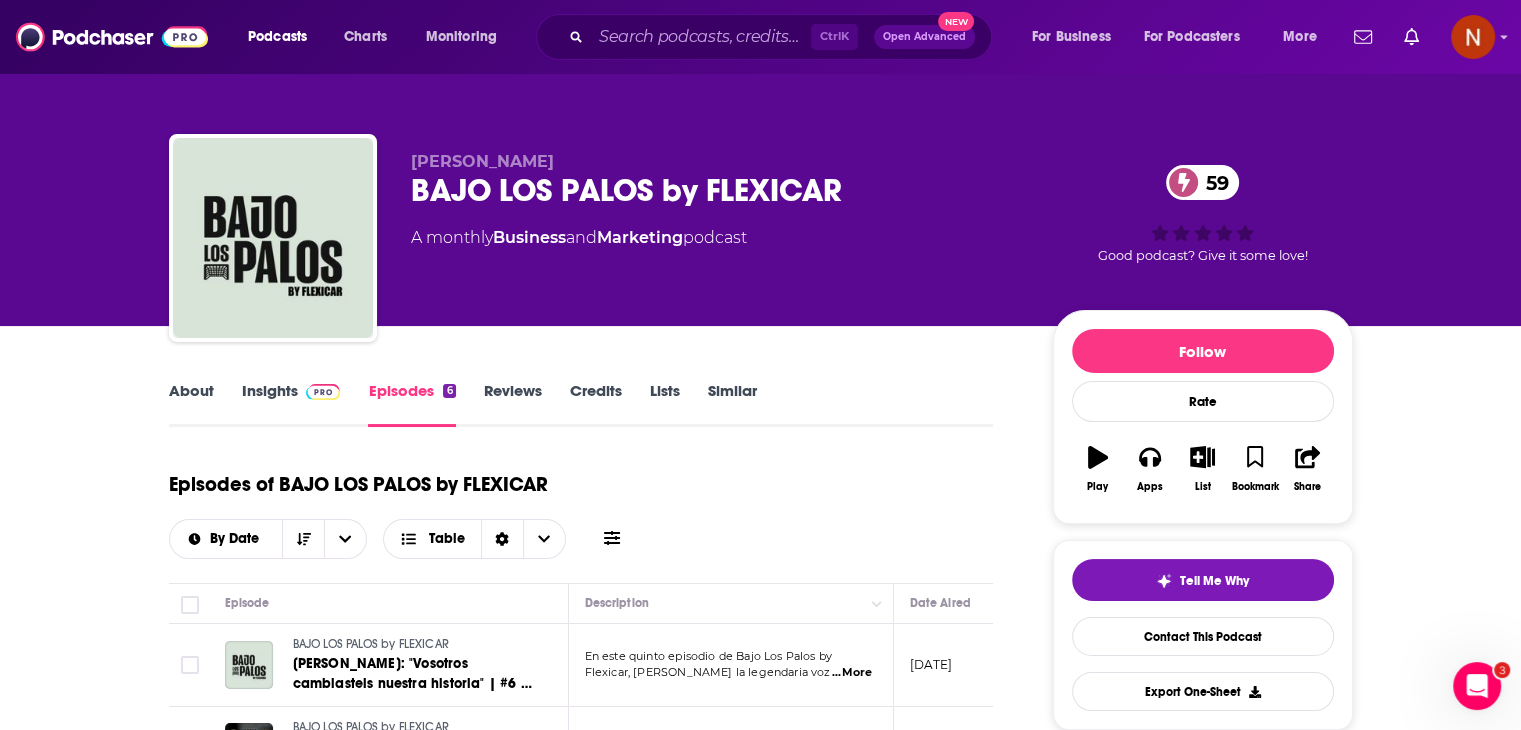 drag, startPoint x: 603, startPoint y: 514, endPoint x: 568, endPoint y: 461, distance: 63.51378 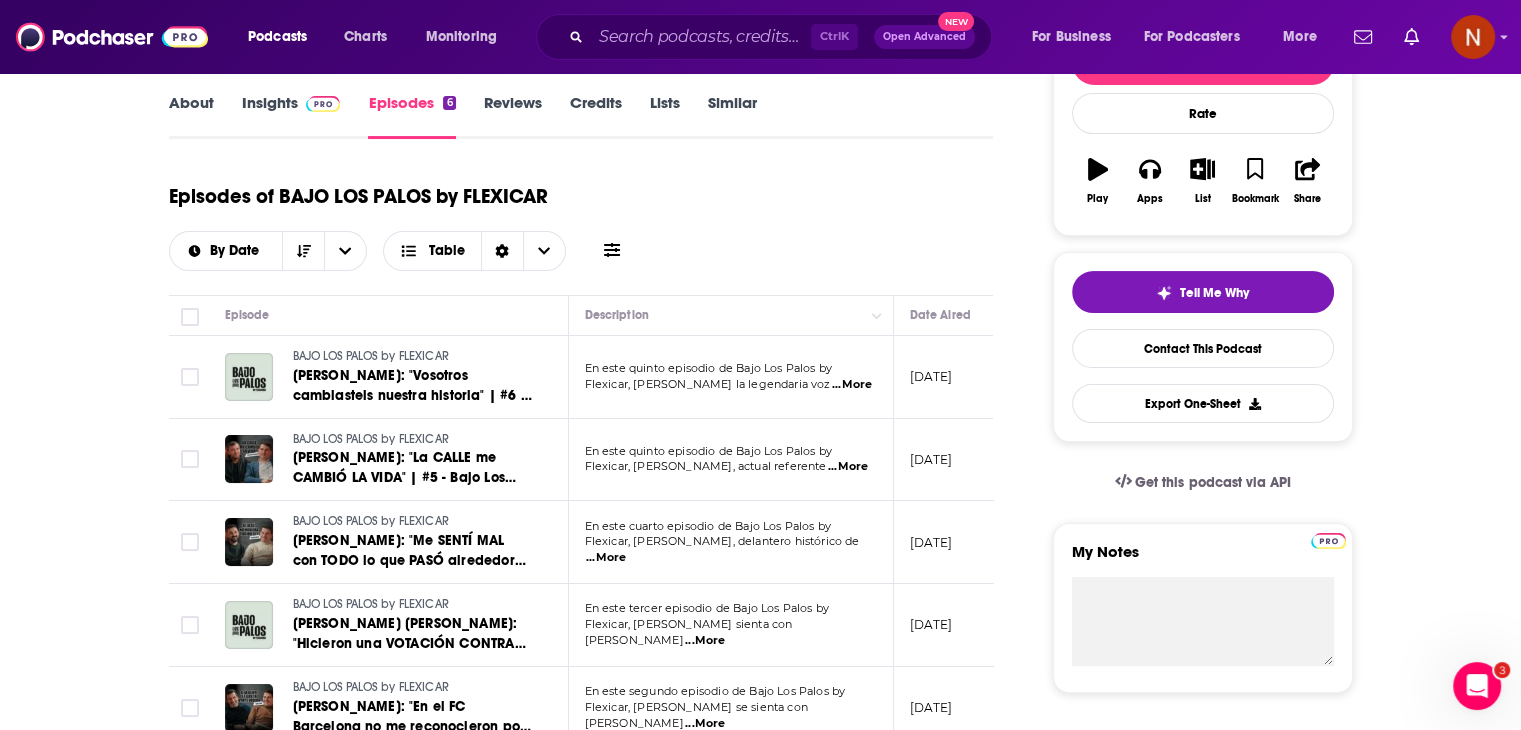 scroll, scrollTop: 0, scrollLeft: 0, axis: both 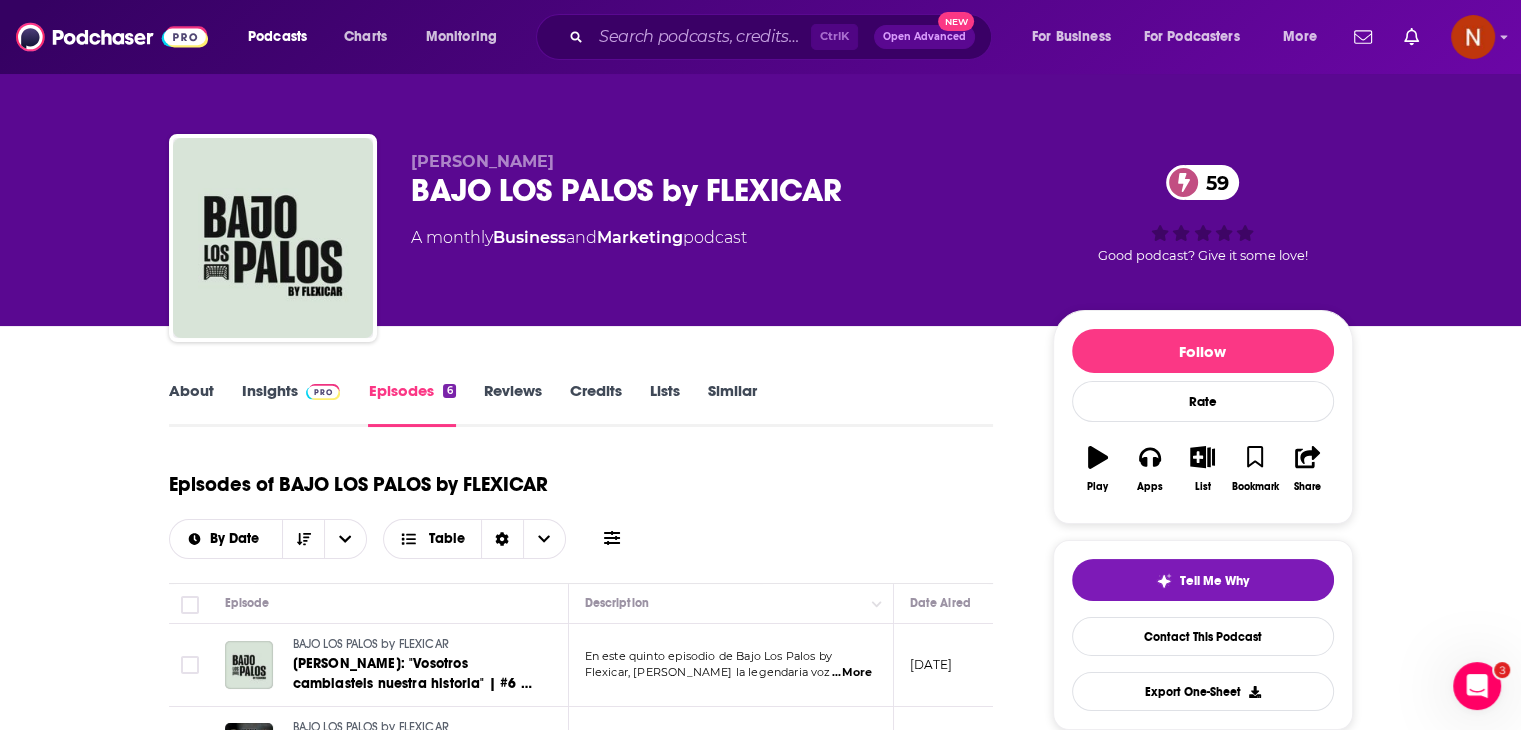 click on "Insights" at bounding box center (291, 404) 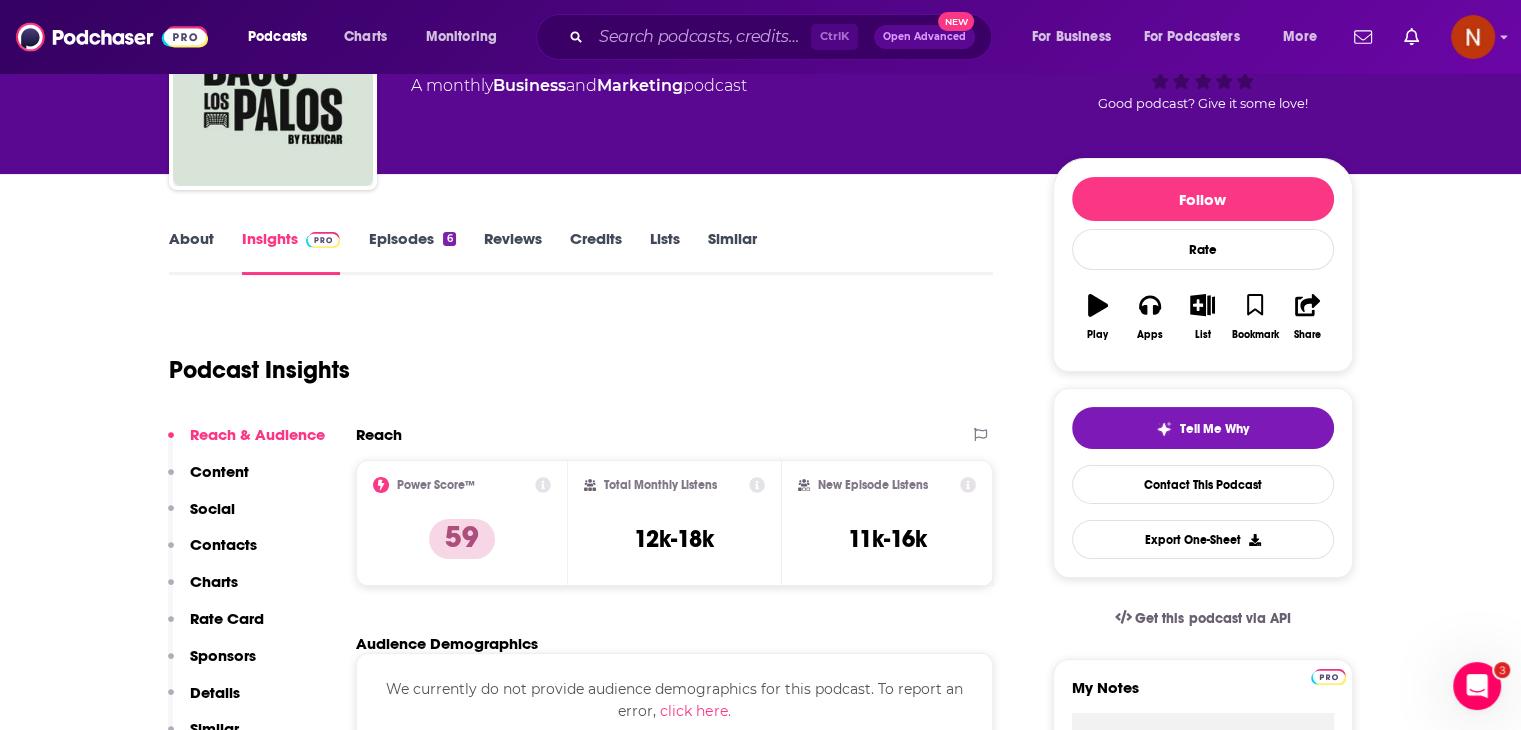 scroll, scrollTop: 0, scrollLeft: 0, axis: both 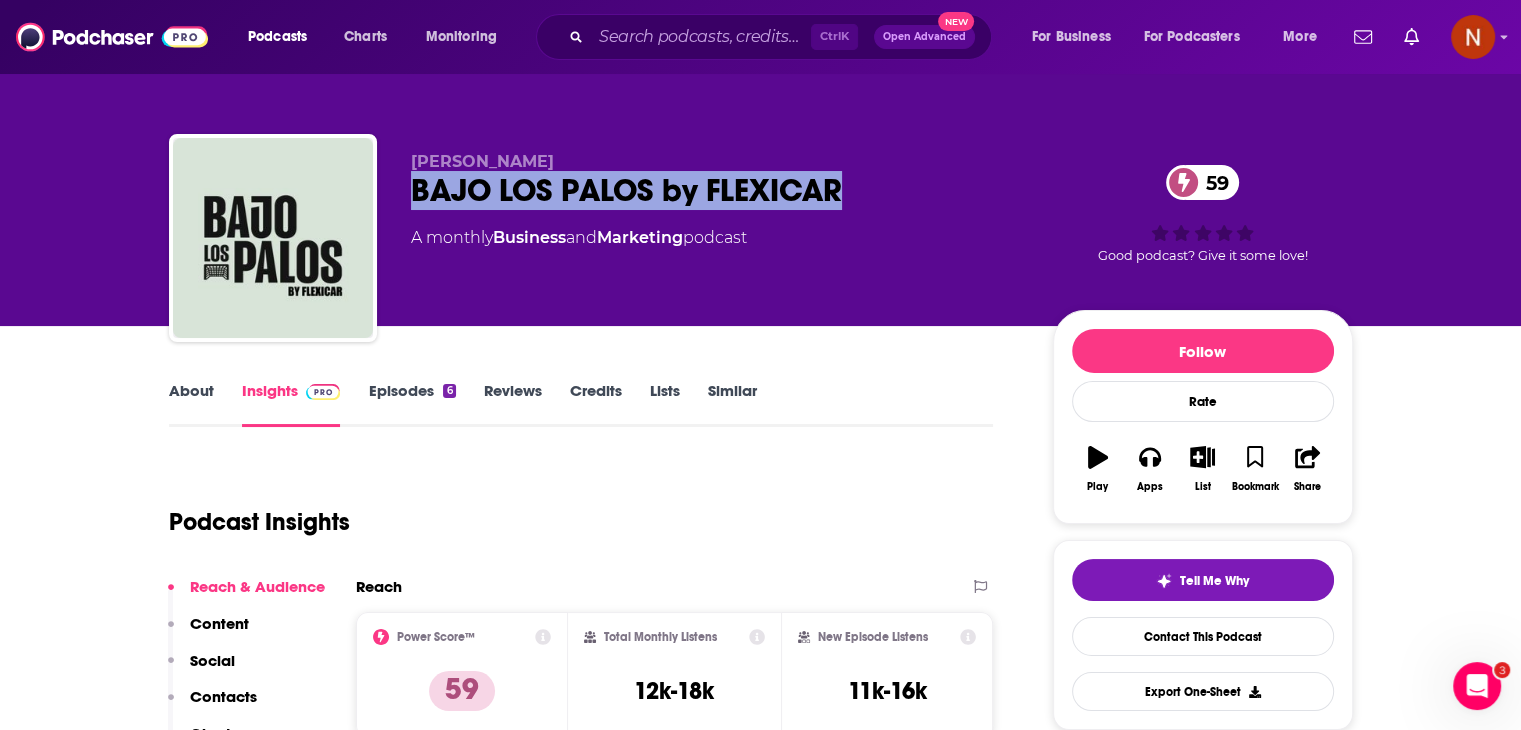 drag, startPoint x: 840, startPoint y: 188, endPoint x: 409, endPoint y: 181, distance: 431.05685 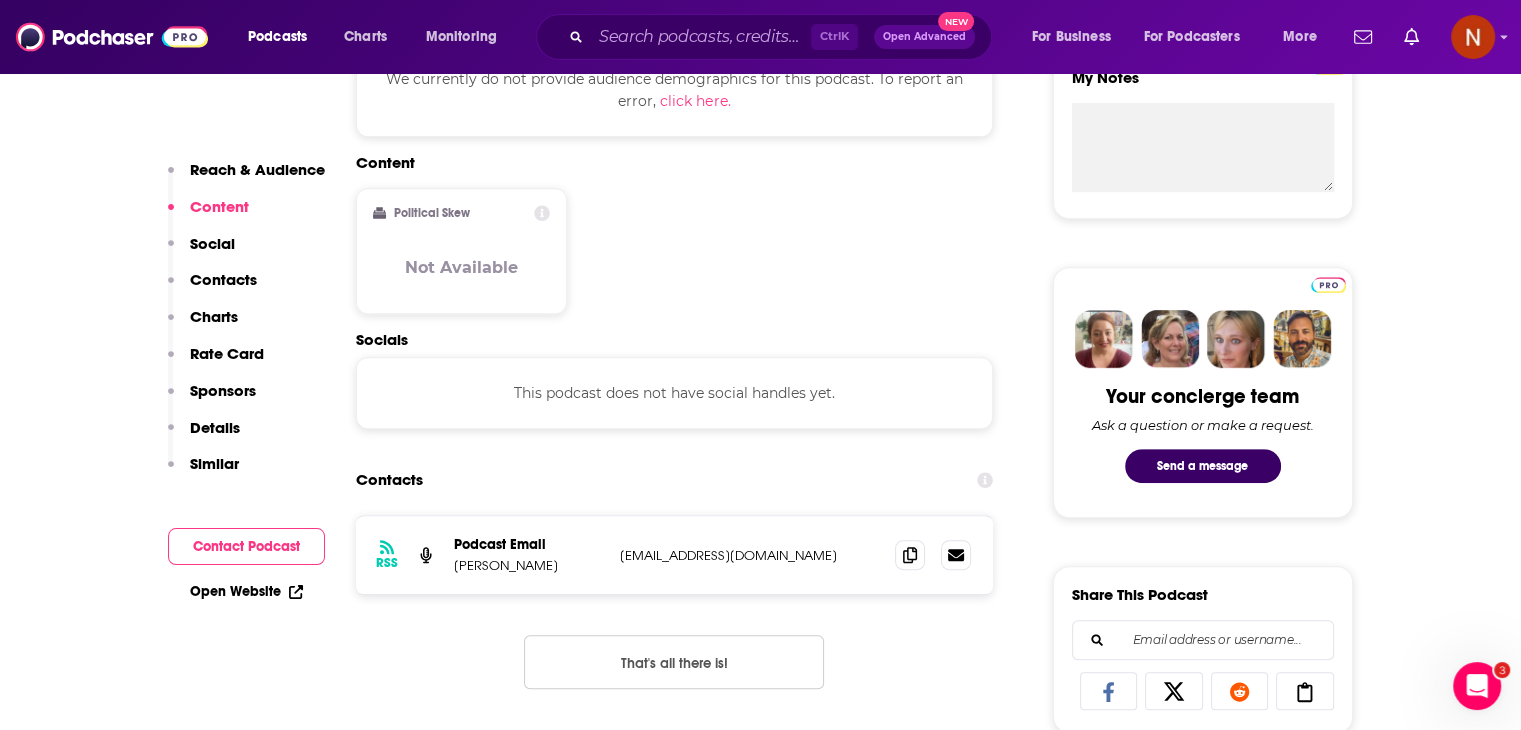 scroll, scrollTop: 760, scrollLeft: 0, axis: vertical 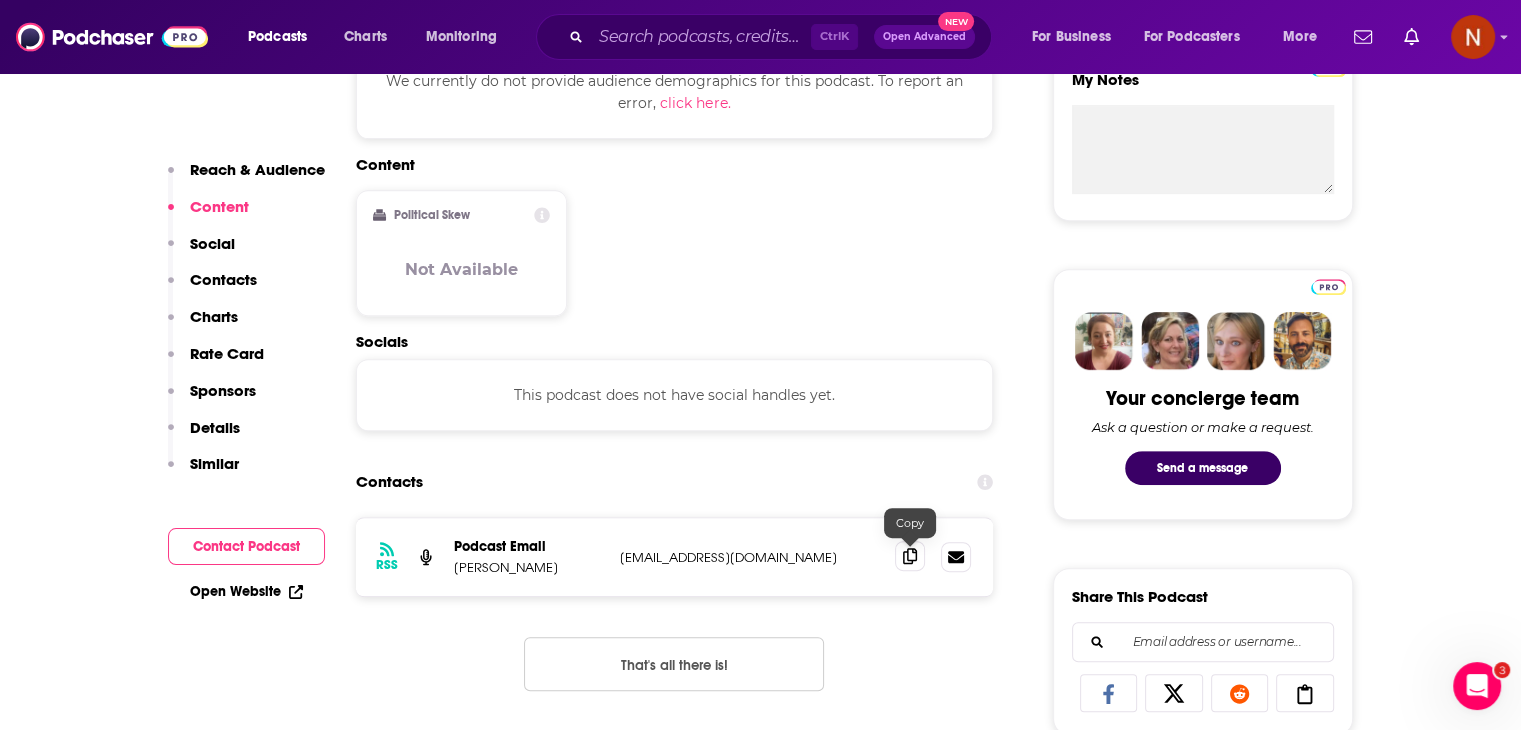 click 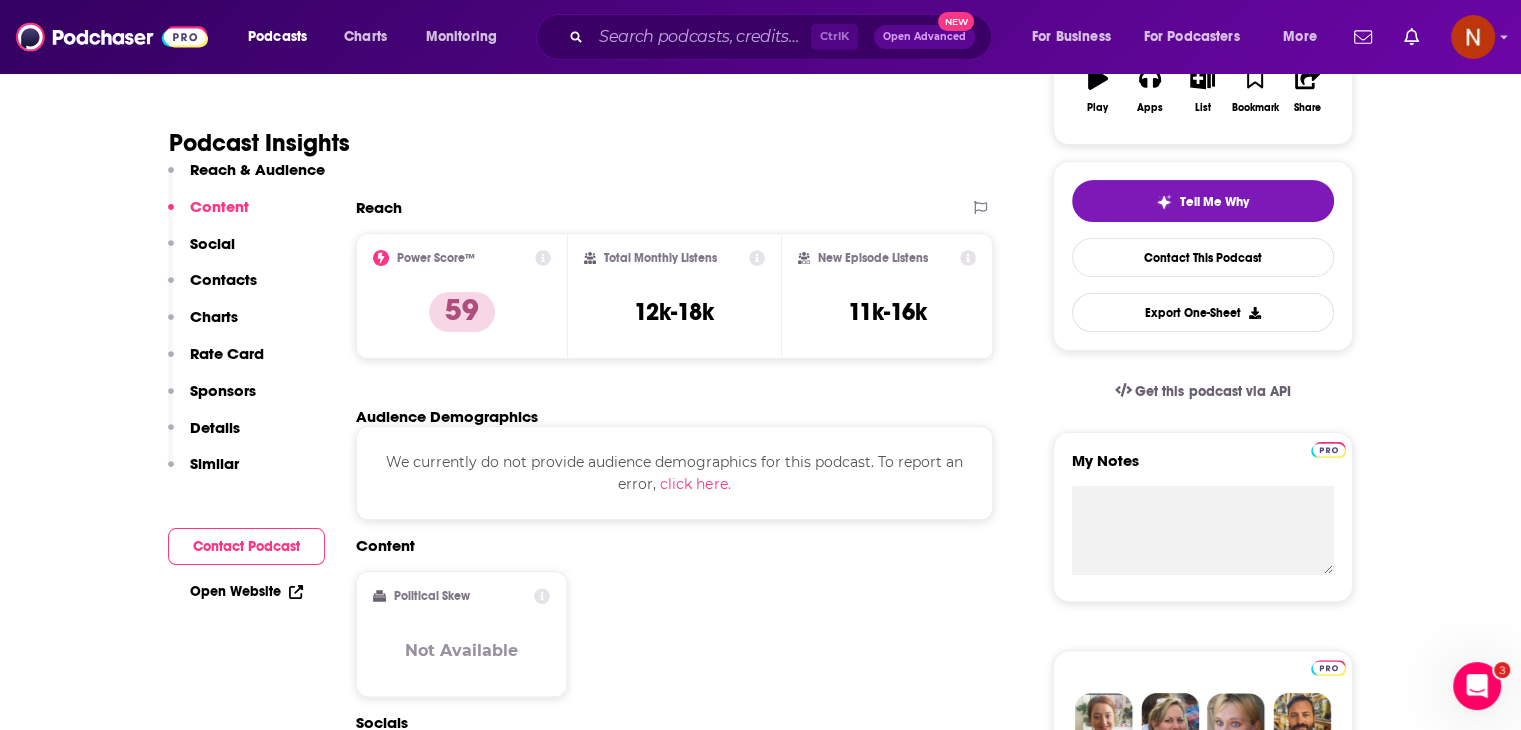 scroll, scrollTop: 376, scrollLeft: 0, axis: vertical 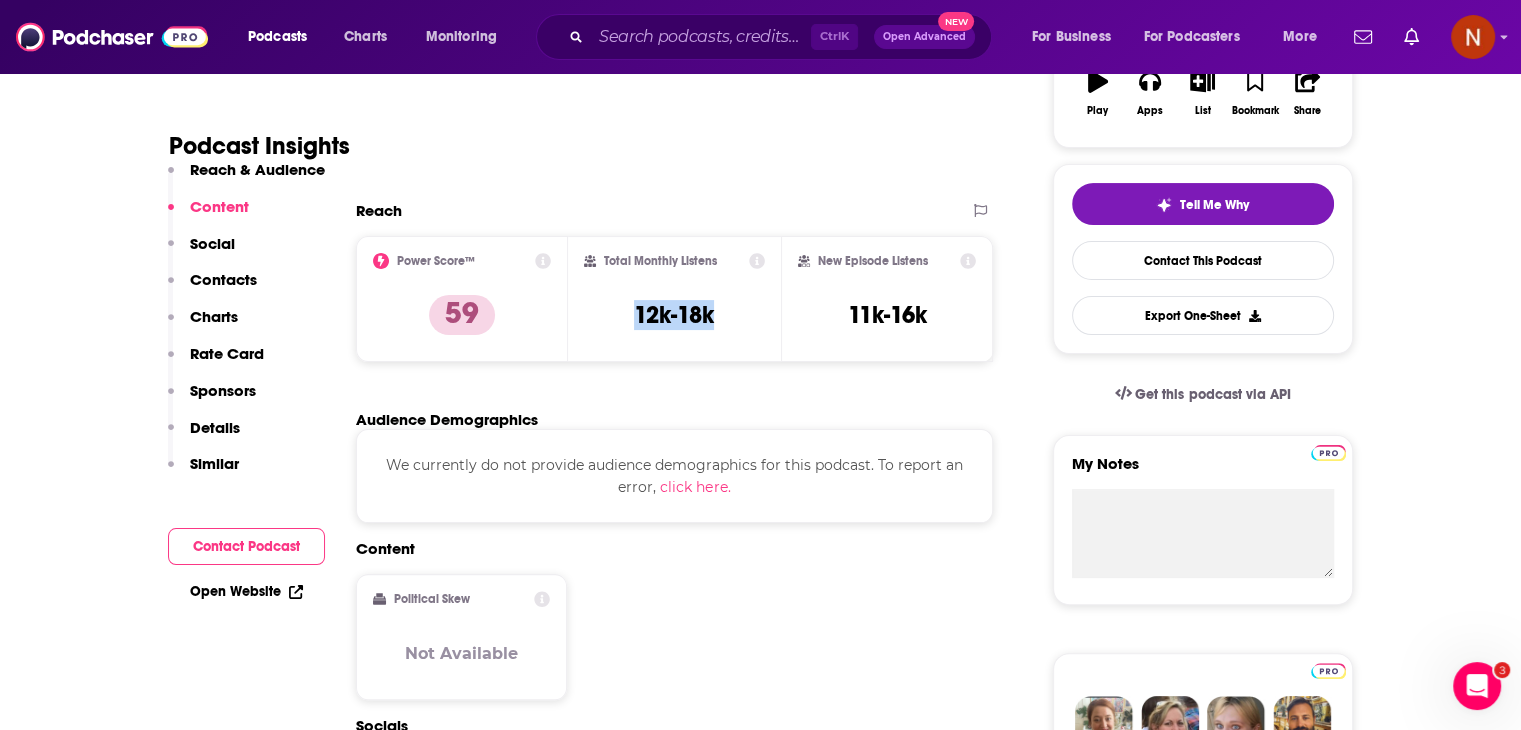 drag, startPoint x: 720, startPoint y: 306, endPoint x: 615, endPoint y: 303, distance: 105.04285 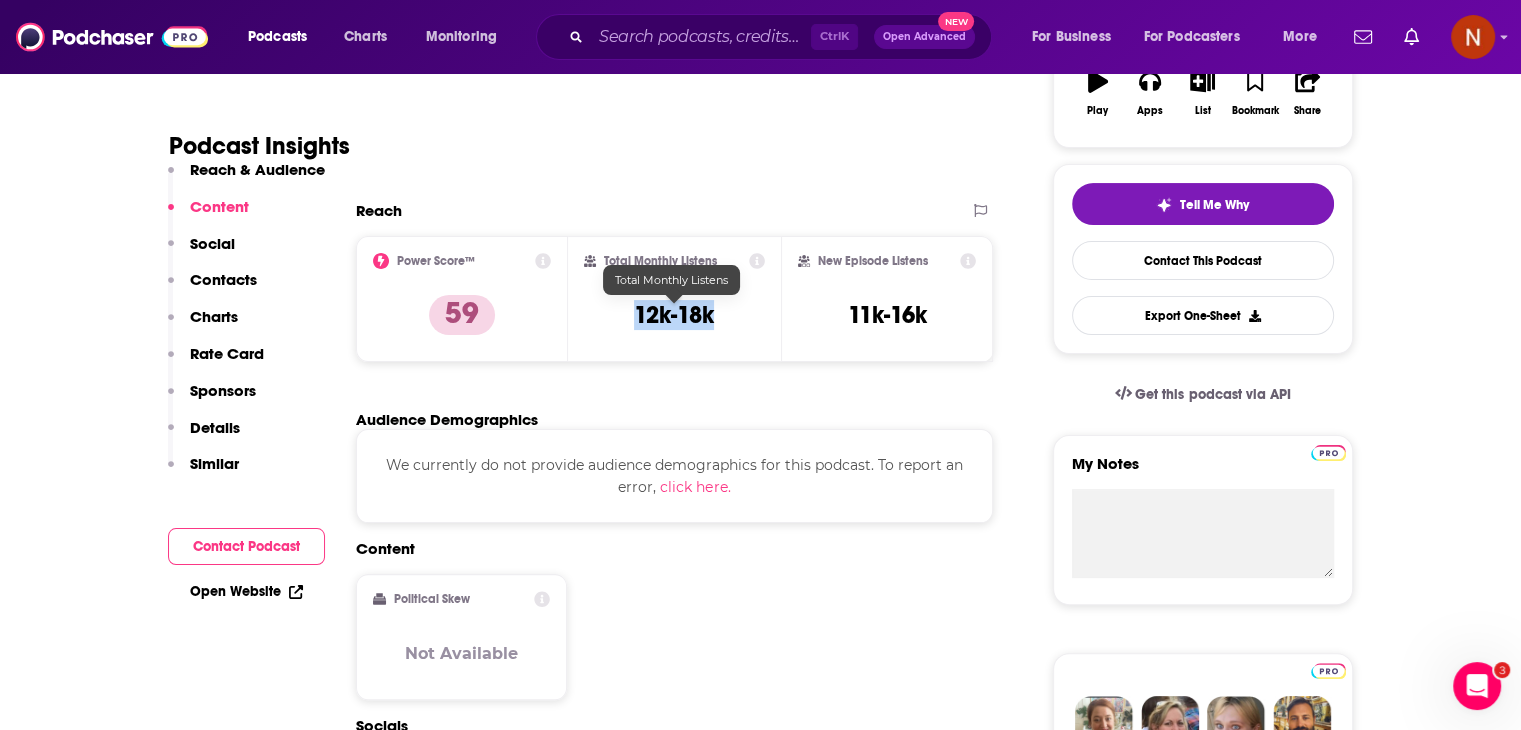 copy on "12k-18k" 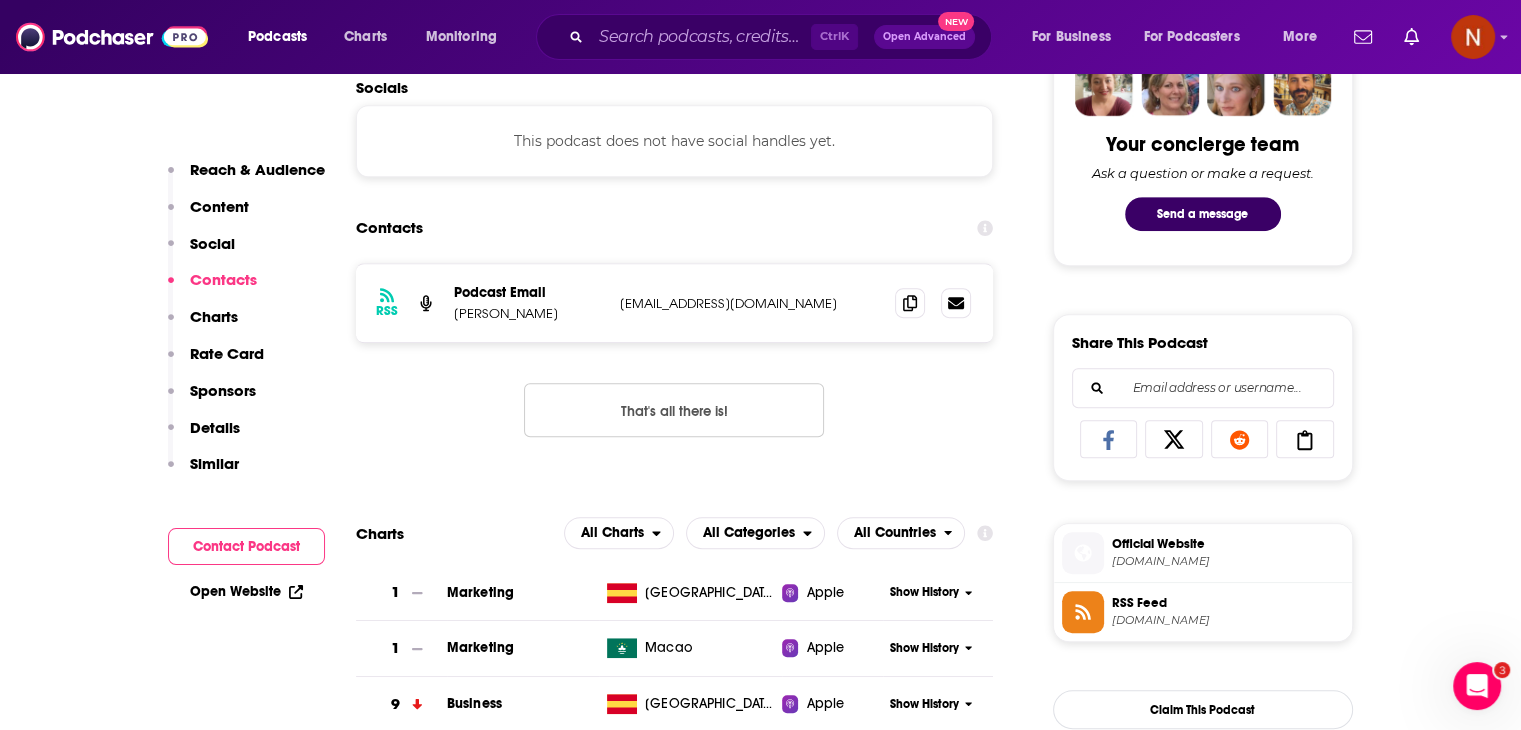 scroll, scrollTop: 1015, scrollLeft: 0, axis: vertical 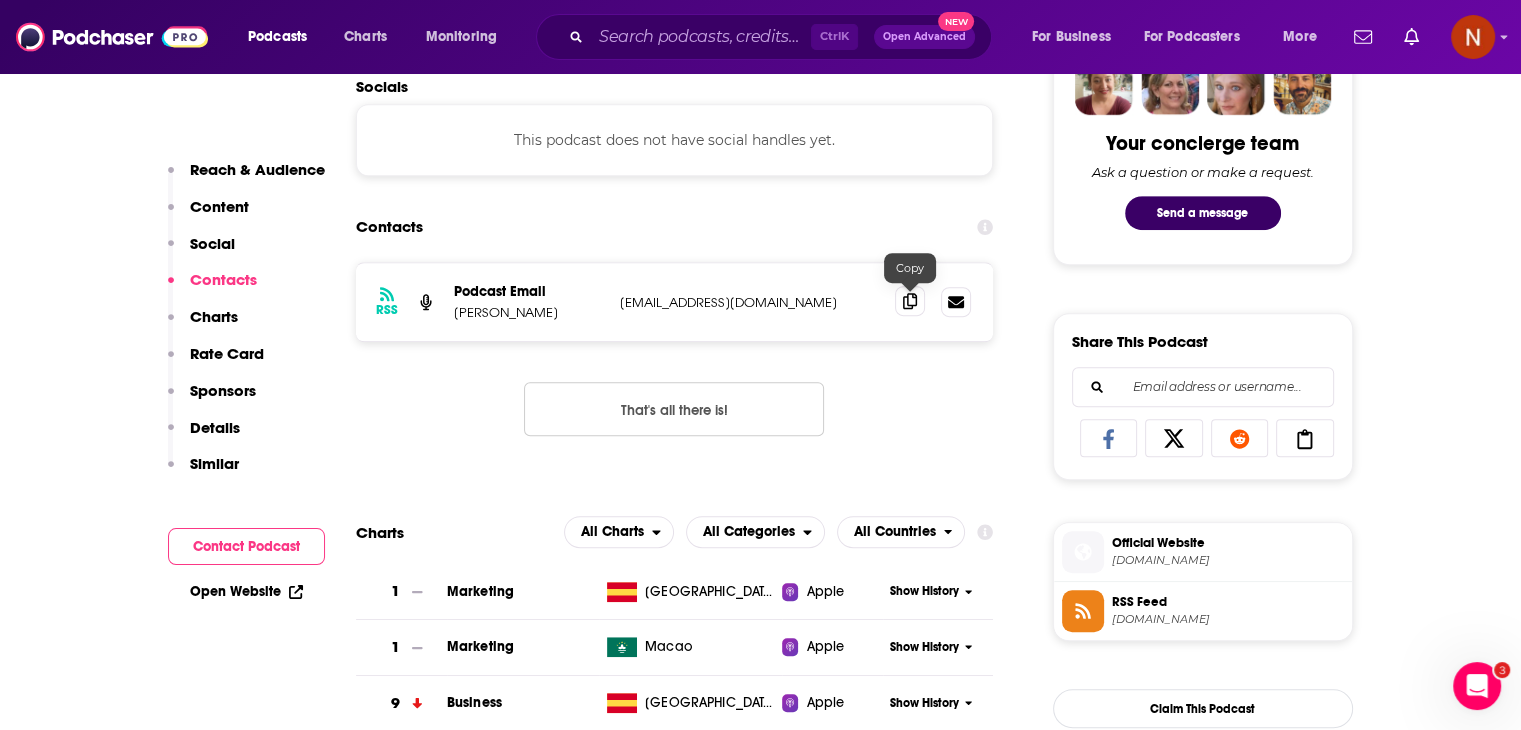 click 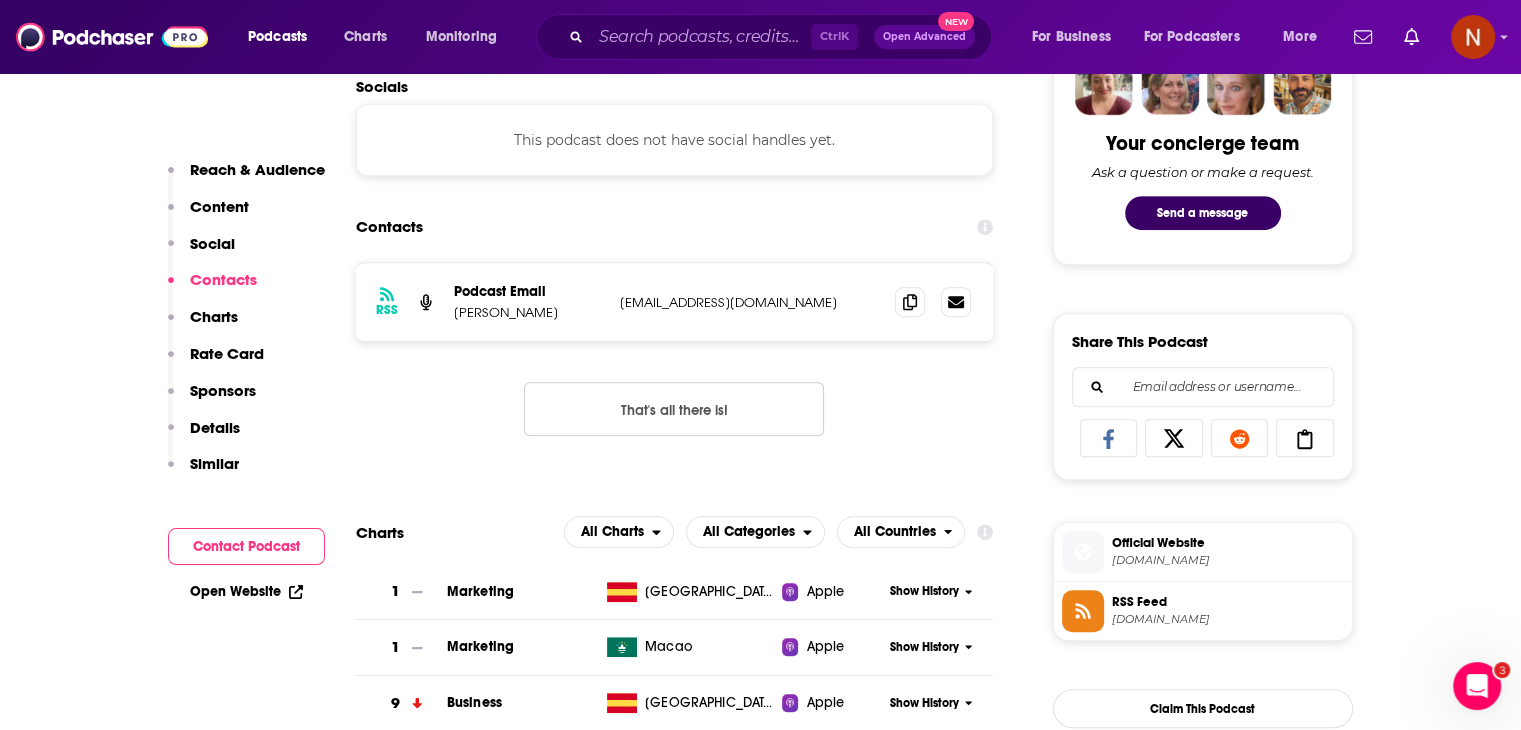 click on "RSS   Podcast Email Iker Casillas bajolospalospodcast@gmail.com bajolospalospodcast@gmail.com That's all there is!" at bounding box center (675, 365) 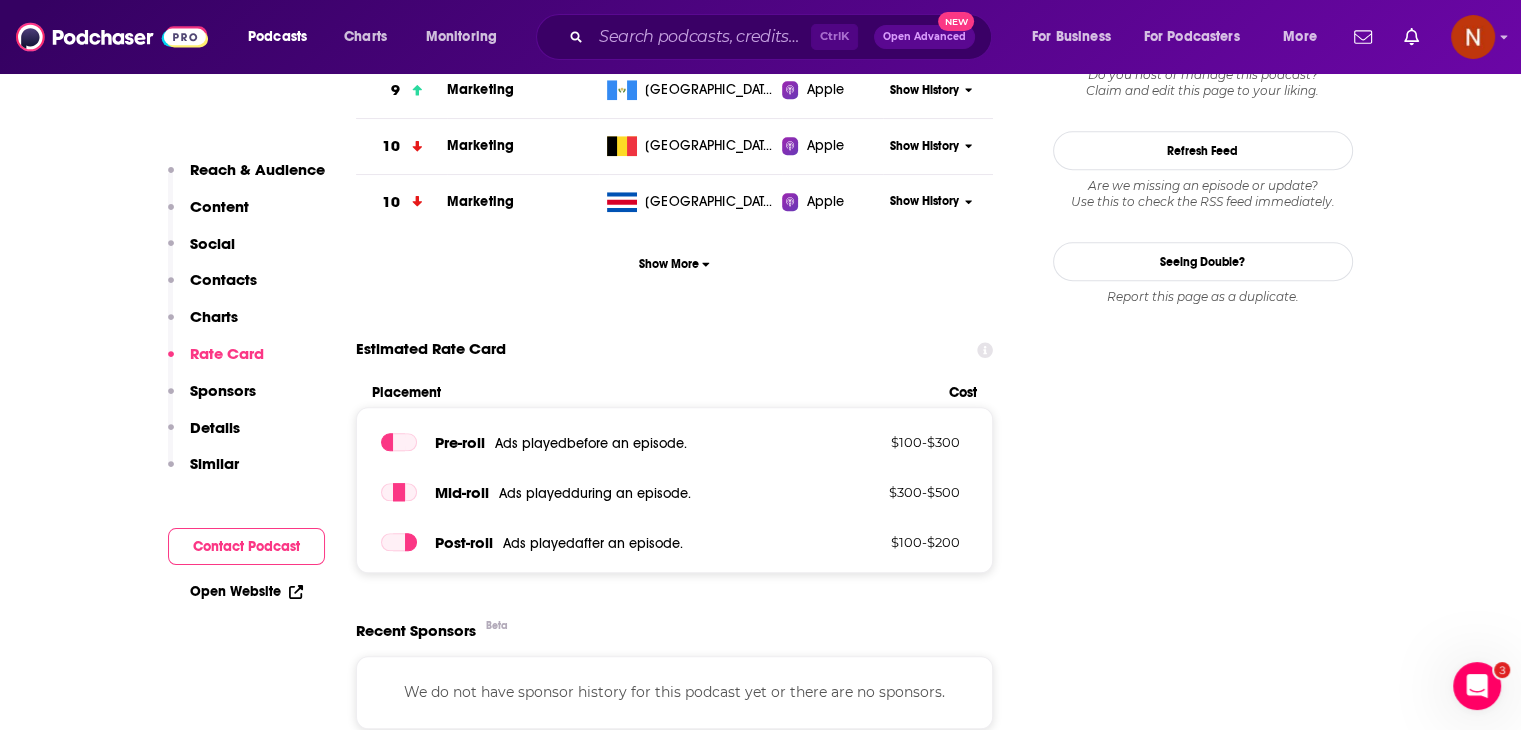 scroll, scrollTop: 1683, scrollLeft: 0, axis: vertical 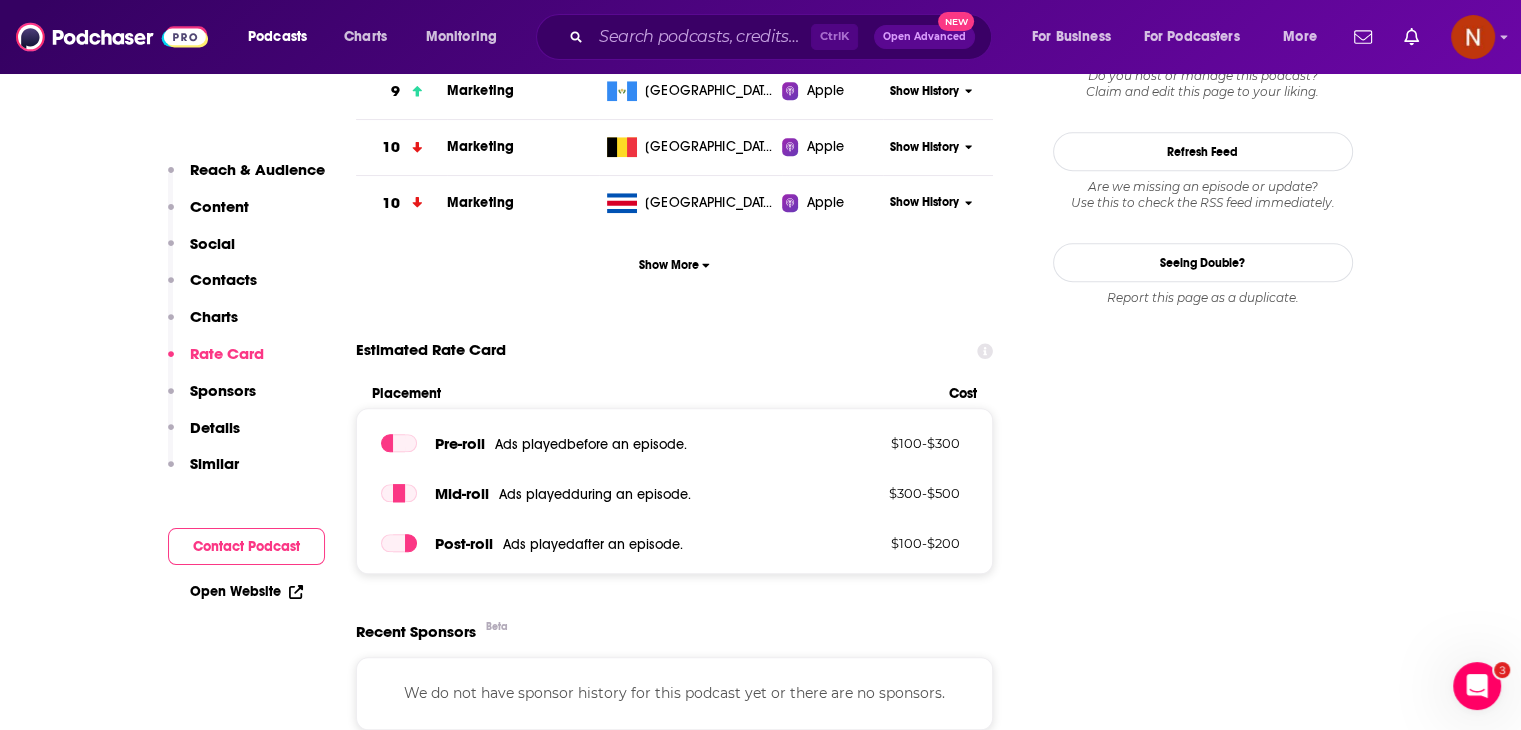 click on "Sponsors" at bounding box center (223, 390) 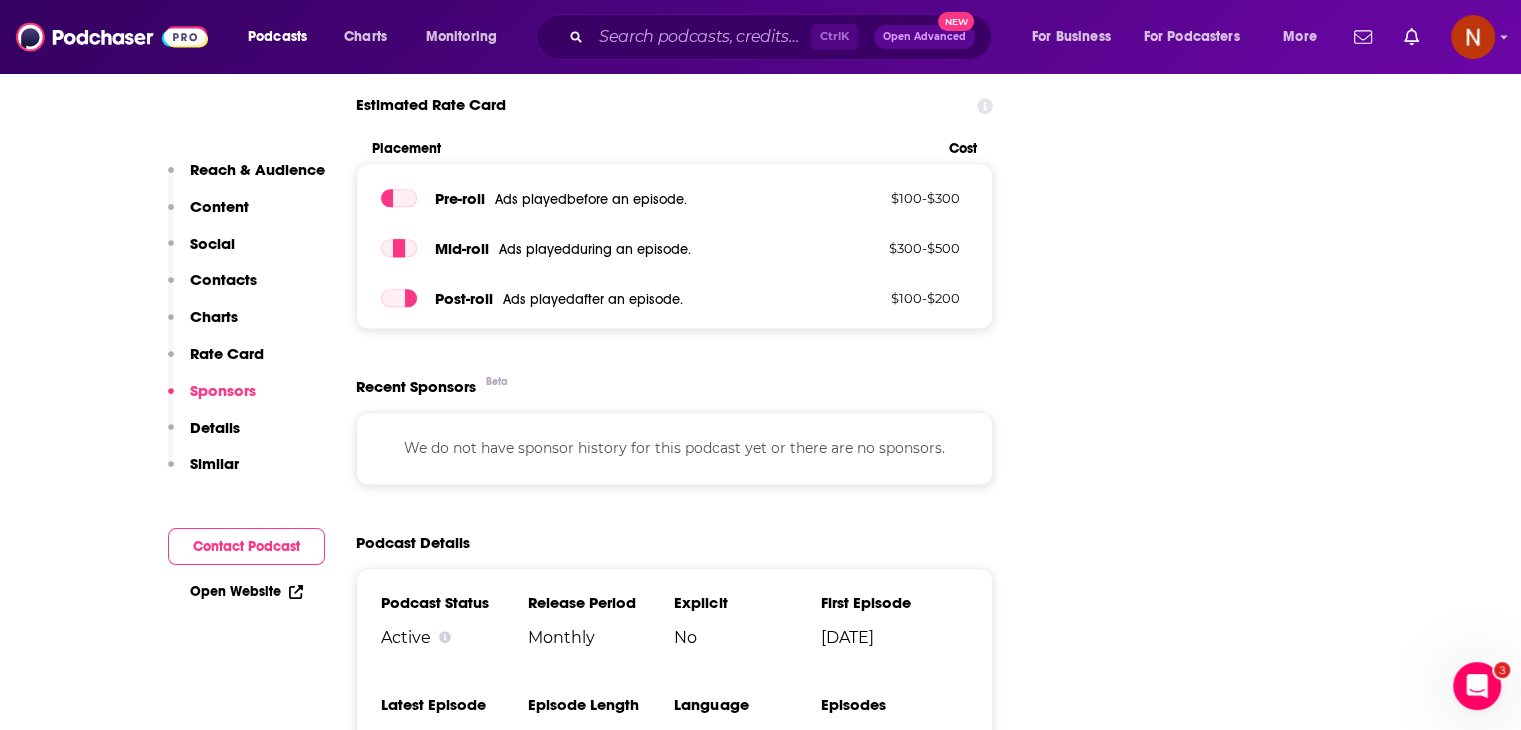 scroll, scrollTop: 2028, scrollLeft: 0, axis: vertical 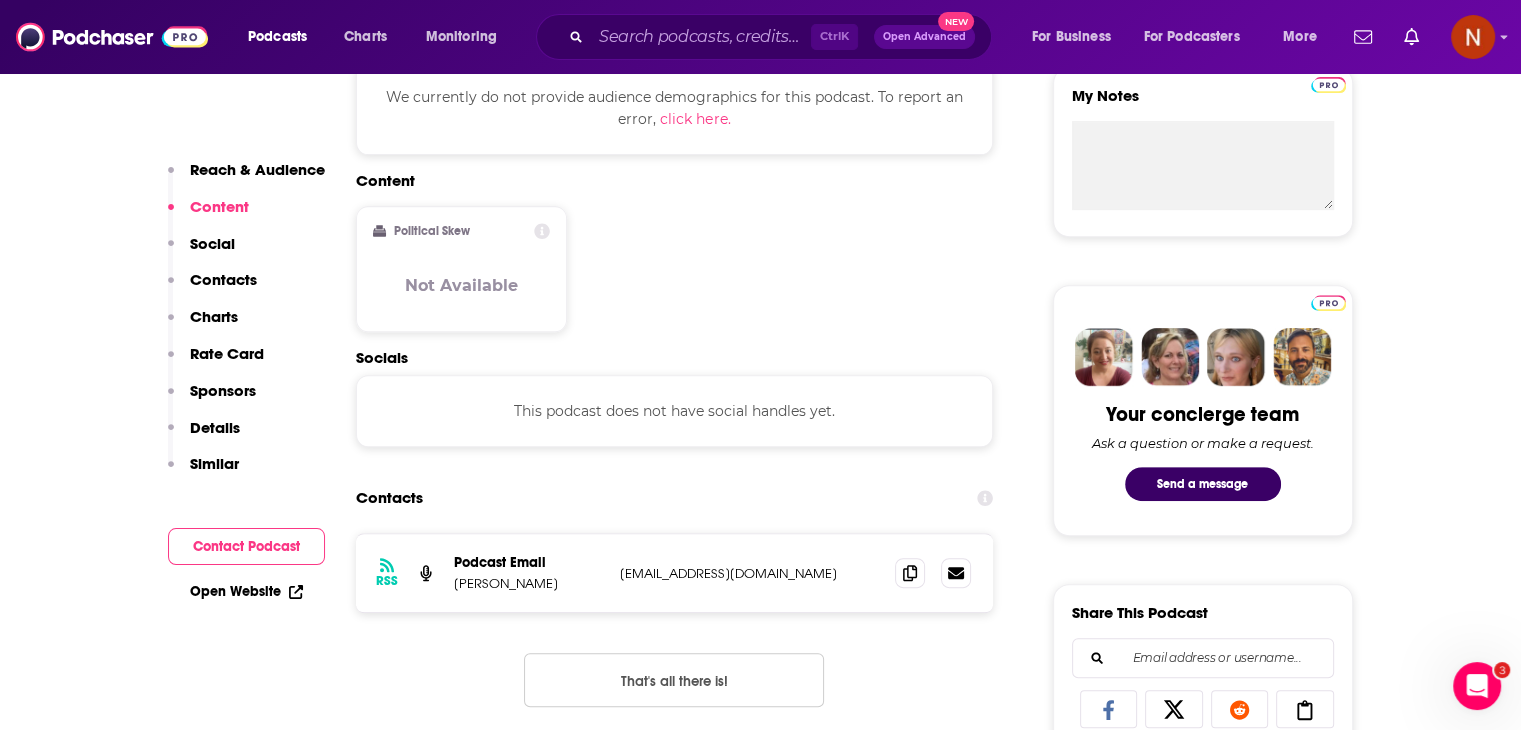 click on "Open Website" at bounding box center (246, 591) 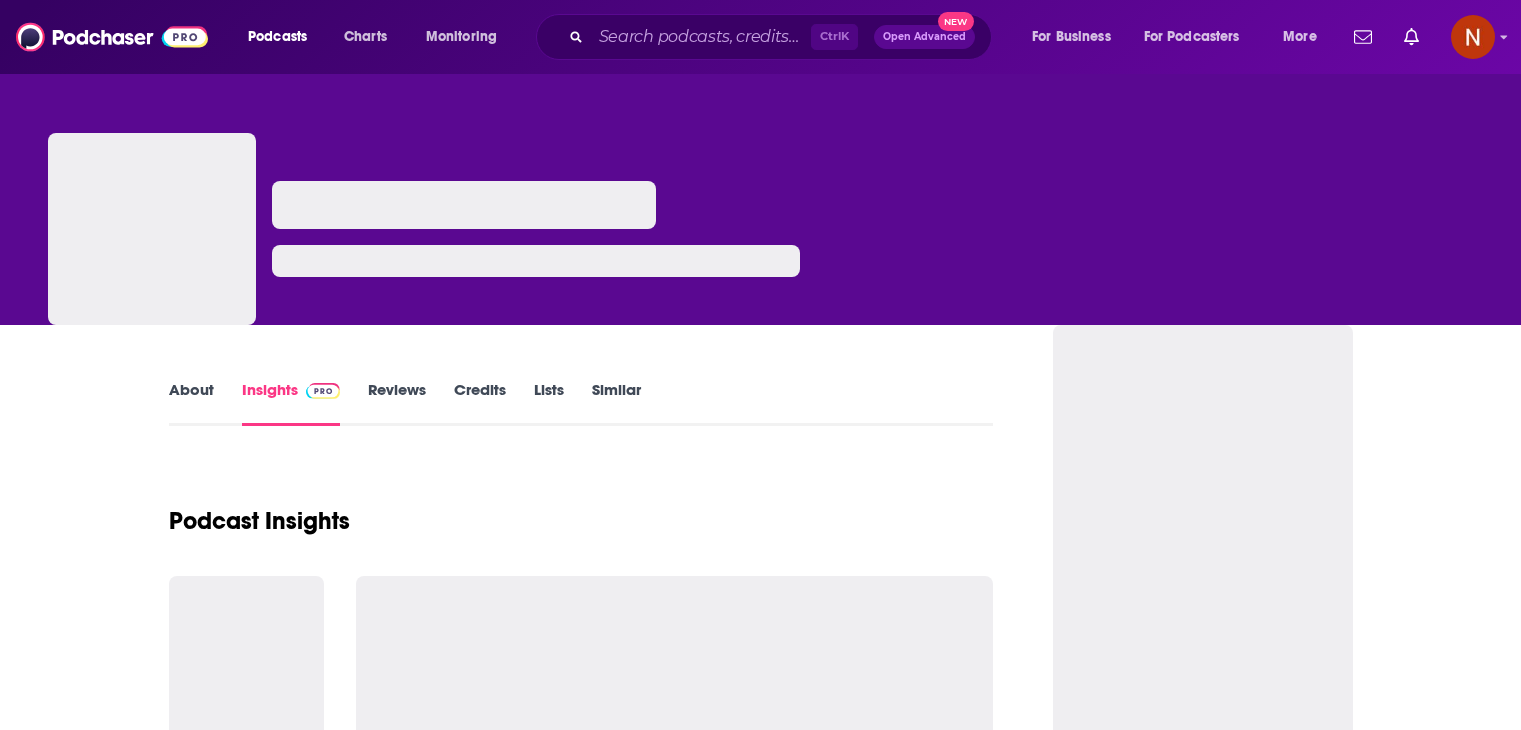 scroll, scrollTop: 0, scrollLeft: 0, axis: both 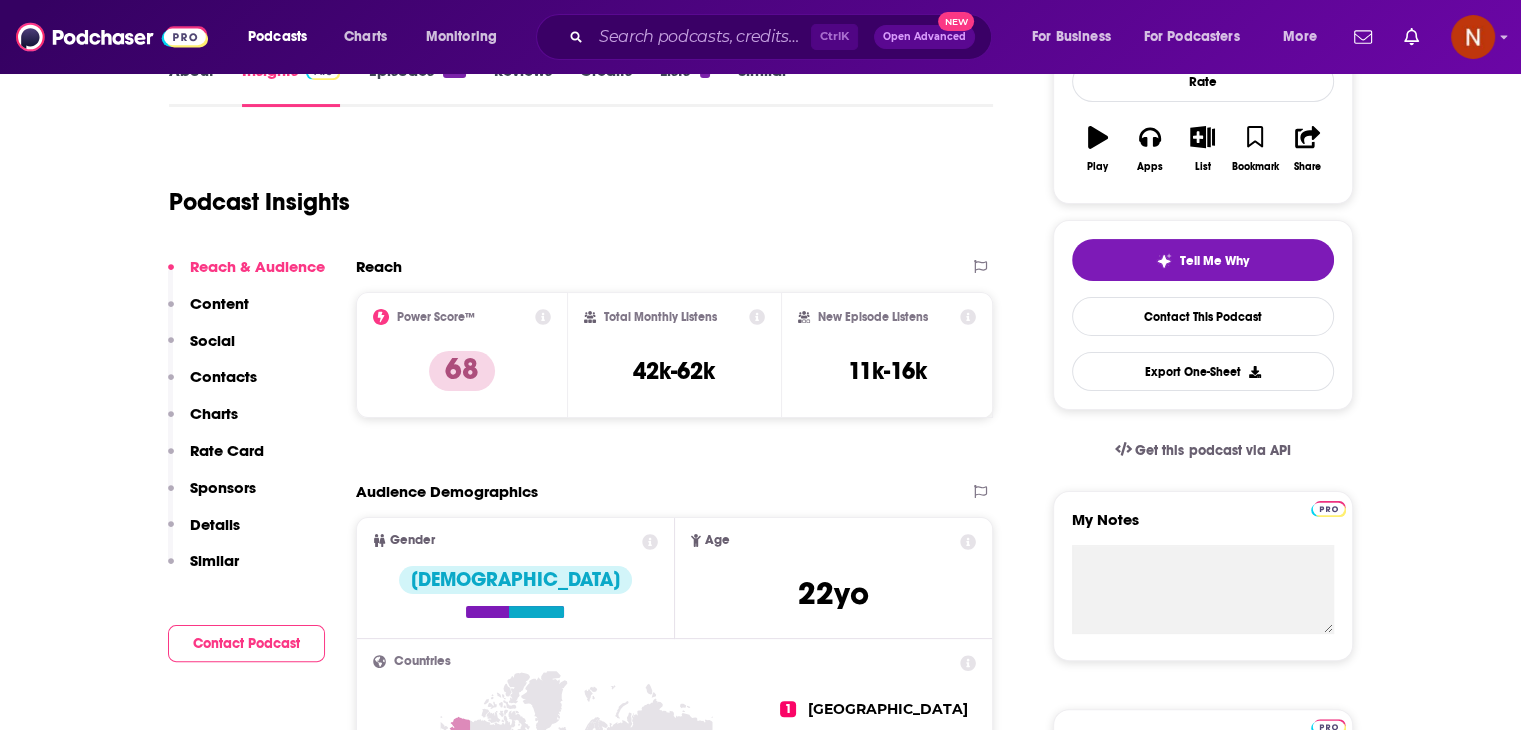 click on "Podcast Insights" at bounding box center (581, 198) 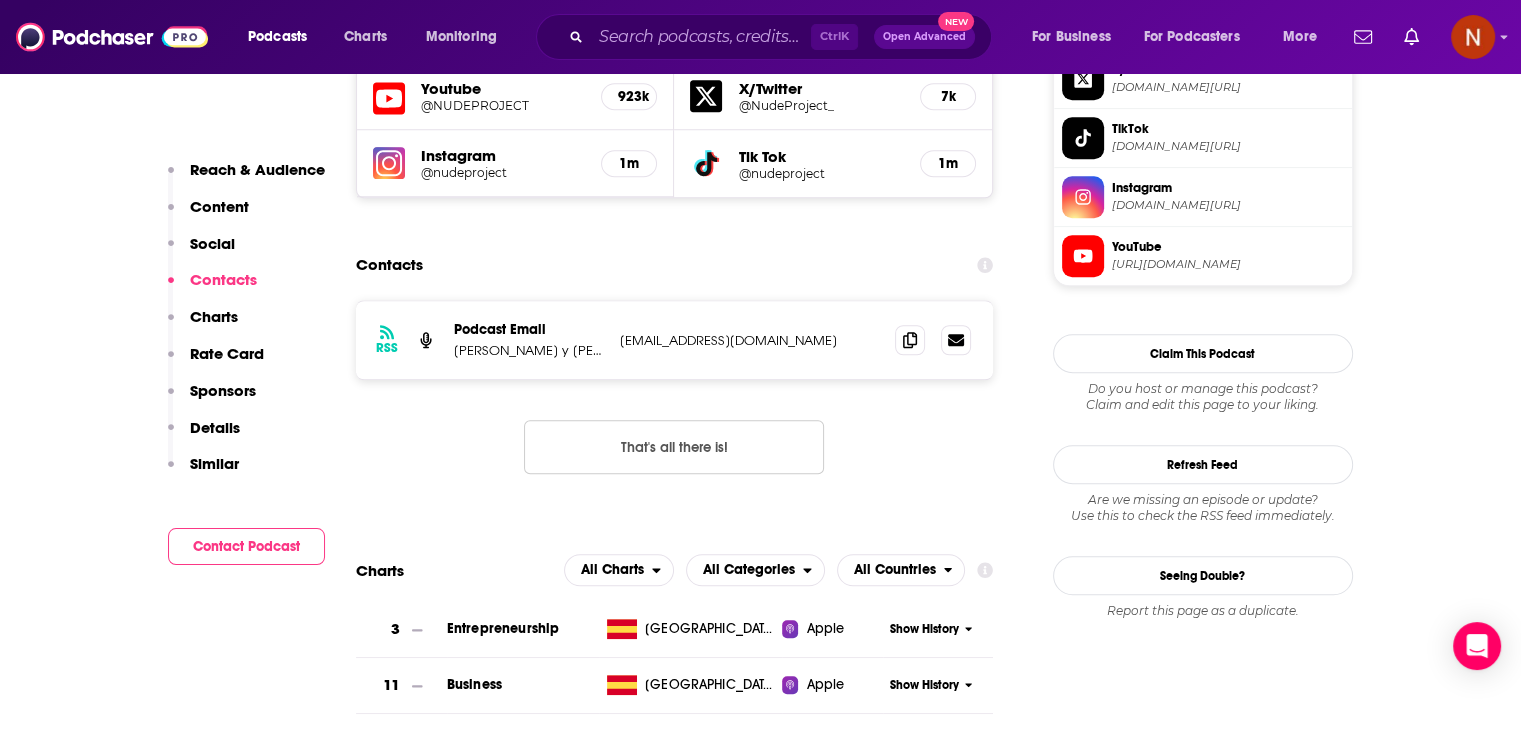 scroll, scrollTop: 1720, scrollLeft: 0, axis: vertical 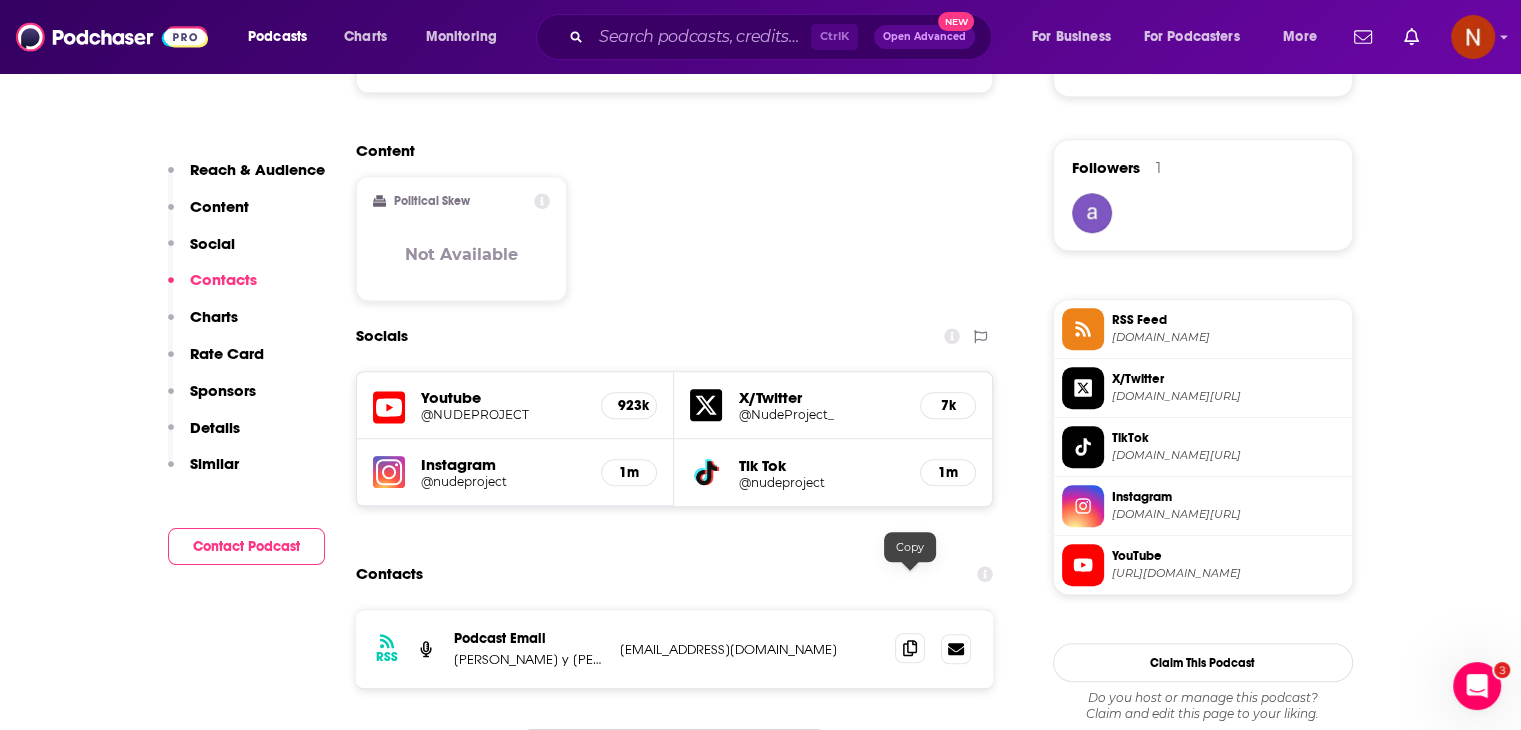 click at bounding box center (910, 648) 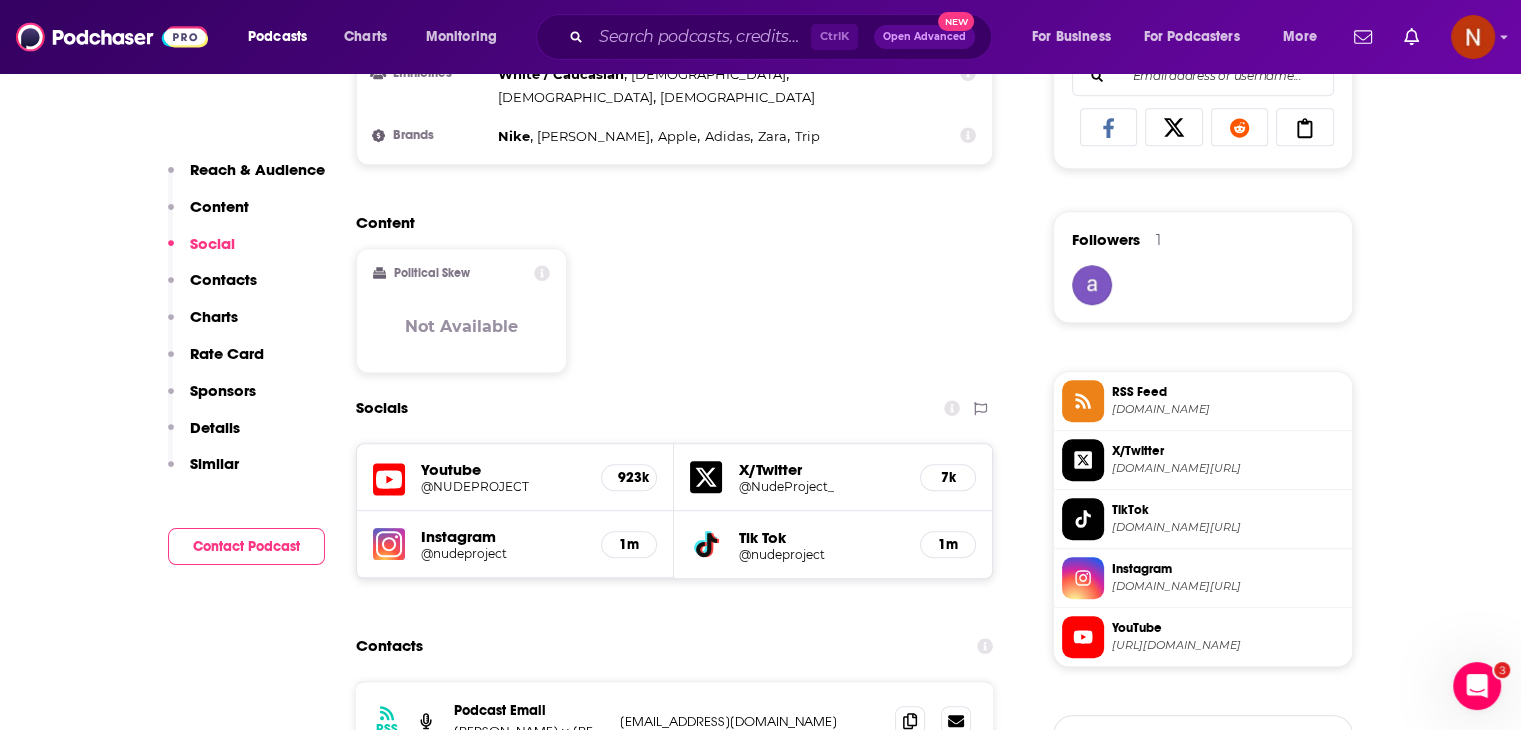 scroll, scrollTop: 1471, scrollLeft: 0, axis: vertical 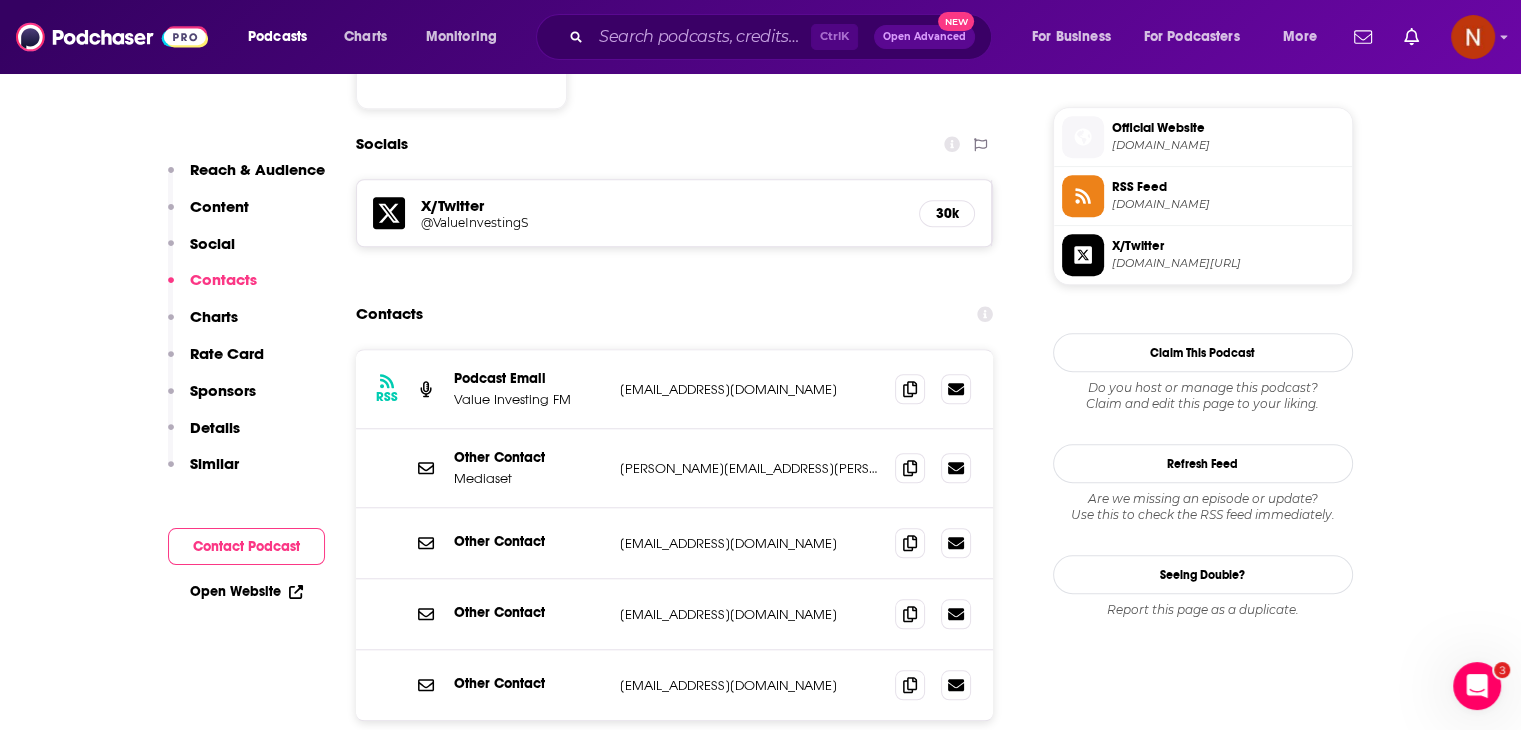 click on "X/Twitter [DOMAIN_NAME][URL]" at bounding box center [1224, 254] 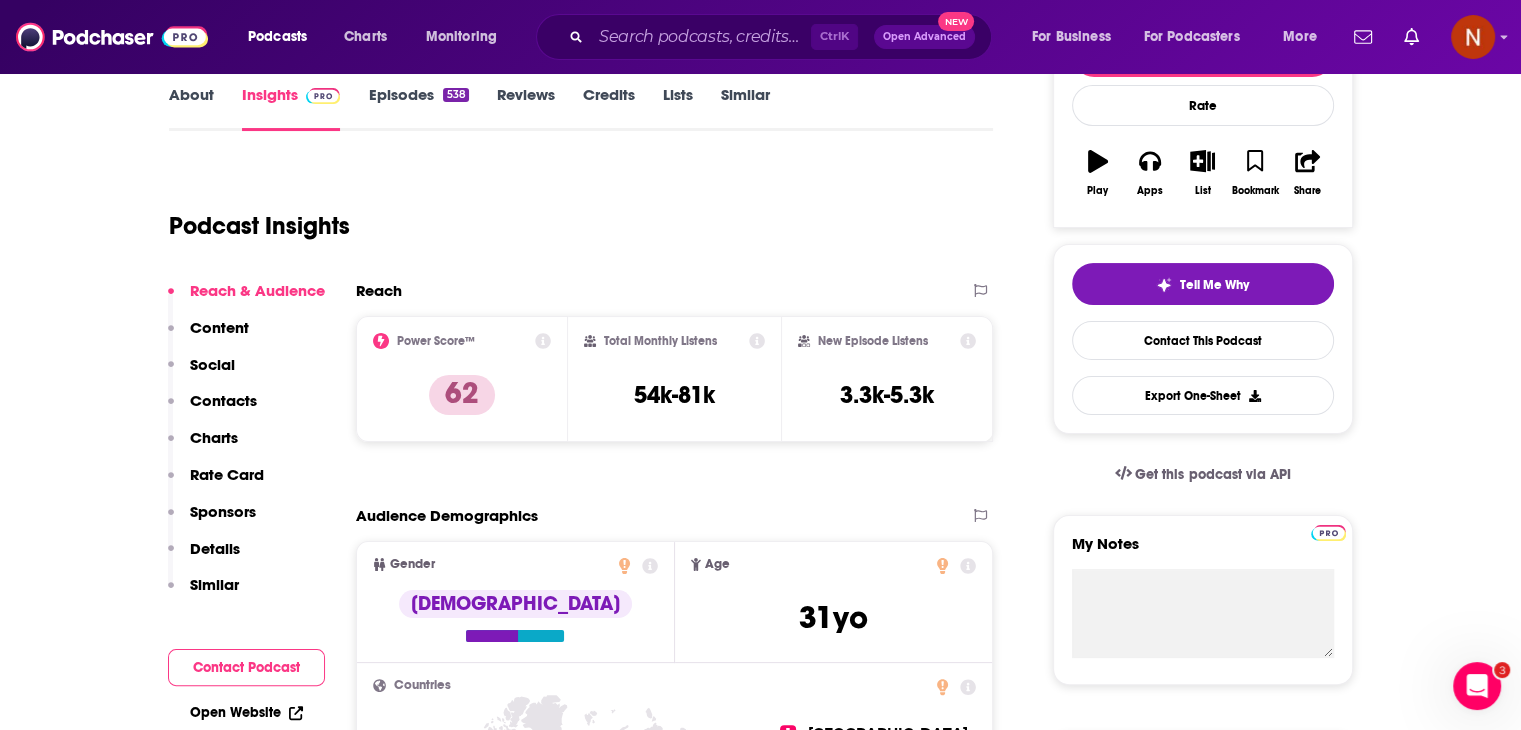 scroll, scrollTop: 298, scrollLeft: 0, axis: vertical 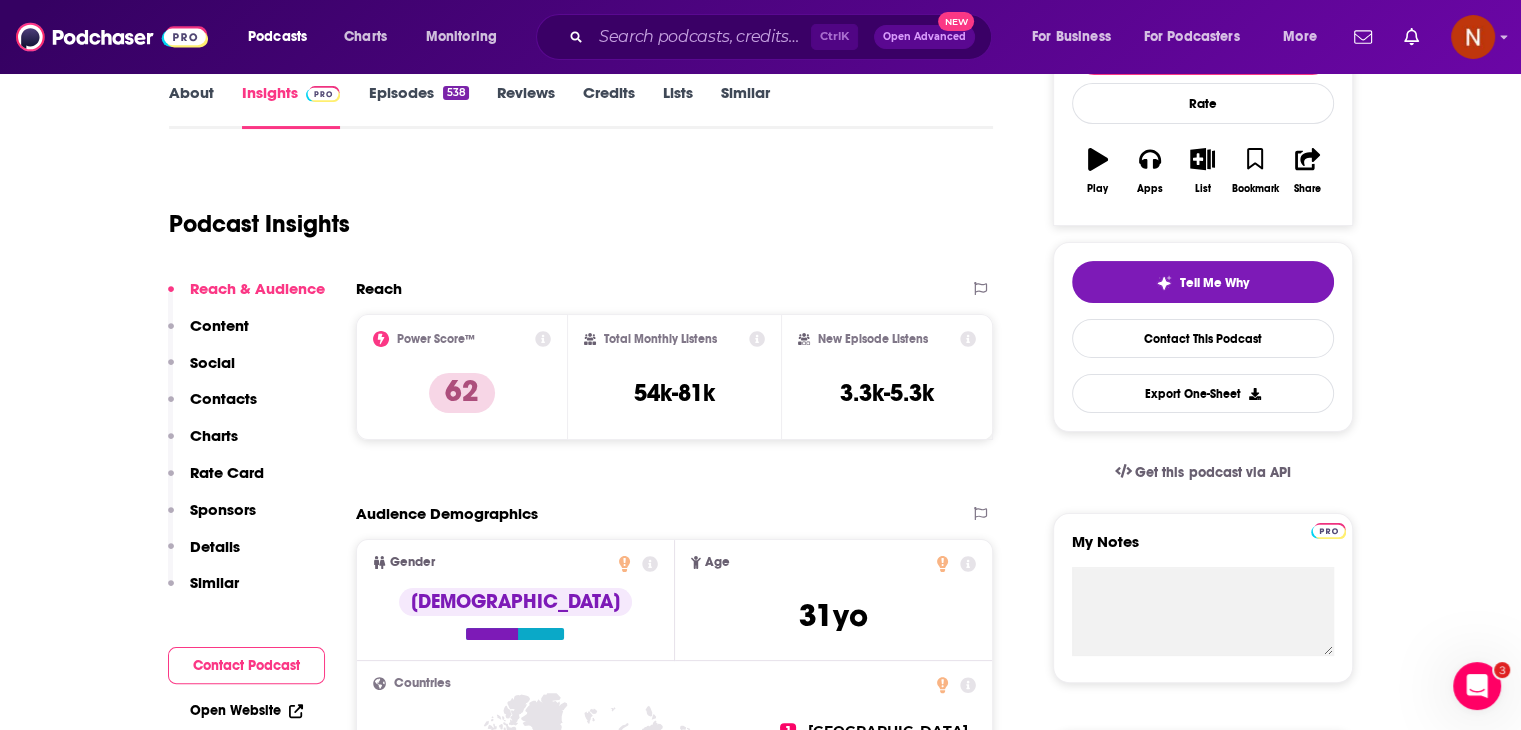 click on "About Insights Episodes 538 Reviews Credits Lists Similar" at bounding box center [581, 104] 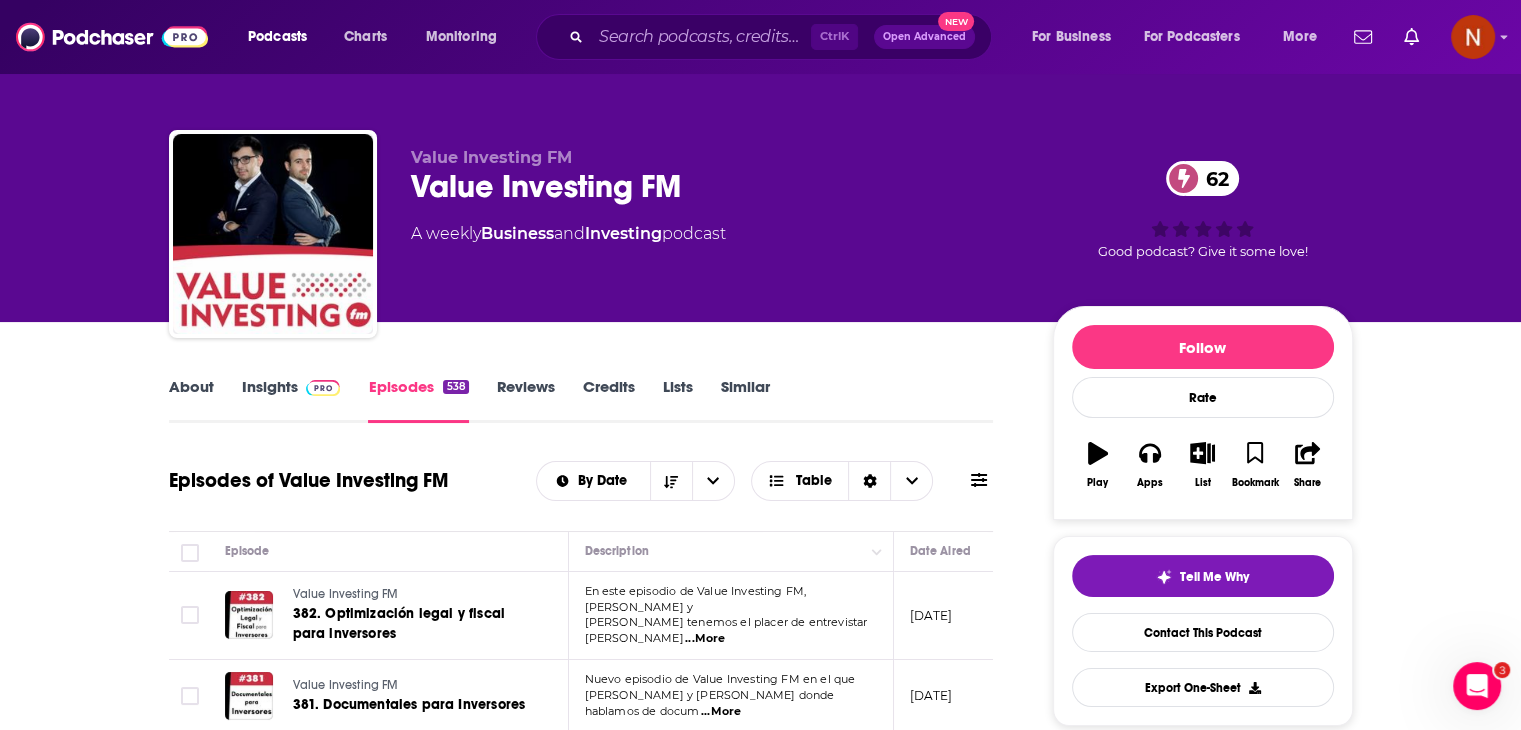 scroll, scrollTop: 196, scrollLeft: 0, axis: vertical 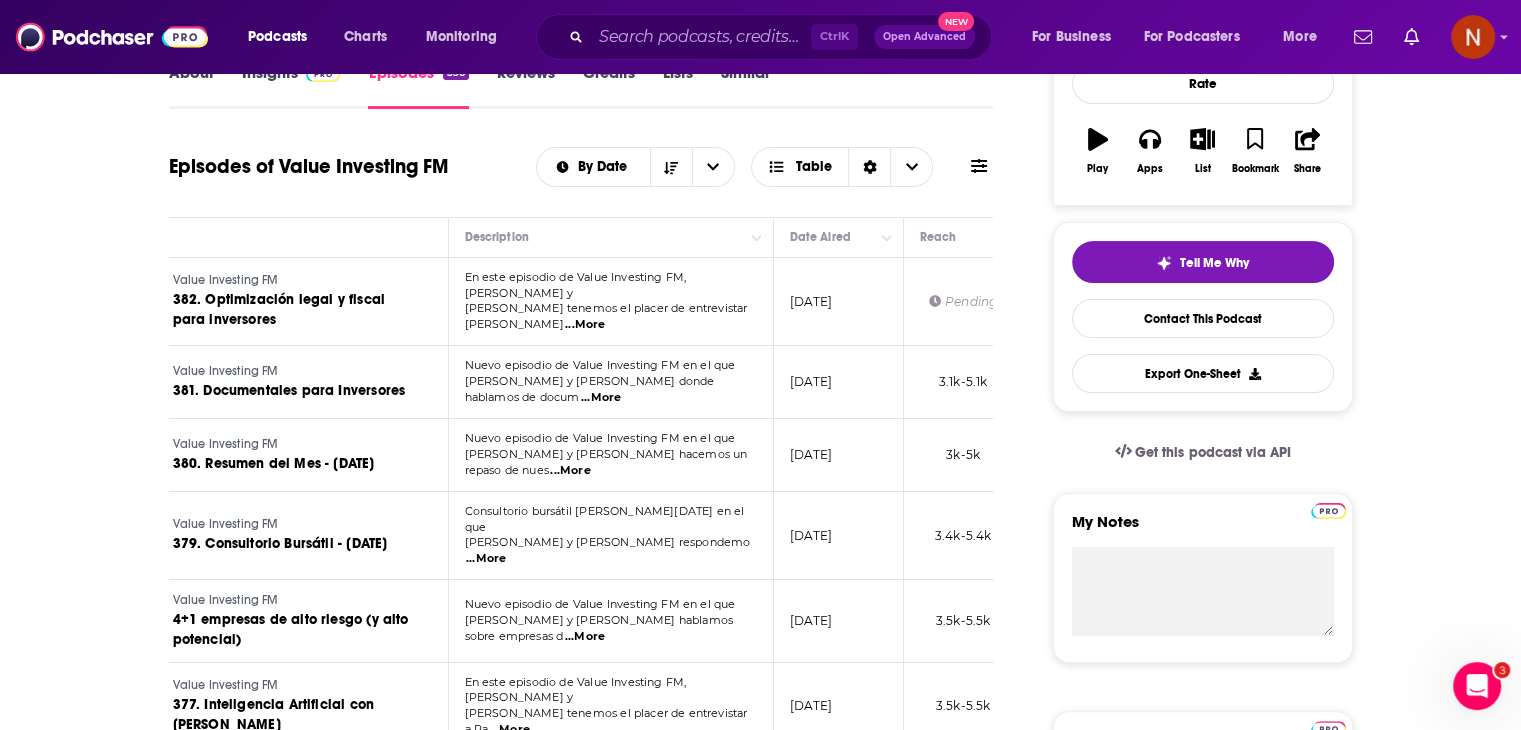 click on "...More" at bounding box center [601, 398] 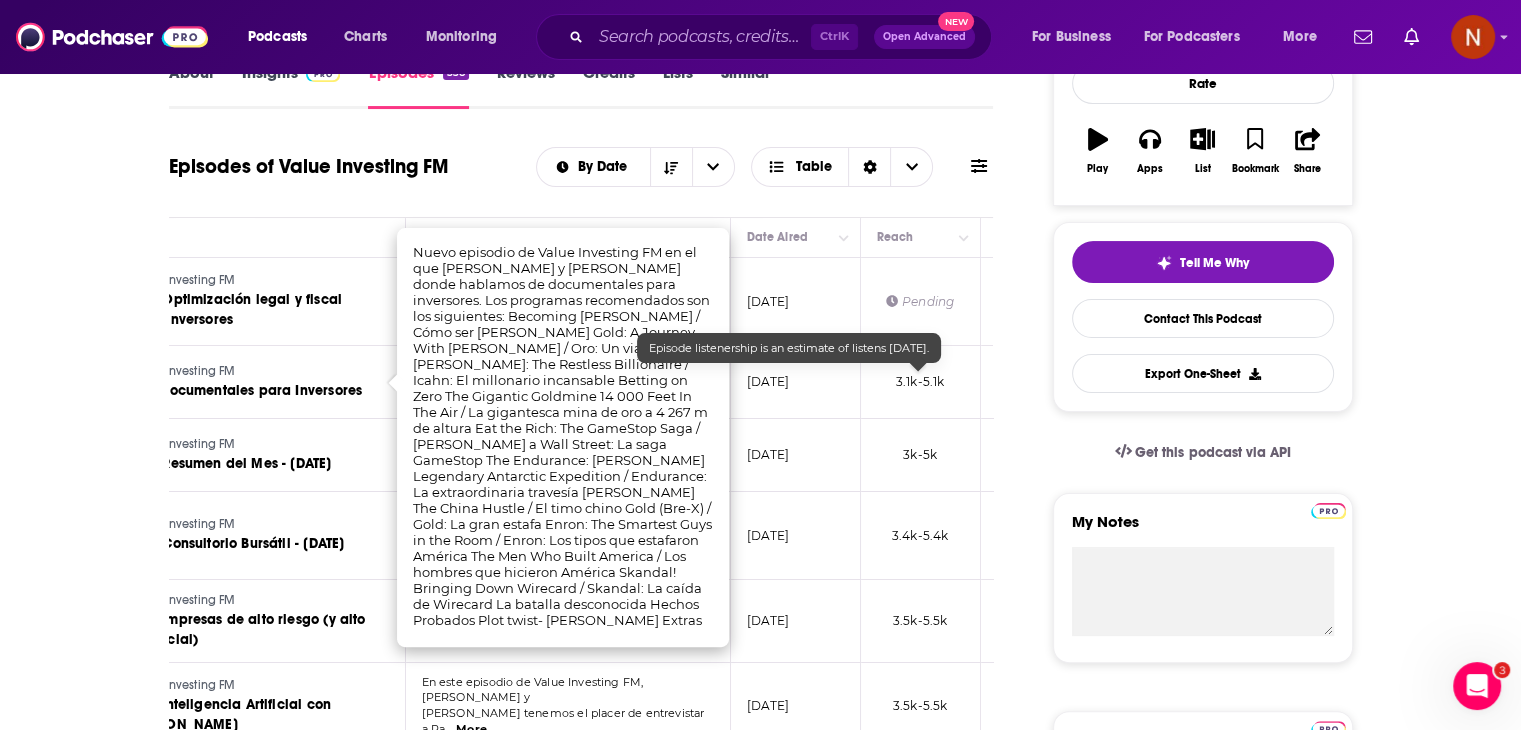 scroll, scrollTop: 0, scrollLeft: 160, axis: horizontal 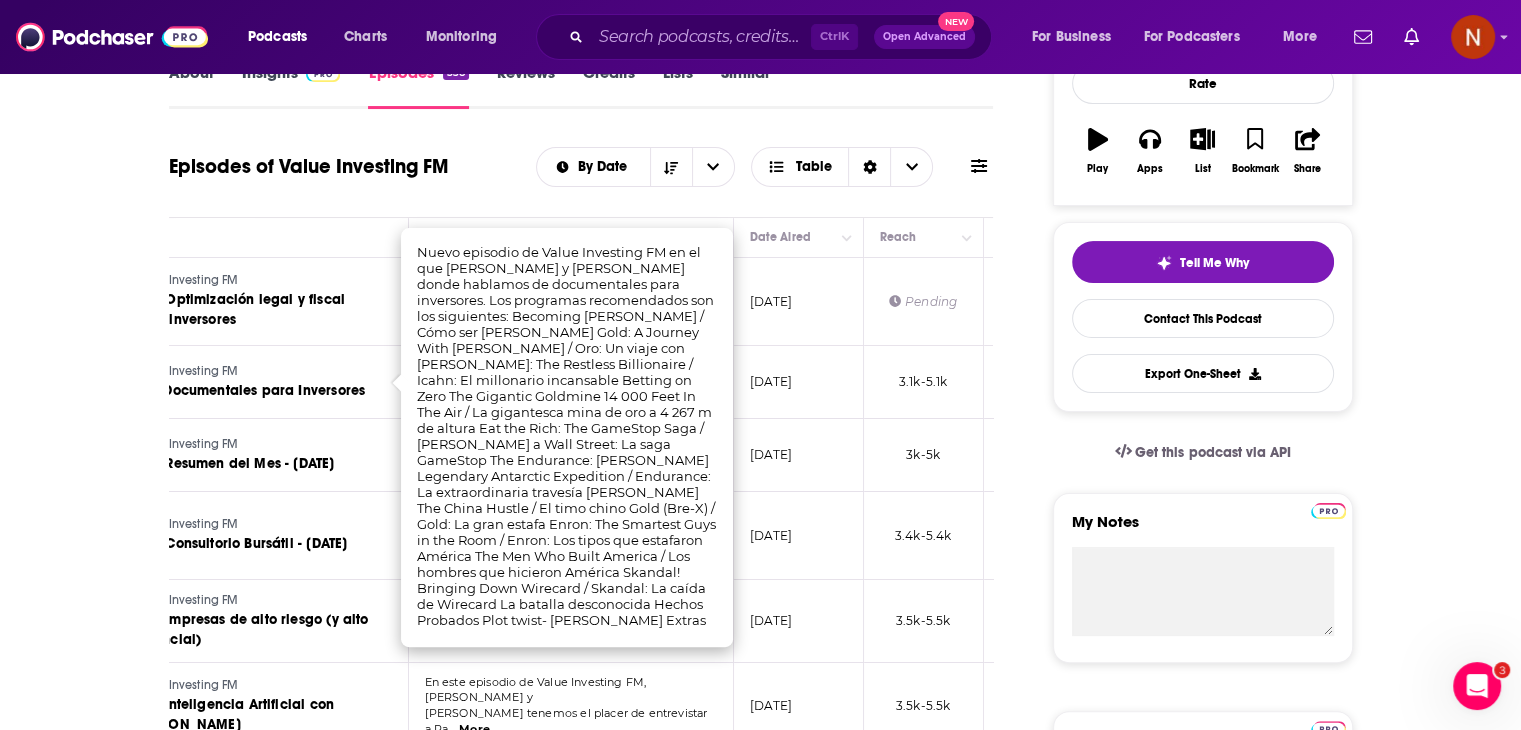 click on "[DATE]" at bounding box center [799, 536] 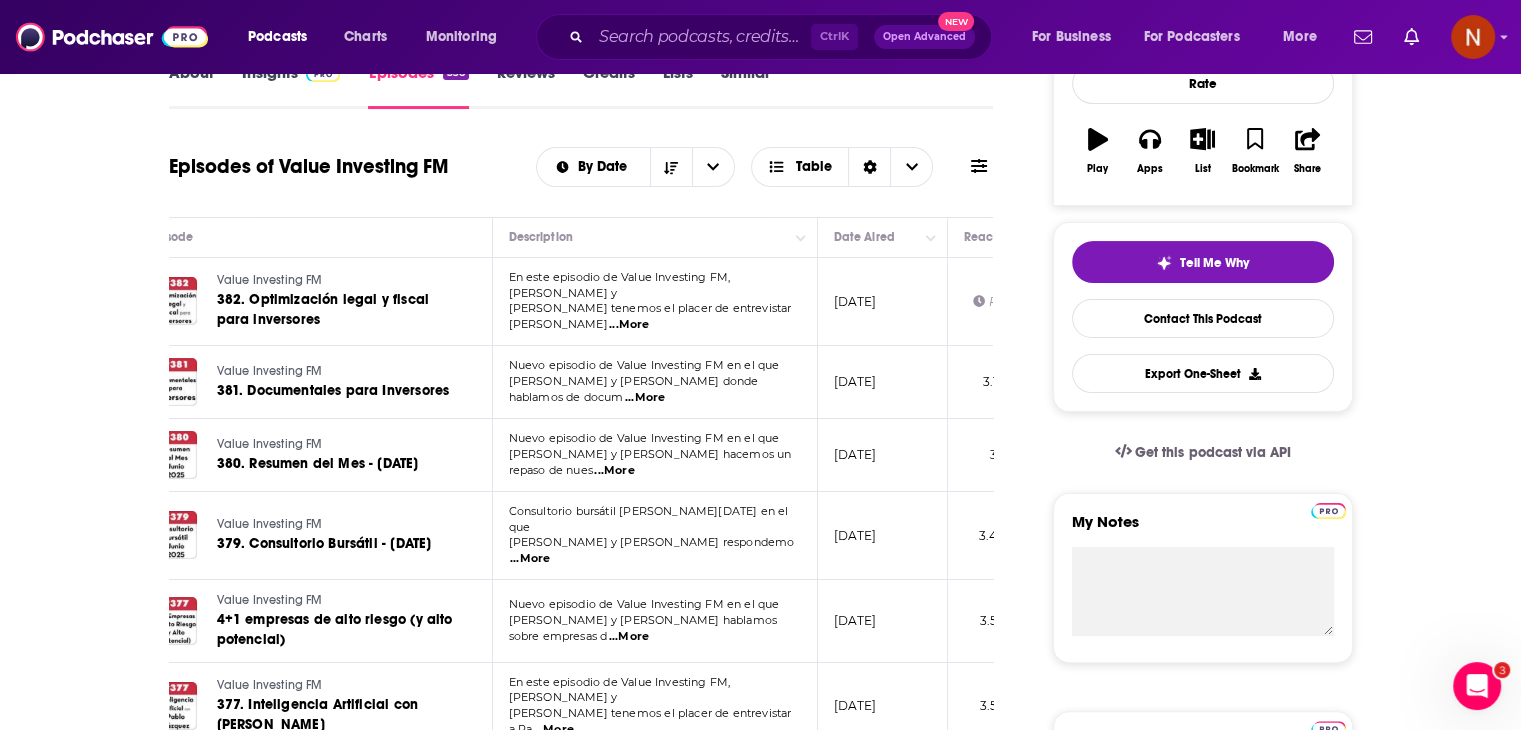 scroll, scrollTop: 0, scrollLeft: 0, axis: both 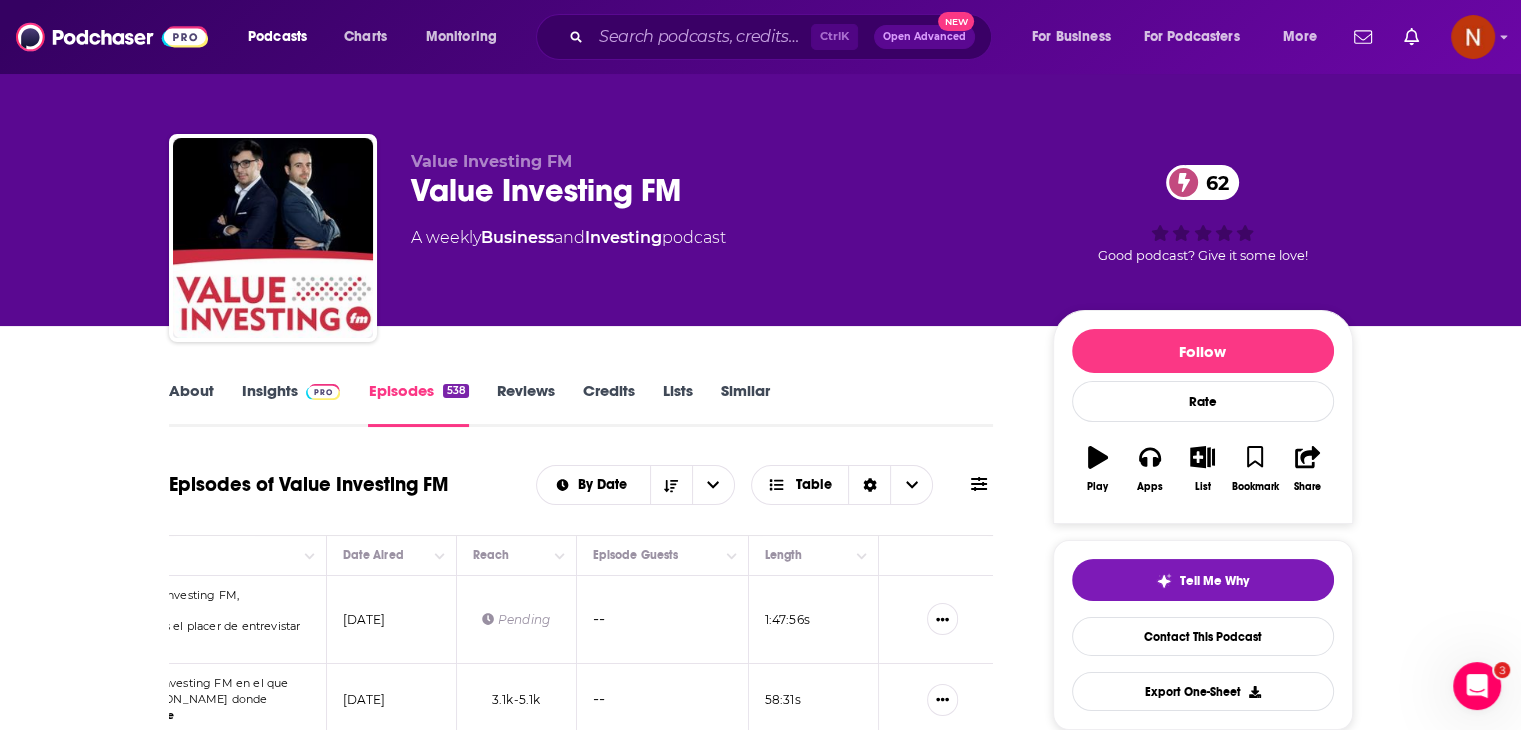 click on "Insights" at bounding box center (291, 404) 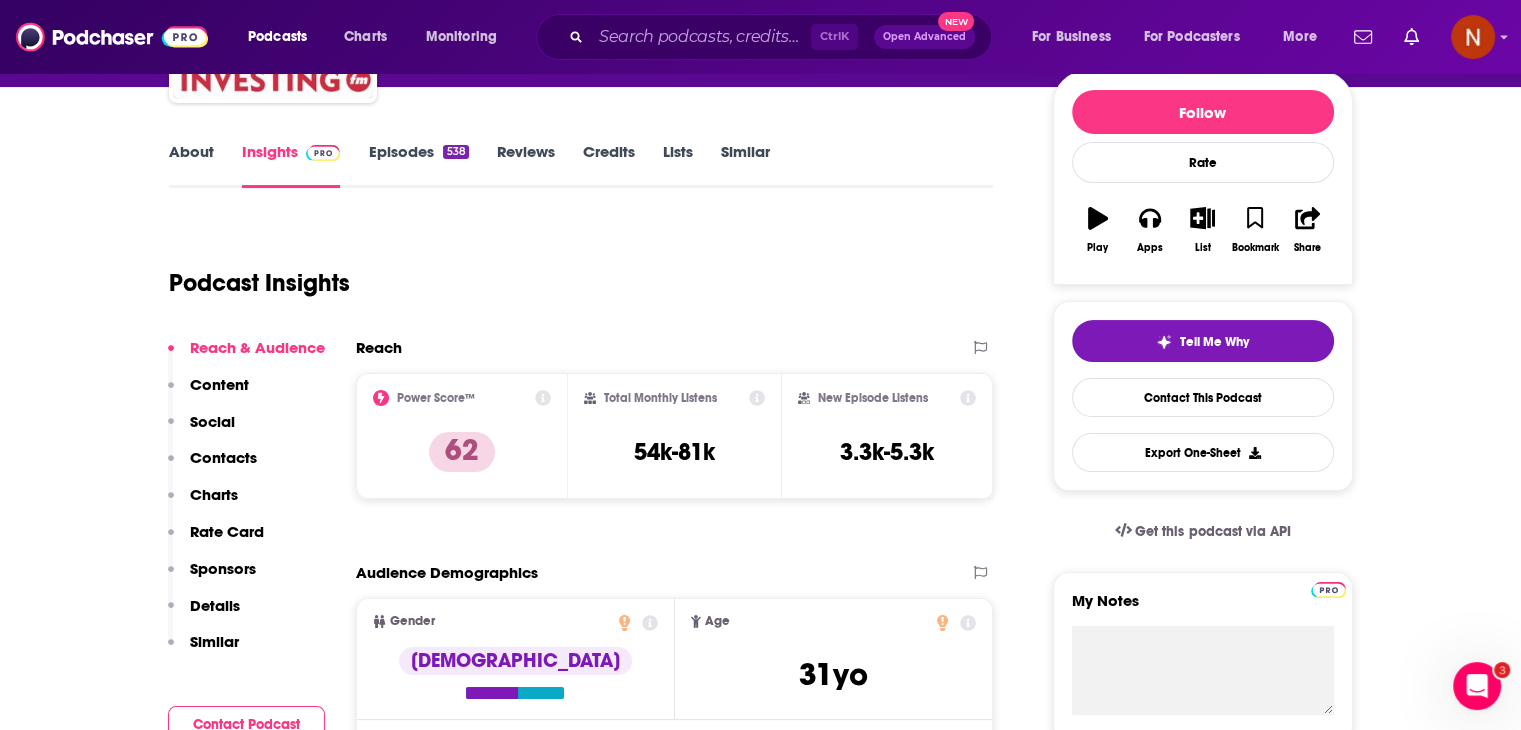 scroll, scrollTop: 240, scrollLeft: 0, axis: vertical 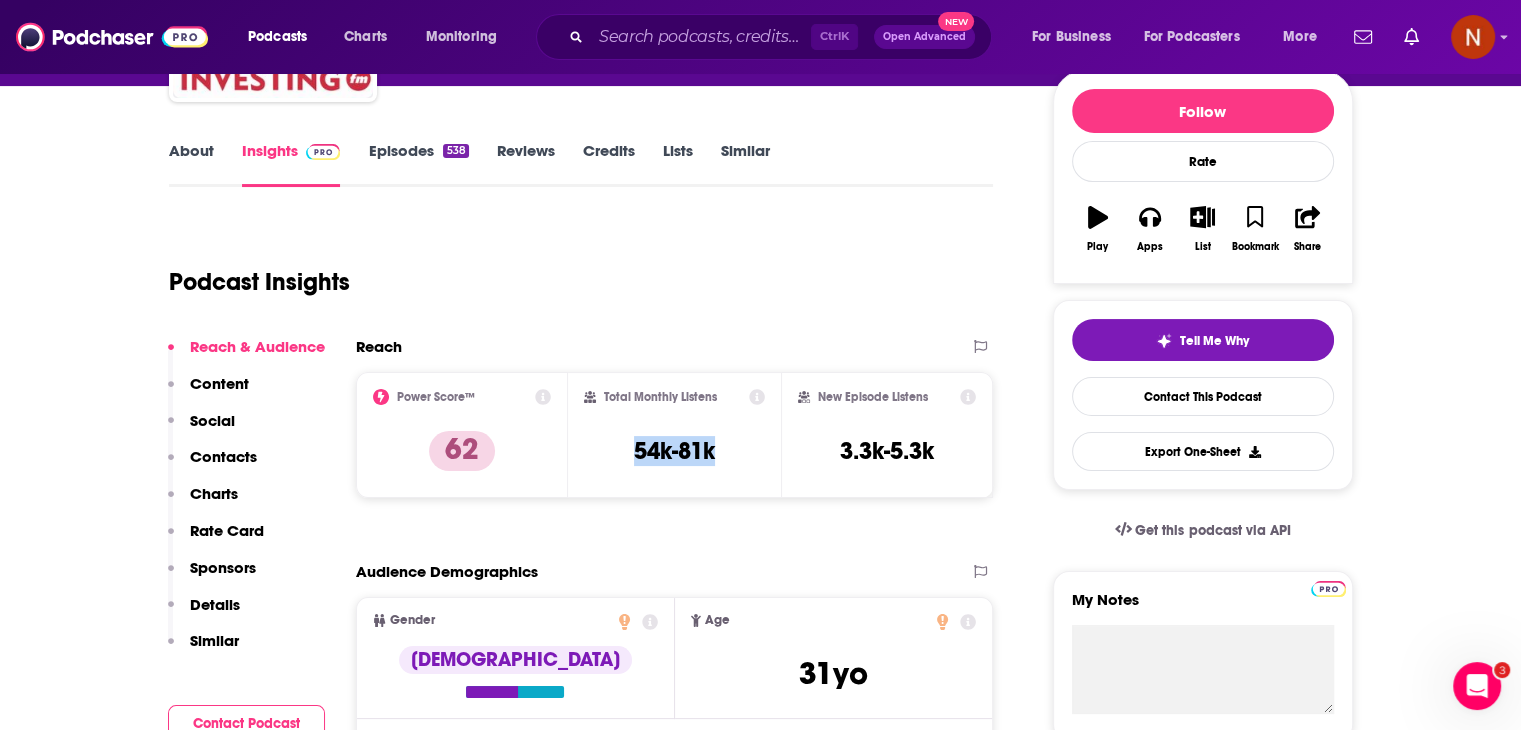 drag, startPoint x: 637, startPoint y: 447, endPoint x: 740, endPoint y: 461, distance: 103.947105 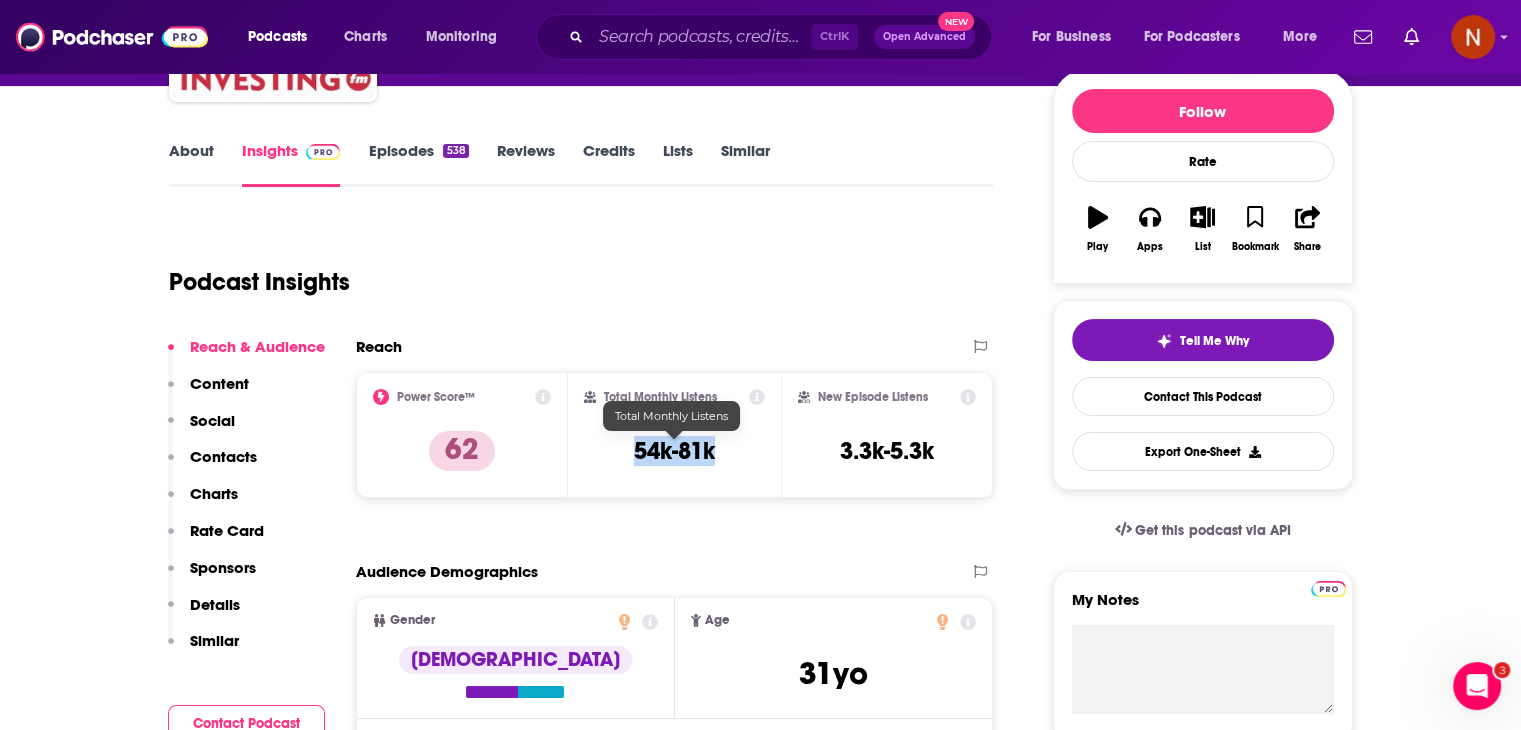 click on "54k-81k" at bounding box center (674, 451) 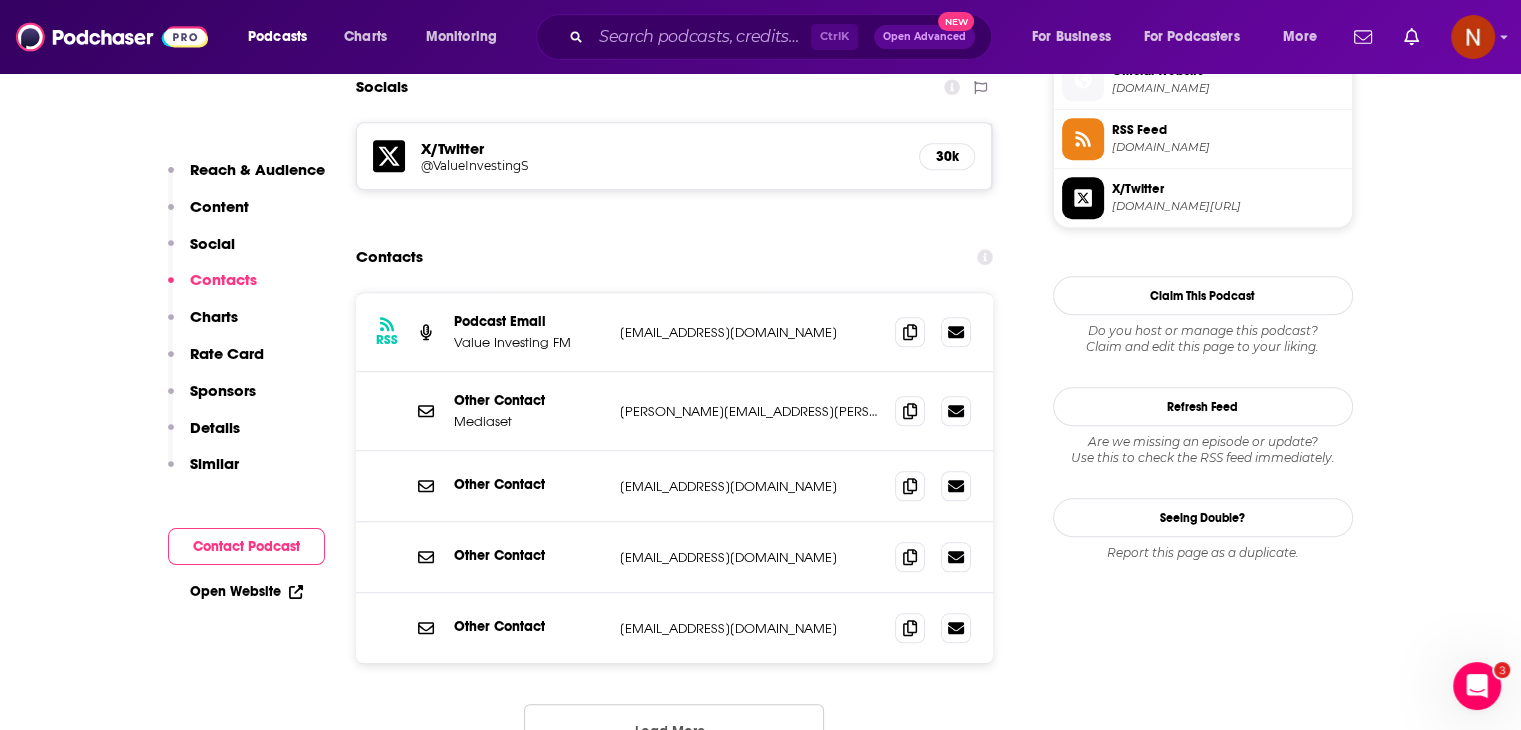 scroll, scrollTop: 1516, scrollLeft: 0, axis: vertical 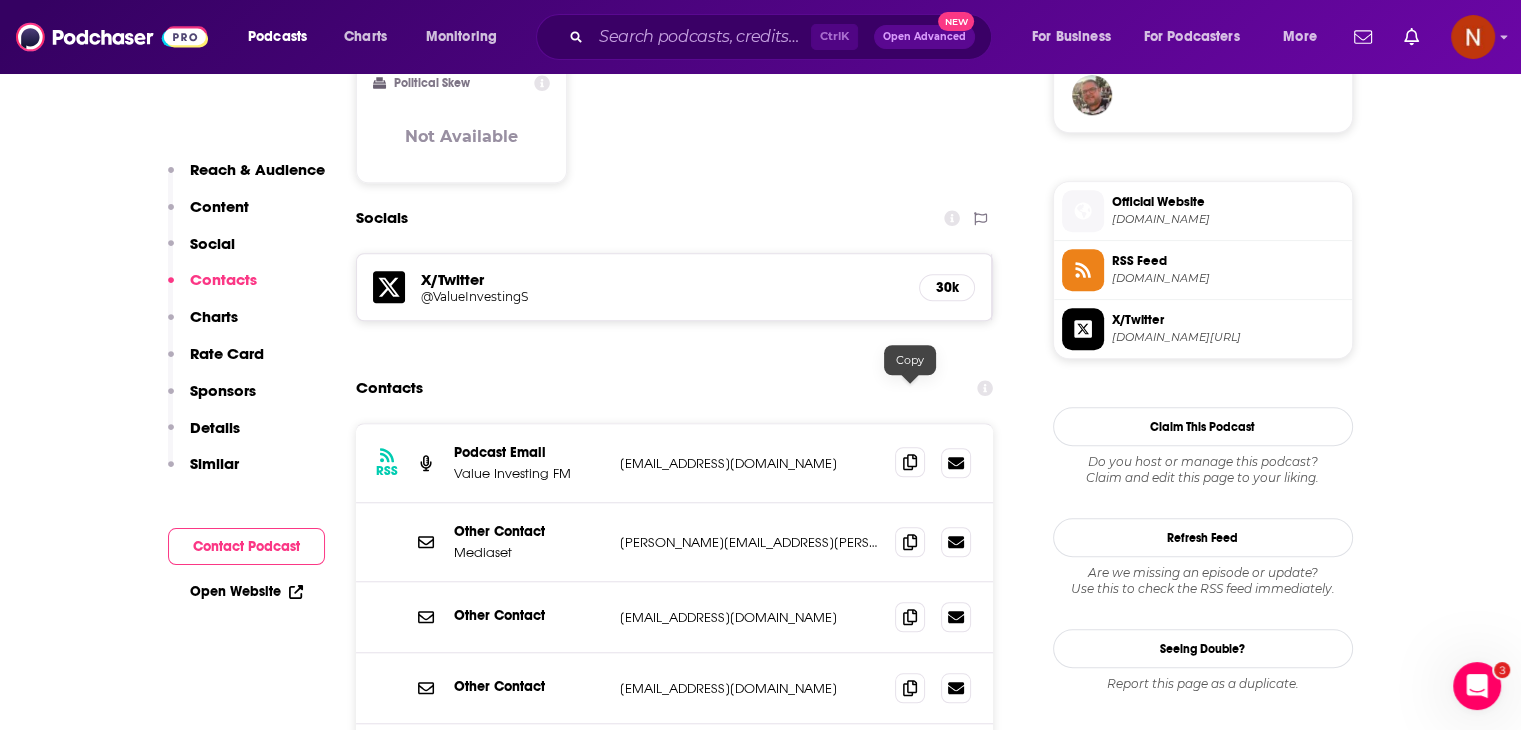 click at bounding box center [910, 462] 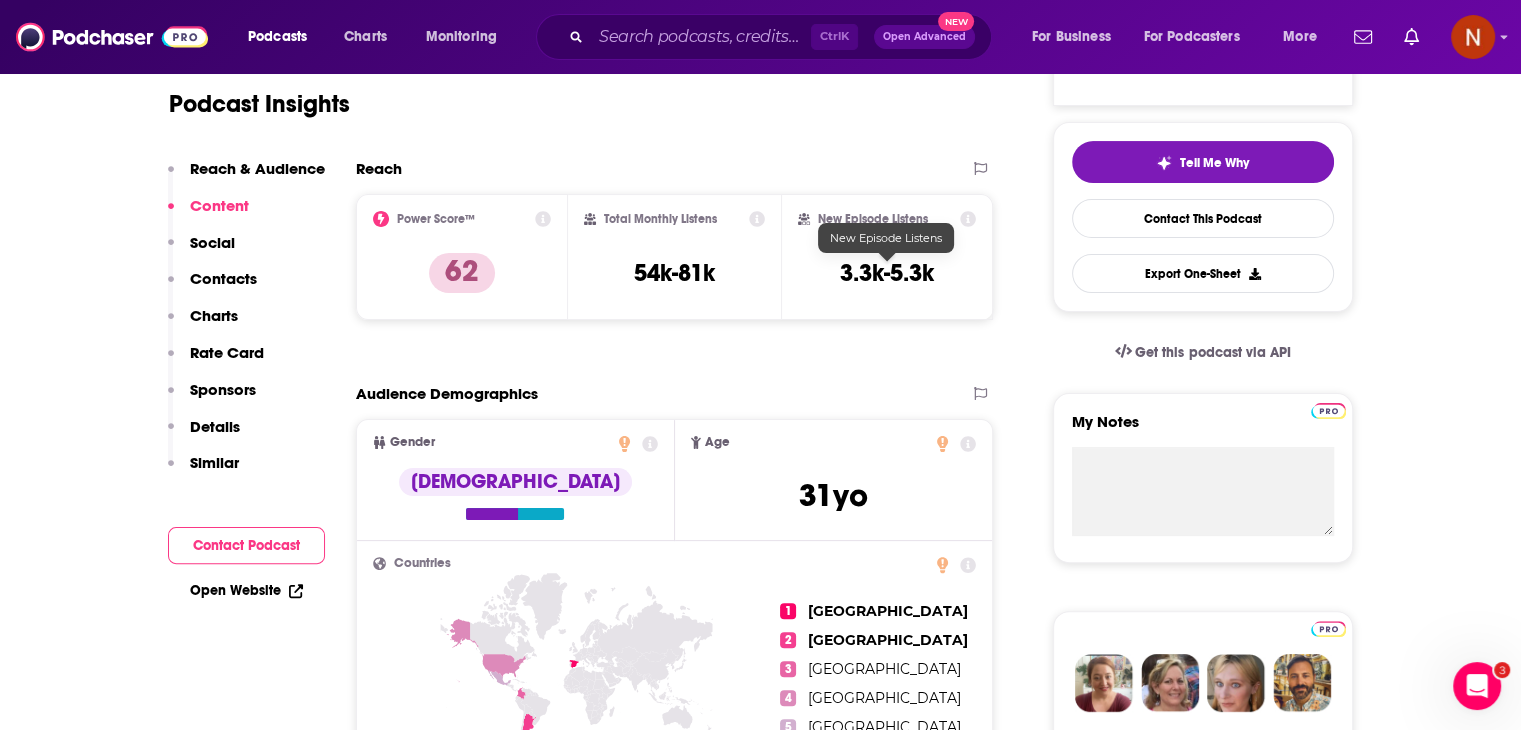 scroll, scrollTop: 0, scrollLeft: 0, axis: both 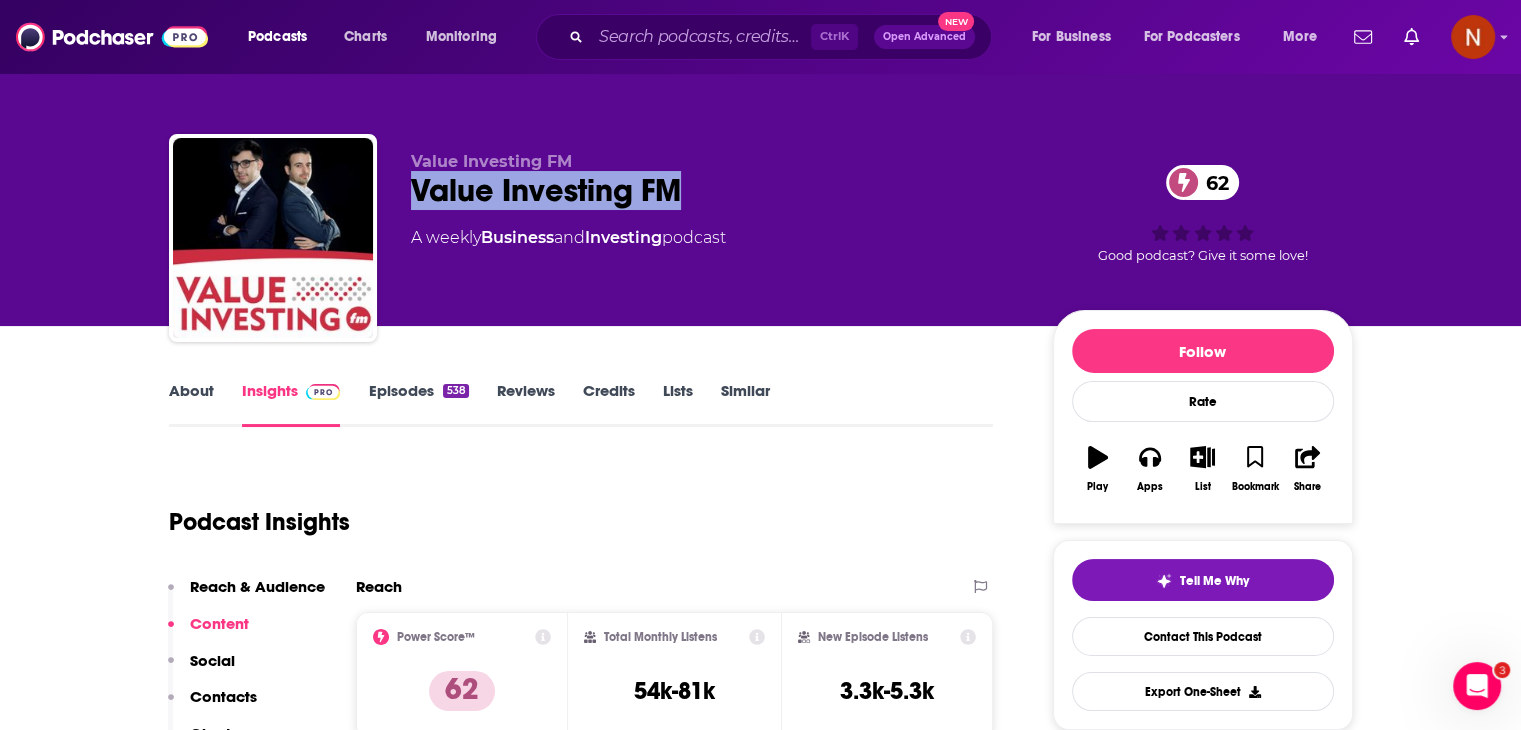 drag, startPoint x: 678, startPoint y: 191, endPoint x: 412, endPoint y: 206, distance: 266.4226 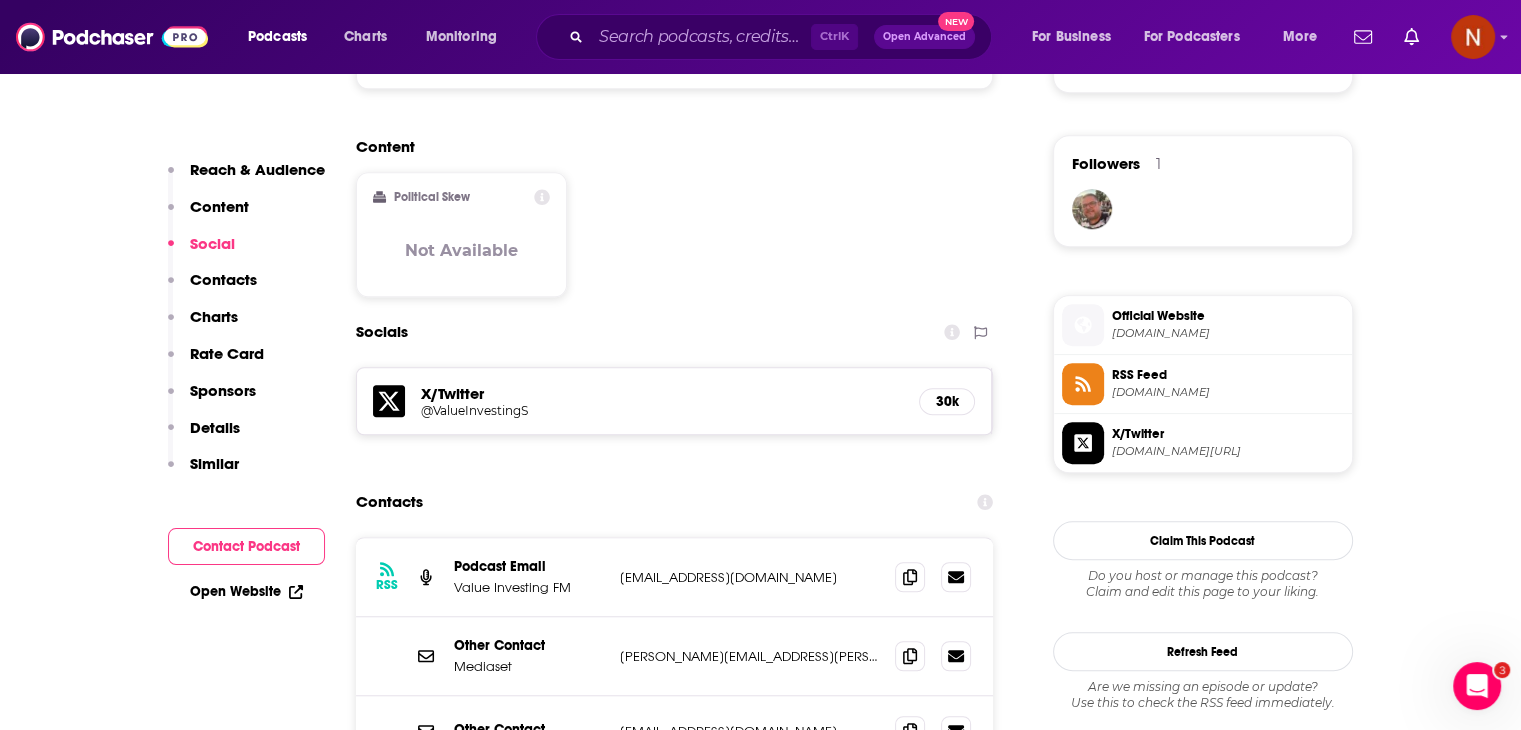 scroll, scrollTop: 1495, scrollLeft: 0, axis: vertical 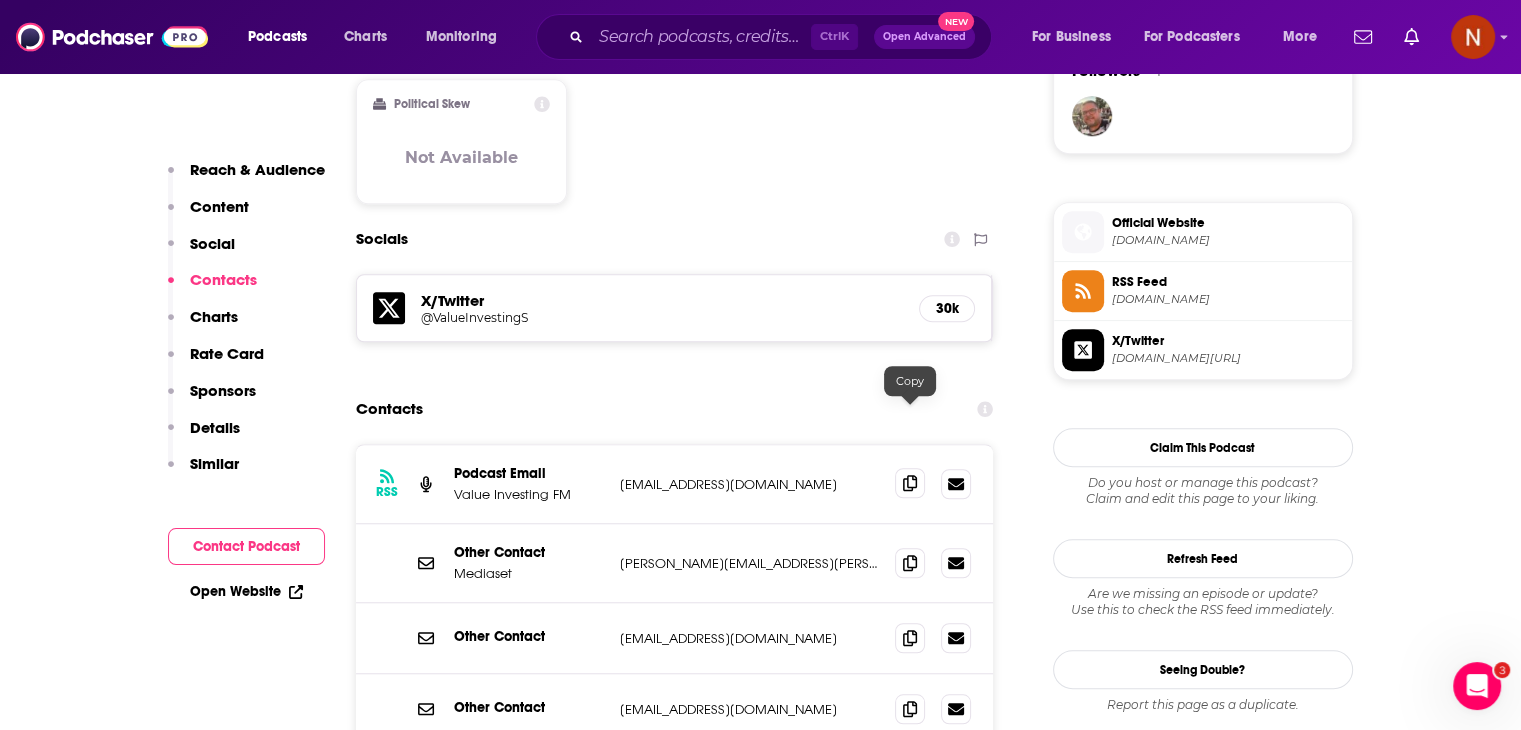click at bounding box center (910, 483) 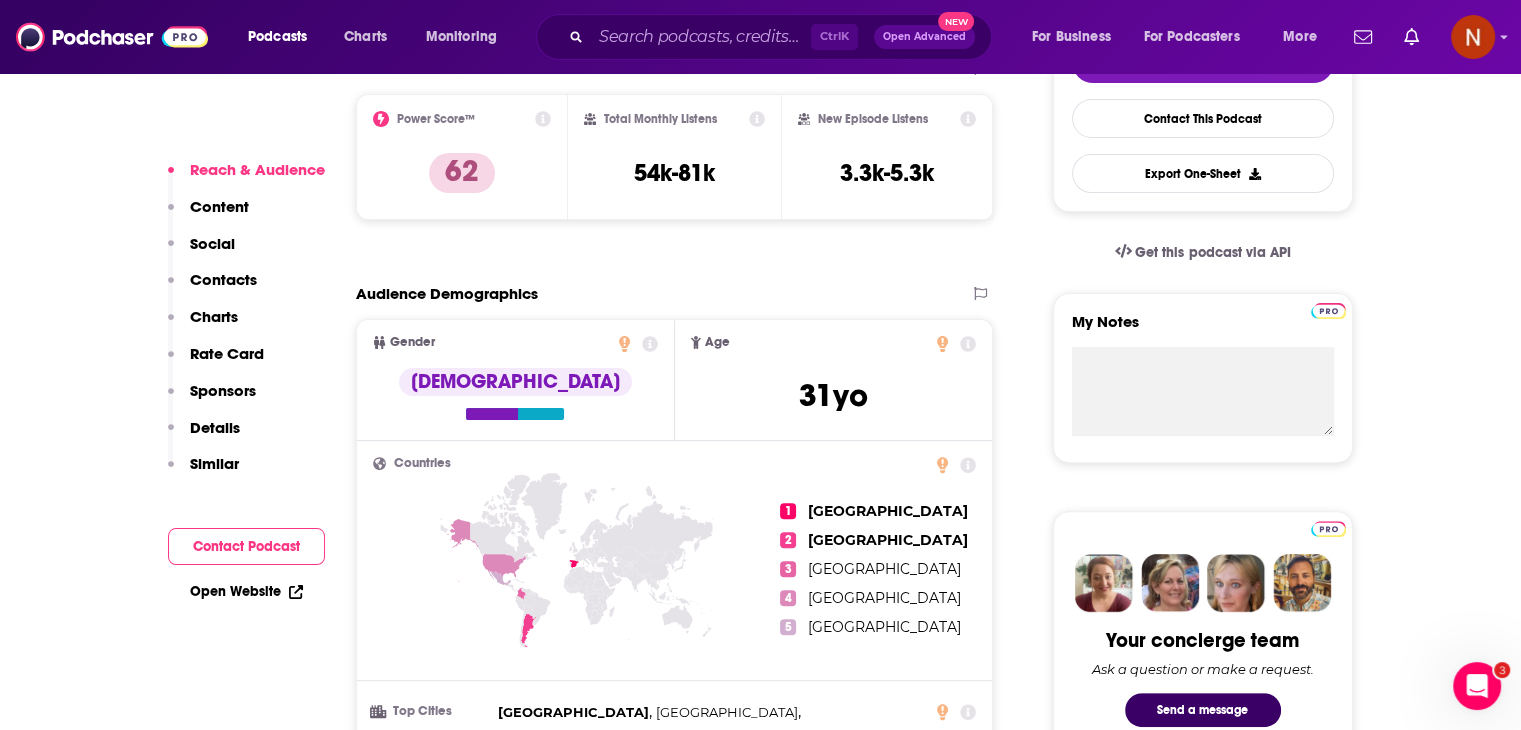 scroll, scrollTop: 528, scrollLeft: 0, axis: vertical 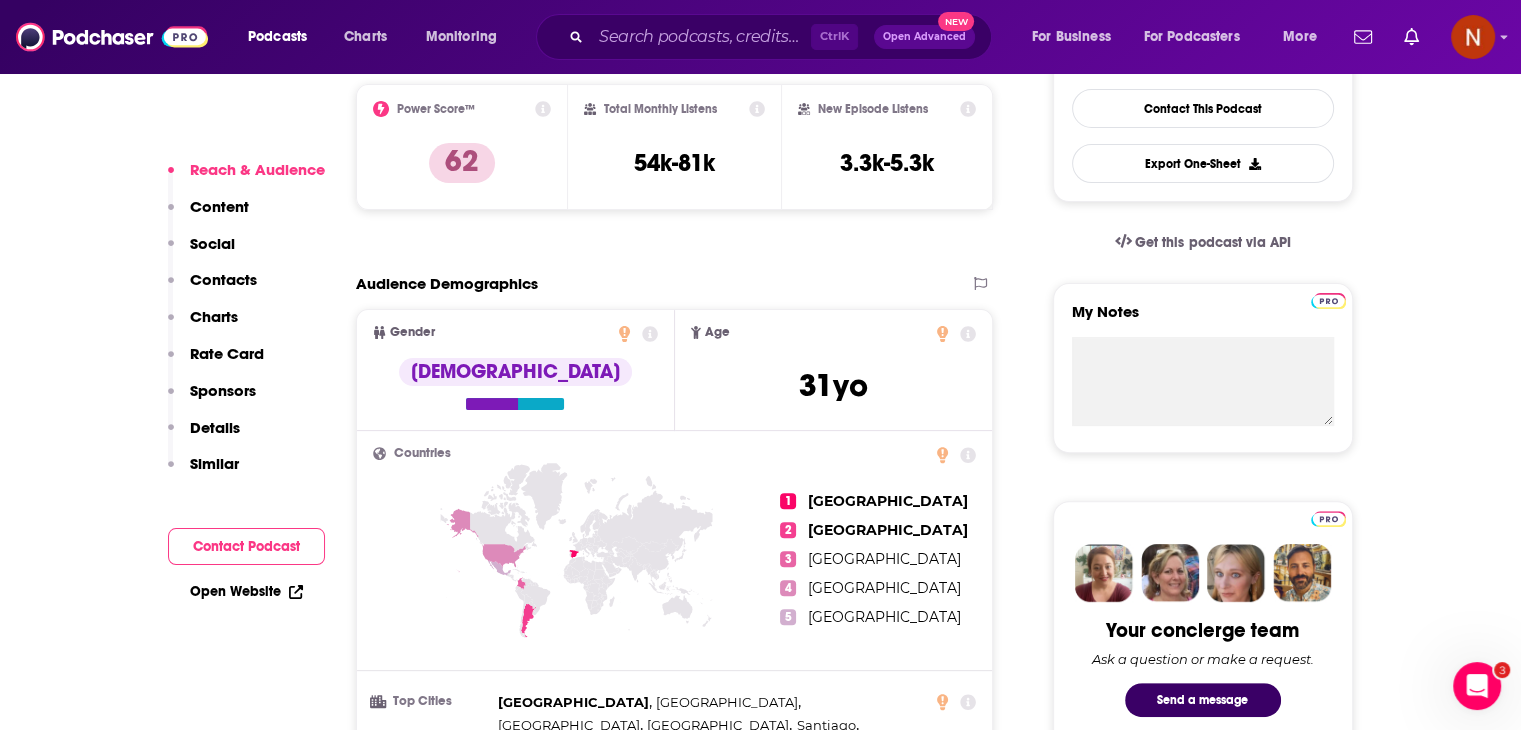 click on "Open Website" at bounding box center [246, 591] 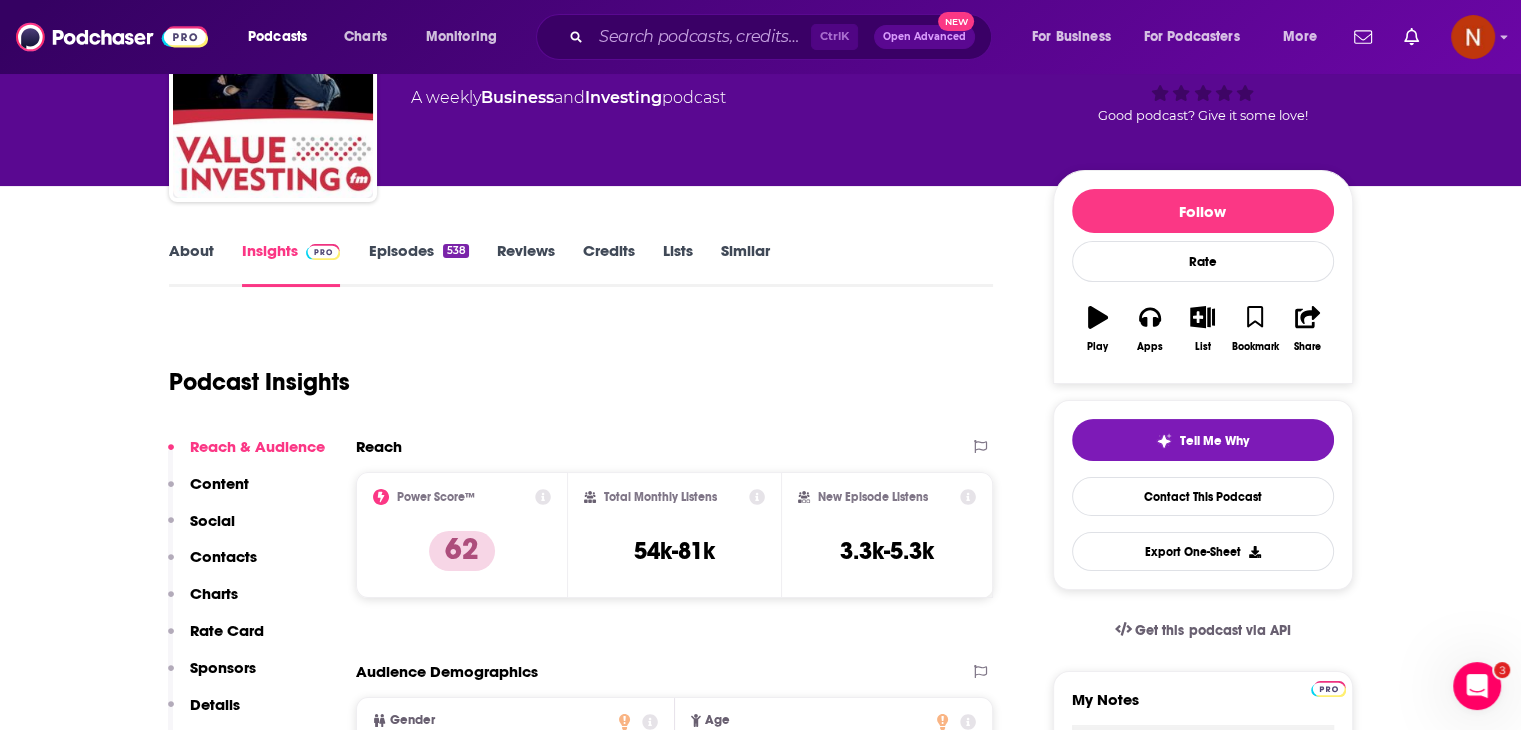 scroll, scrollTop: 0, scrollLeft: 0, axis: both 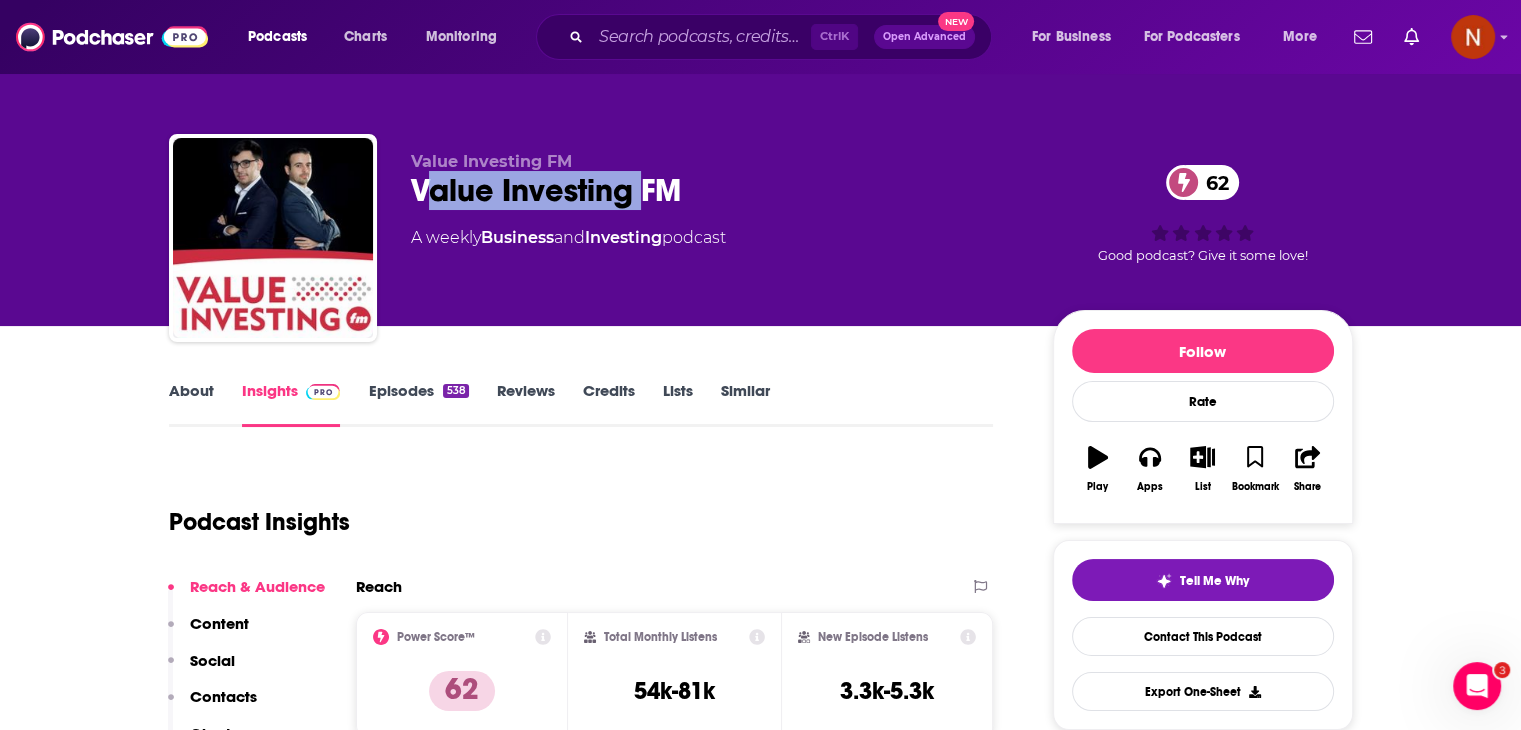 drag, startPoint x: 420, startPoint y: 187, endPoint x: 651, endPoint y: 189, distance: 231.00865 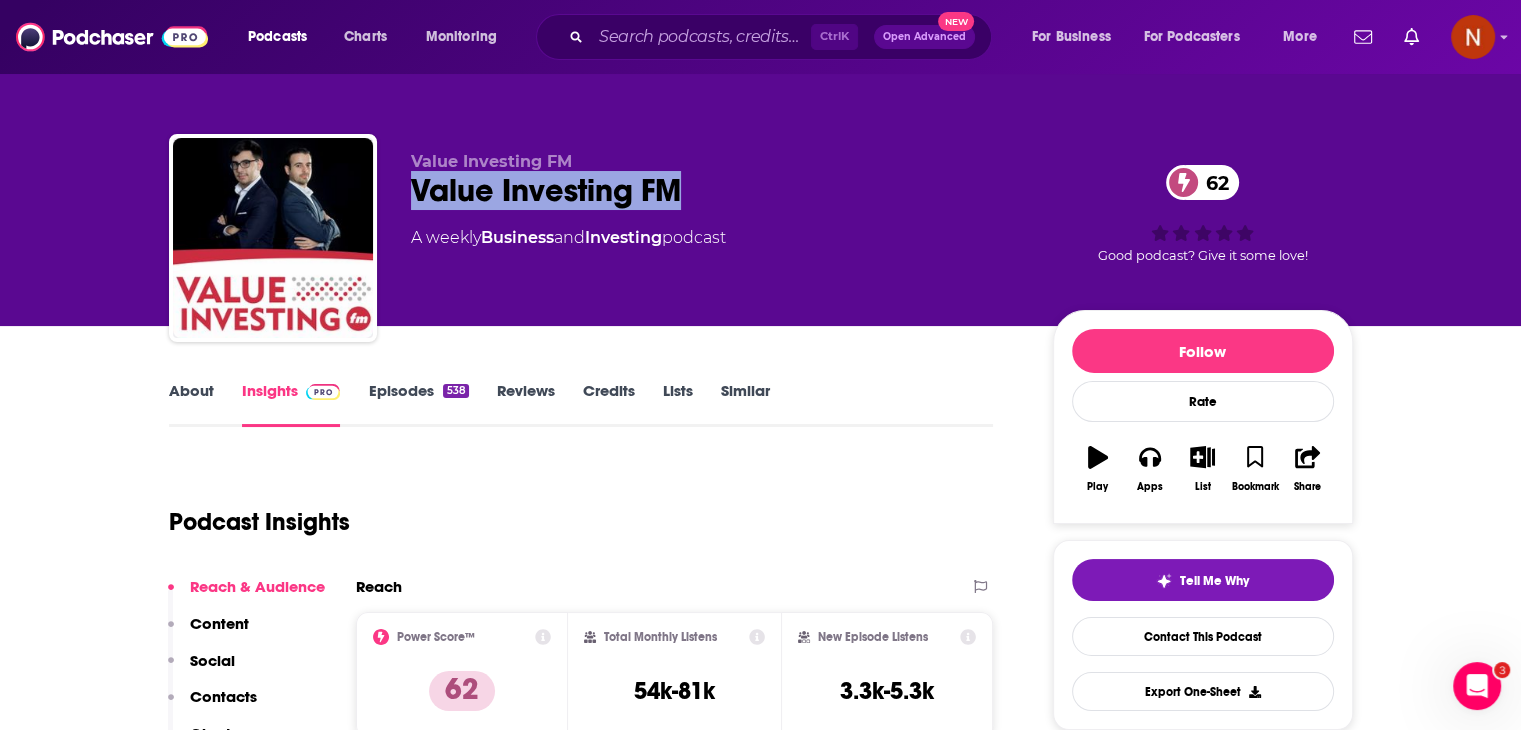 drag, startPoint x: 680, startPoint y: 196, endPoint x: 399, endPoint y: 194, distance: 281.0071 